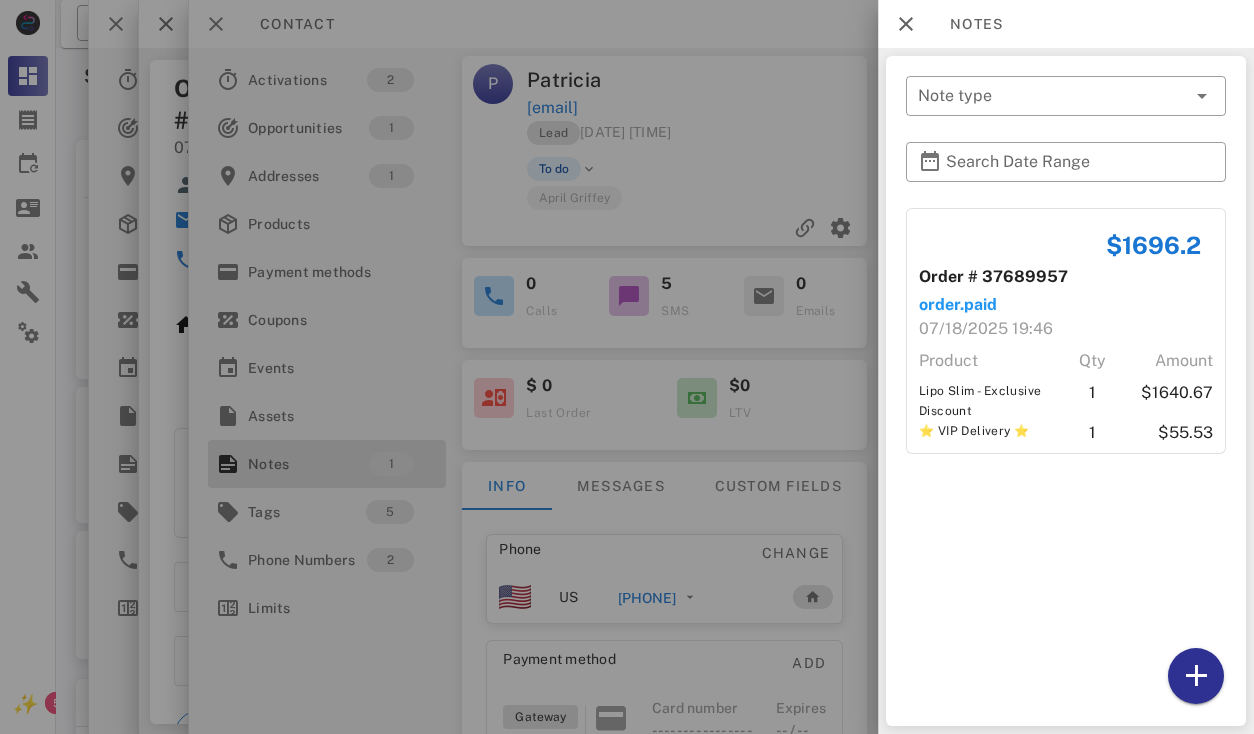 scroll, scrollTop: 0, scrollLeft: 0, axis: both 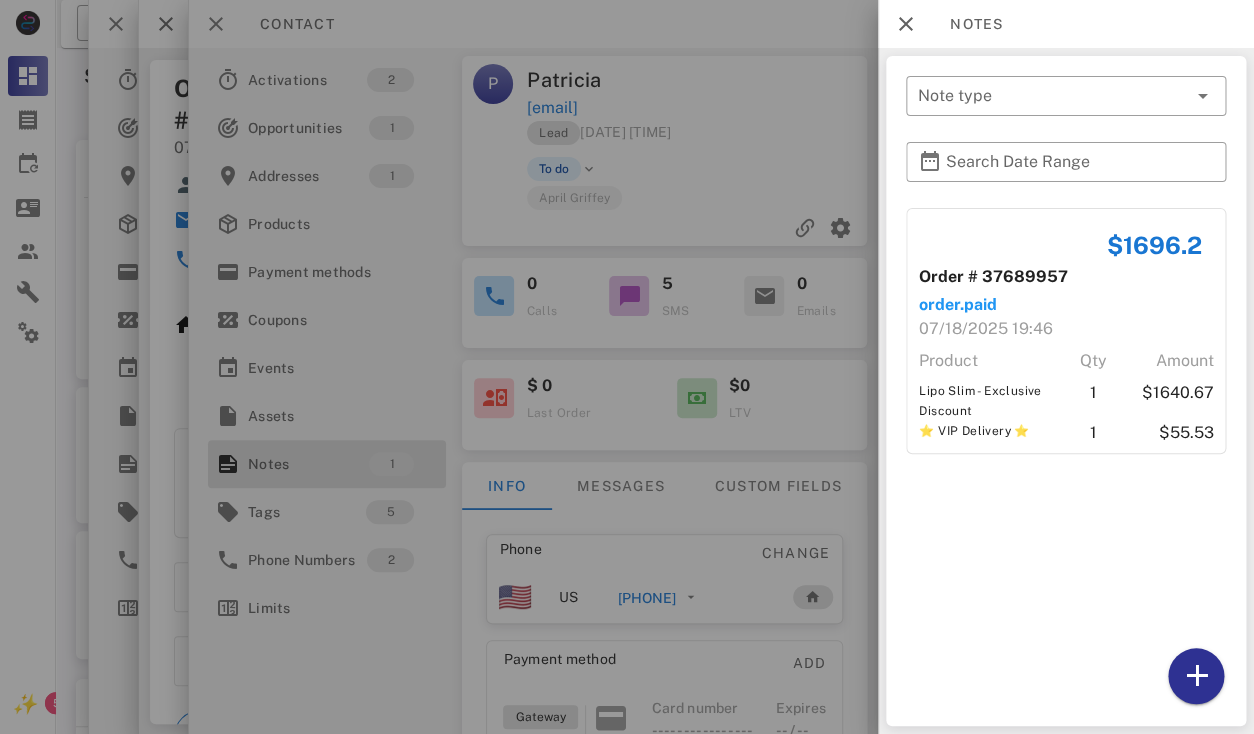 drag, startPoint x: 764, startPoint y: 218, endPoint x: 585, endPoint y: 181, distance: 182.78403 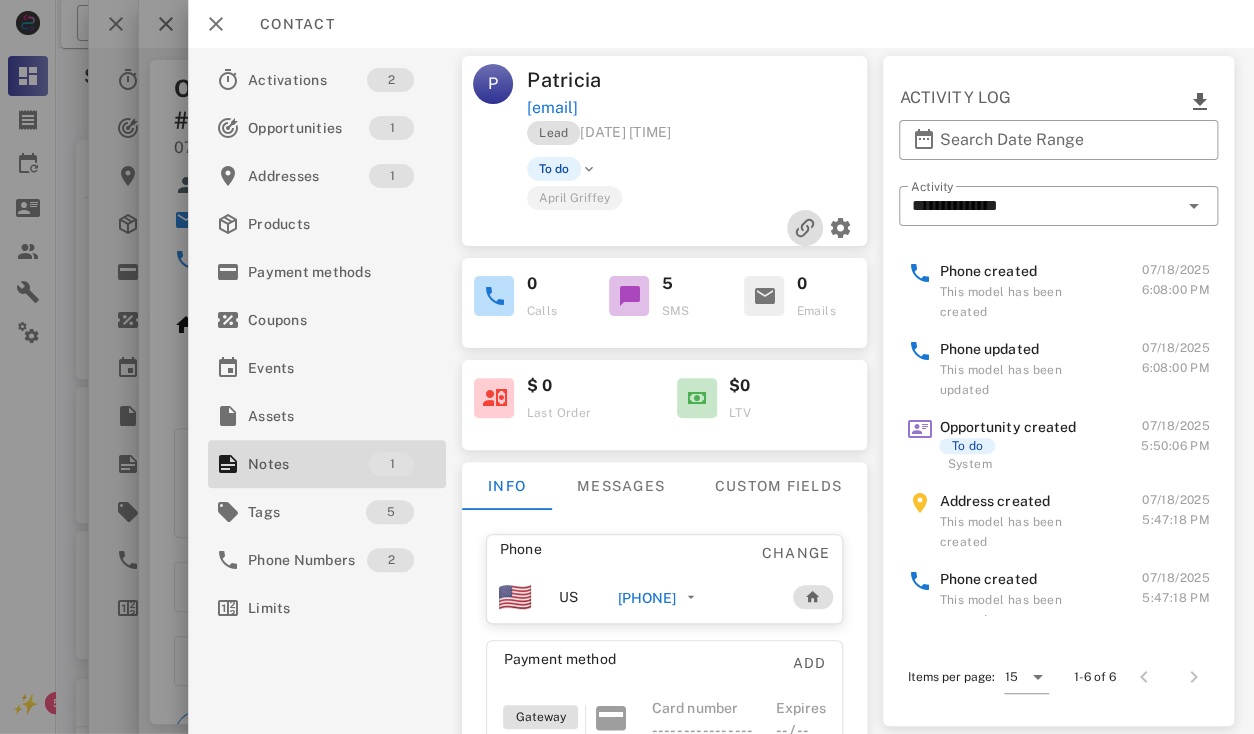 click at bounding box center (805, 228) 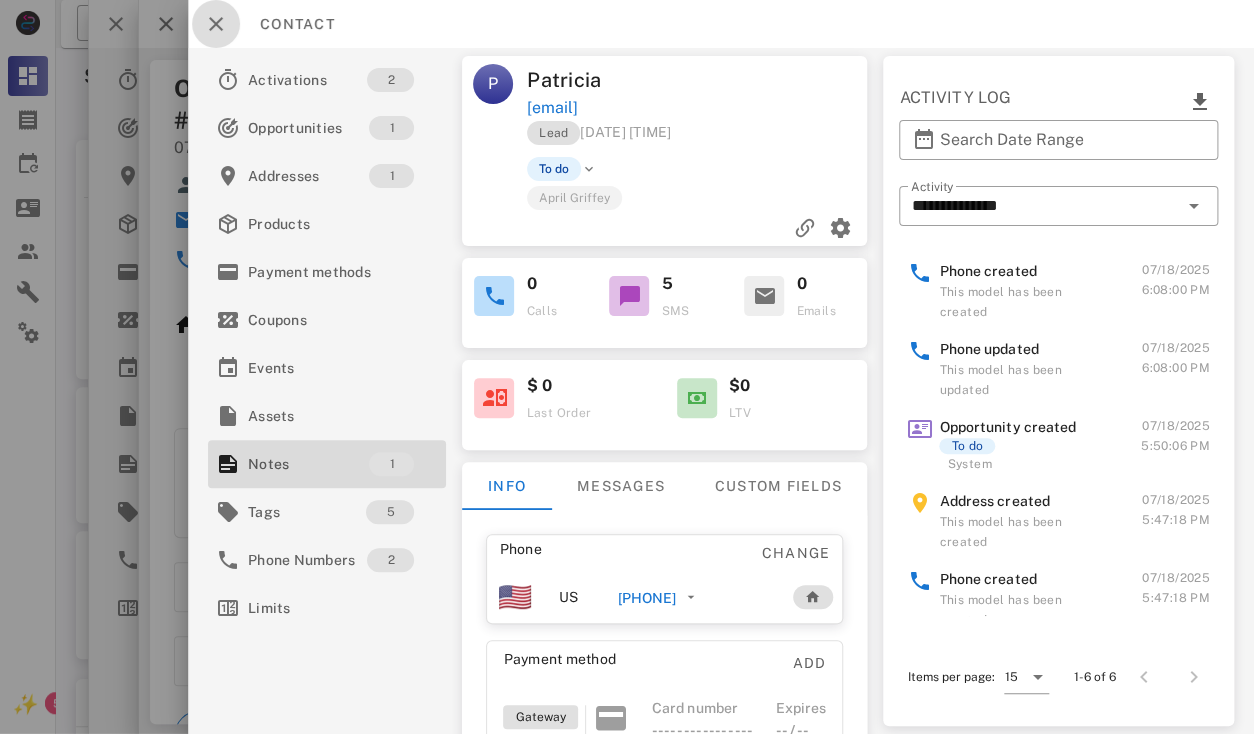 click at bounding box center [216, 24] 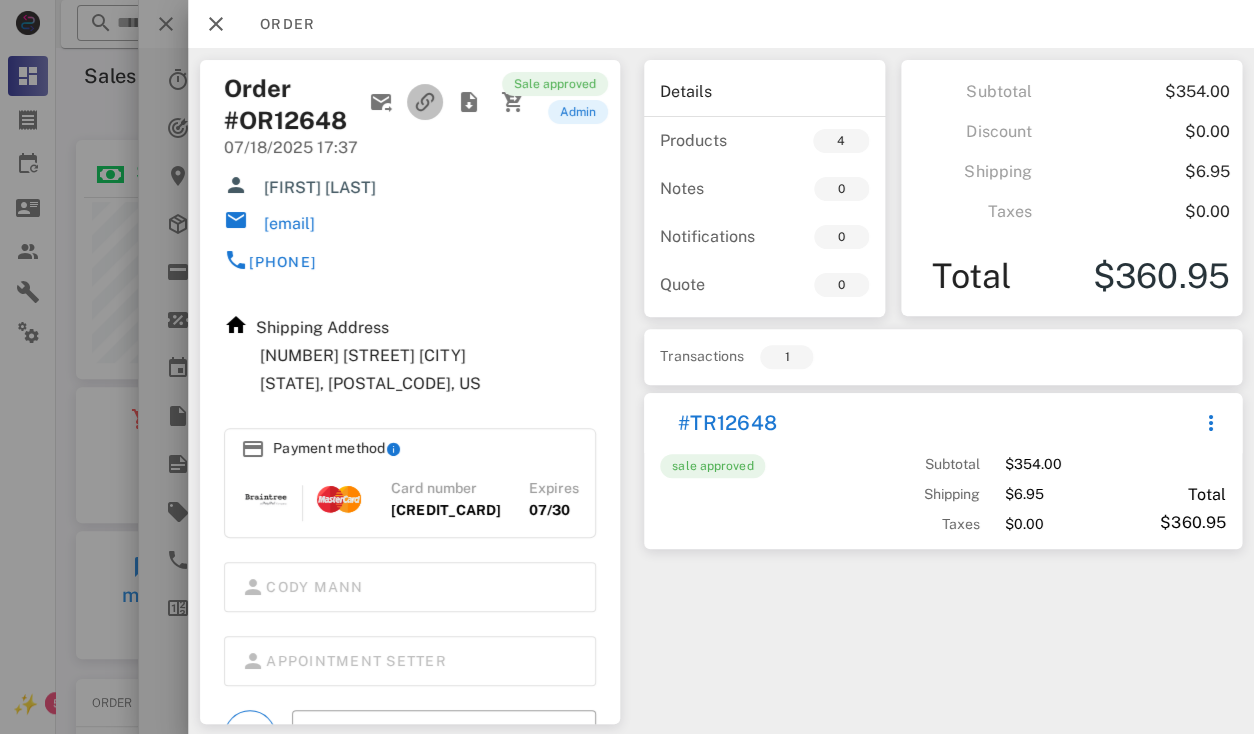 click at bounding box center [425, 102] 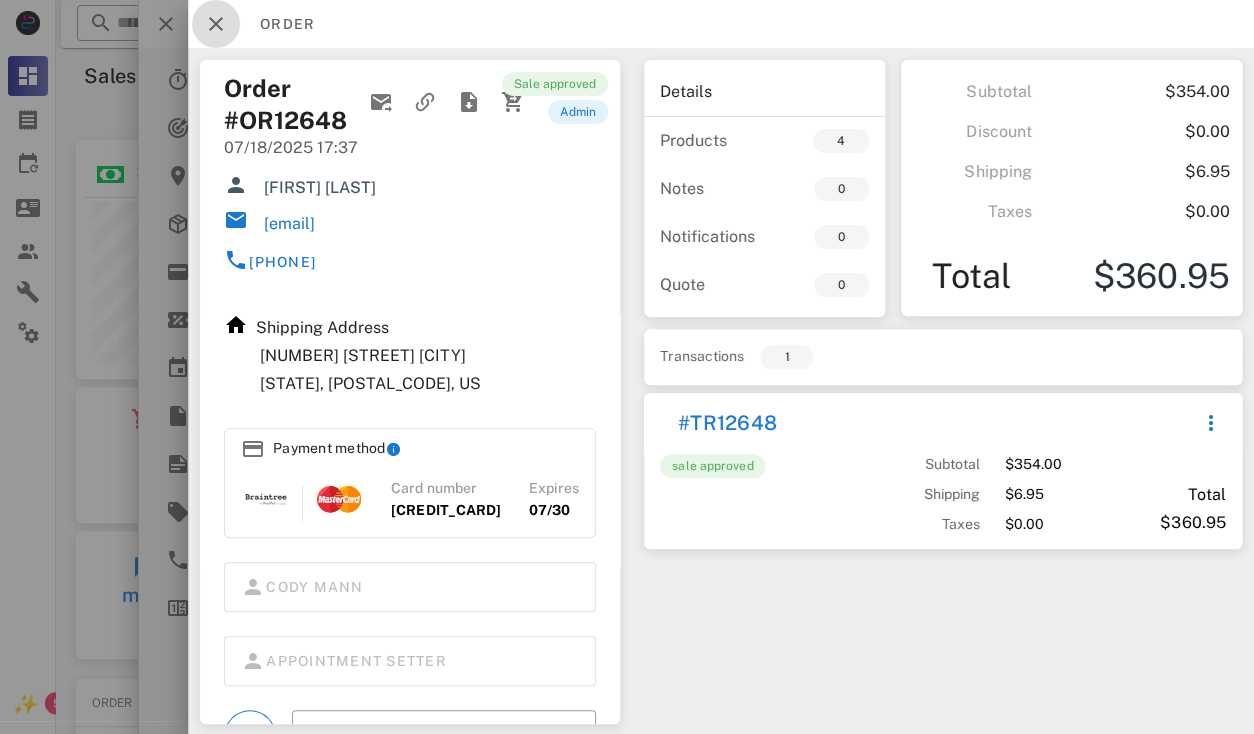click at bounding box center [216, 24] 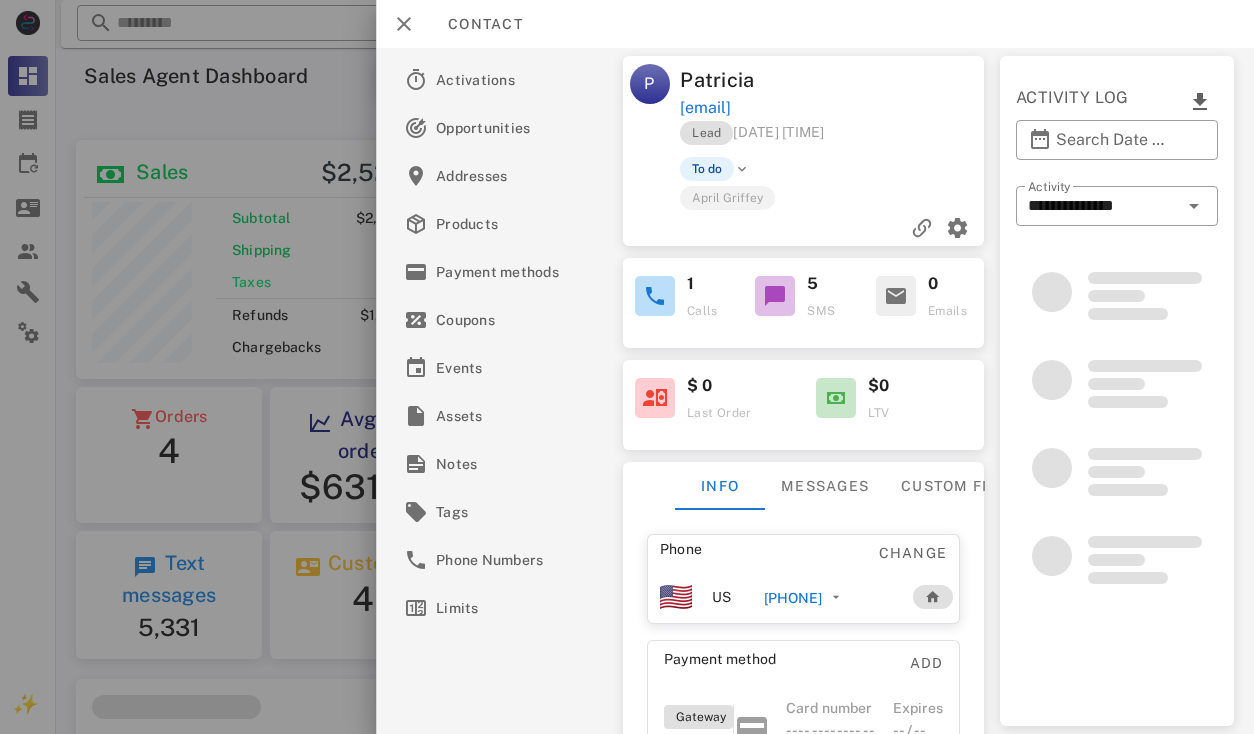 scroll, scrollTop: 0, scrollLeft: 0, axis: both 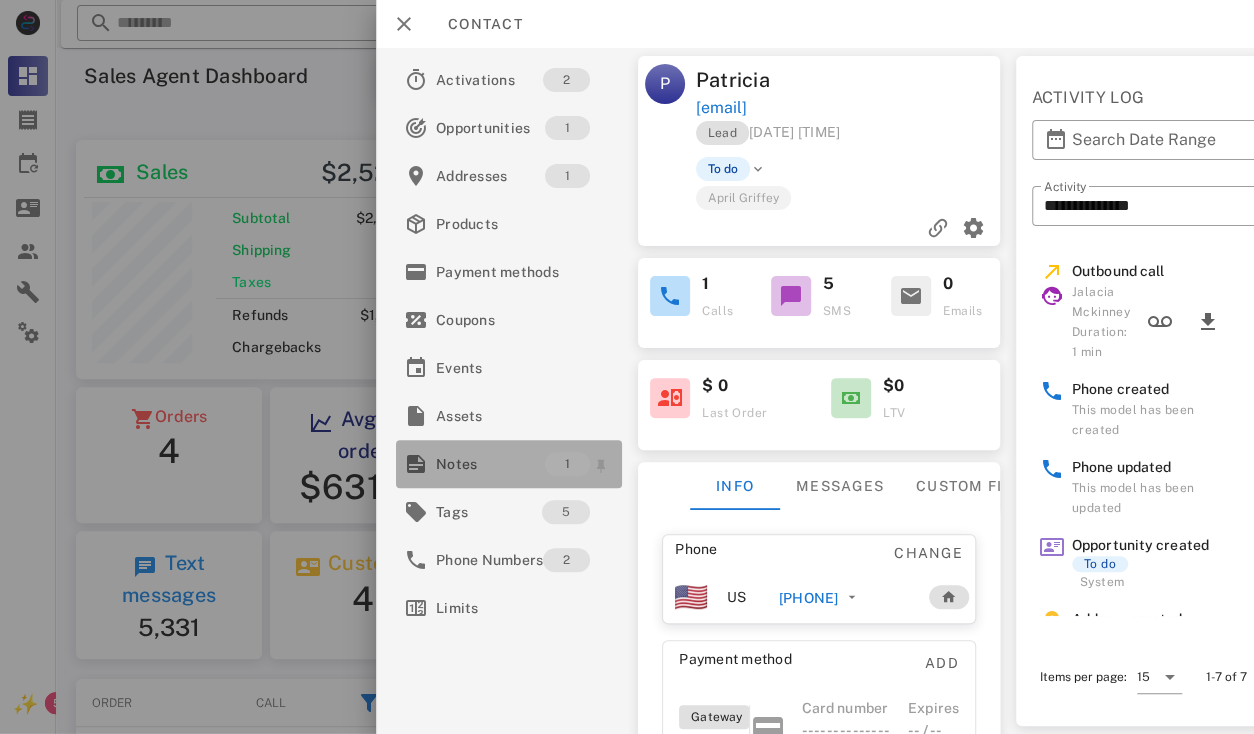 click on "Notes" at bounding box center [490, 464] 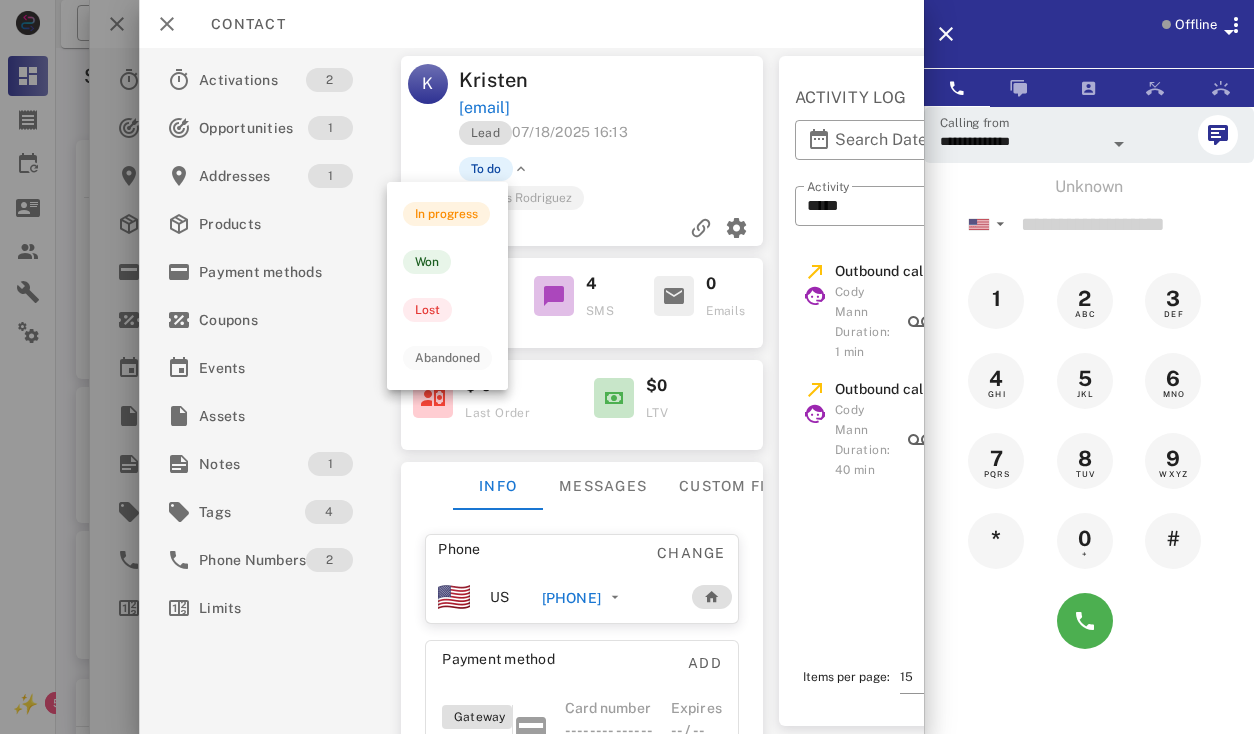 scroll, scrollTop: 268, scrollLeft: 0, axis: vertical 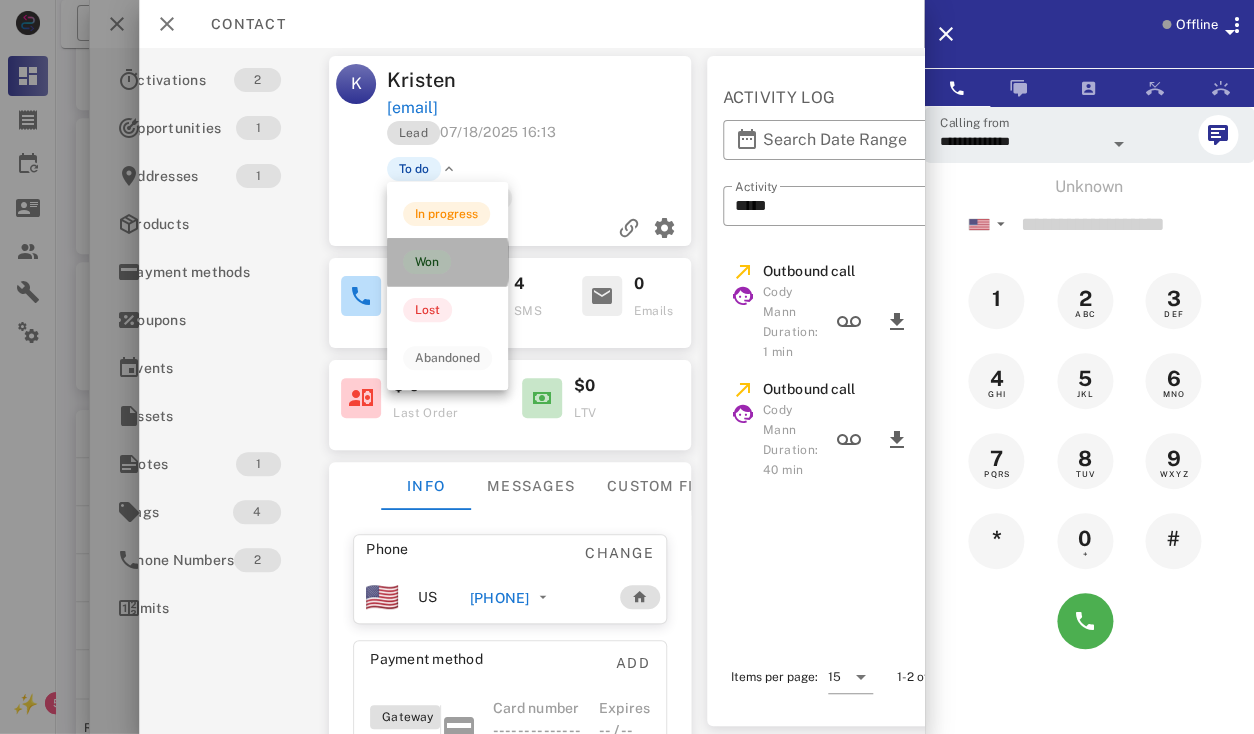 click on "Won" at bounding box center [427, 262] 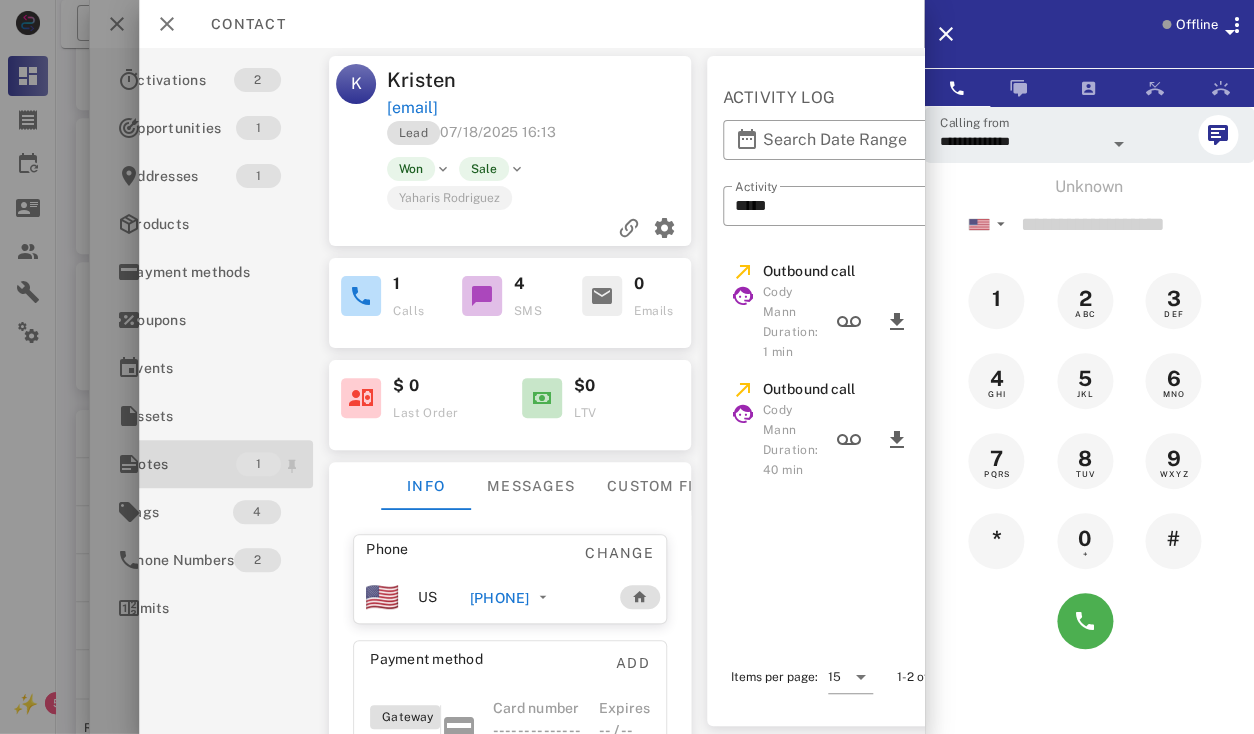click on "Notes" at bounding box center [181, 464] 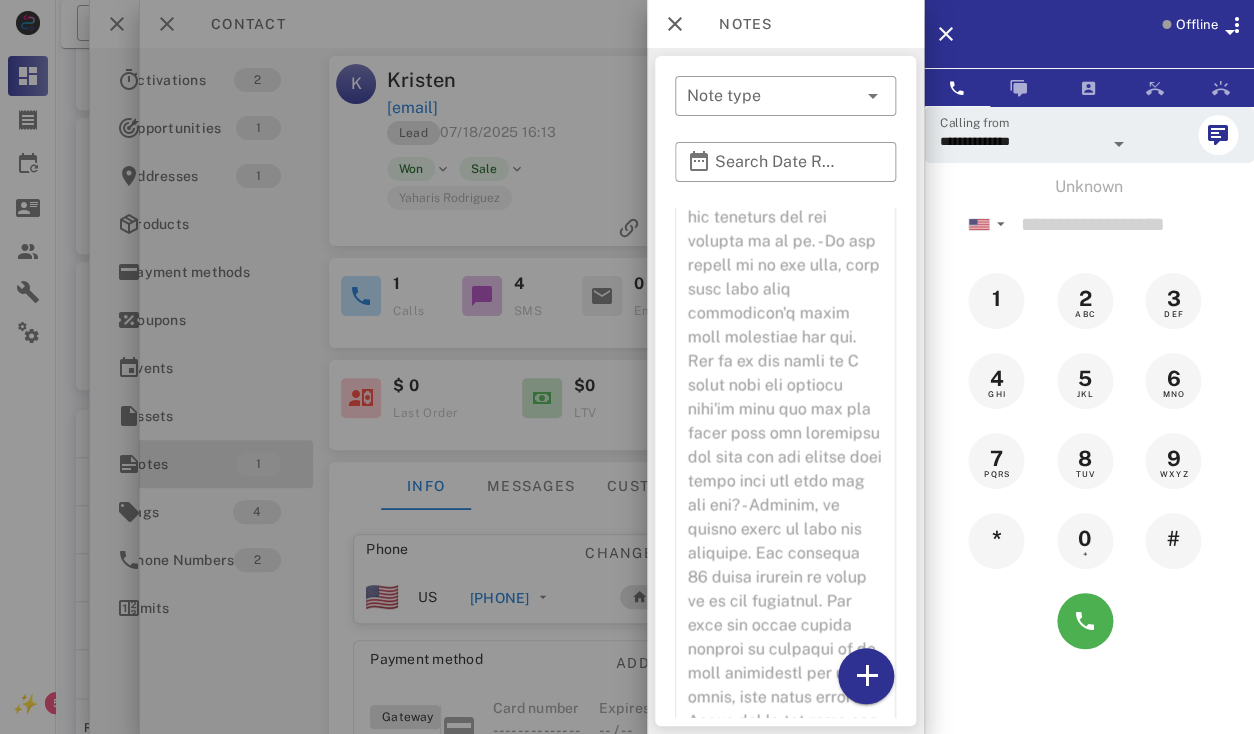scroll, scrollTop: 2056, scrollLeft: 0, axis: vertical 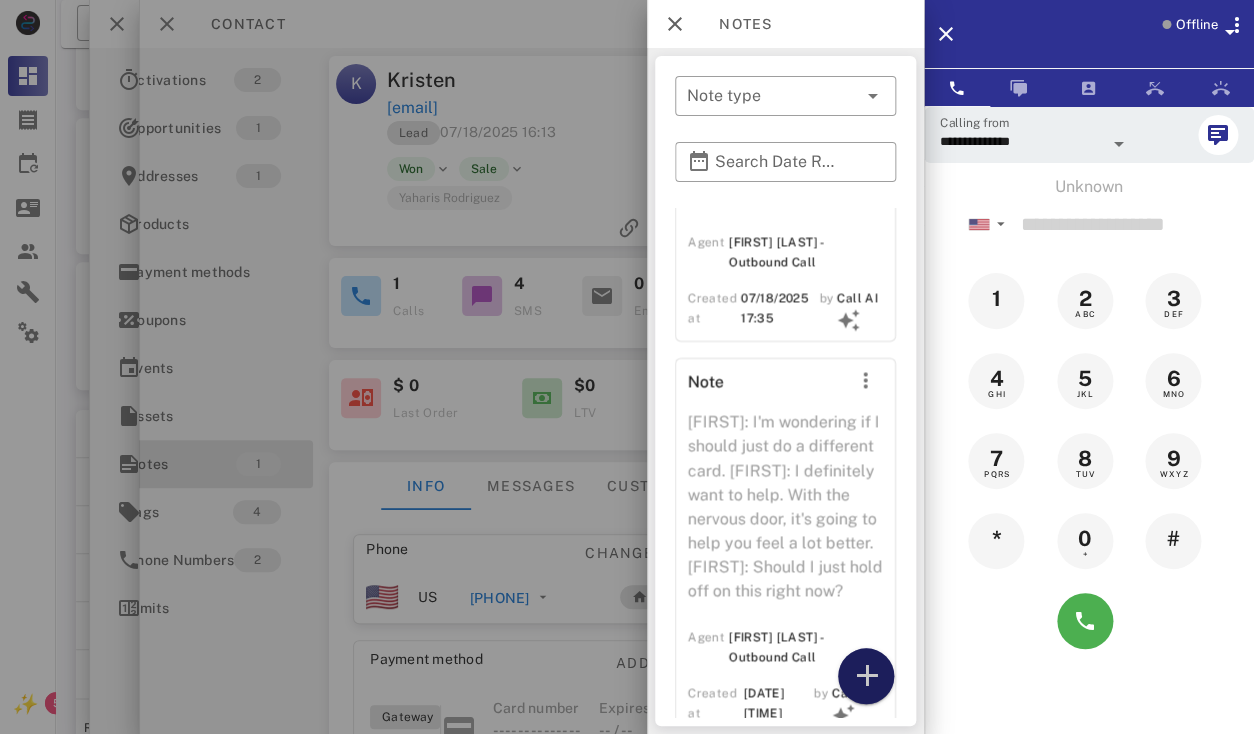 click at bounding box center [866, 676] 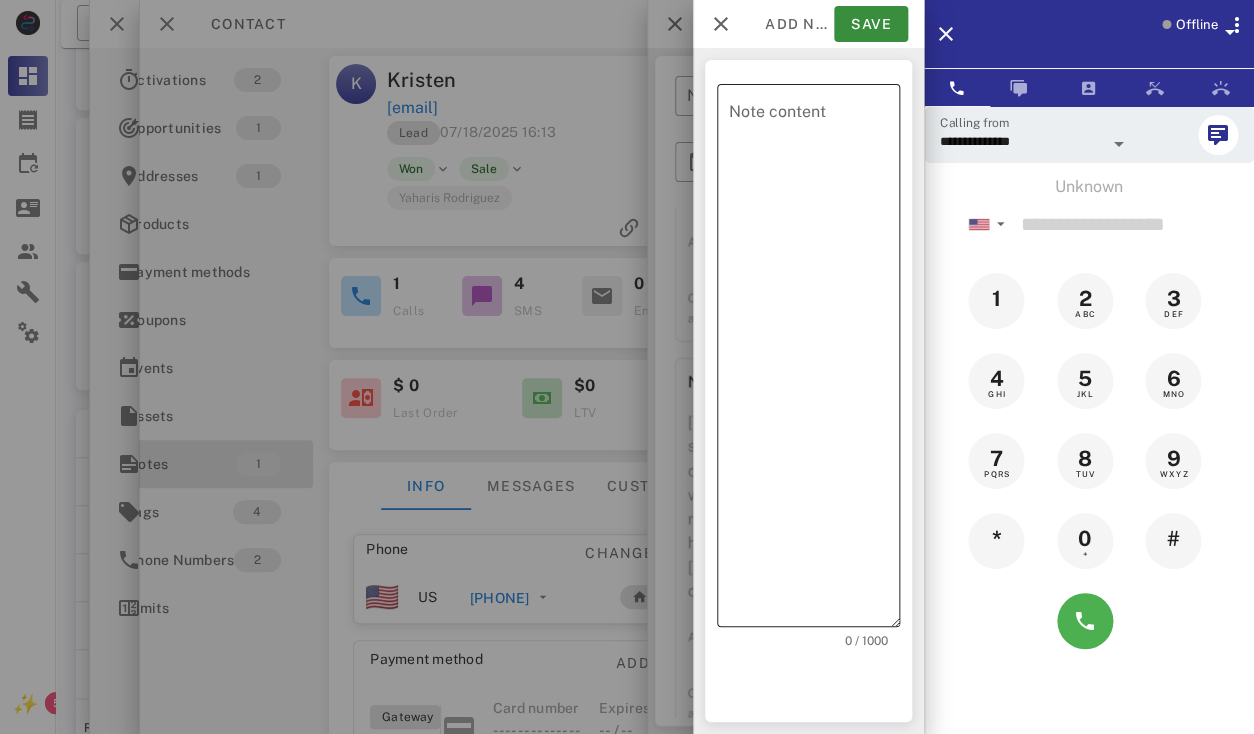 click on "Note content" at bounding box center [814, 360] 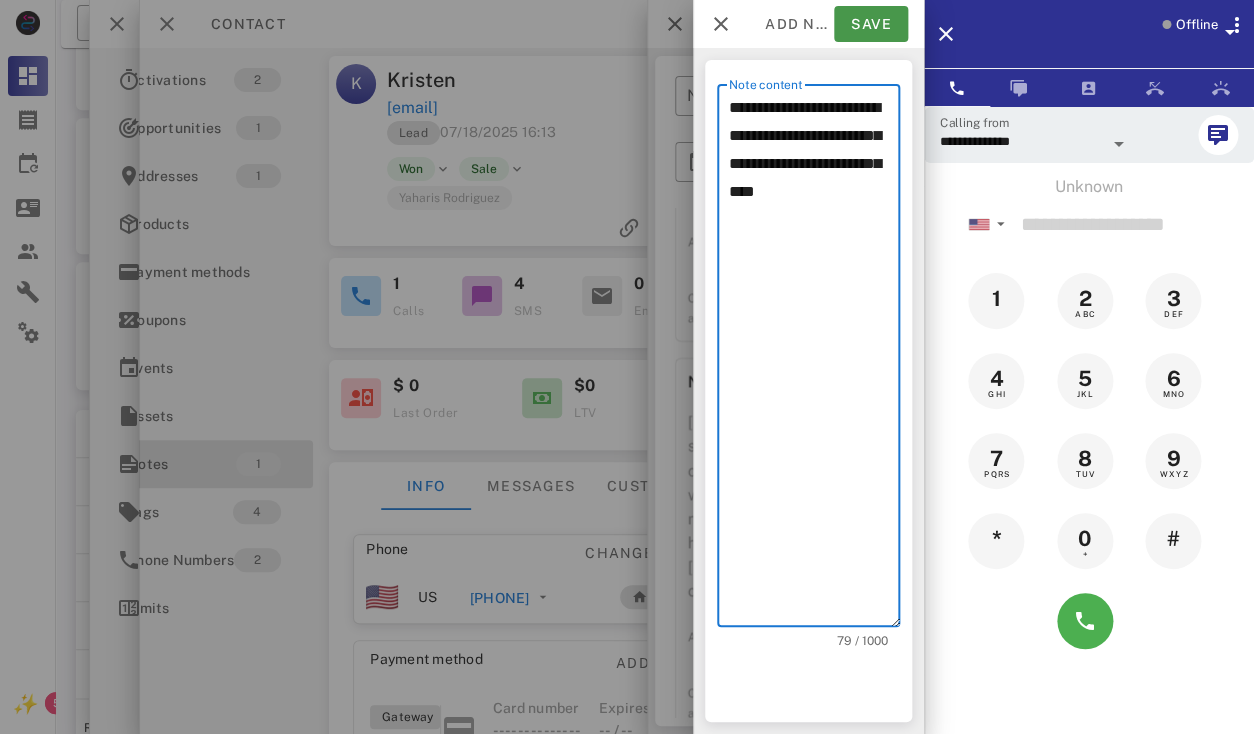 type on "**********" 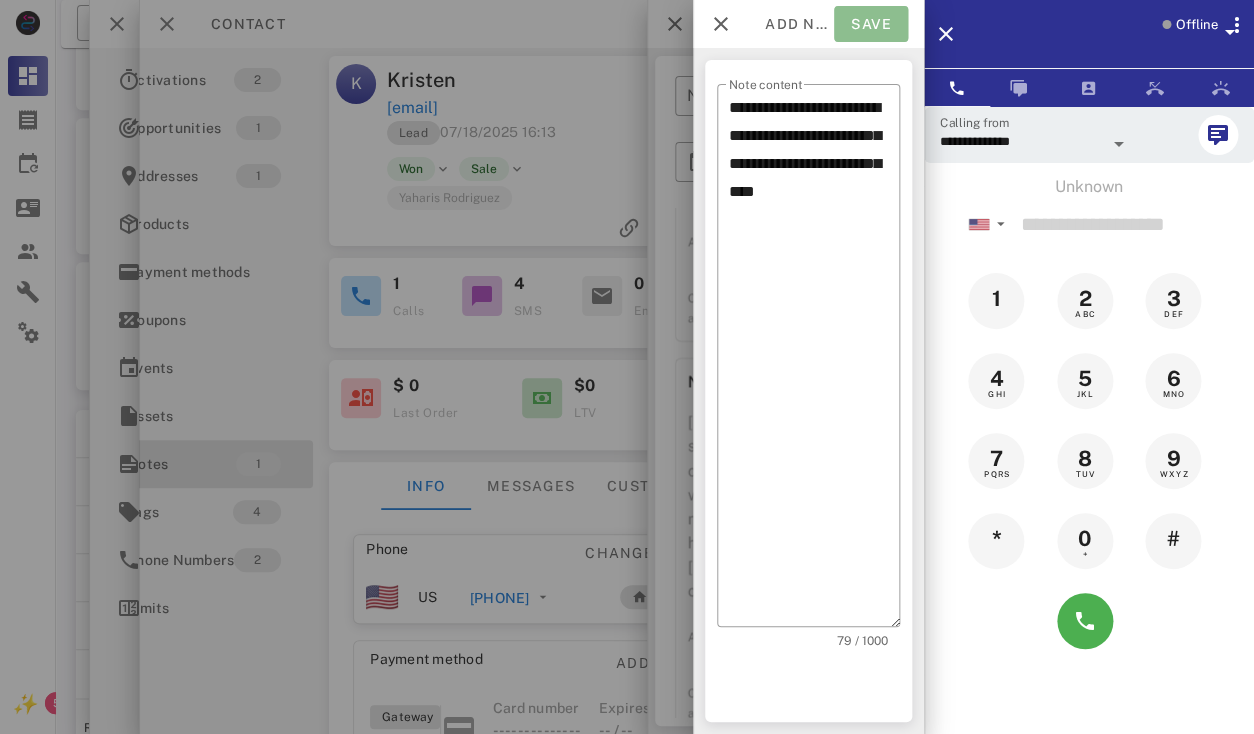 click on "Save" at bounding box center [871, 24] 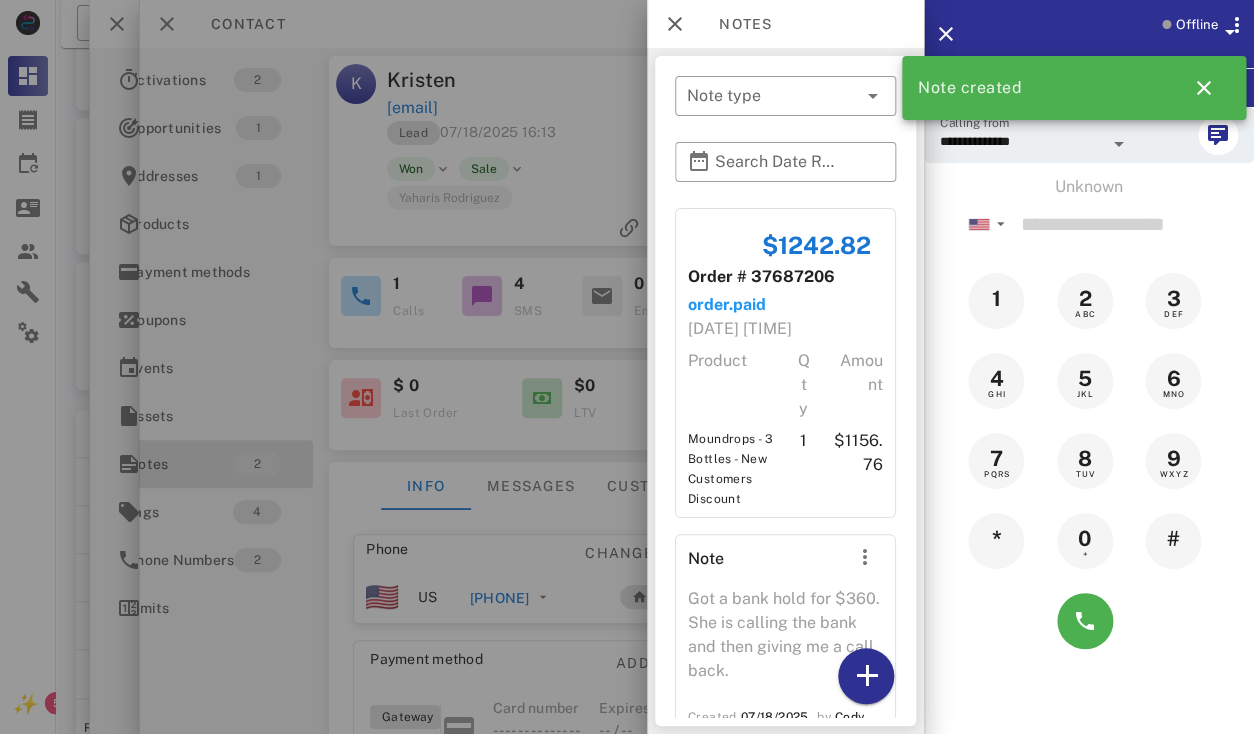 click at bounding box center (627, 367) 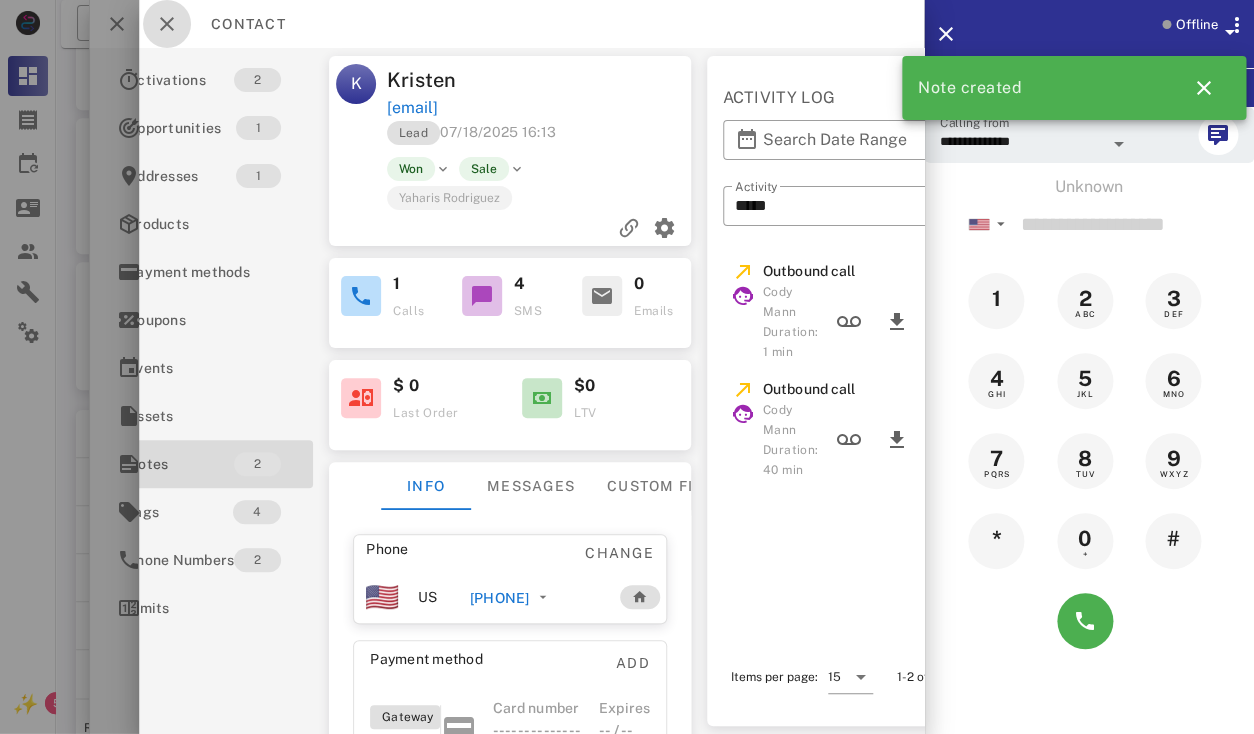 click at bounding box center [167, 24] 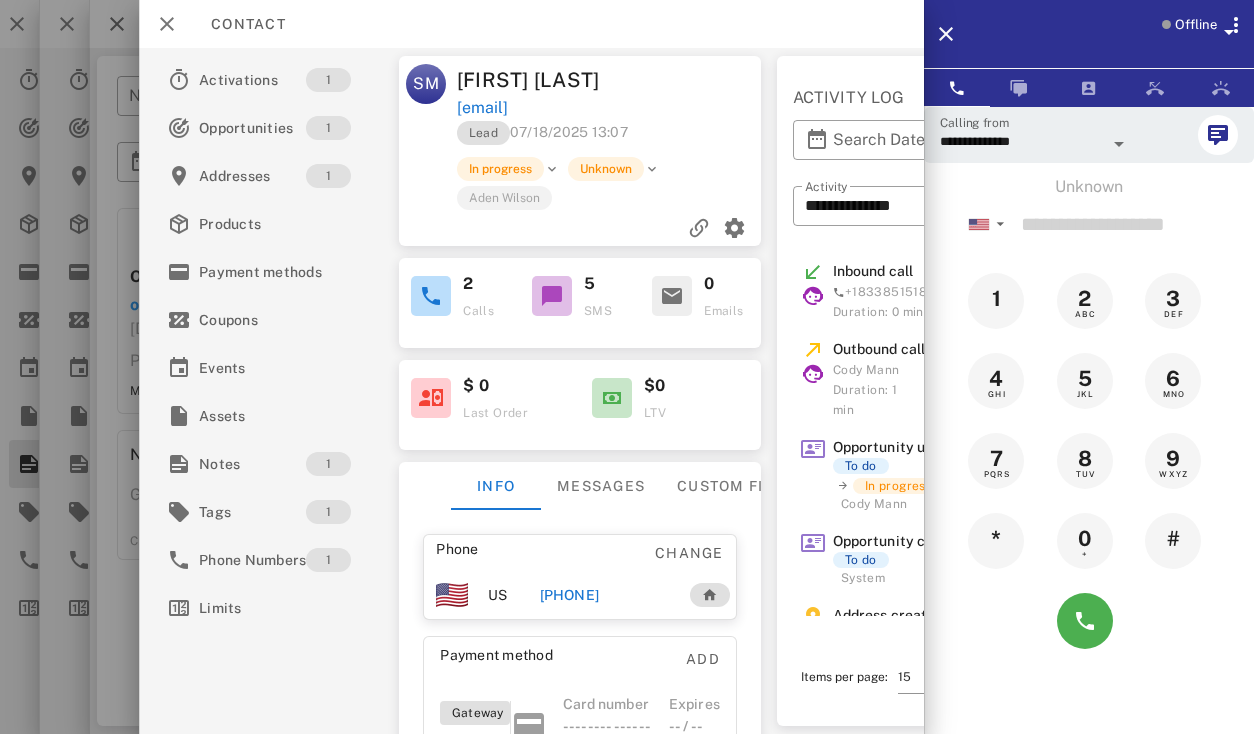 scroll, scrollTop: 0, scrollLeft: 0, axis: both 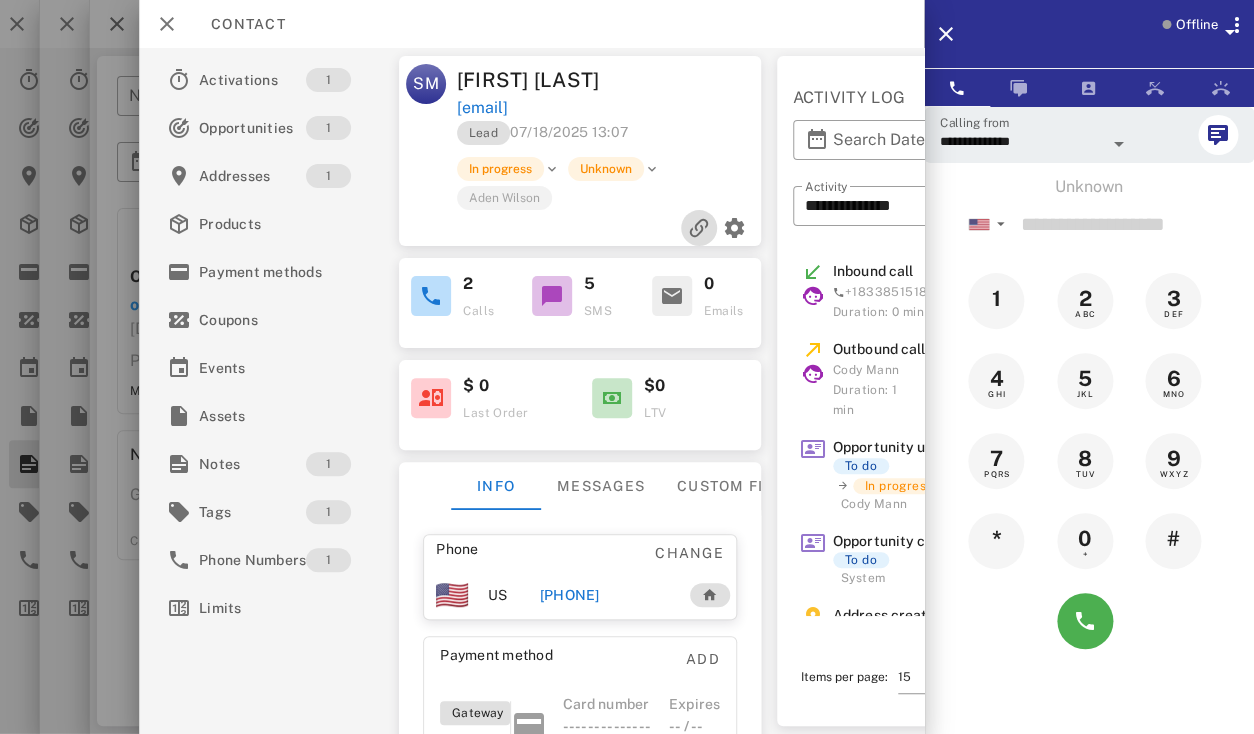 click at bounding box center (698, 228) 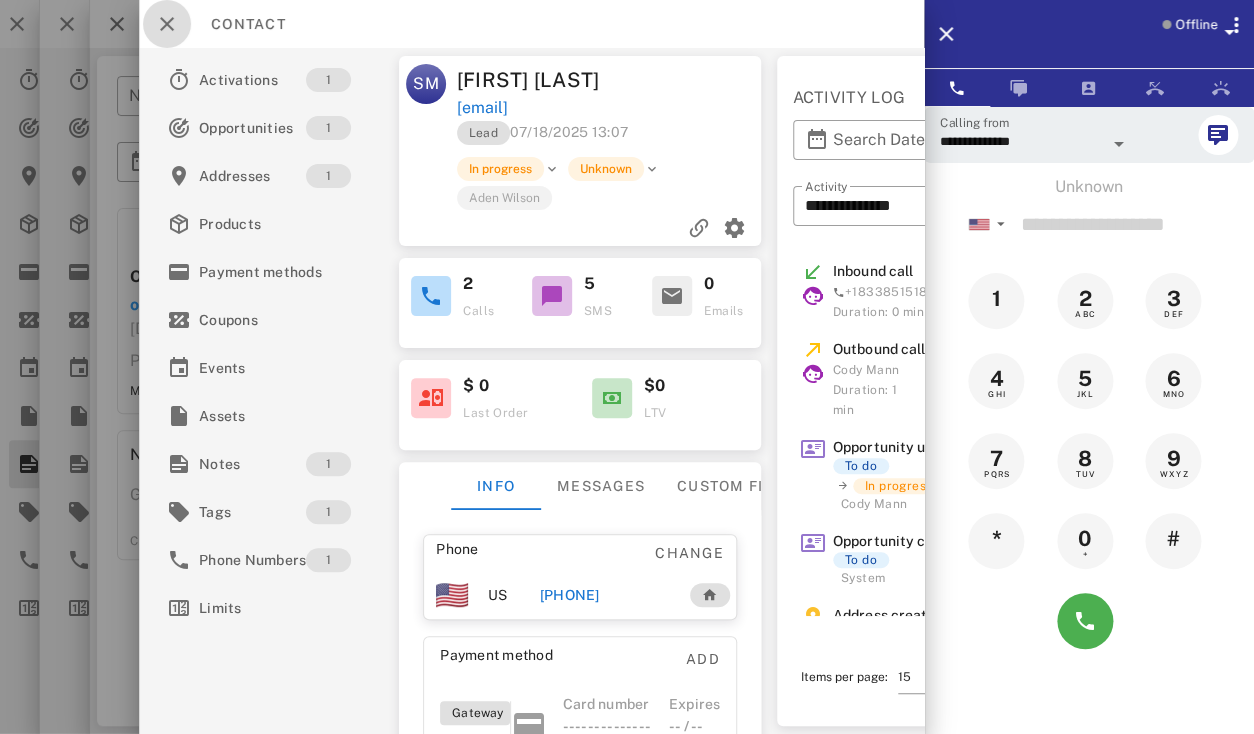 click at bounding box center [167, 24] 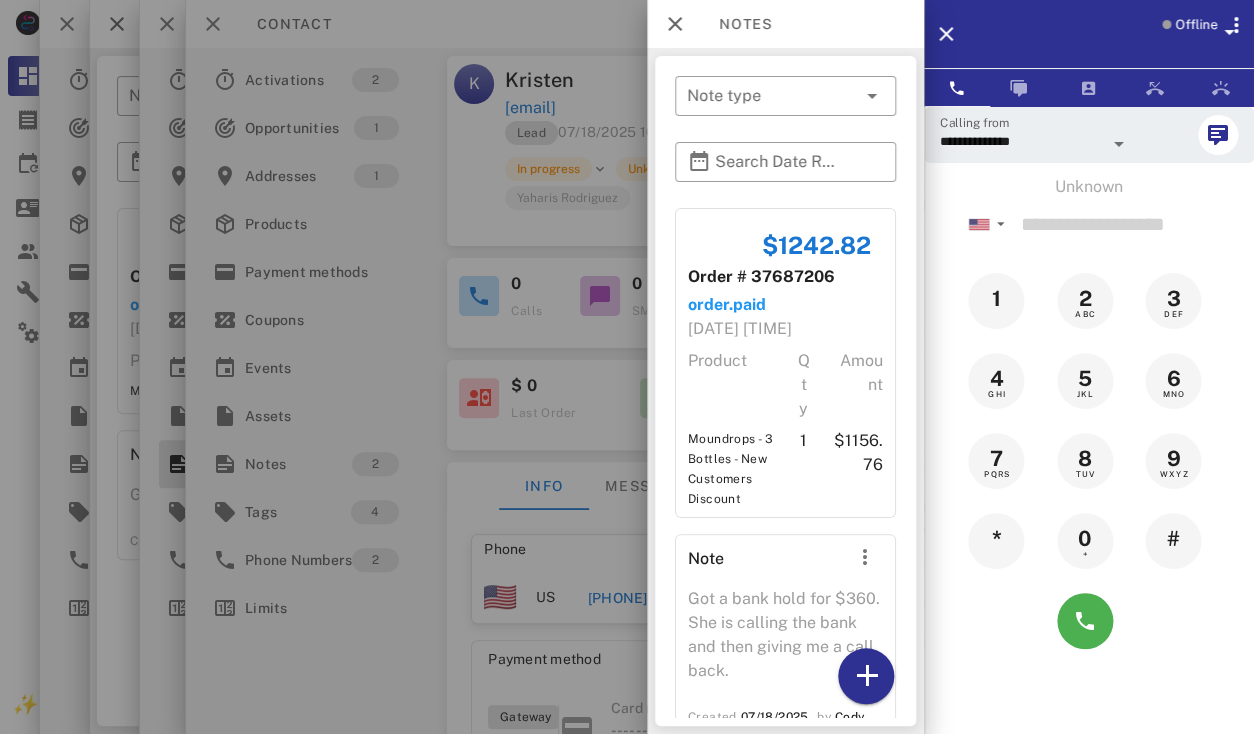 click at bounding box center (627, 367) 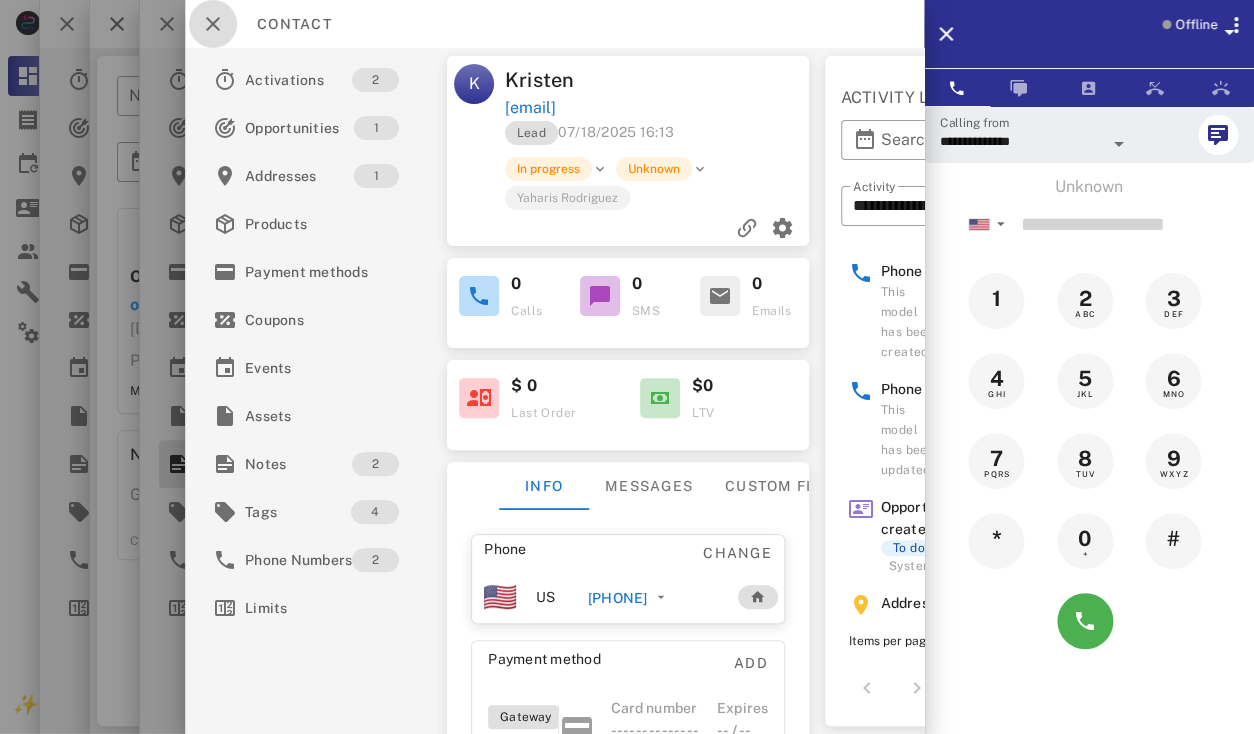 click at bounding box center (213, 24) 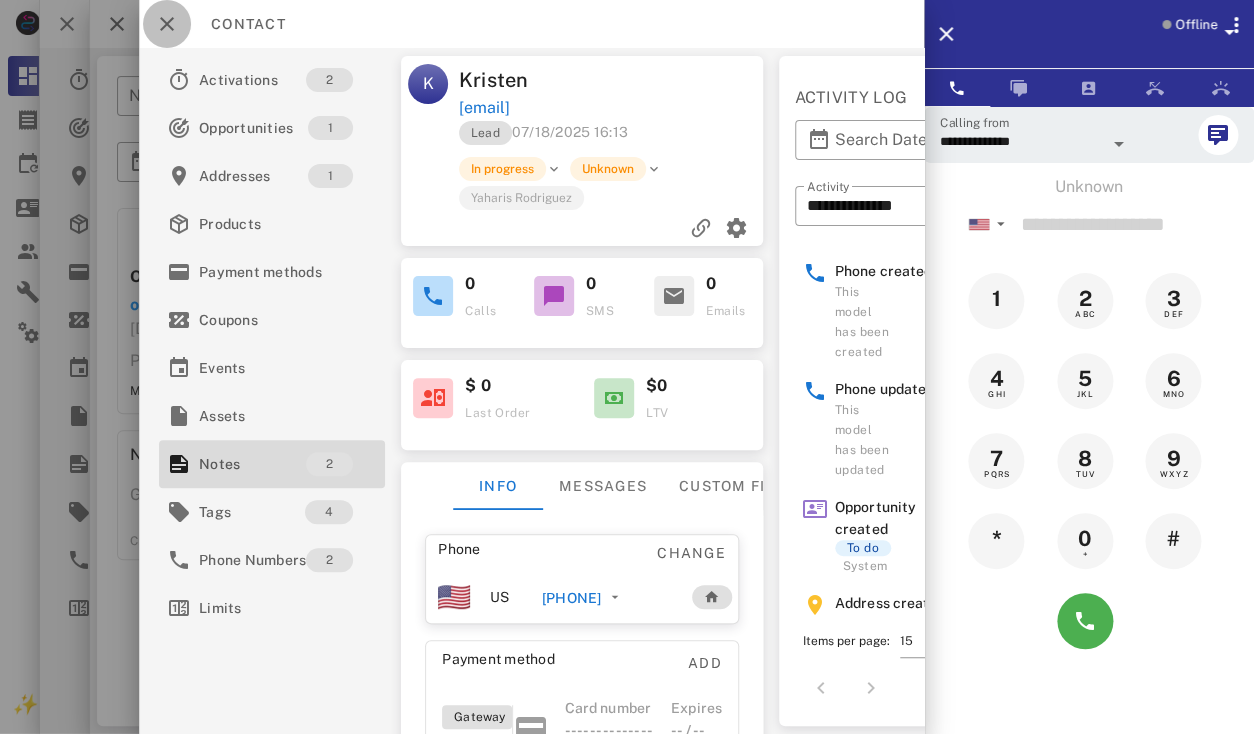 click at bounding box center (167, 24) 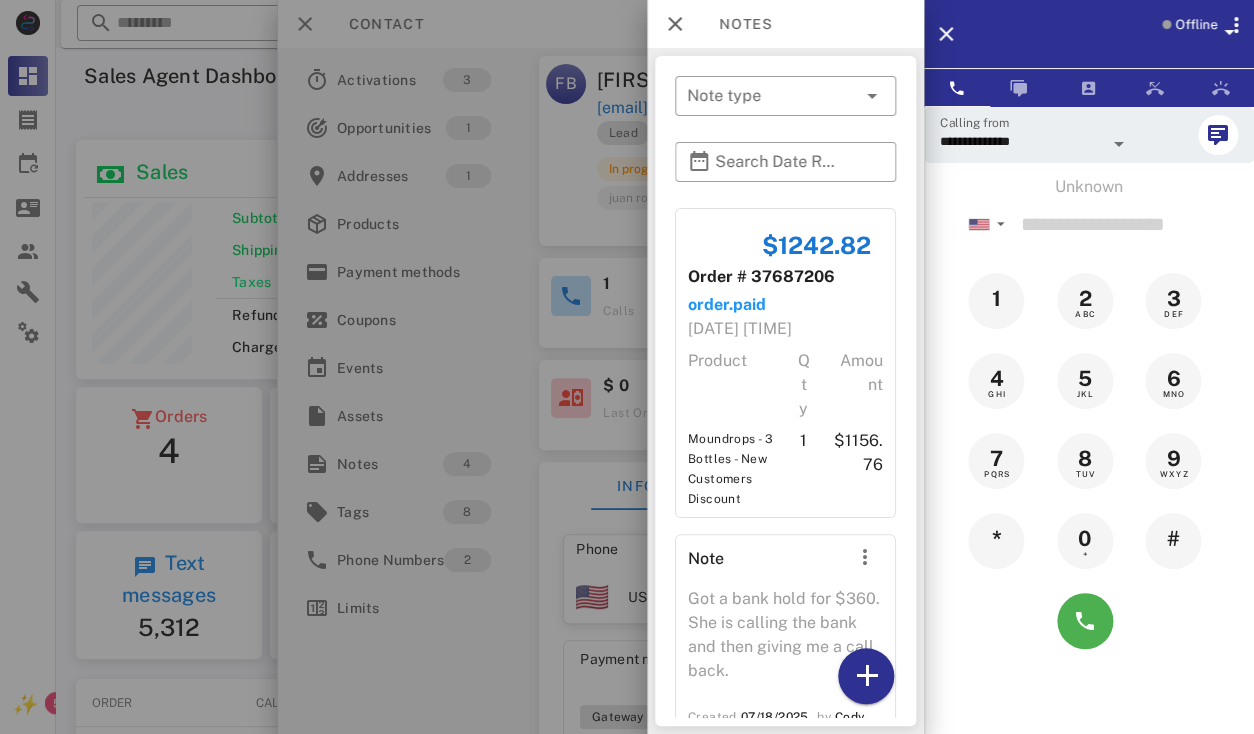 click at bounding box center [627, 367] 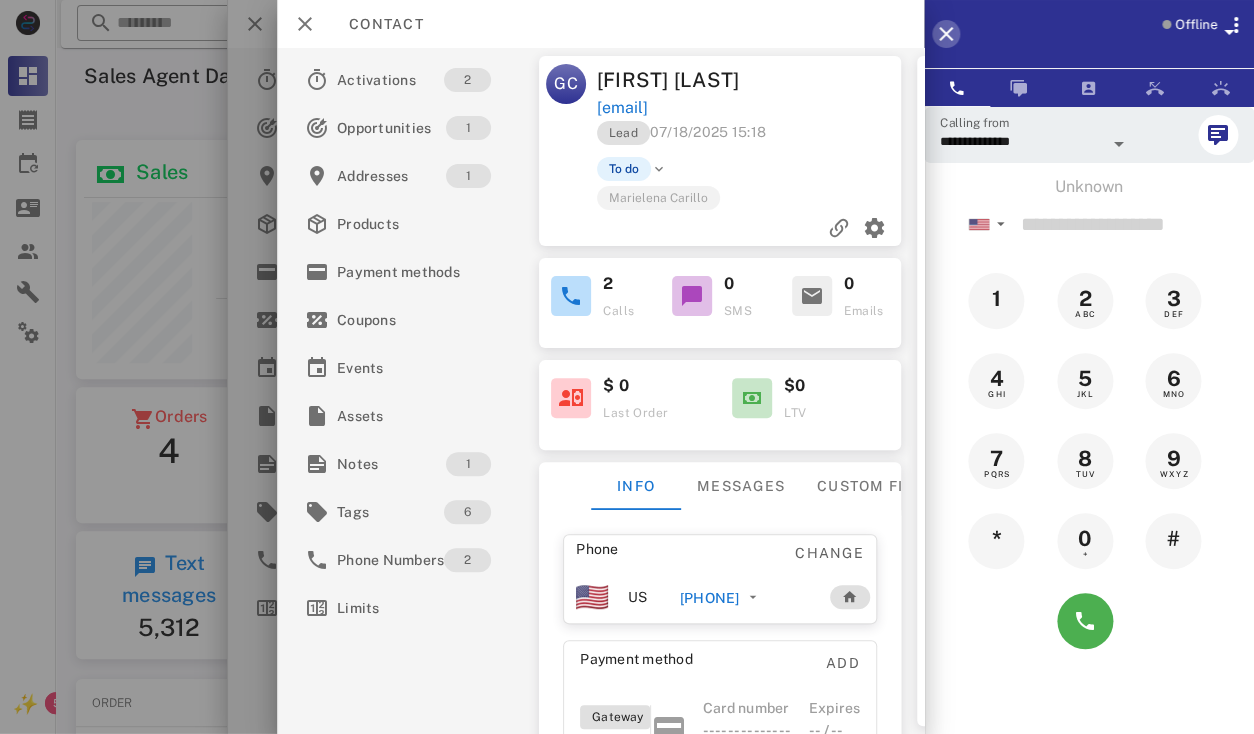 click at bounding box center (946, 34) 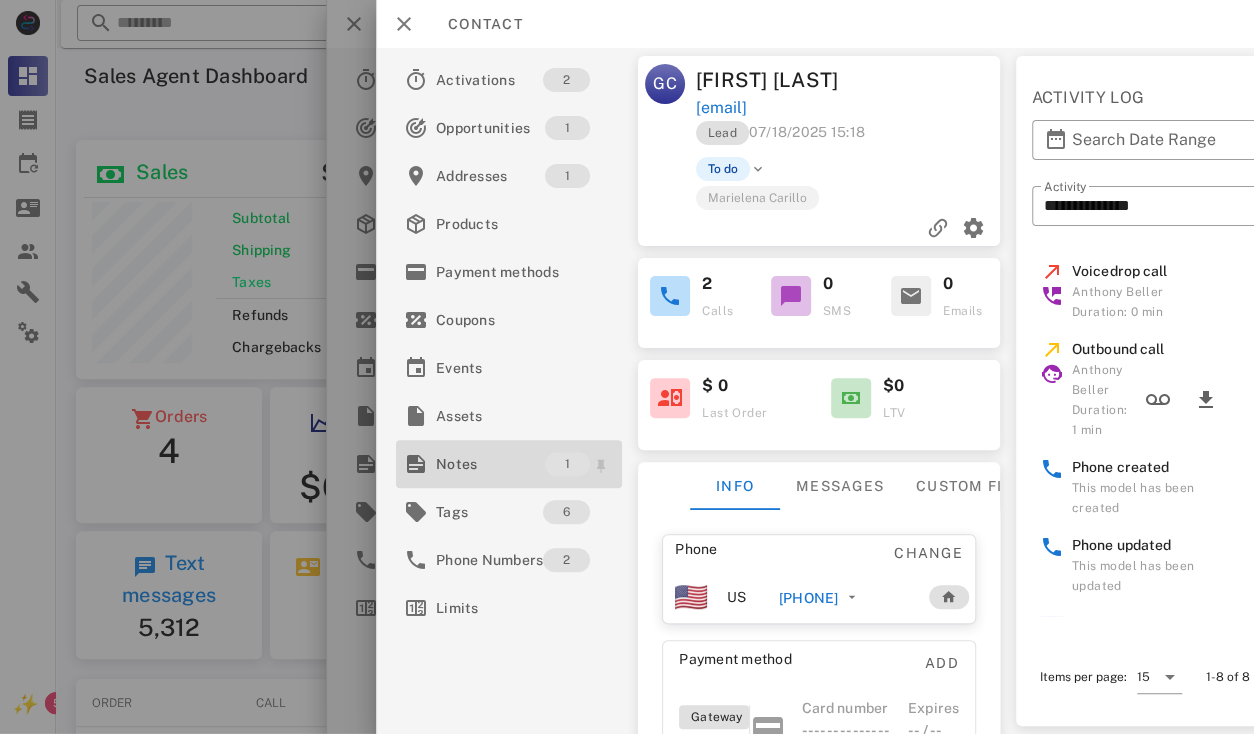 click on "Notes" at bounding box center [490, 464] 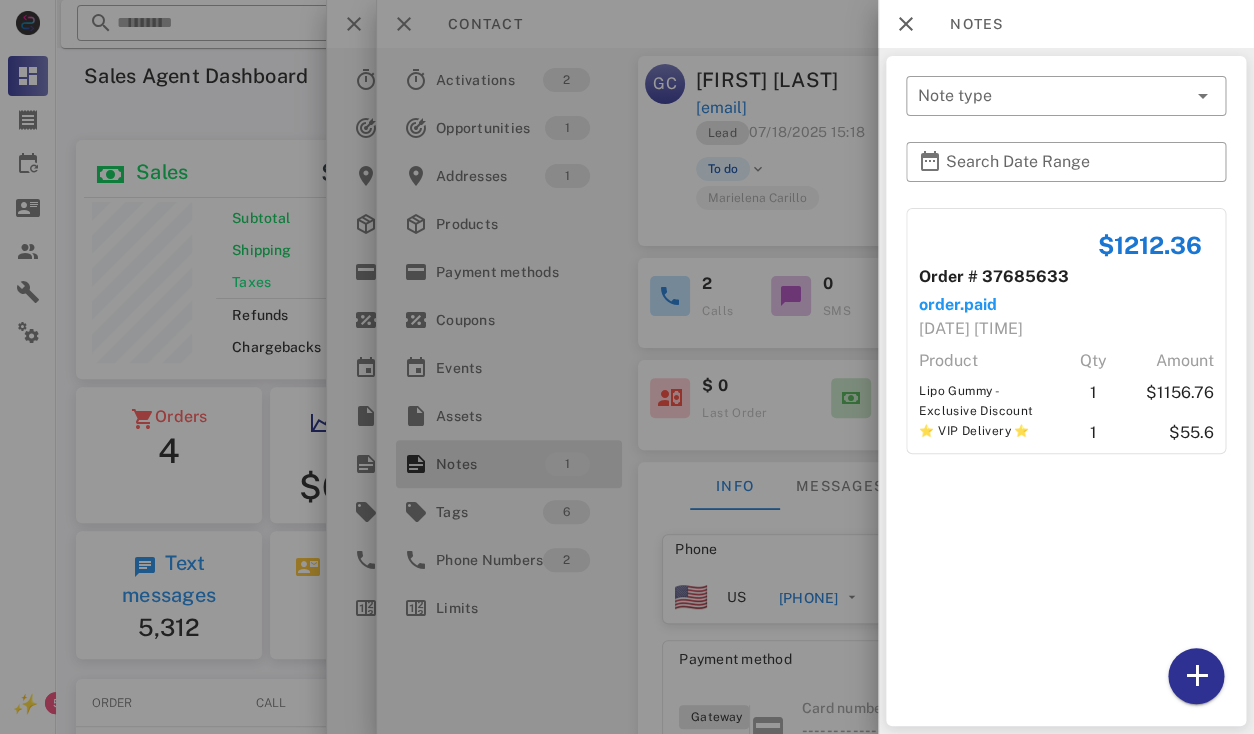 click at bounding box center (627, 367) 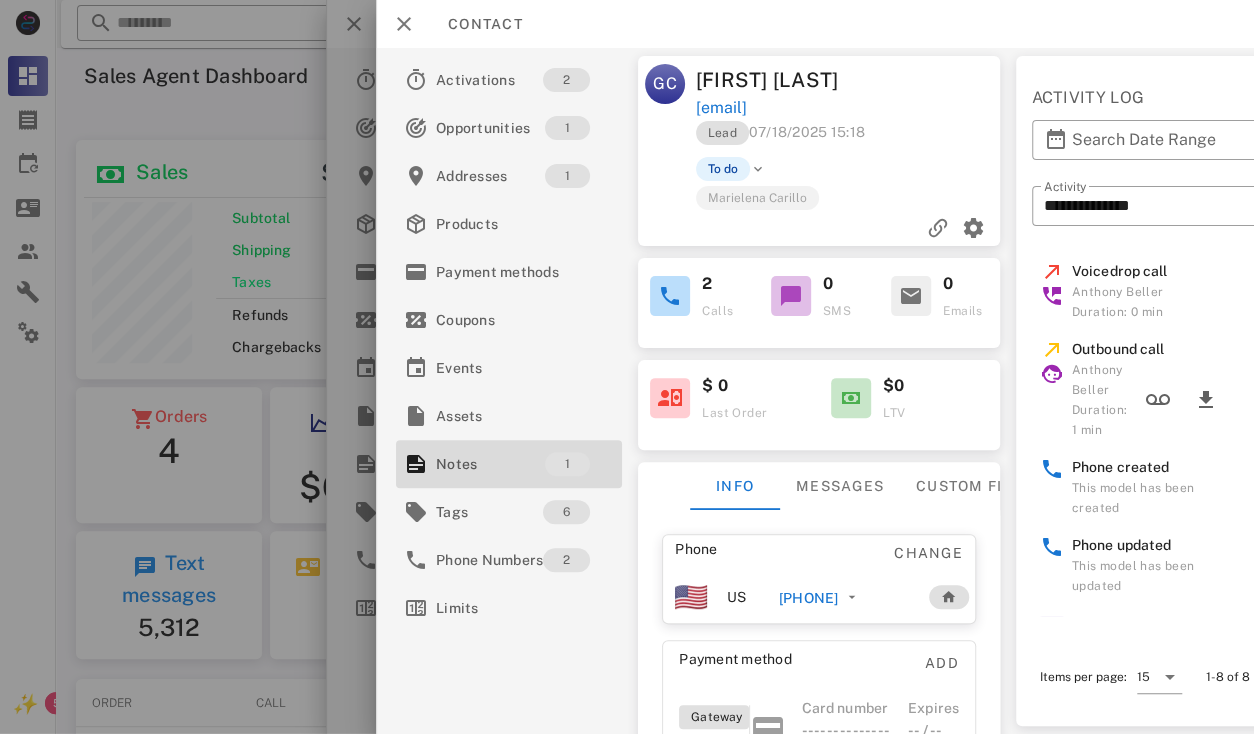click at bounding box center [819, 228] 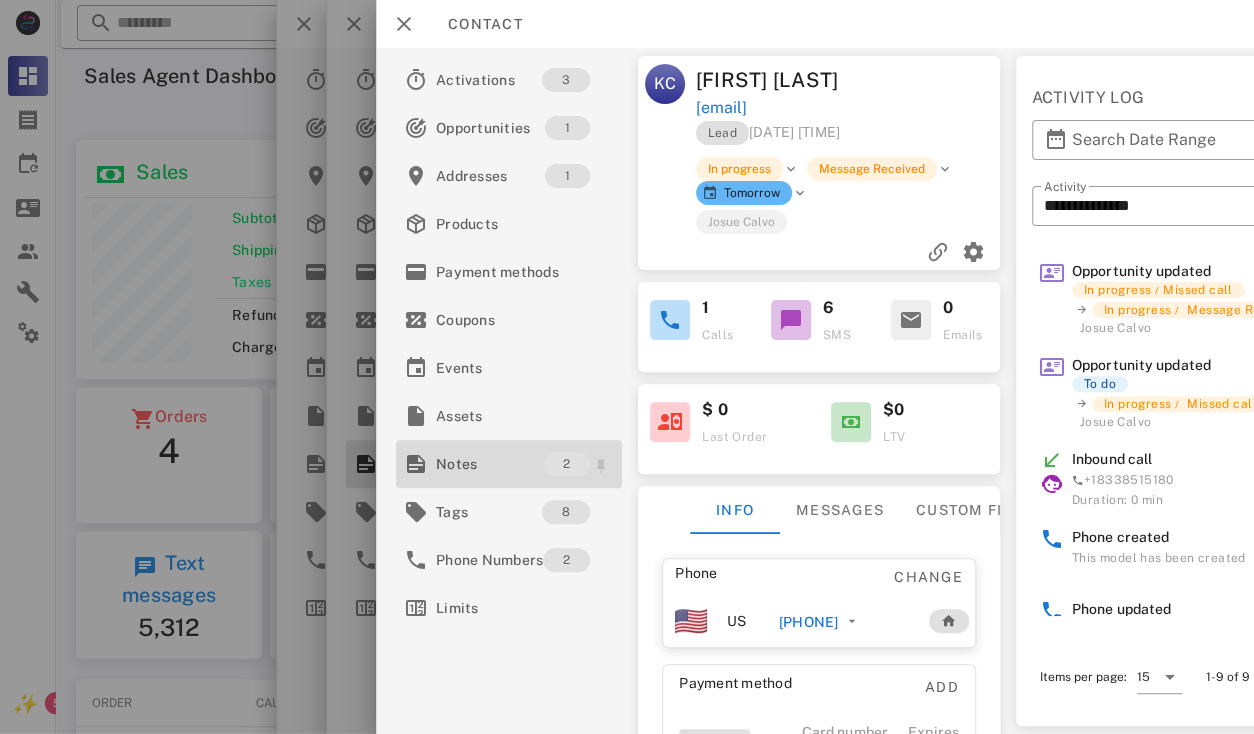 click on "Notes" at bounding box center [489, 464] 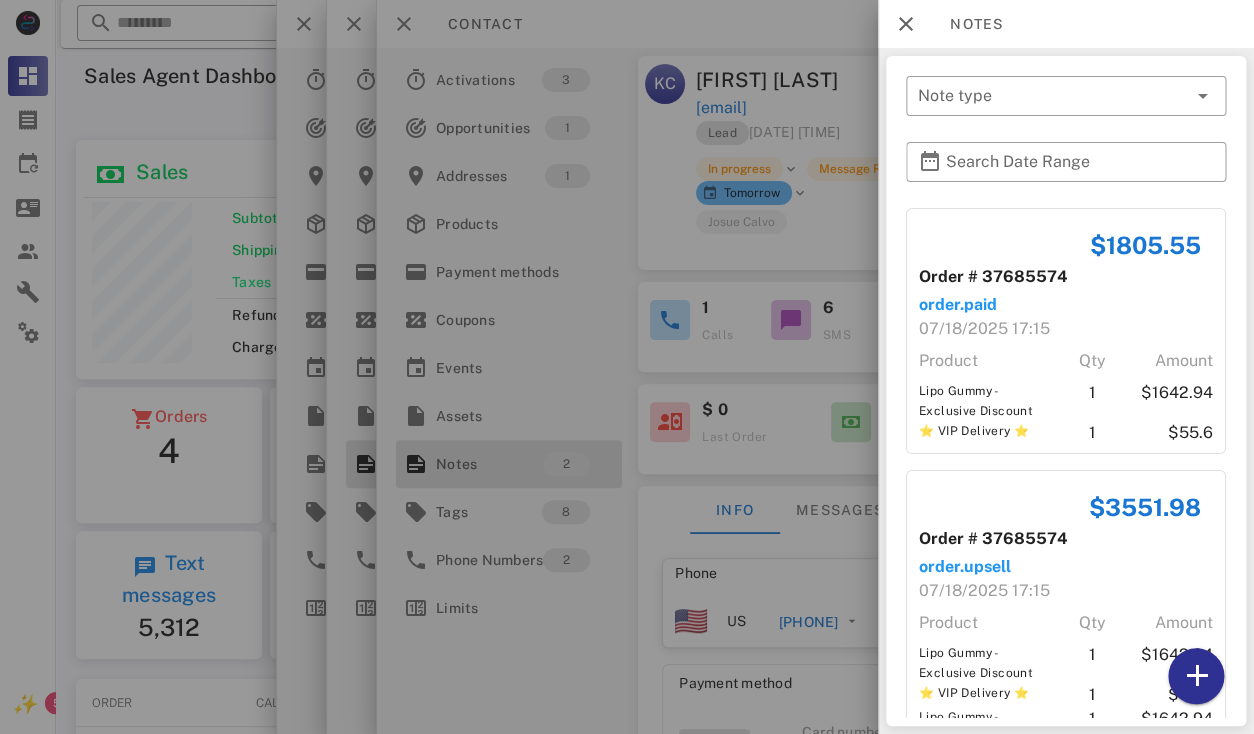scroll, scrollTop: 68, scrollLeft: 0, axis: vertical 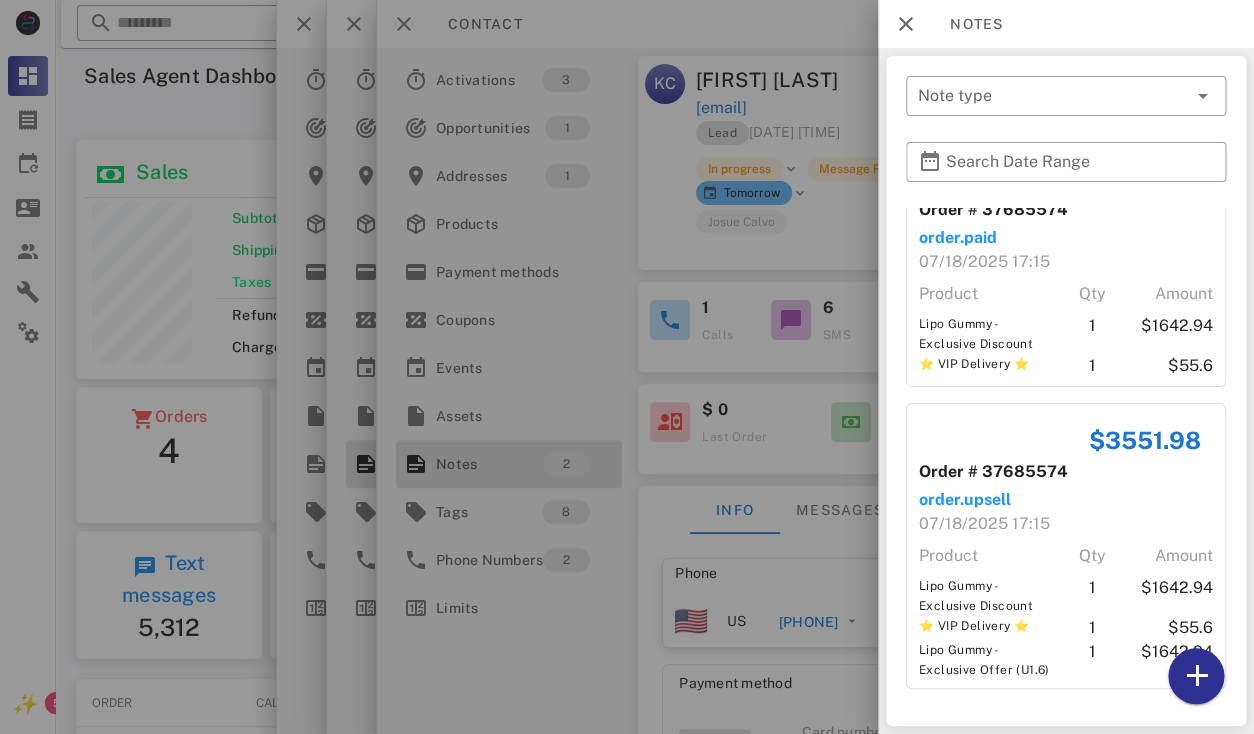 click at bounding box center [627, 367] 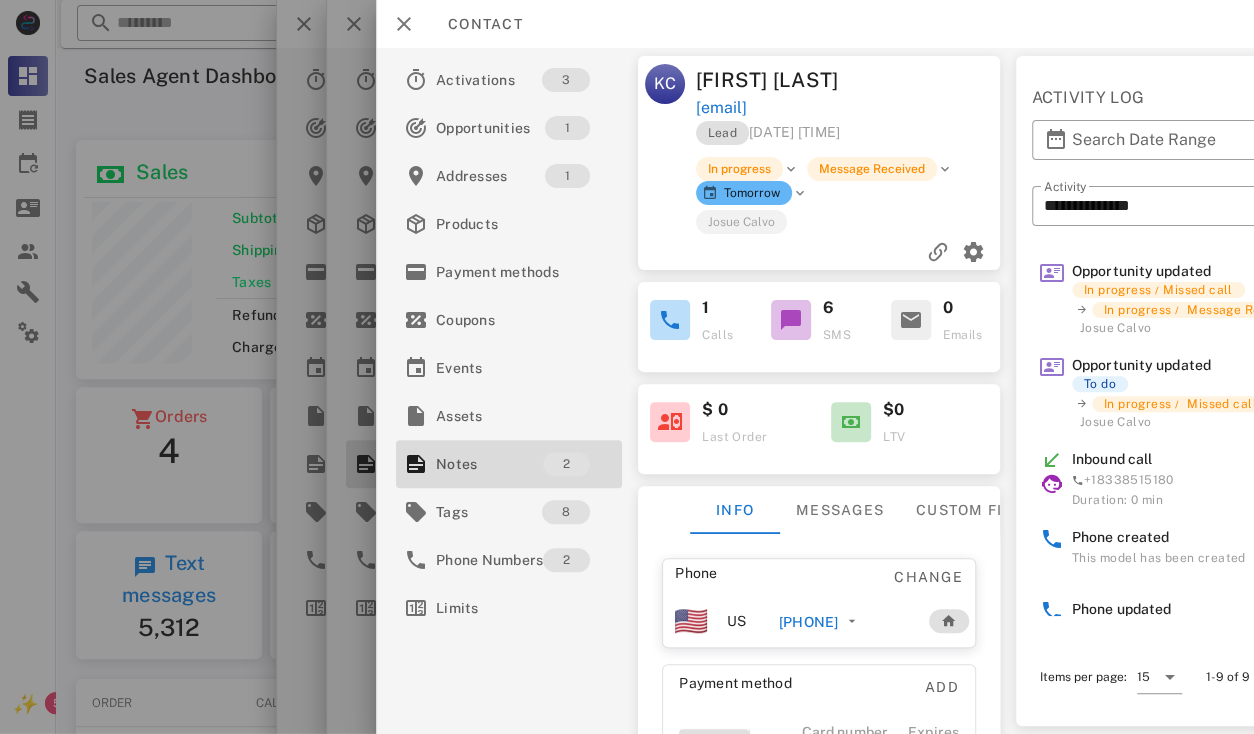 scroll, scrollTop: 0, scrollLeft: 209, axis: horizontal 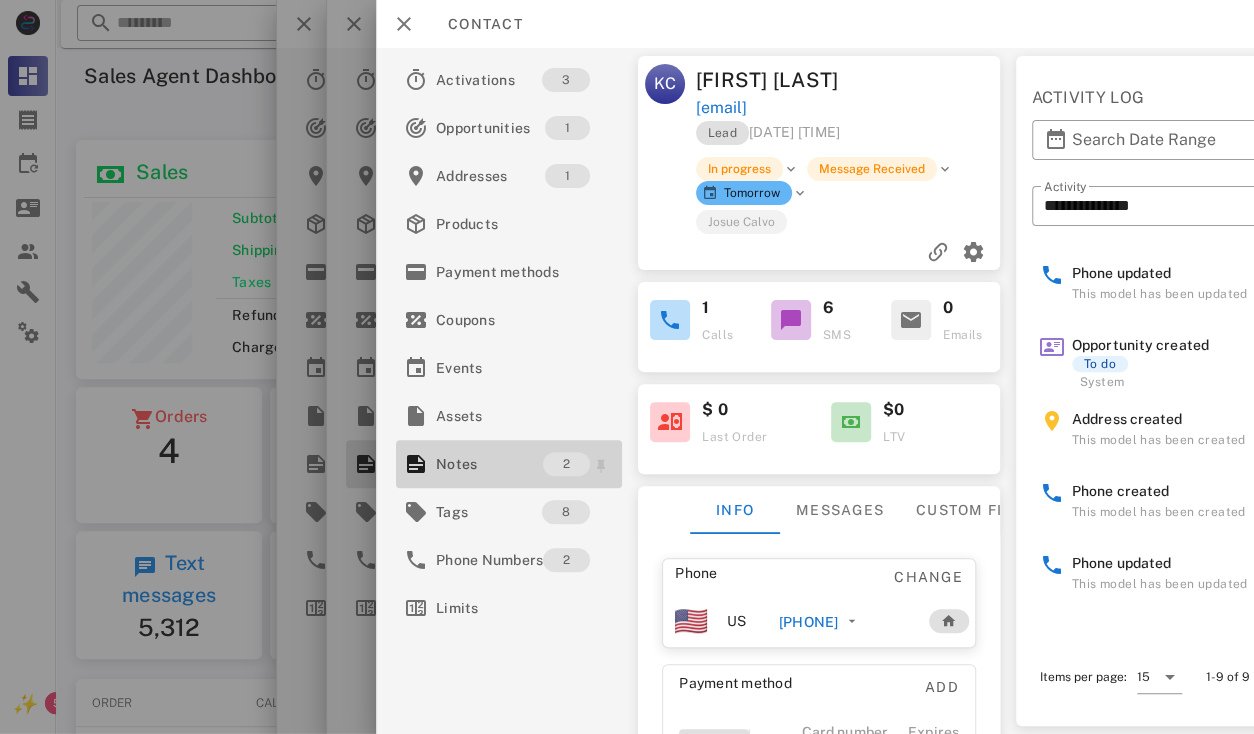 click on "Notes" at bounding box center (489, 464) 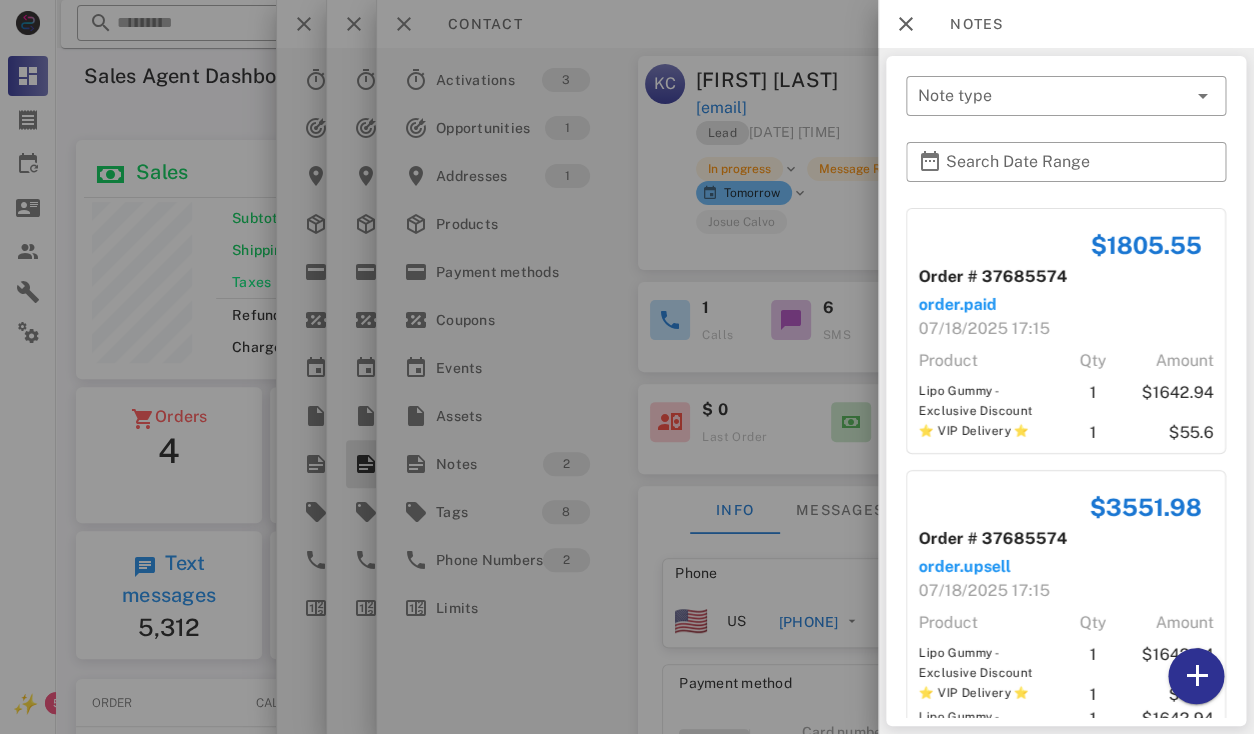 scroll, scrollTop: 68, scrollLeft: 0, axis: vertical 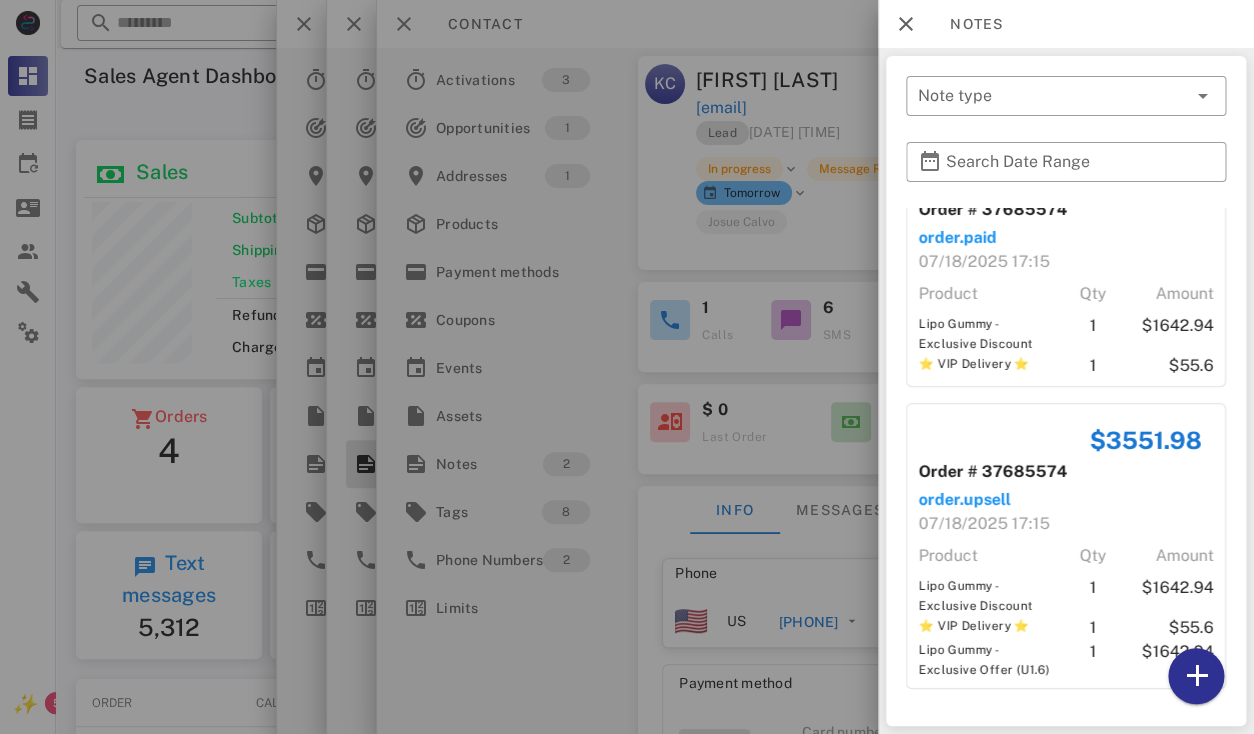 click at bounding box center [627, 367] 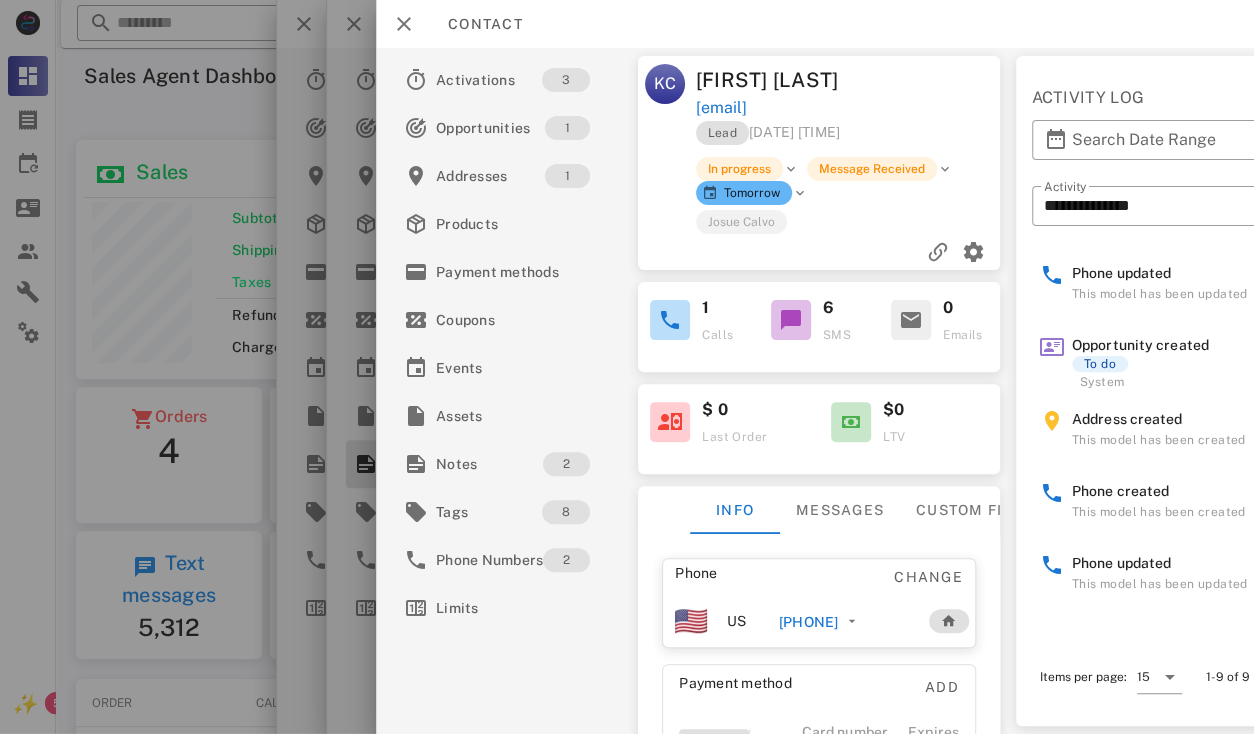 click on "+14802500192" at bounding box center (808, 622) 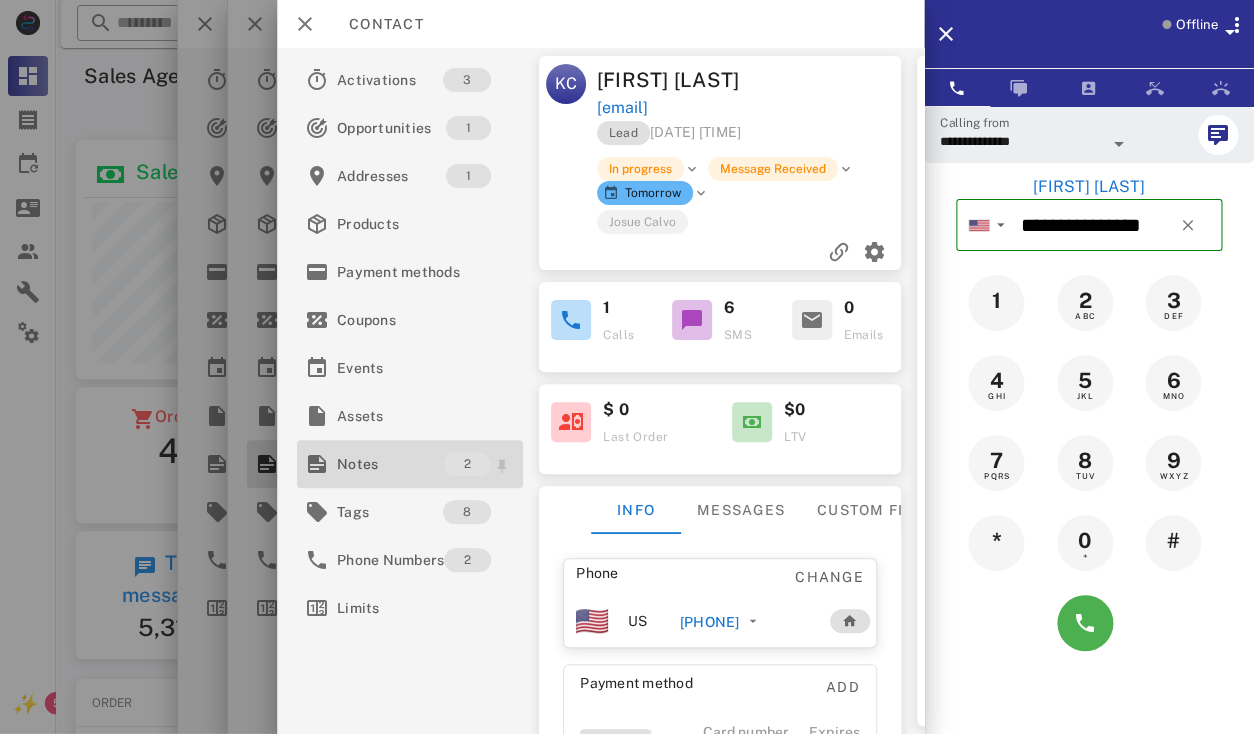 click on "Notes" at bounding box center (390, 464) 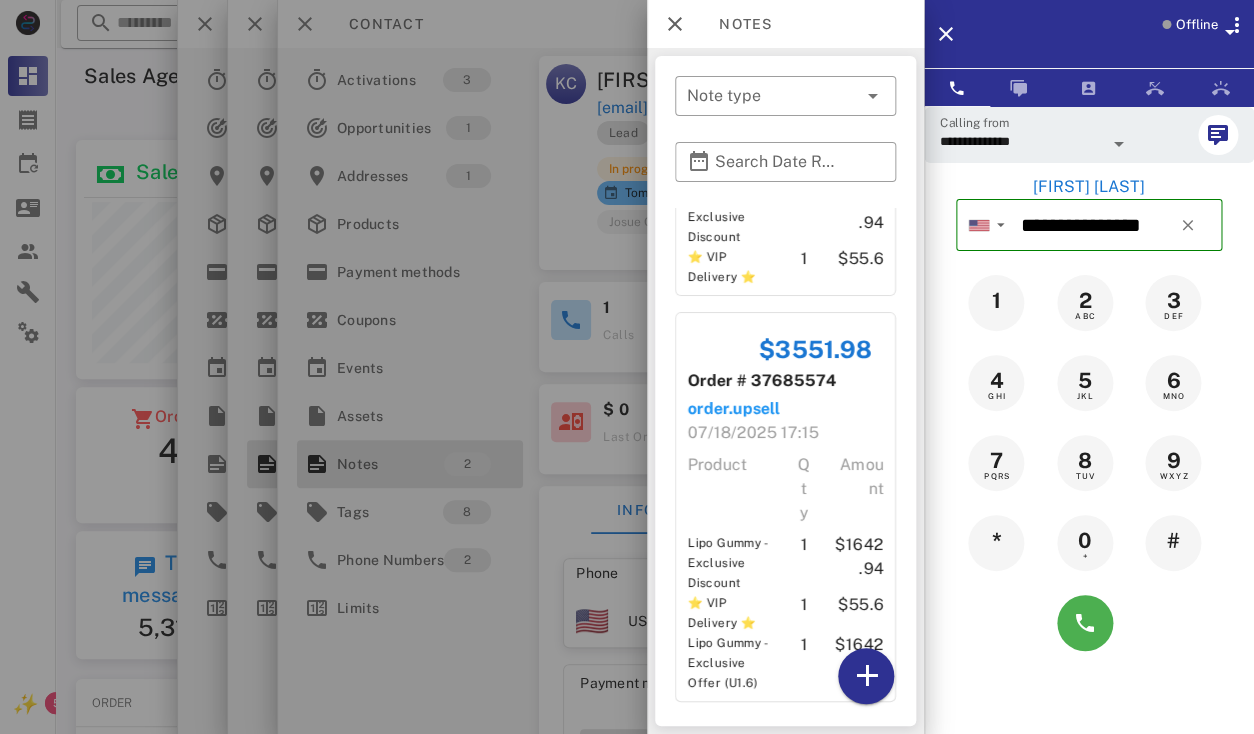 scroll, scrollTop: 256, scrollLeft: 0, axis: vertical 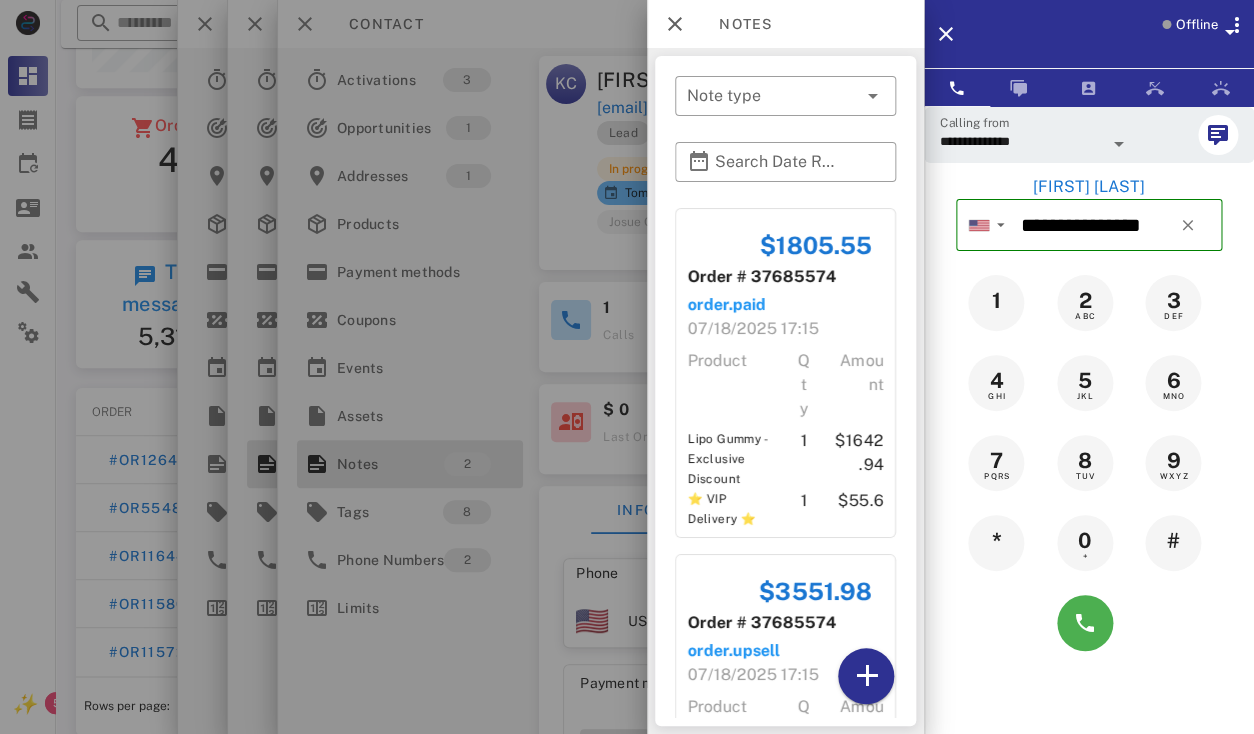 click at bounding box center [627, 367] 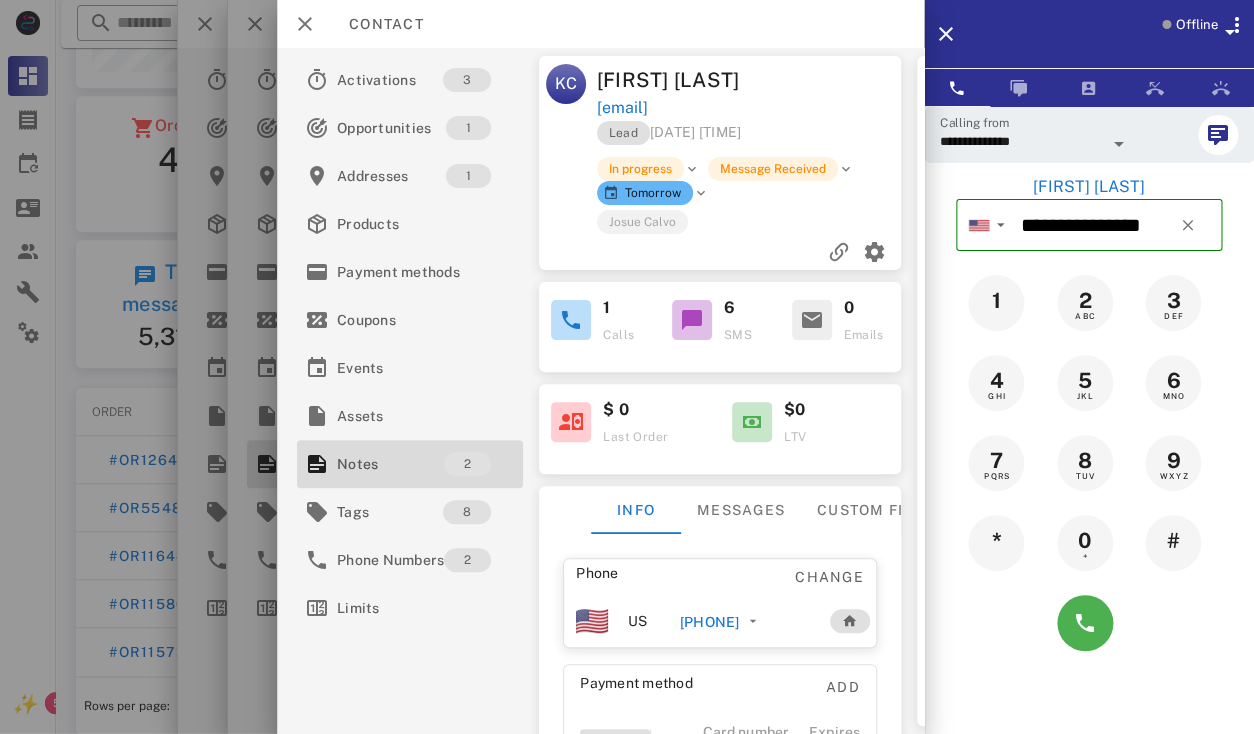 click on "Kevin Crawford" at bounding box center [674, 80] 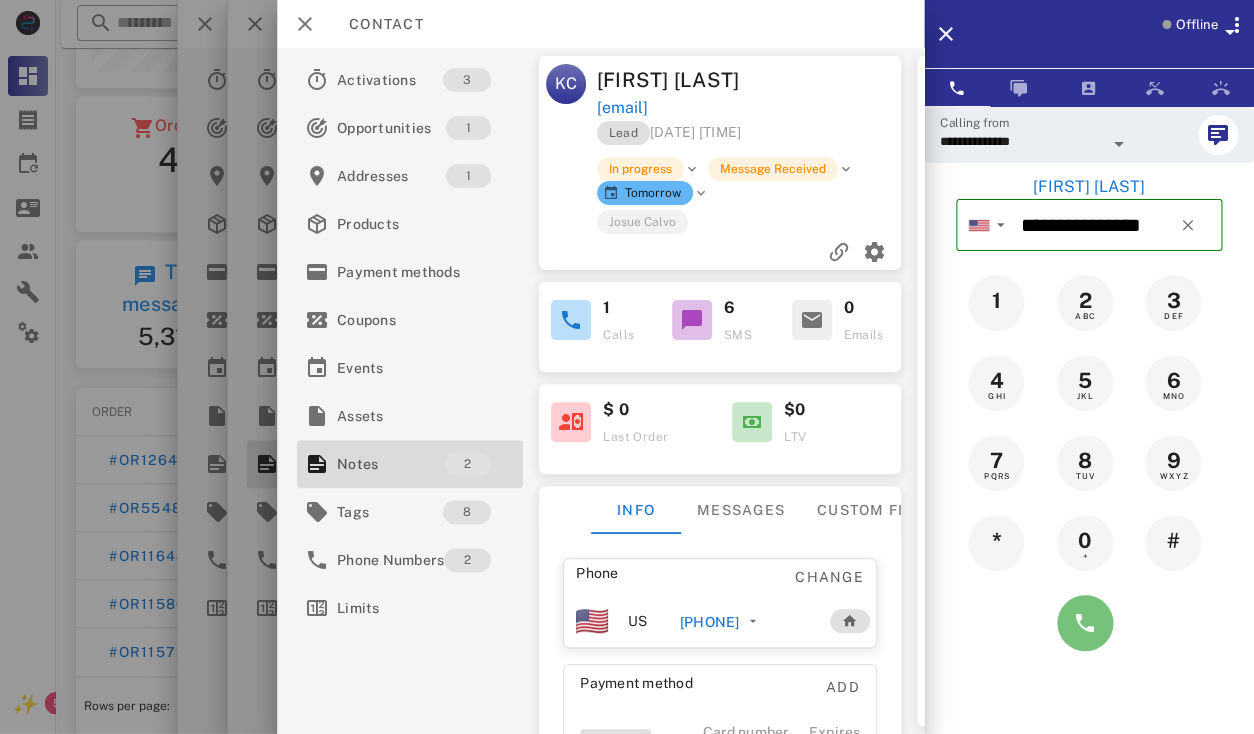 click at bounding box center (1085, 623) 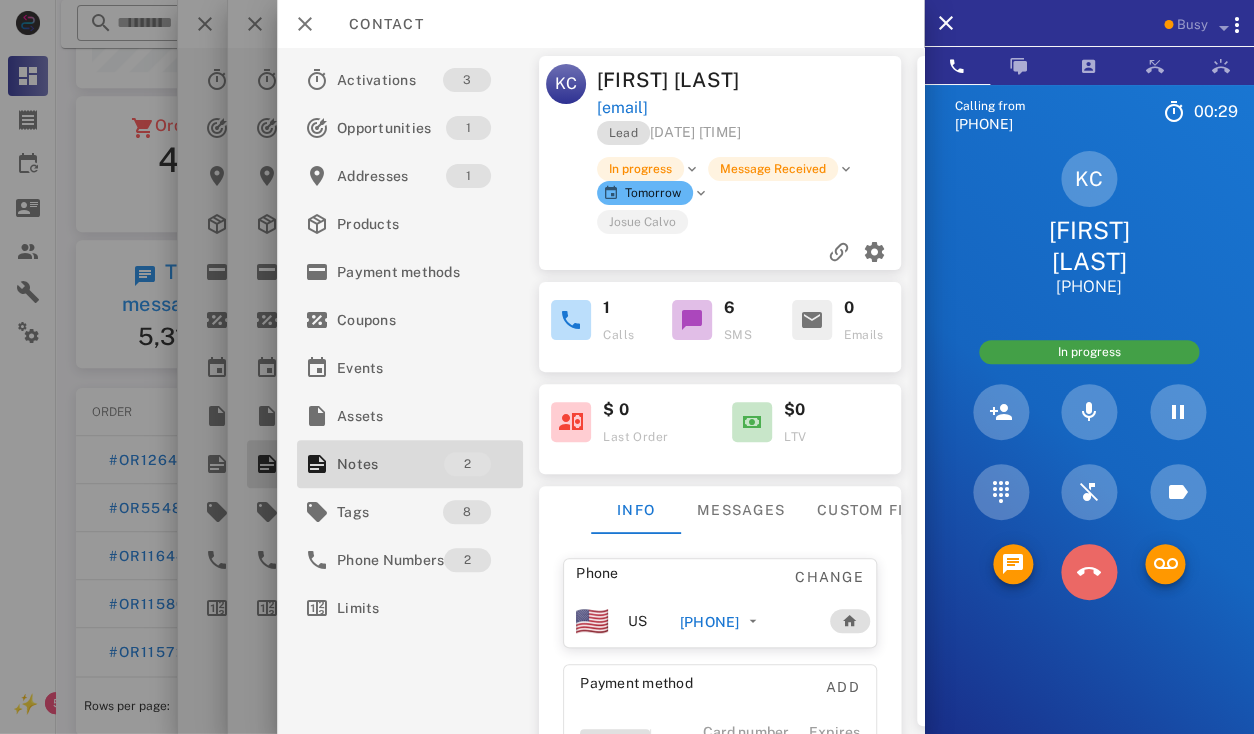 click at bounding box center [1089, 572] 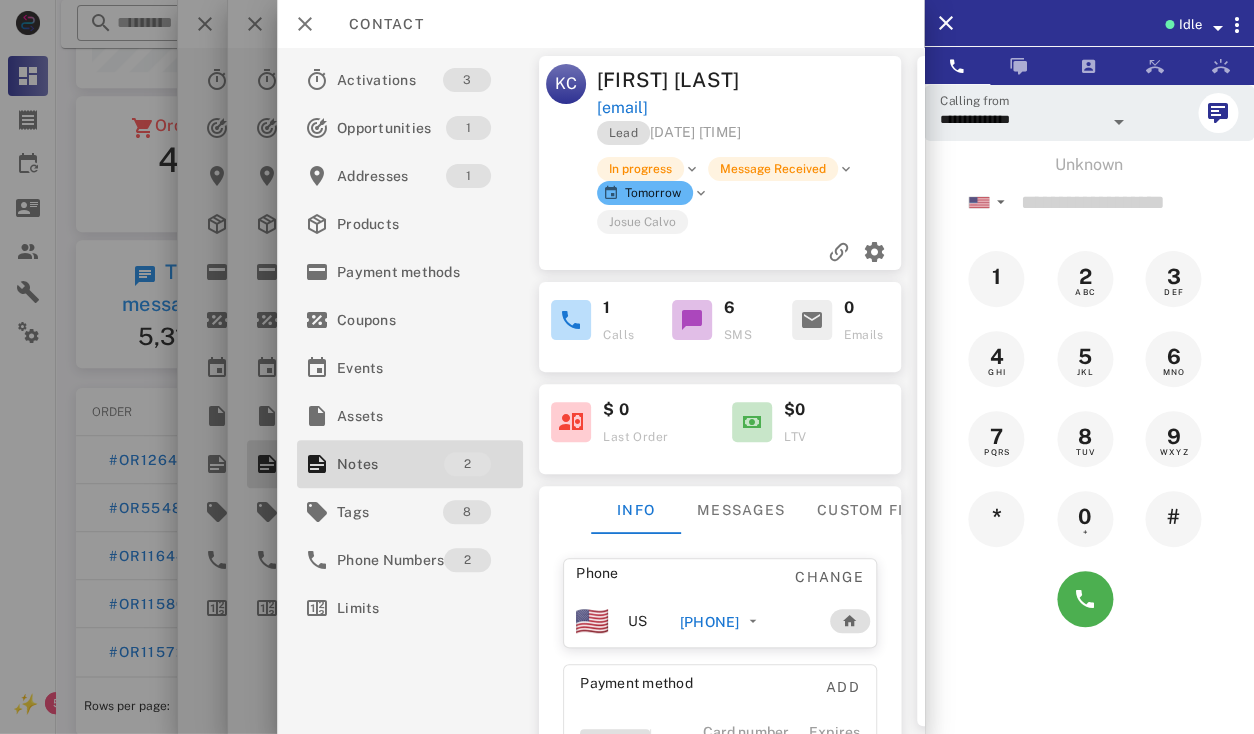 click on "+14802500192" at bounding box center (709, 622) 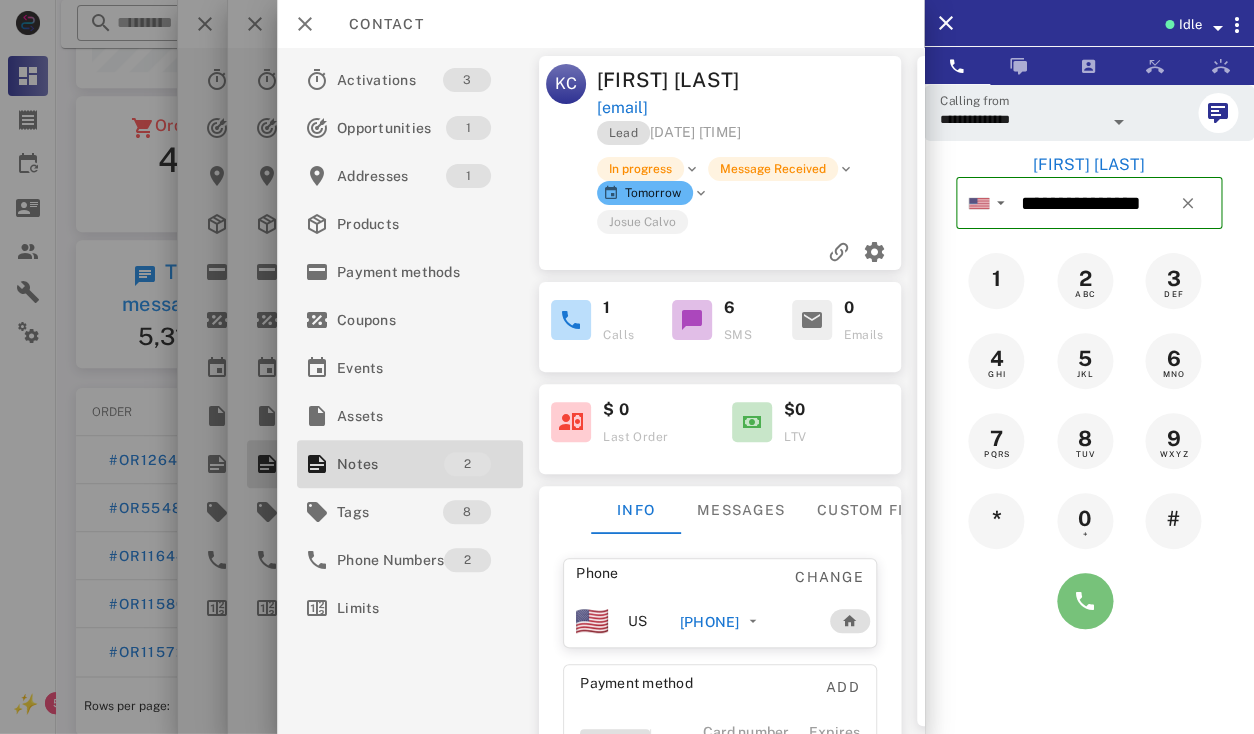 click at bounding box center [1085, 601] 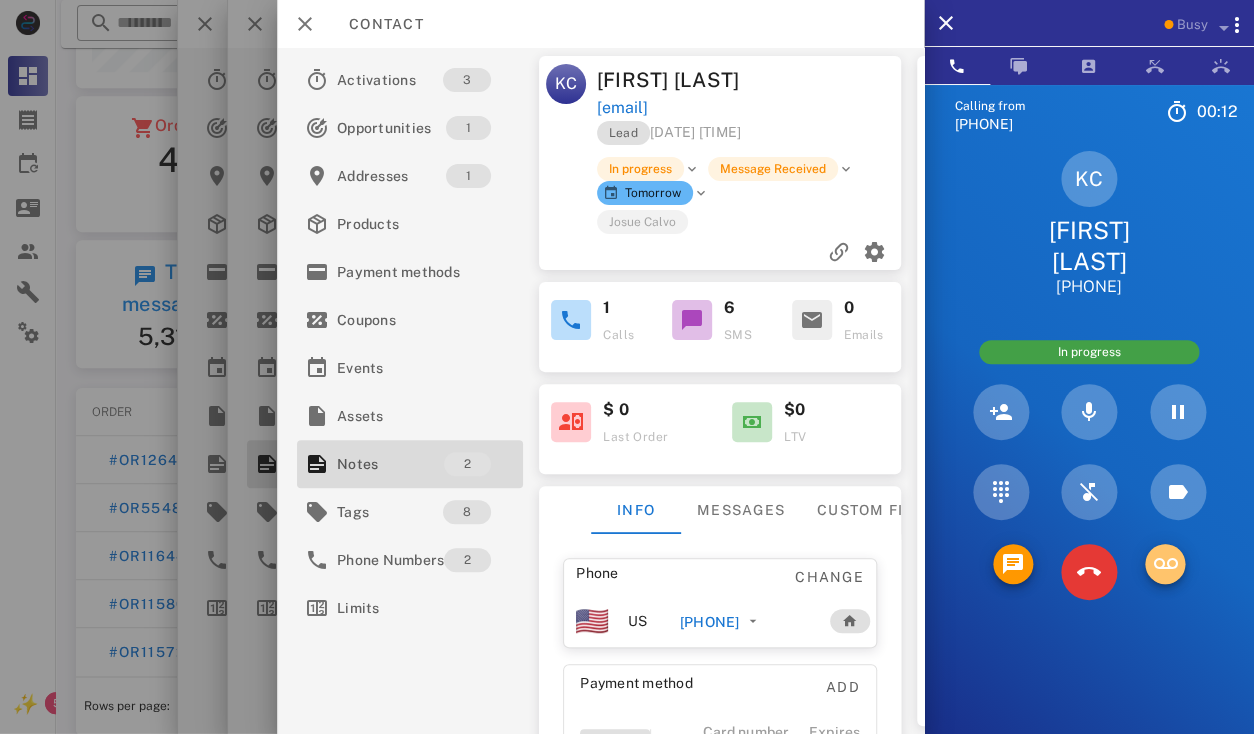 click at bounding box center [1165, 564] 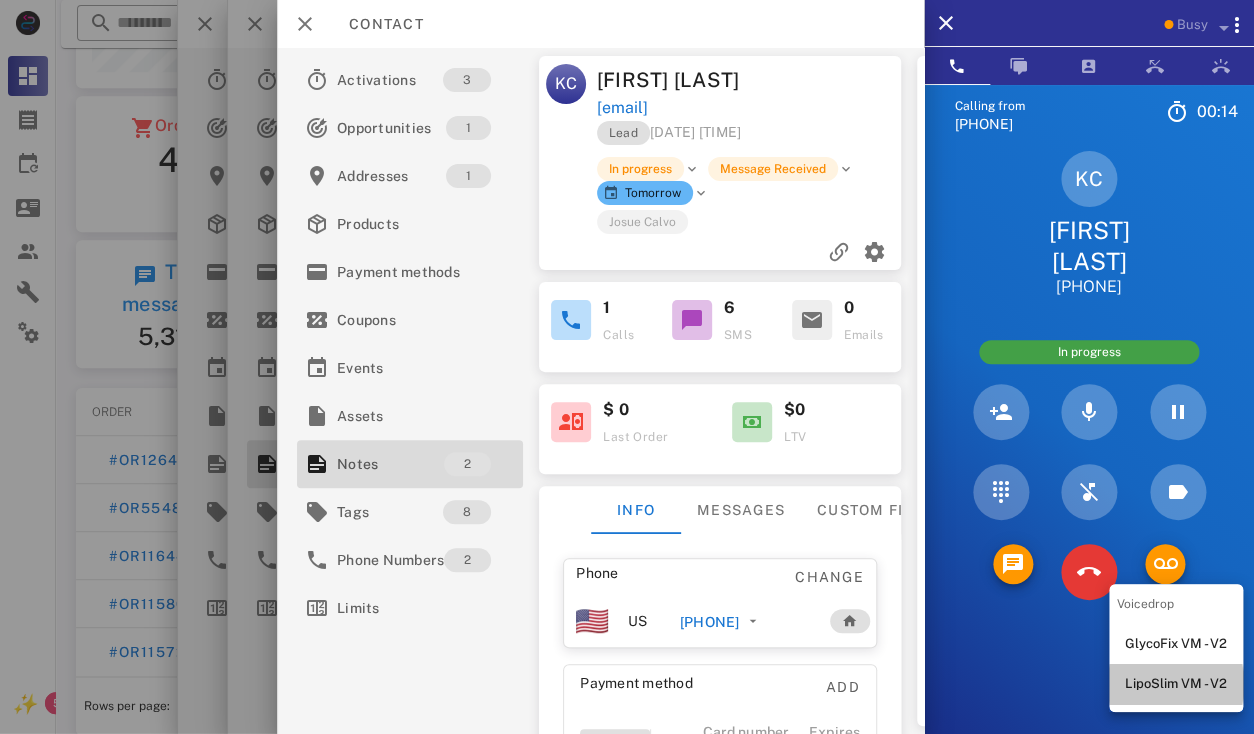 click on "LipoSlim VM - V2" at bounding box center [1176, 684] 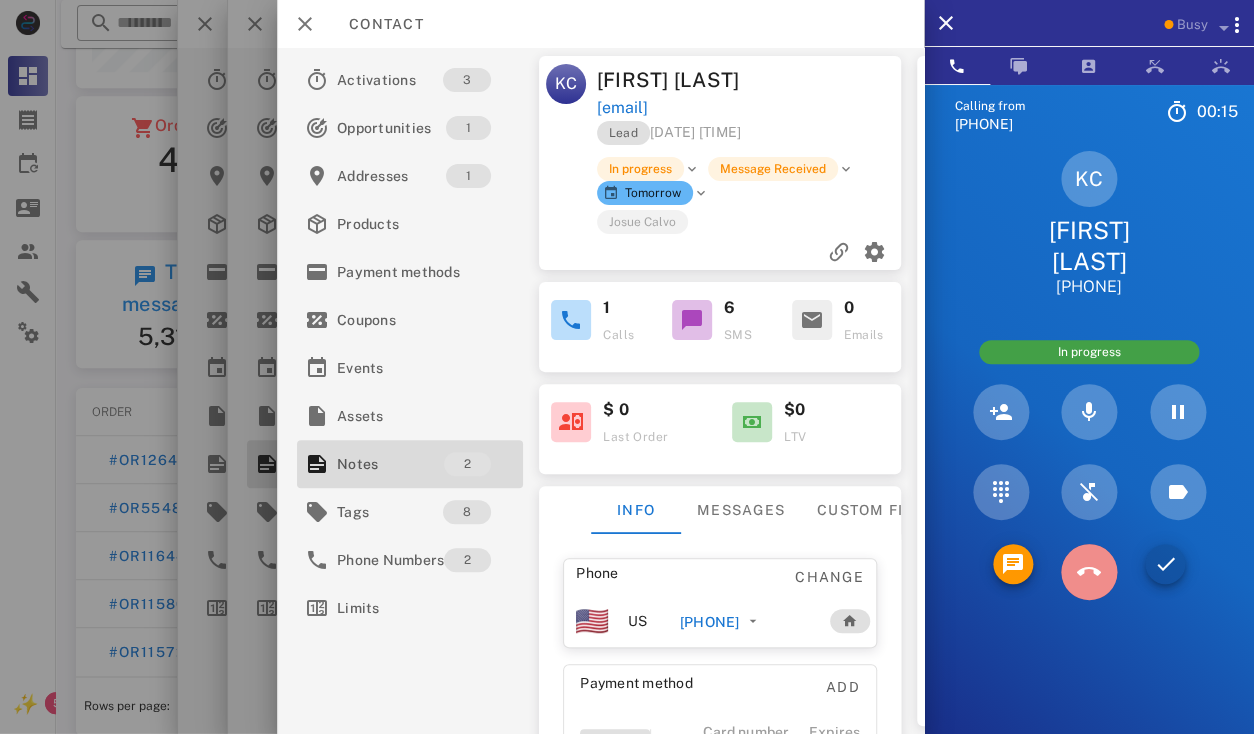 click at bounding box center [1089, 572] 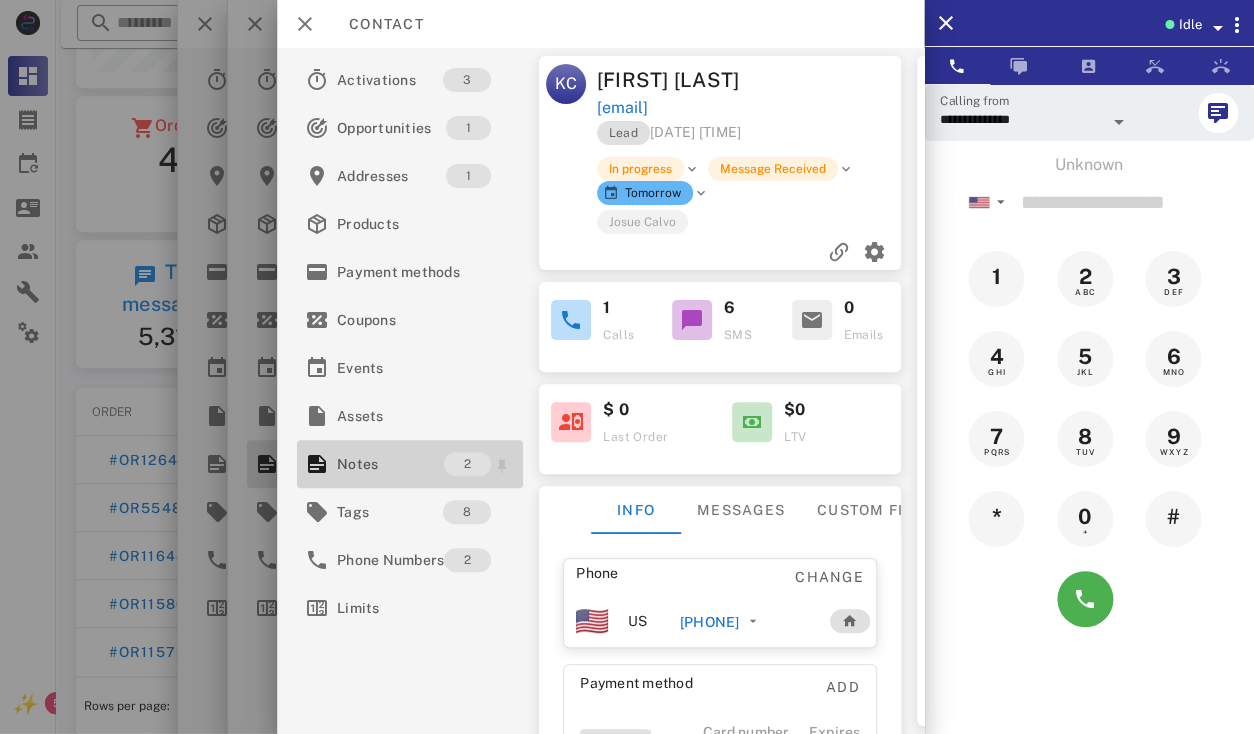 click on "Notes" at bounding box center (390, 464) 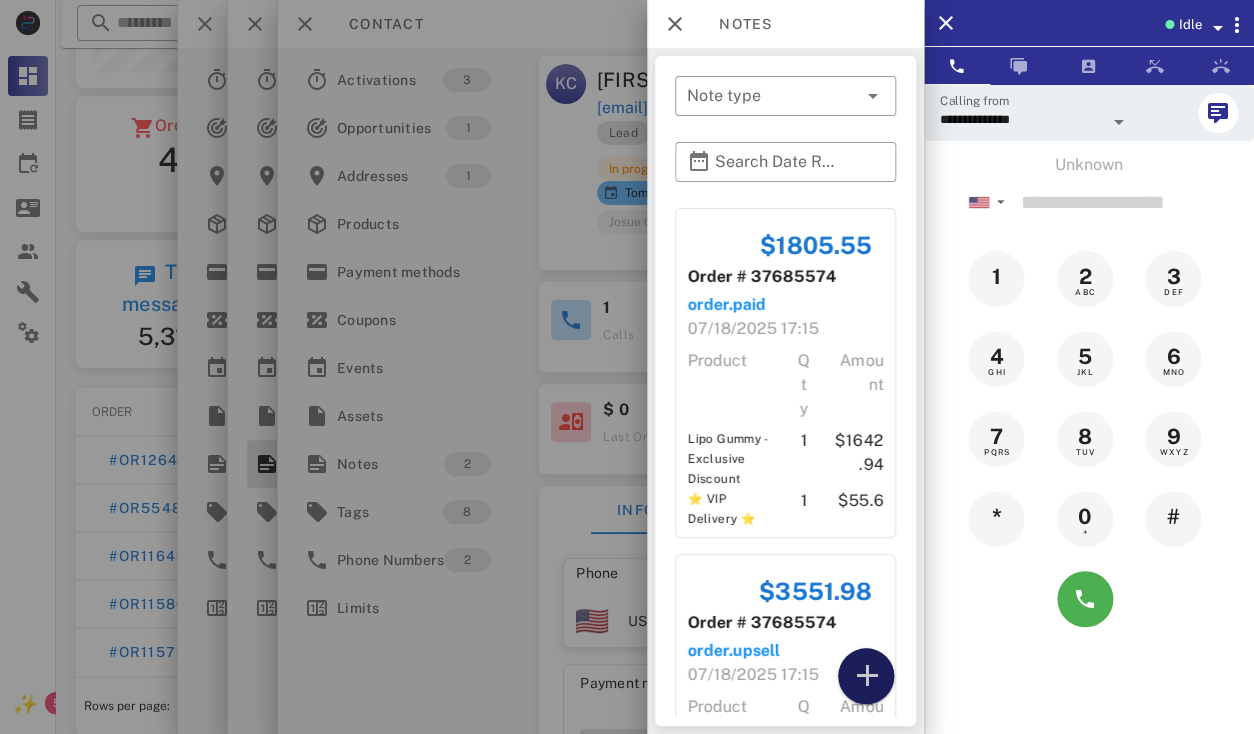 click at bounding box center [866, 676] 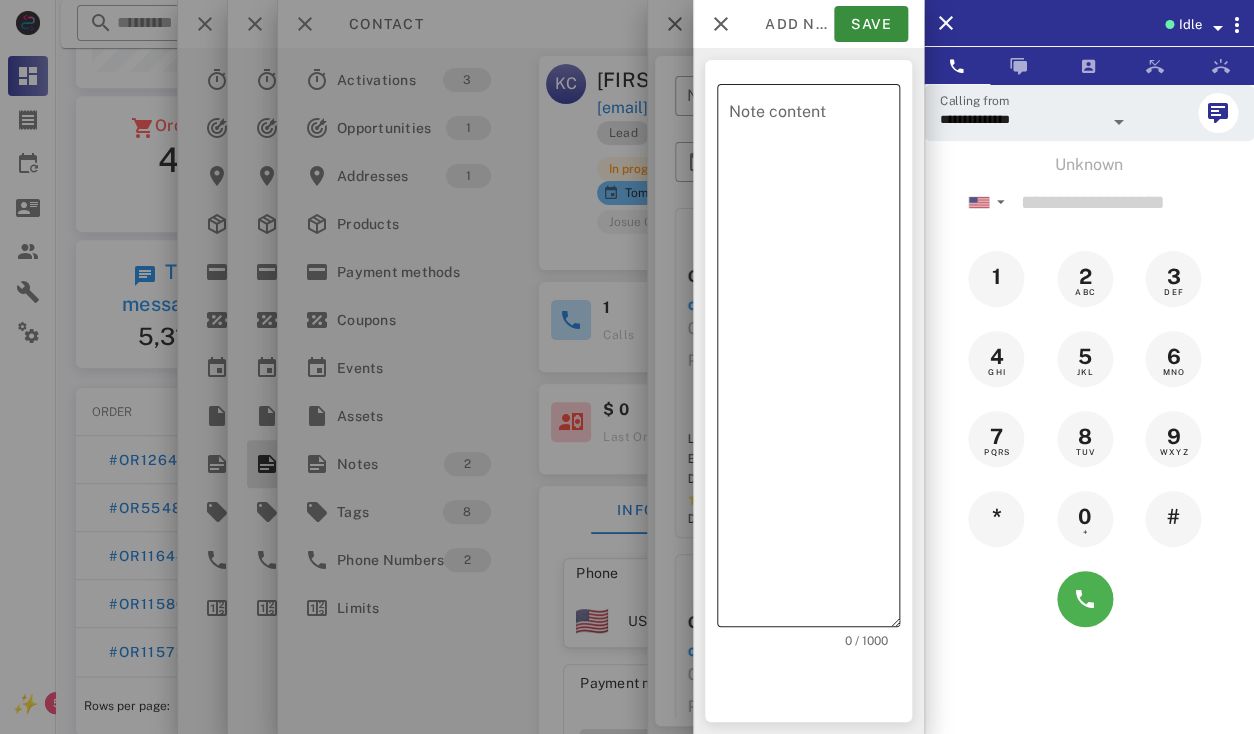 click on "Note content" at bounding box center [814, 360] 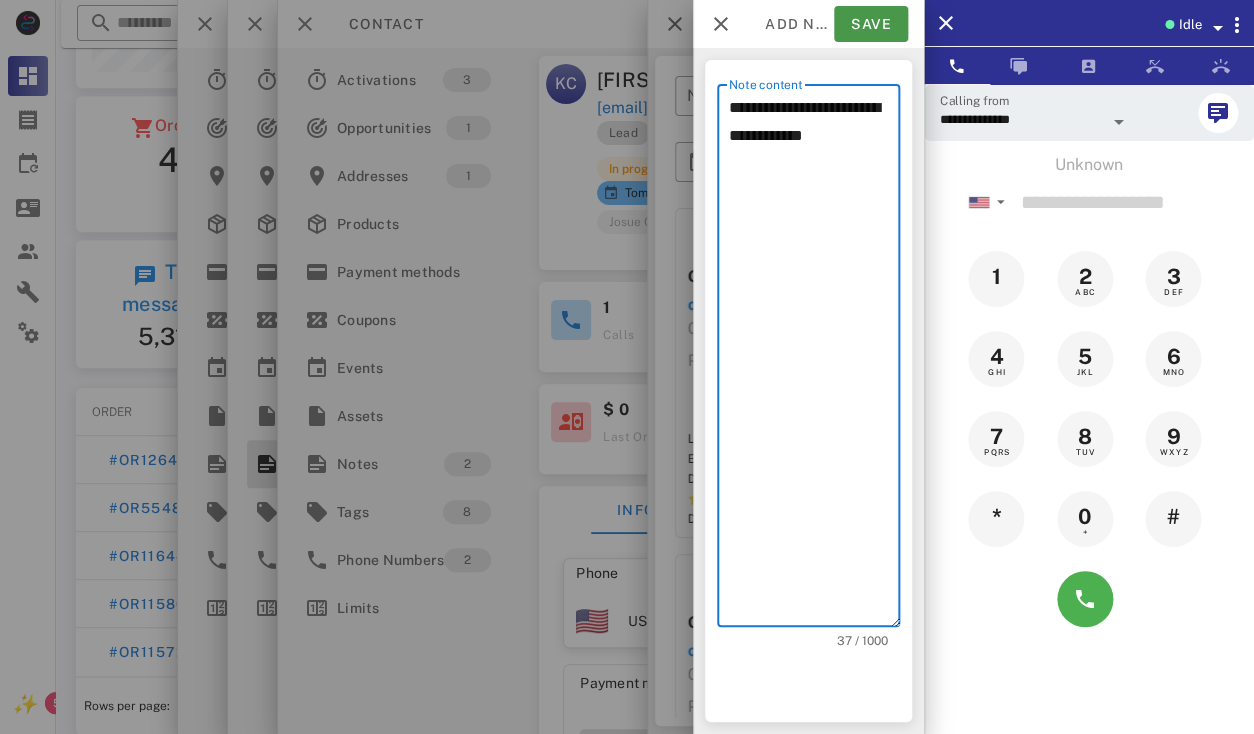 type on "**********" 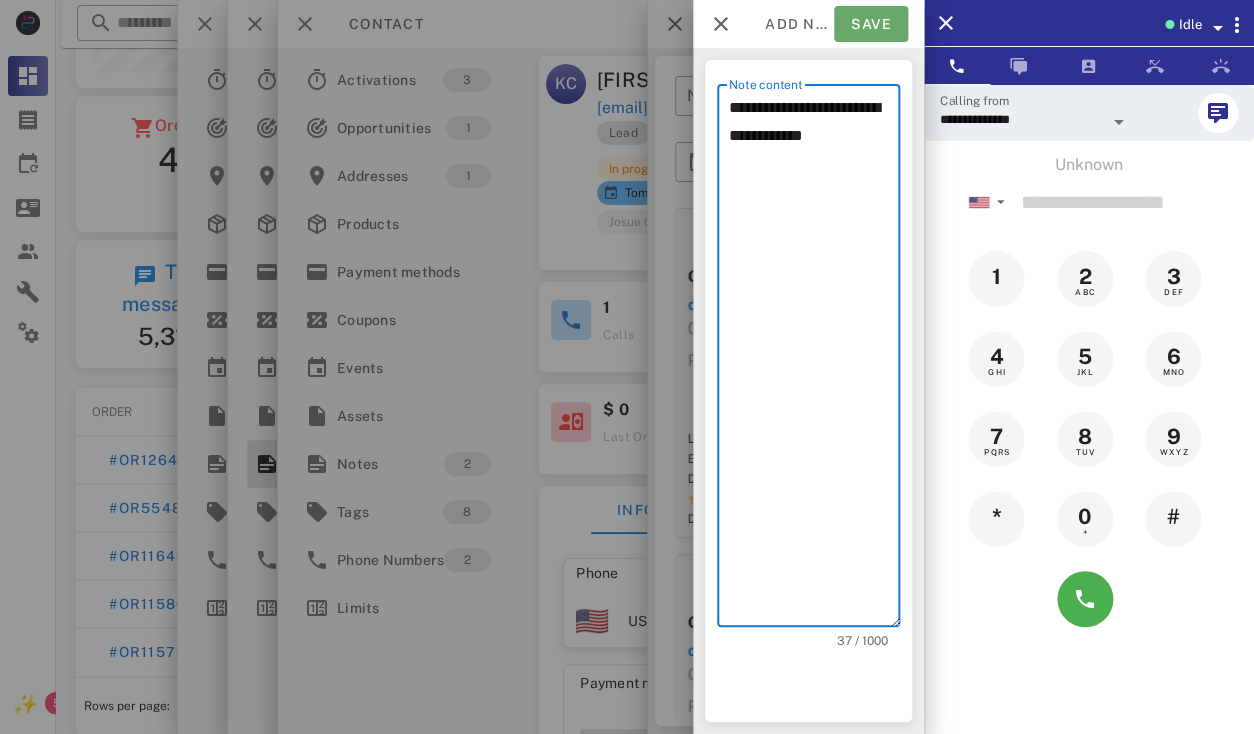 click on "Save" at bounding box center (871, 24) 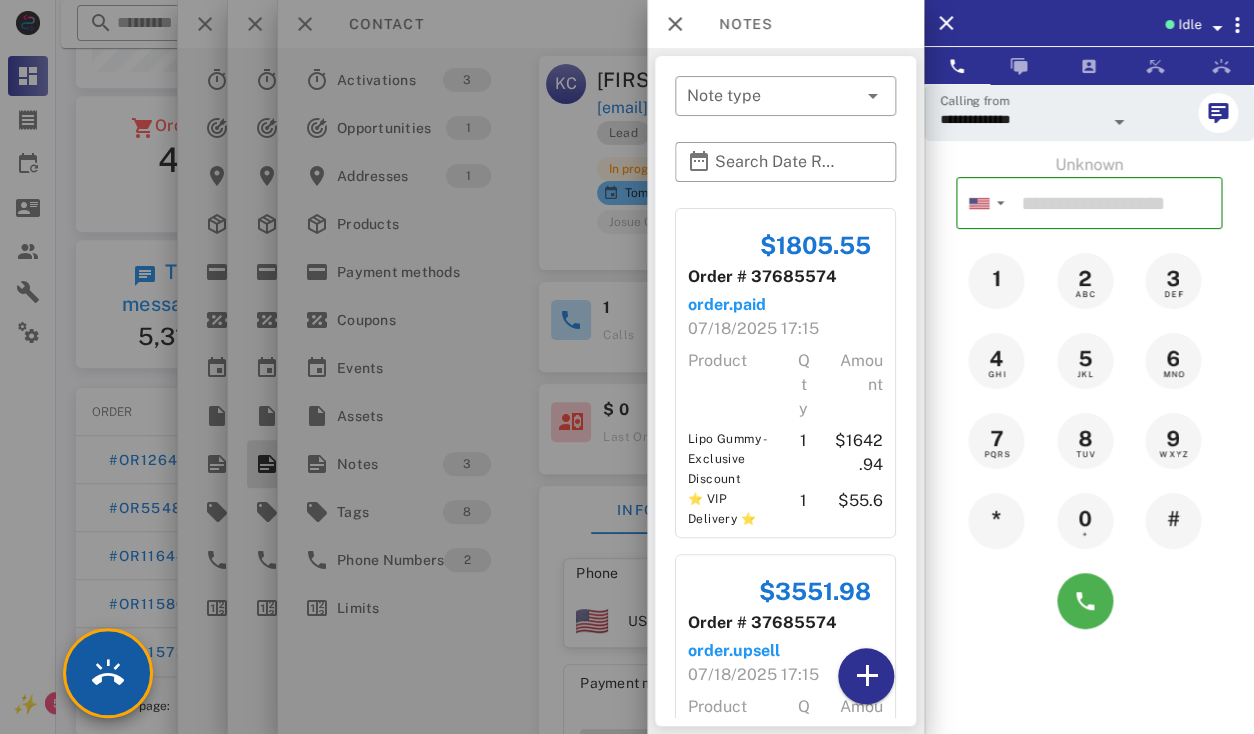 click at bounding box center [108, 673] 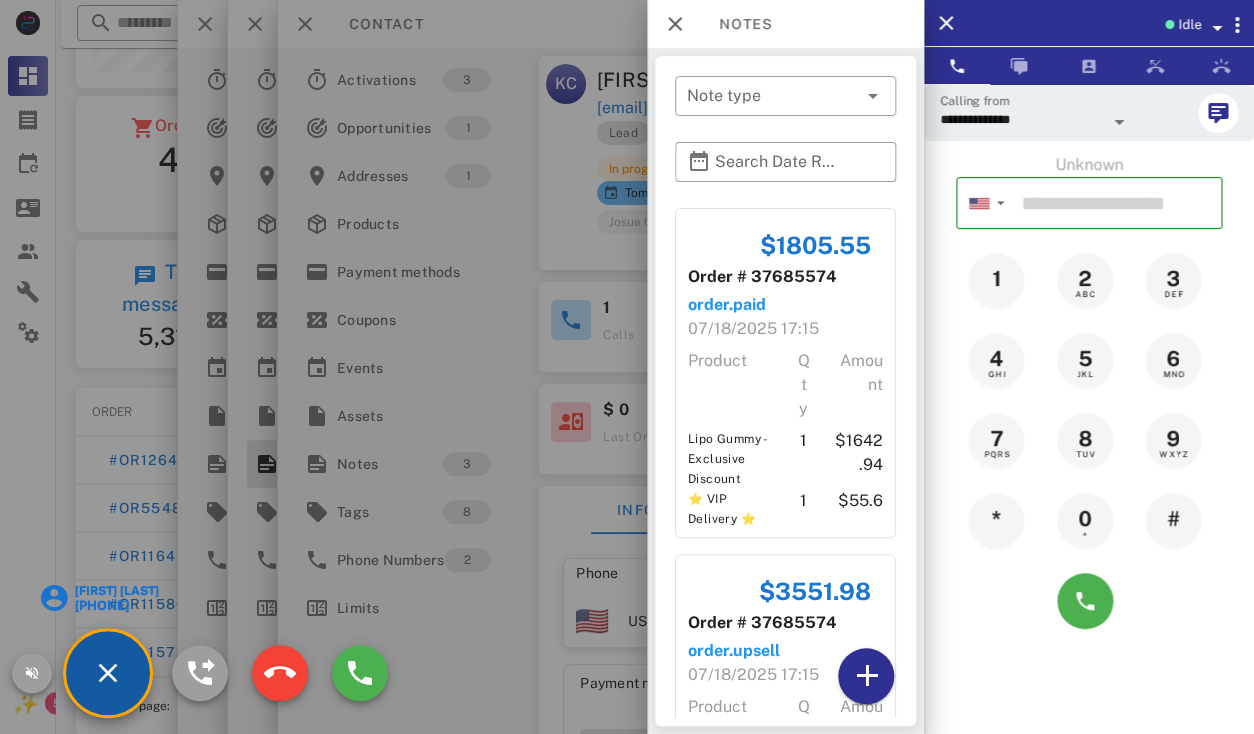 click on "Kevin Crawford" at bounding box center (116, 591) 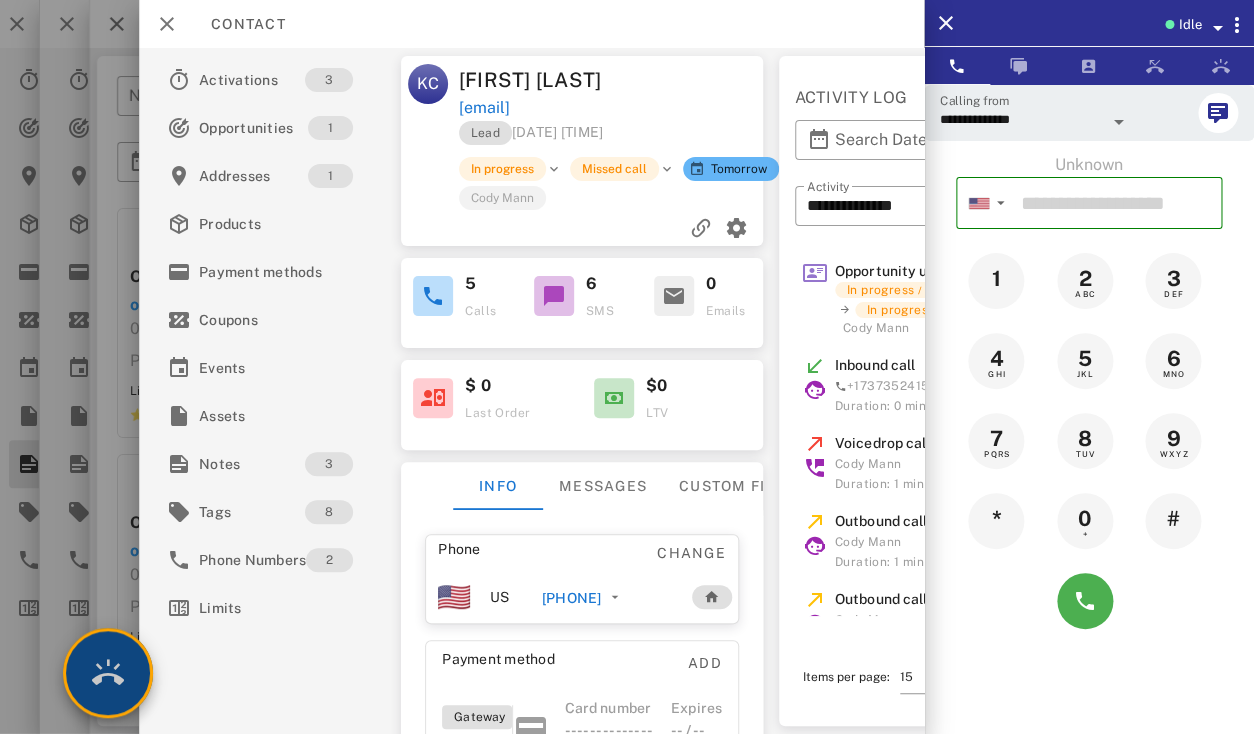 click at bounding box center (108, 673) 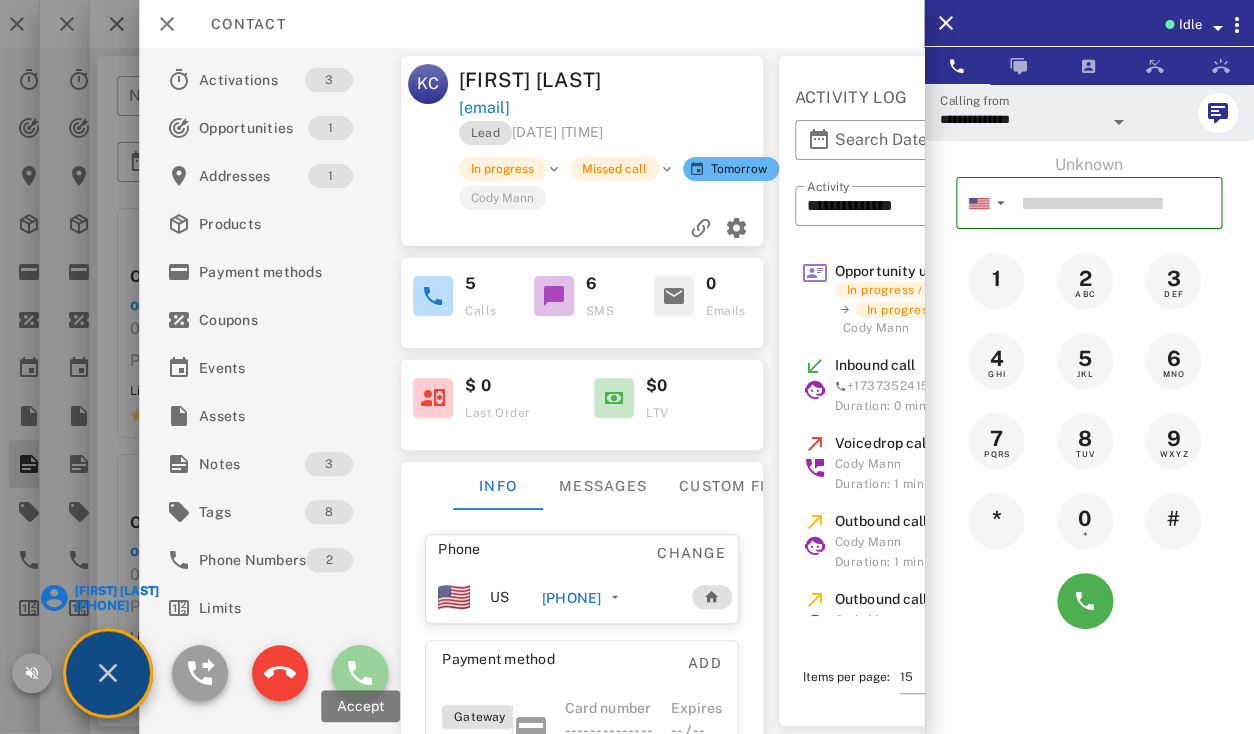 click at bounding box center [360, 673] 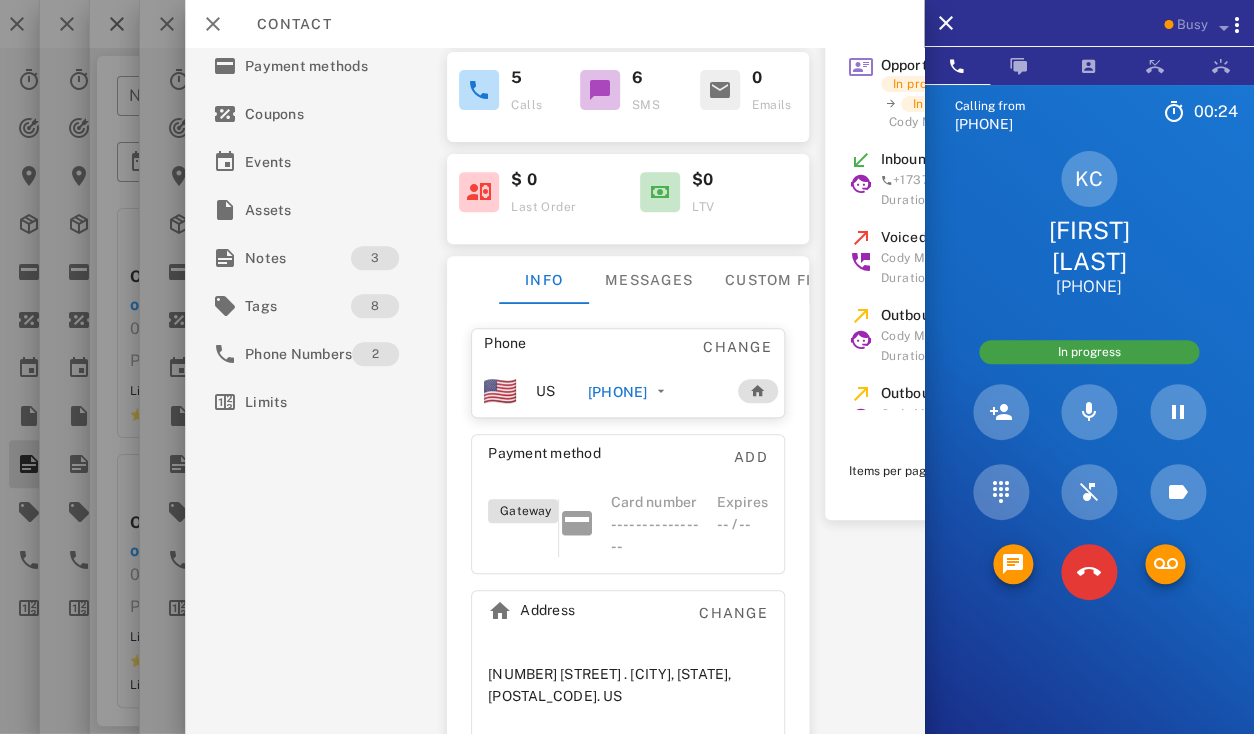 scroll, scrollTop: 239, scrollLeft: 0, axis: vertical 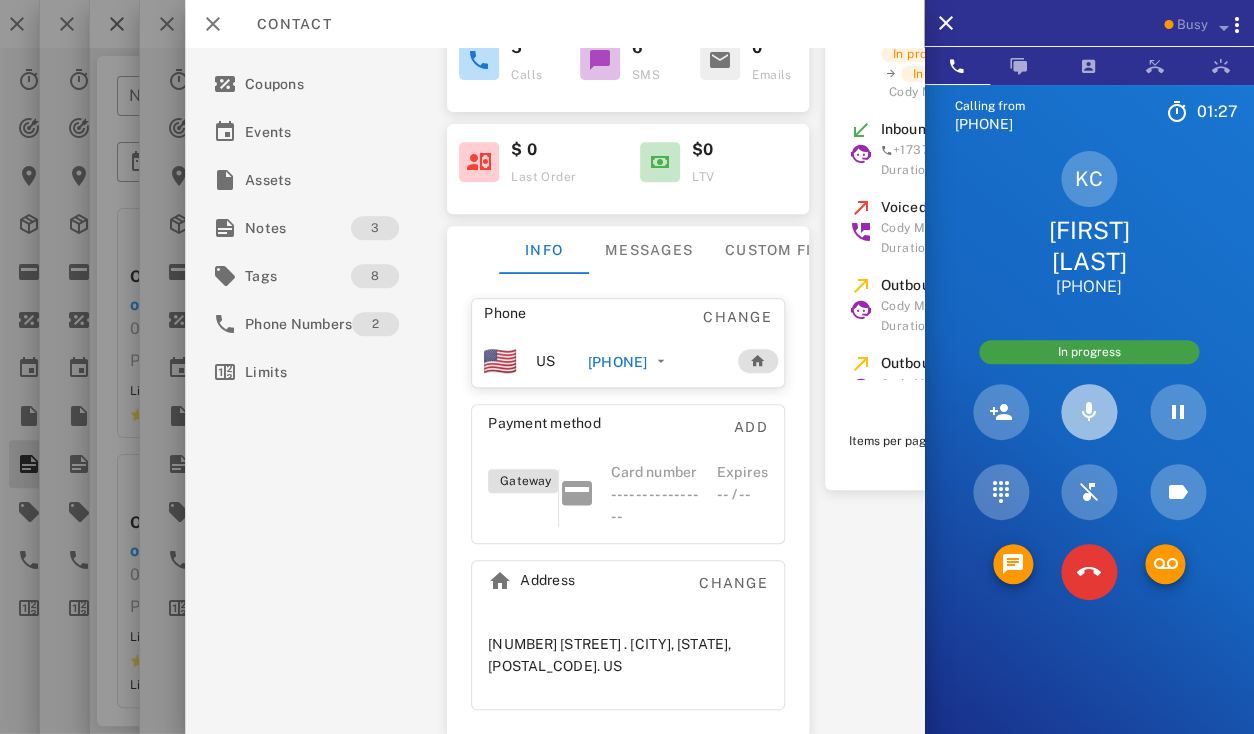 click at bounding box center (1089, 412) 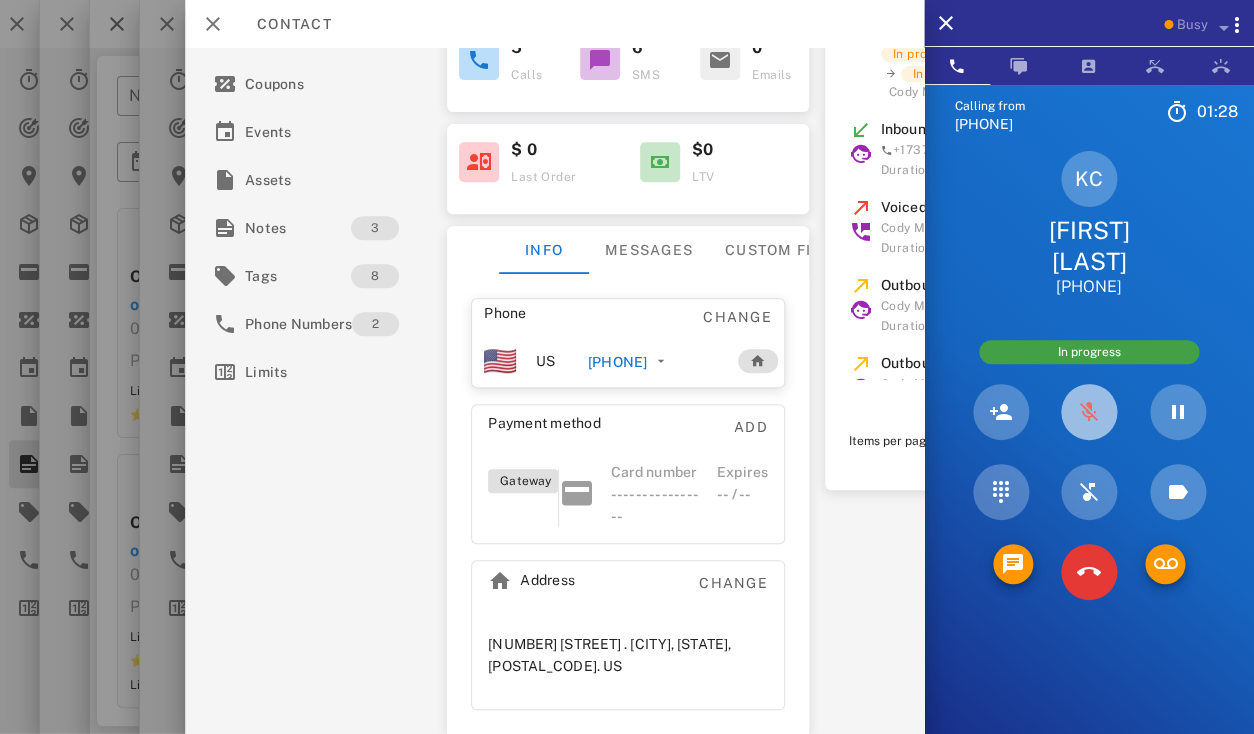 click at bounding box center [1089, 412] 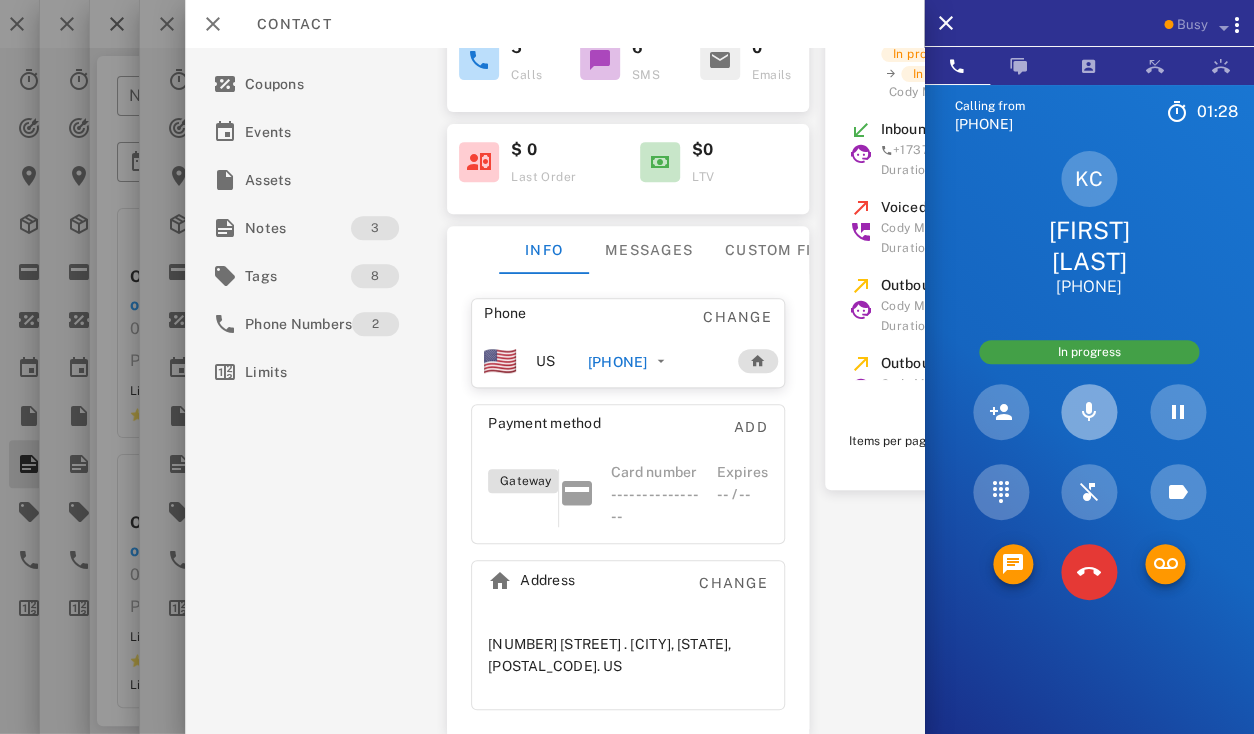 type 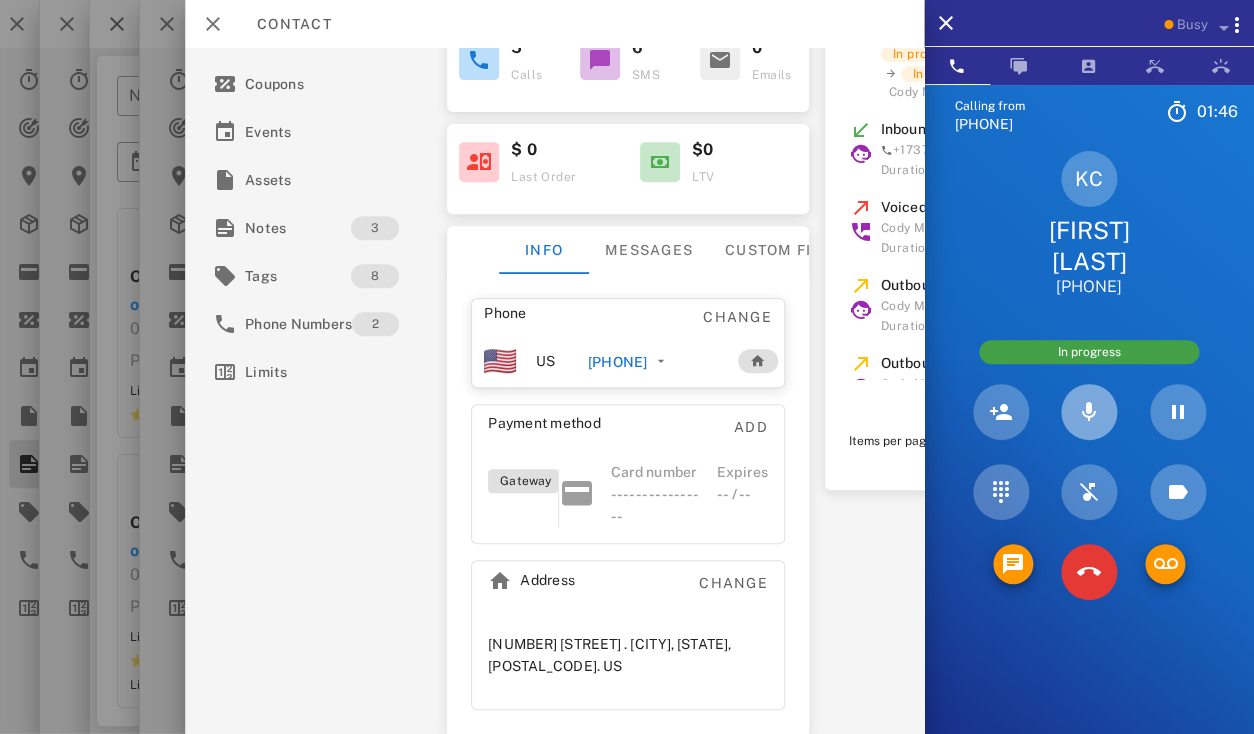 click at bounding box center (1089, 412) 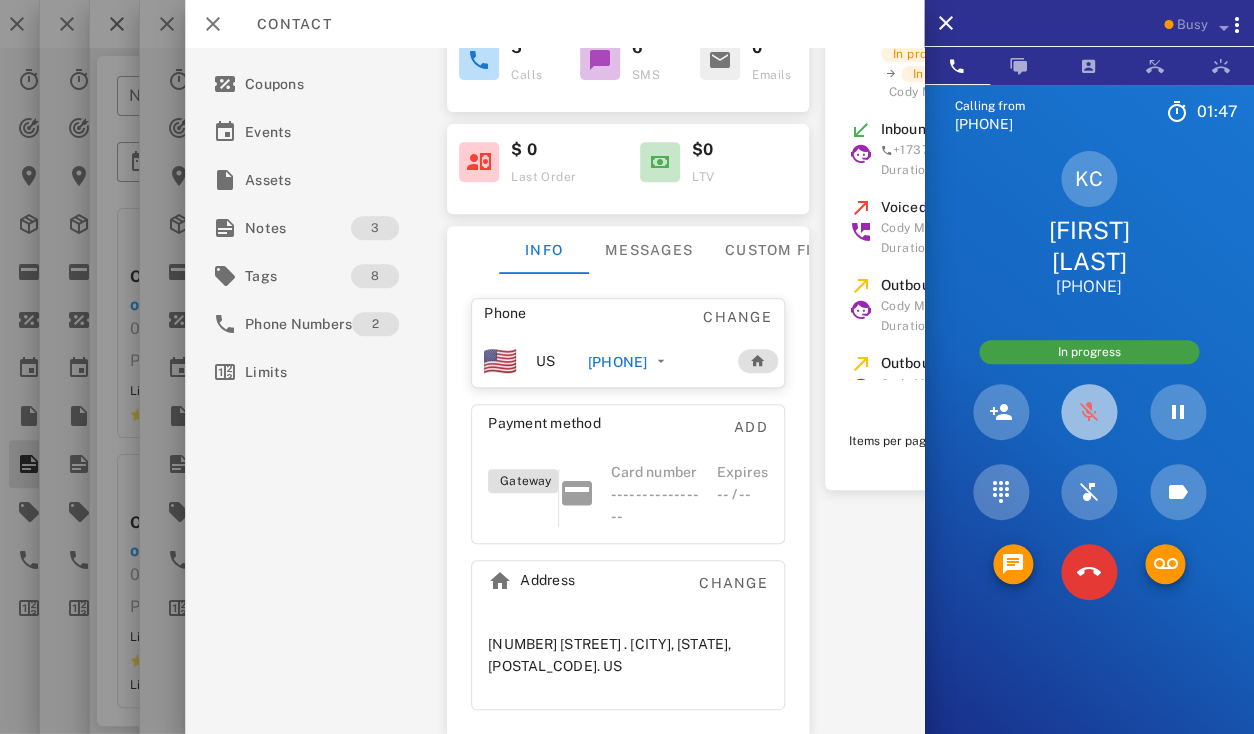 click at bounding box center (1089, 412) 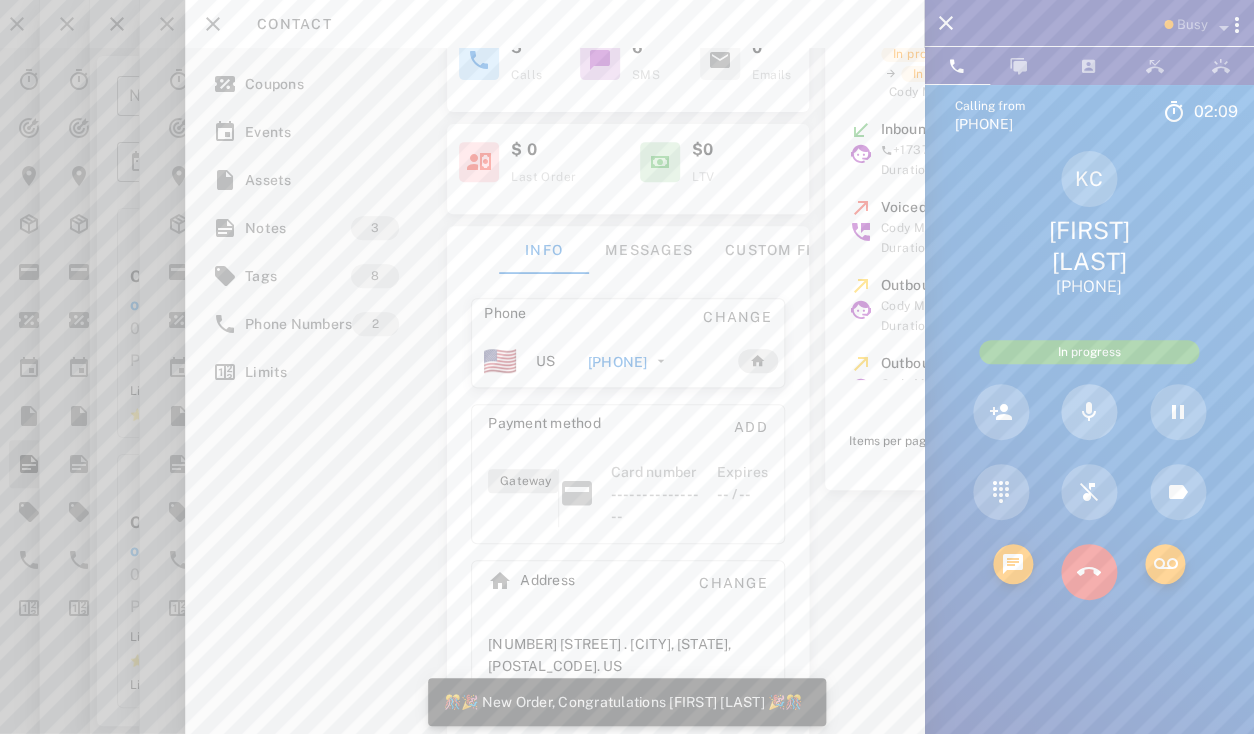 scroll, scrollTop: 999759, scrollLeft: 999619, axis: both 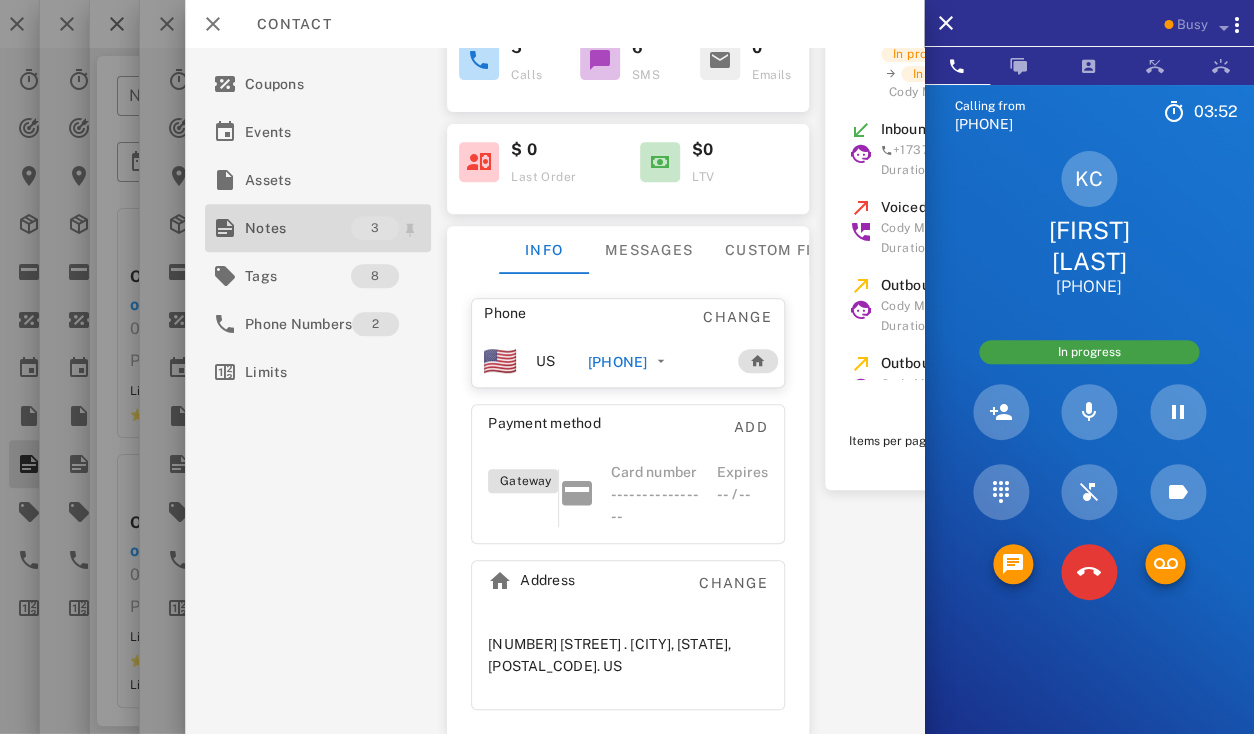 click on "Notes" at bounding box center [298, 228] 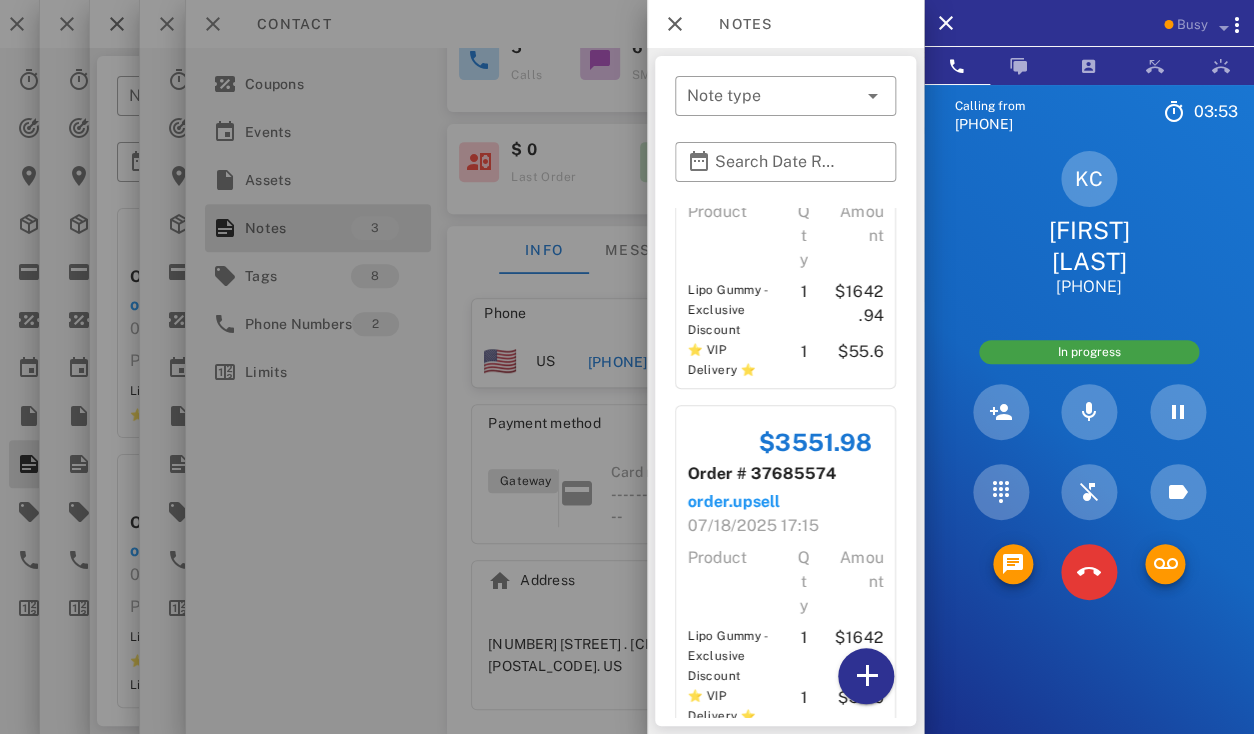 scroll, scrollTop: 446, scrollLeft: 0, axis: vertical 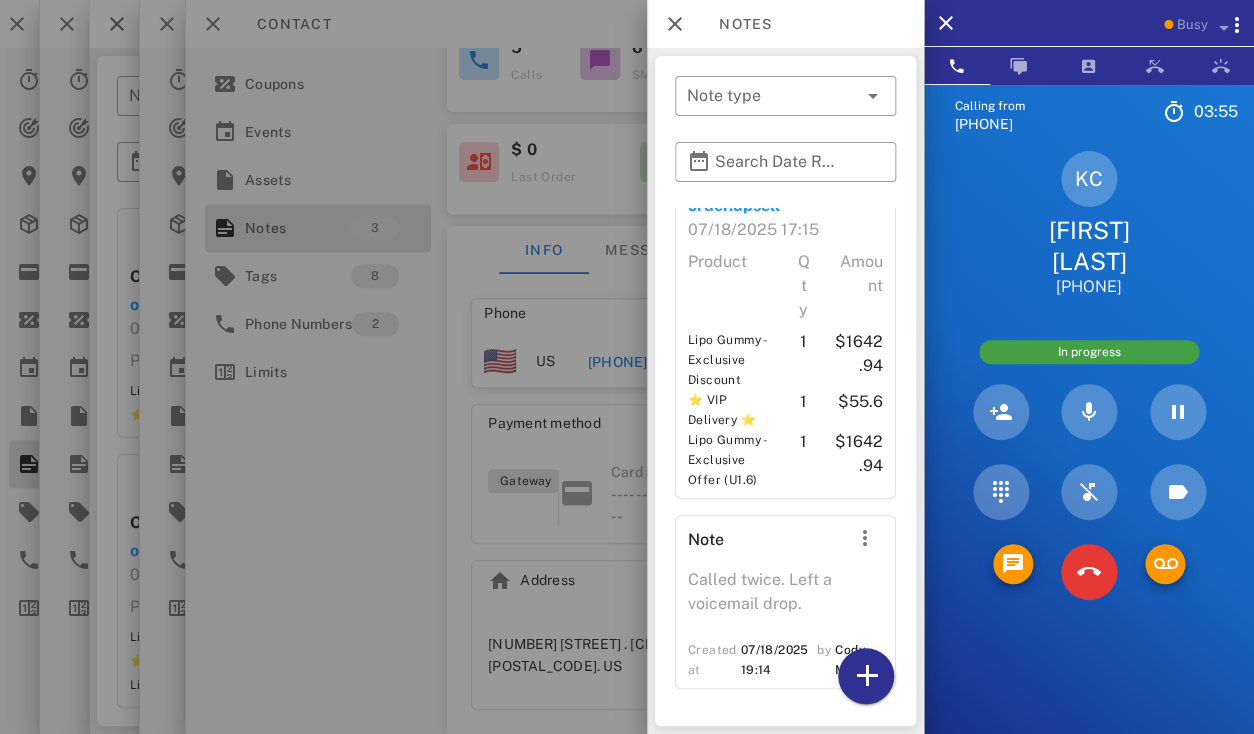 click at bounding box center (627, 367) 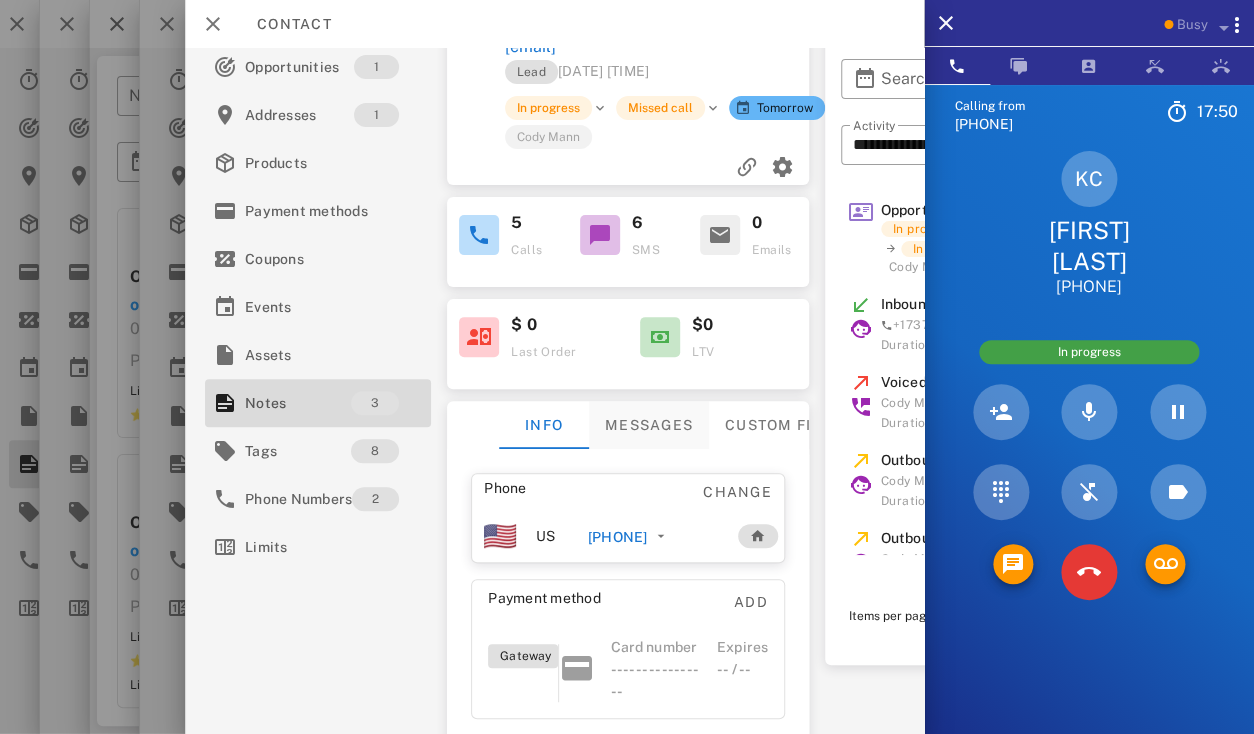 scroll, scrollTop: 0, scrollLeft: 0, axis: both 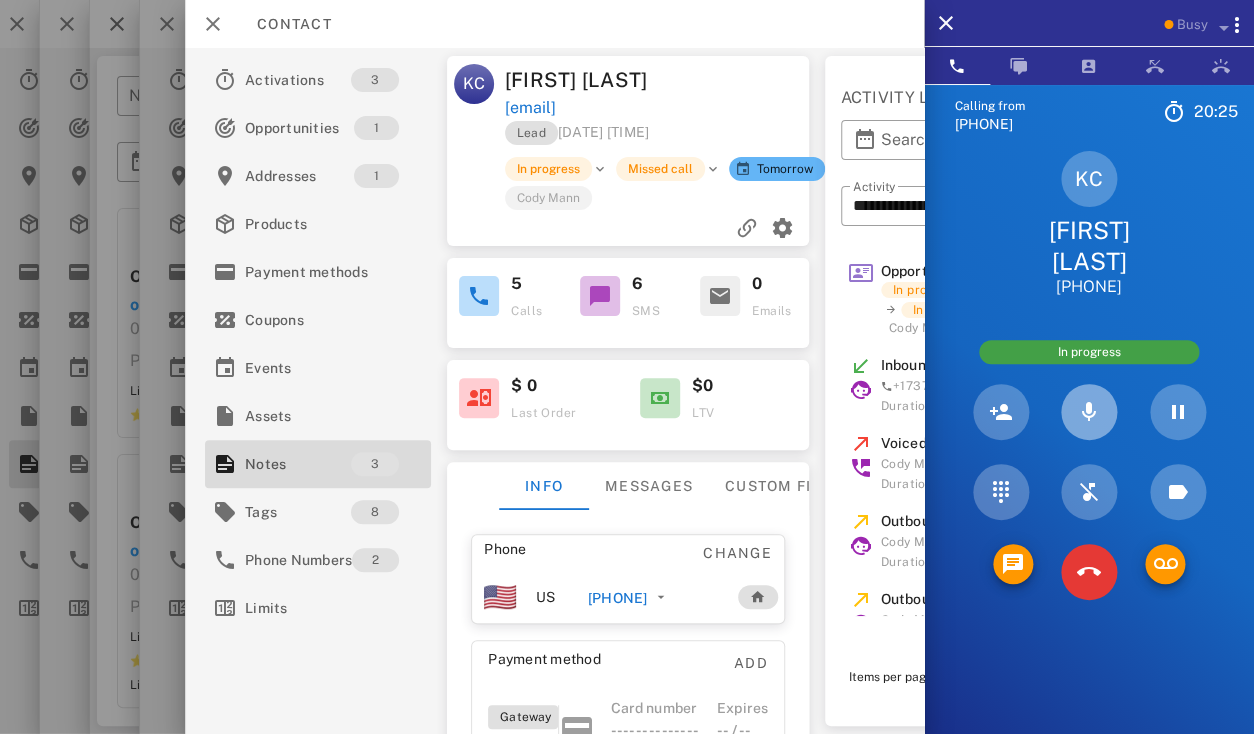 click at bounding box center [1089, 412] 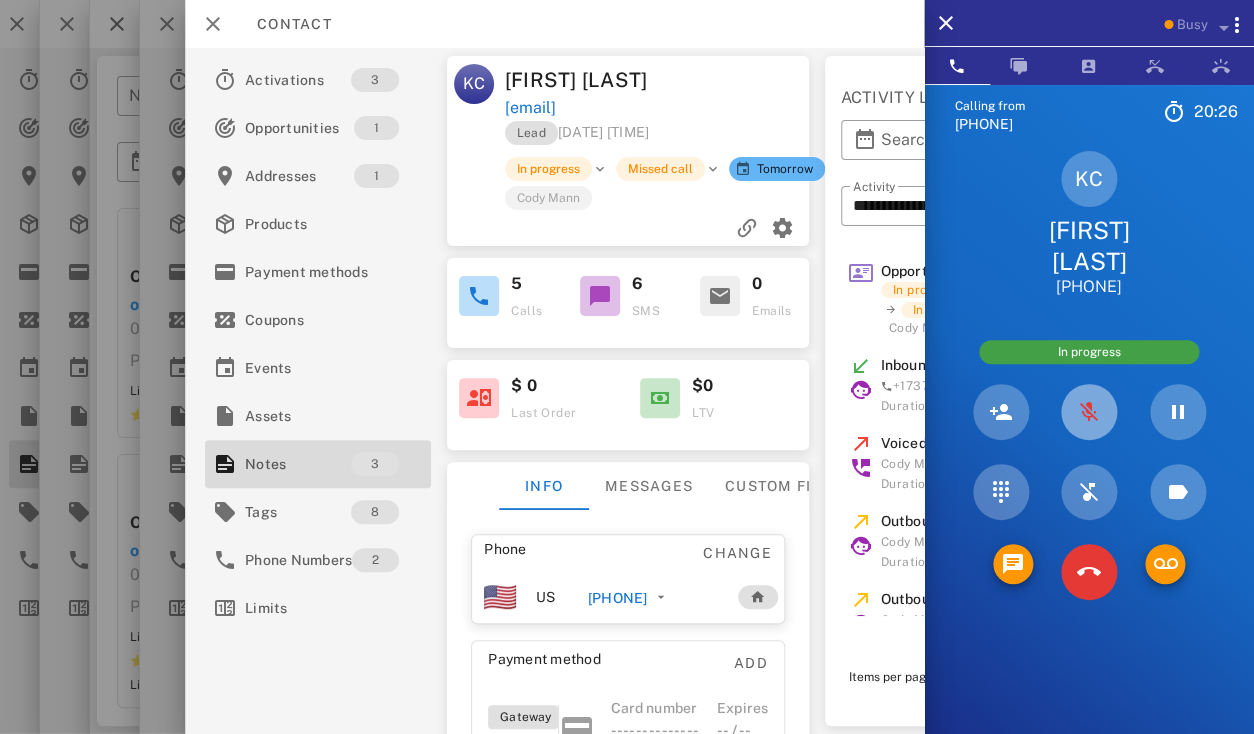 click at bounding box center (1089, 412) 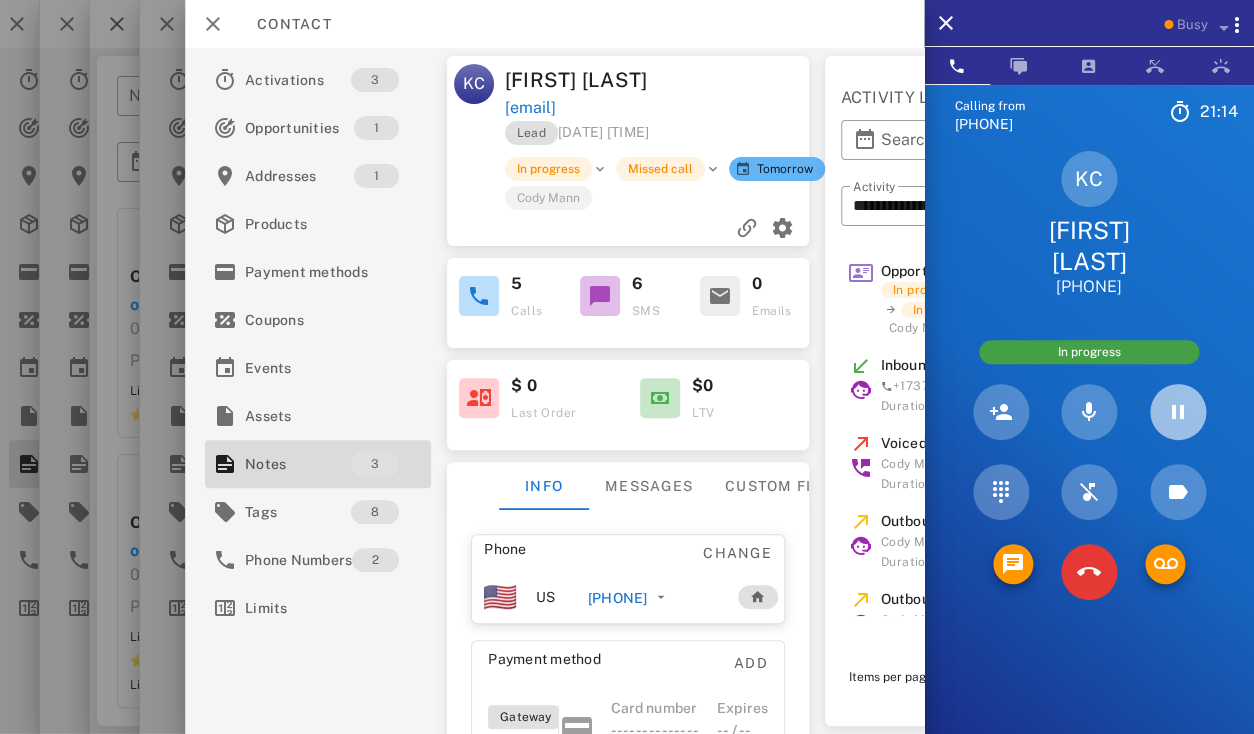 click at bounding box center [1178, 412] 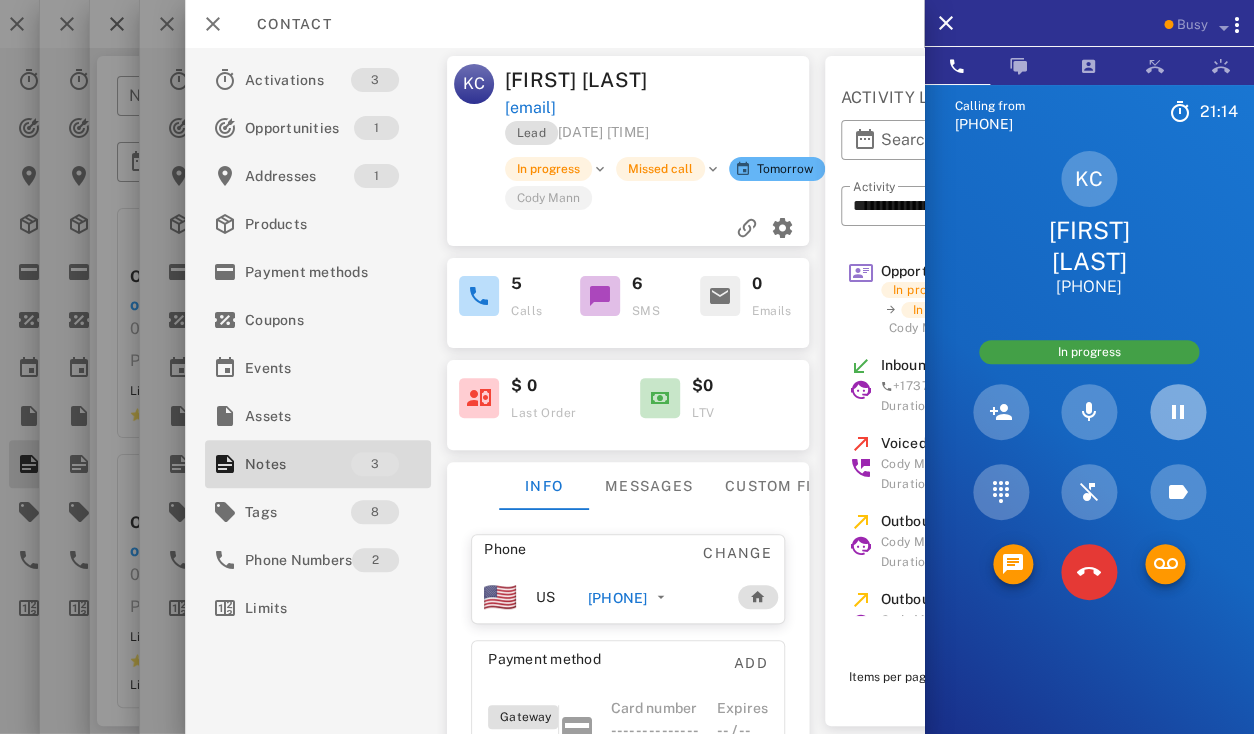 type 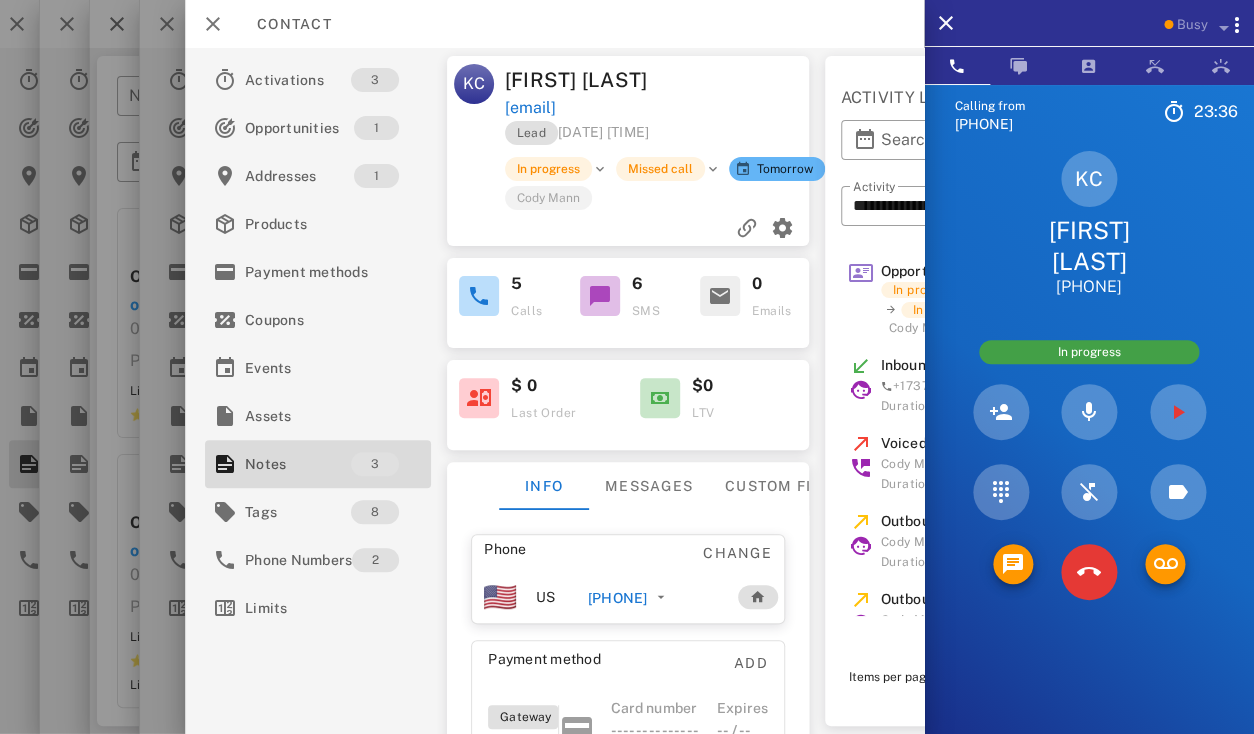 scroll, scrollTop: 999759, scrollLeft: 999619, axis: both 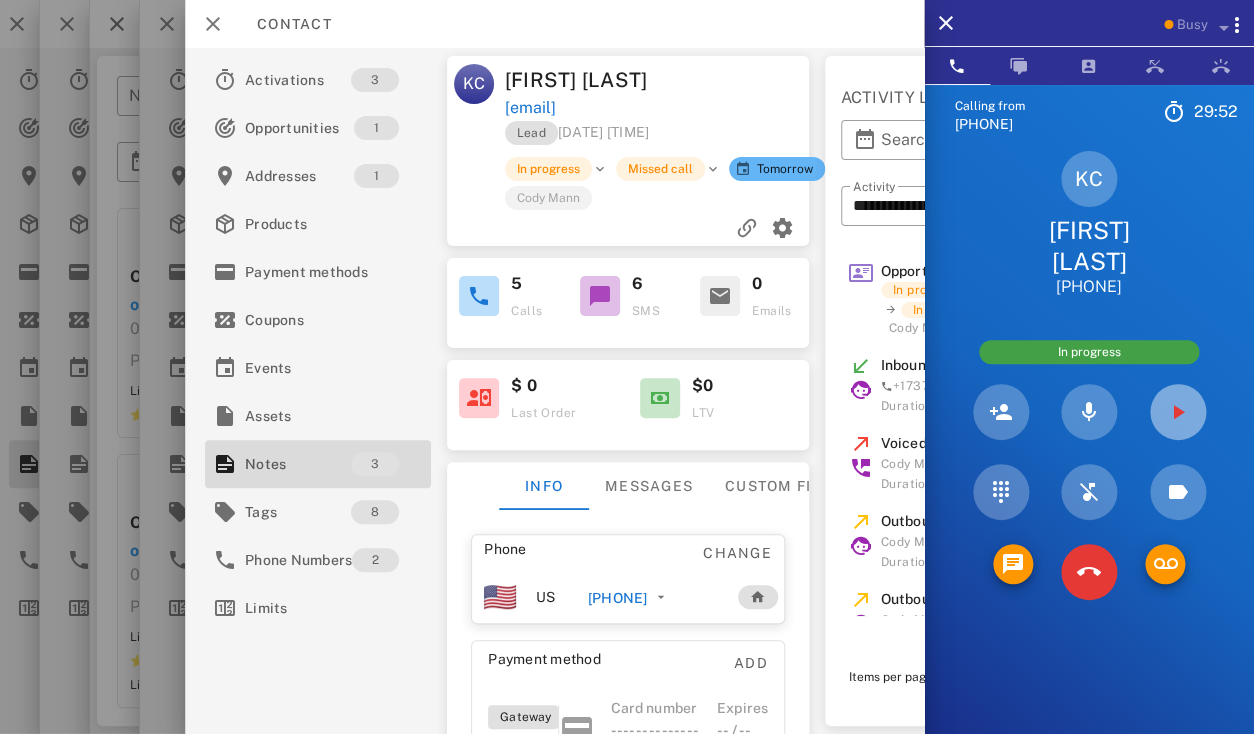 click at bounding box center [1178, 412] 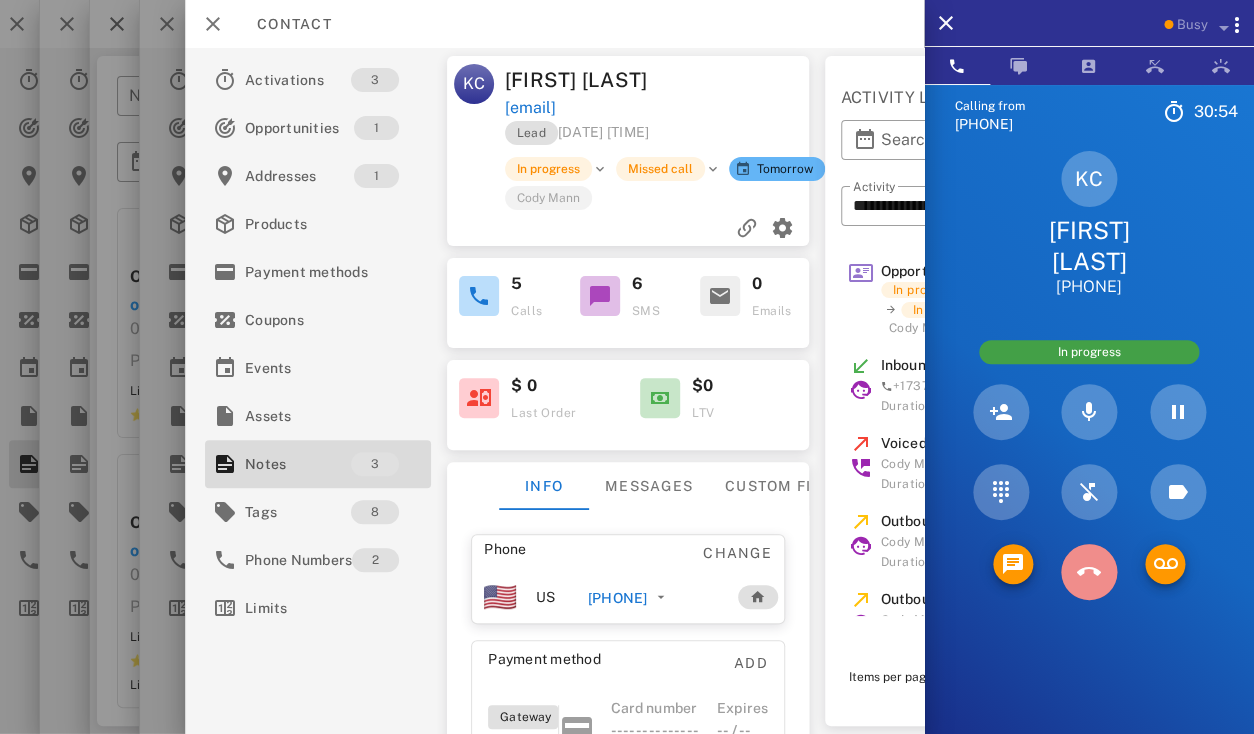 click at bounding box center (1089, 572) 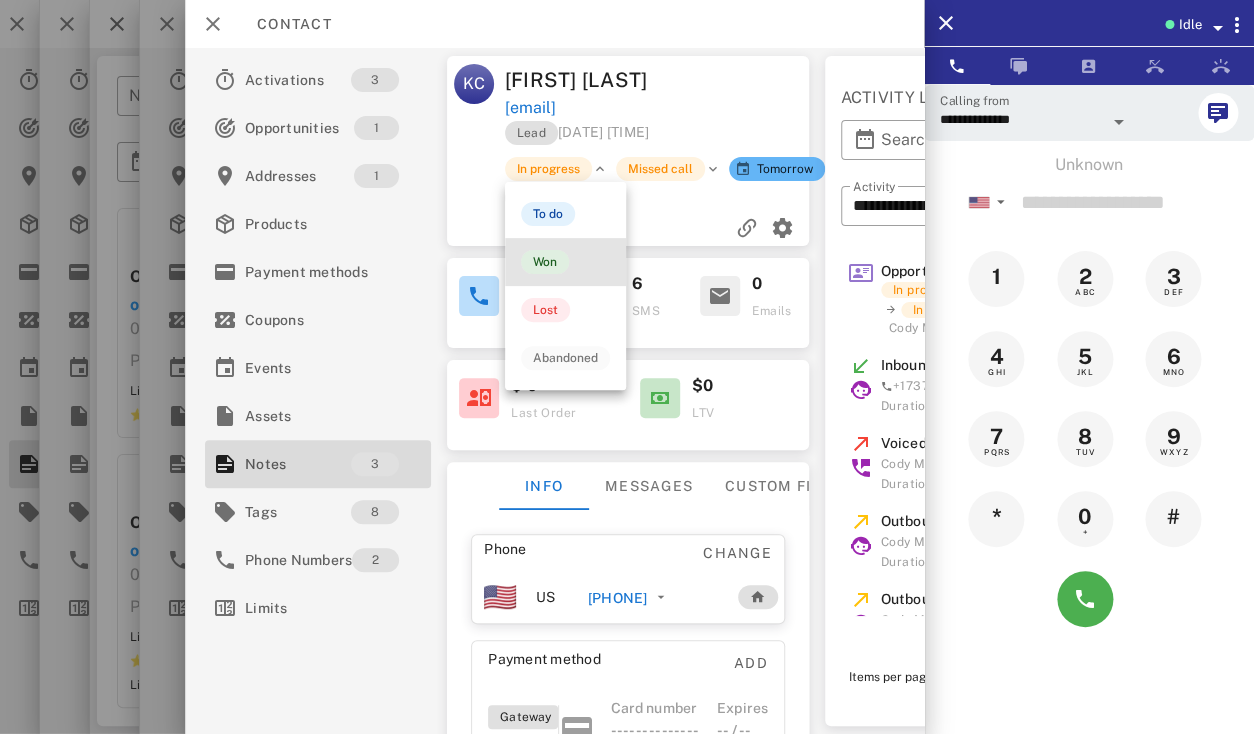 click on "Won" at bounding box center (545, 262) 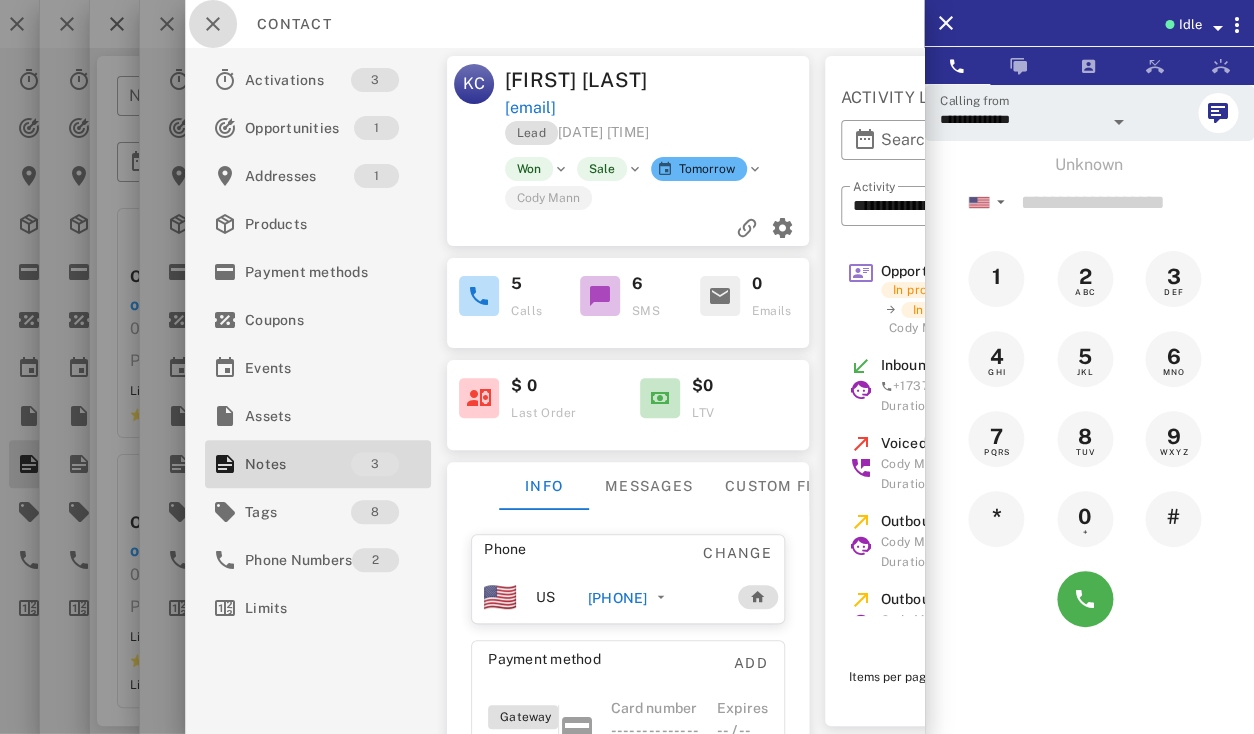 click at bounding box center [213, 24] 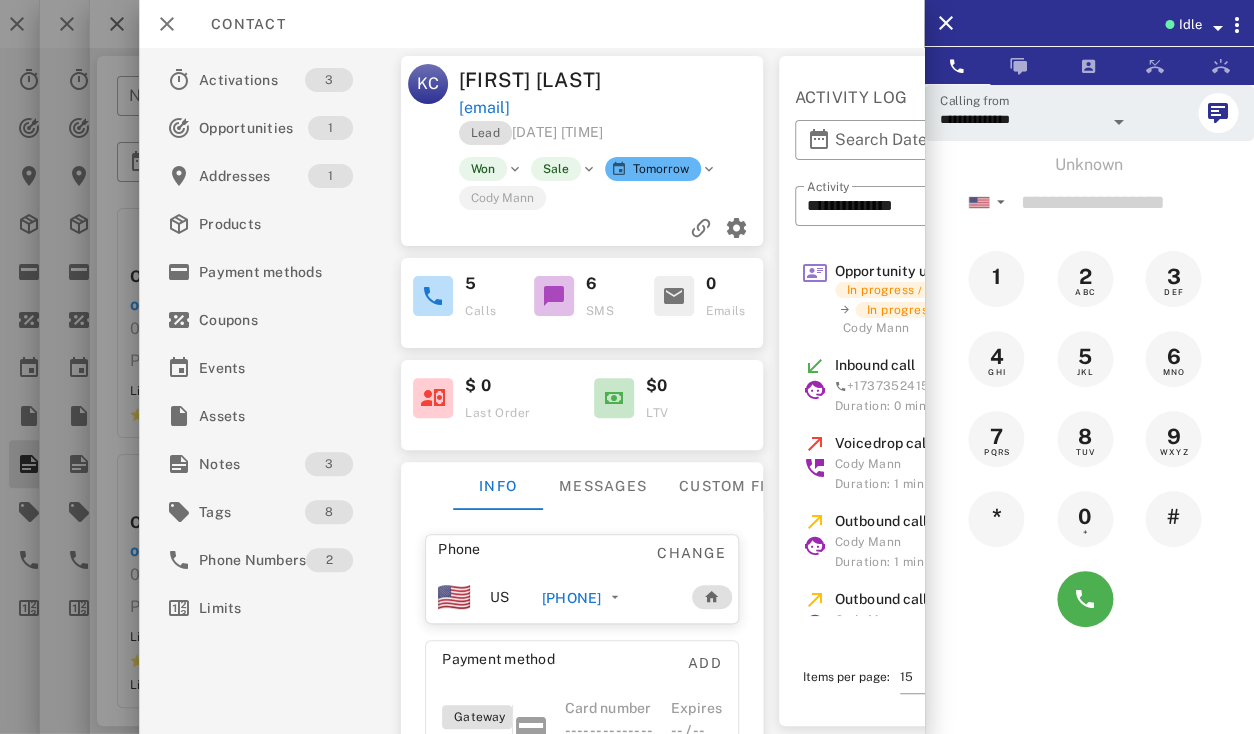 click on "Contact" at bounding box center [238, 24] 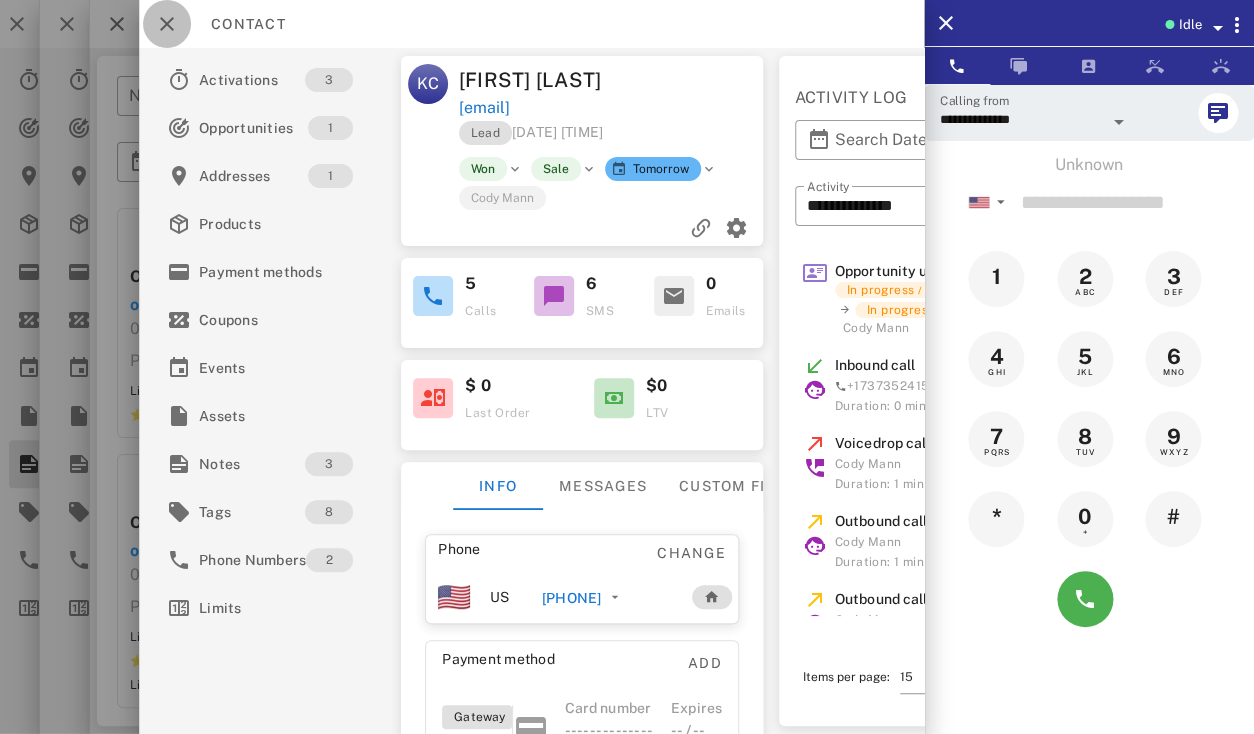 click at bounding box center [167, 24] 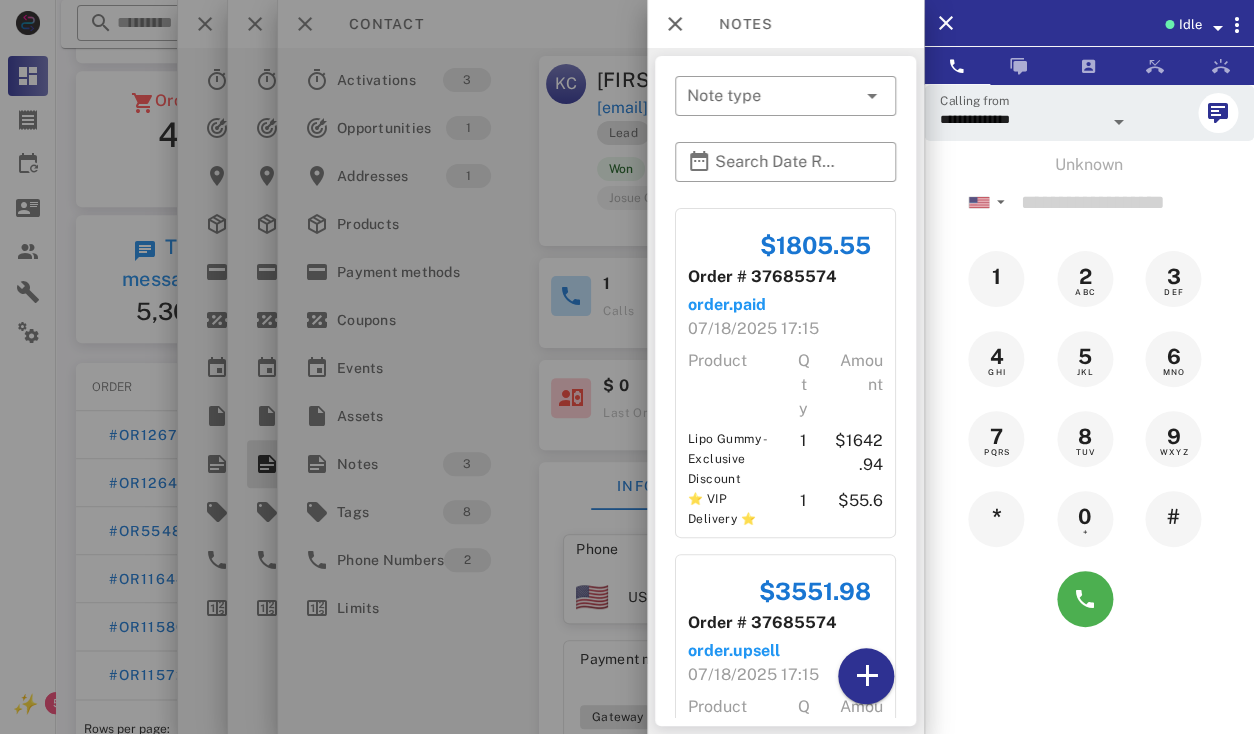 click at bounding box center (627, 367) 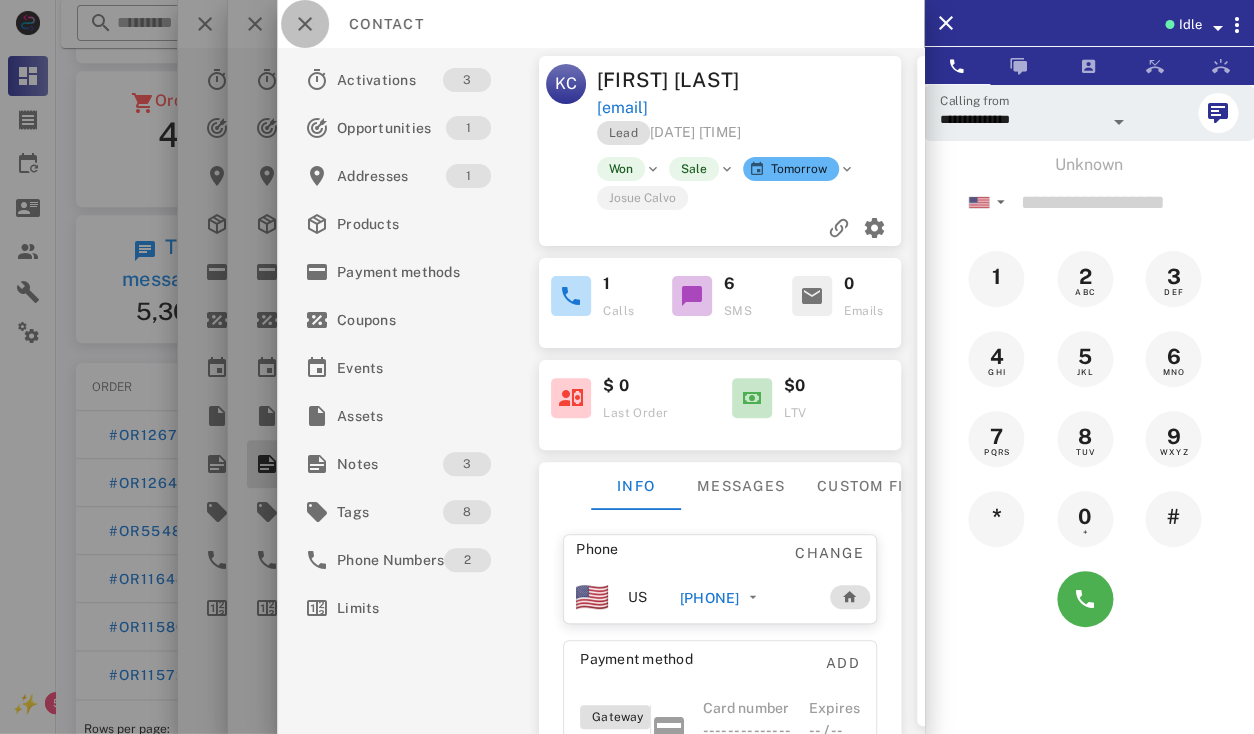 click at bounding box center (305, 24) 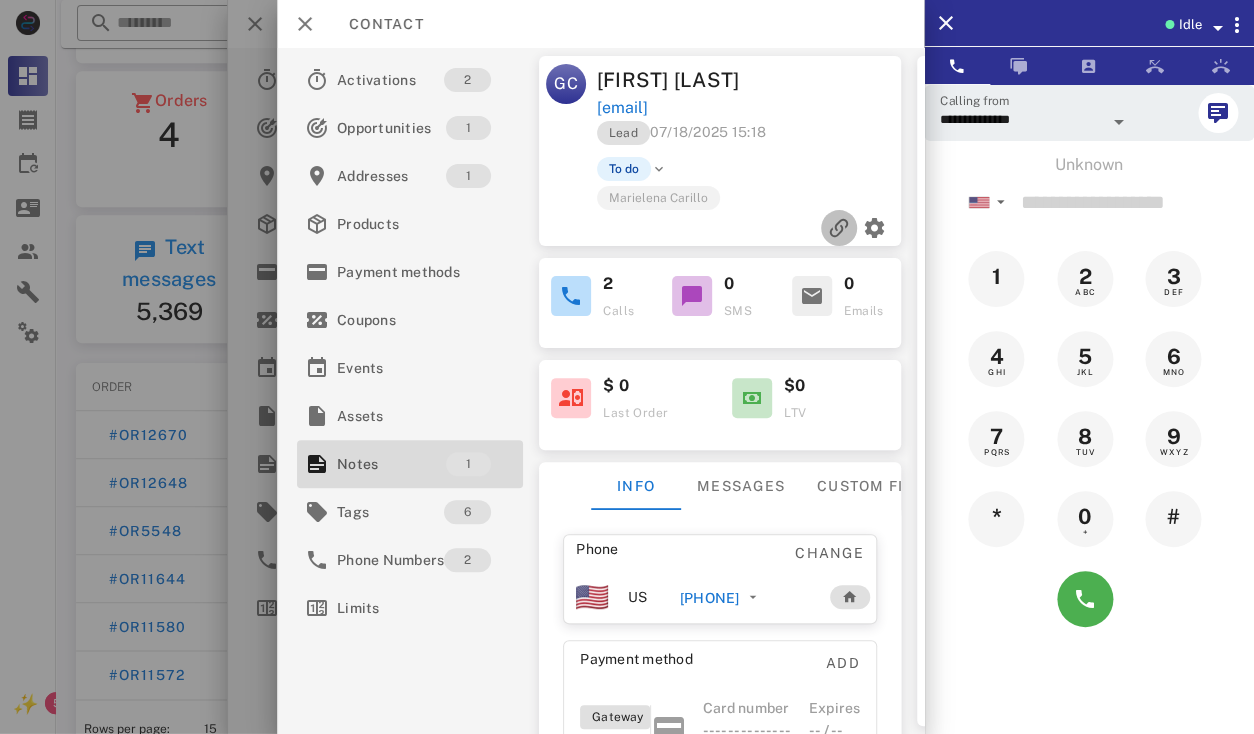 click at bounding box center (839, 228) 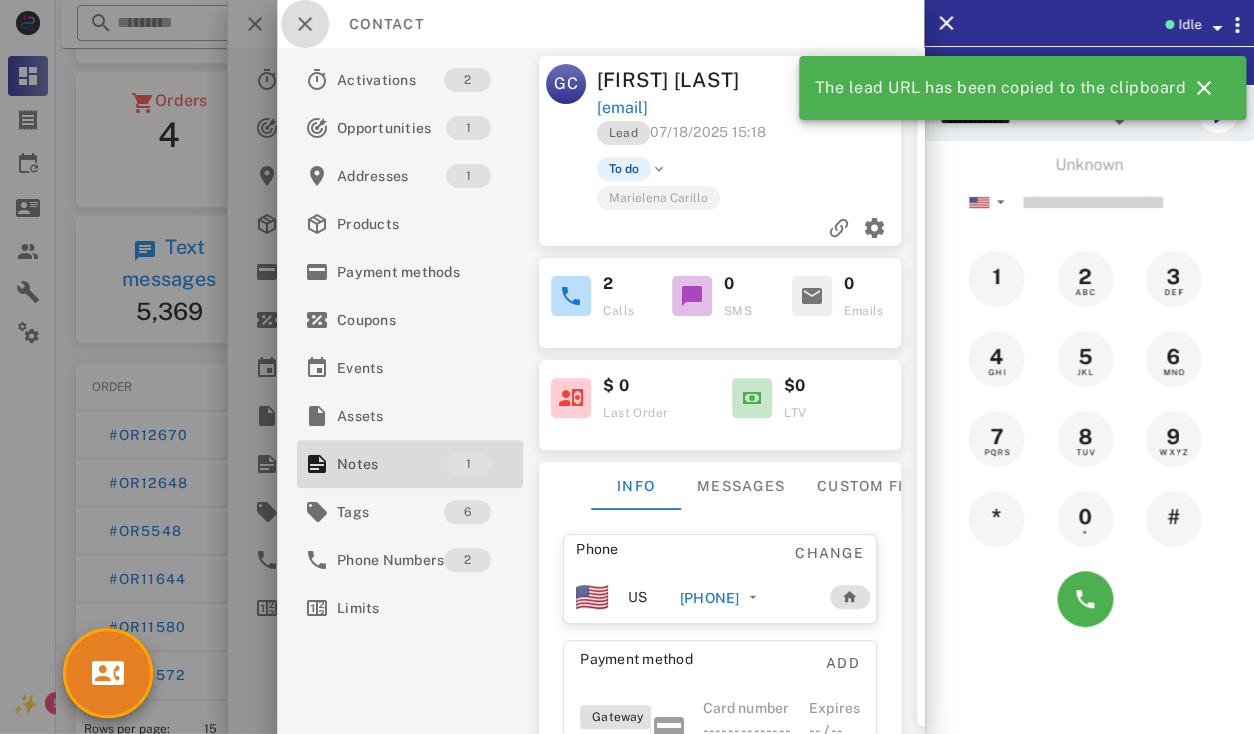 click at bounding box center [305, 24] 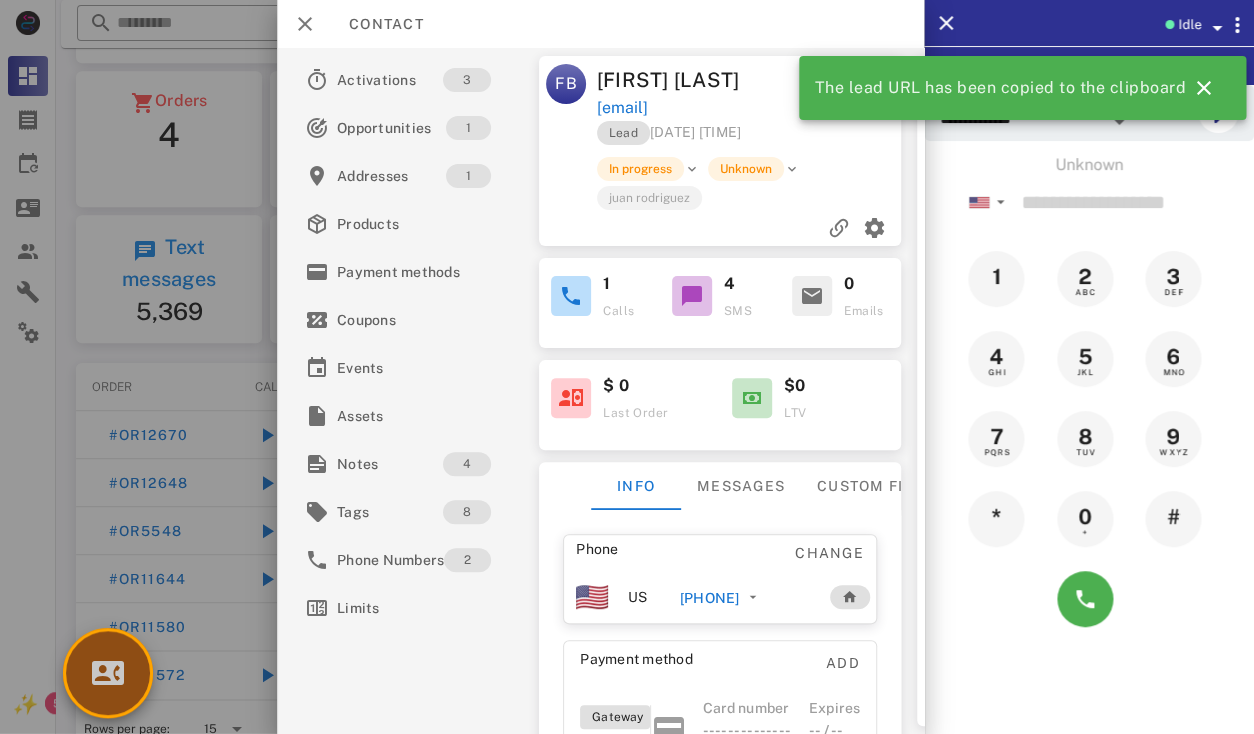 click at bounding box center [108, 673] 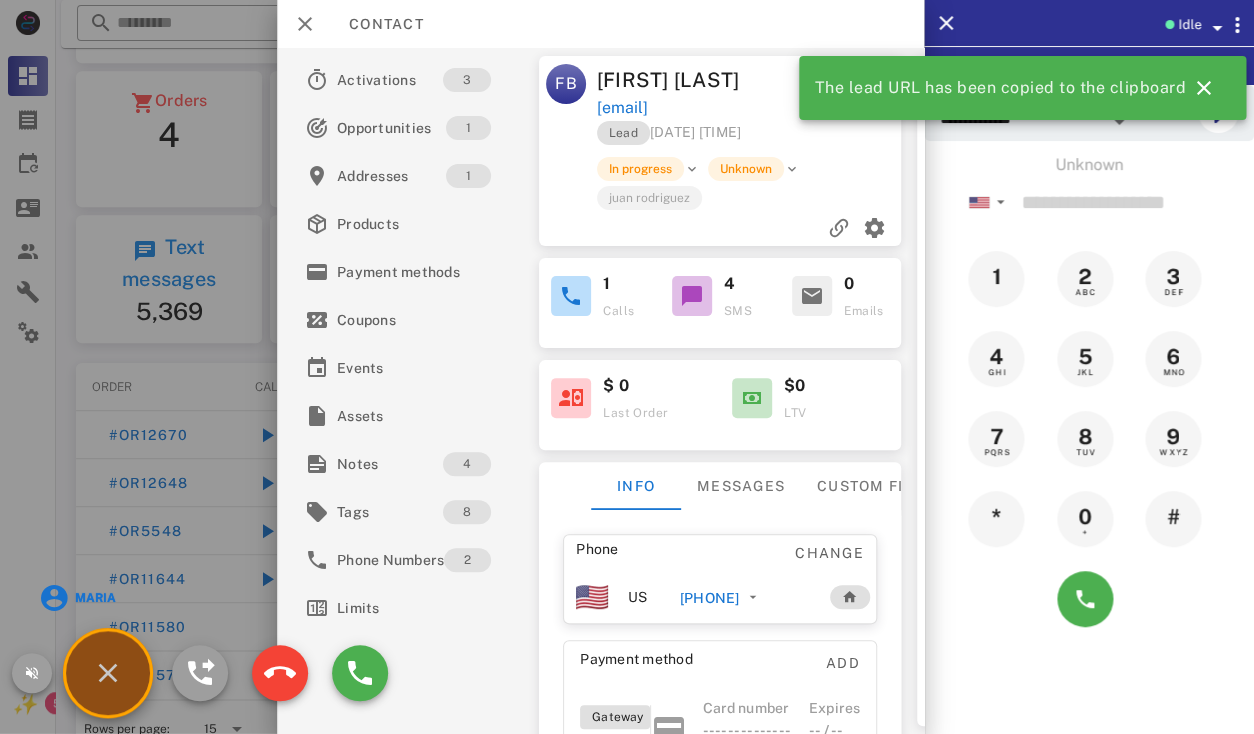 click on "Maria" at bounding box center (95, 598) 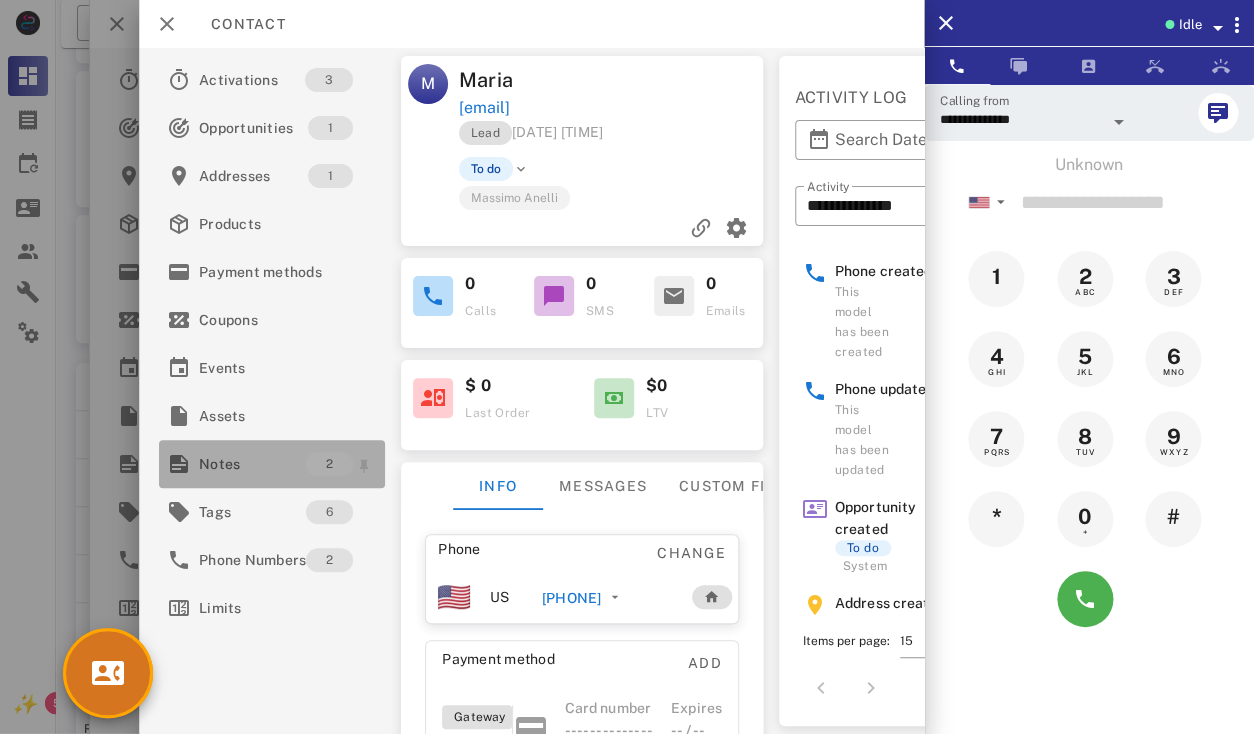 click on "Notes" at bounding box center [252, 464] 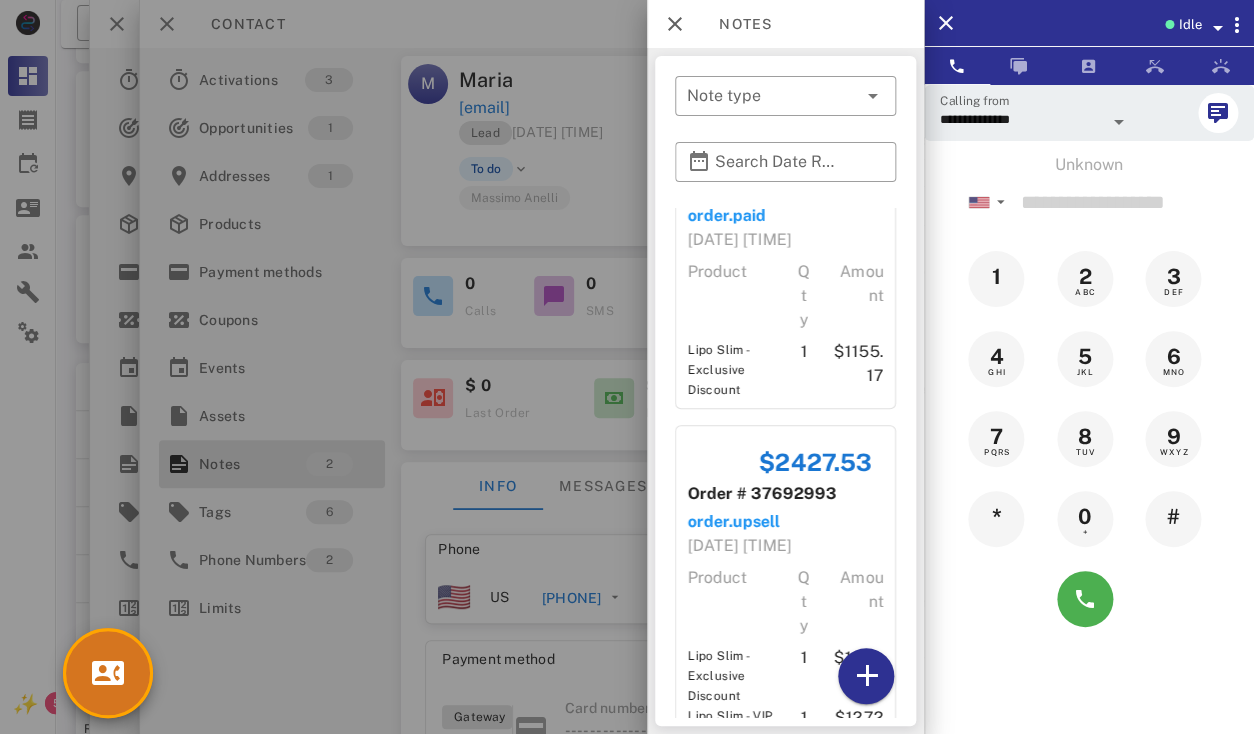 scroll, scrollTop: 176, scrollLeft: 0, axis: vertical 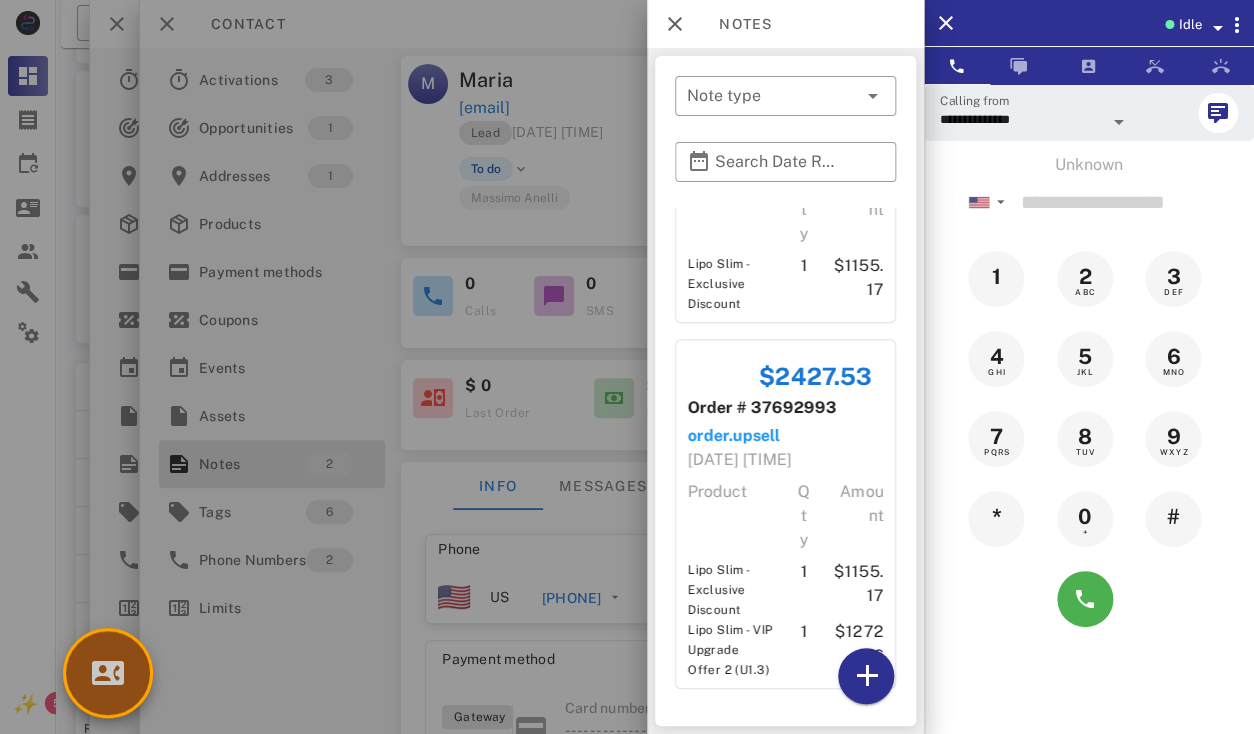 click at bounding box center (108, 673) 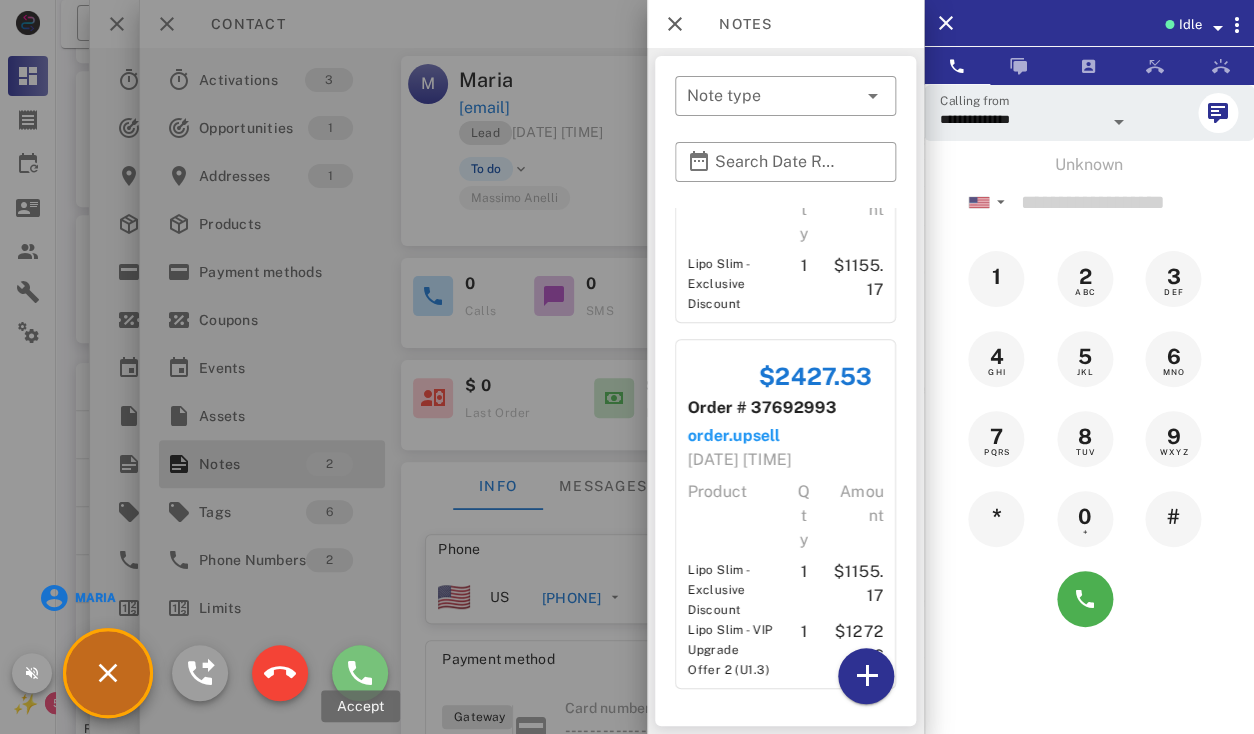 click at bounding box center [360, 673] 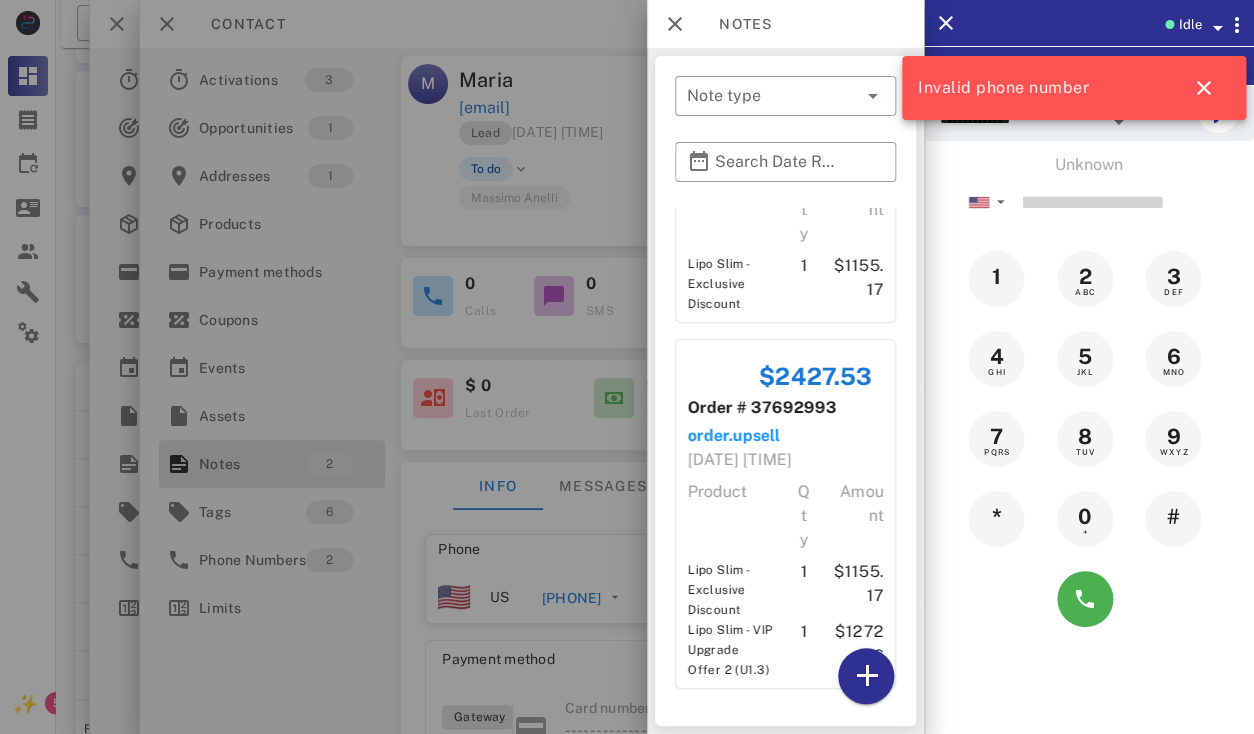 click at bounding box center (627, 367) 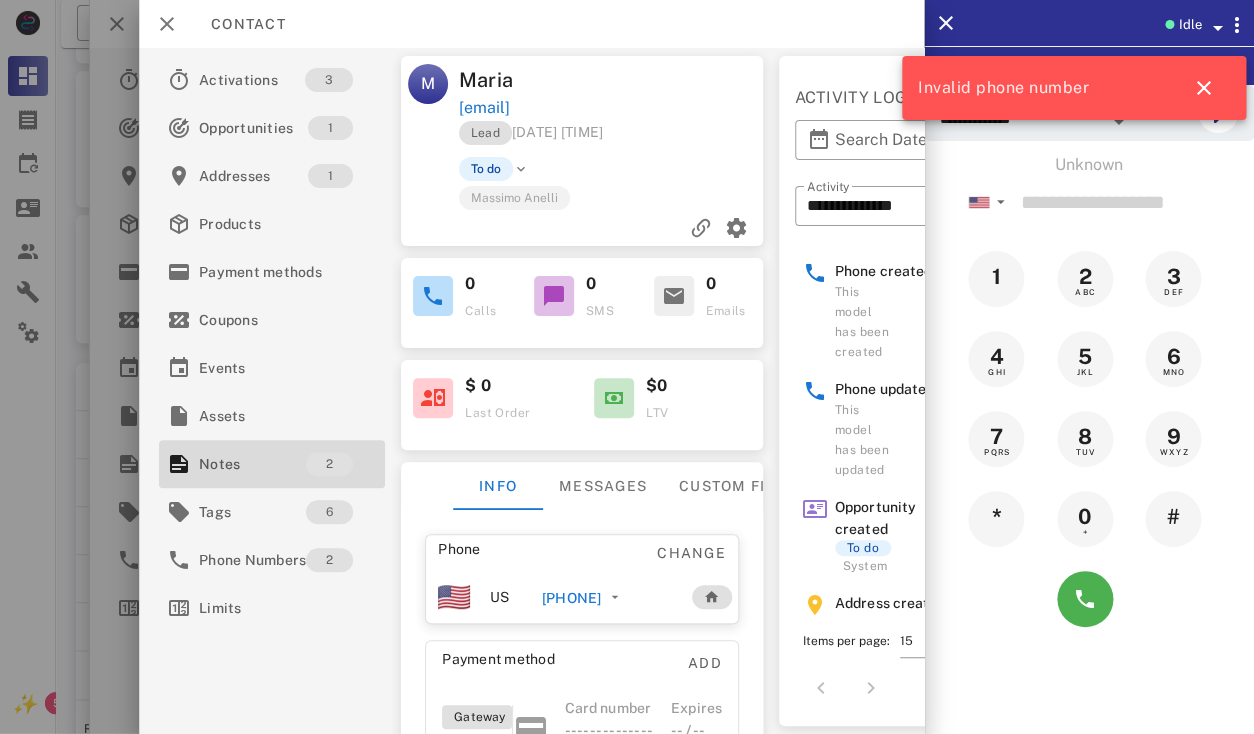click on "+11254449683" at bounding box center (571, 598) 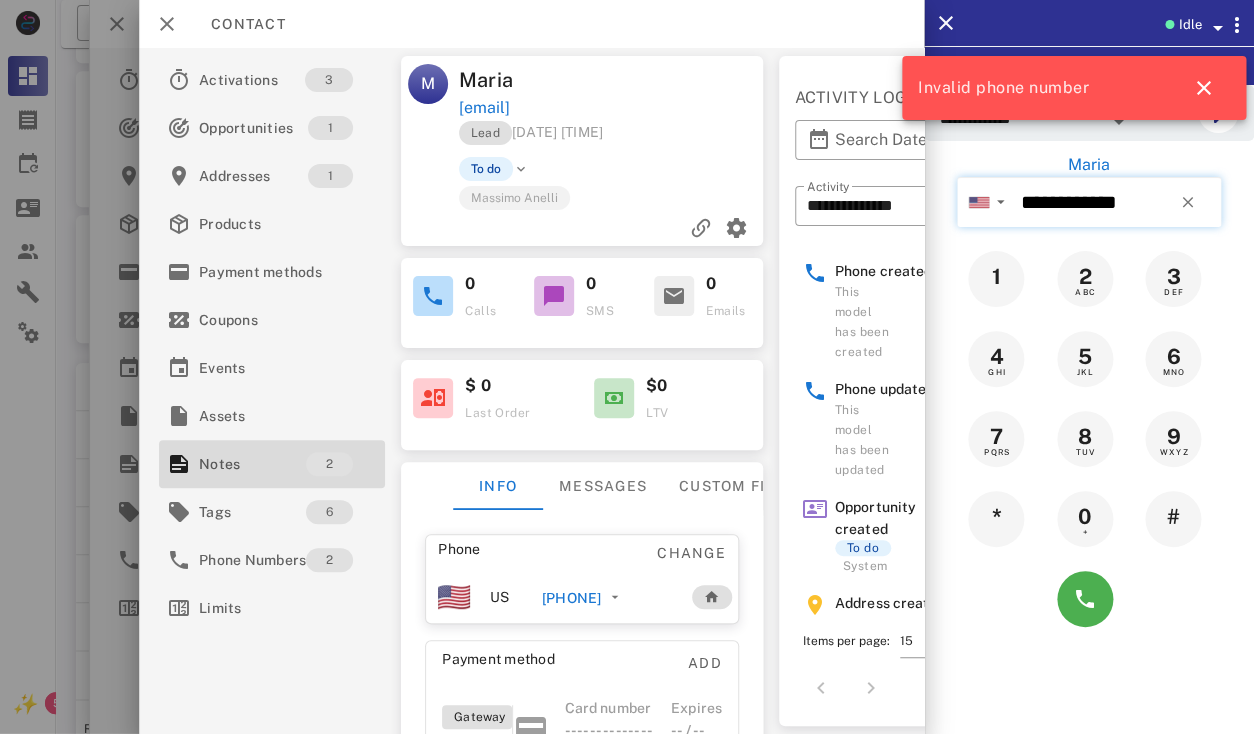 click on "**********" at bounding box center [1117, 202] 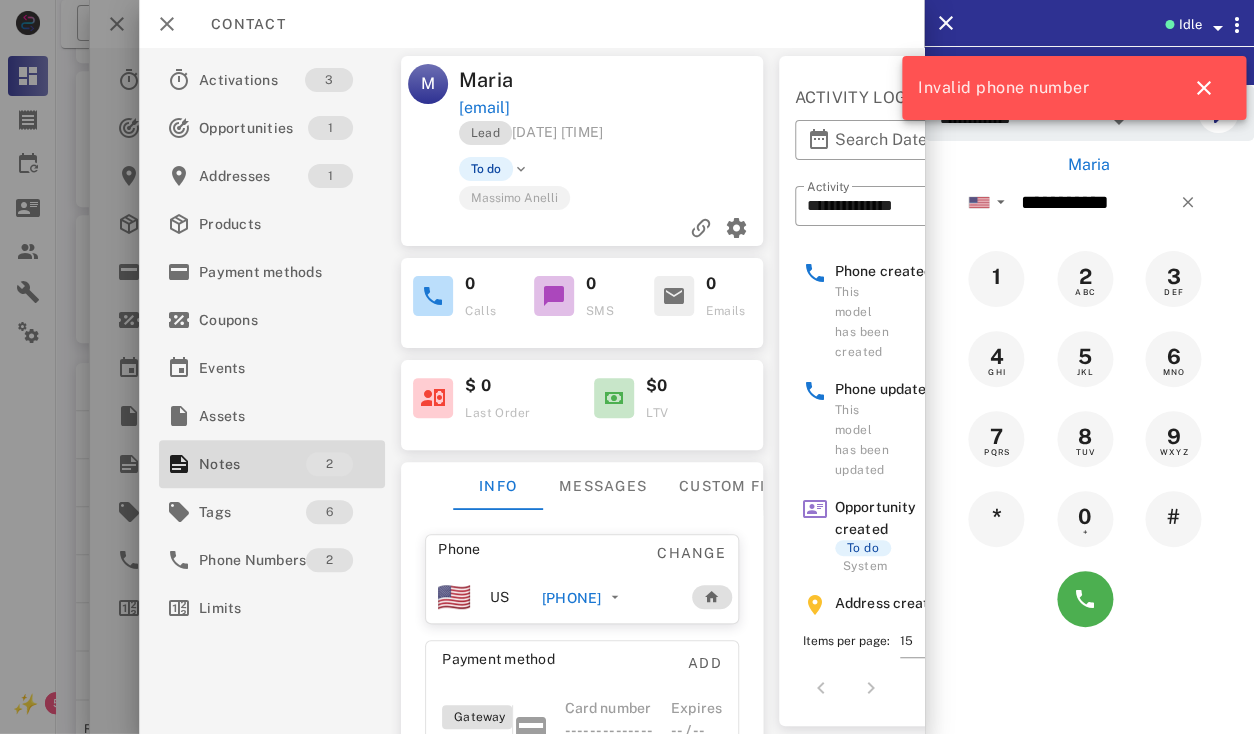 click at bounding box center (1089, 599) 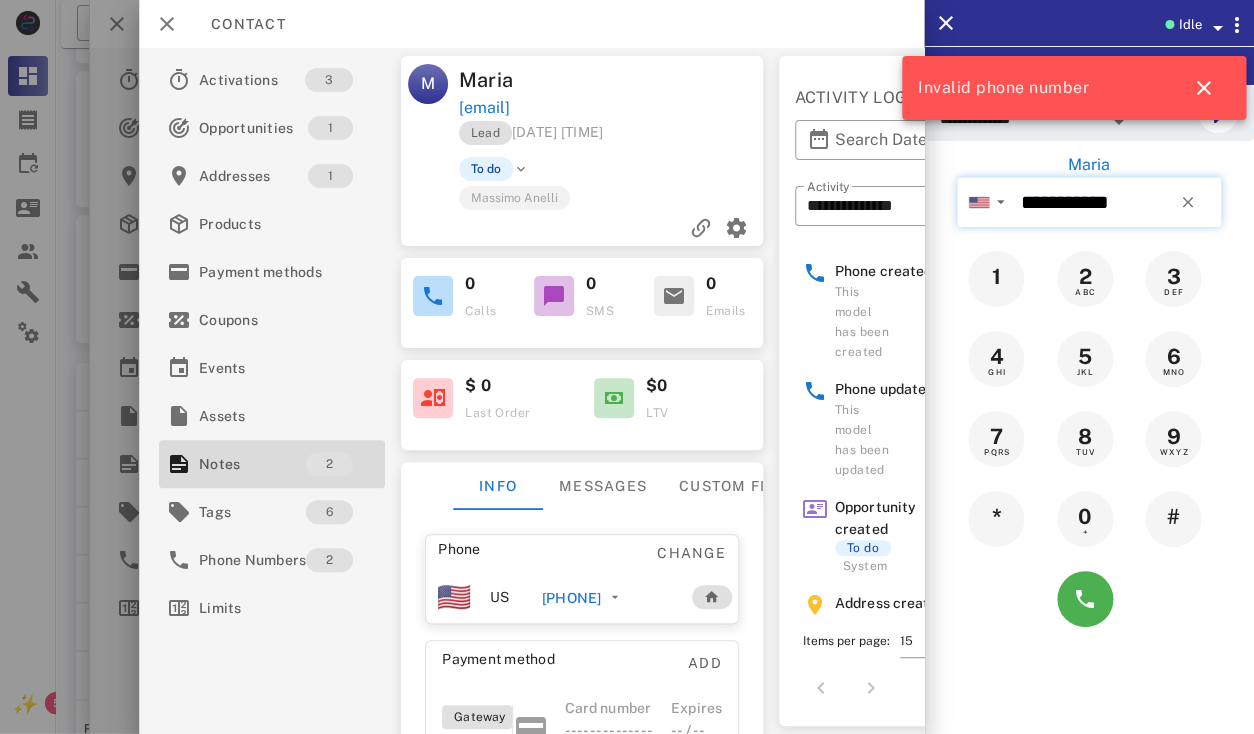 click on "**********" at bounding box center [1117, 202] 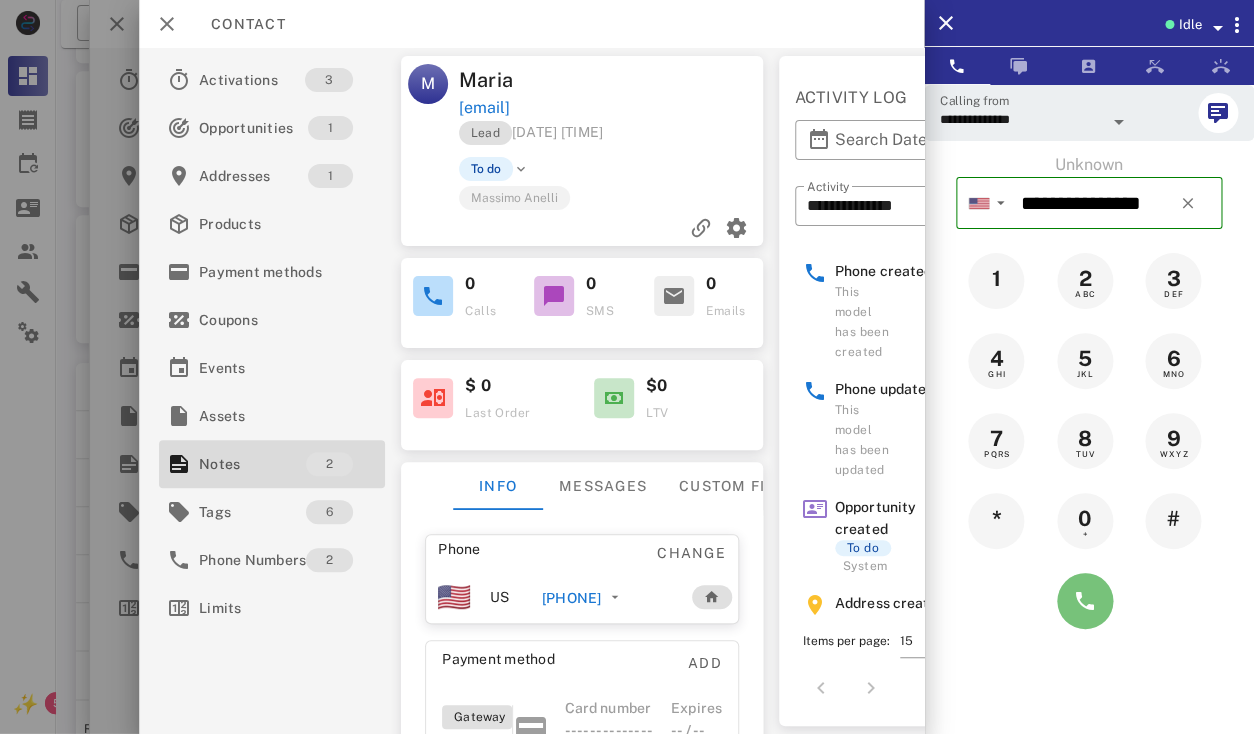 click at bounding box center [1085, 601] 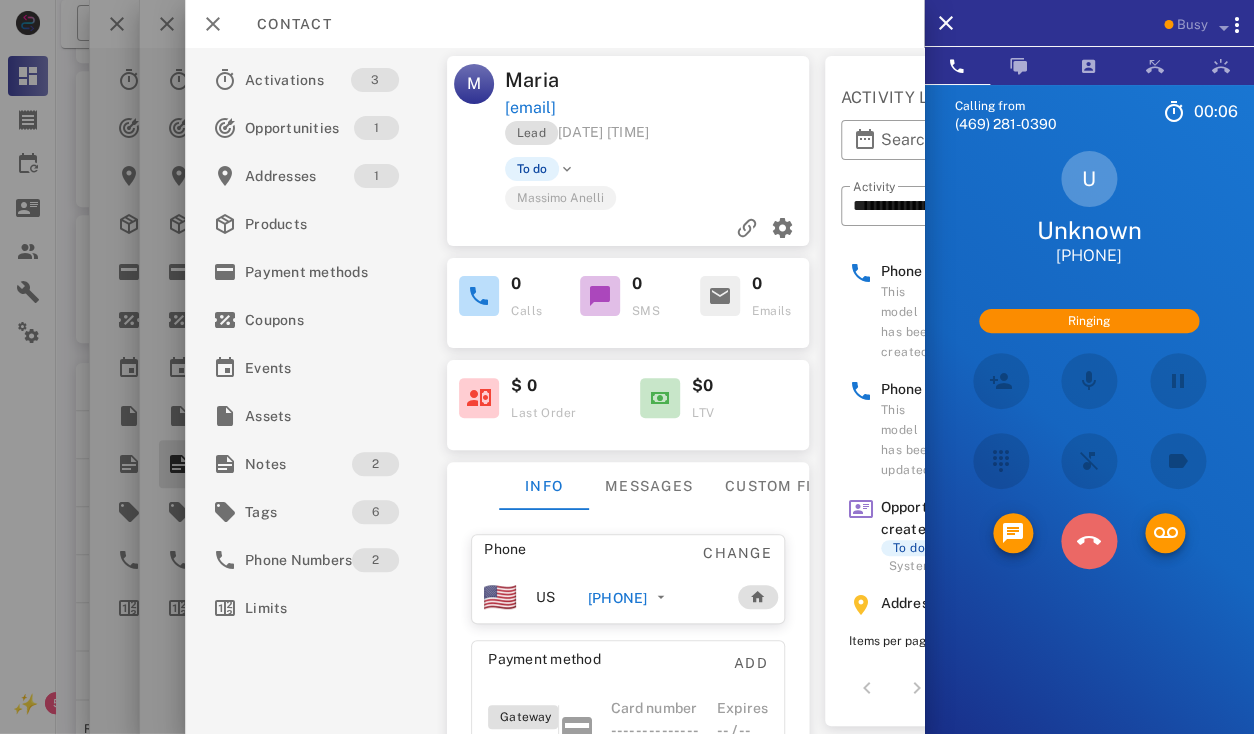 click at bounding box center [1089, 541] 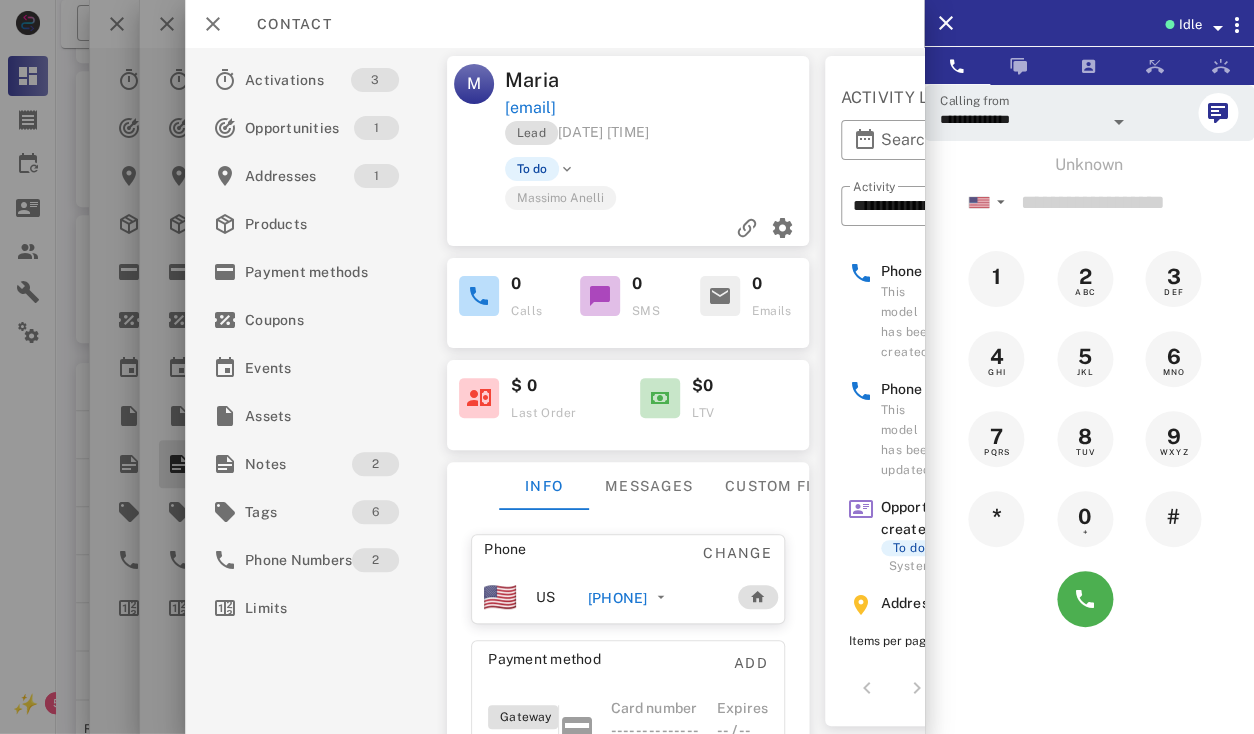 click on "+11254449683" at bounding box center [617, 598] 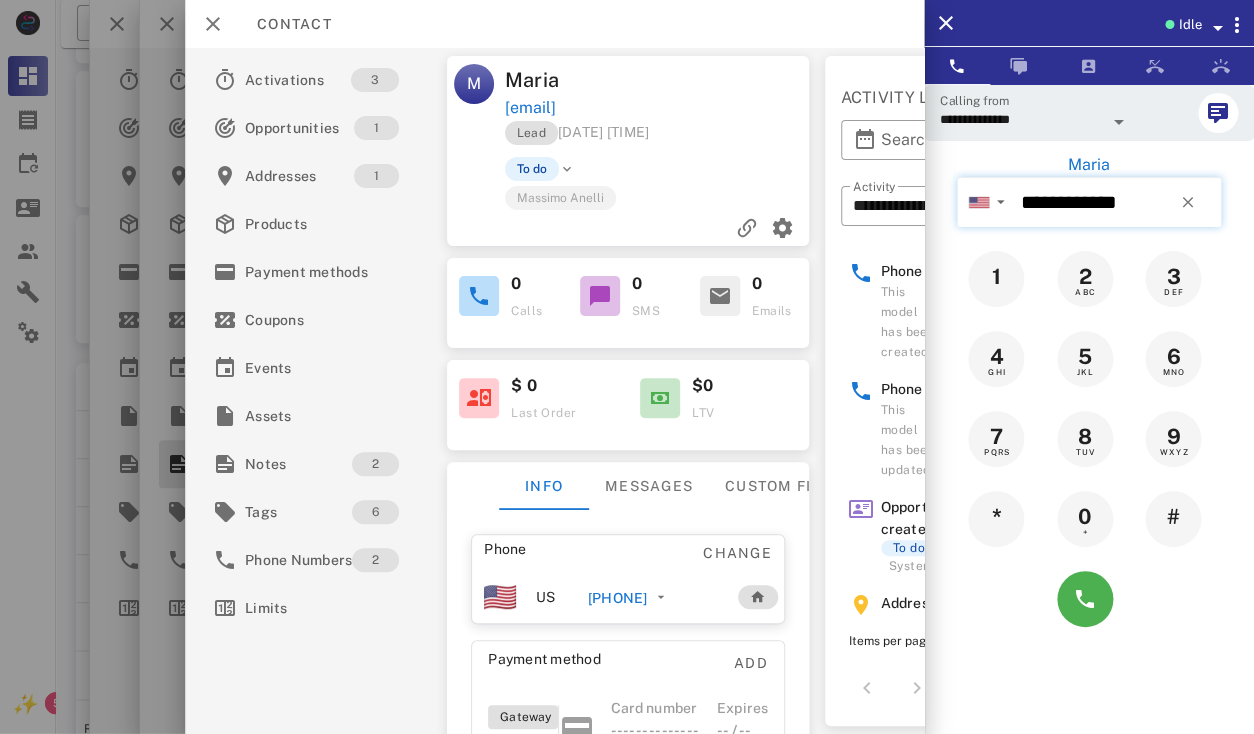 click on "**********" at bounding box center (1117, 202) 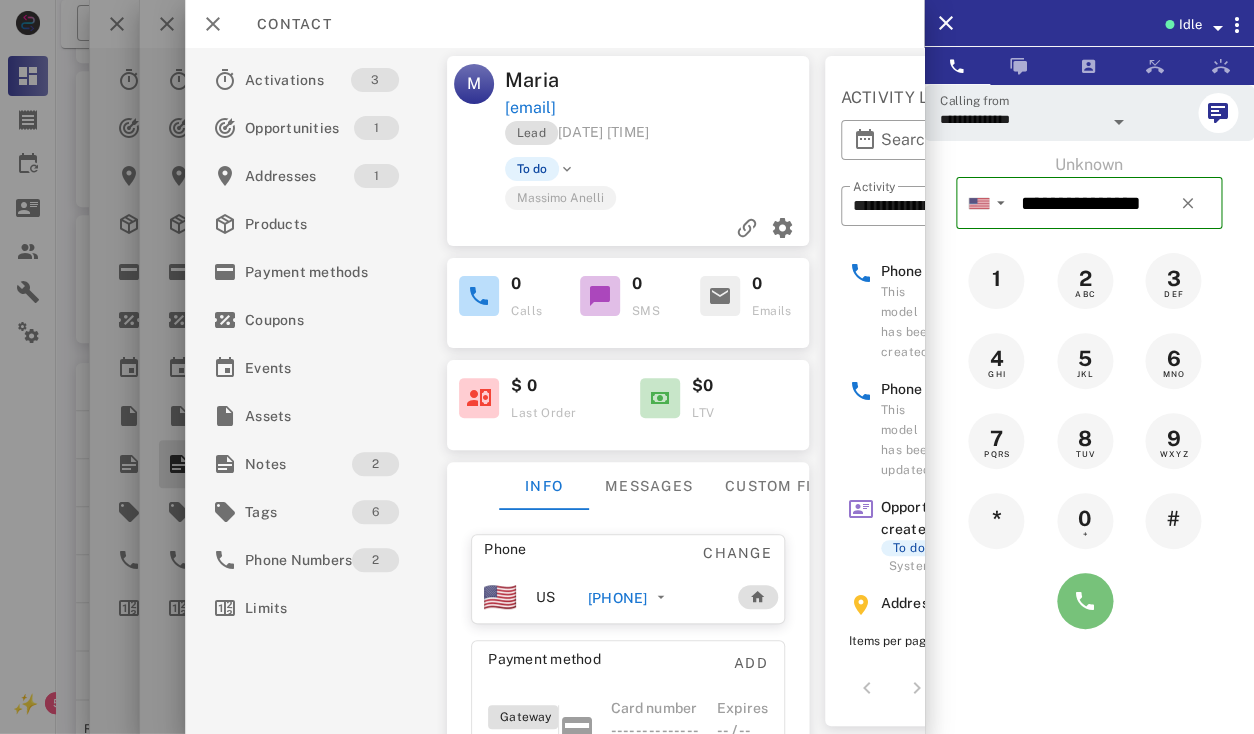 click at bounding box center [1085, 601] 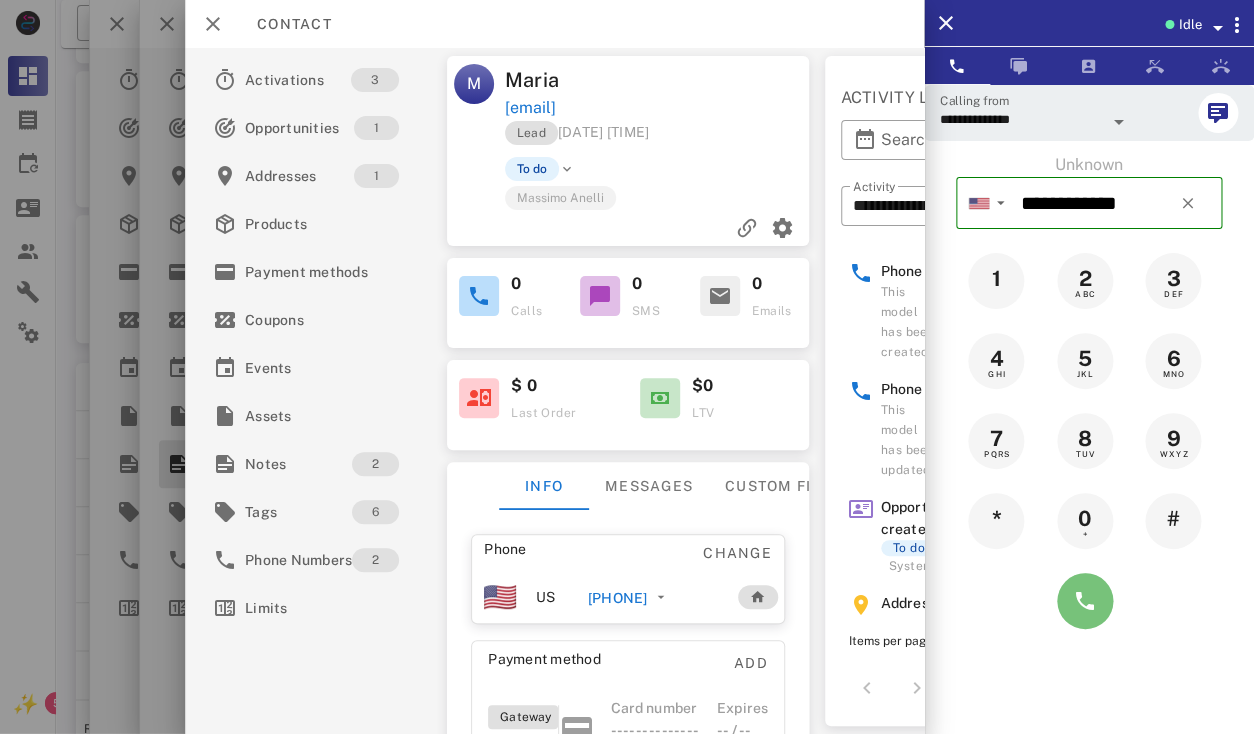 type 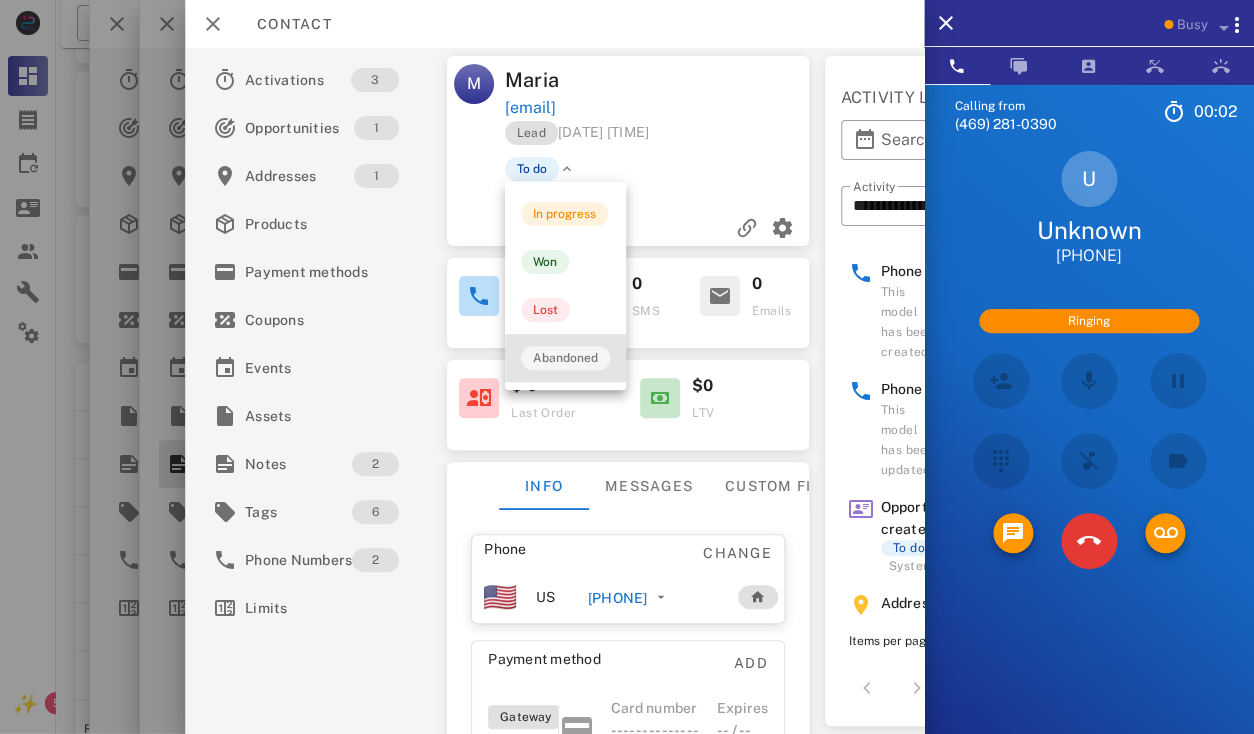 click on "Abandoned" at bounding box center (565, 358) 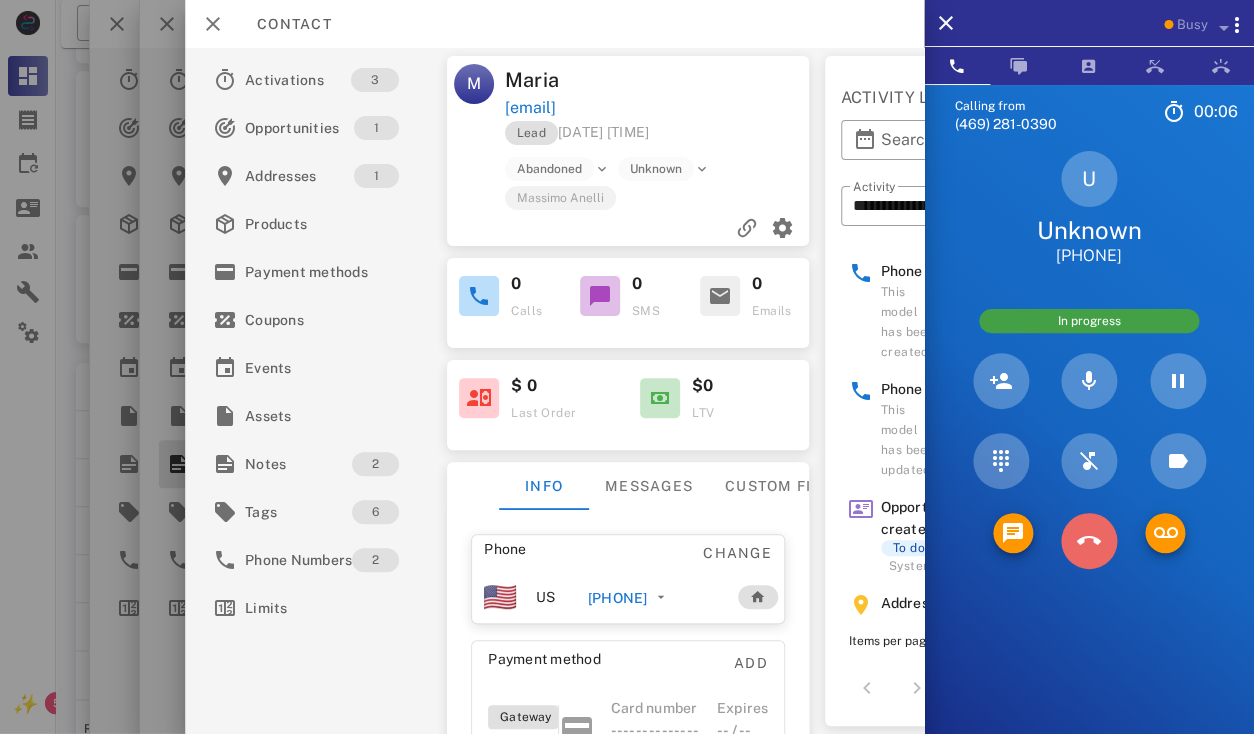 click at bounding box center [1089, 540] 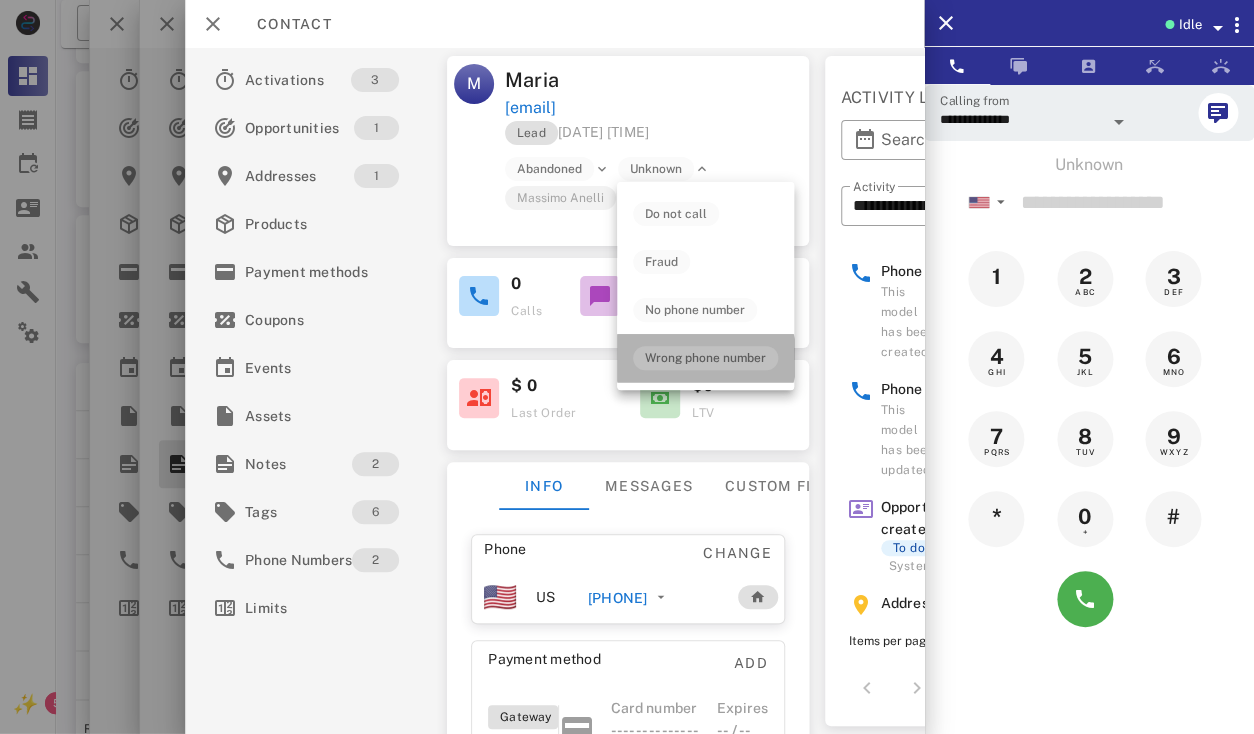 click on "Wrong phone number" at bounding box center (705, 358) 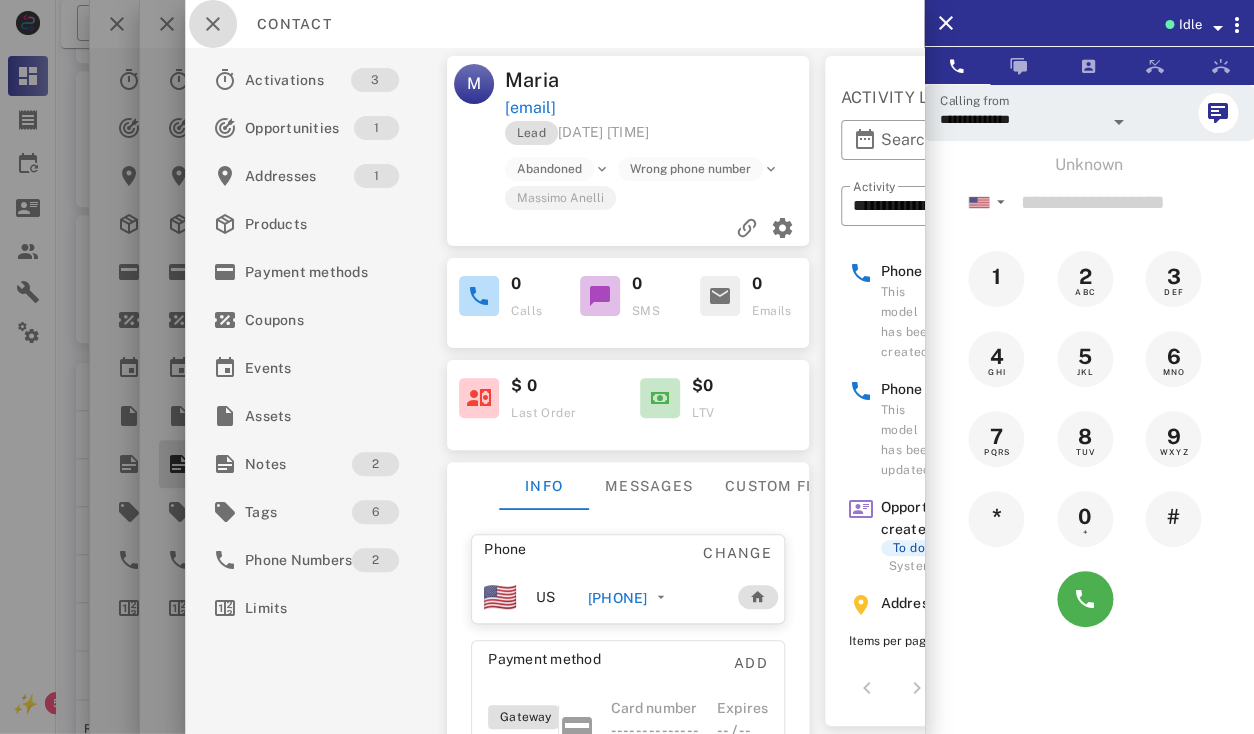 click at bounding box center [213, 24] 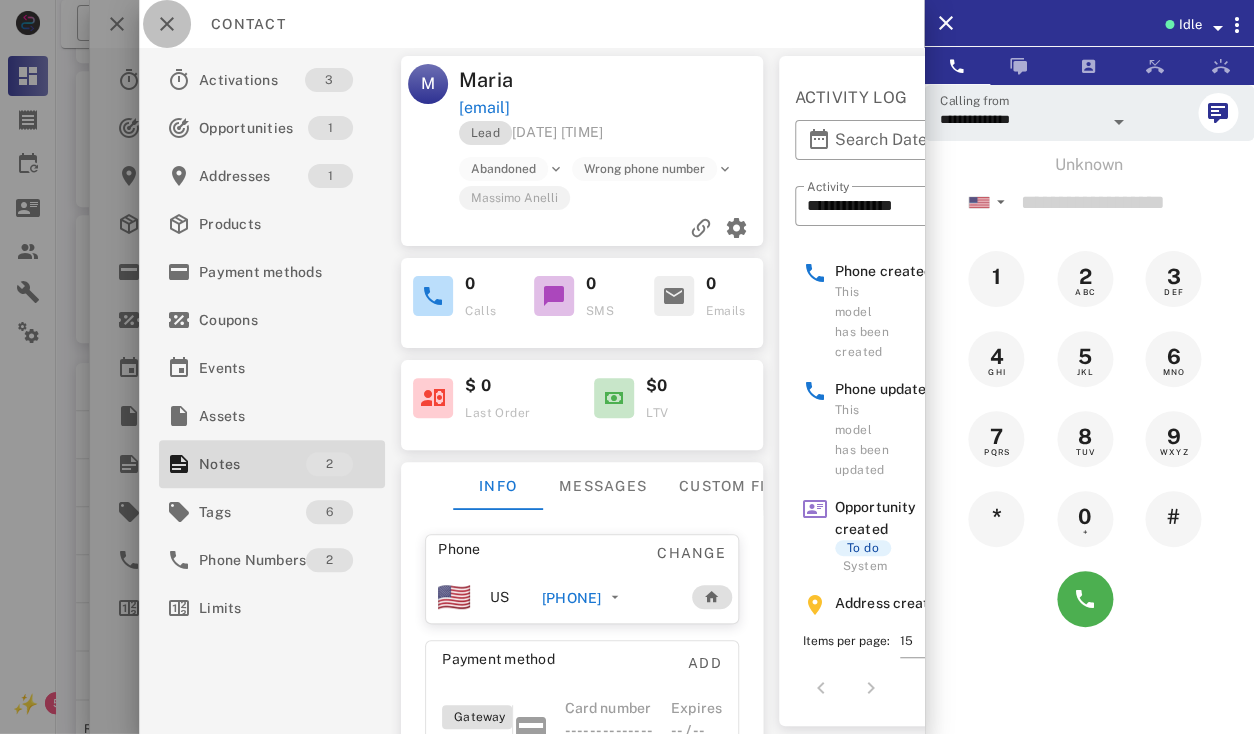 click at bounding box center [167, 24] 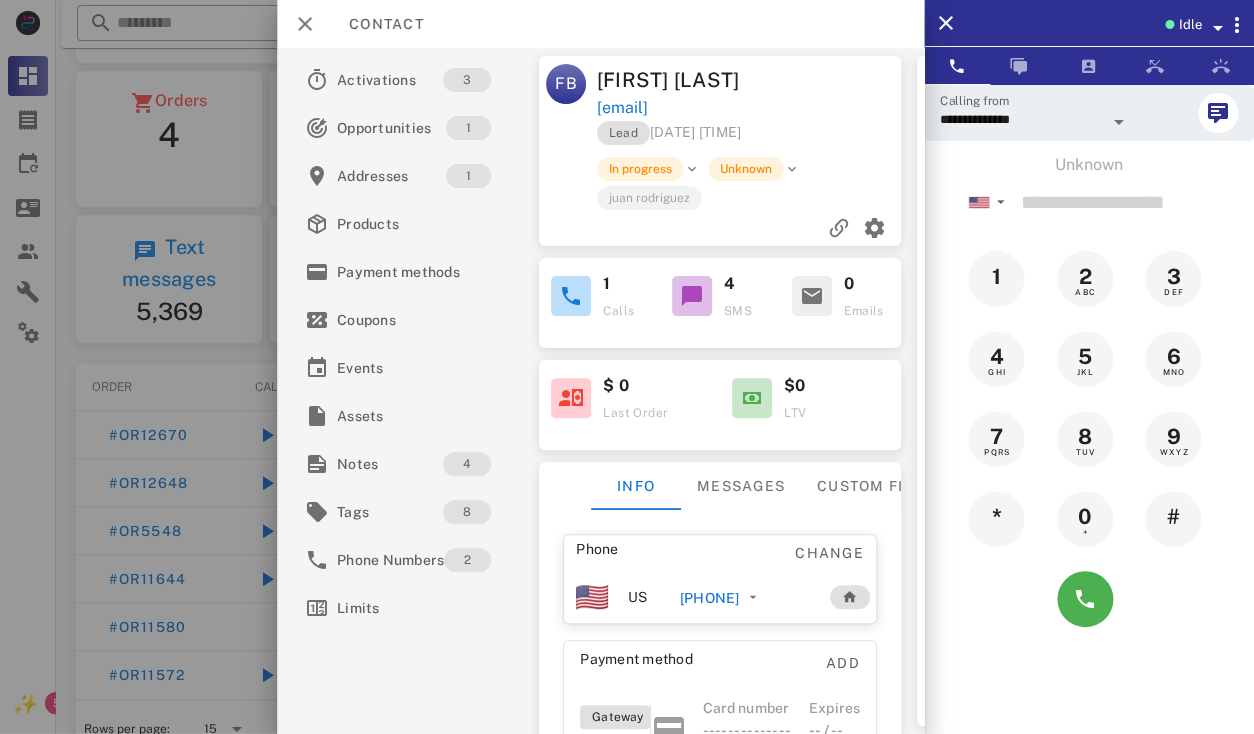 scroll, scrollTop: 0, scrollLeft: 2, axis: horizontal 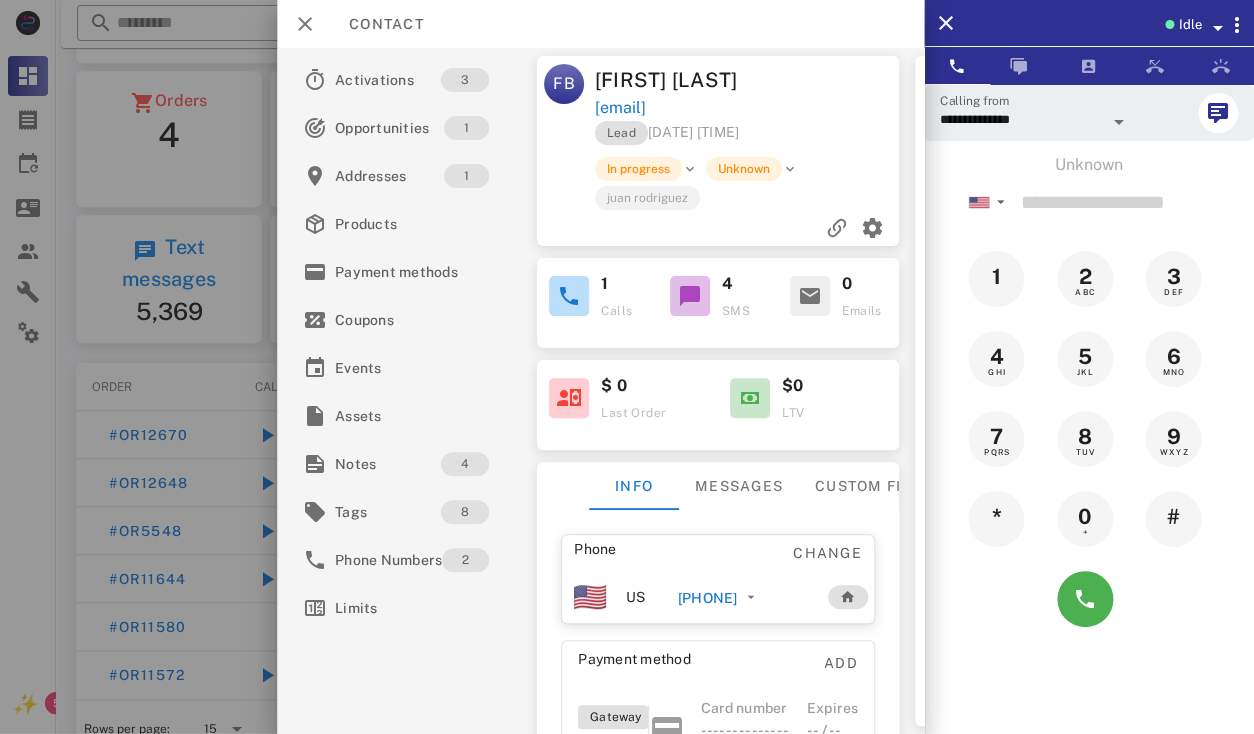 click on "Idle" at bounding box center [1089, 23] 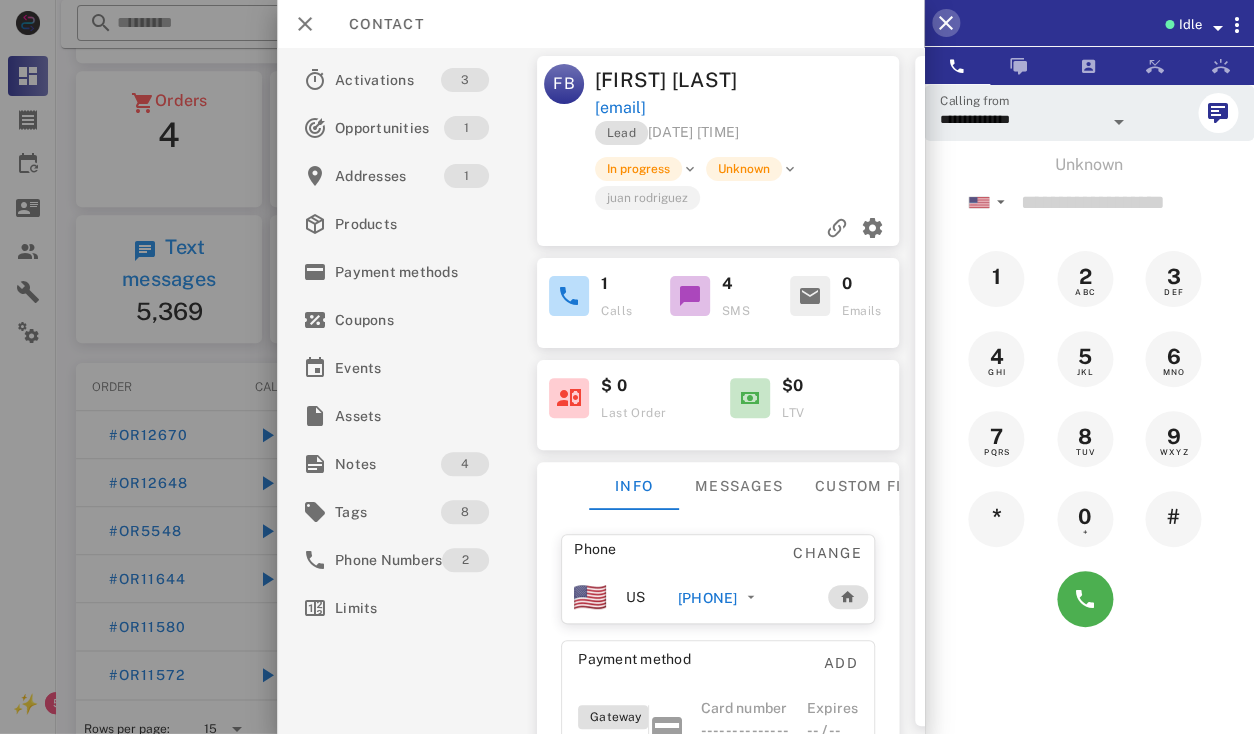 click at bounding box center [946, 23] 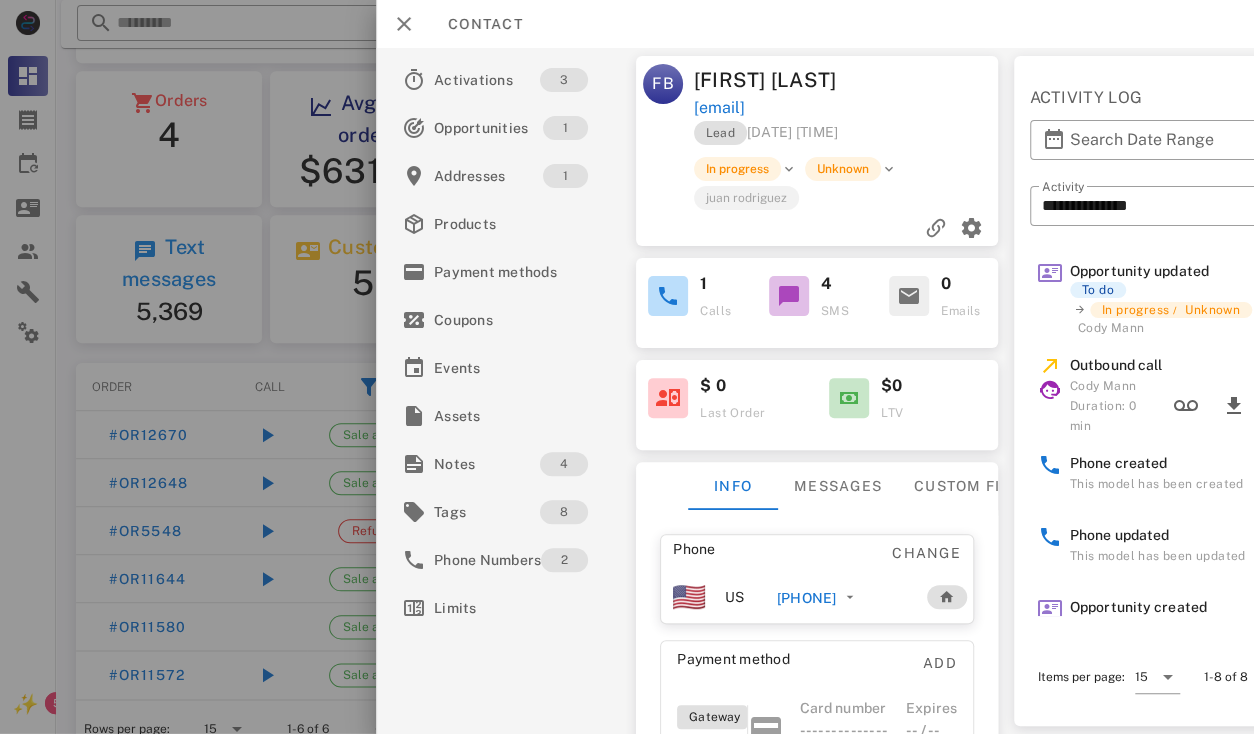 scroll, scrollTop: 0, scrollLeft: 153, axis: horizontal 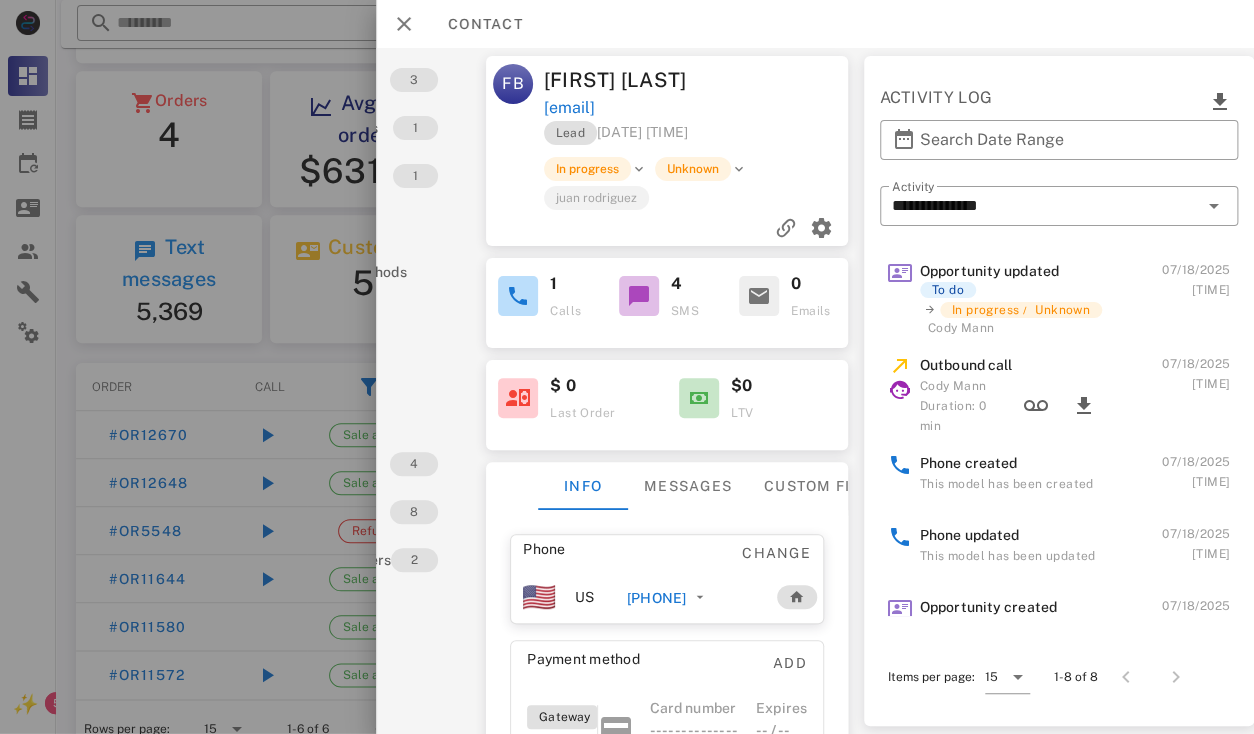 click at bounding box center (667, 228) 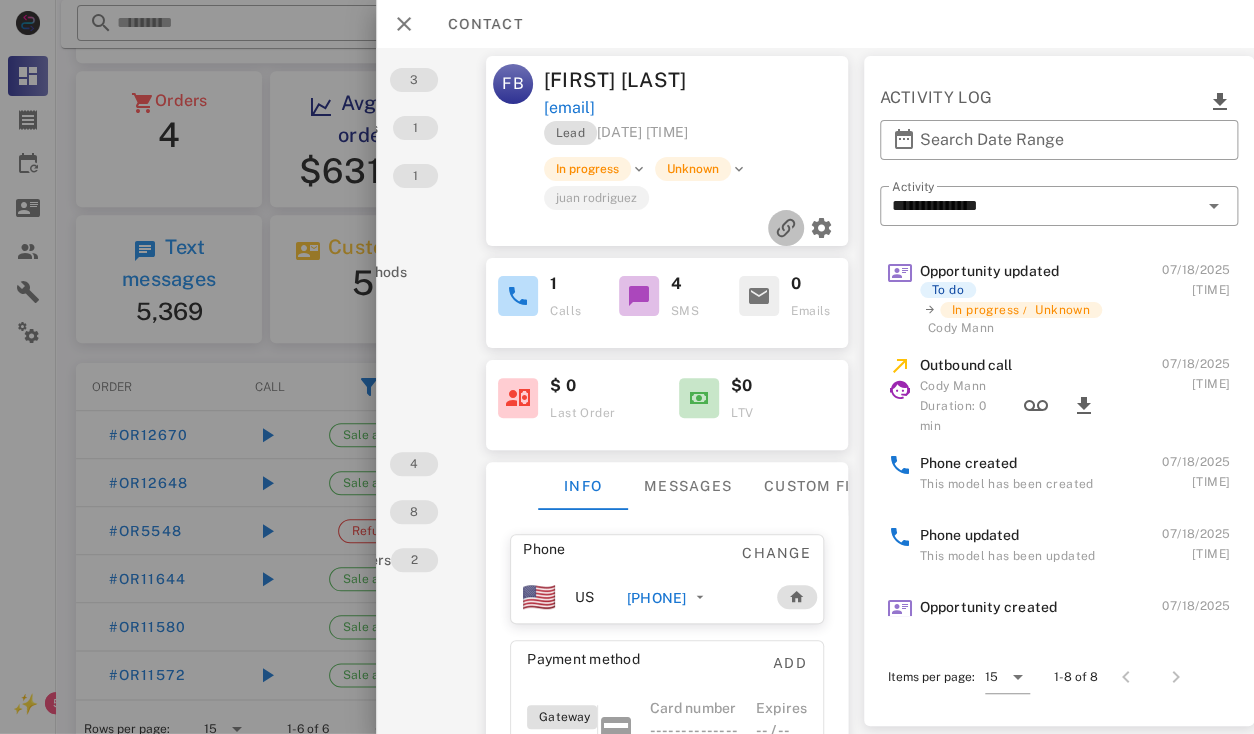 click at bounding box center [786, 228] 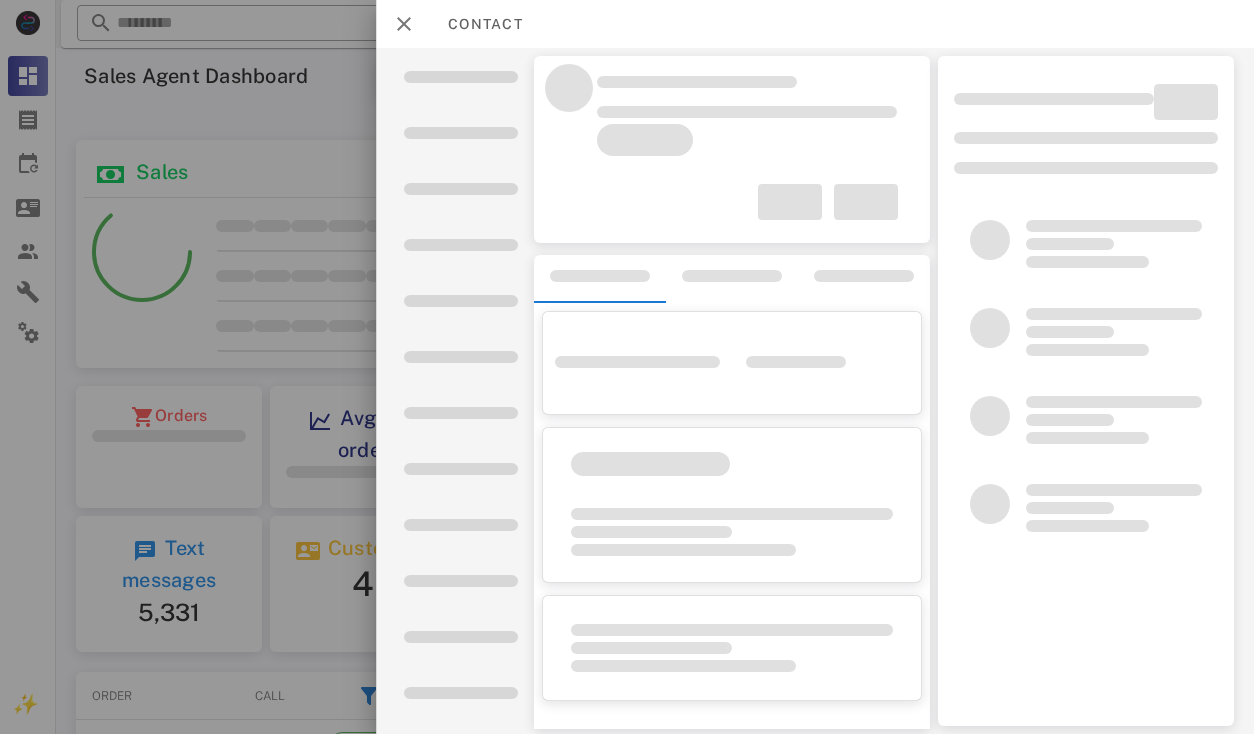 scroll, scrollTop: 0, scrollLeft: 0, axis: both 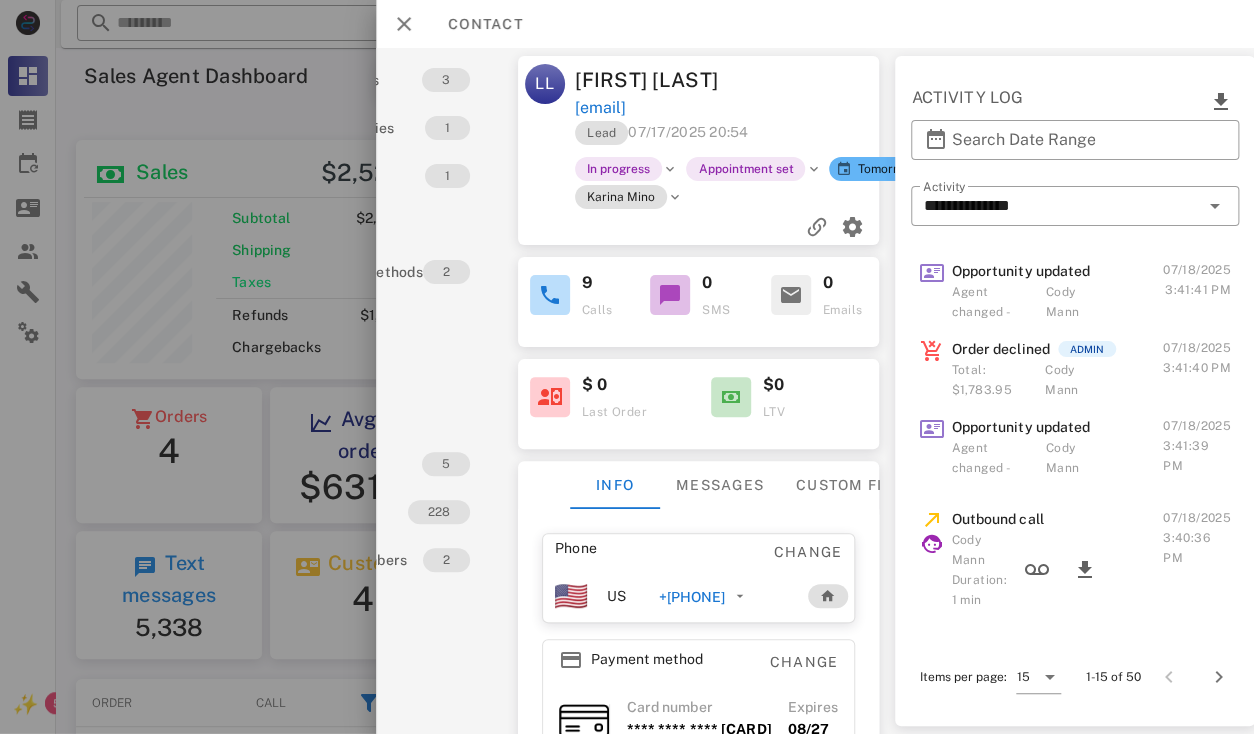 click on "+15108829833" at bounding box center (692, 597) 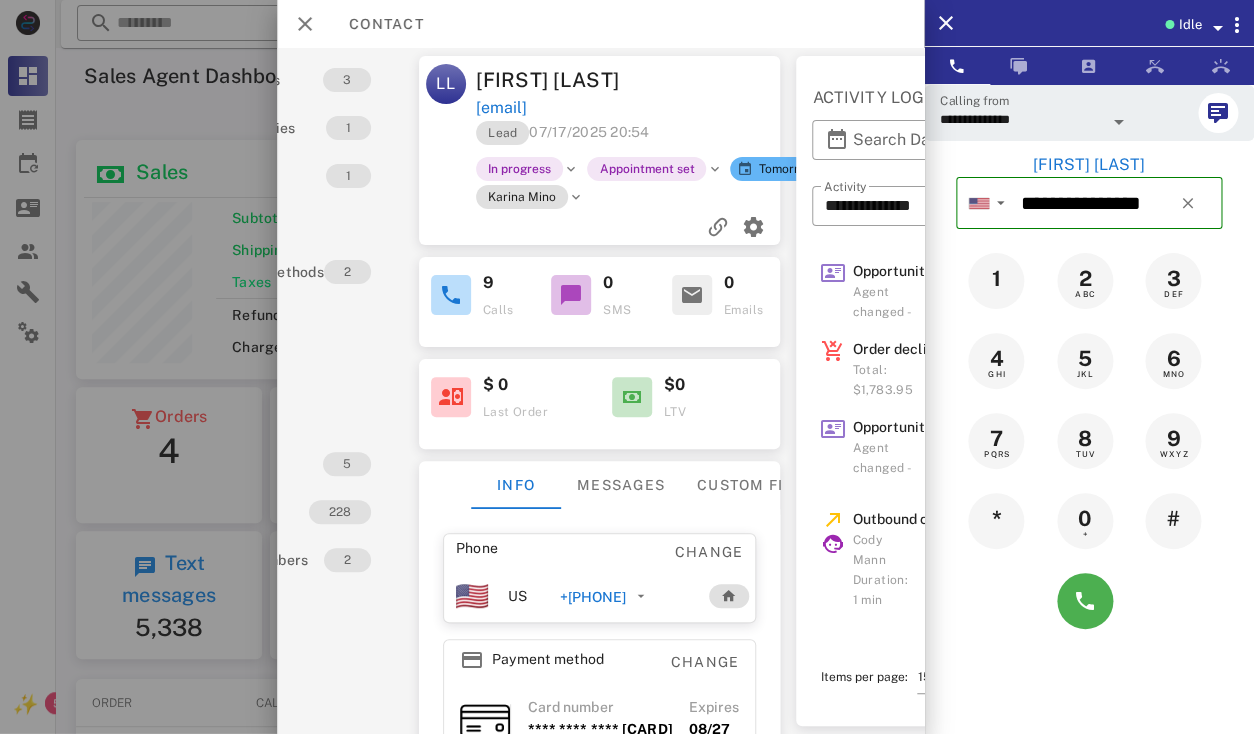 click on "**********" at bounding box center [1089, 113] 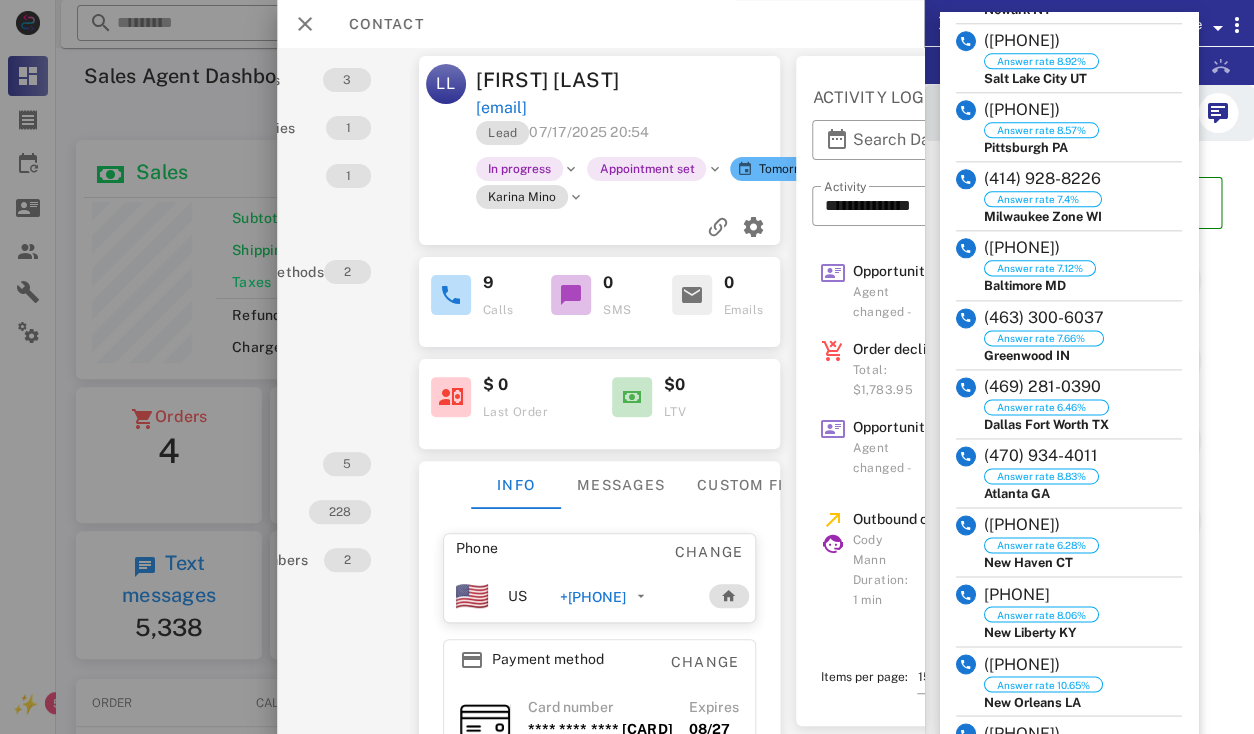 scroll, scrollTop: 1540, scrollLeft: 0, axis: vertical 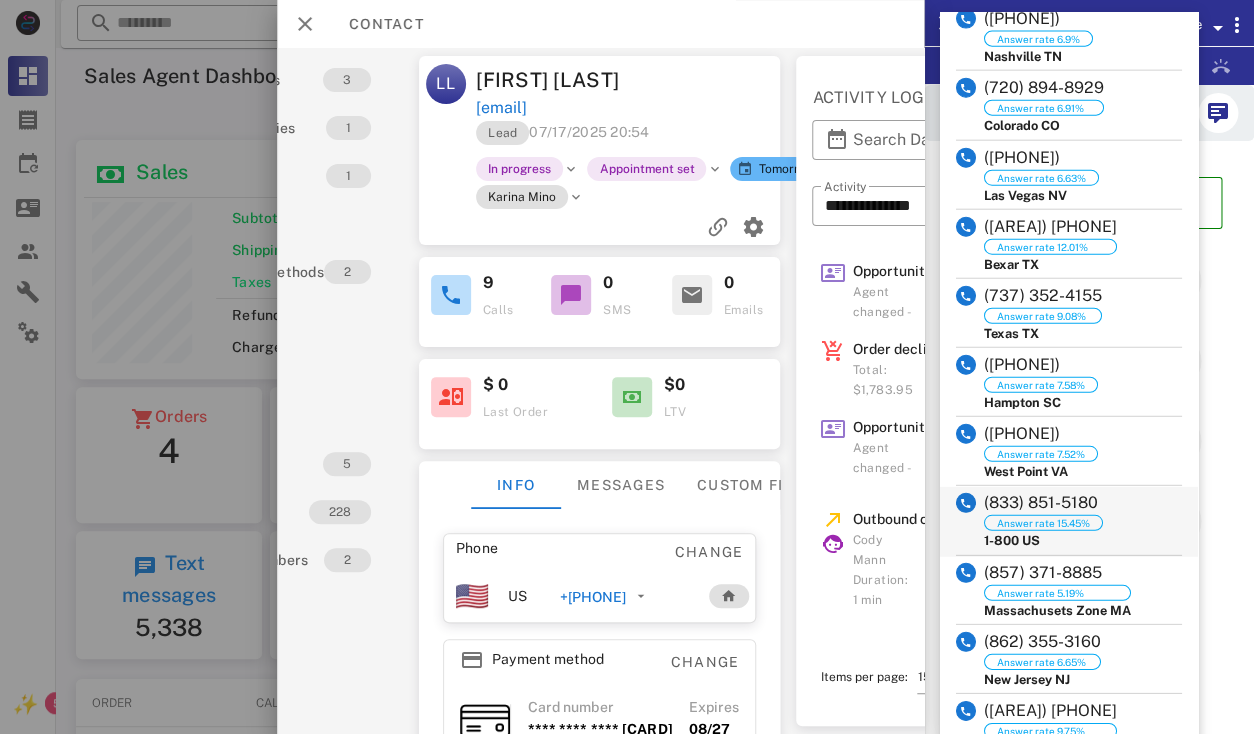 click on "(833) 851-5180   Answer rate 15.45%    1-800   US" at bounding box center [1069, 521] 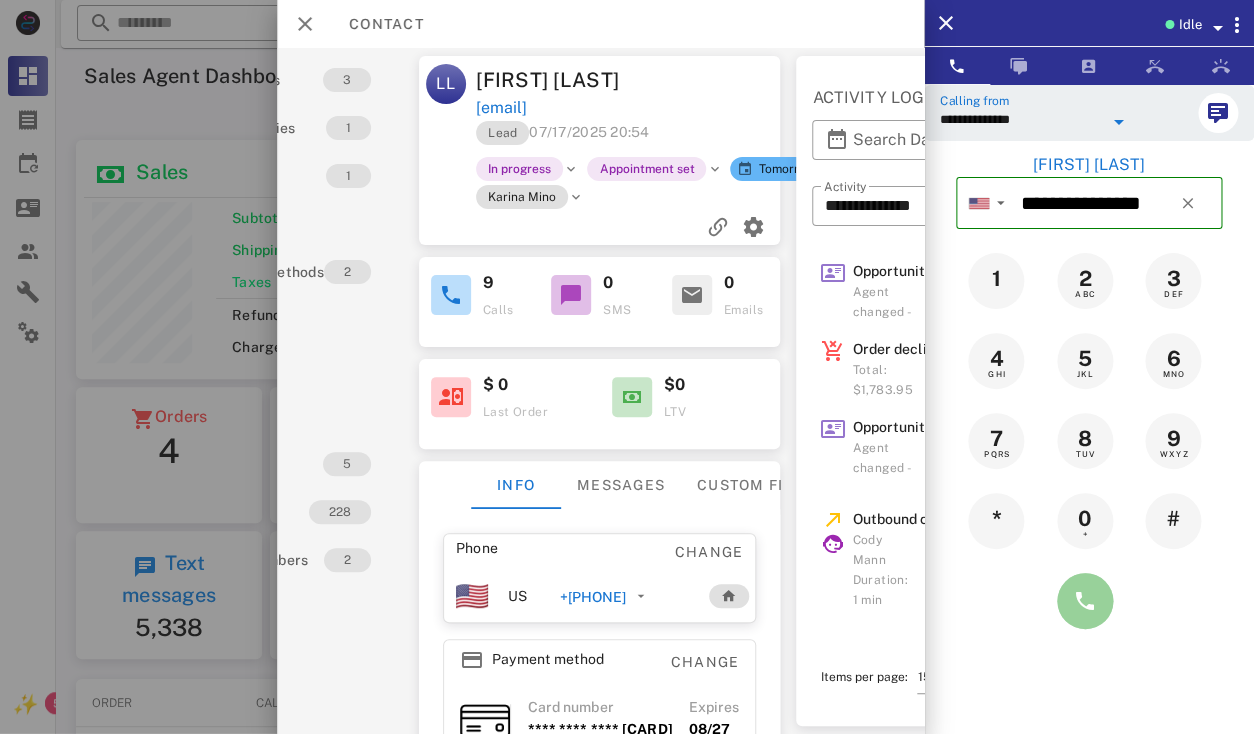 click at bounding box center (1085, 601) 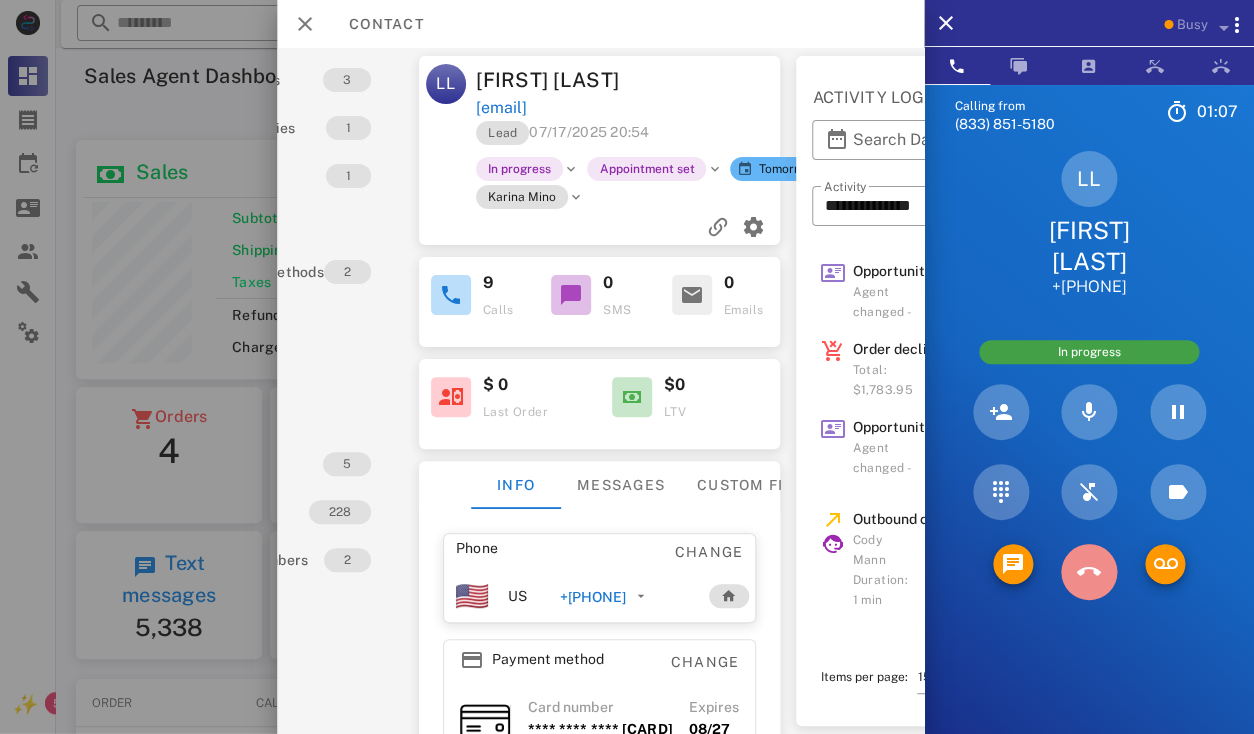 click at bounding box center (1089, 572) 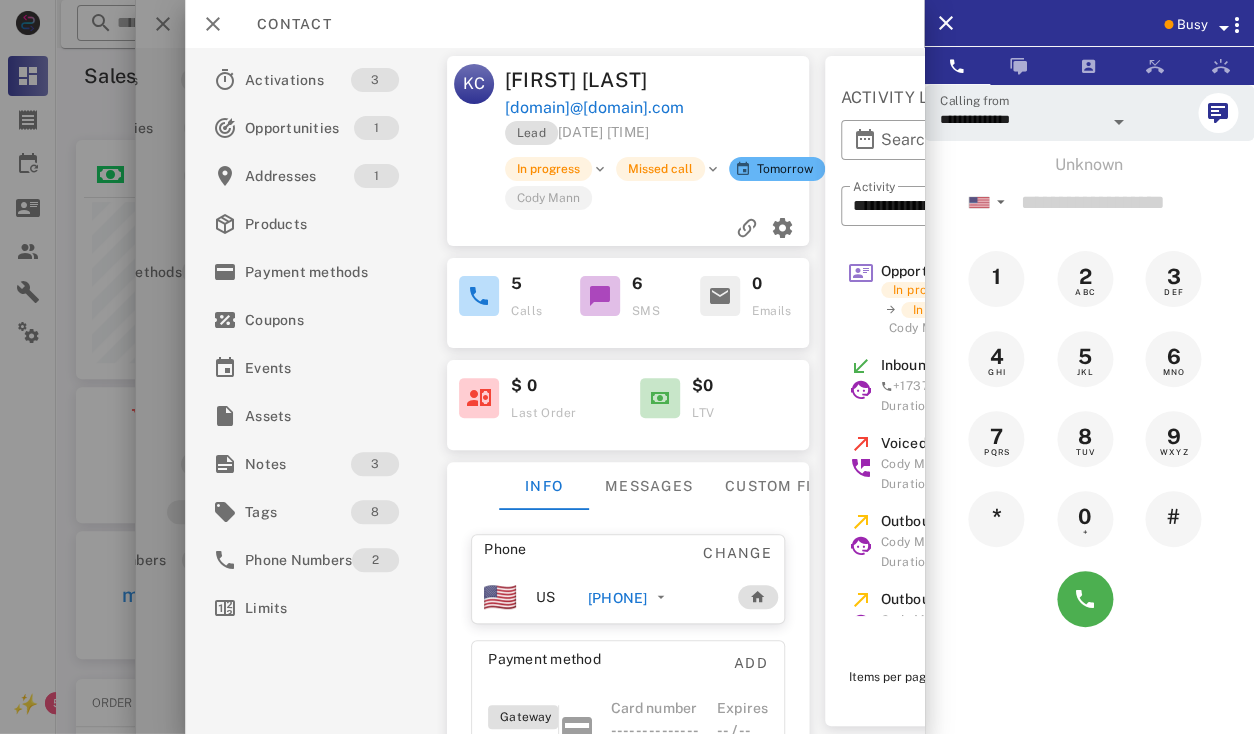 scroll, scrollTop: 999761, scrollLeft: 999619, axis: both 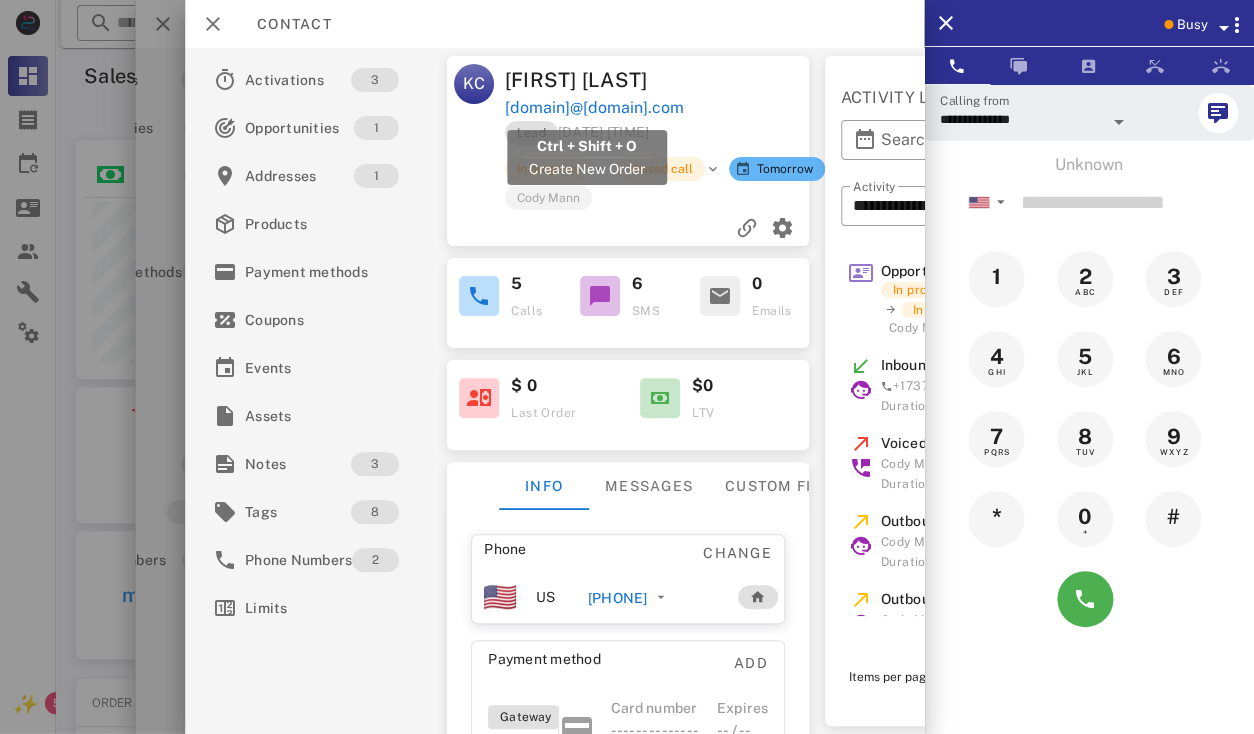 click on "retiredj67@gmail.com" at bounding box center [594, 108] 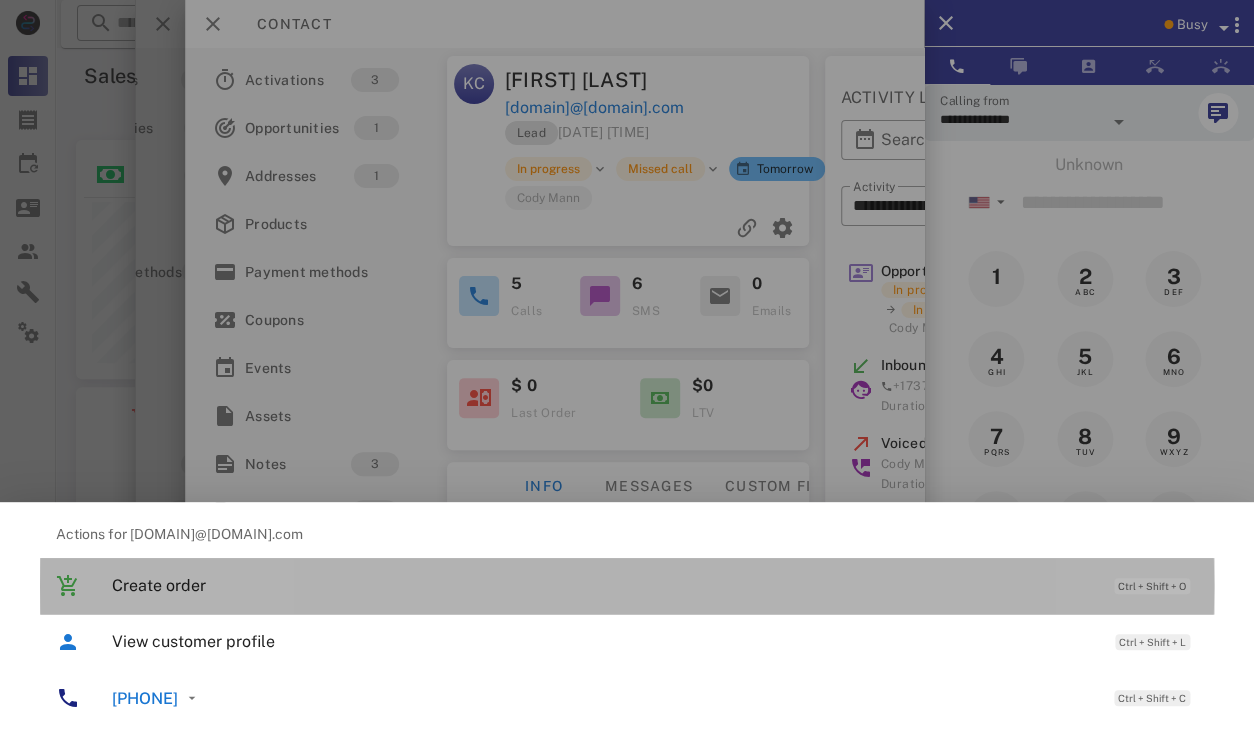click on "Create order" at bounding box center [603, 585] 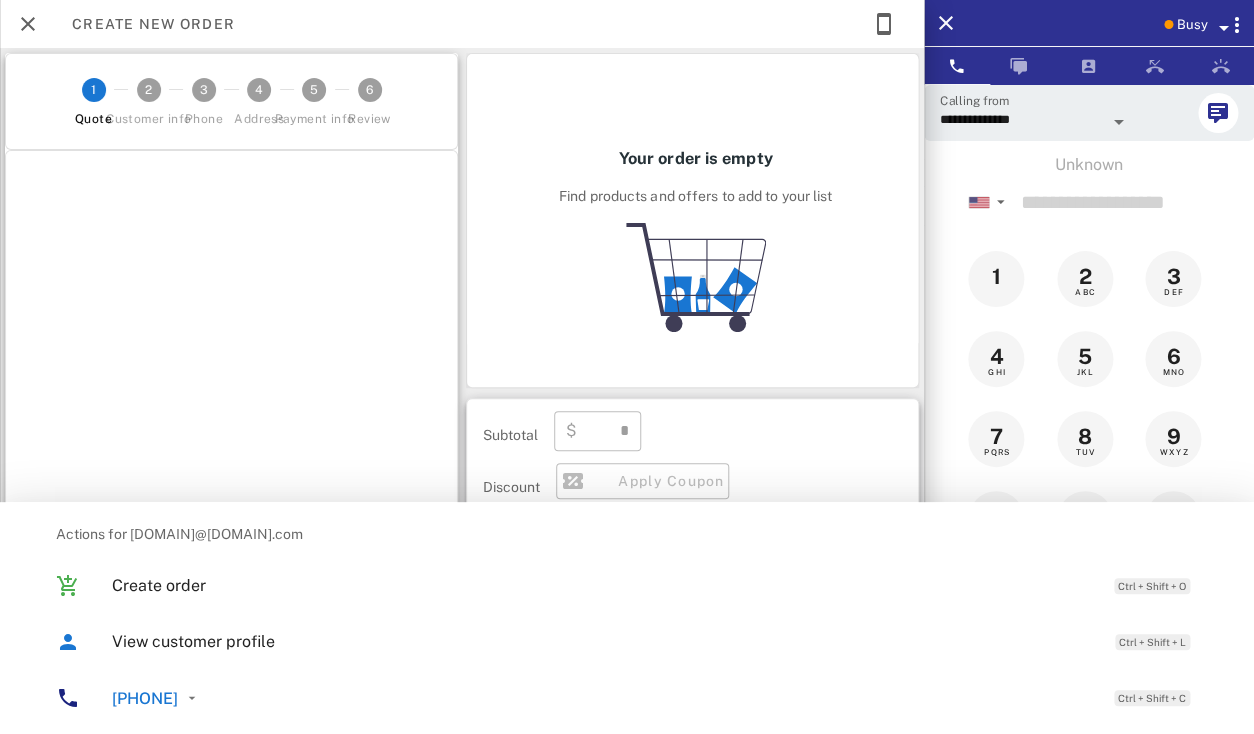scroll, scrollTop: 0, scrollLeft: 0, axis: both 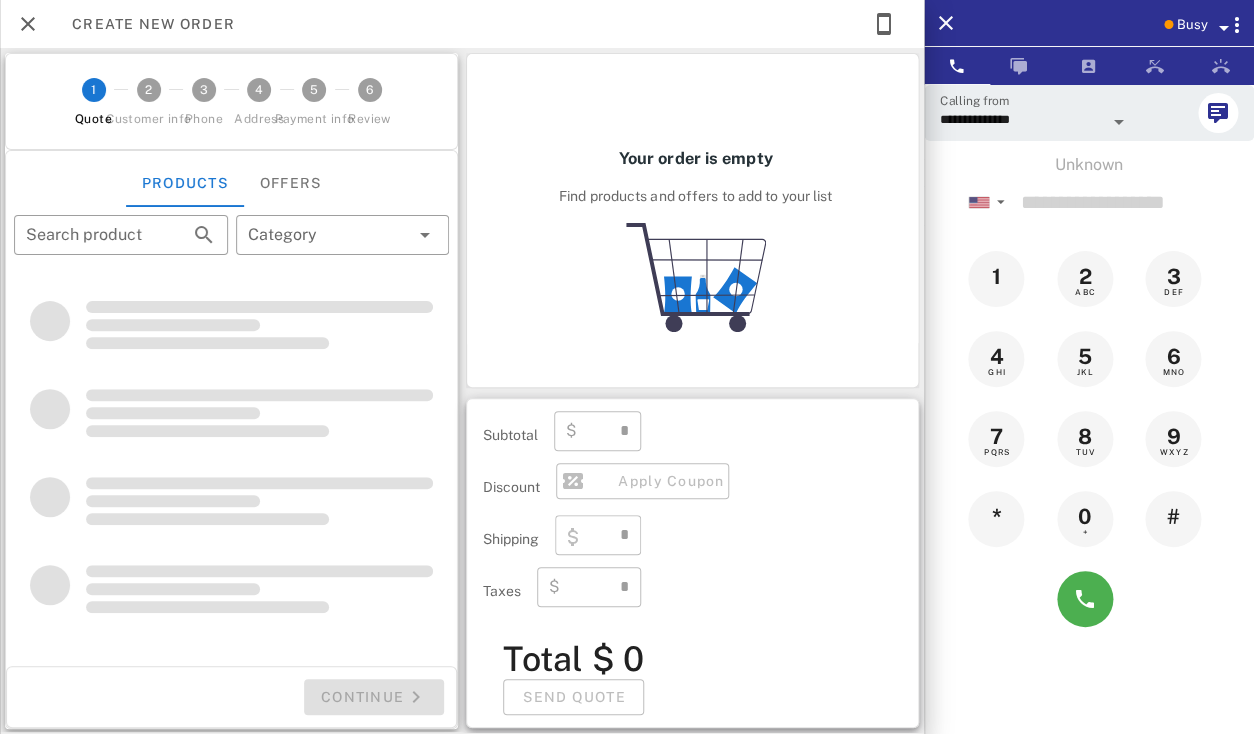 type on "**********" 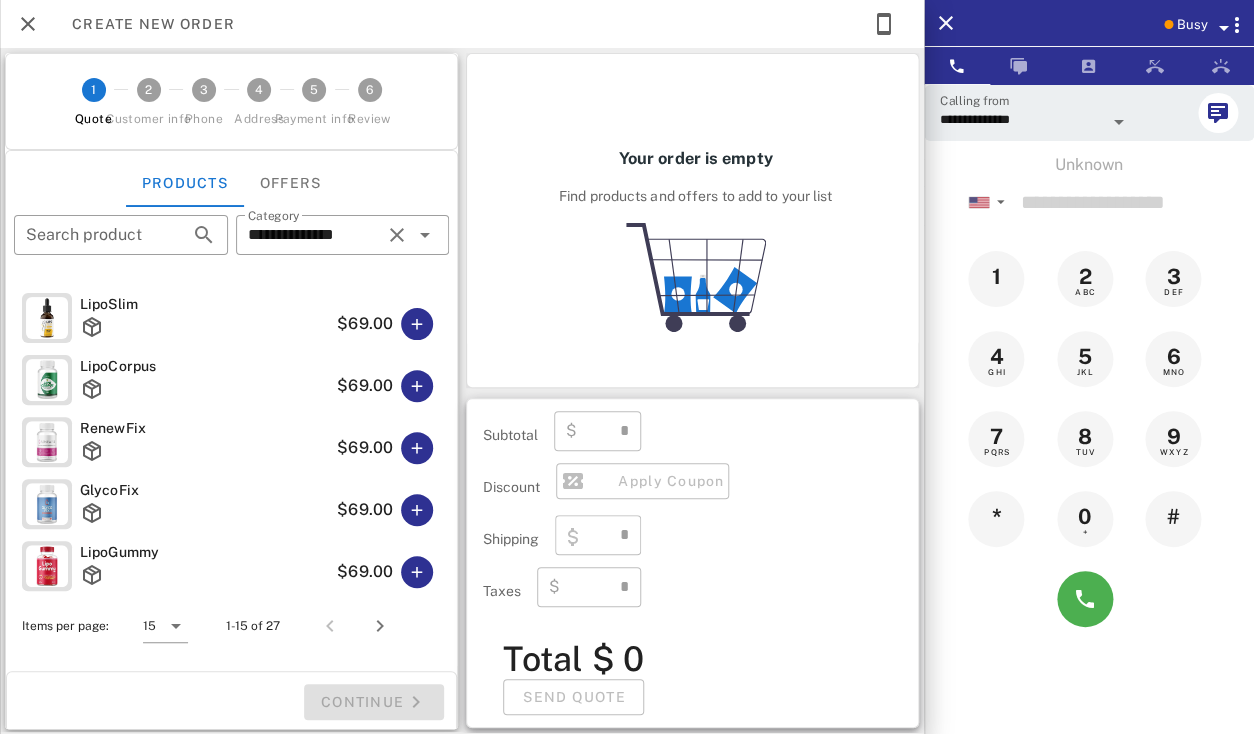 type on "****" 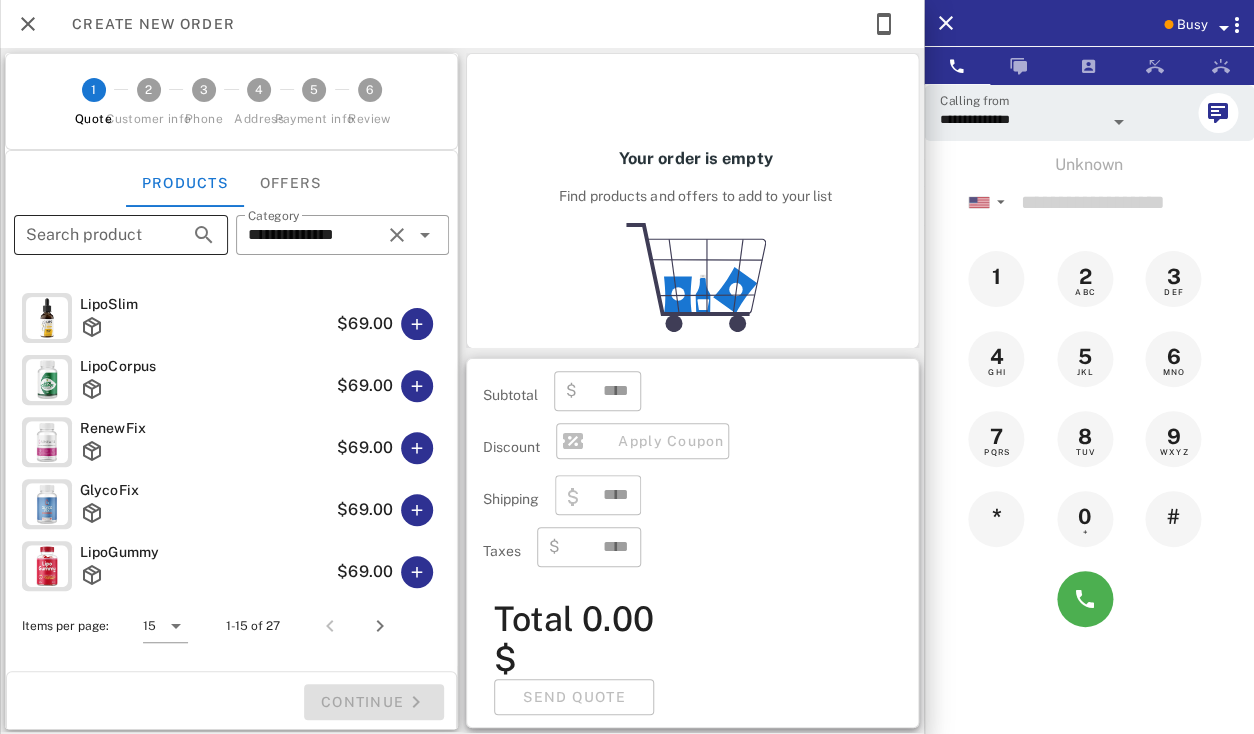 click on "Search product" at bounding box center [93, 235] 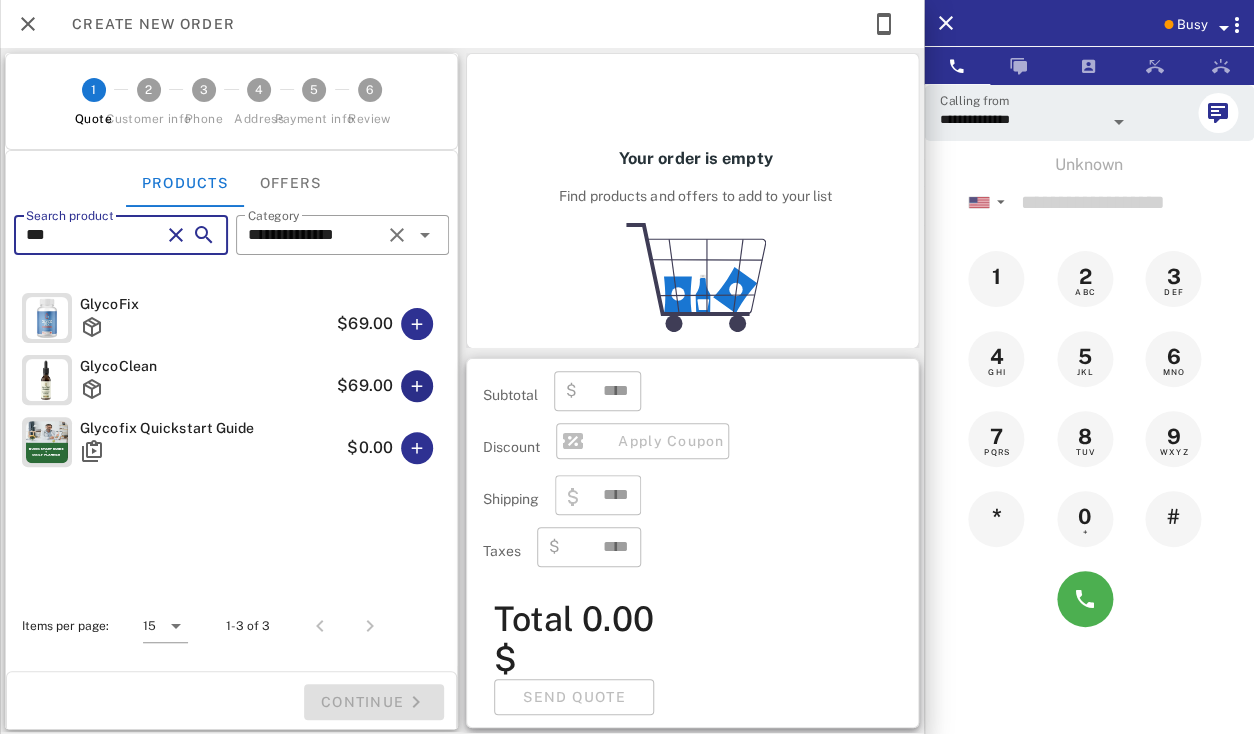 type on "***" 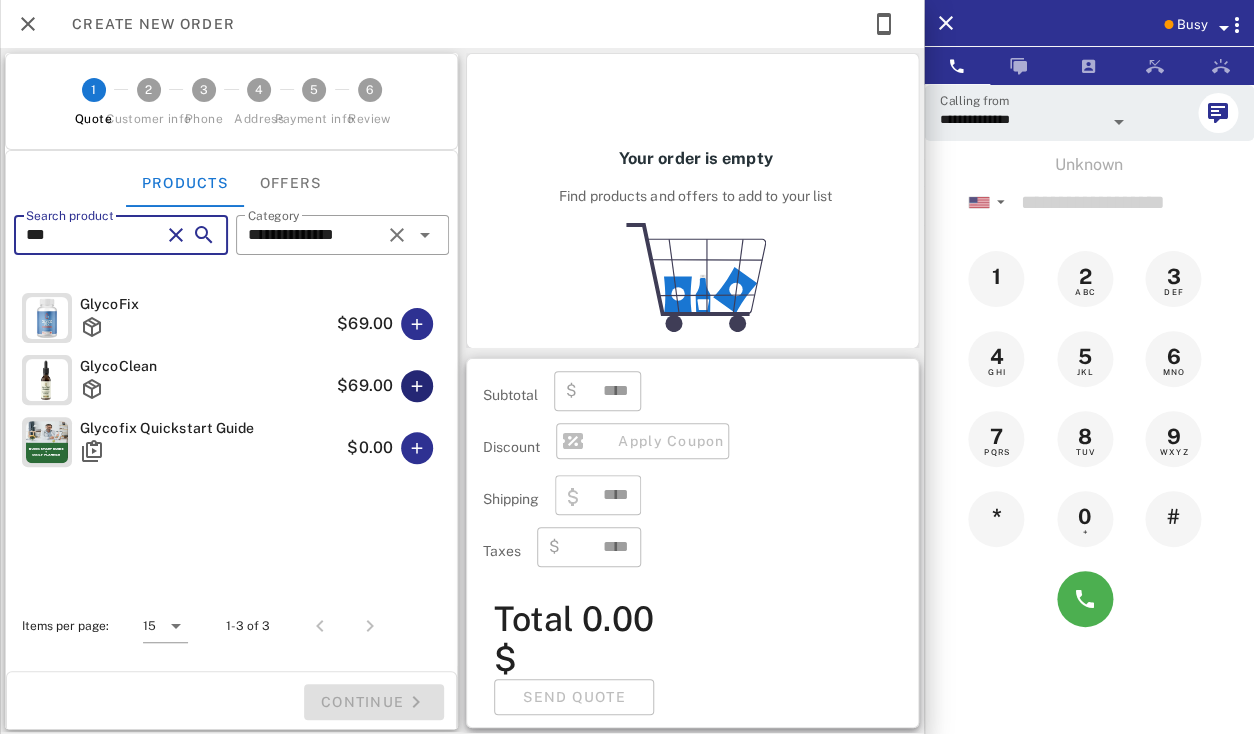 click at bounding box center (417, 386) 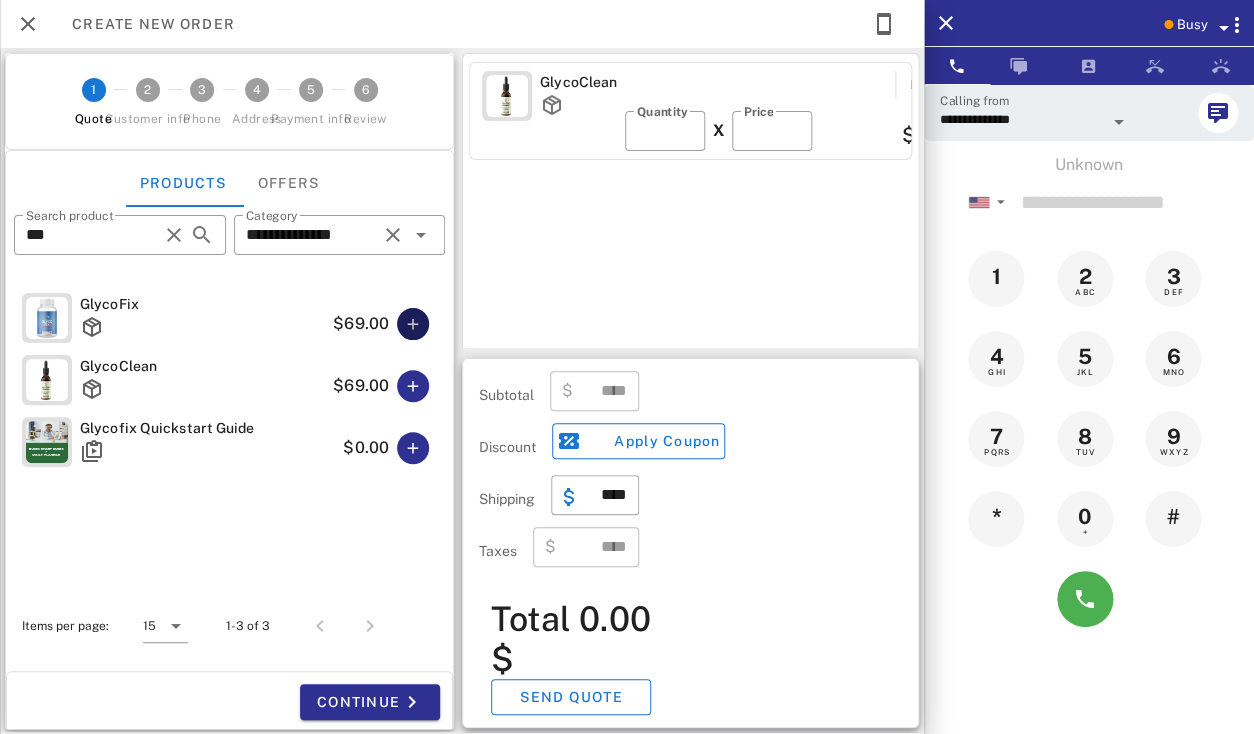 click at bounding box center [413, 324] 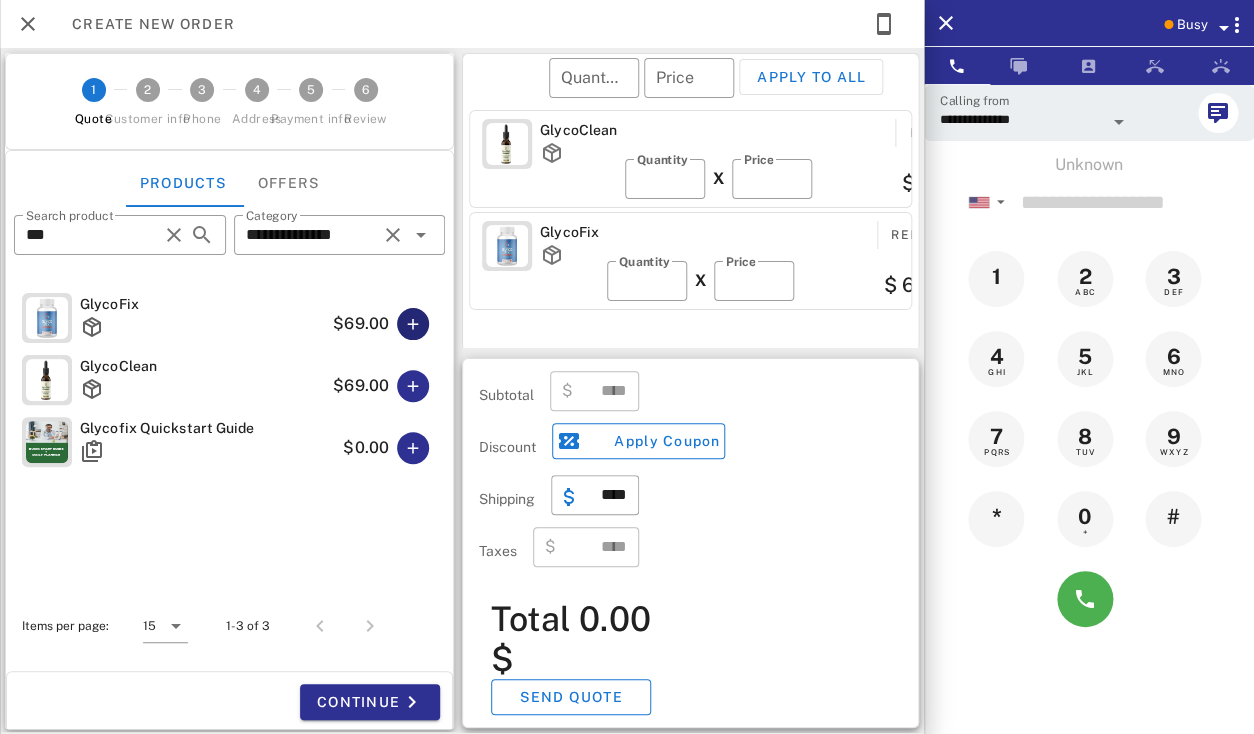 type 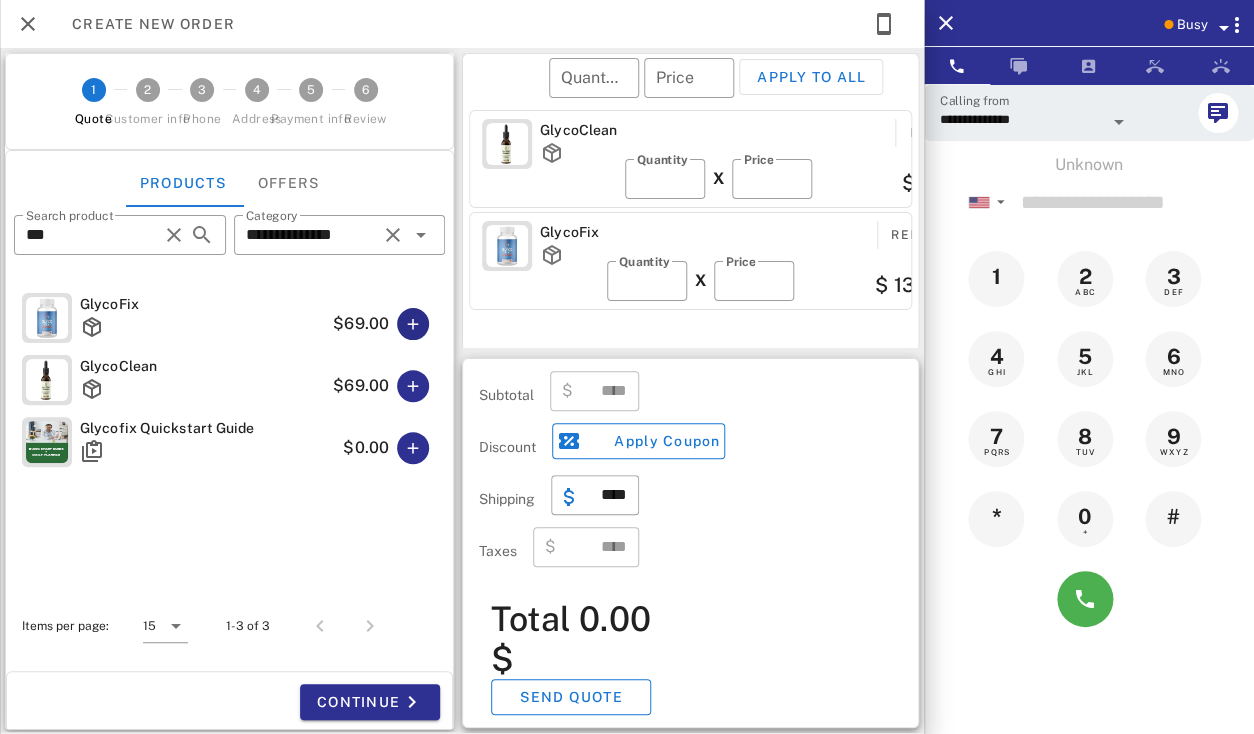 type on "******" 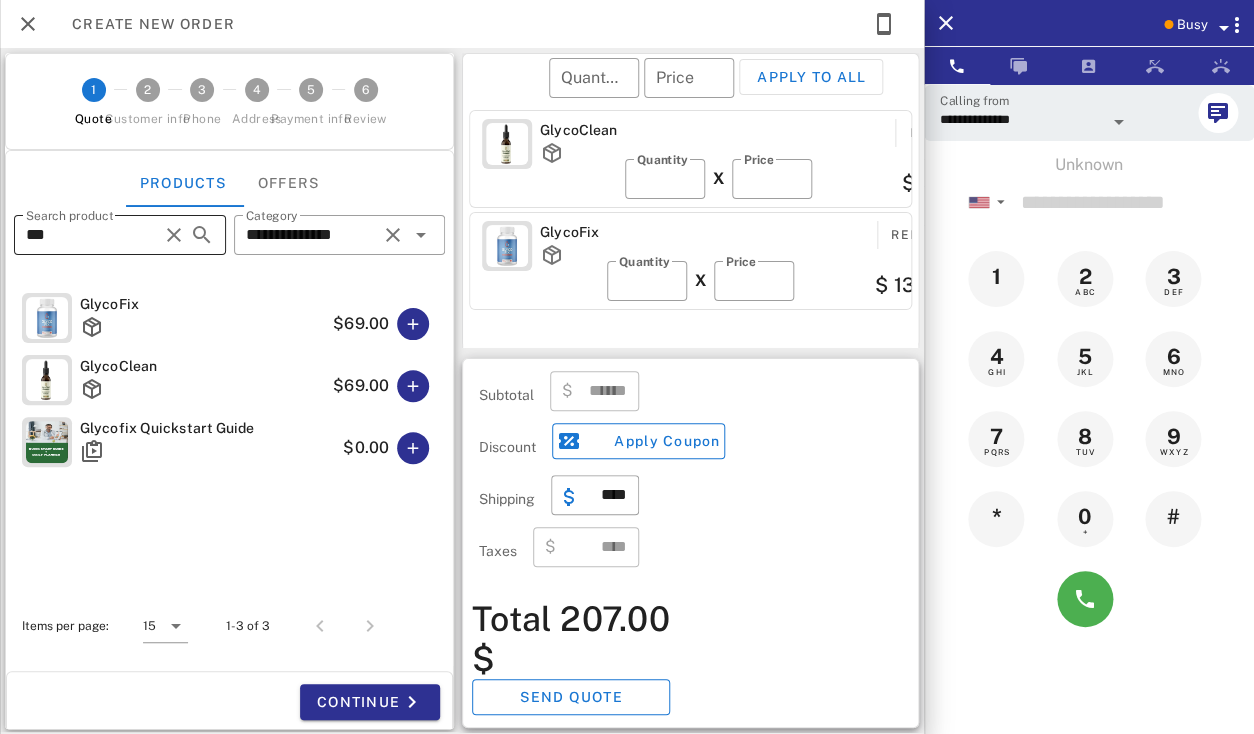 click on "***" at bounding box center [92, 235] 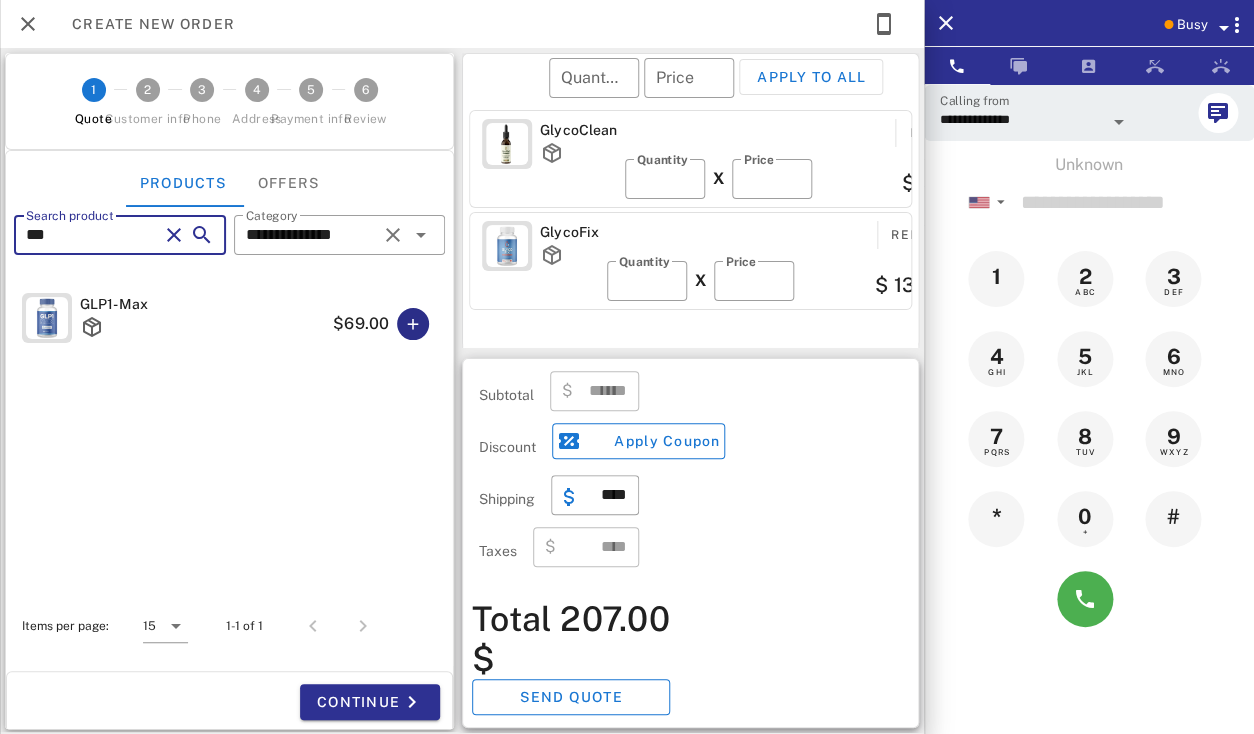 type on "***" 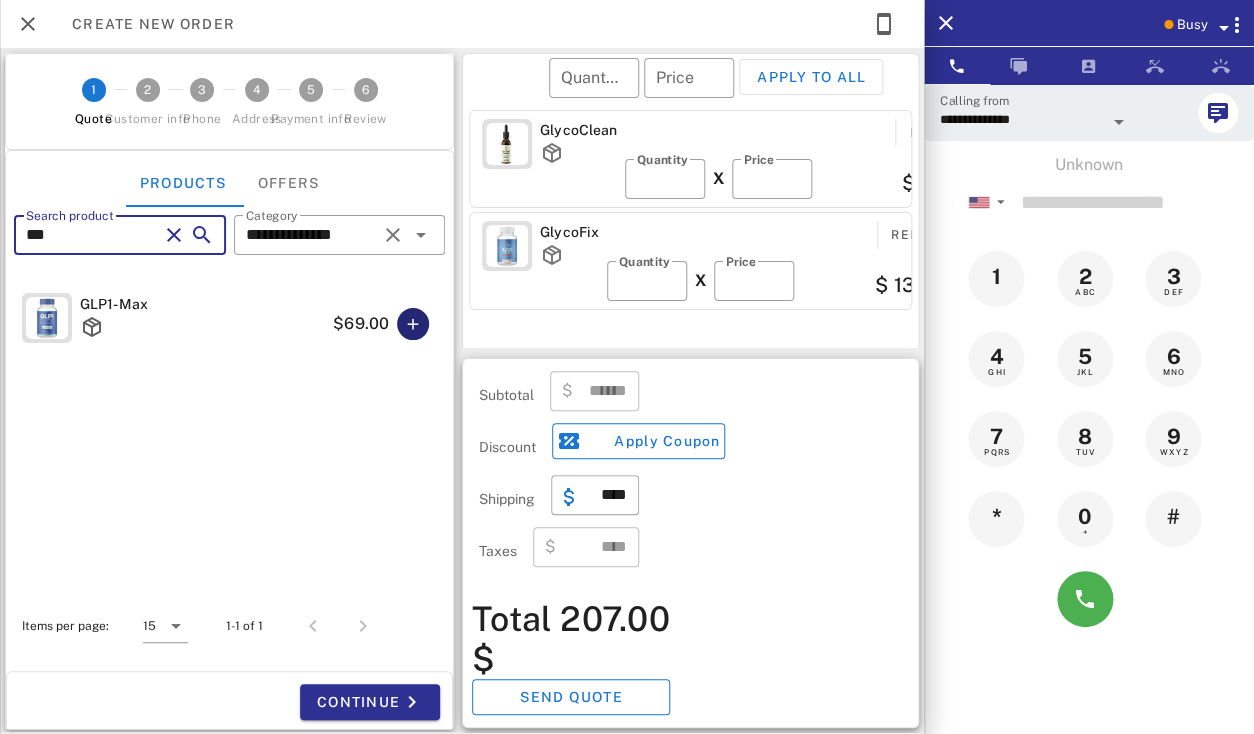 click at bounding box center [413, 324] 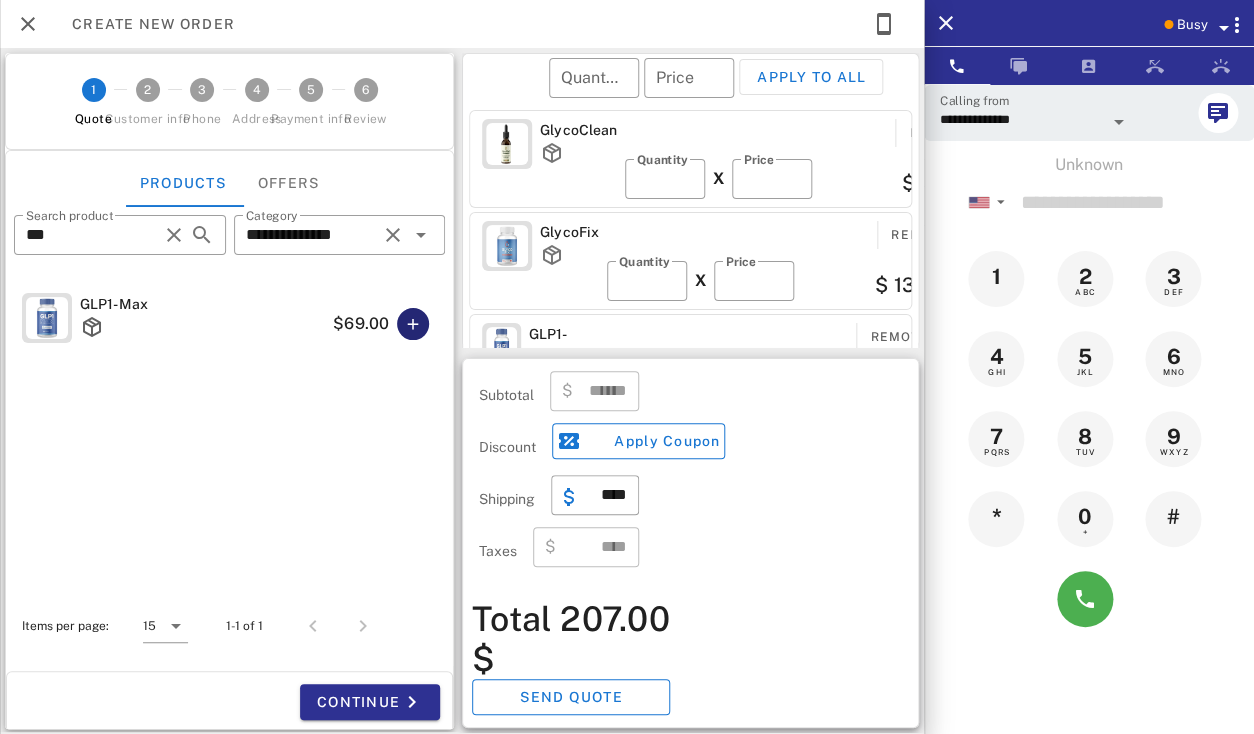 type on "******" 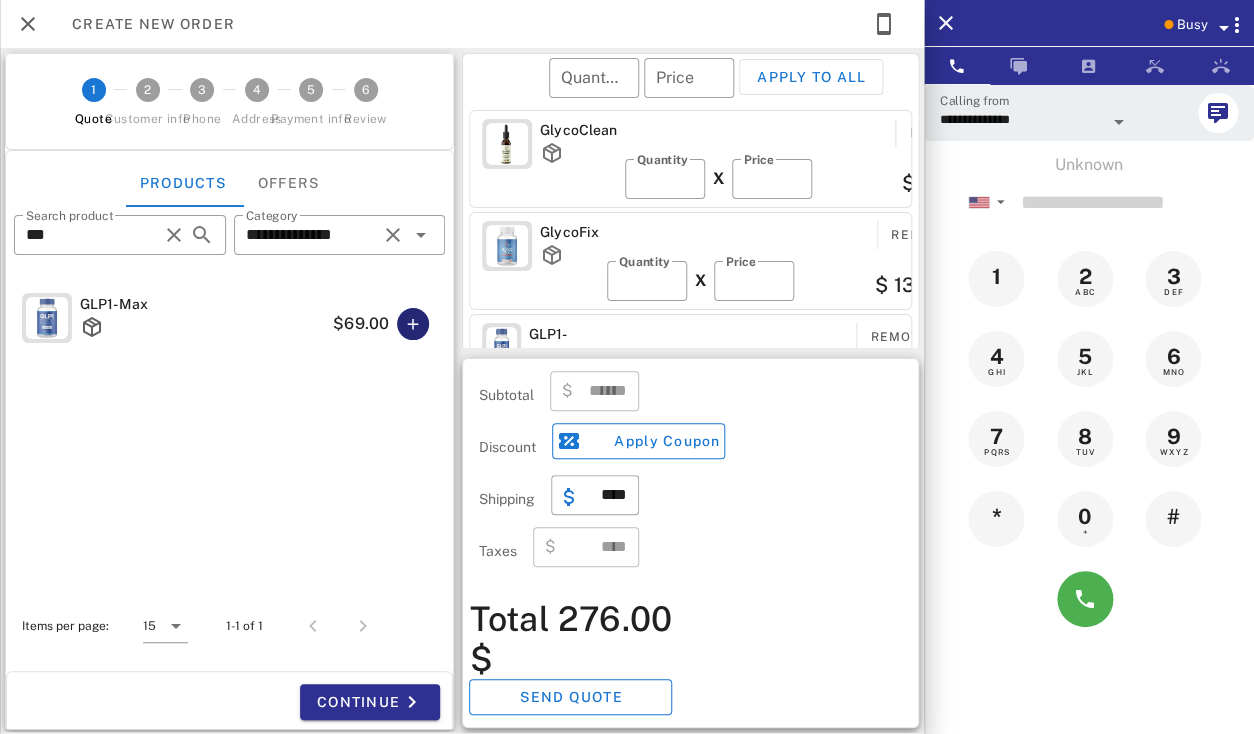 scroll, scrollTop: 2, scrollLeft: 0, axis: vertical 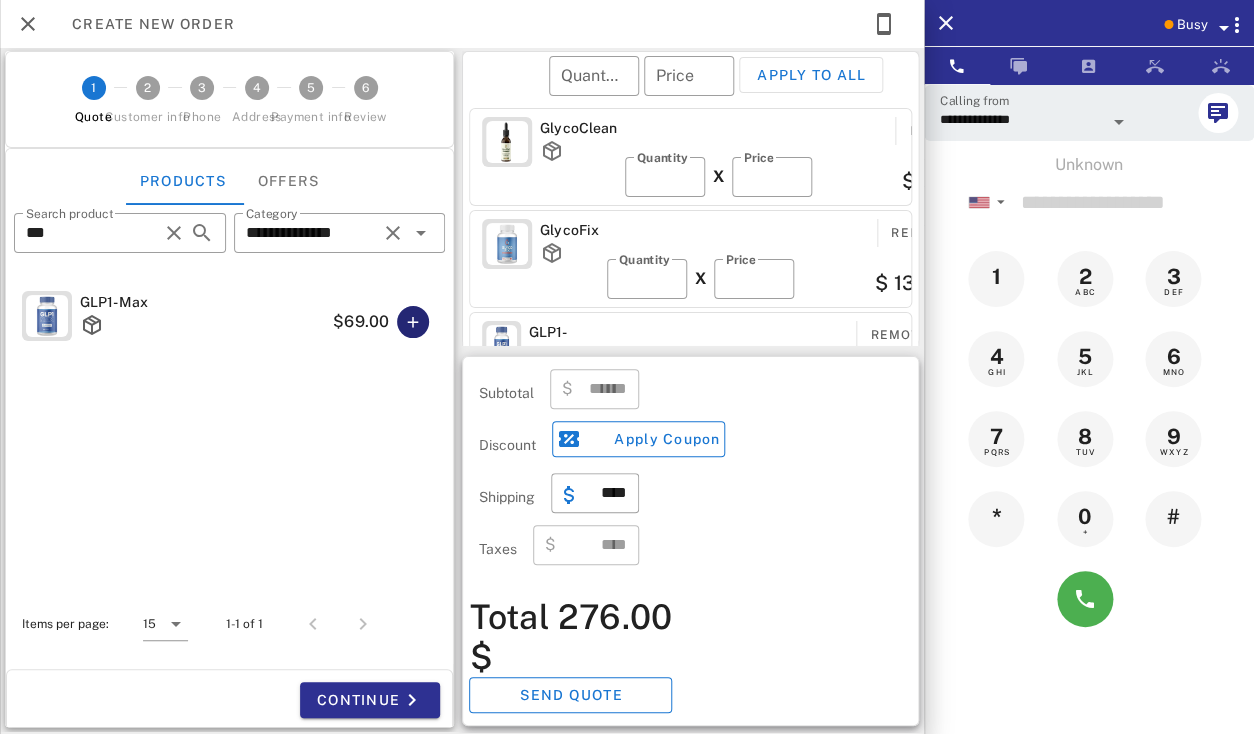 type 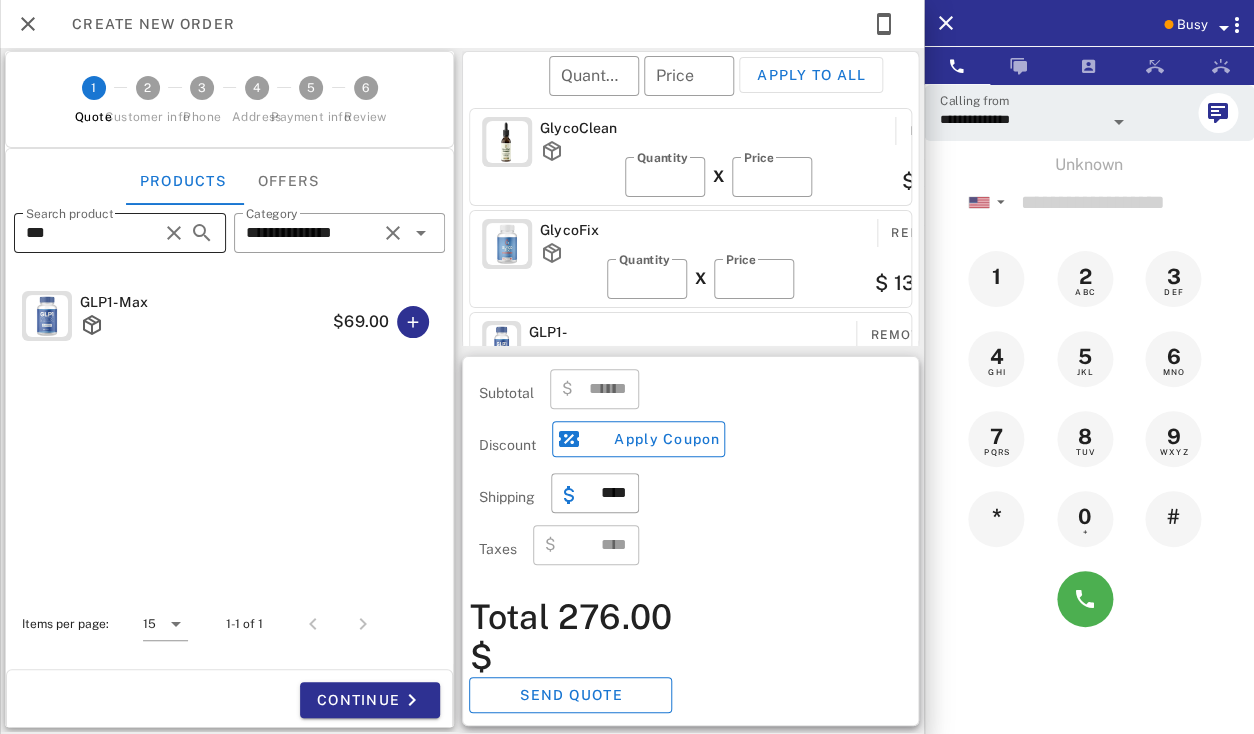 click on "***" at bounding box center [92, 233] 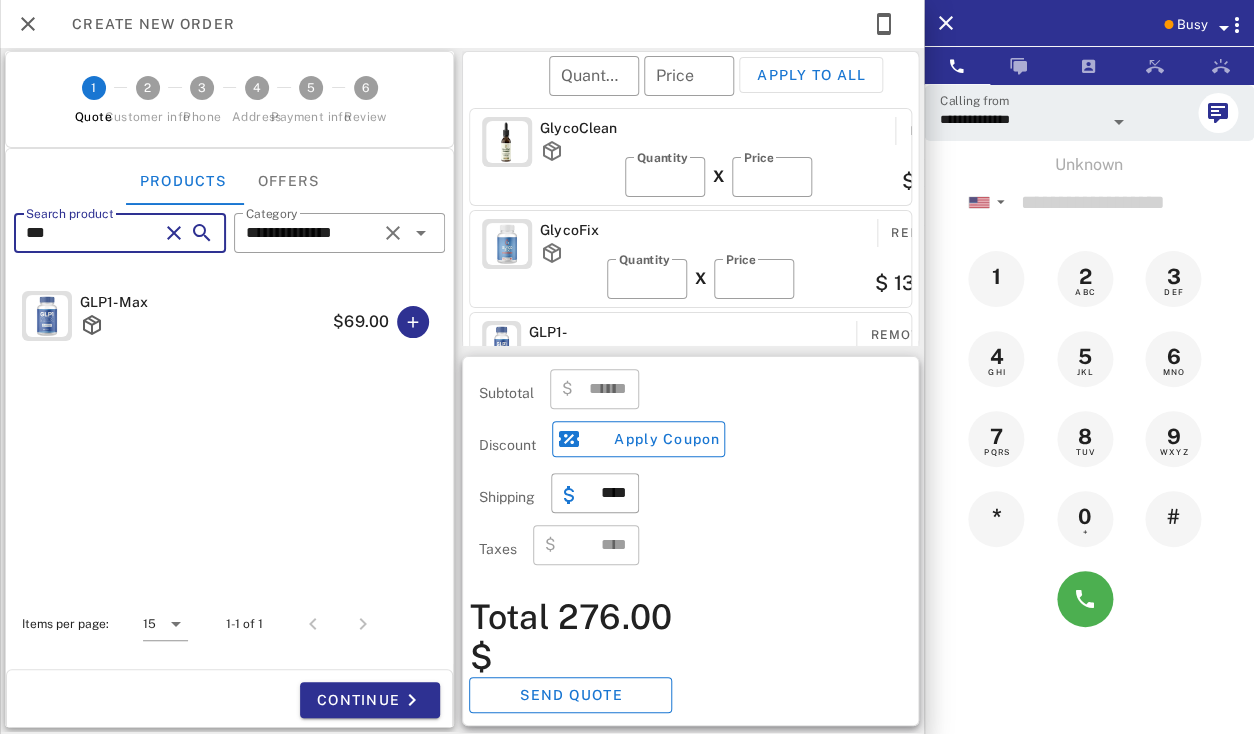 click on "***" at bounding box center [92, 233] 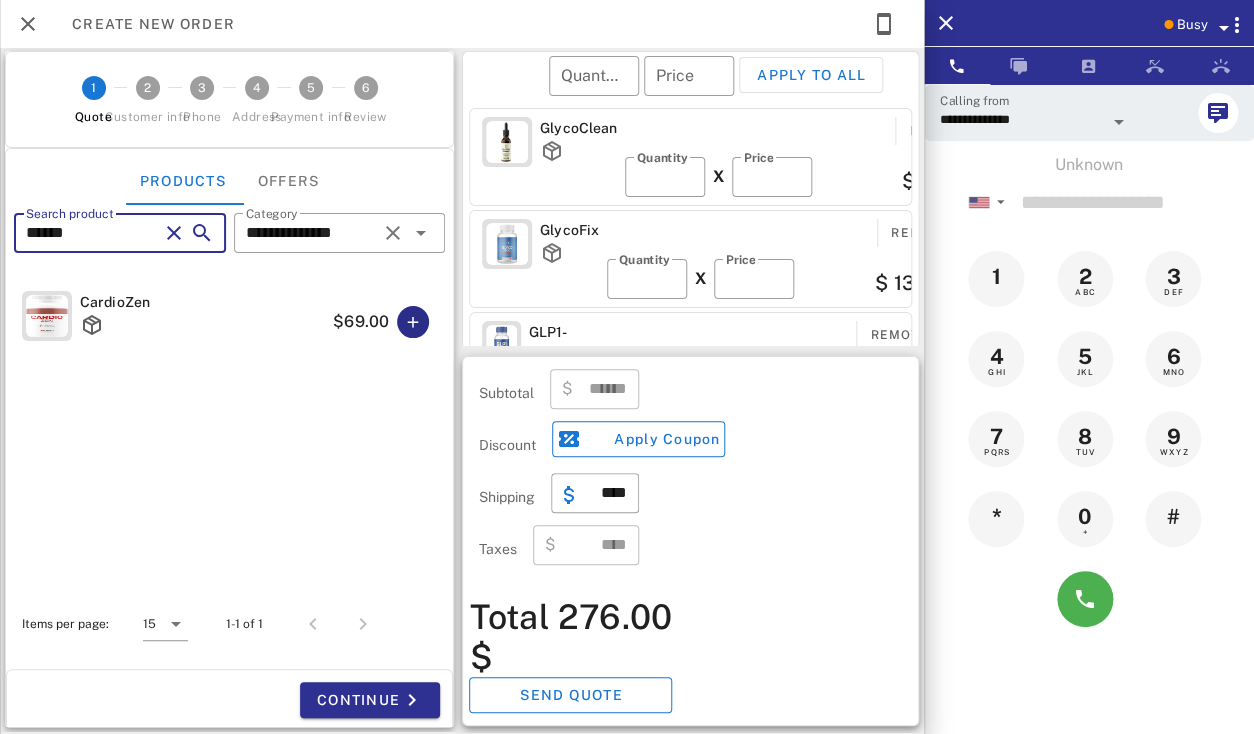 type on "******" 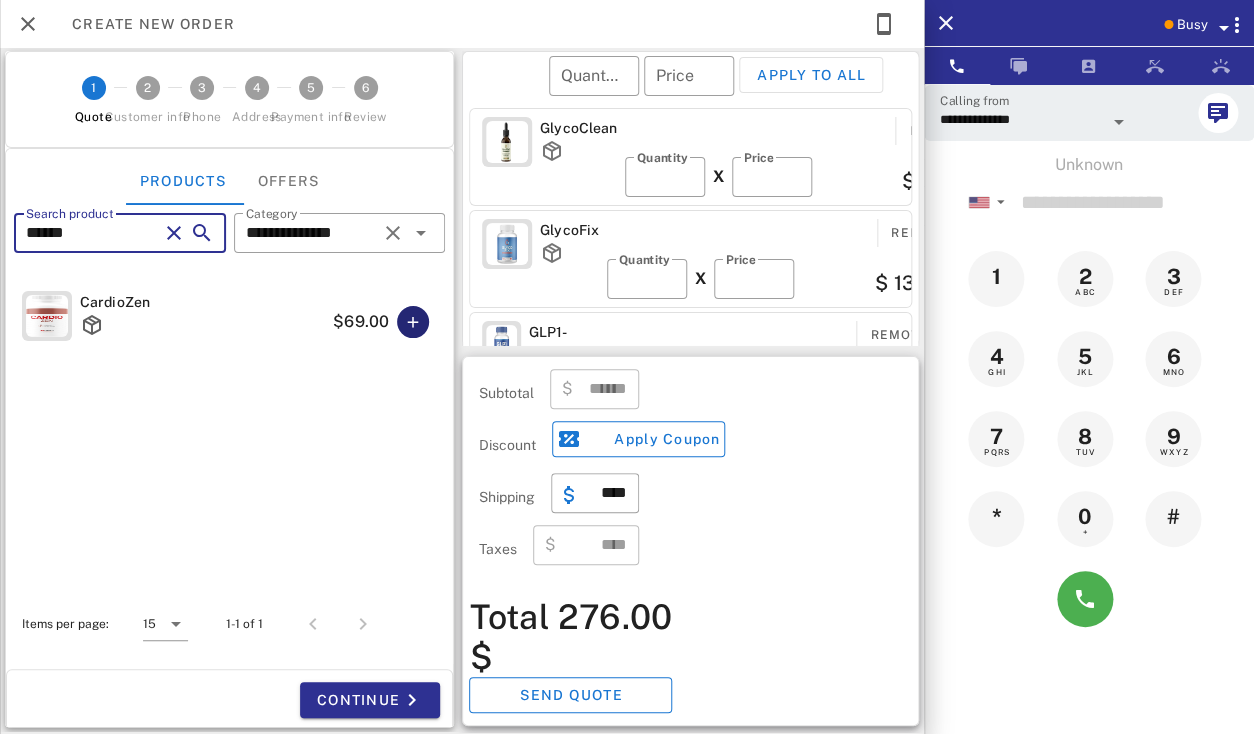 click at bounding box center [413, 322] 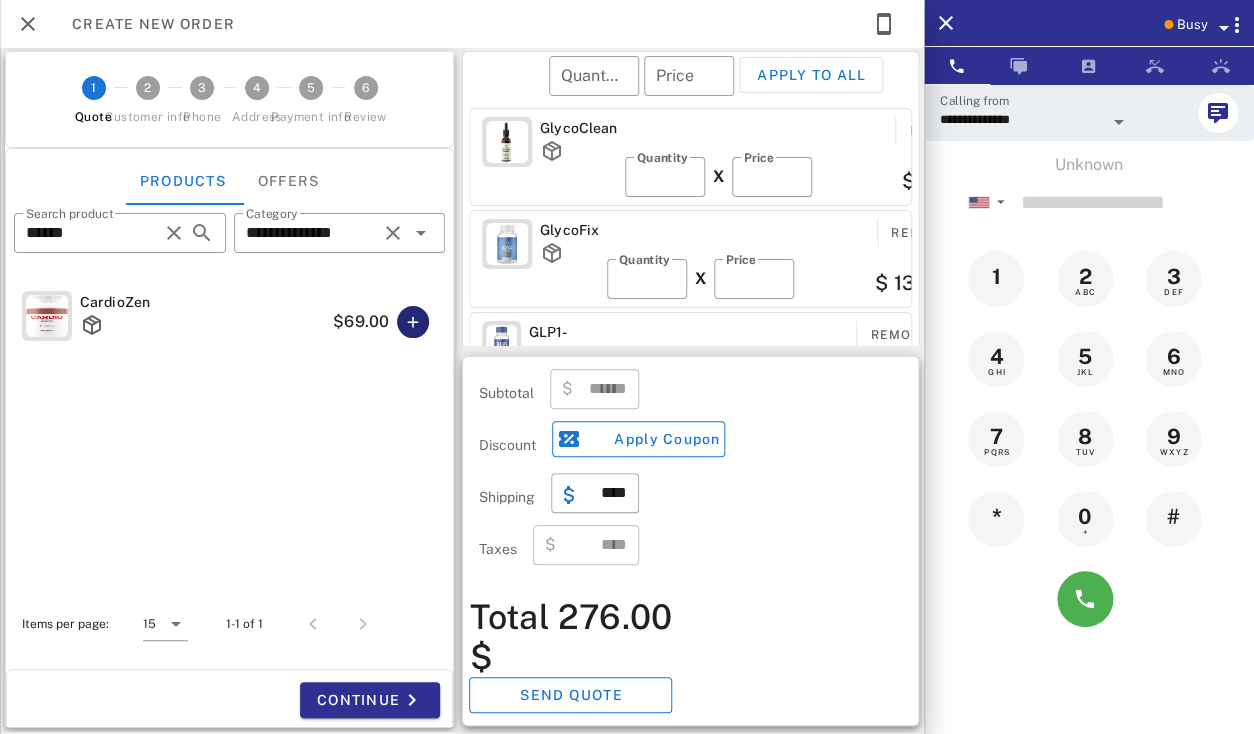 type on "******" 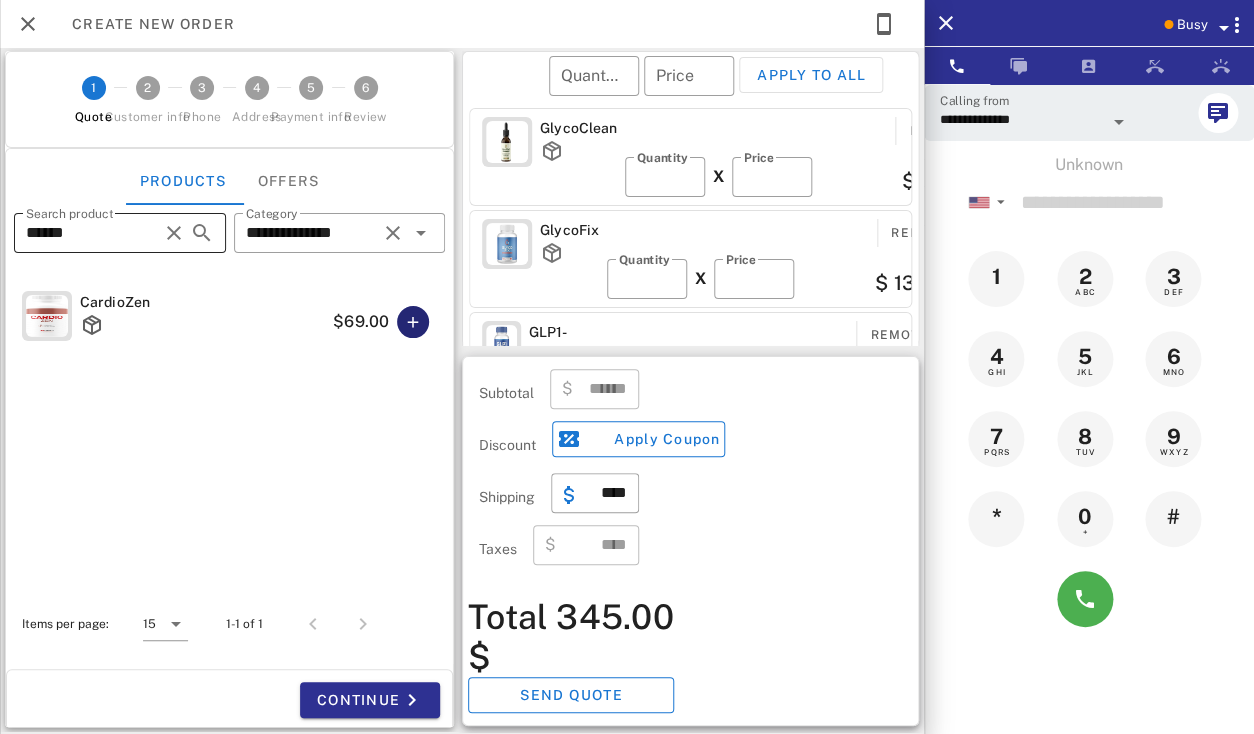click at bounding box center (174, 233) 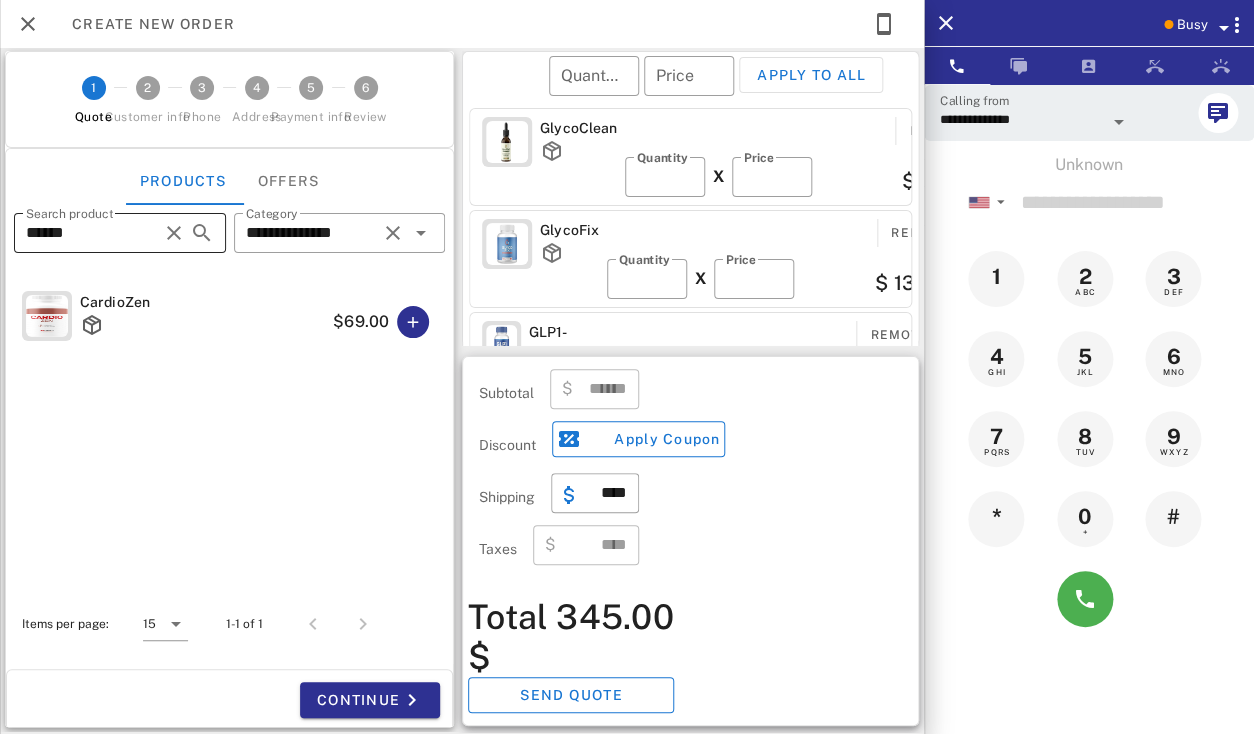 type 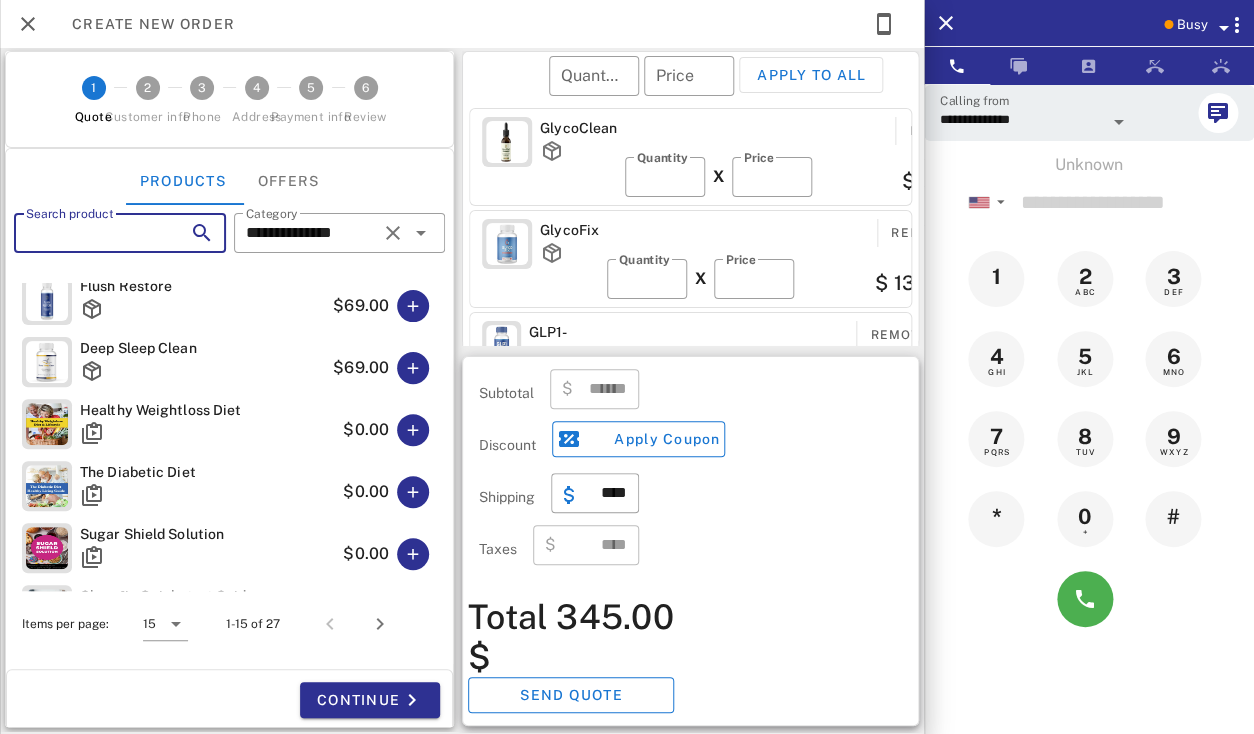 scroll, scrollTop: 638, scrollLeft: 0, axis: vertical 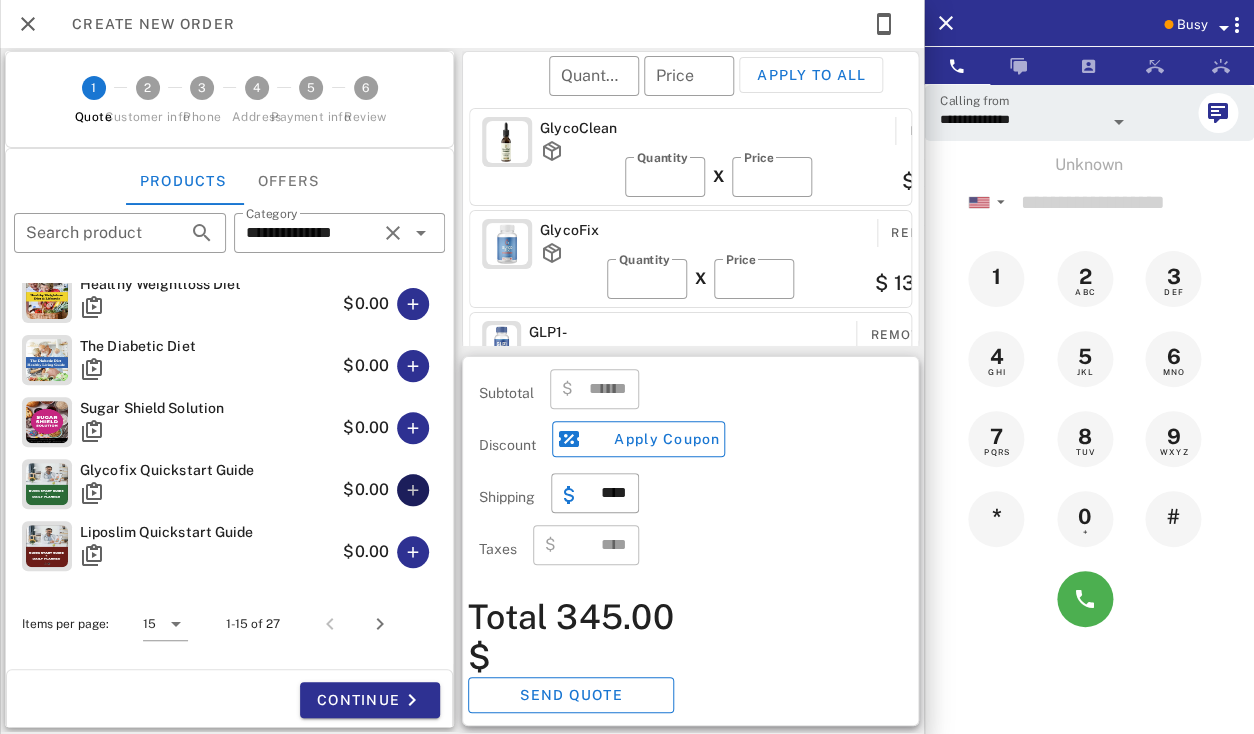 click at bounding box center [413, 490] 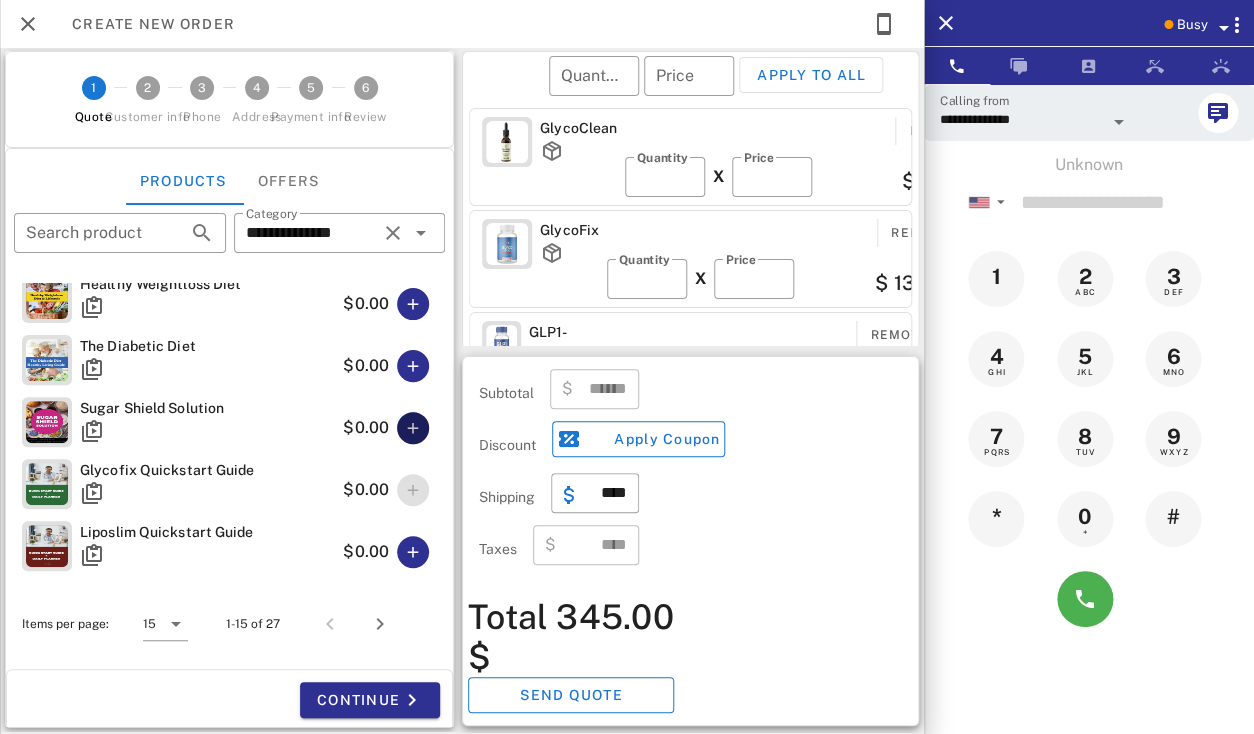 click at bounding box center [413, 428] 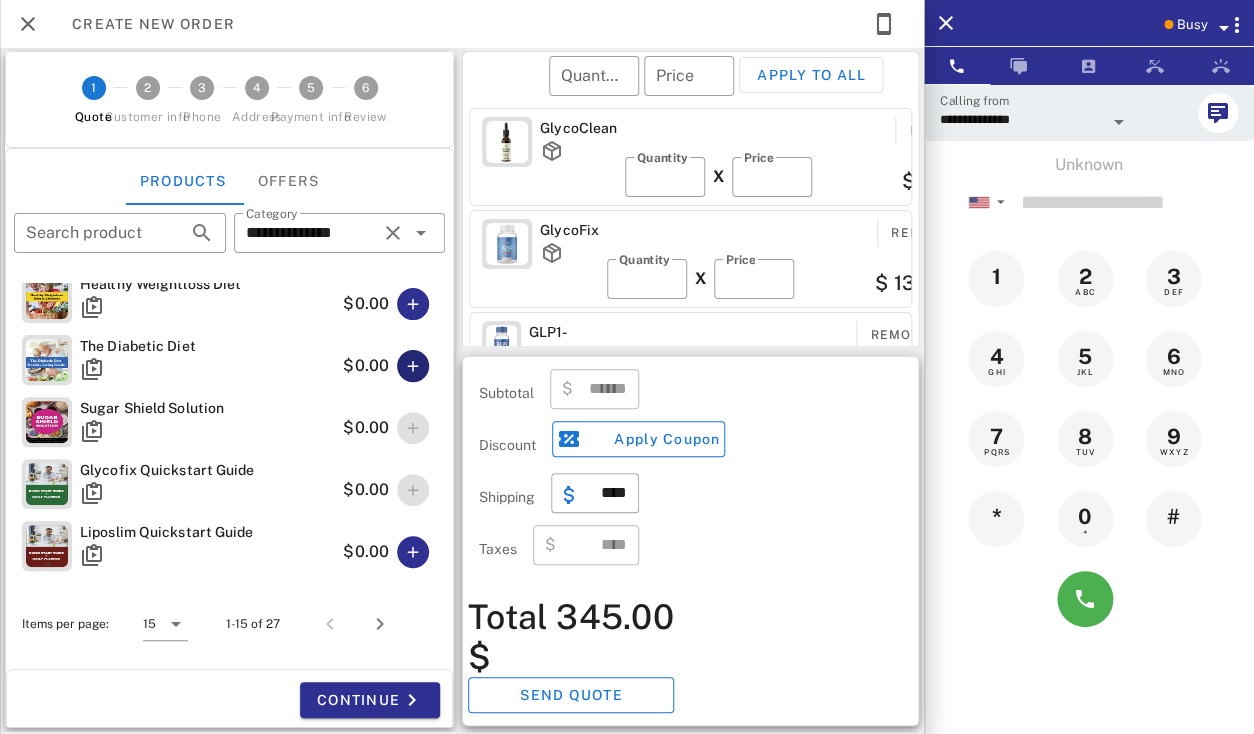 click at bounding box center [413, 366] 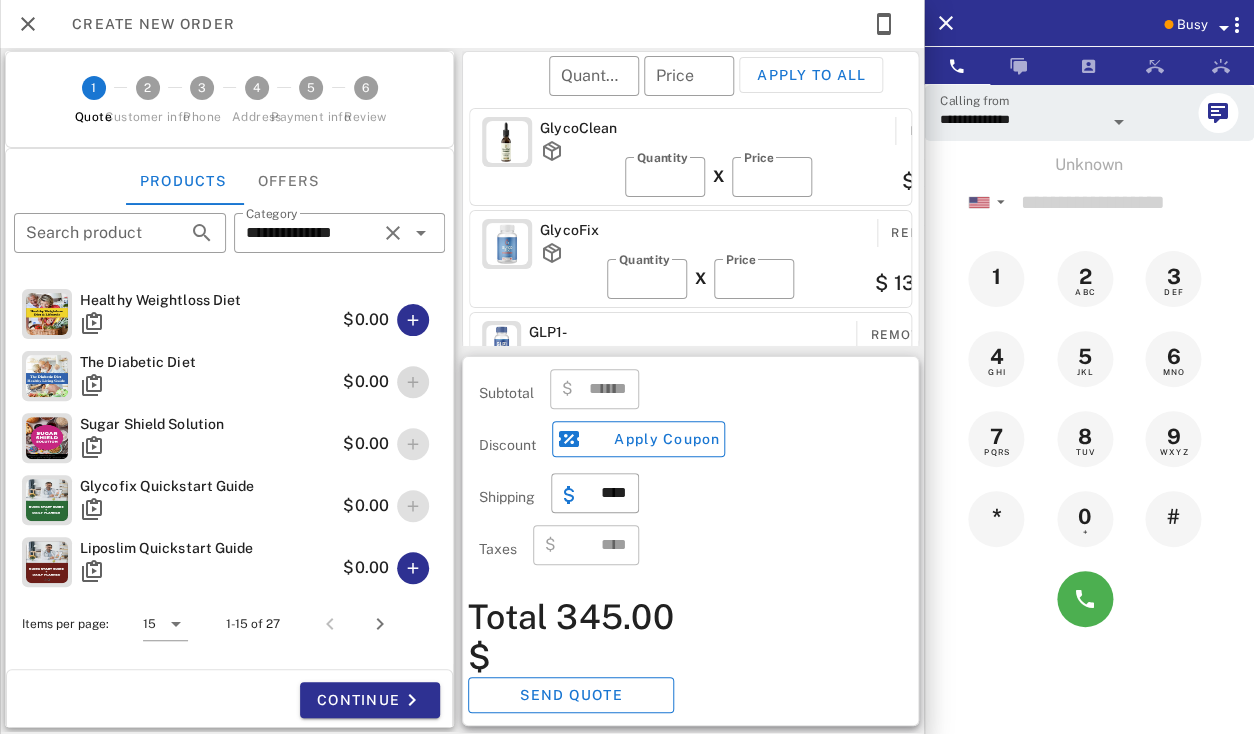scroll, scrollTop: 638, scrollLeft: 0, axis: vertical 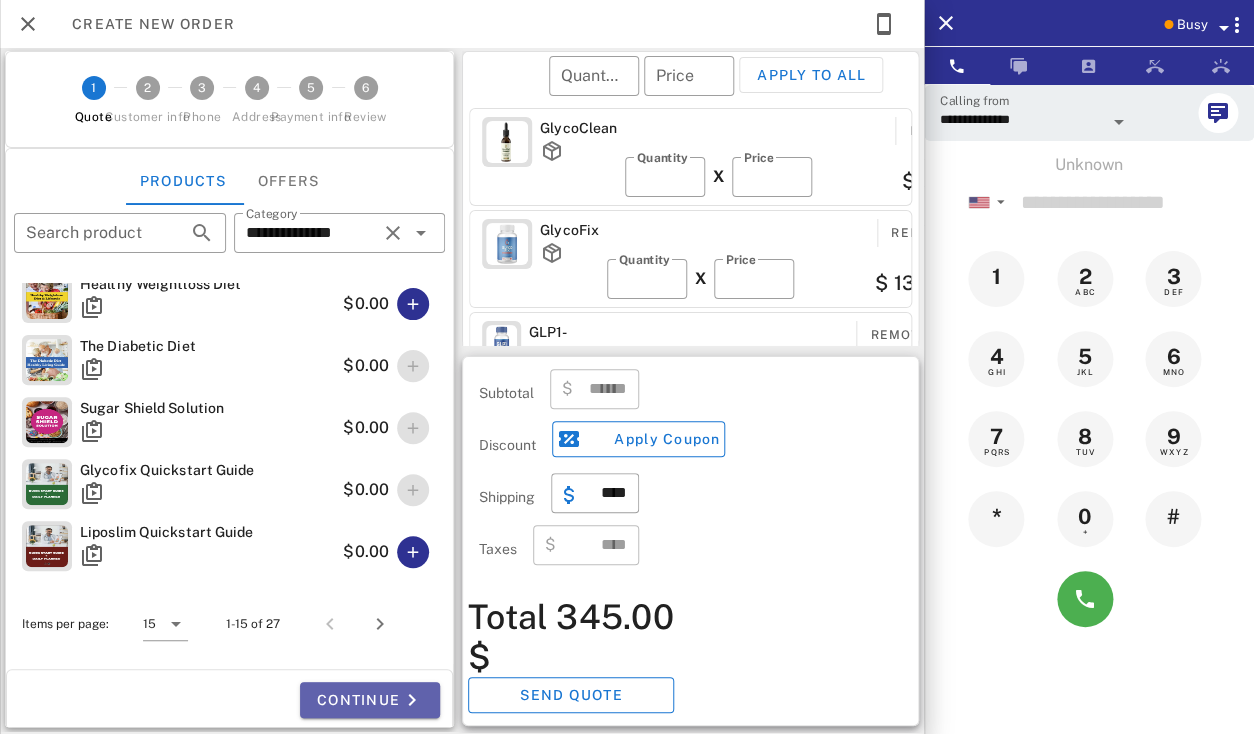 click on "Continue" at bounding box center [370, 700] 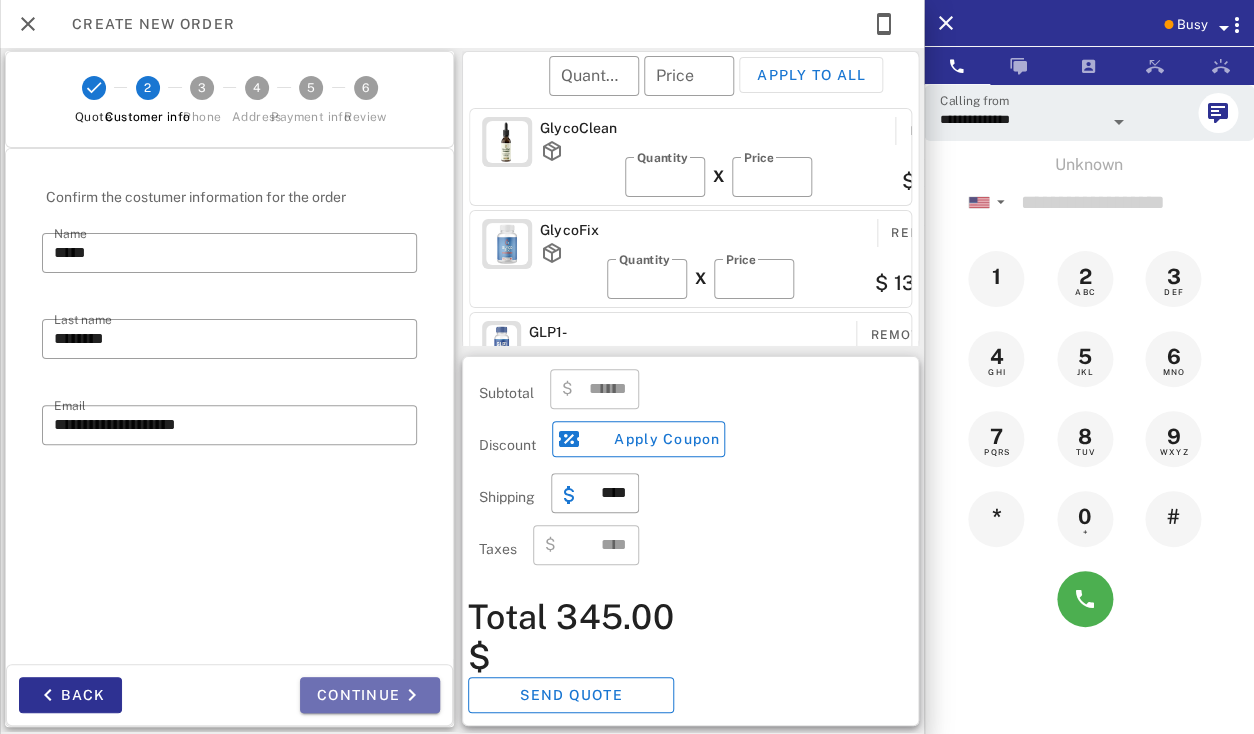 scroll, scrollTop: 638, scrollLeft: 0, axis: vertical 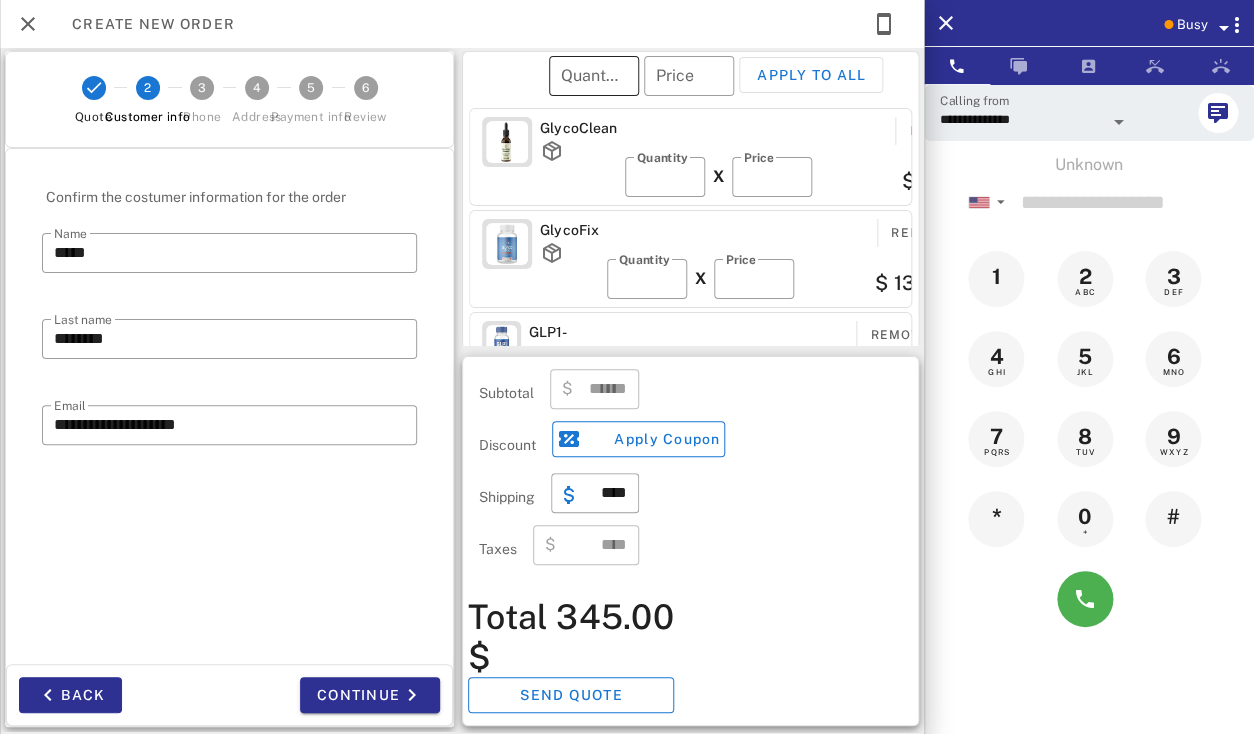 click on "Quantity" at bounding box center (594, 76) 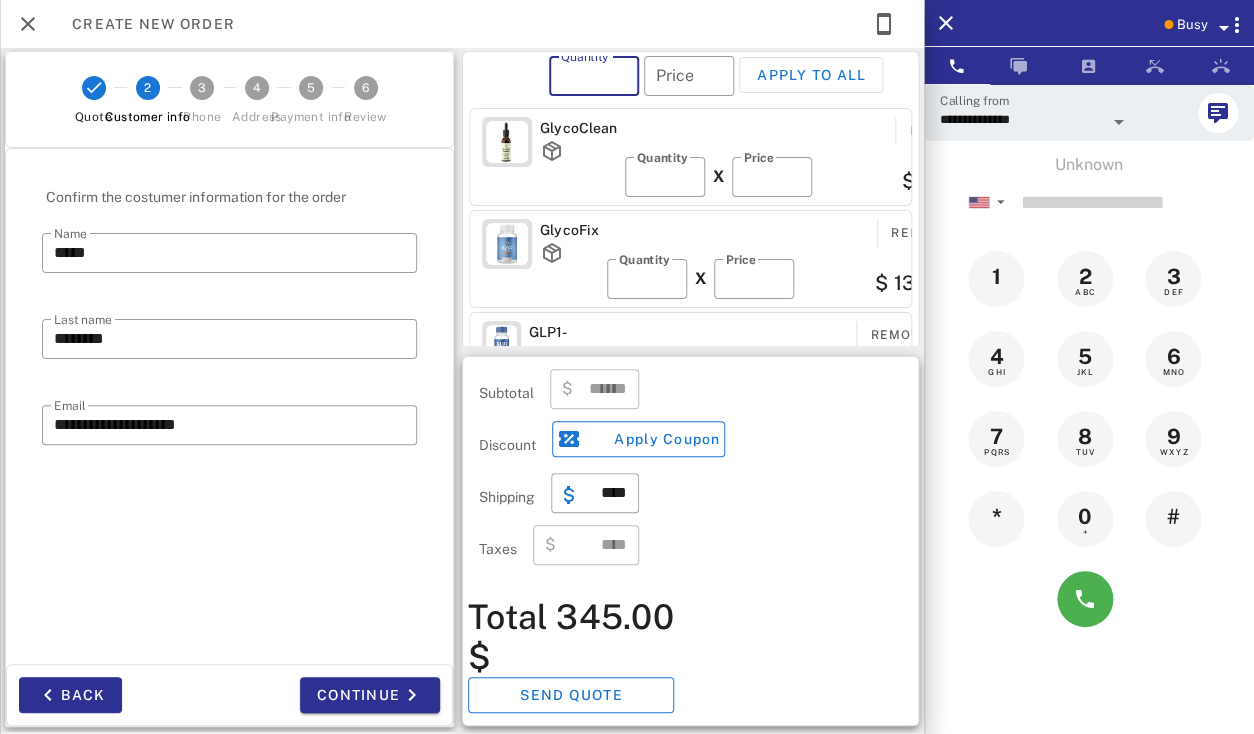 type on "*" 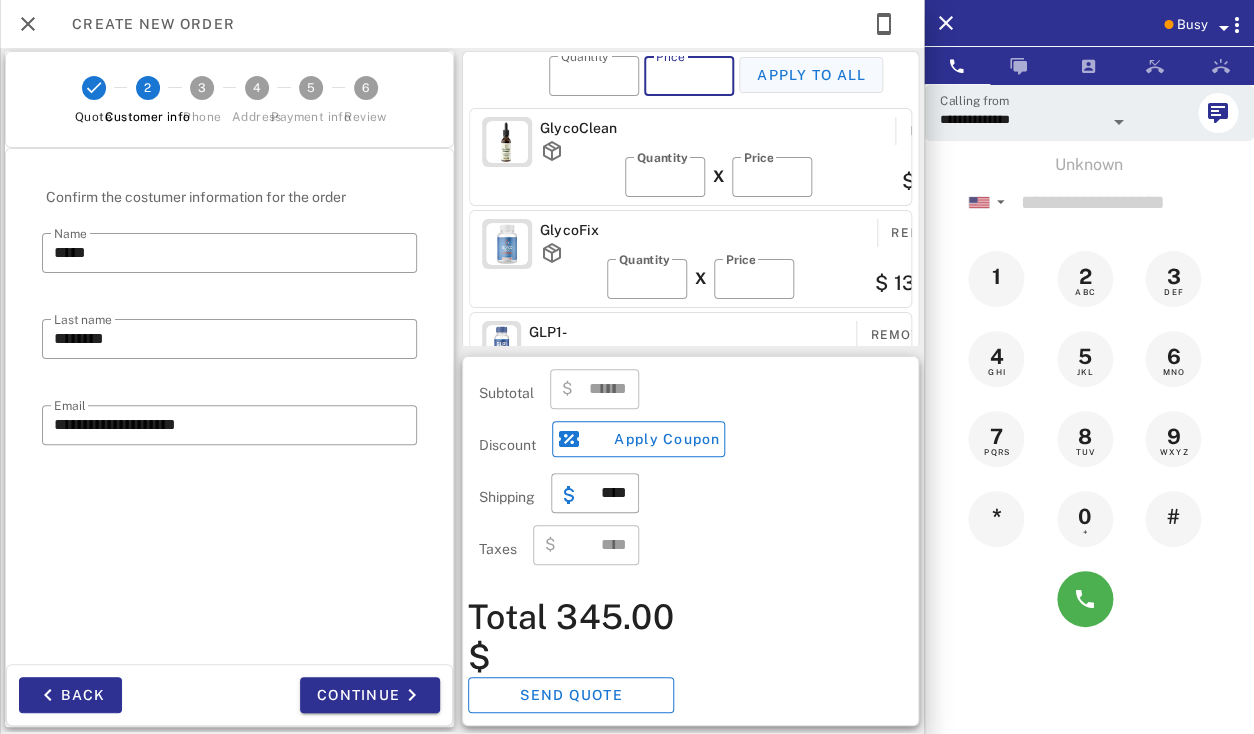 type on "**" 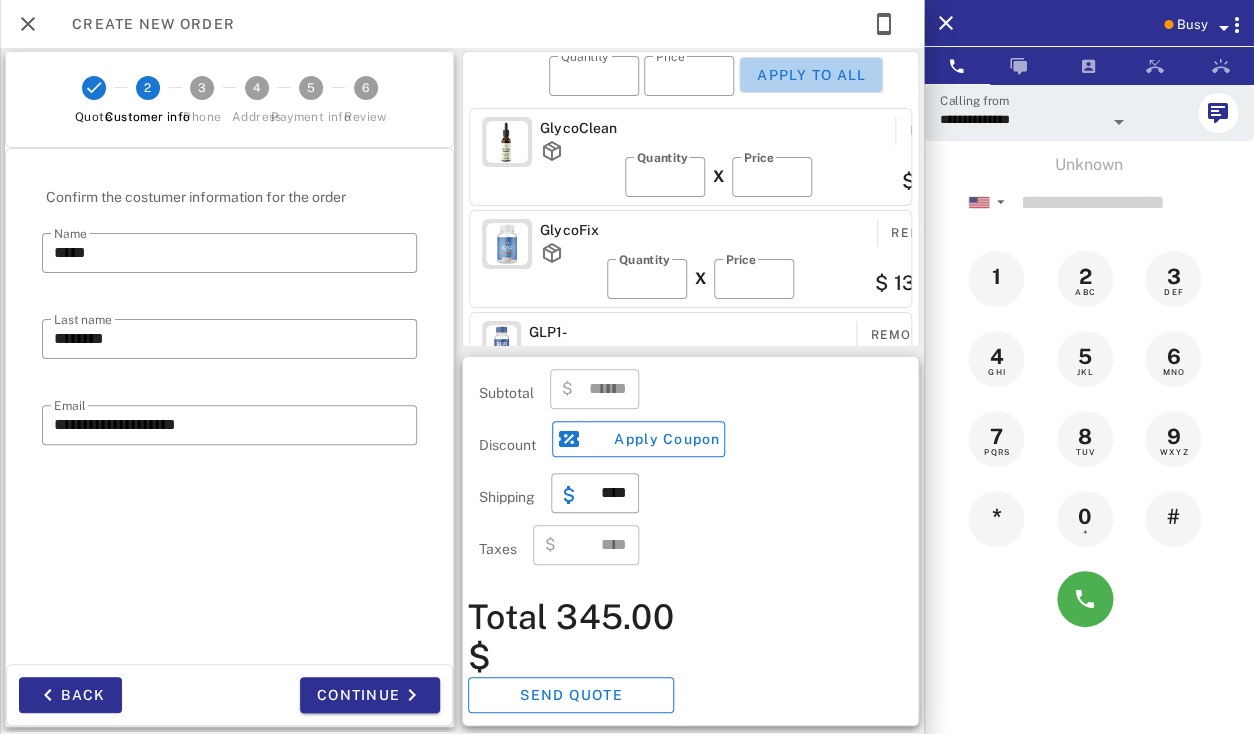 click on "Apply to all" at bounding box center [811, 75] 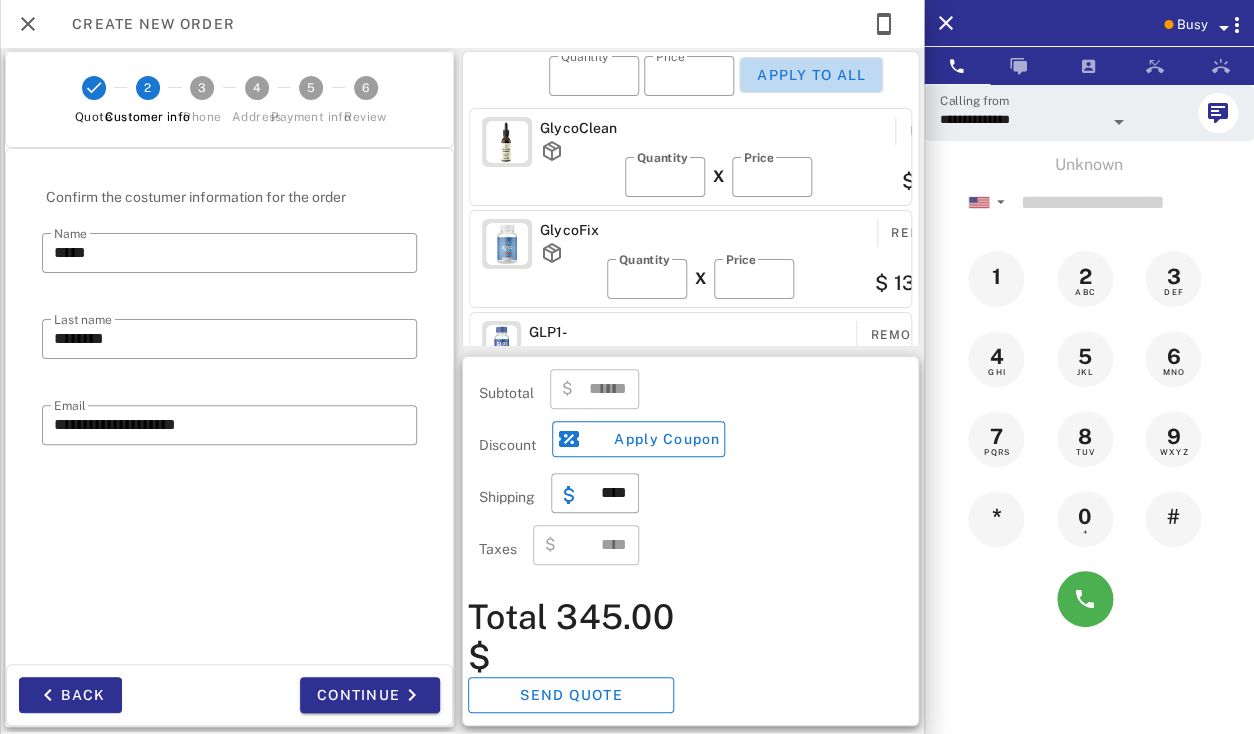 type on "*" 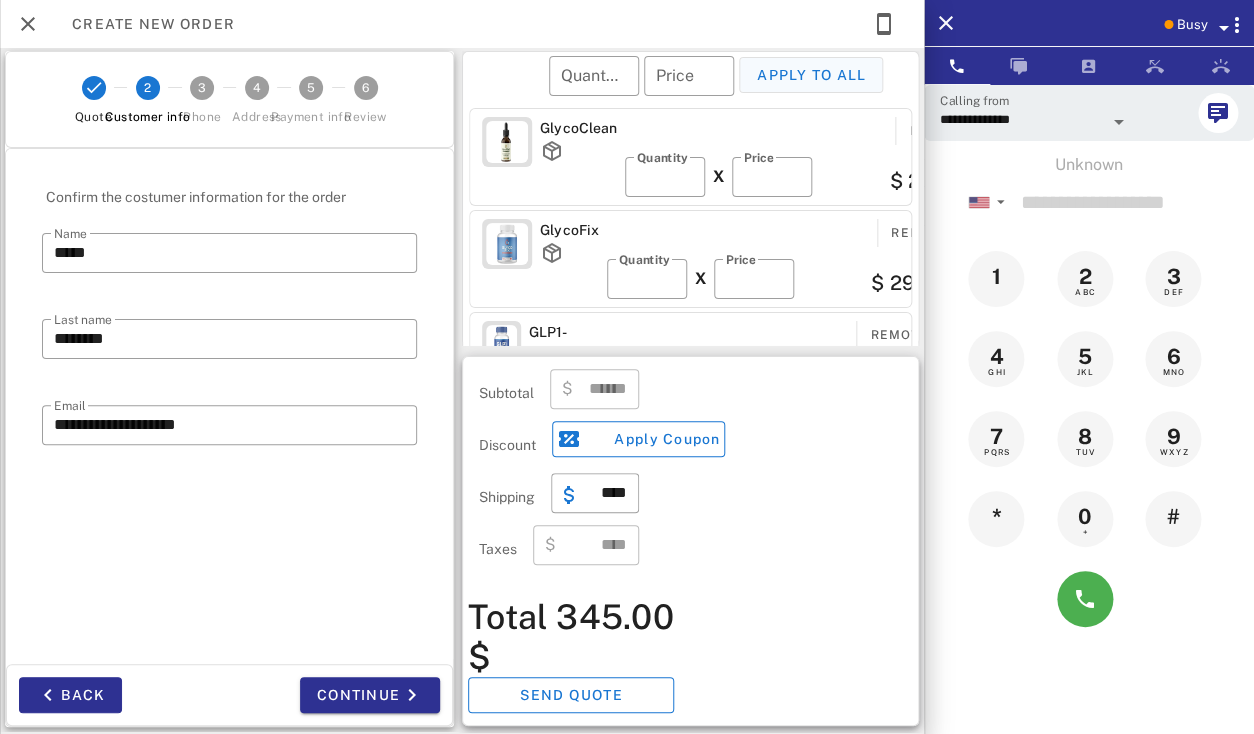 type on "*******" 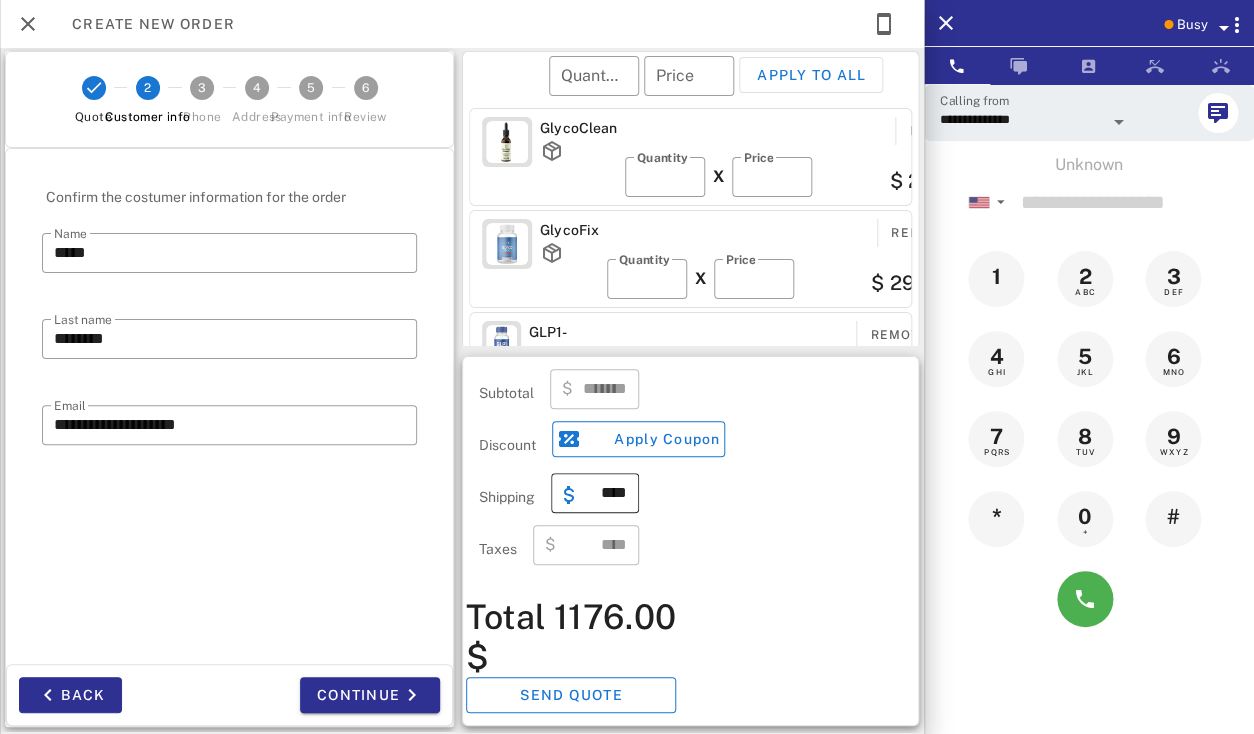 click on "****" at bounding box center (607, 493) 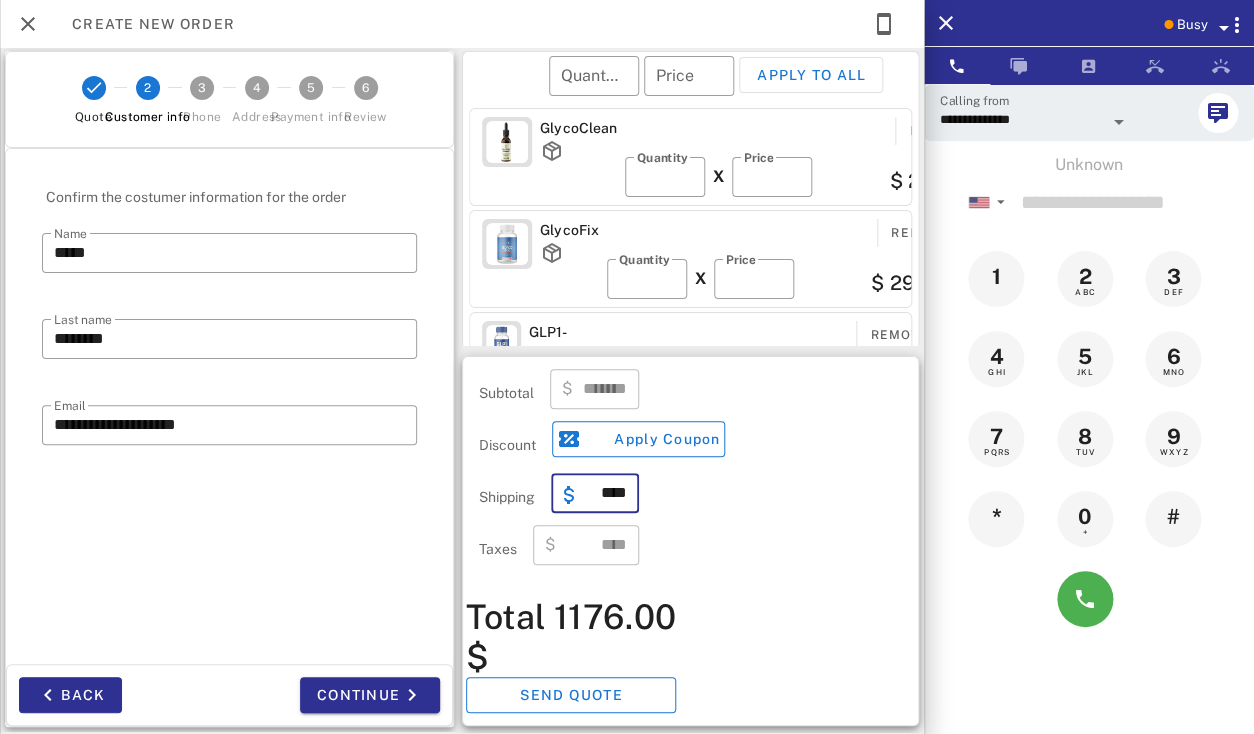 click on "****" at bounding box center [607, 493] 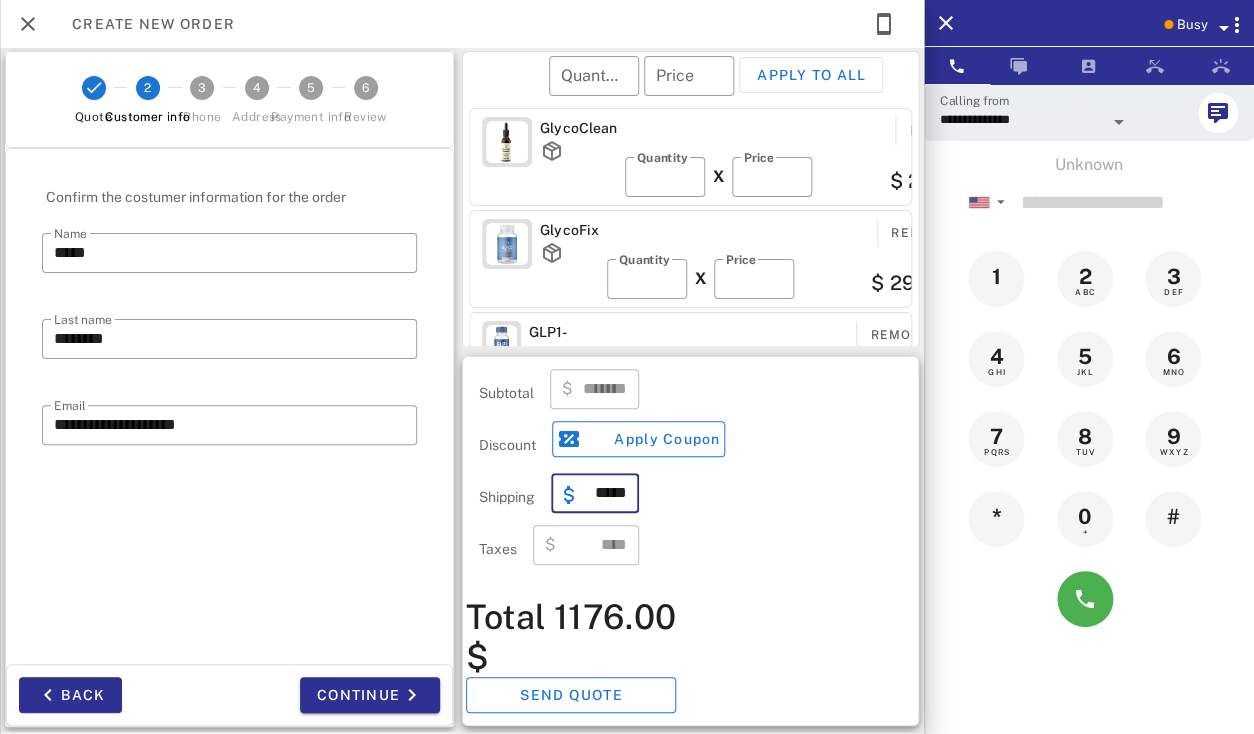 scroll, scrollTop: 0, scrollLeft: 3, axis: horizontal 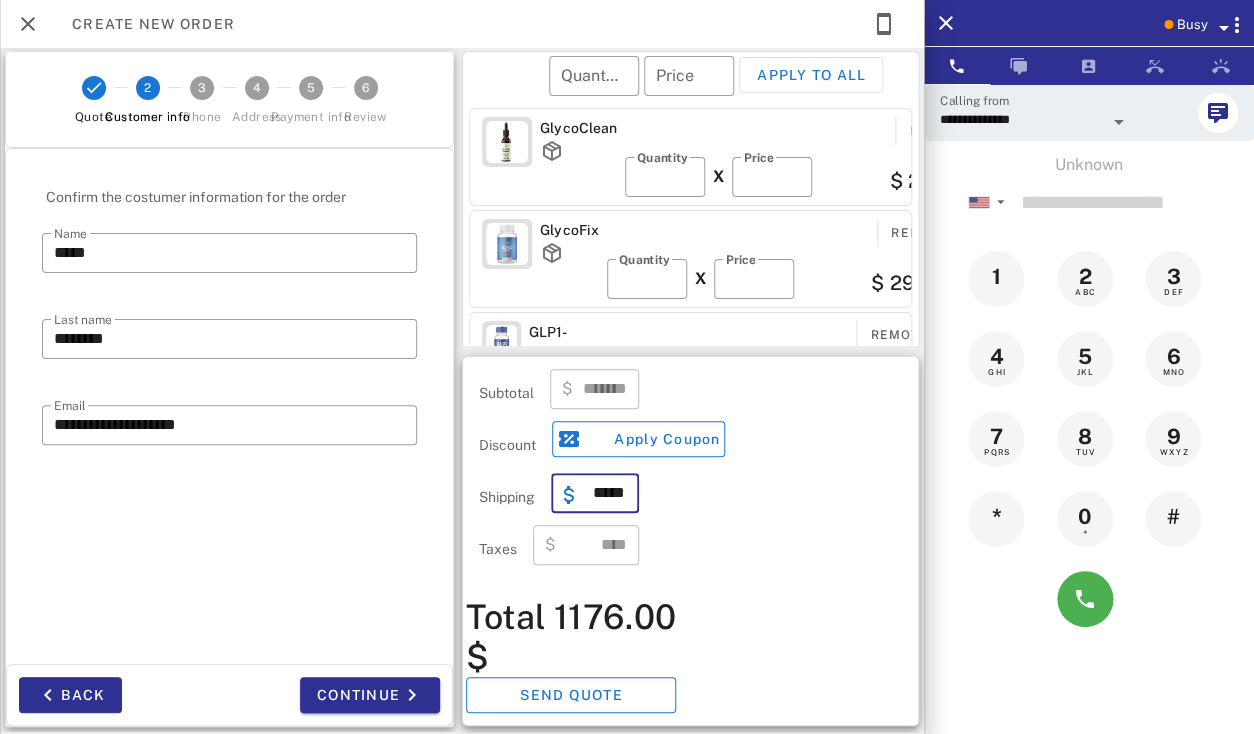 type on "*****" 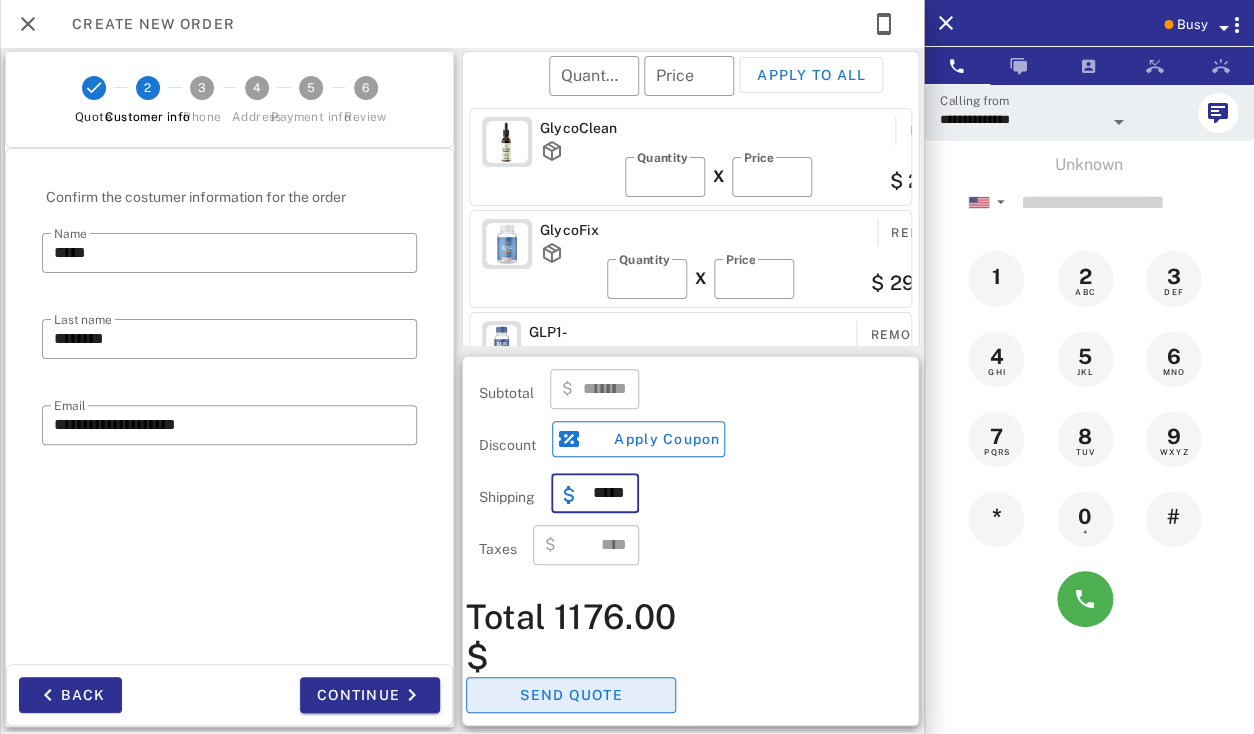 type 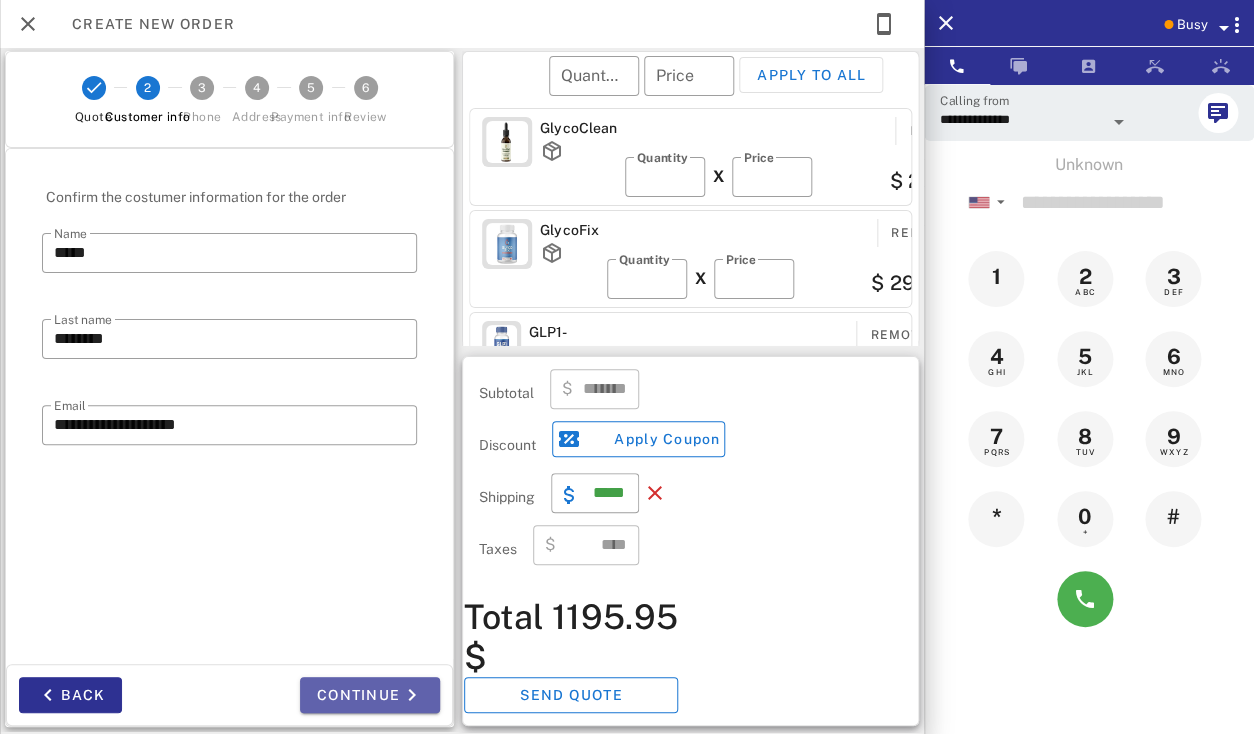 click on "Continue" at bounding box center (370, 695) 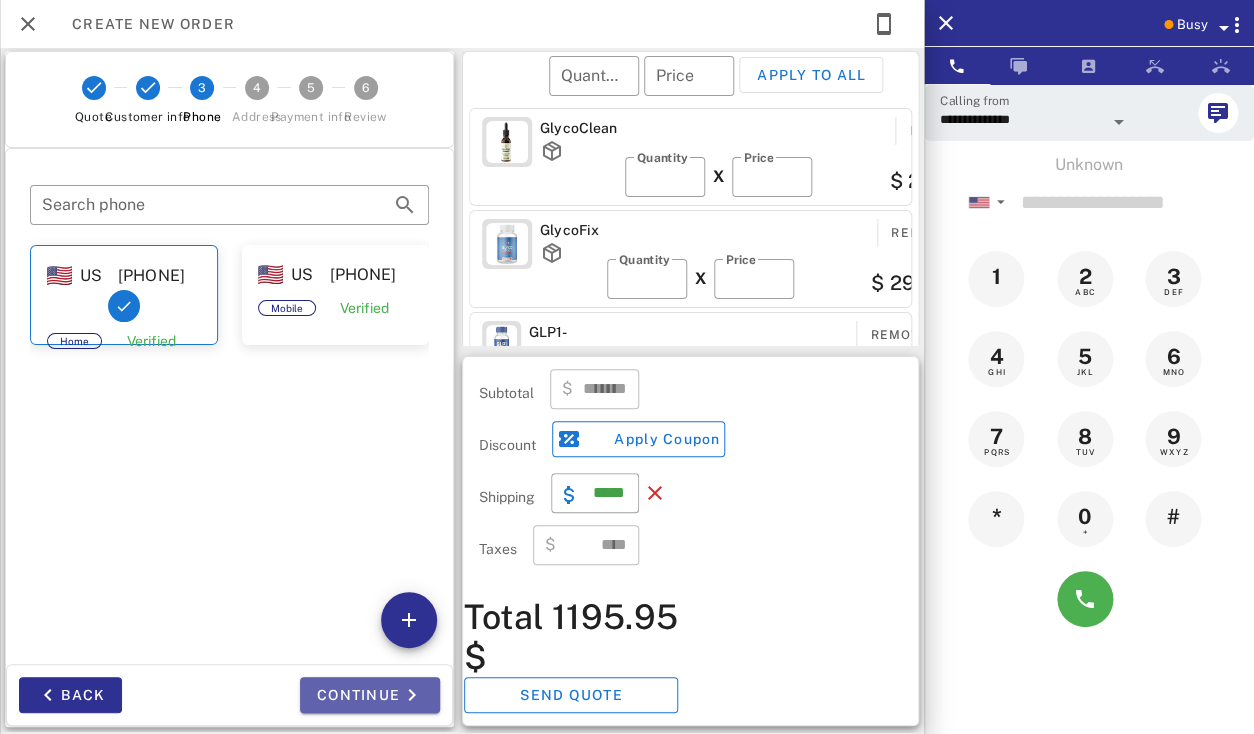click on "Continue" at bounding box center (370, 695) 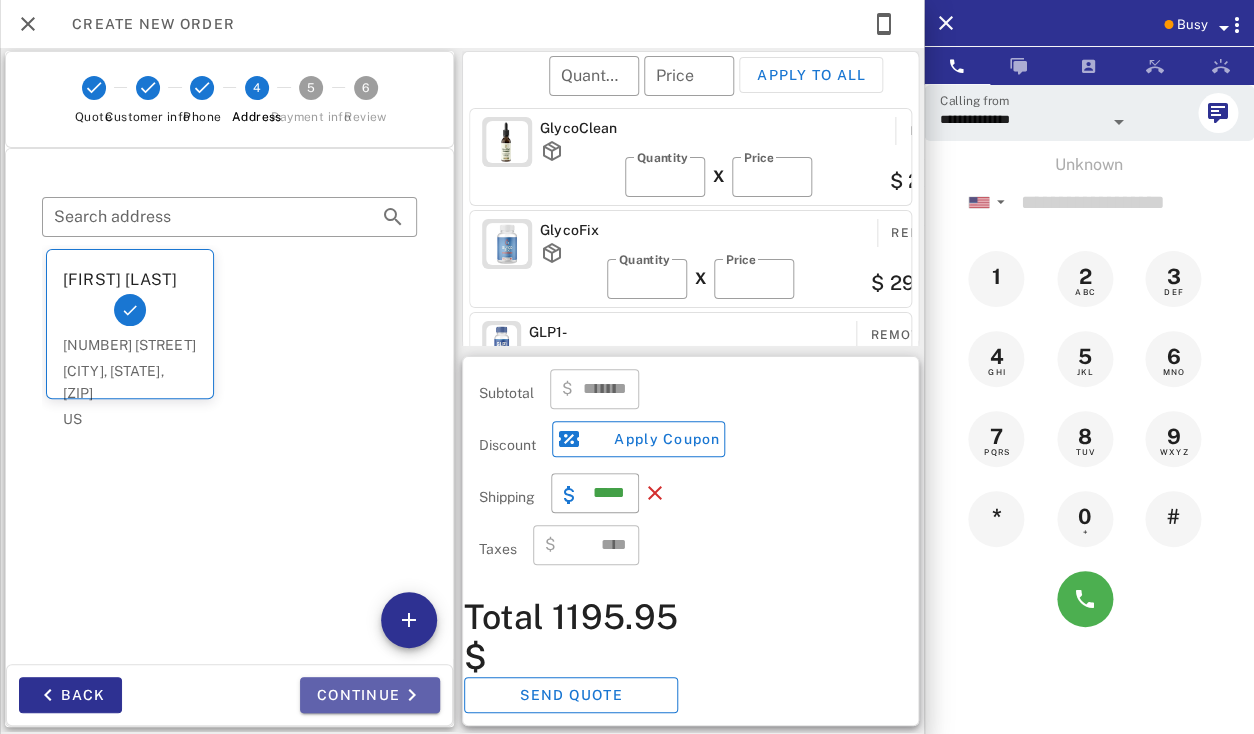 click on "Continue" at bounding box center [370, 695] 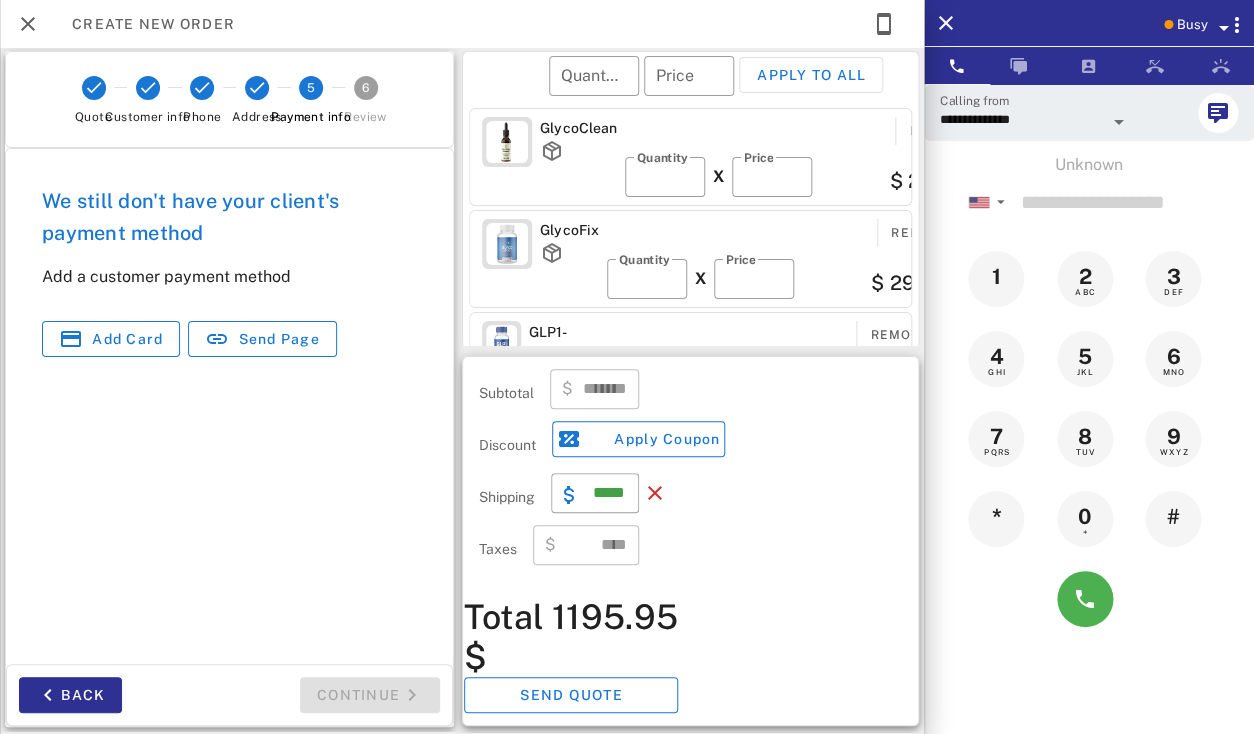 click on "We still don't have your client's payment method   Add a customer payment method  Add card Send Page" at bounding box center (229, 271) 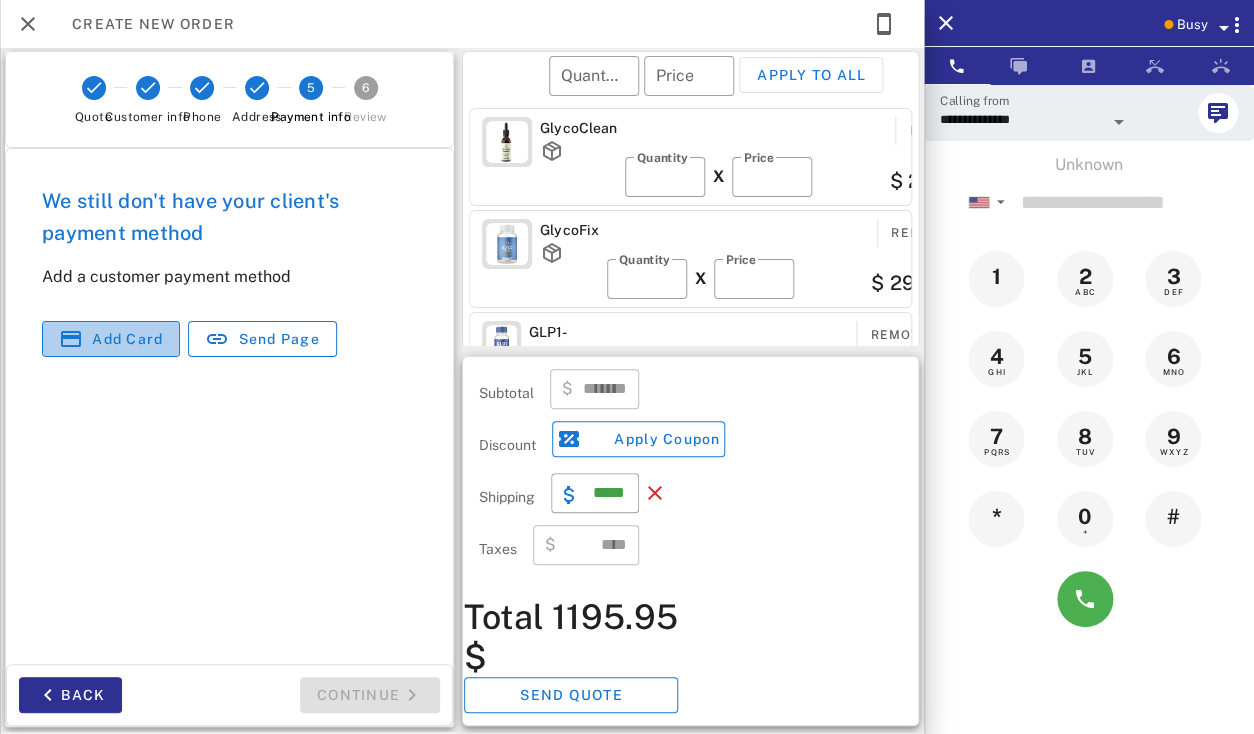 click on "Add card" at bounding box center (127, 339) 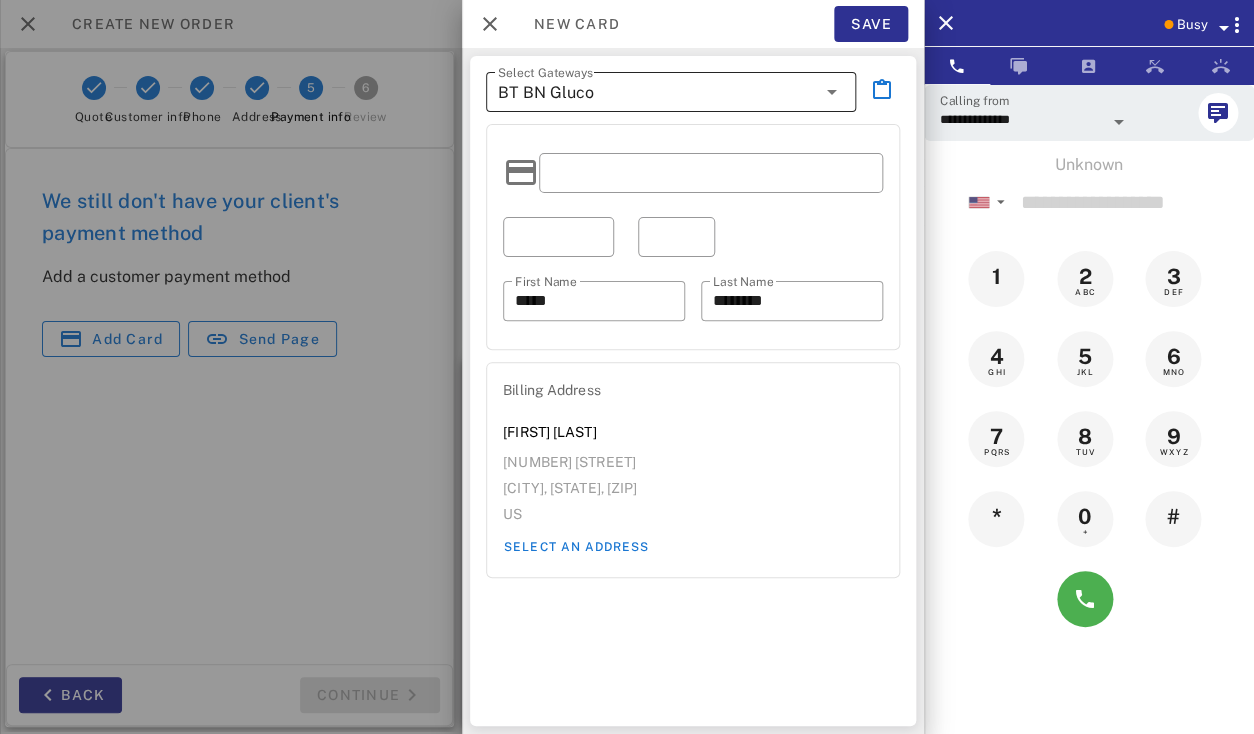 click on "BT BN Gluco" at bounding box center (657, 92) 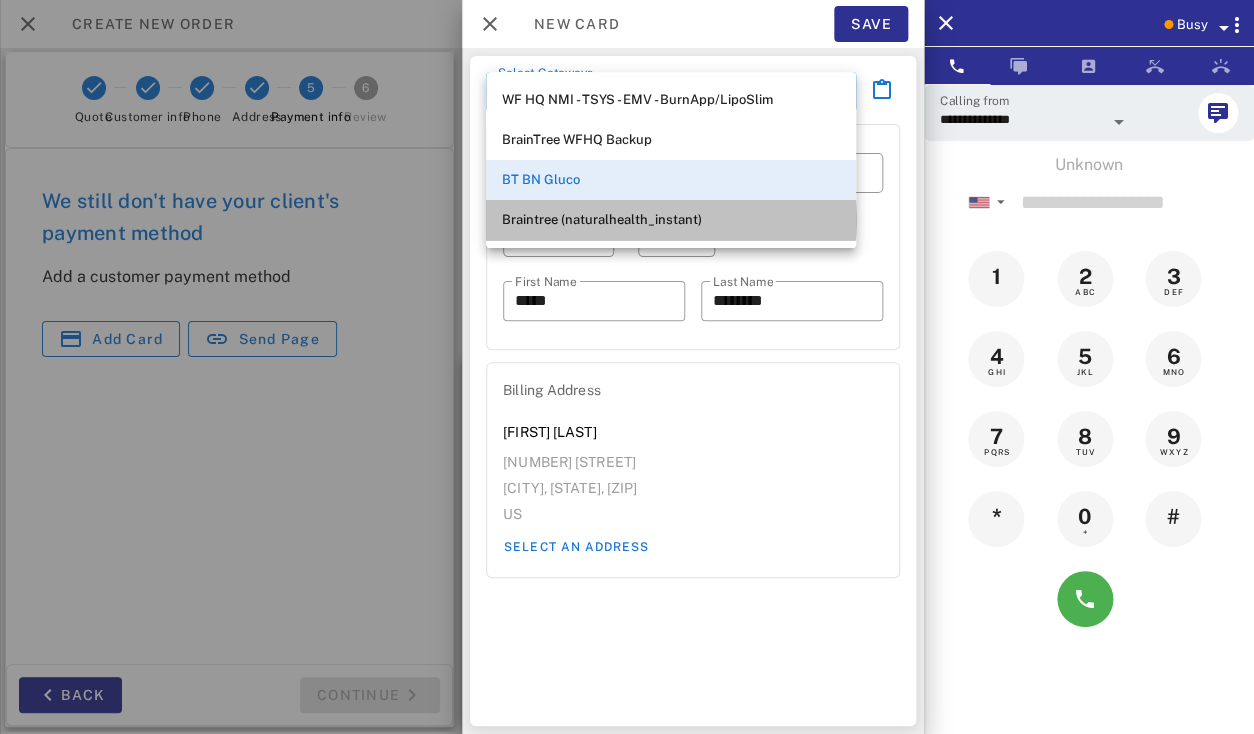 click on "Braintree (naturalhealth_instant)" at bounding box center [671, 220] 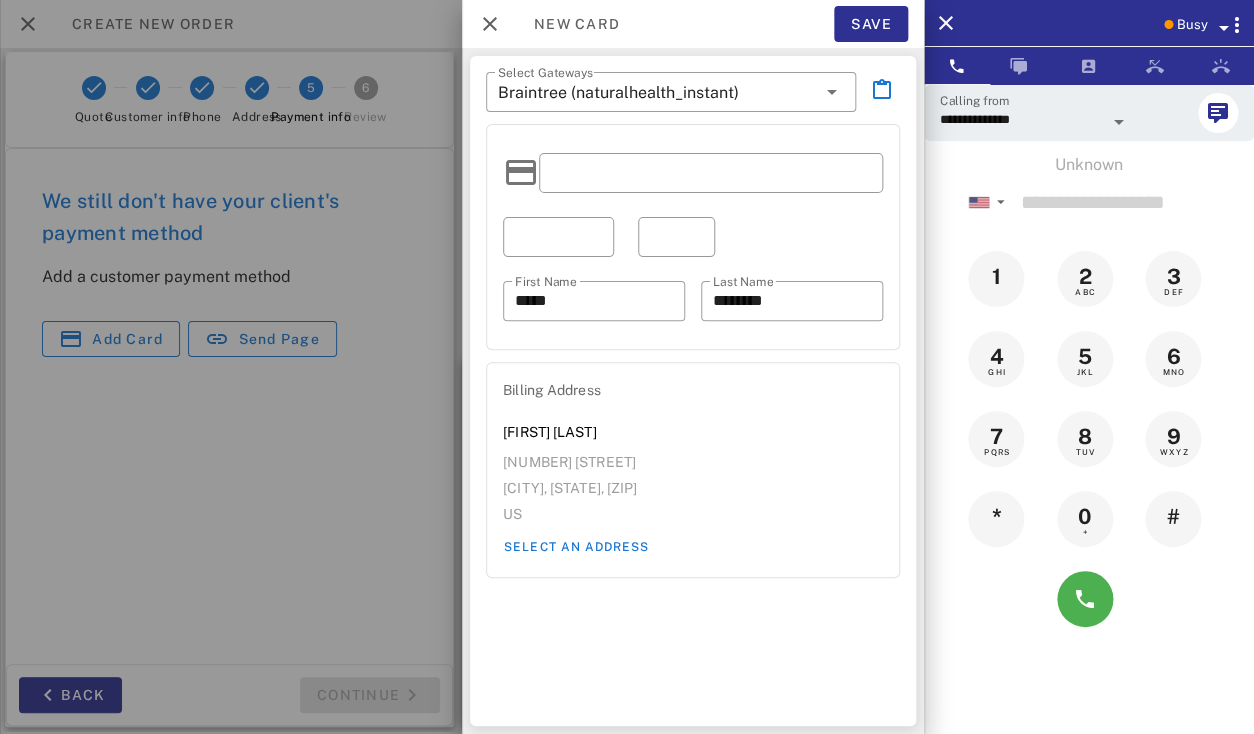 click on "​ Select Gateways Braintree (naturalhealth_instant) ​ First Name ***** ​ Last Name ******** Billing Address  Kevin Crawford   9663 east sunland ave   mesa, AZ, 85208-3164   US  Select an address" at bounding box center [693, 391] 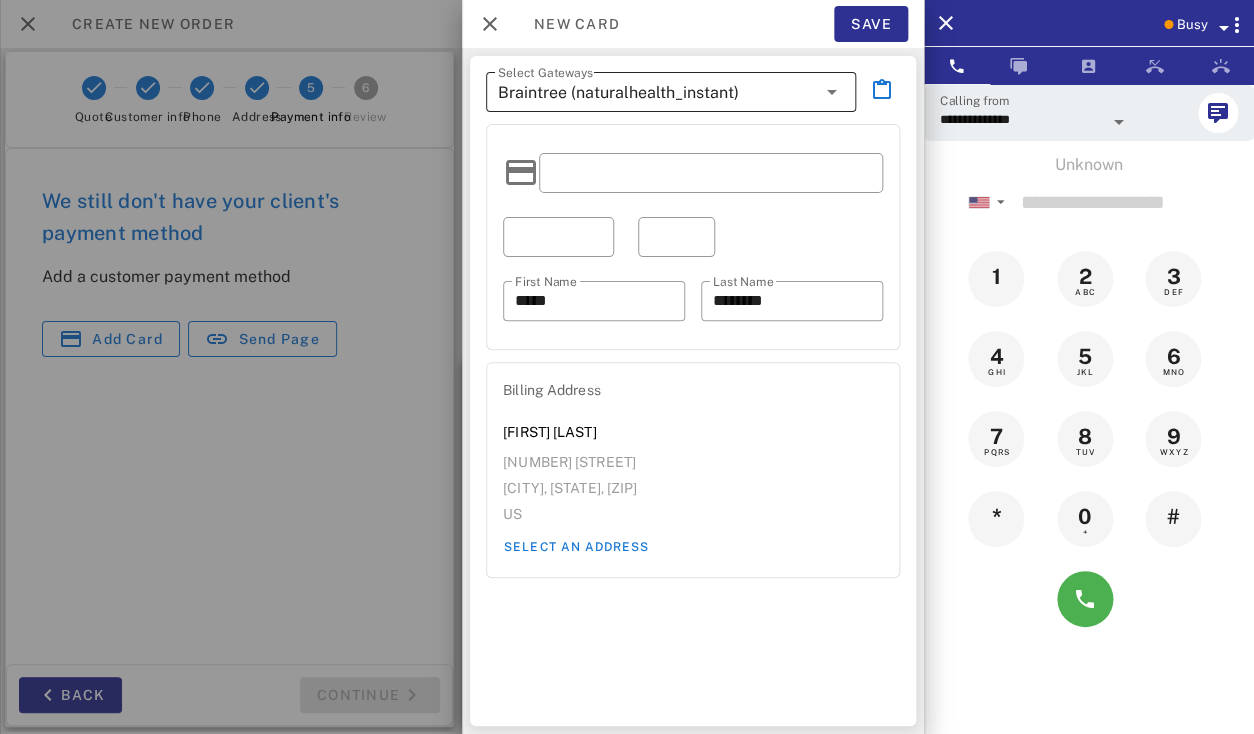 click on "Braintree (naturalhealth_instant)" at bounding box center (618, 93) 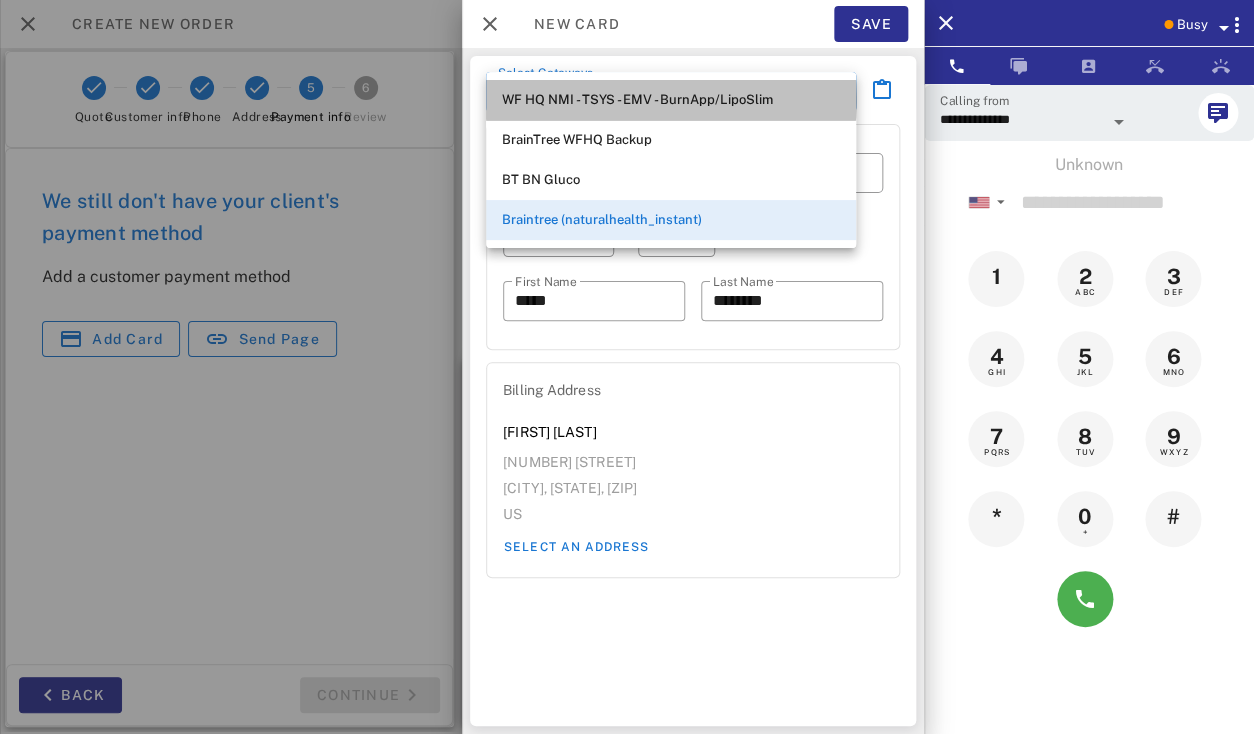 click on "WF HQ NMI - TSYS - EMV - BurnApp/LipoSlim" at bounding box center [671, 100] 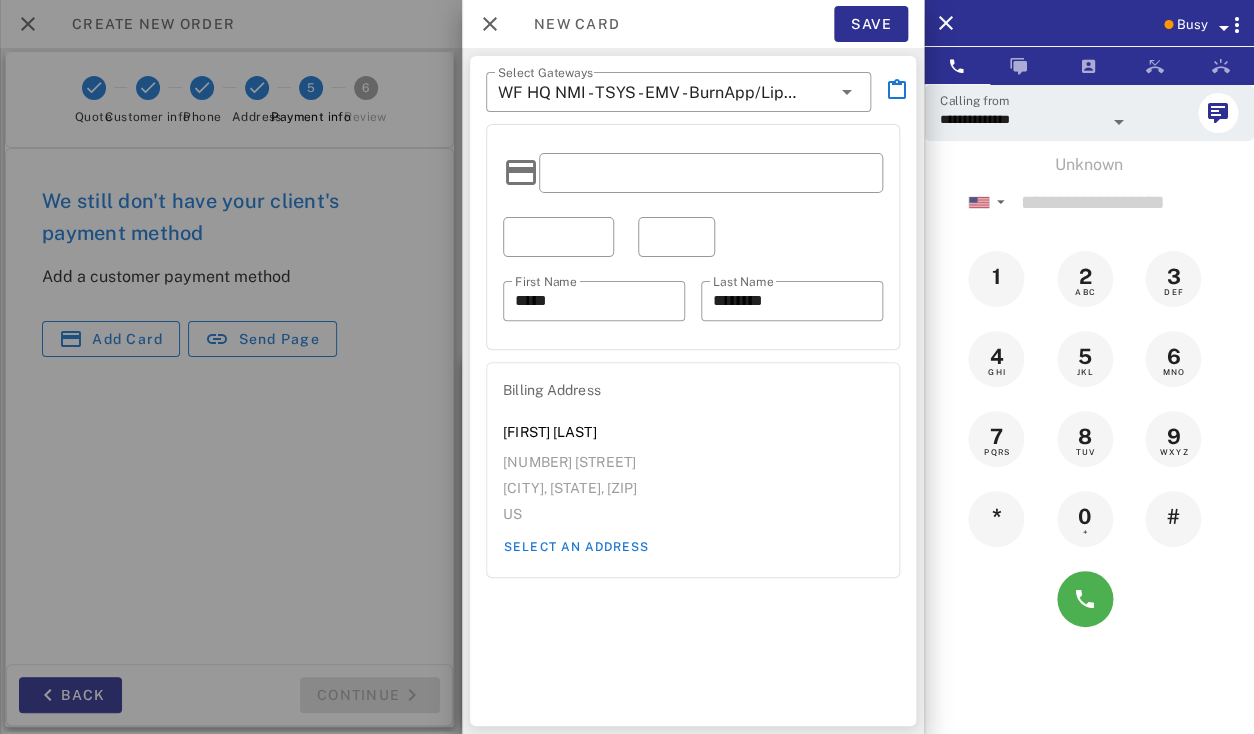 click at bounding box center (711, 173) 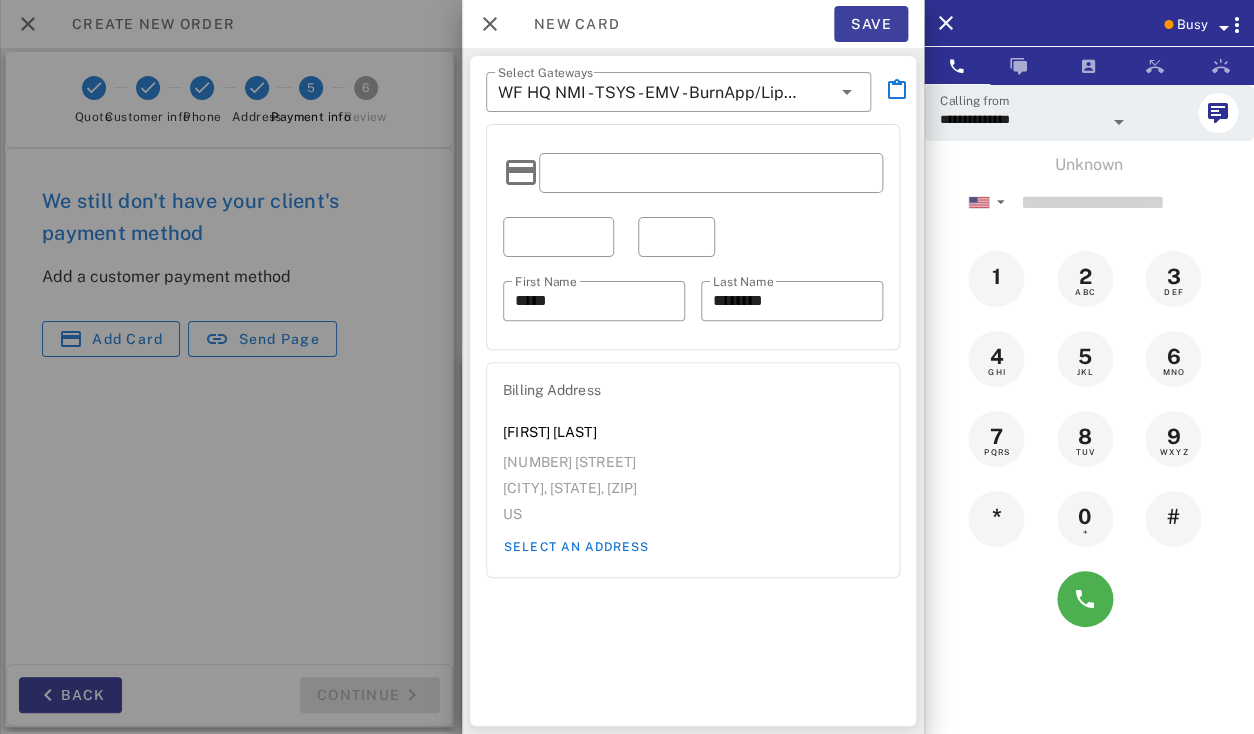 click on "Save" at bounding box center [871, 24] 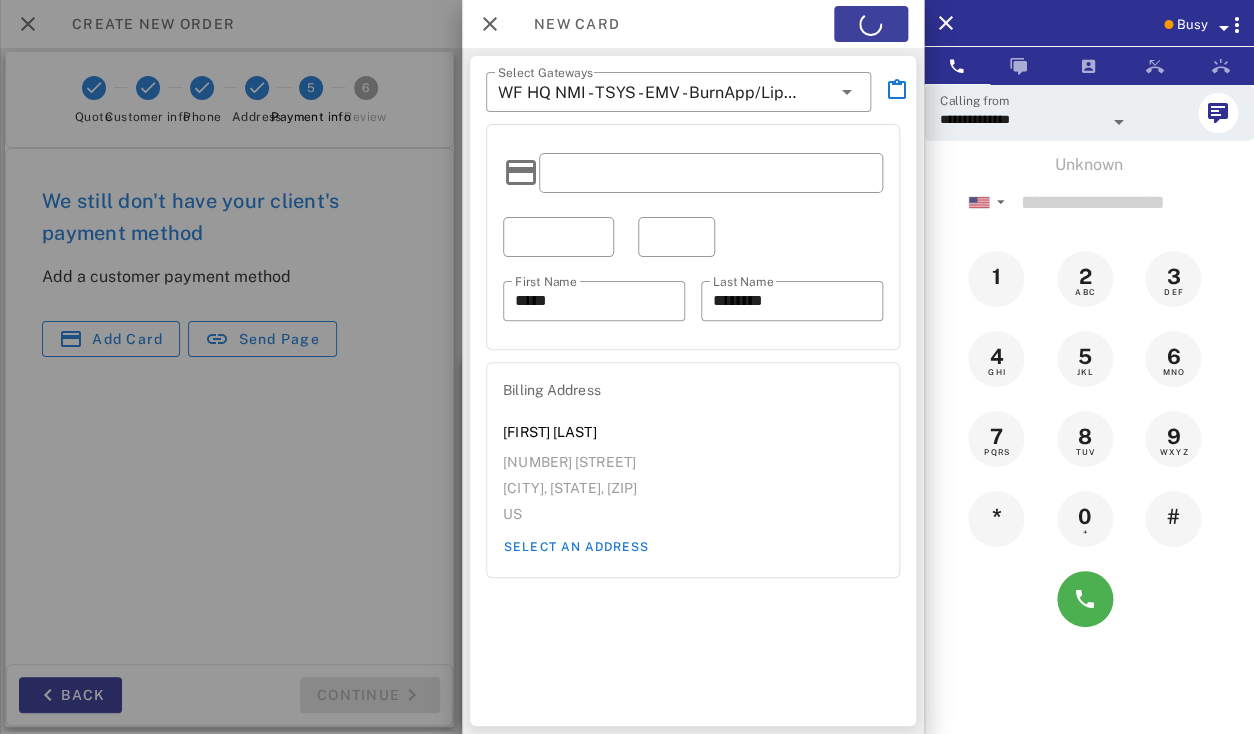 scroll, scrollTop: 0, scrollLeft: 0, axis: both 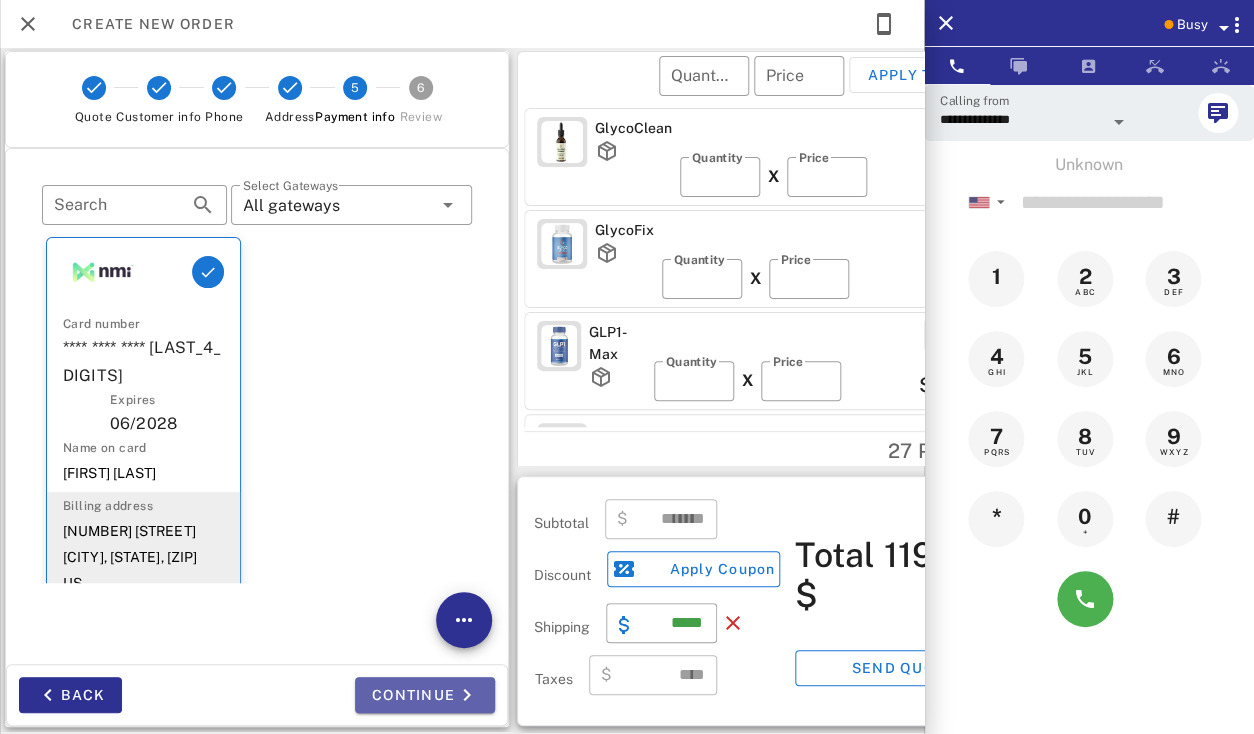 click on "Continue" at bounding box center [425, 695] 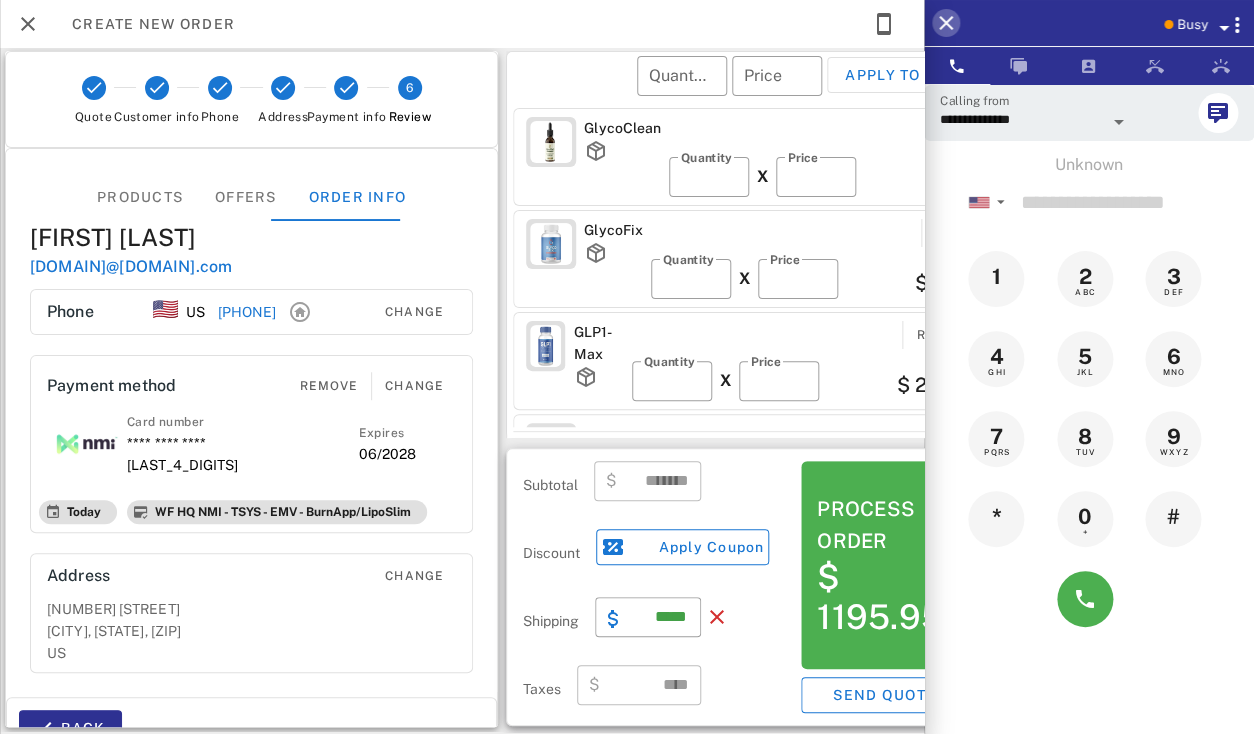 click at bounding box center (946, 23) 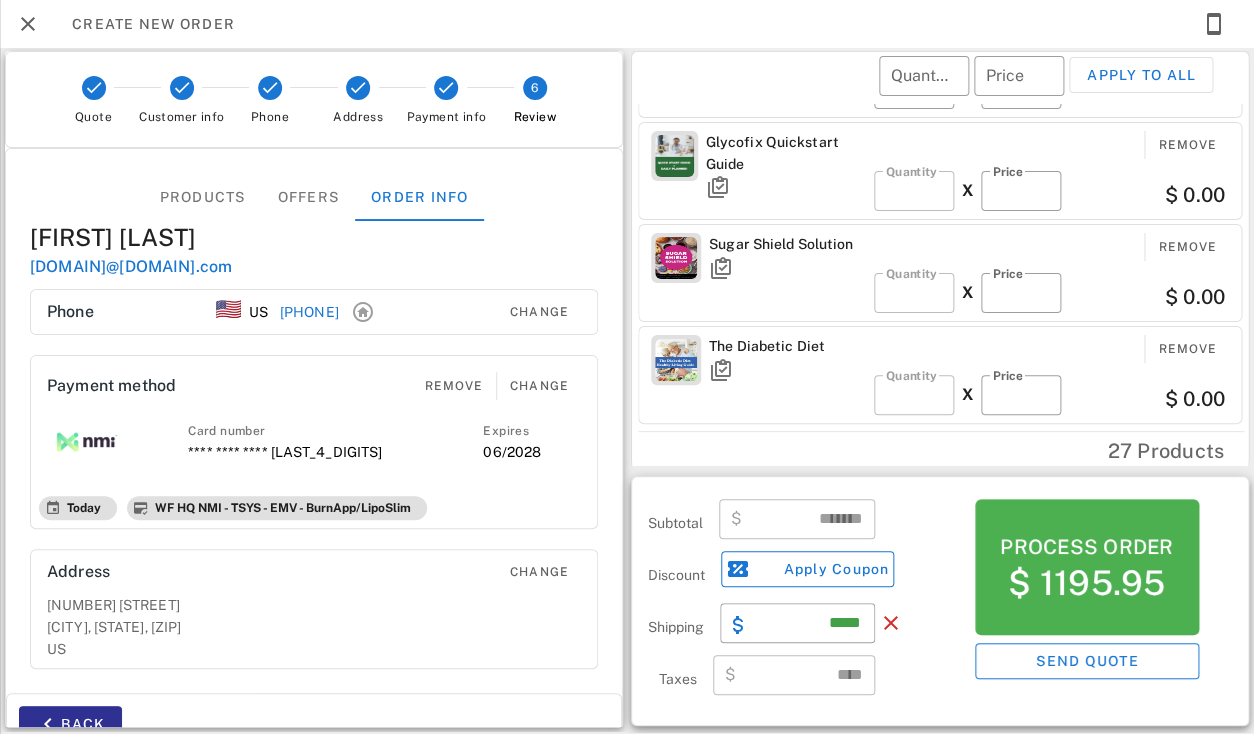 scroll, scrollTop: 396, scrollLeft: 0, axis: vertical 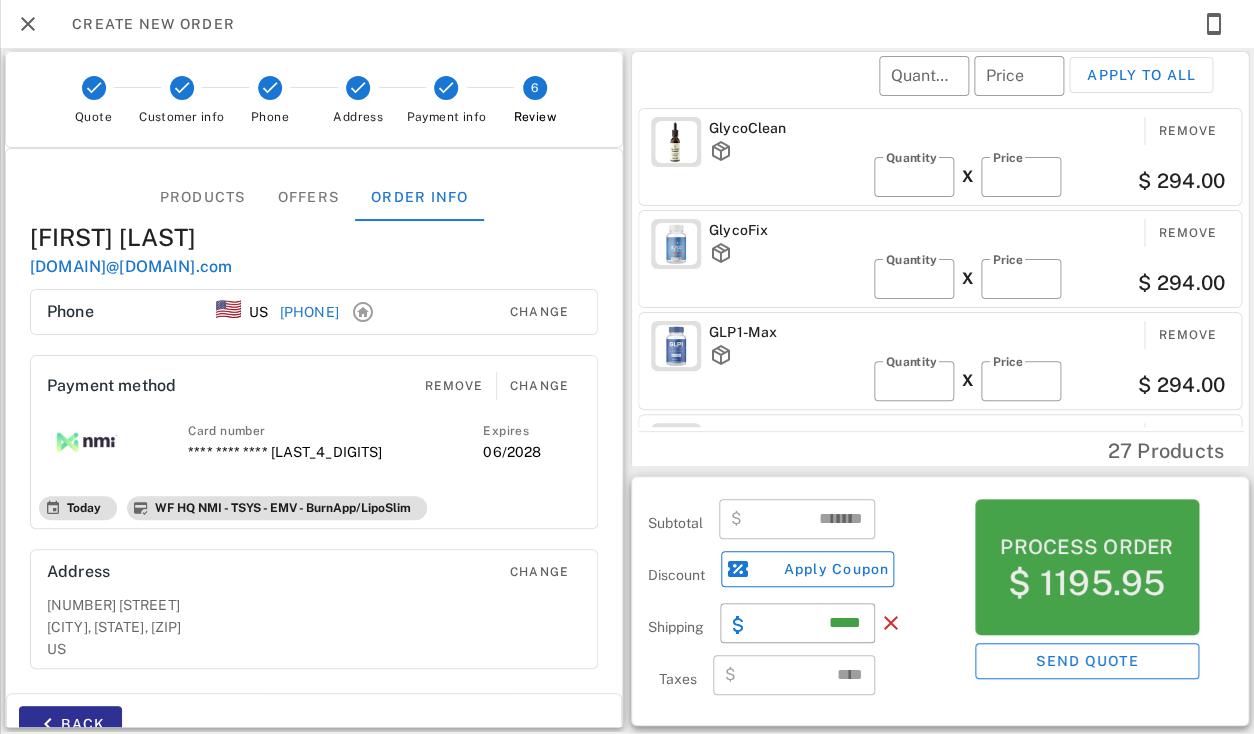 click on "Process order" at bounding box center [1086, 547] 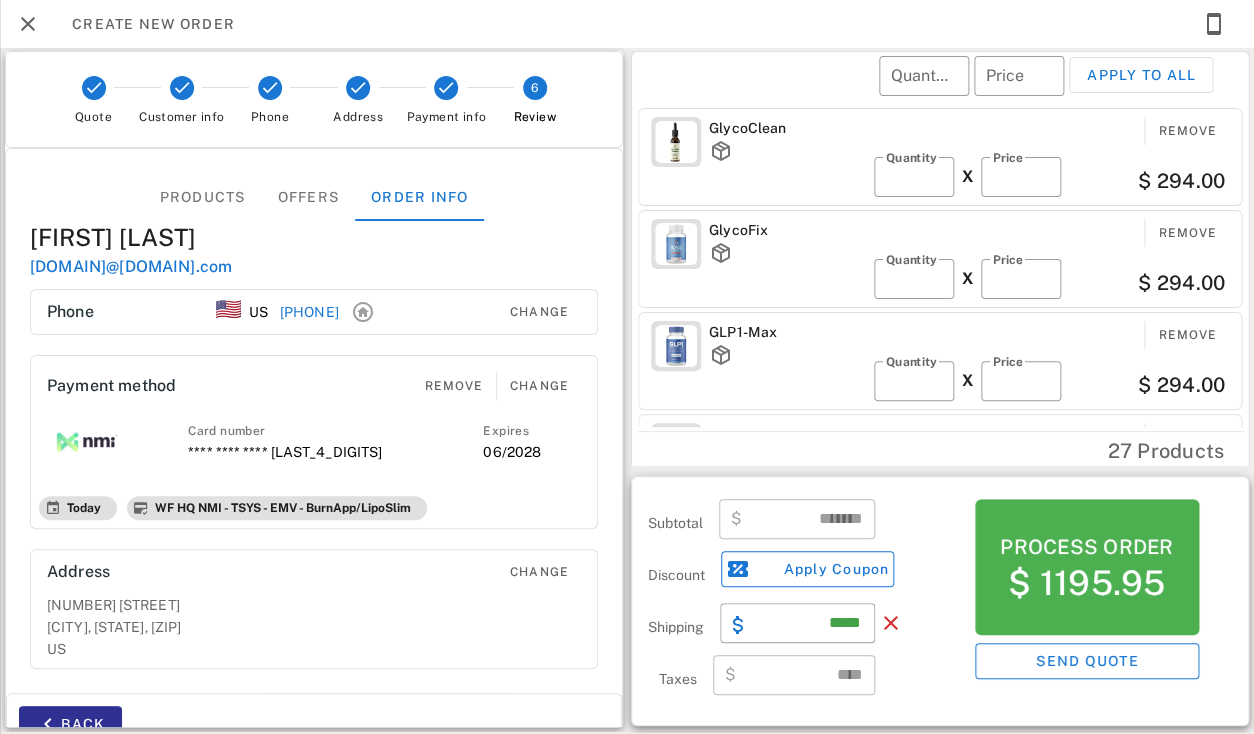 scroll, scrollTop: 316, scrollLeft: 0, axis: vertical 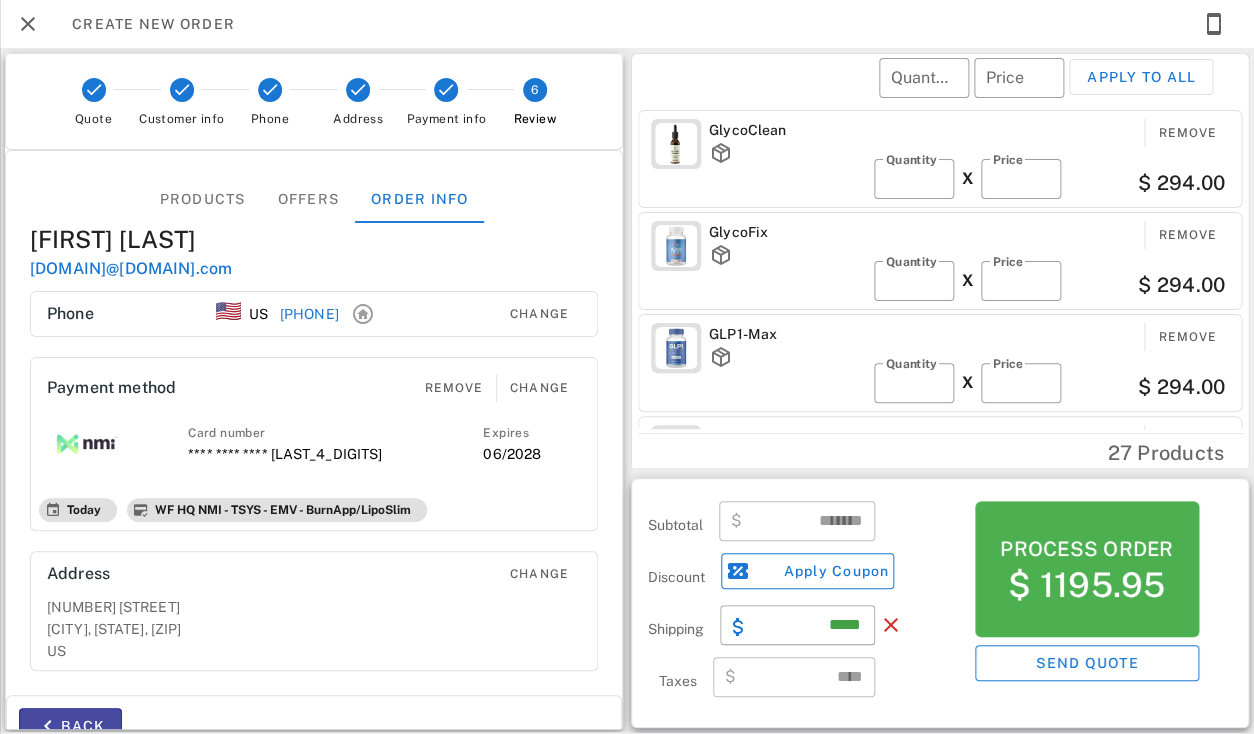 click on "Back" at bounding box center (70, 726) 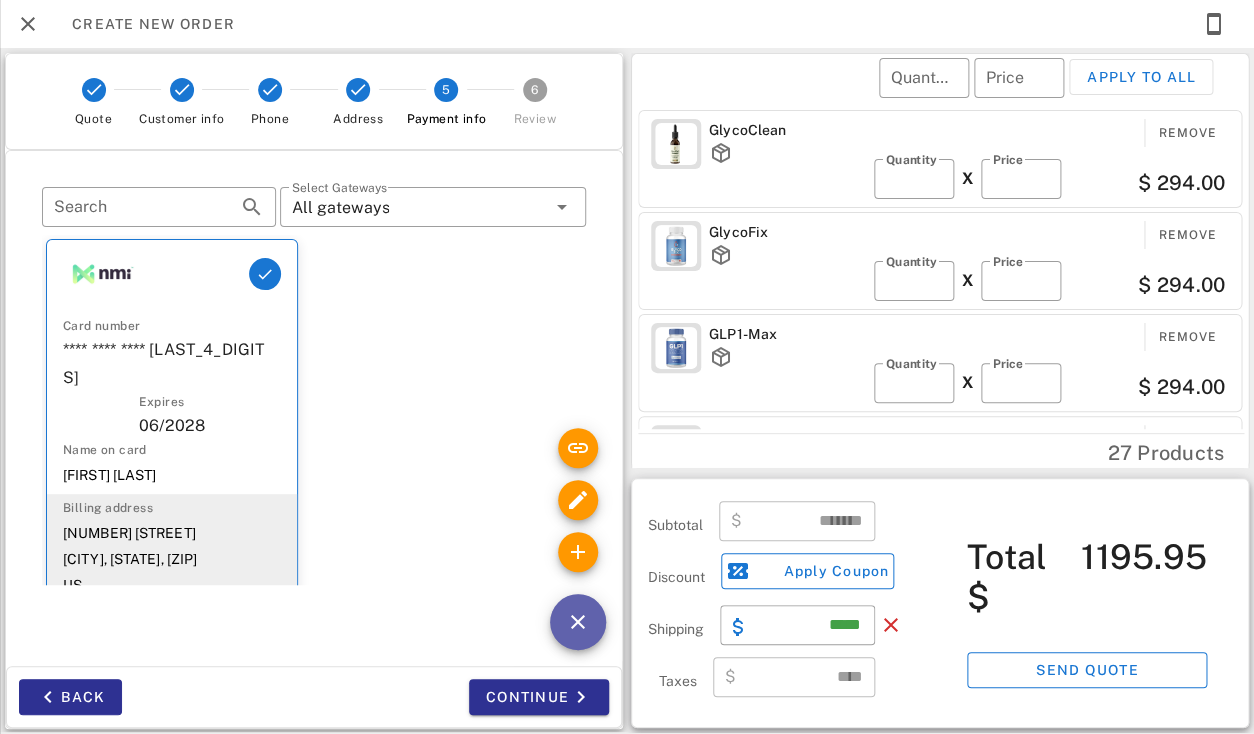 click at bounding box center (578, 622) 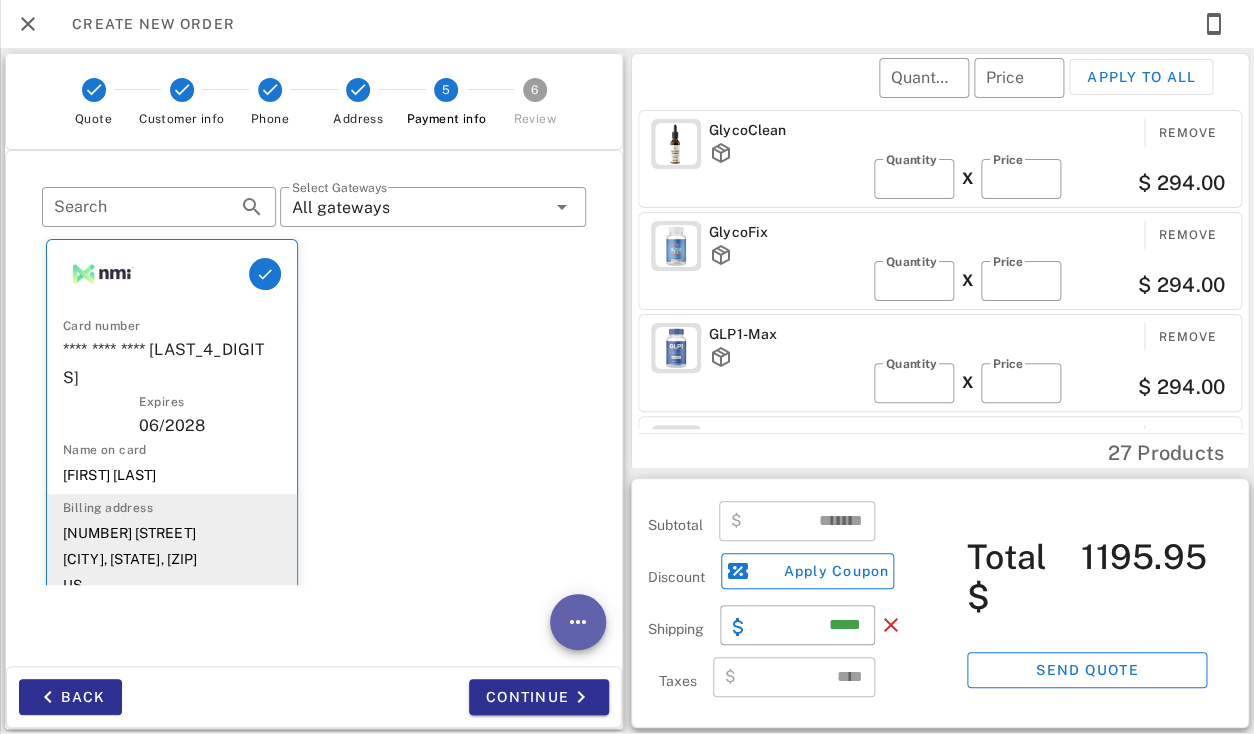 click at bounding box center [578, 622] 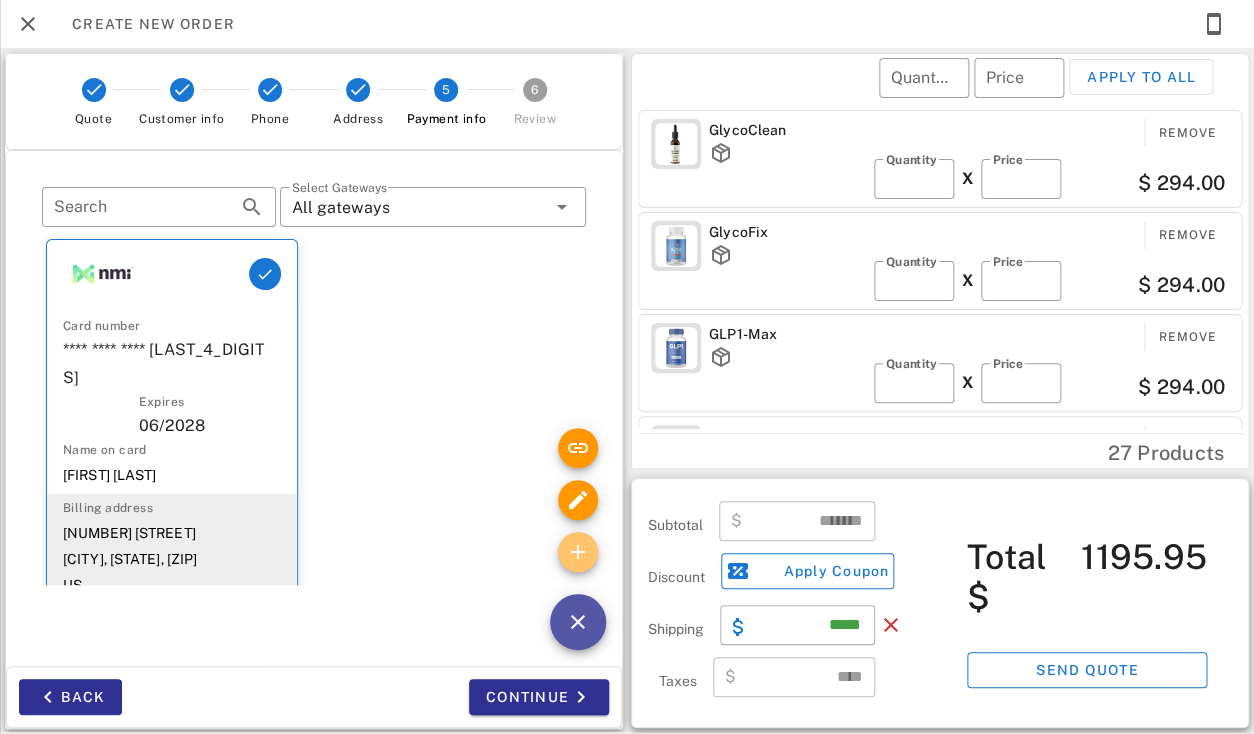 click at bounding box center (578, 552) 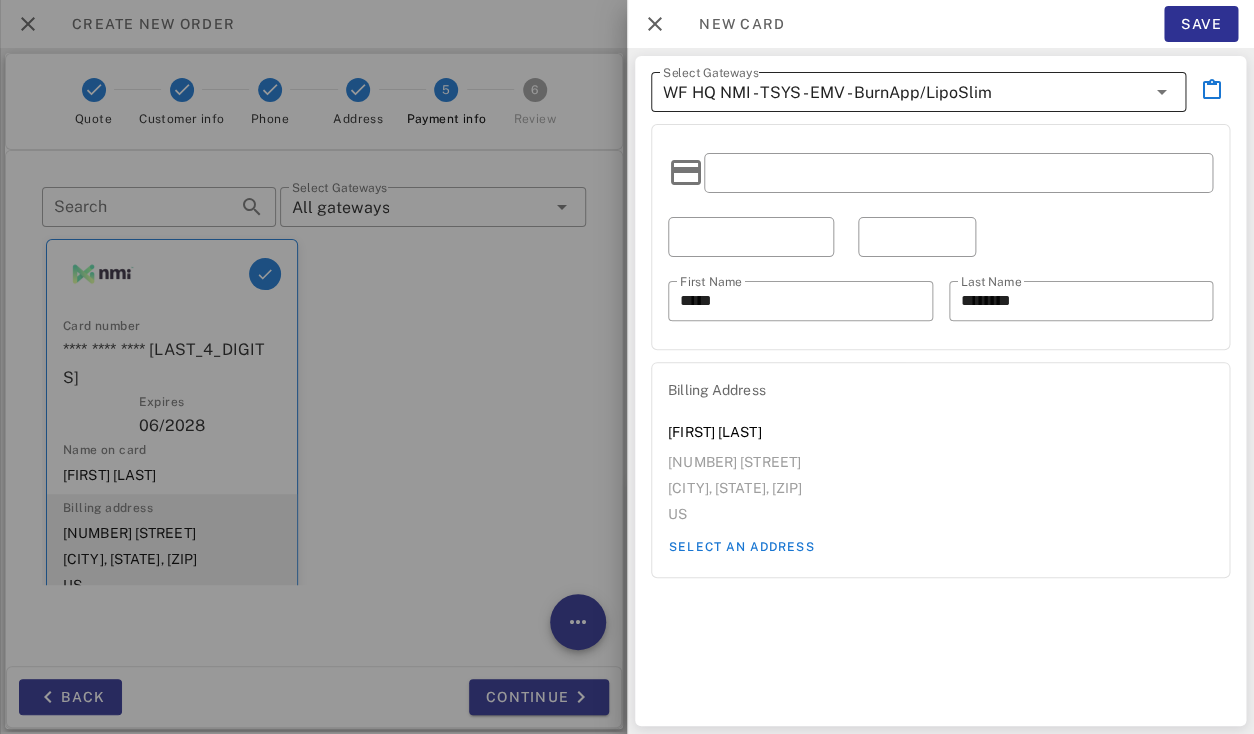 click on "WF HQ NMI - TSYS - EMV - BurnApp/LipoSlim" at bounding box center (904, 92) 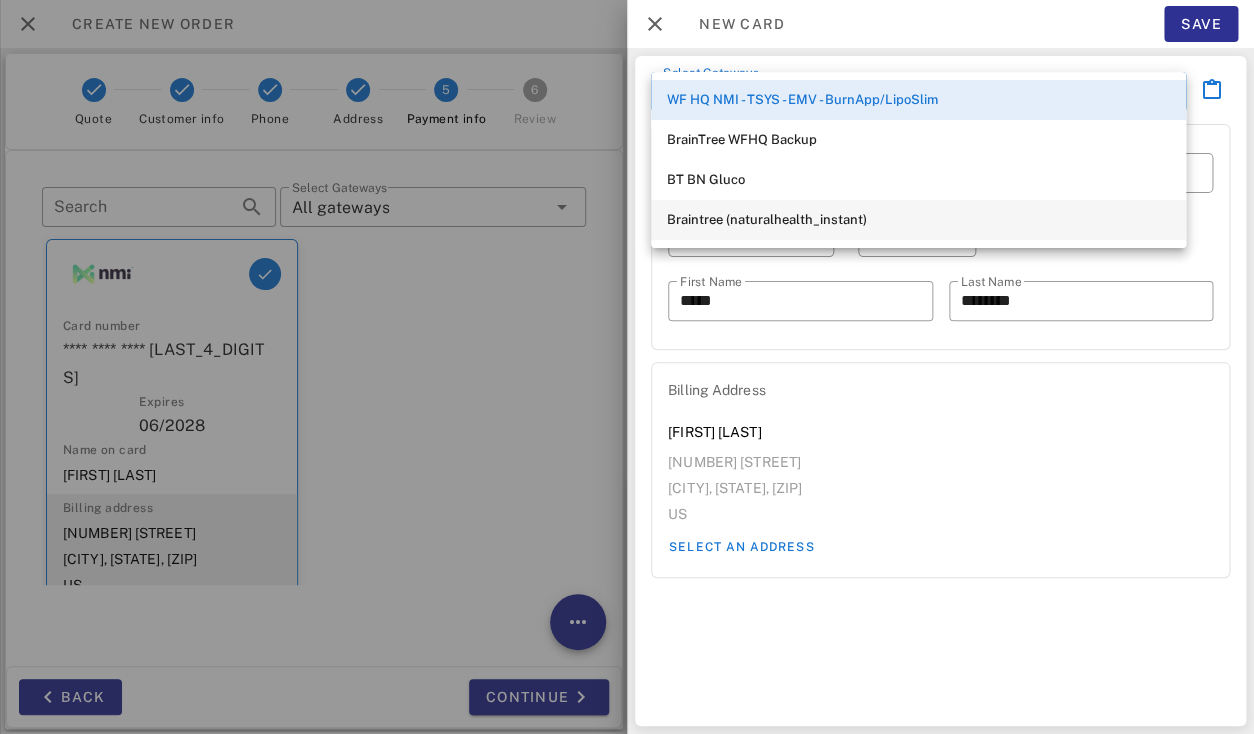 click on "Braintree (naturalhealth_instant)" at bounding box center (918, 220) 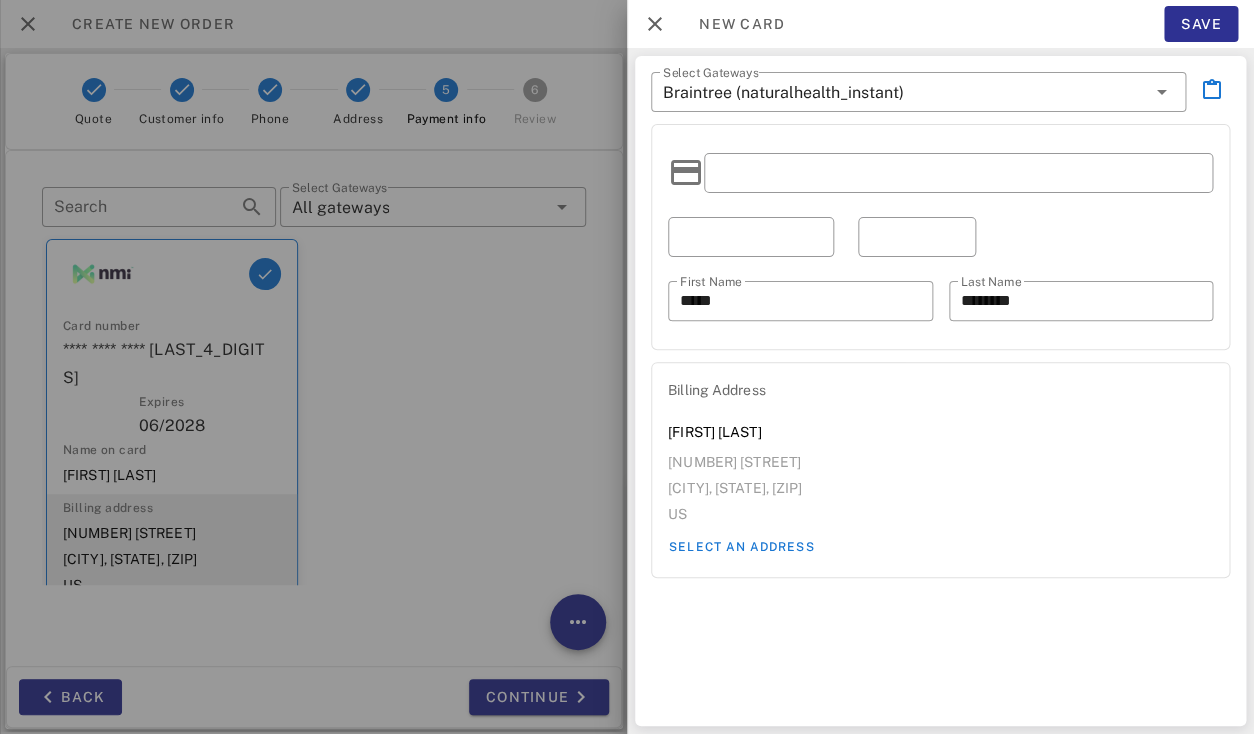 click at bounding box center (958, 173) 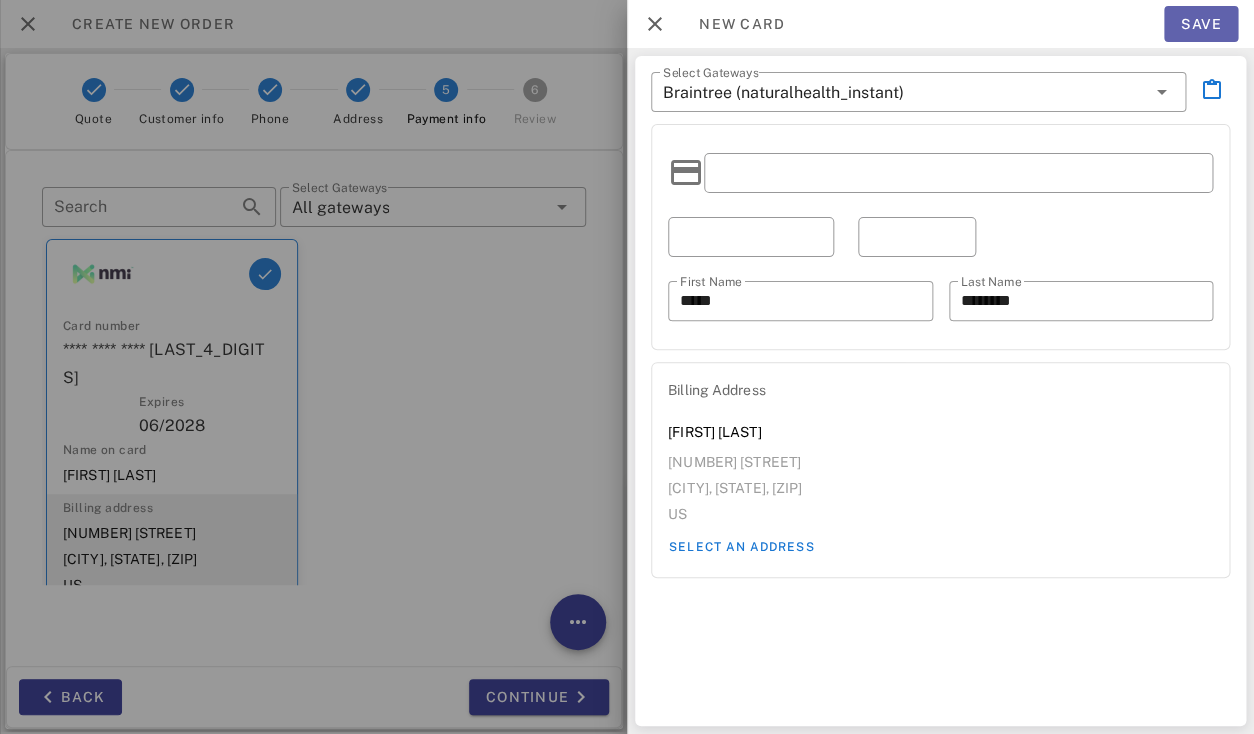 click on "Save" at bounding box center [1201, 24] 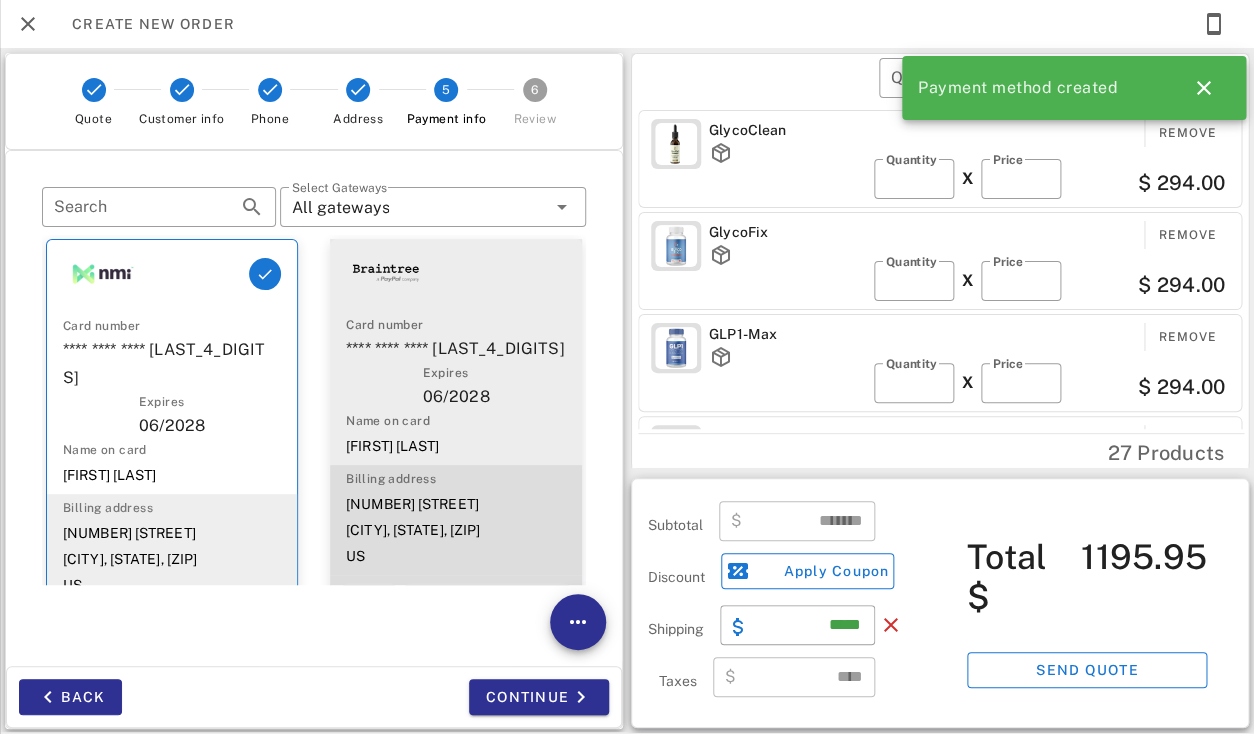 click on "Billing address  9663 east sunland ave  mesa, AZ, 85208-3164  US" at bounding box center (456, 520) 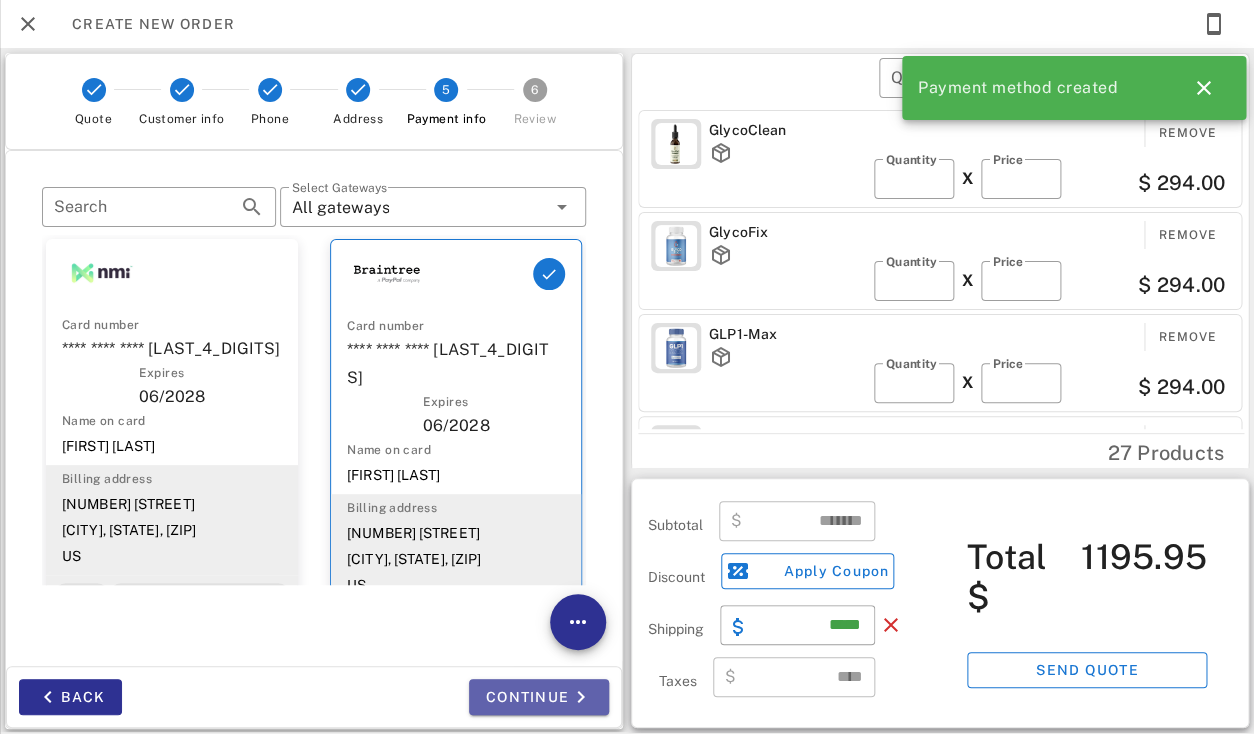 click on "Continue" at bounding box center (539, 697) 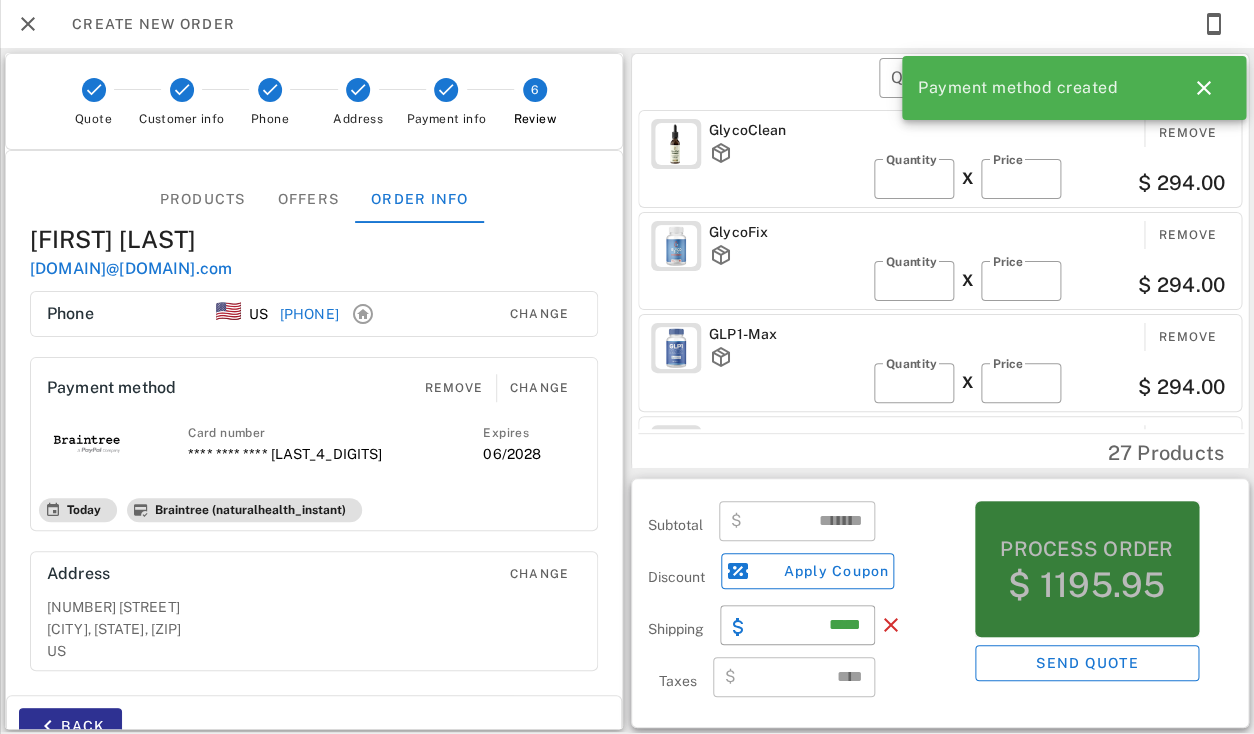 click on "Process order" at bounding box center [1086, 549] 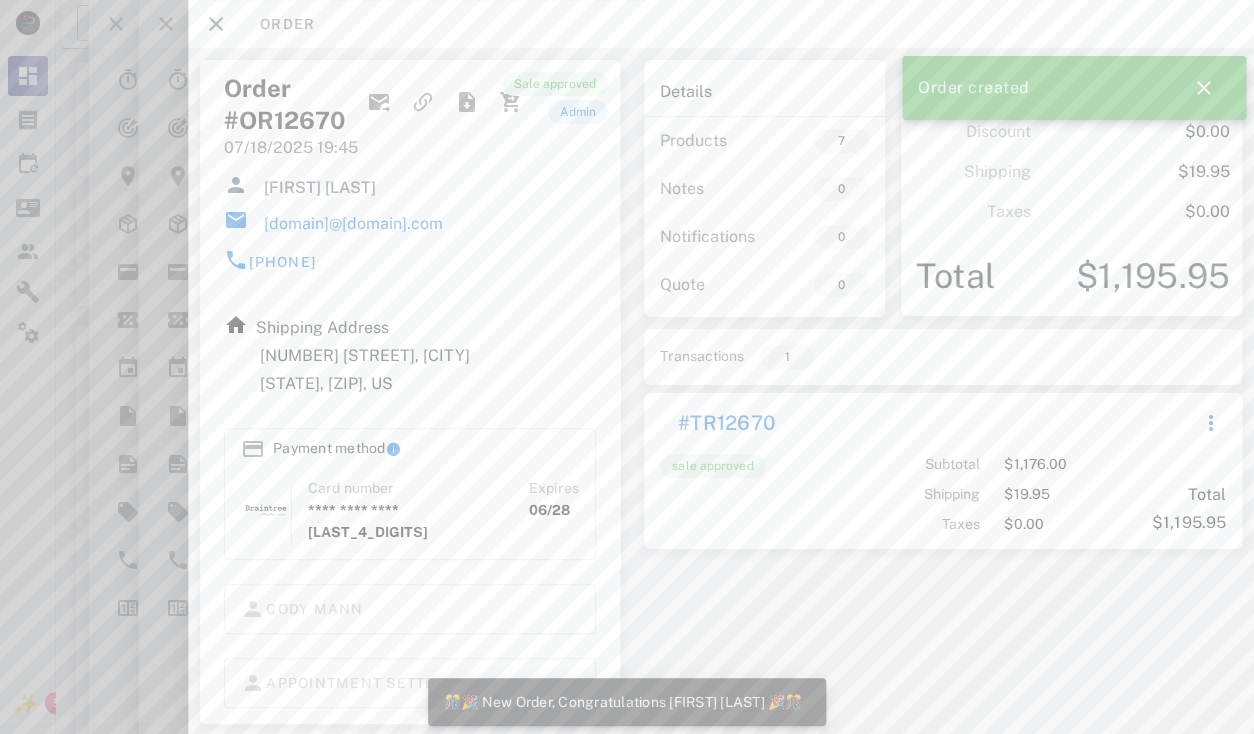 scroll, scrollTop: 999770, scrollLeft: 999619, axis: both 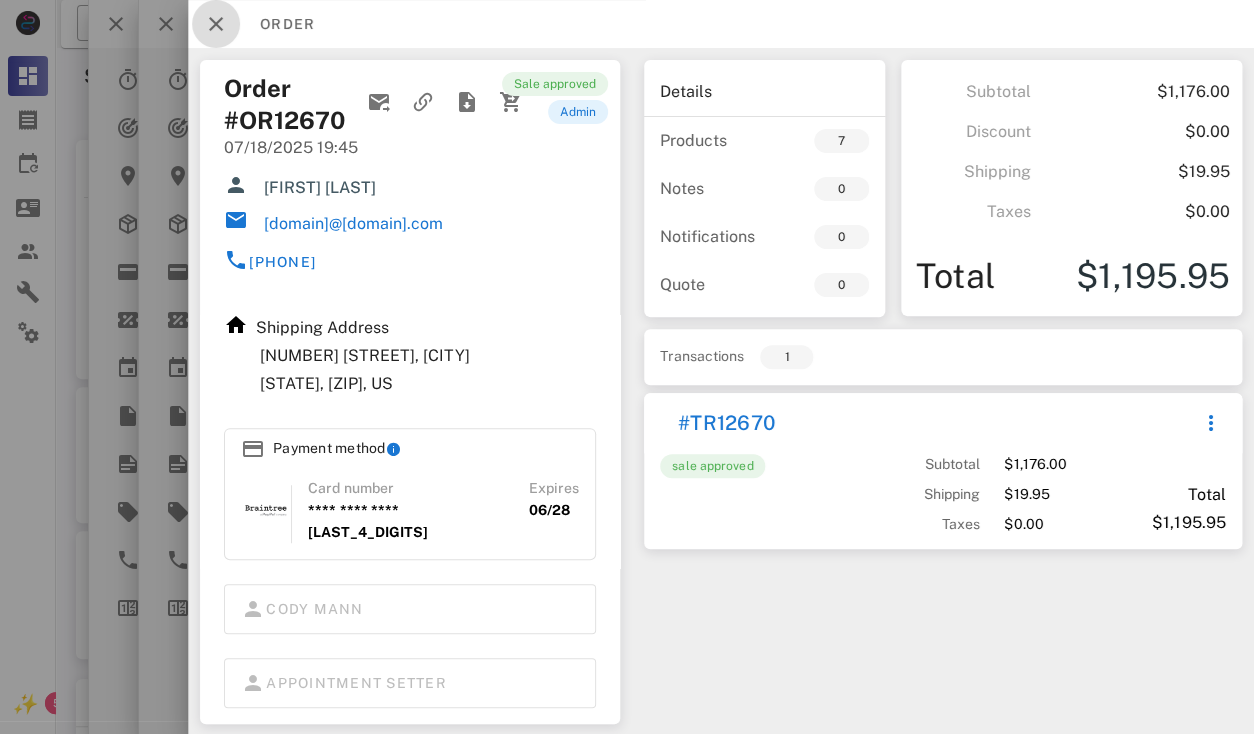 click at bounding box center [216, 24] 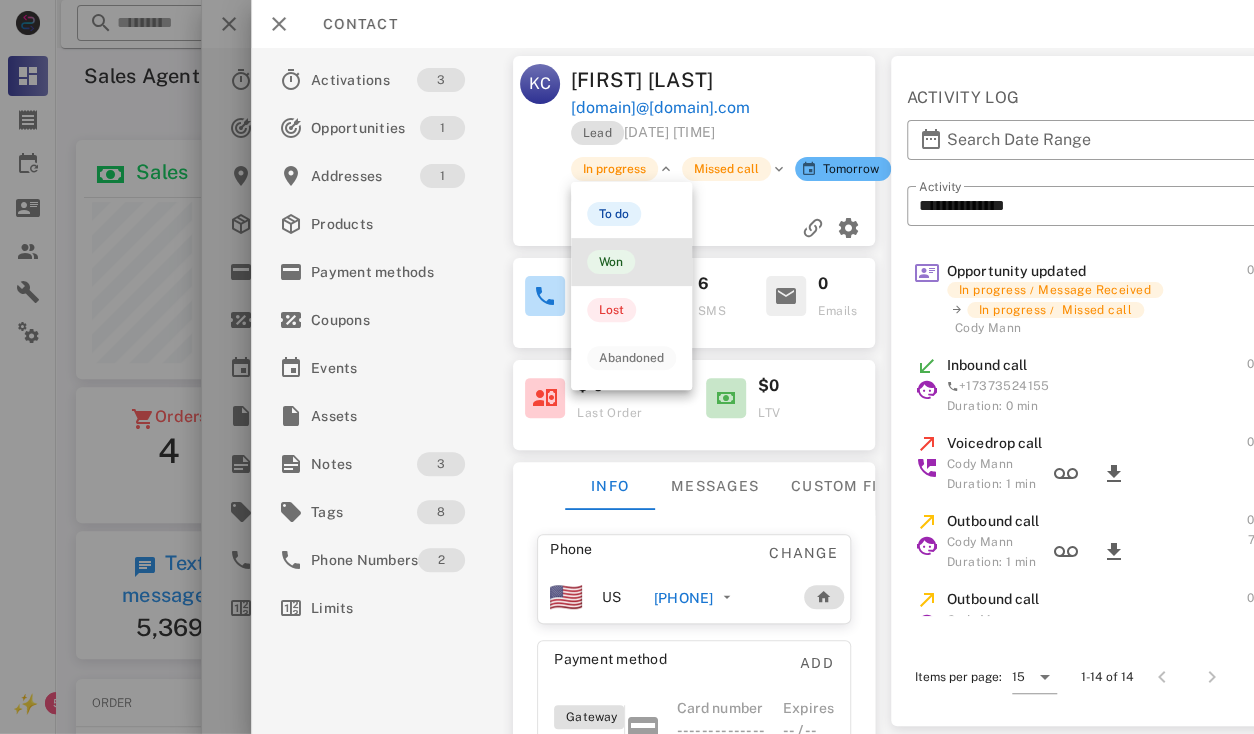 click on "Won" at bounding box center (631, 262) 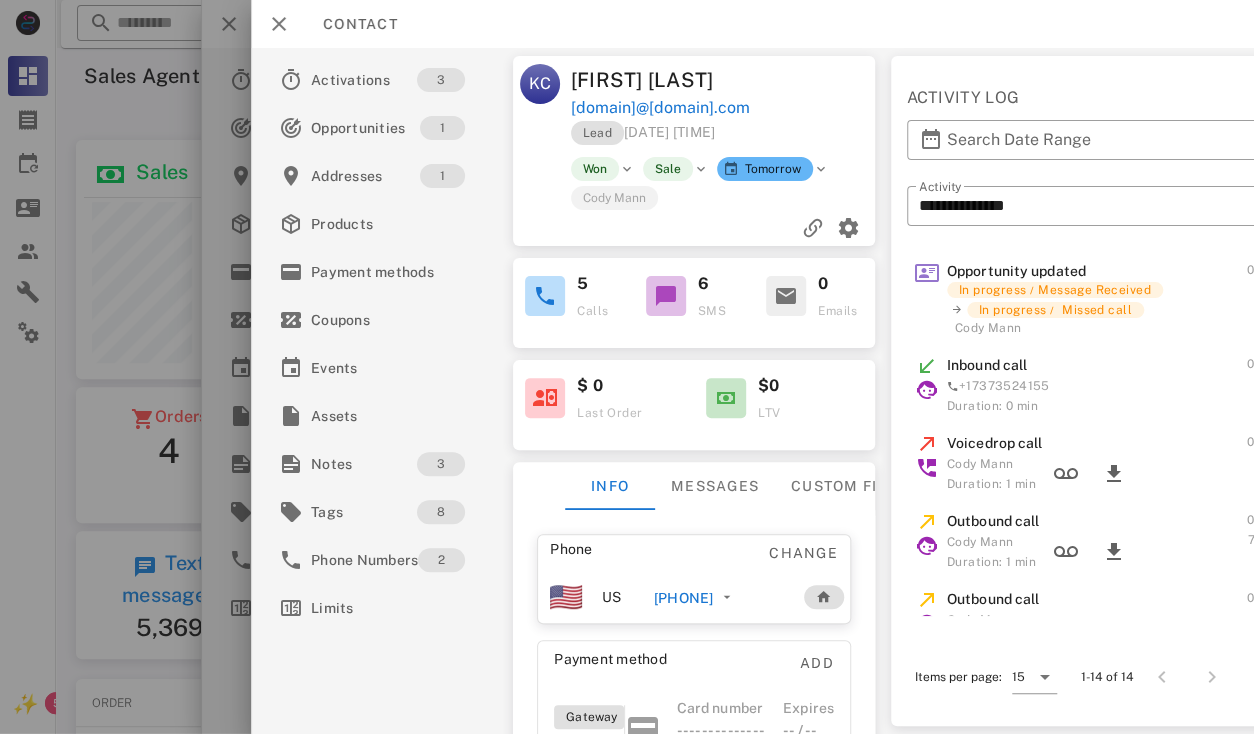 click on "+14802500192" at bounding box center [683, 598] 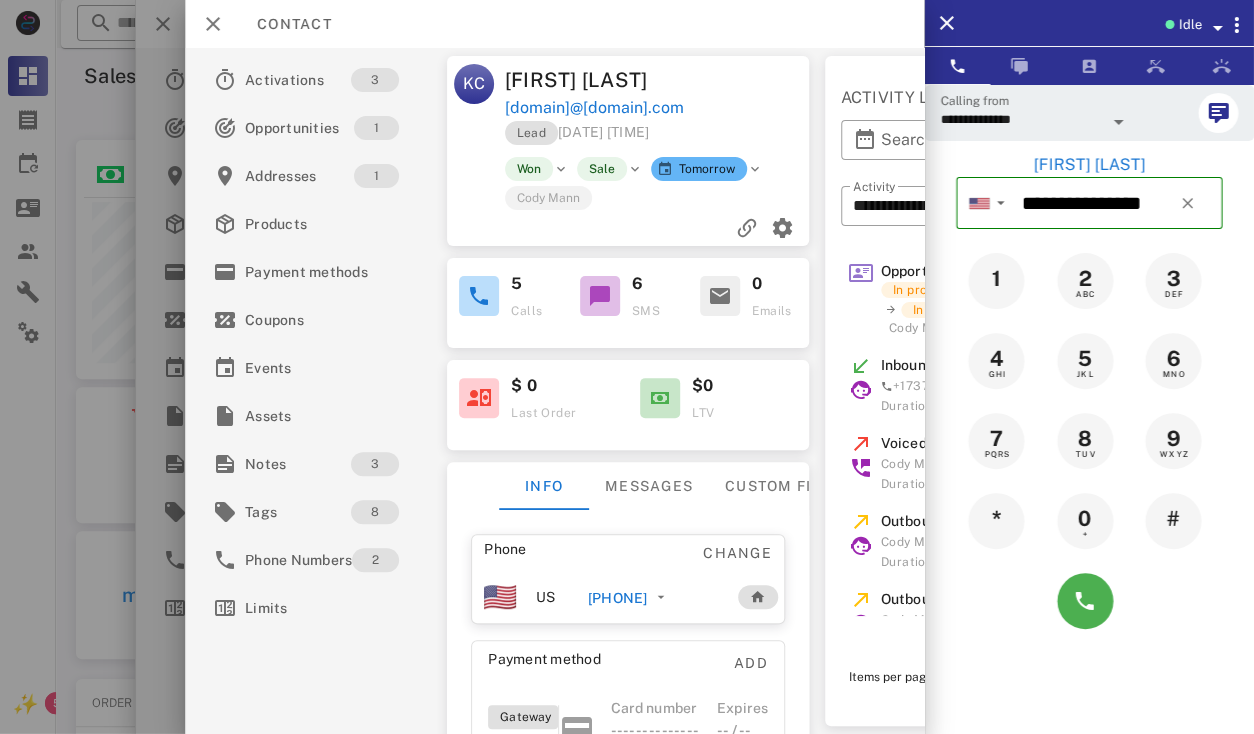 click at bounding box center [1119, 122] 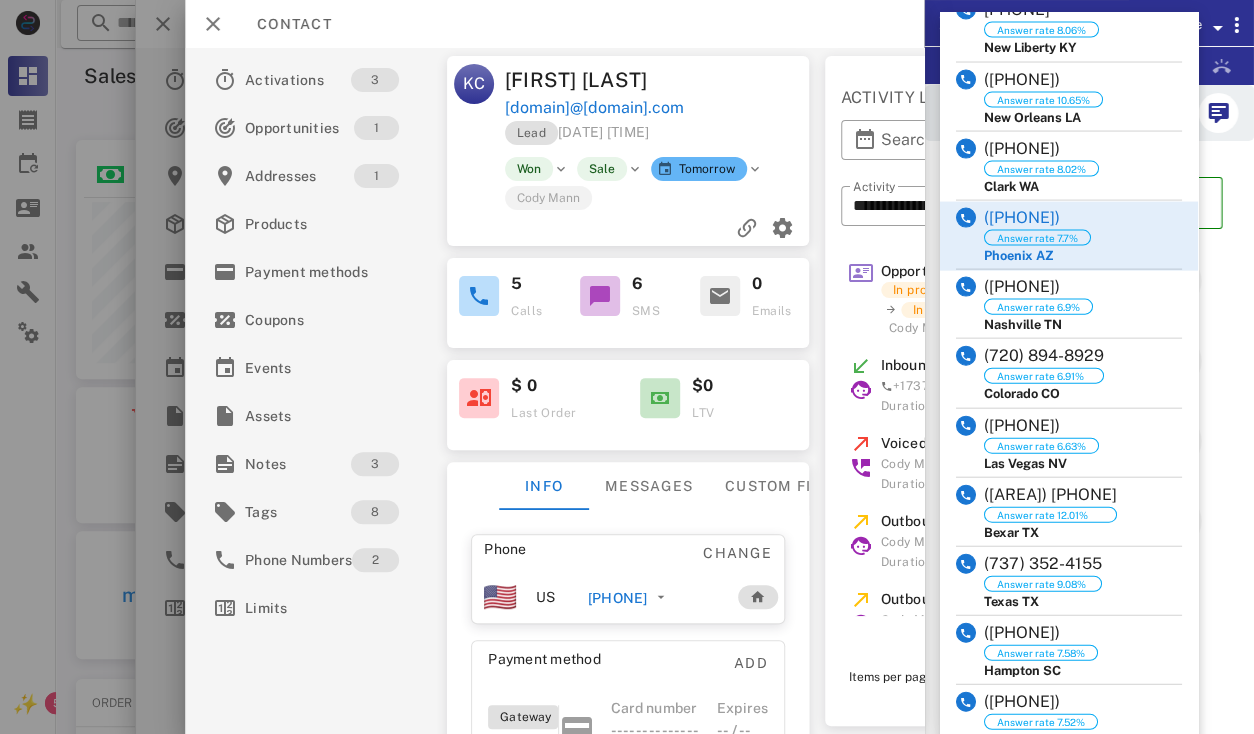 scroll, scrollTop: 1540, scrollLeft: 0, axis: vertical 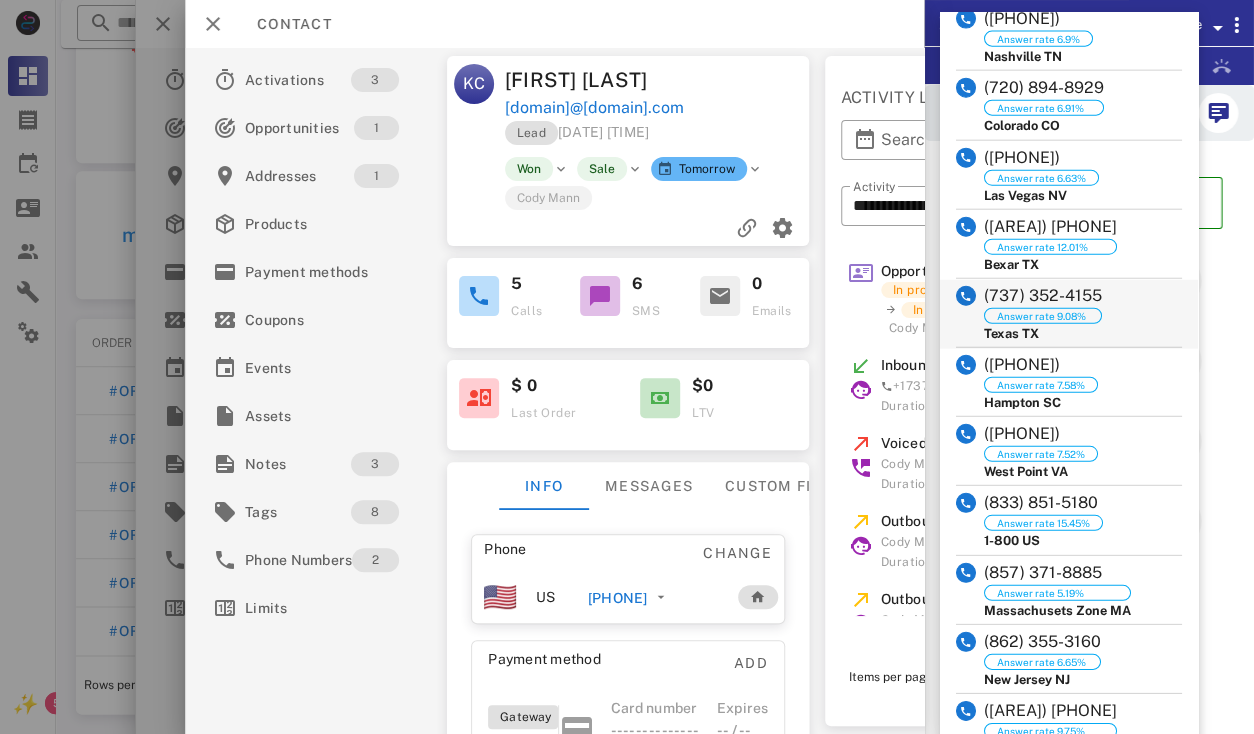 click on "(737) 352-4155" at bounding box center (1043, 296) 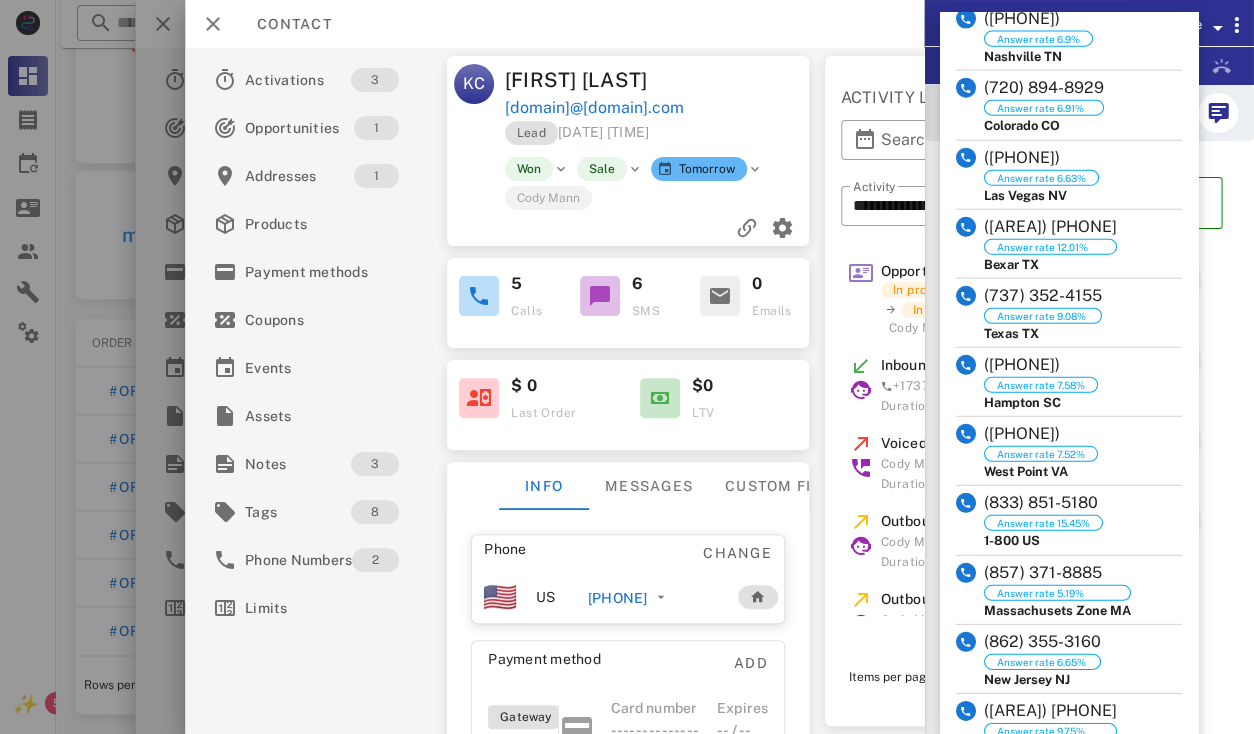type on "**********" 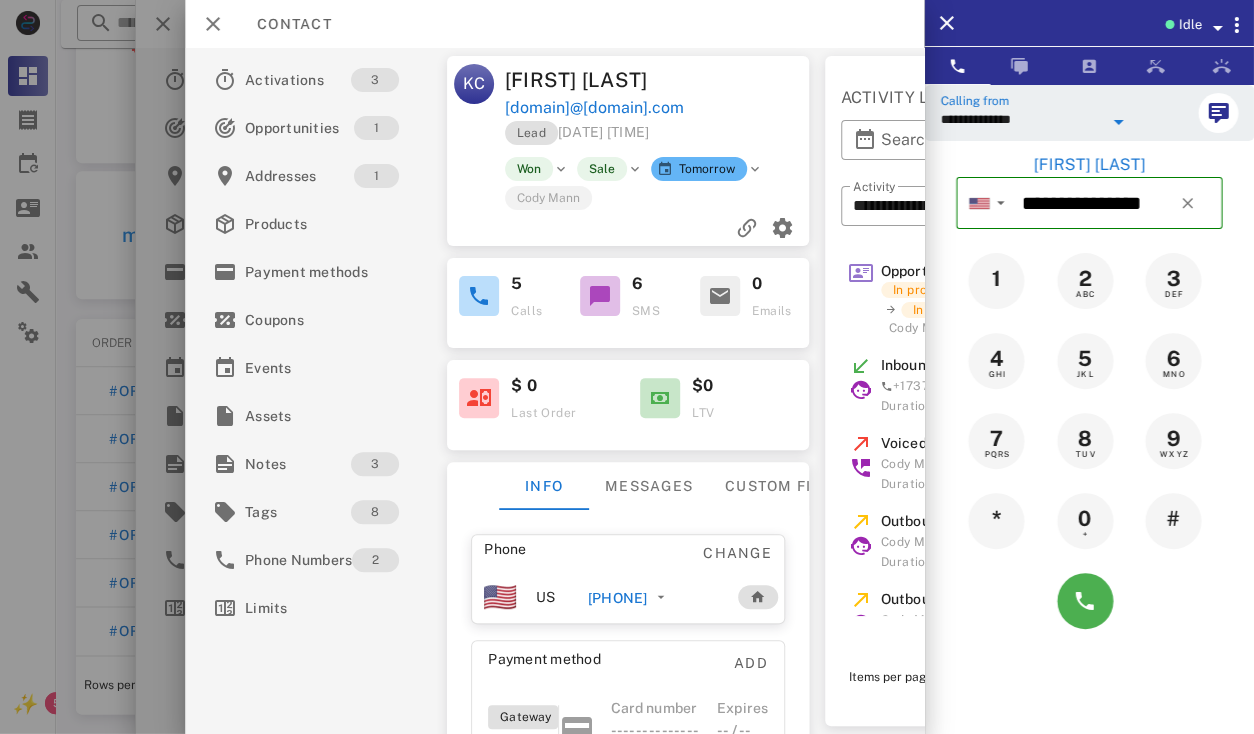 drag, startPoint x: 1036, startPoint y: 123, endPoint x: 932, endPoint y: 123, distance: 104 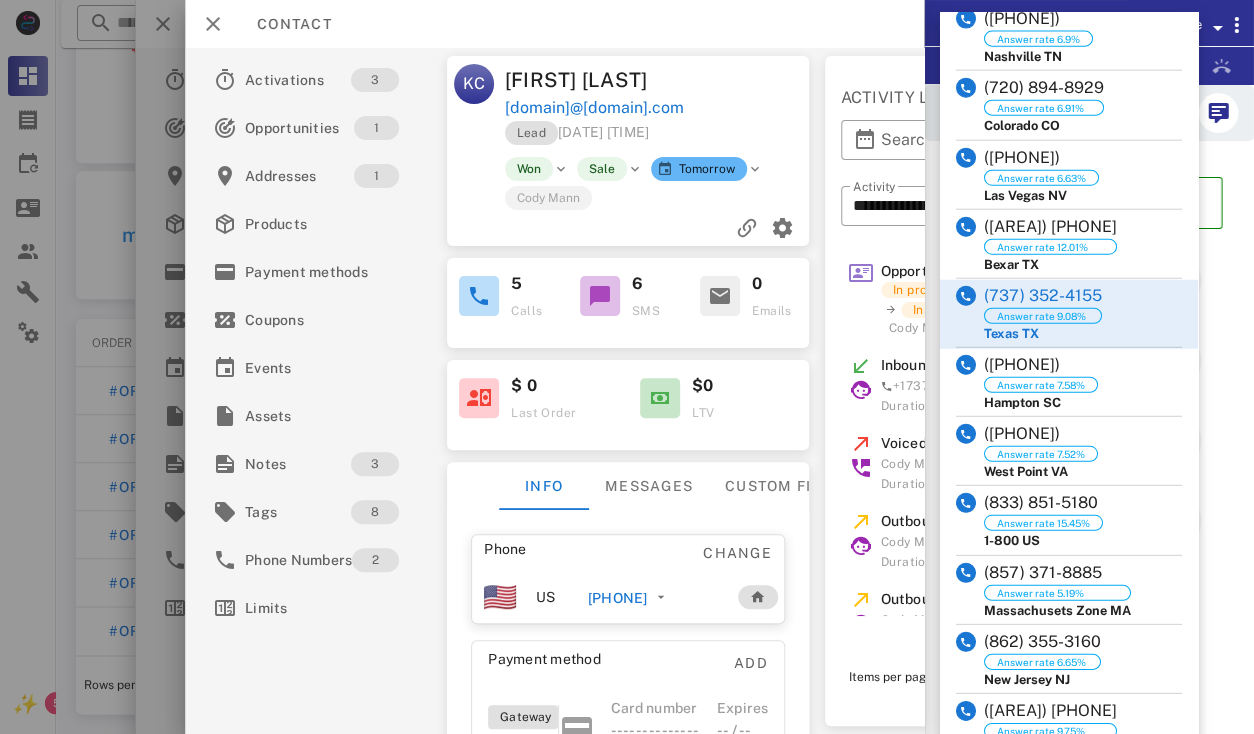 scroll, scrollTop: 1540, scrollLeft: 0, axis: vertical 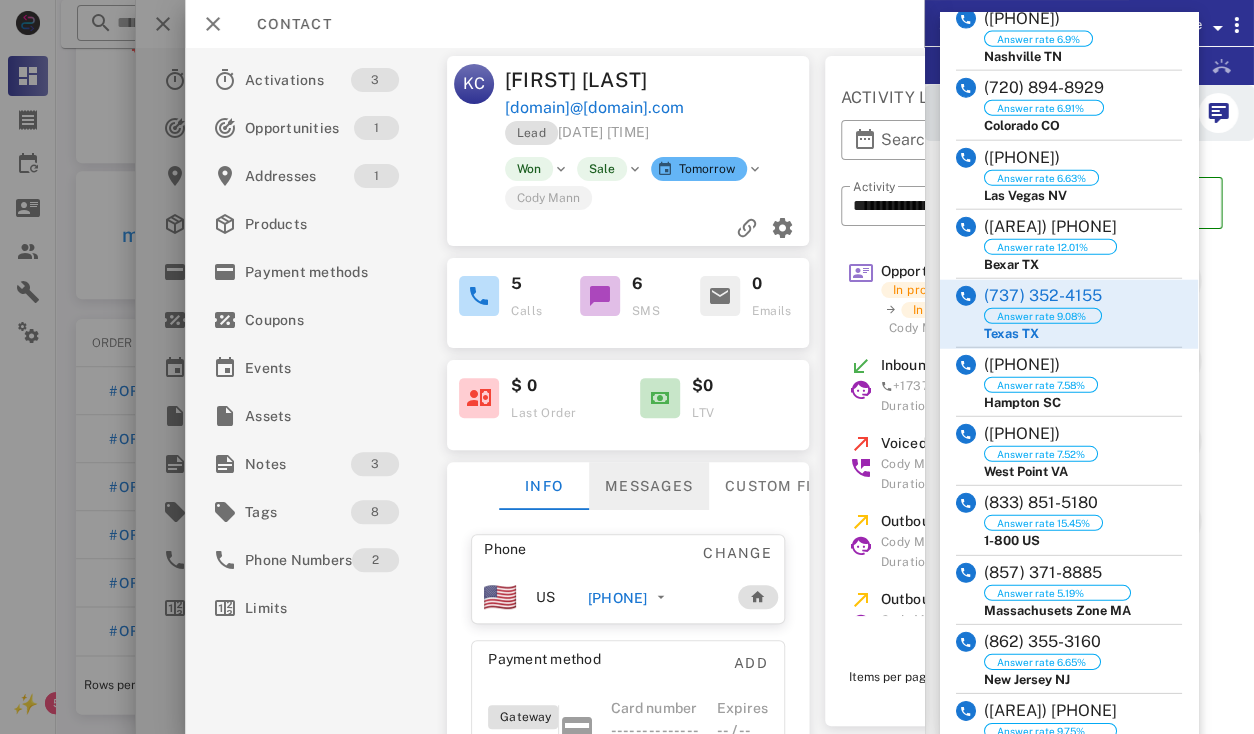 click on "Messages" at bounding box center (649, 486) 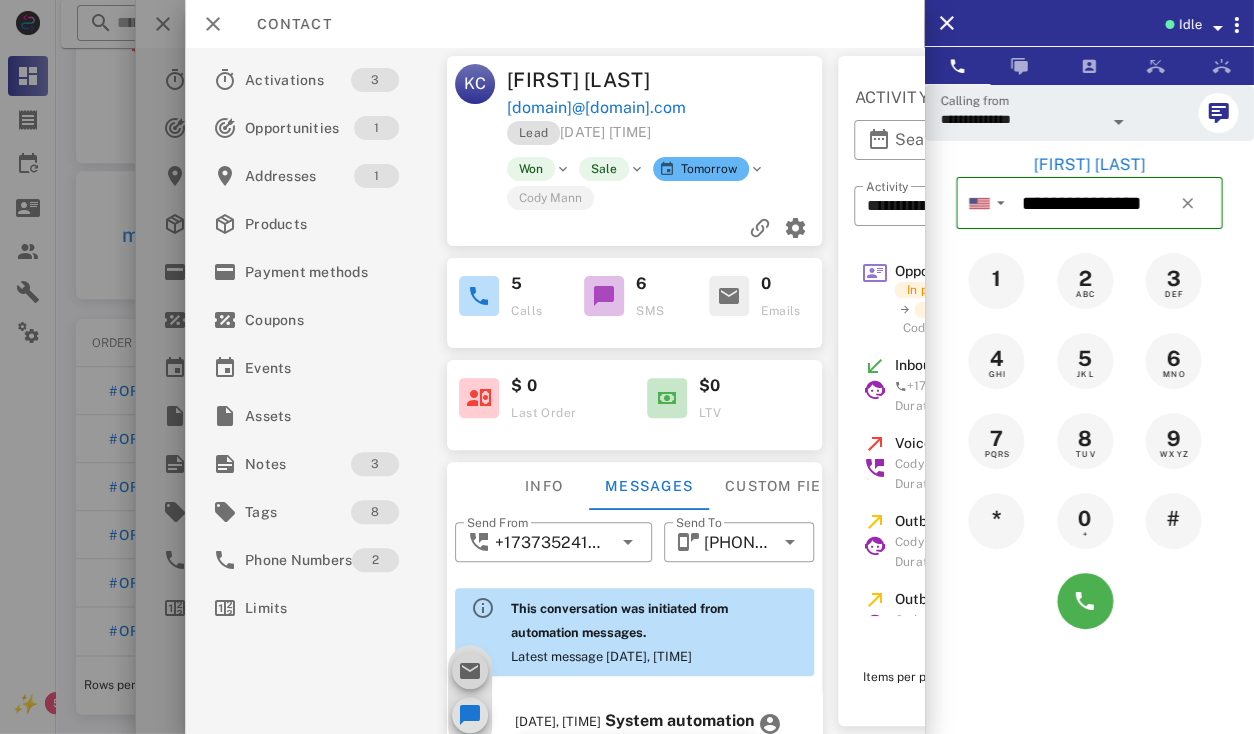 scroll, scrollTop: 761, scrollLeft: 0, axis: vertical 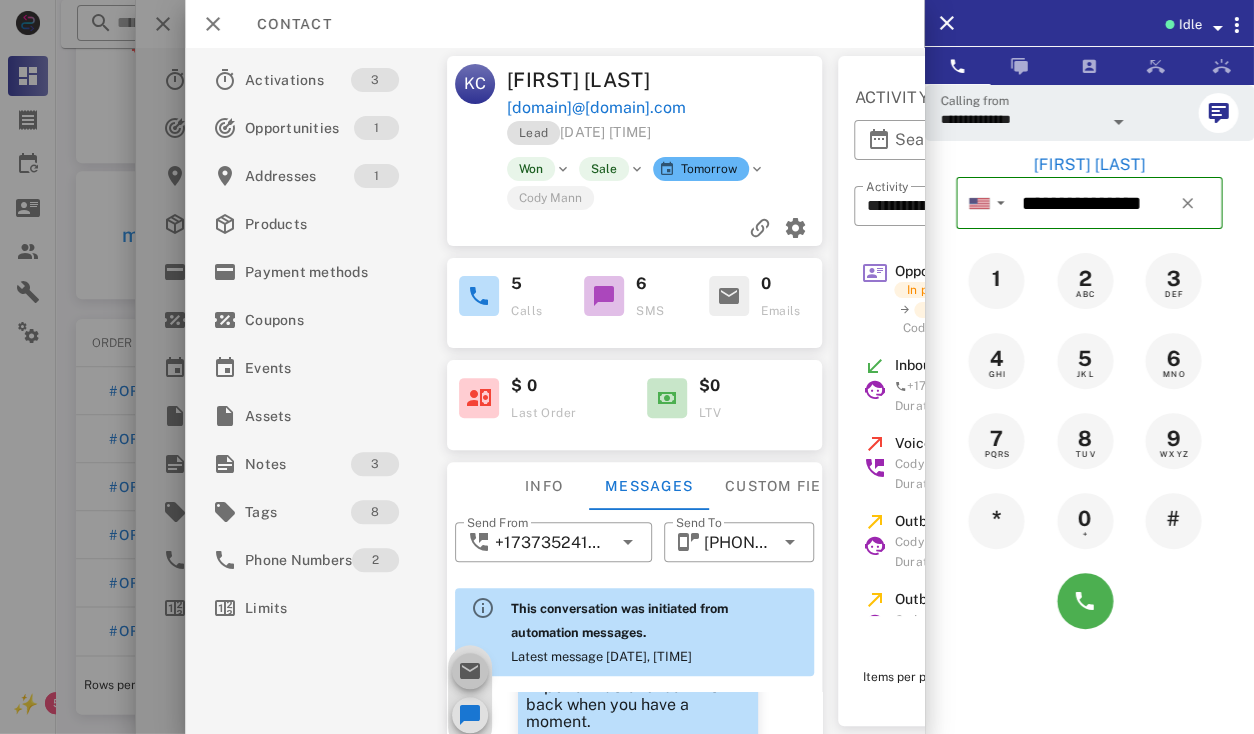 click at bounding box center (470, 671) 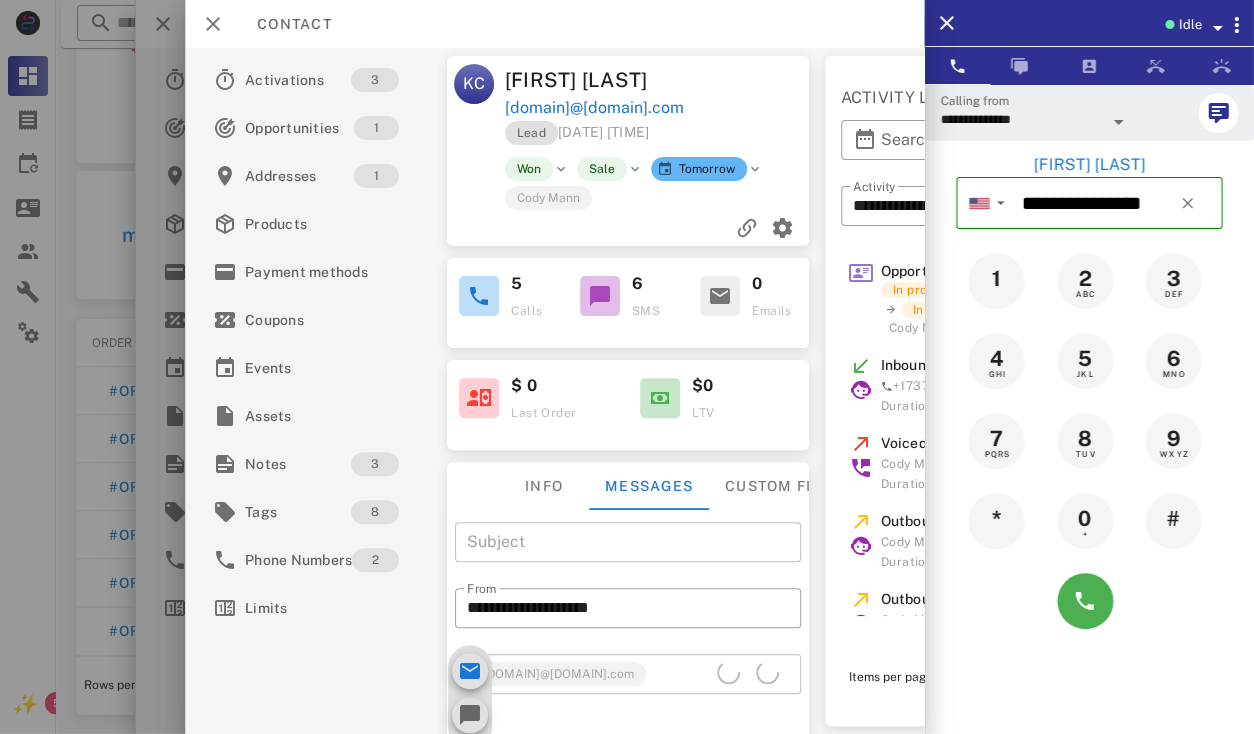 scroll, scrollTop: 255, scrollLeft: 0, axis: vertical 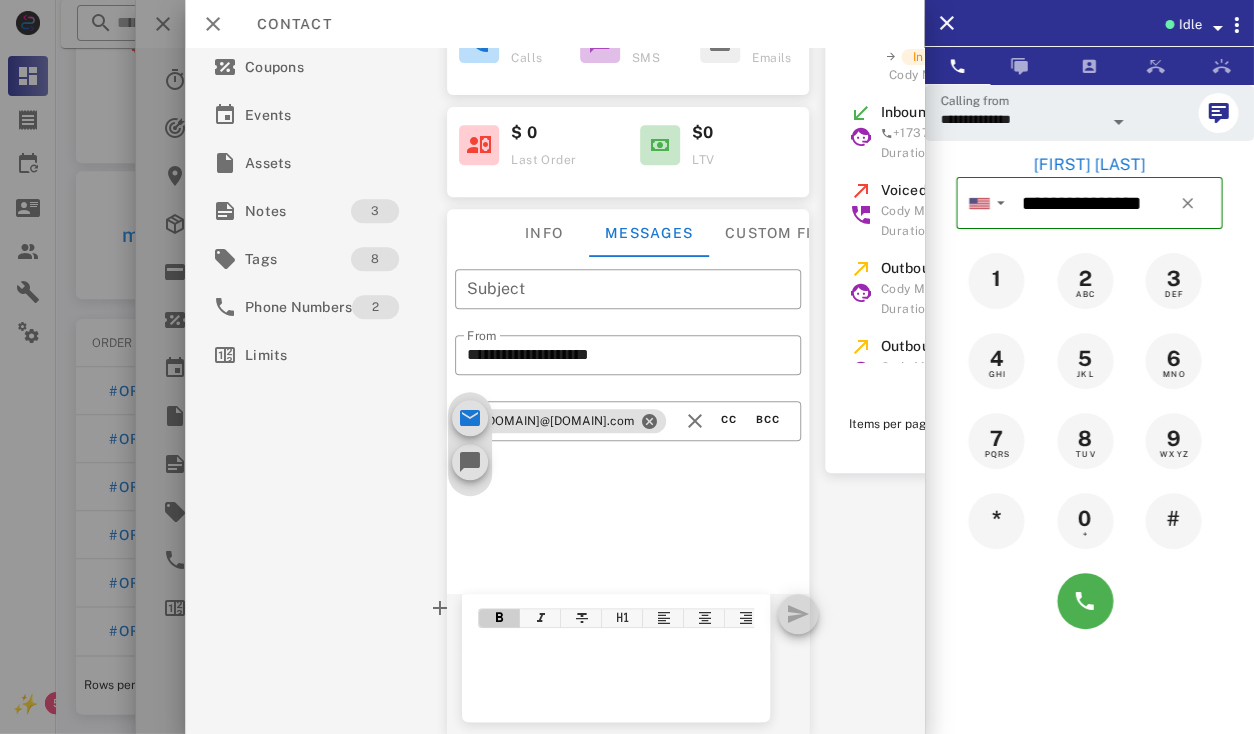 click at bounding box center [615, 682] 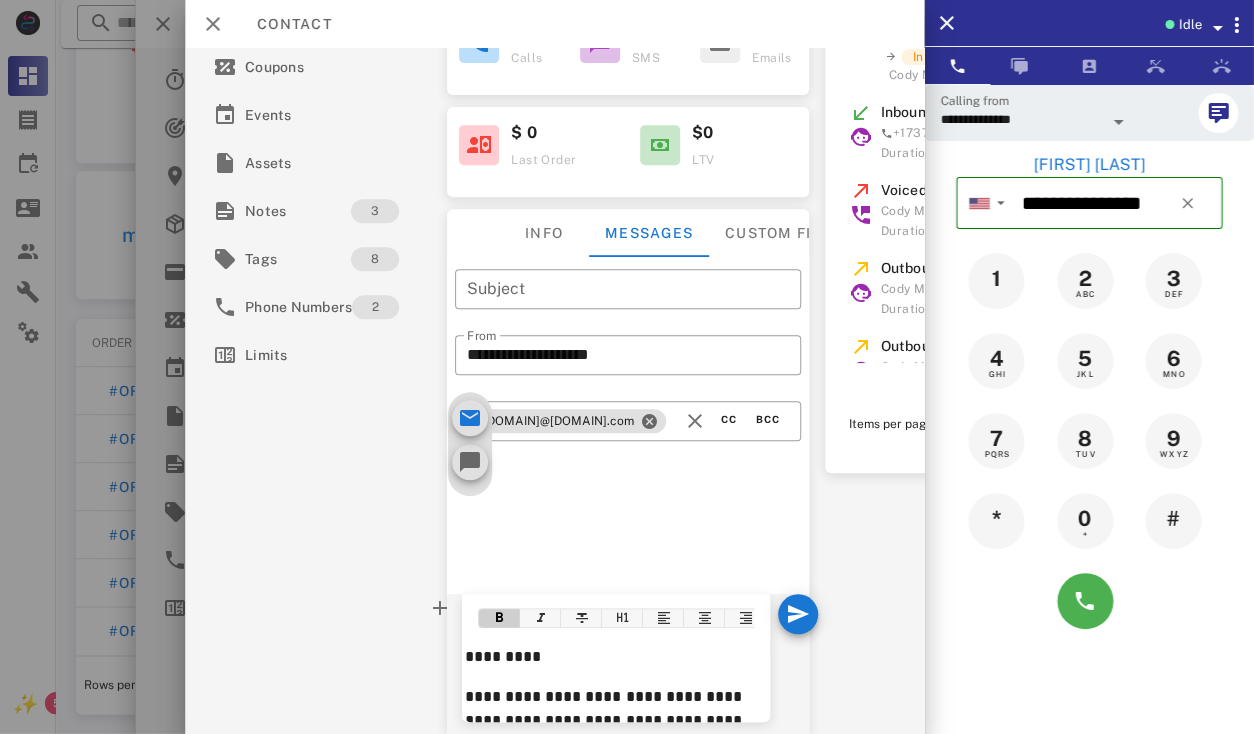 scroll, scrollTop: 1580, scrollLeft: 0, axis: vertical 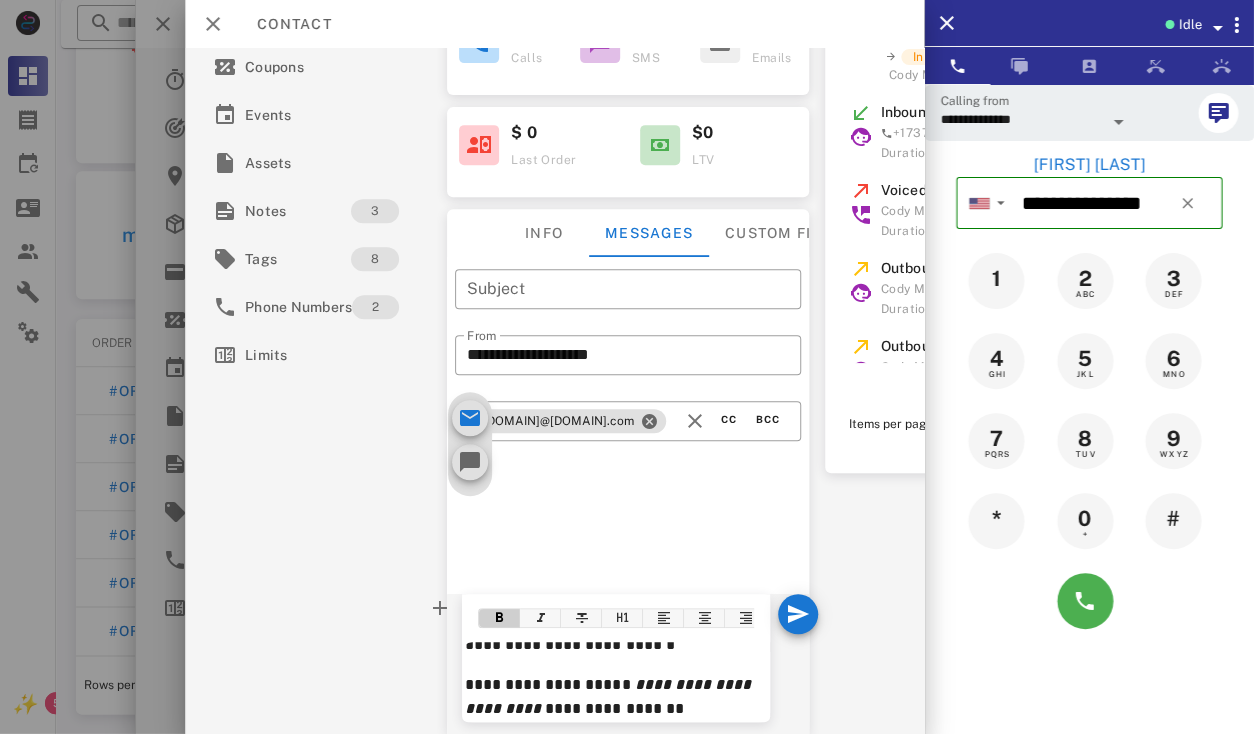 click on "**********" at bounding box center [615, 696] 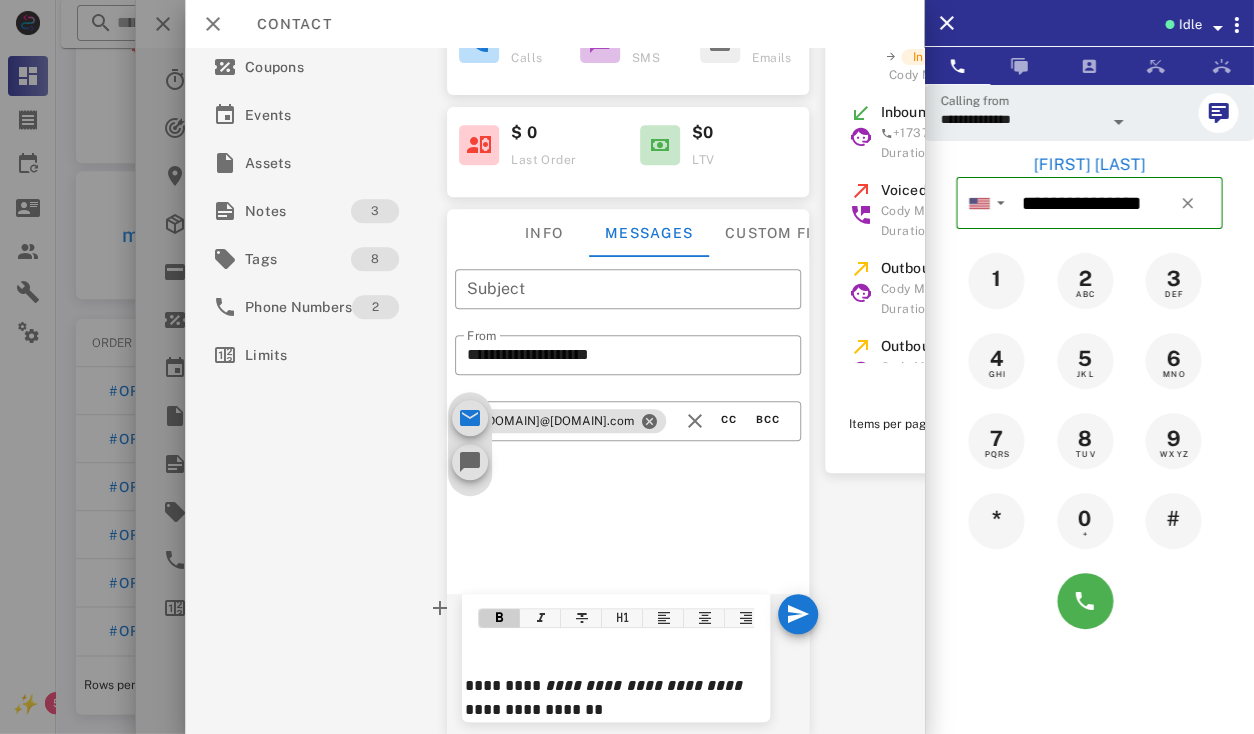 scroll, scrollTop: 1628, scrollLeft: 0, axis: vertical 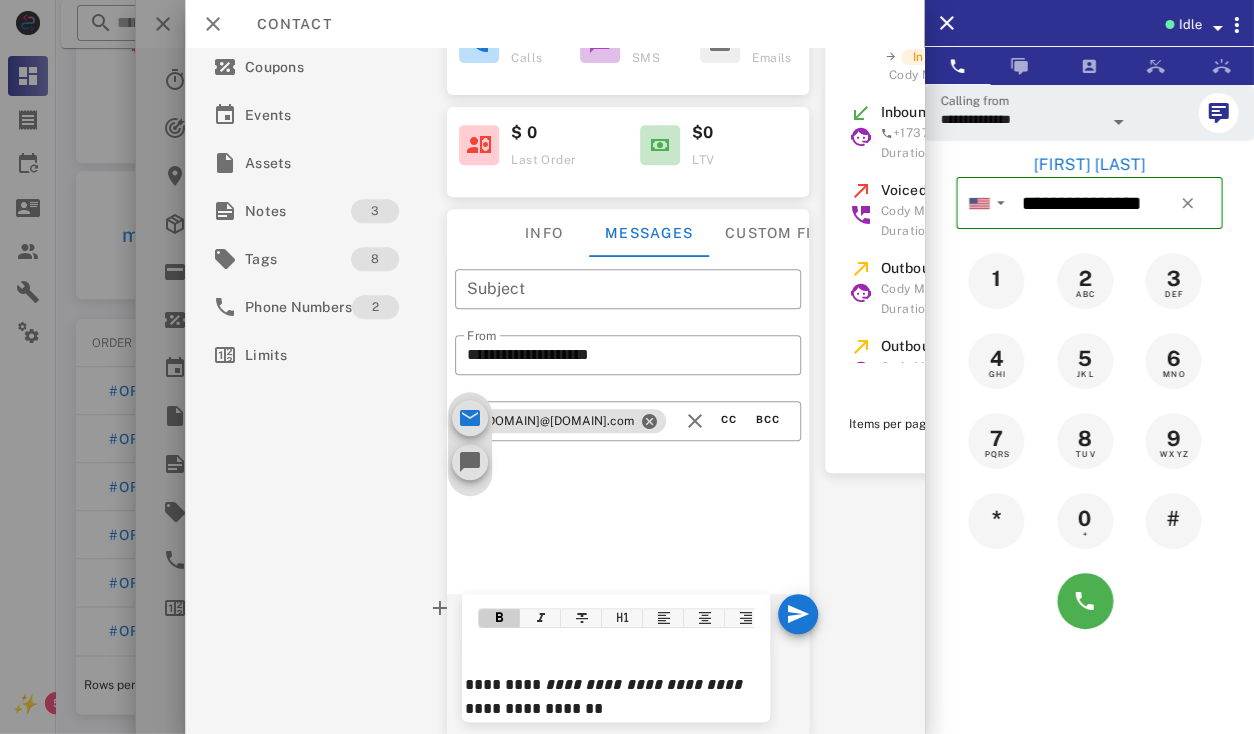 click on "**********" at bounding box center [643, 683] 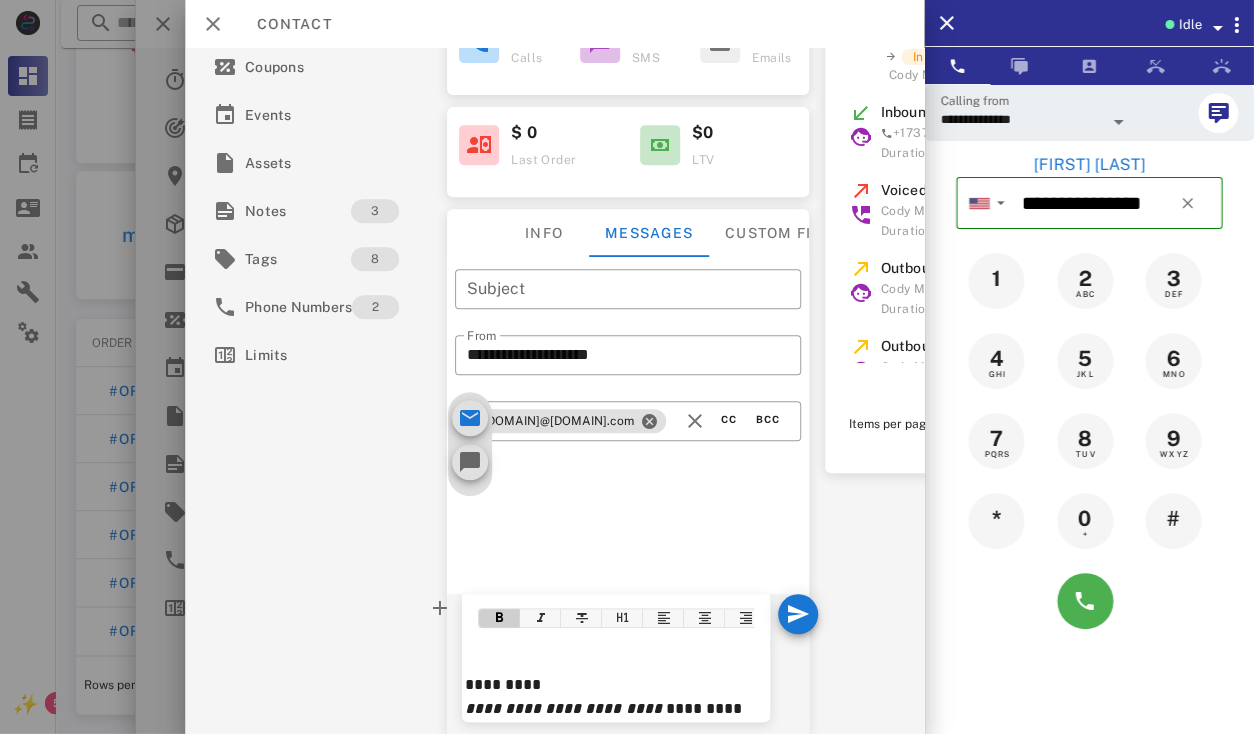 click on "**********" at bounding box center (615, 684) 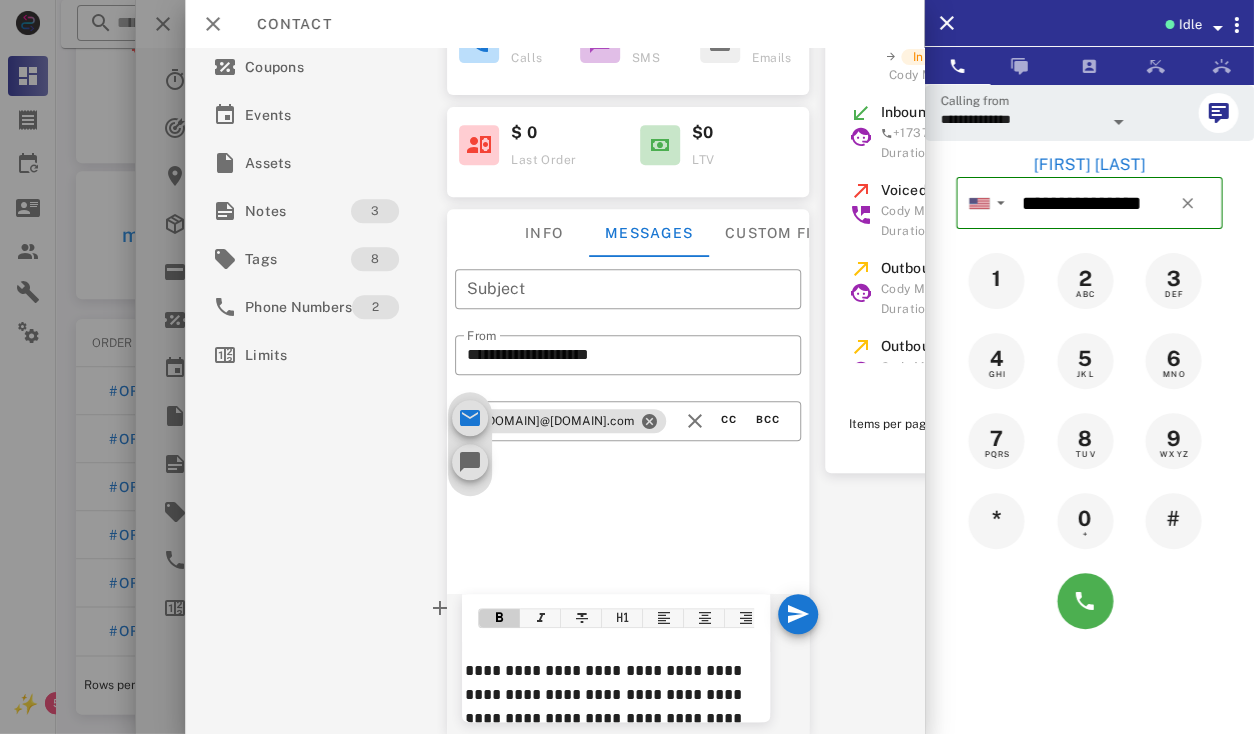 scroll, scrollTop: 44, scrollLeft: 0, axis: vertical 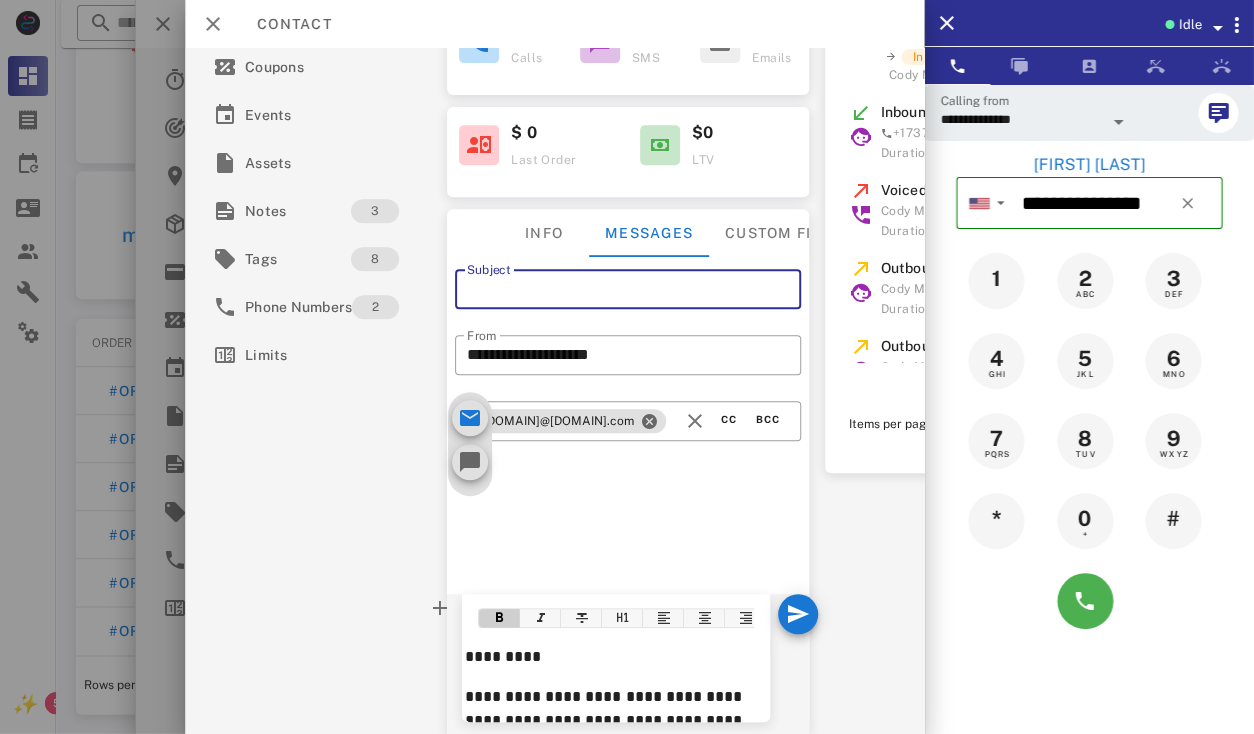 click on "Subject" at bounding box center (628, 289) 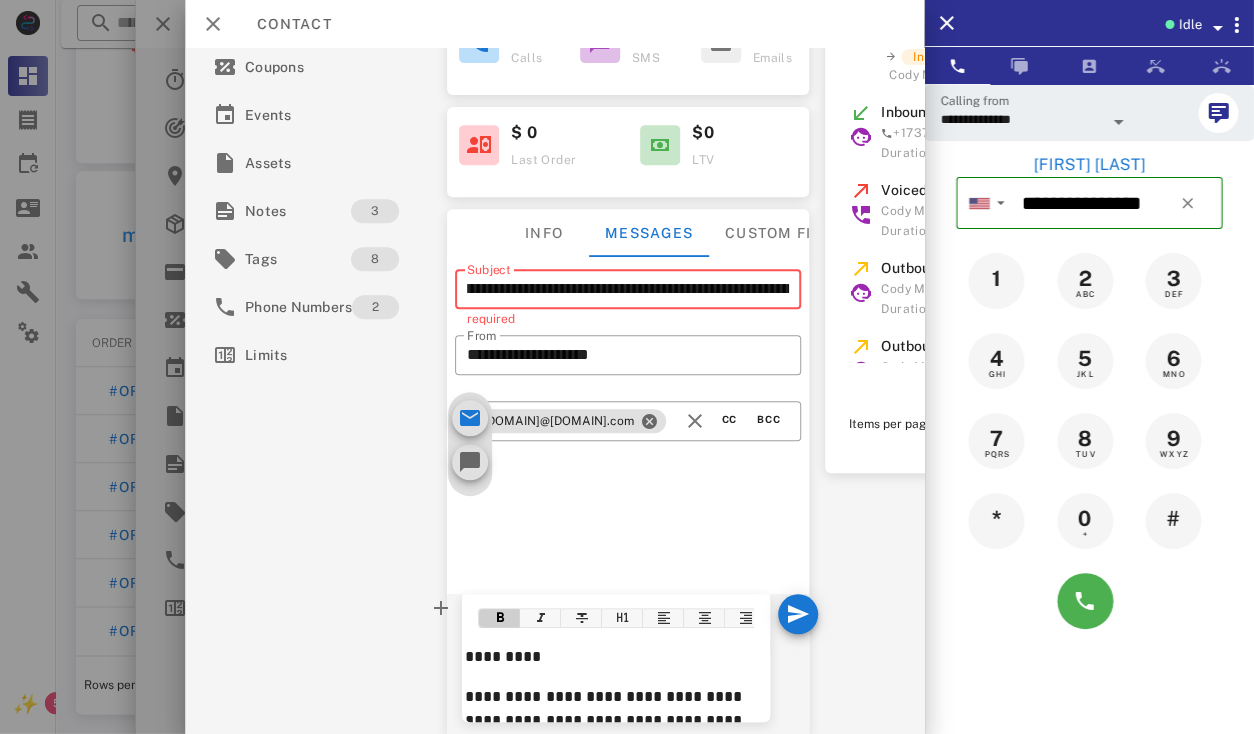 scroll, scrollTop: 0, scrollLeft: 0, axis: both 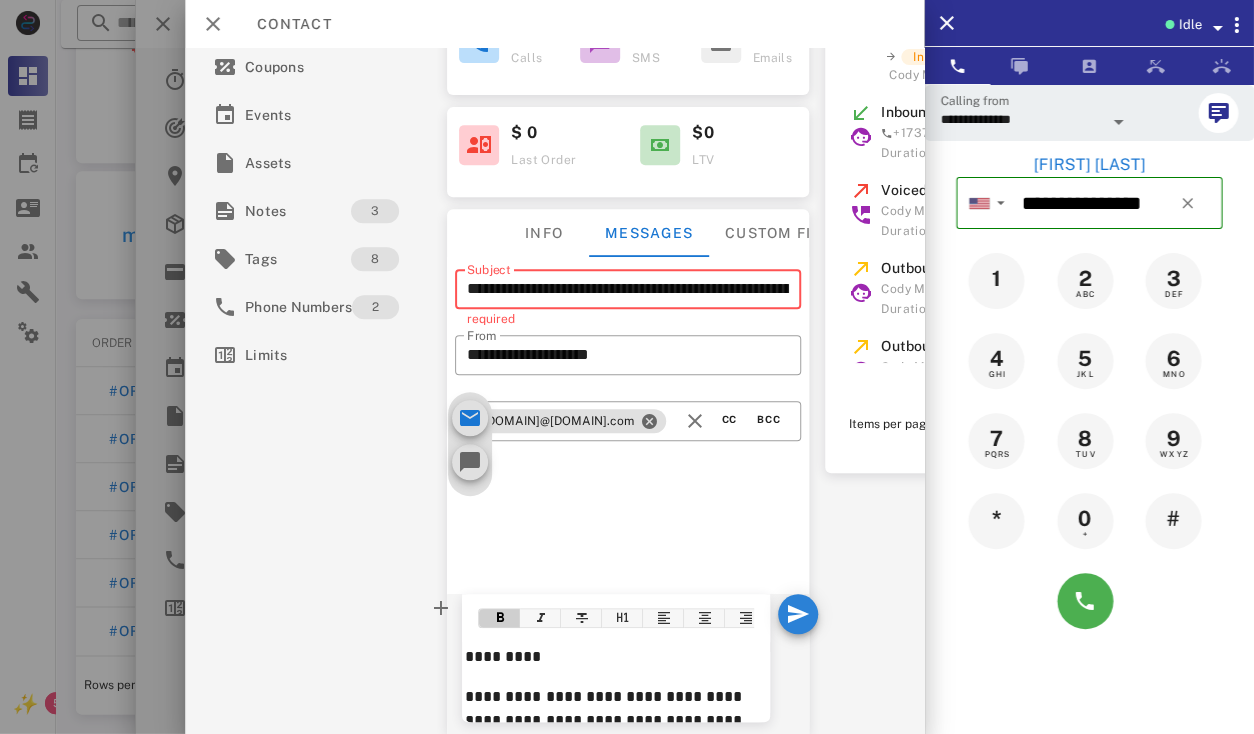 type on "**********" 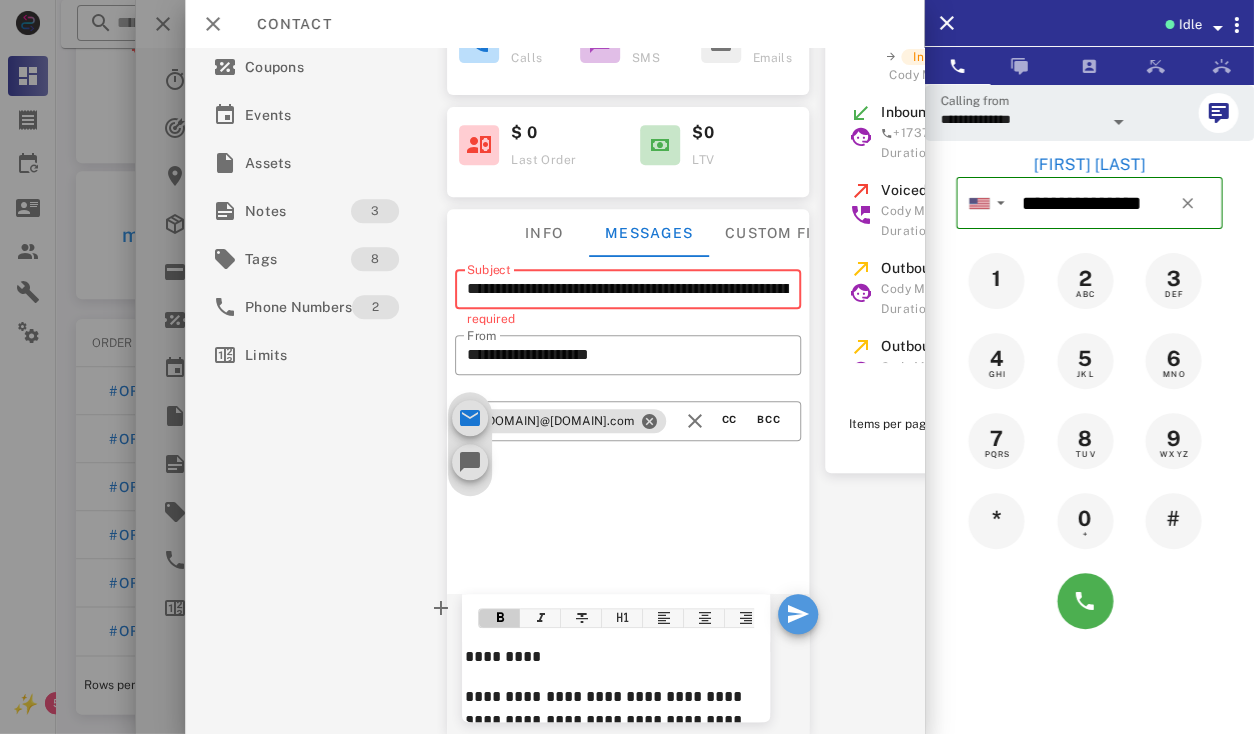 click at bounding box center (798, 614) 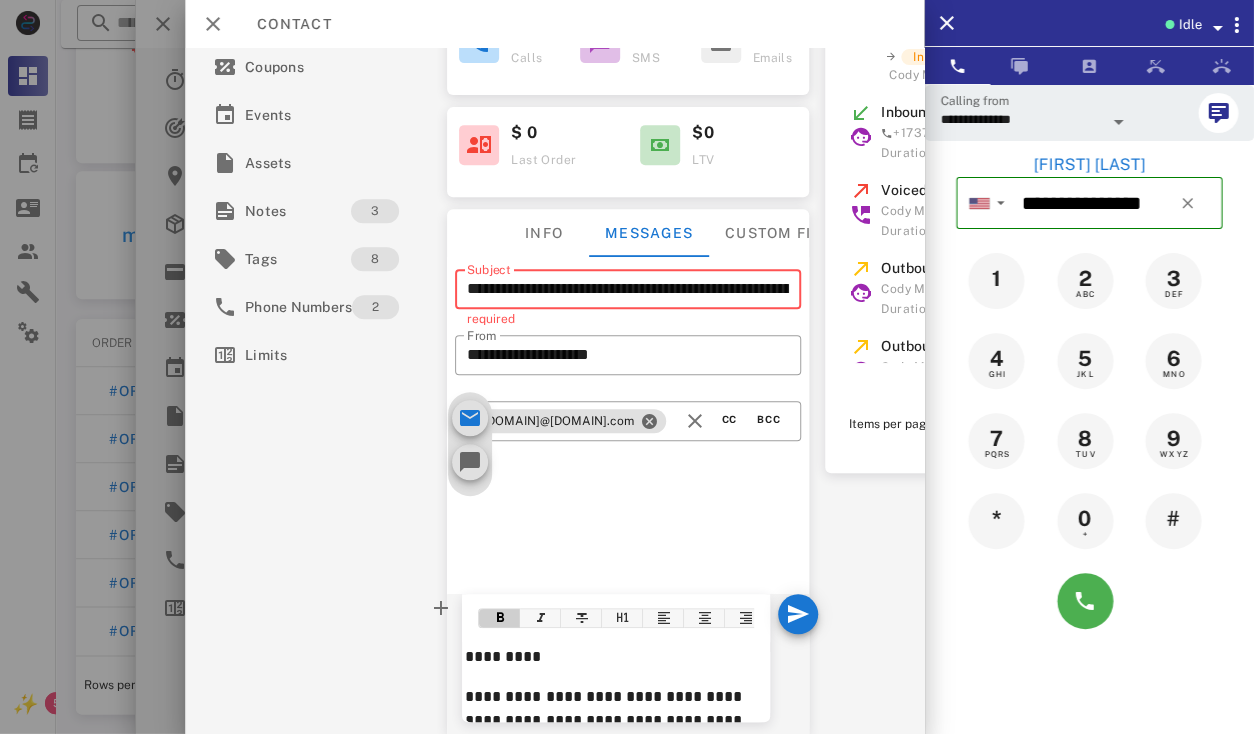 type 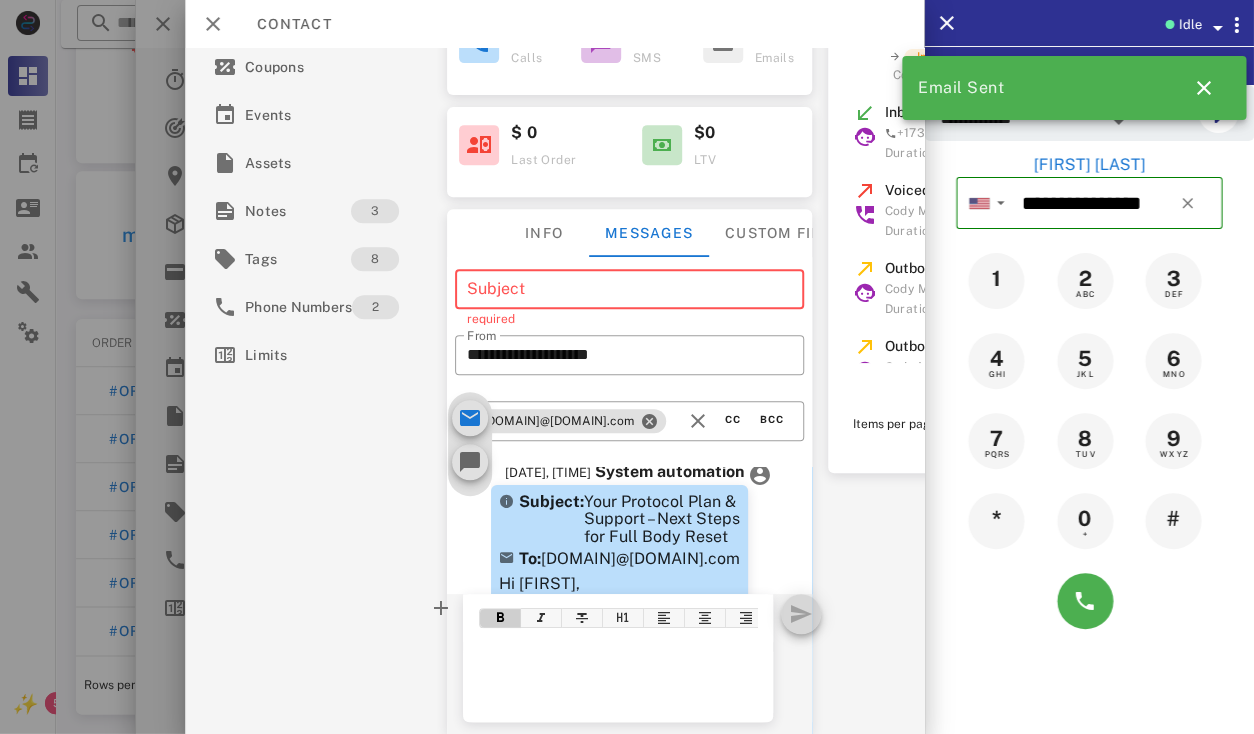 scroll, scrollTop: 0, scrollLeft: 0, axis: both 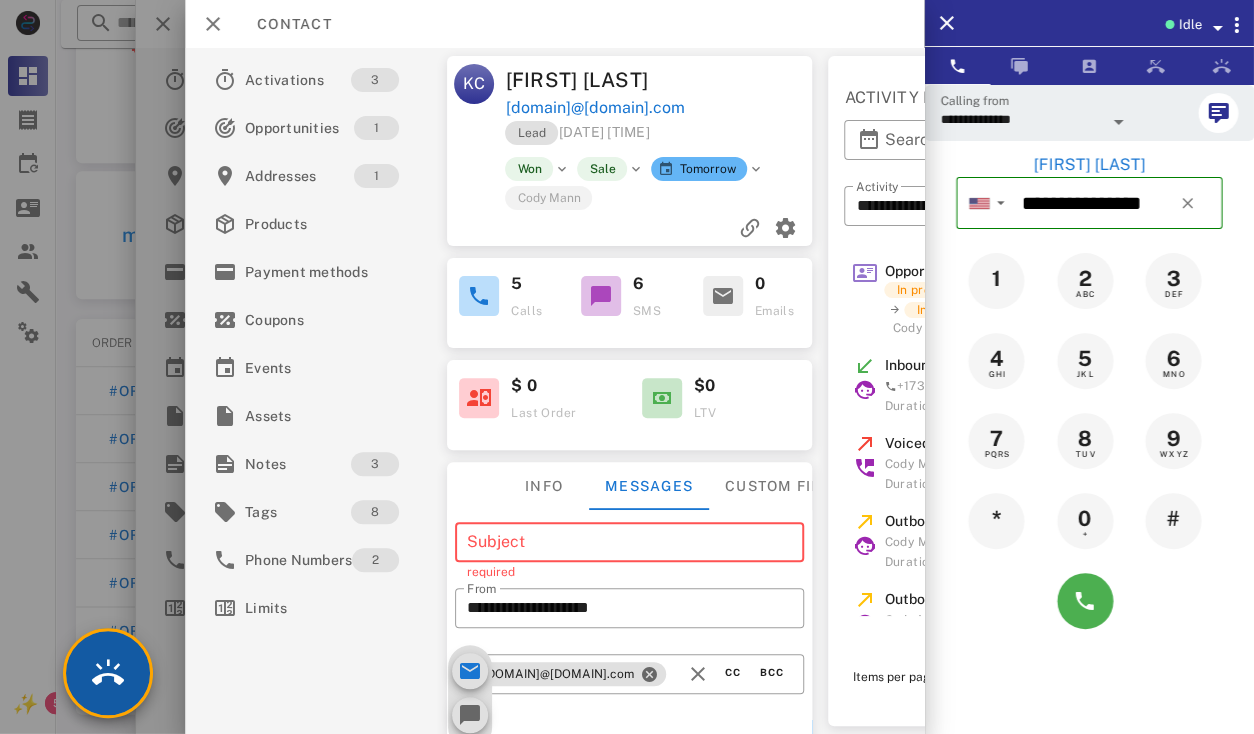 click at bounding box center (108, 673) 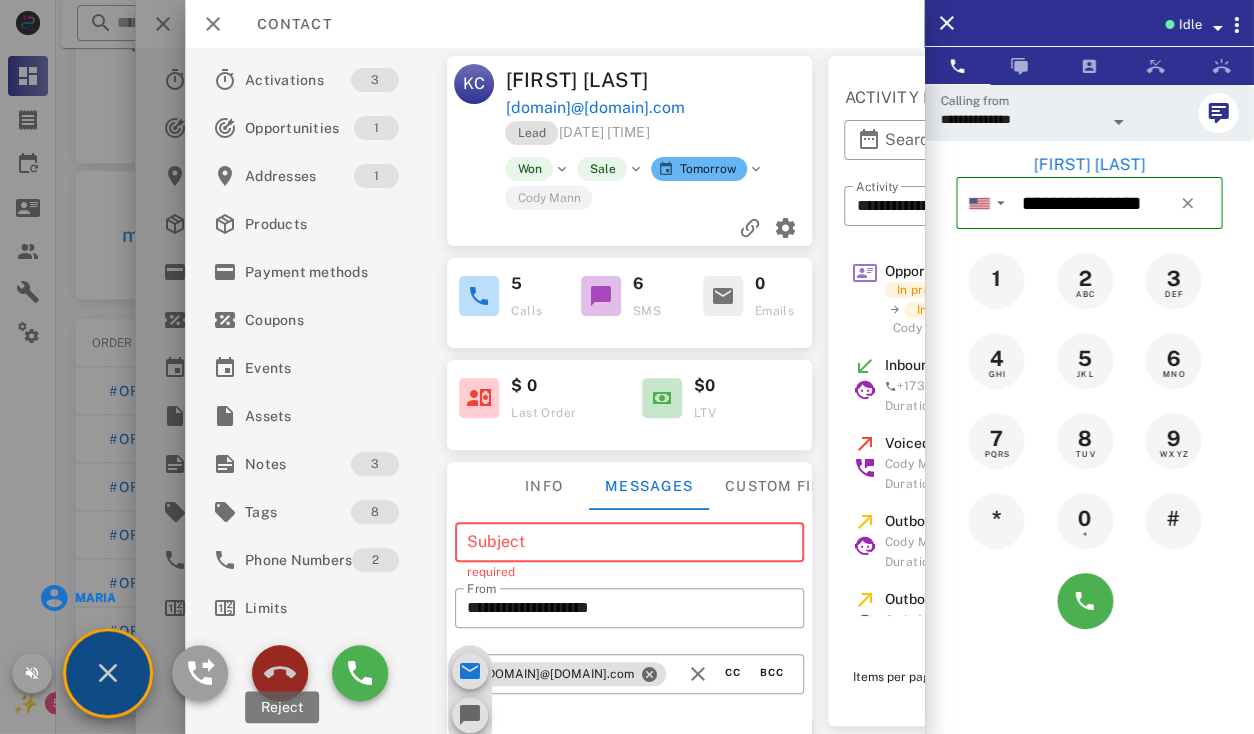 click at bounding box center (280, 673) 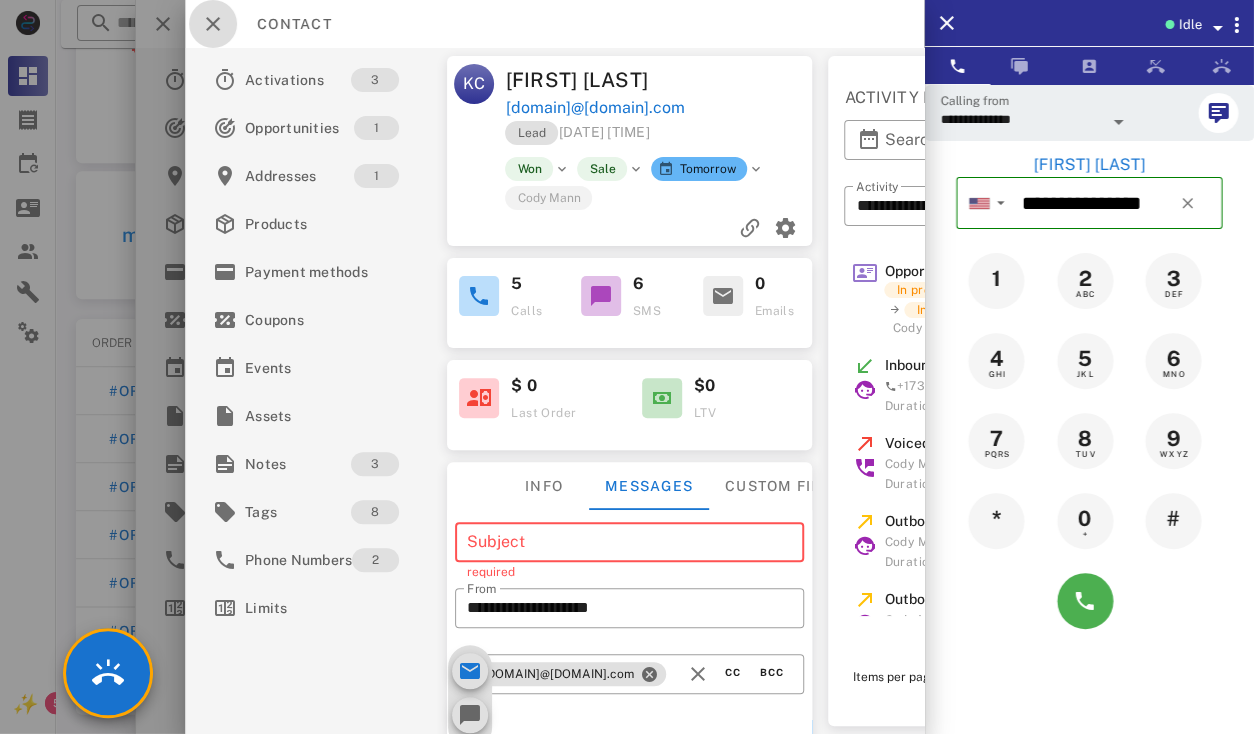 click at bounding box center [213, 24] 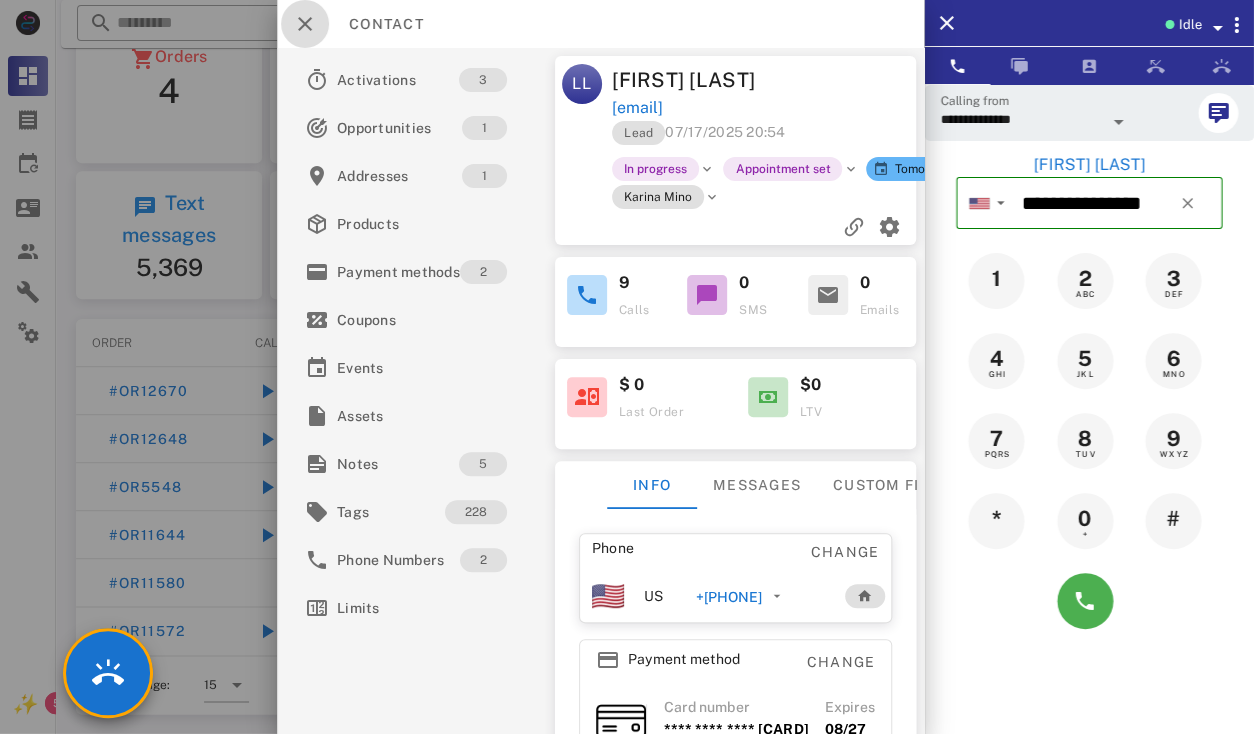 click at bounding box center (305, 24) 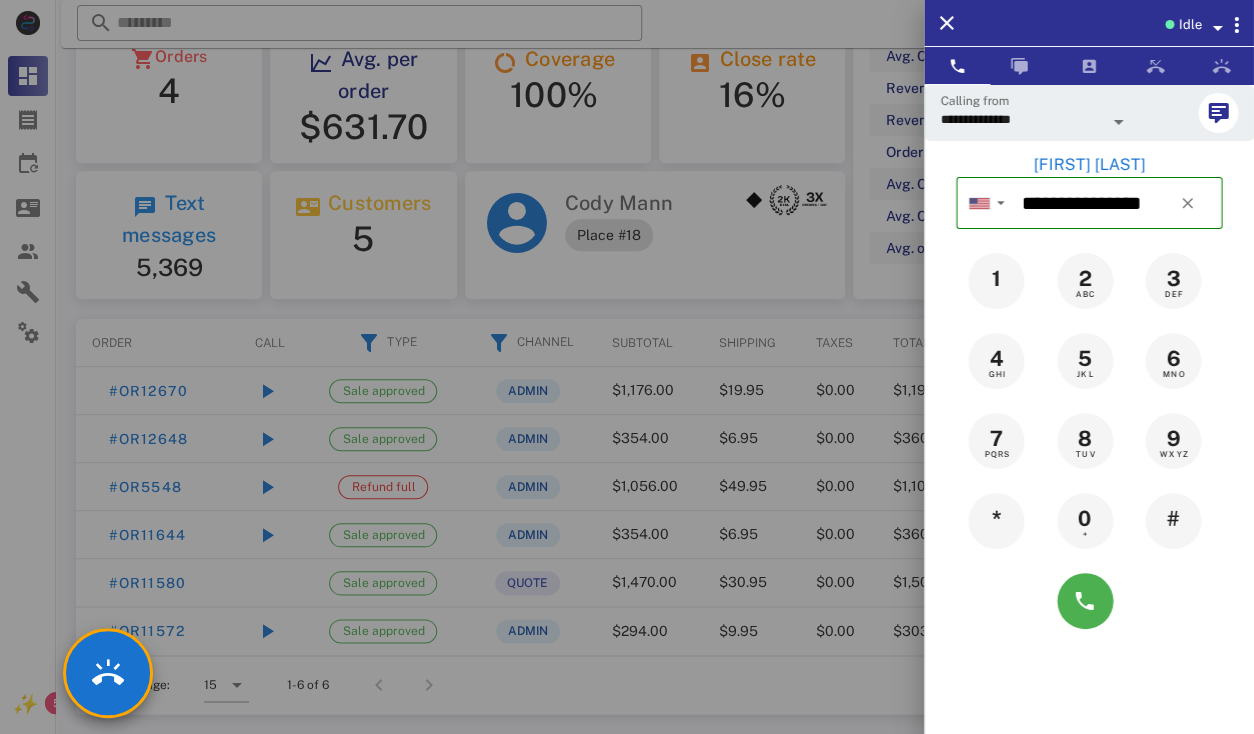 click at bounding box center (627, 367) 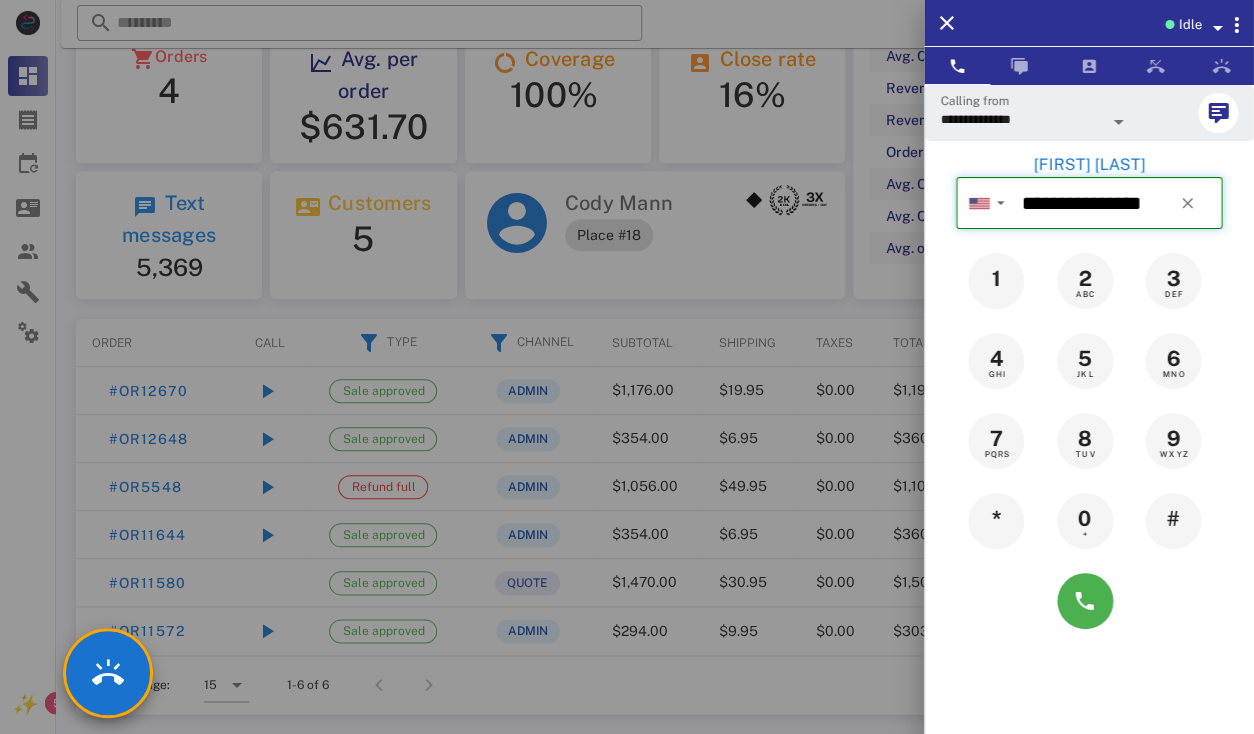 type 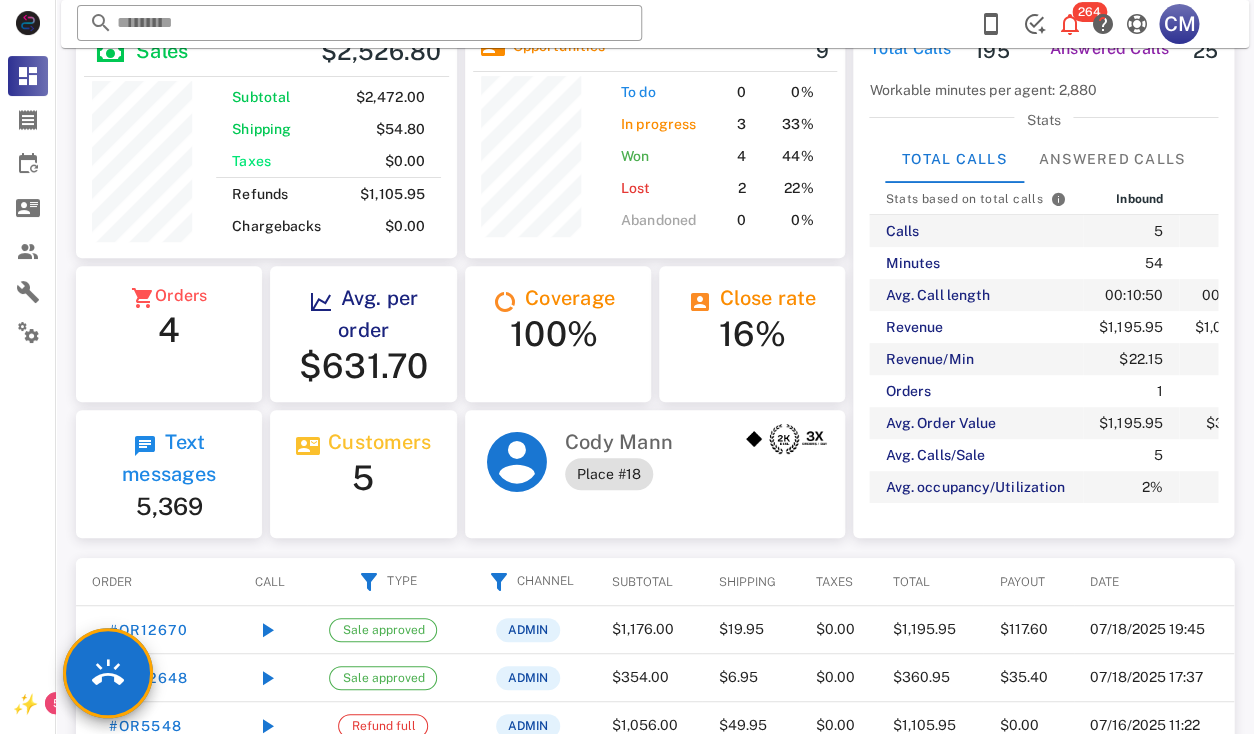 scroll, scrollTop: 364, scrollLeft: 0, axis: vertical 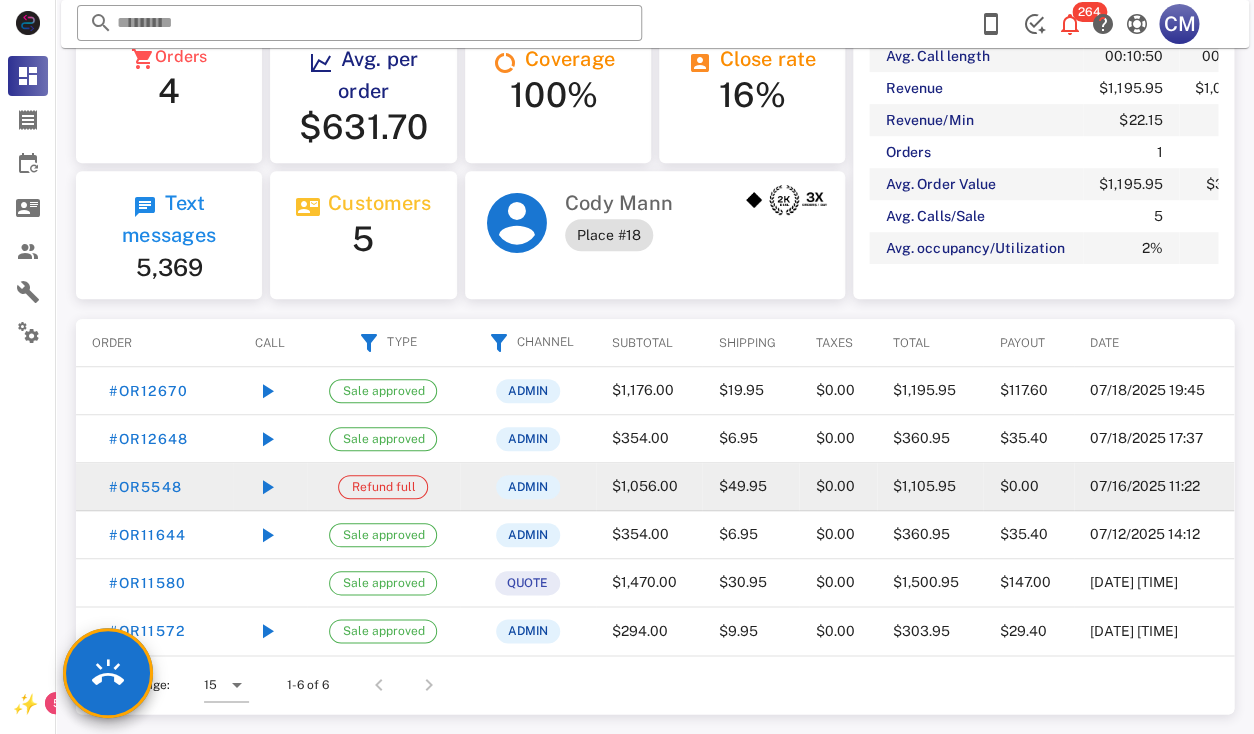 click at bounding box center (270, 487) 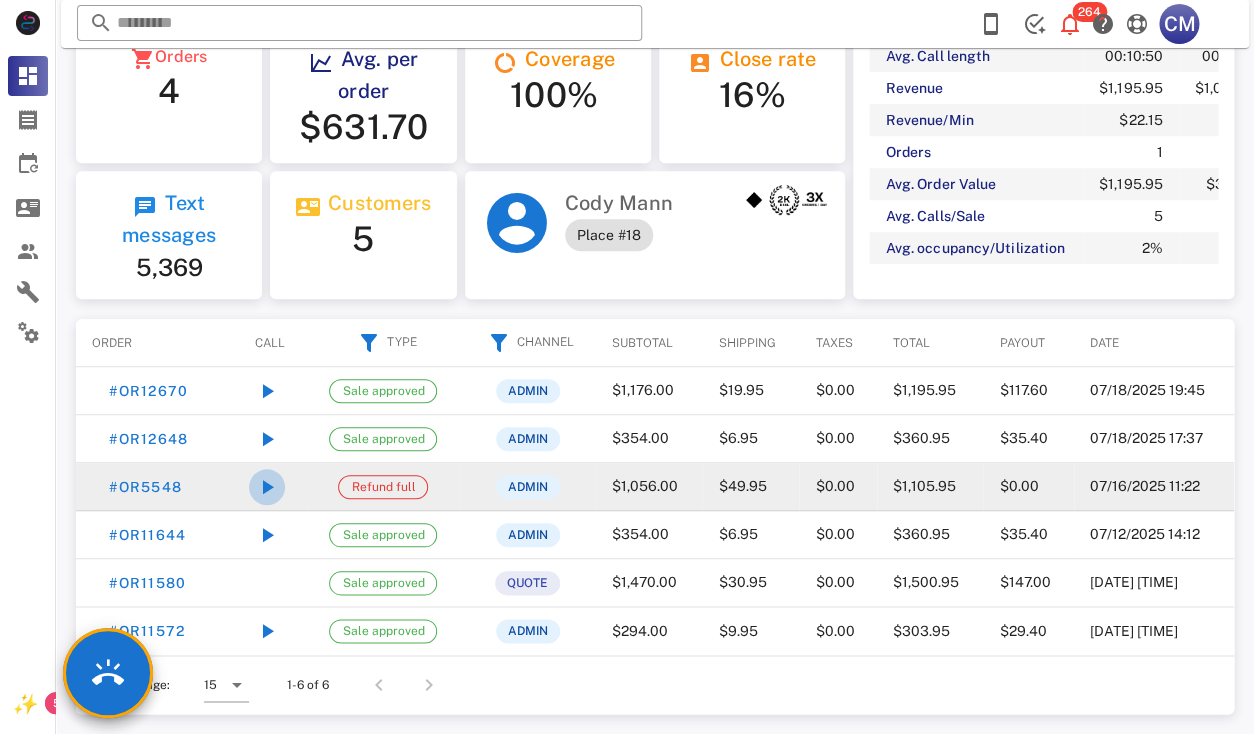 click at bounding box center [267, 487] 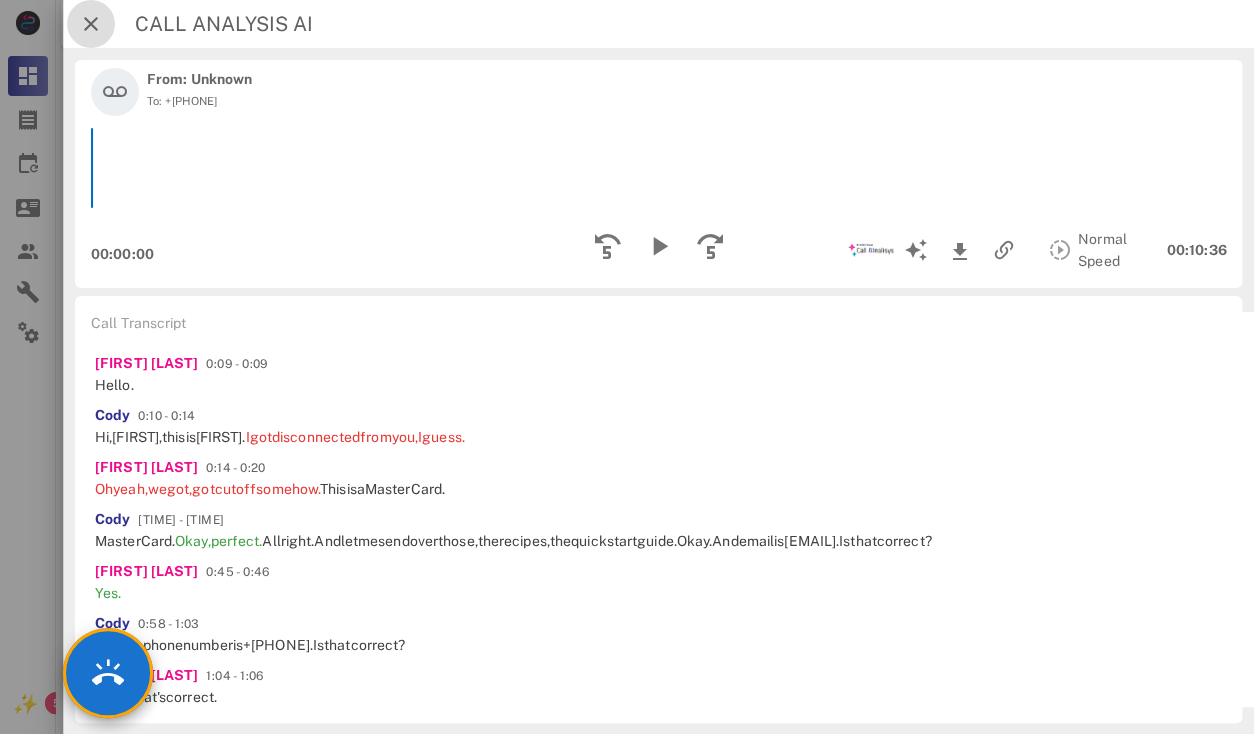 click at bounding box center (91, 24) 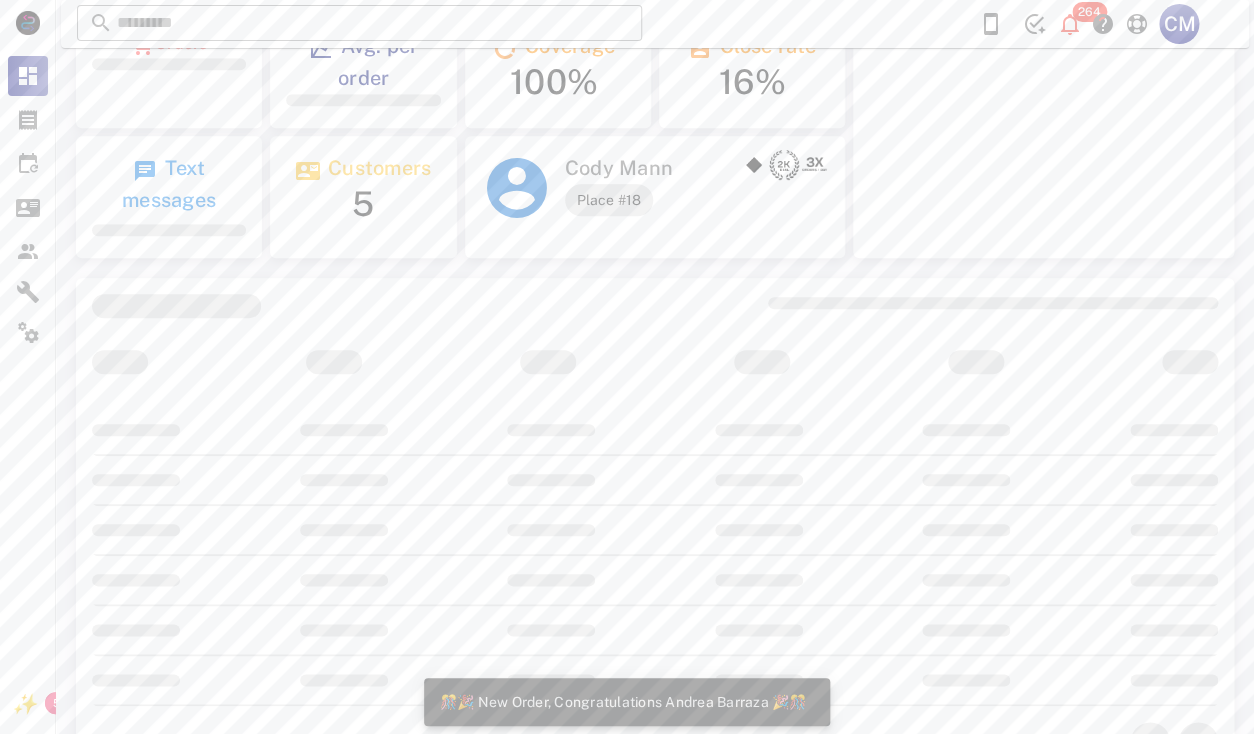 scroll, scrollTop: 999770, scrollLeft: 999619, axis: both 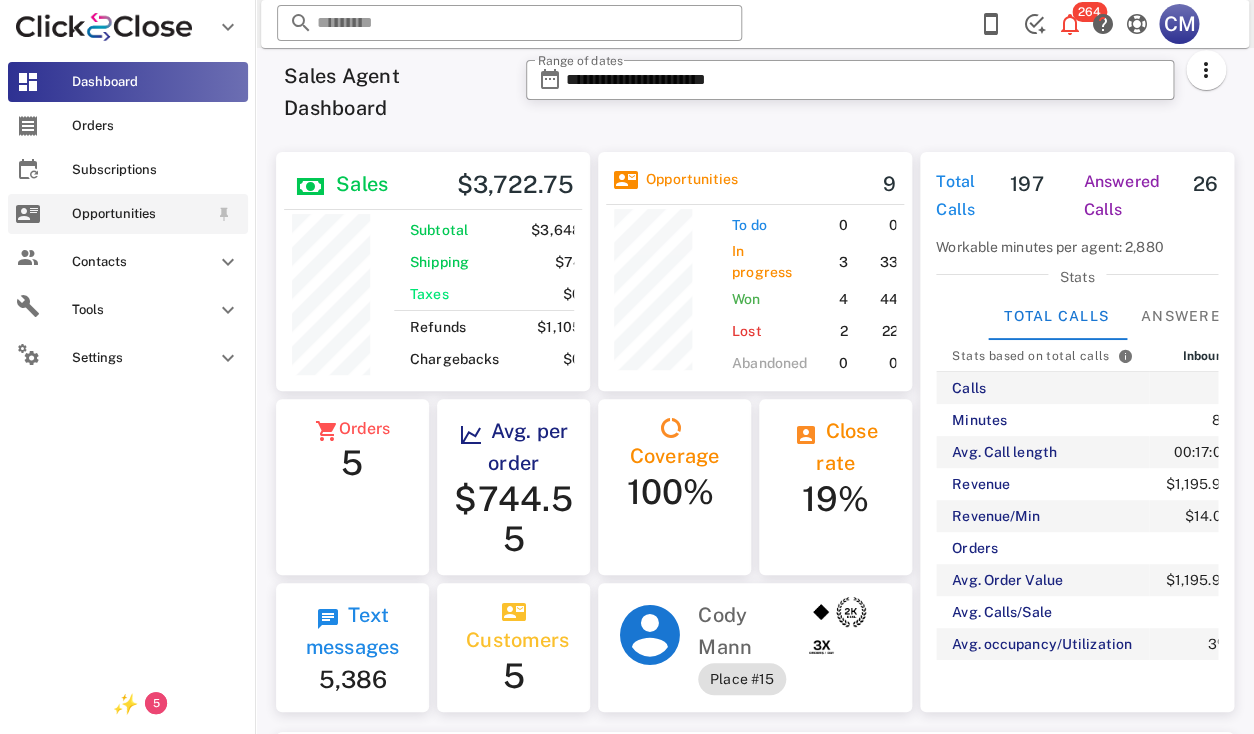click on "Opportunities" at bounding box center [128, 214] 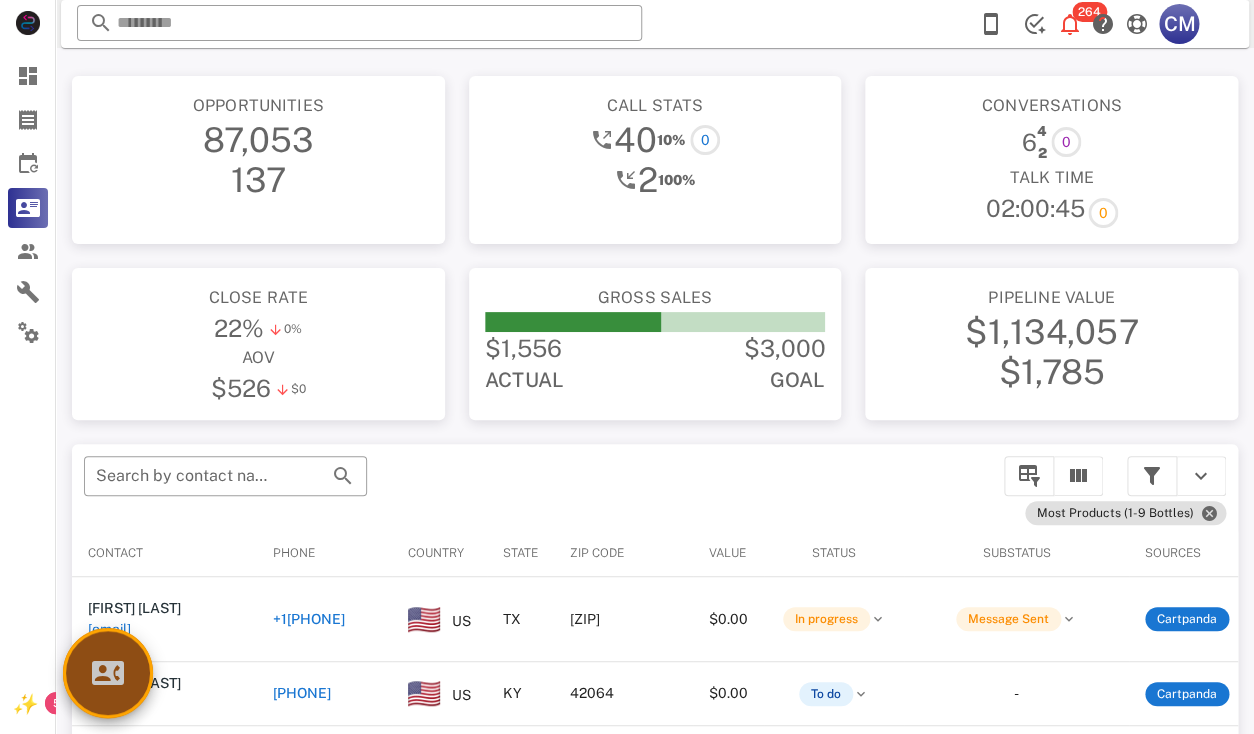 click at bounding box center (108, 673) 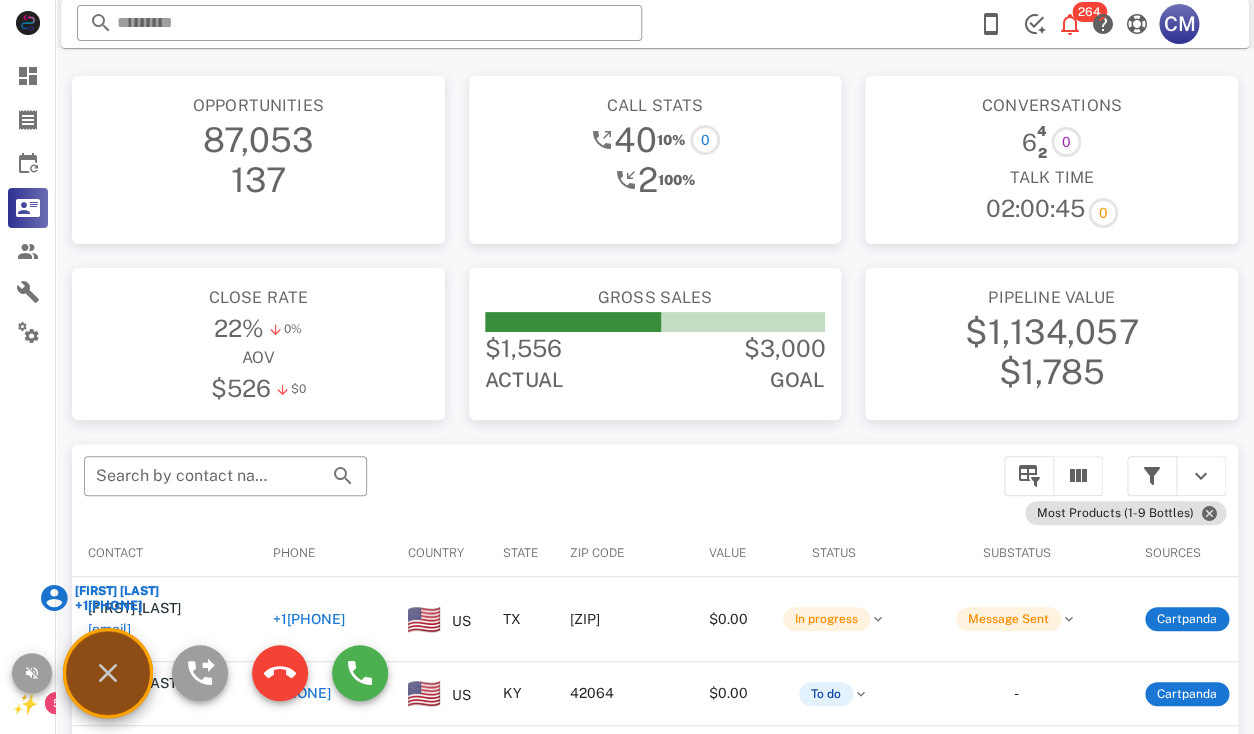 click on "Farrah Benitt" at bounding box center [116, 591] 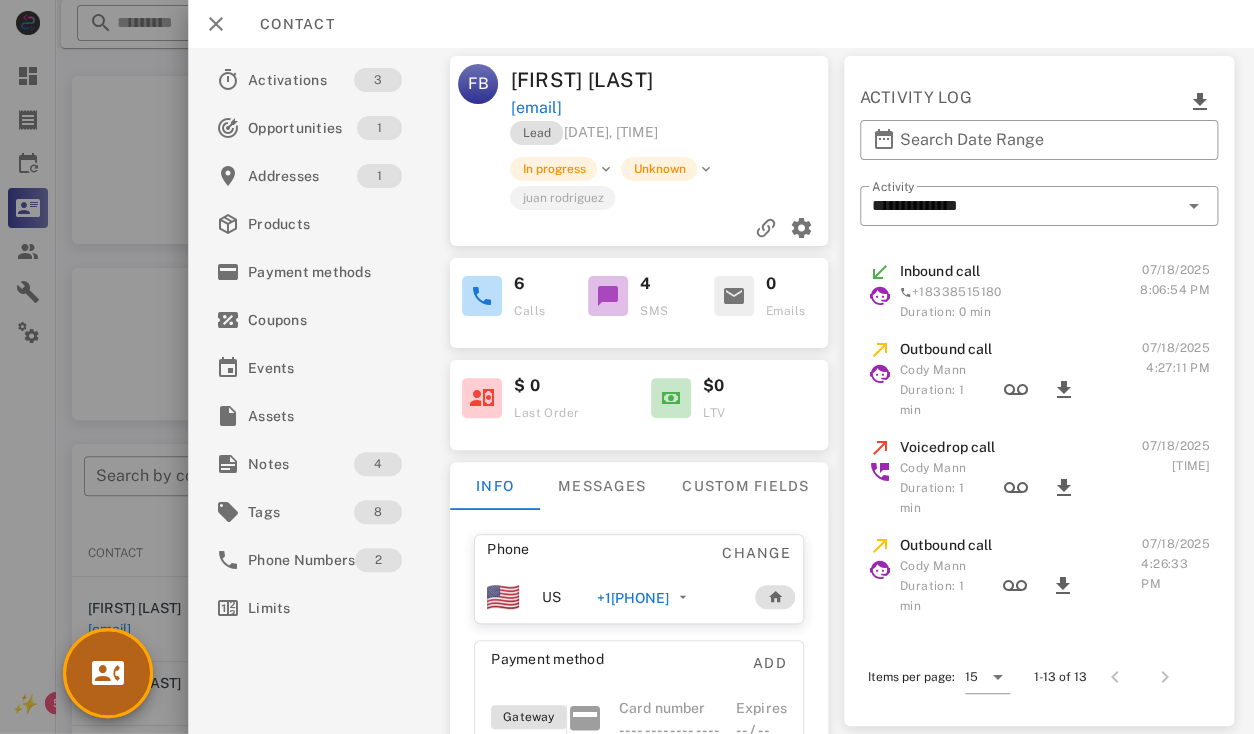click at bounding box center [108, 673] 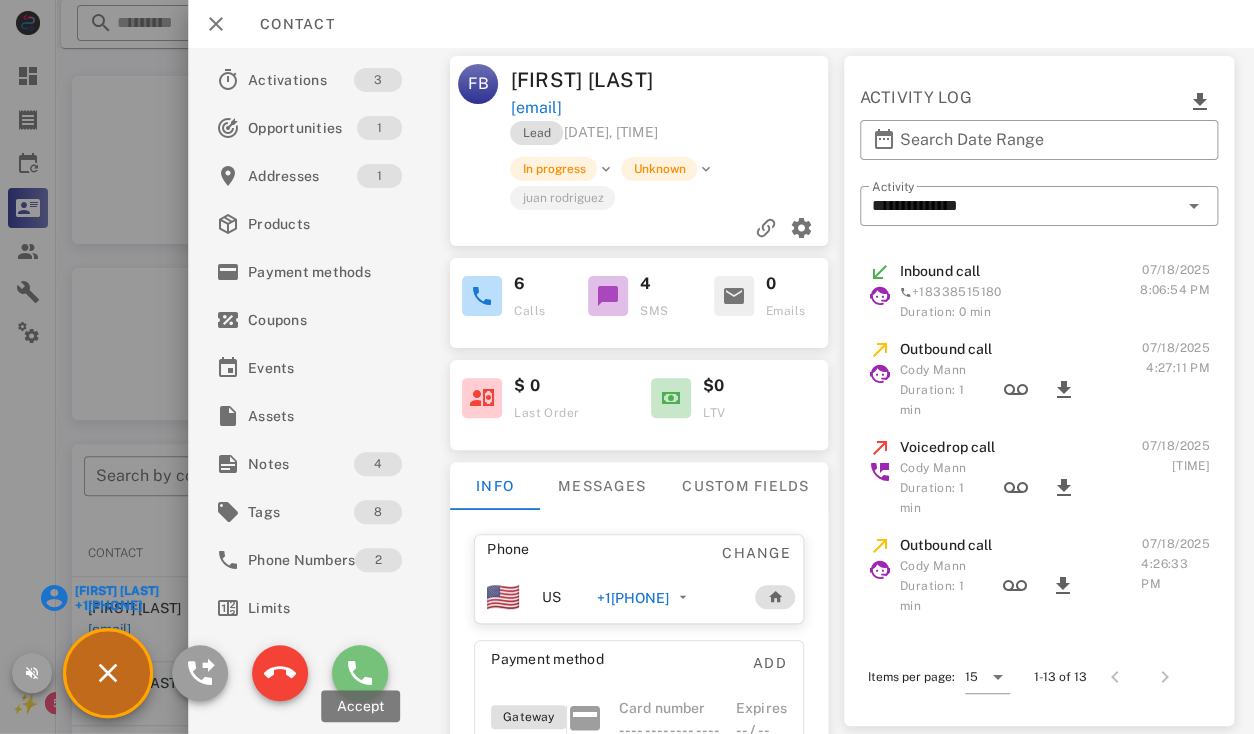click at bounding box center [360, 673] 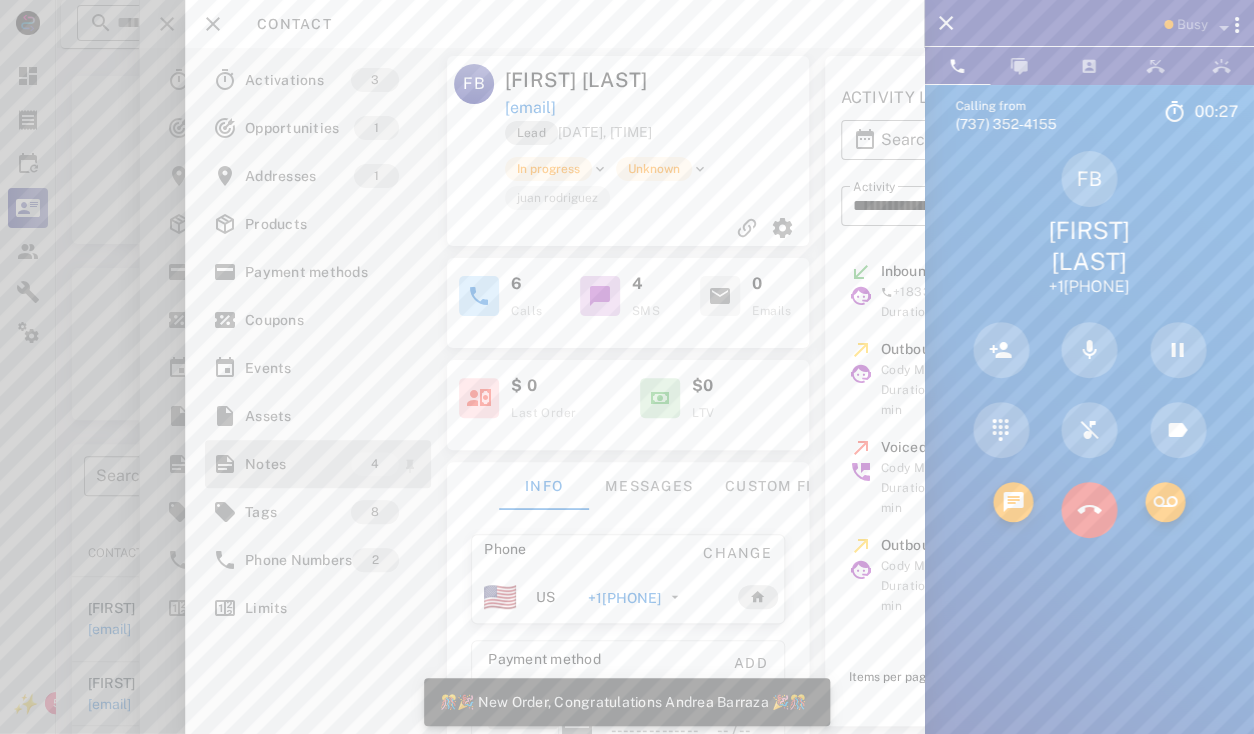 click on "Notes" at bounding box center [298, 464] 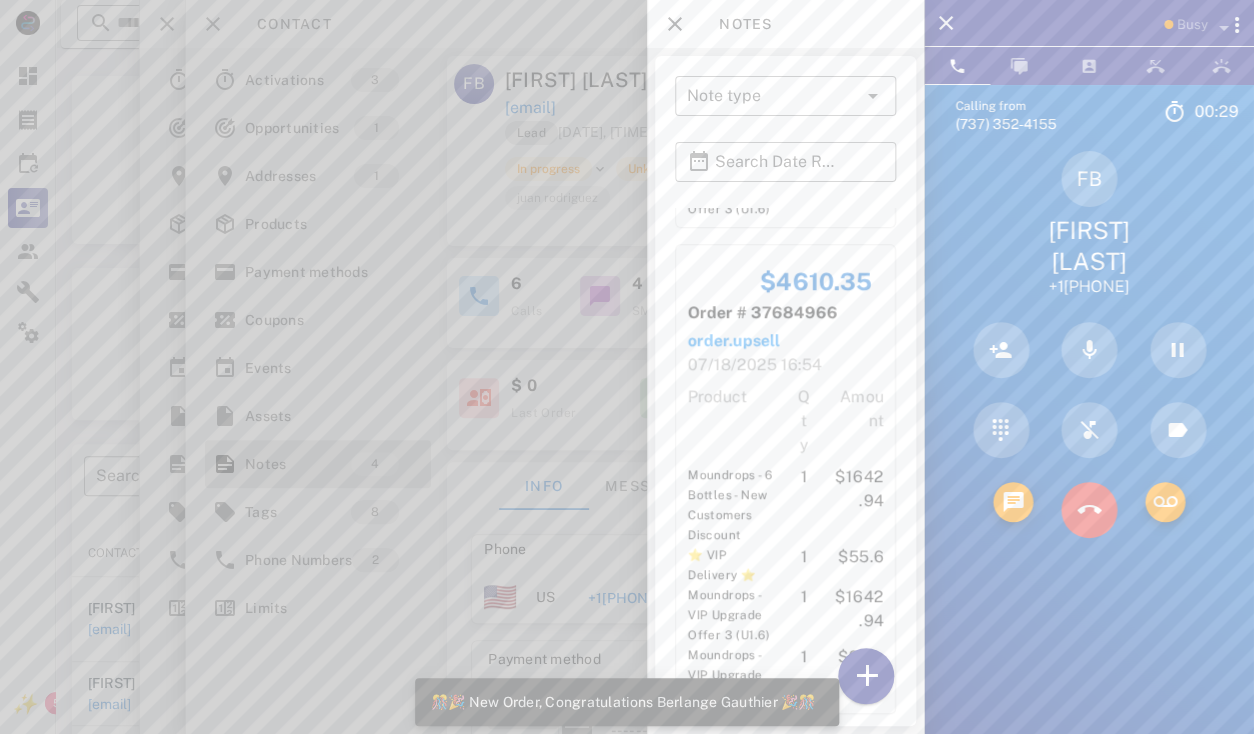 scroll, scrollTop: 972, scrollLeft: 0, axis: vertical 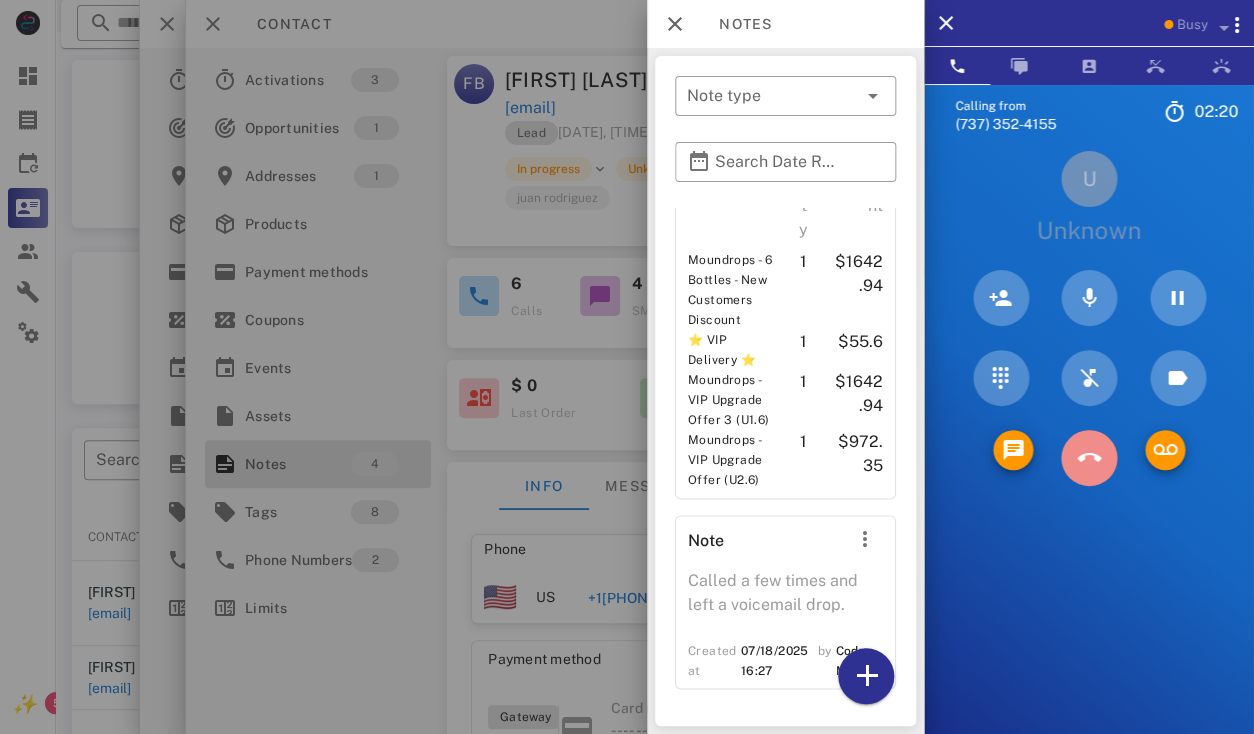 click at bounding box center [1089, 458] 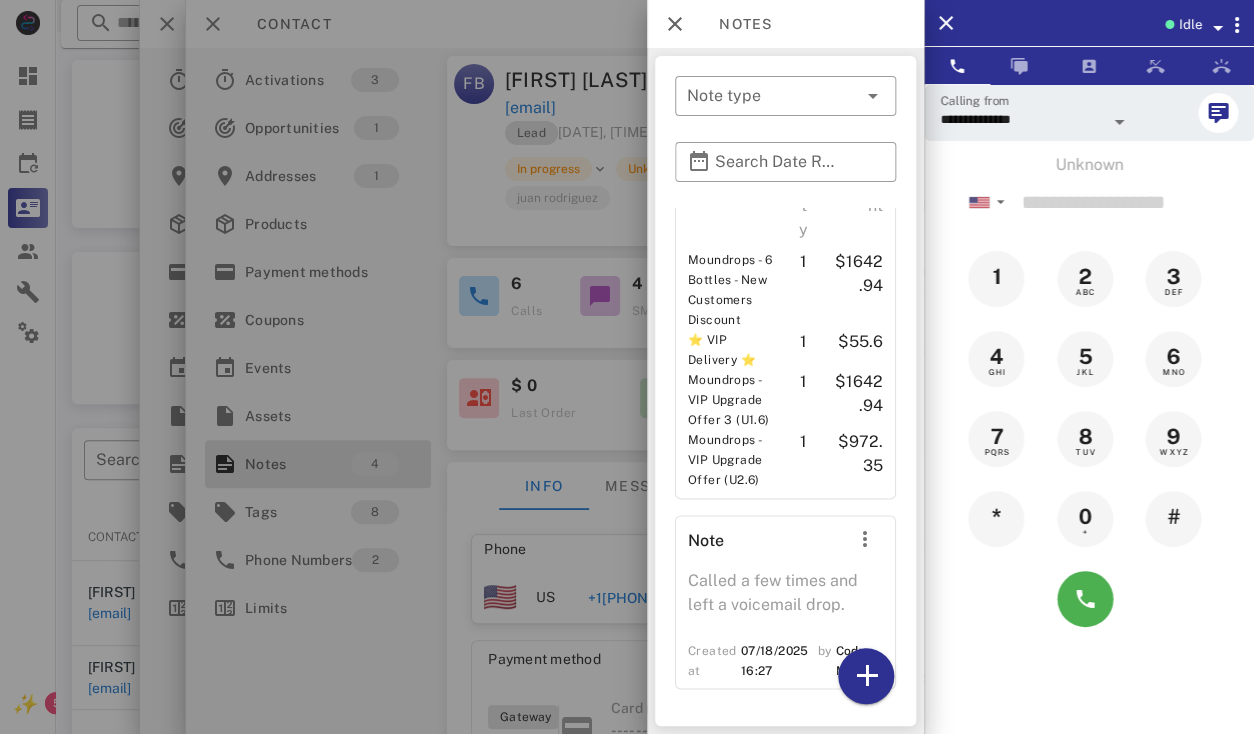 click at bounding box center [627, 367] 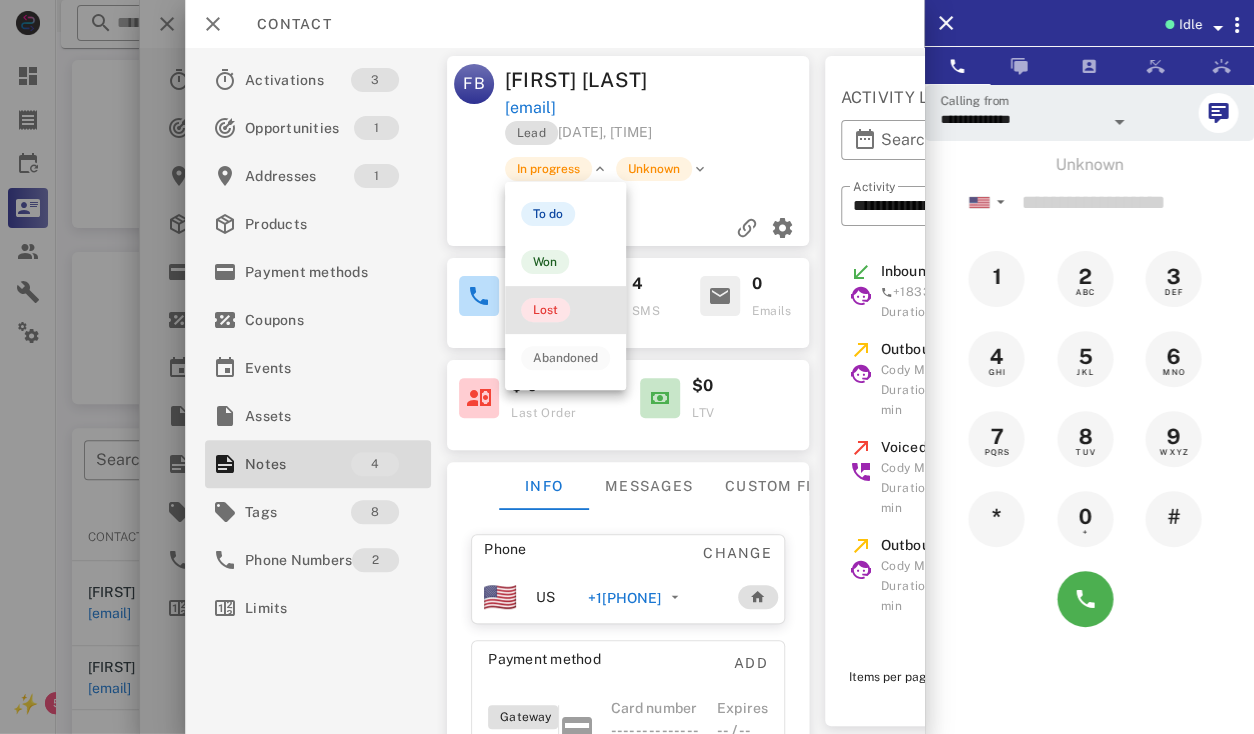click on "Lost" at bounding box center [545, 310] 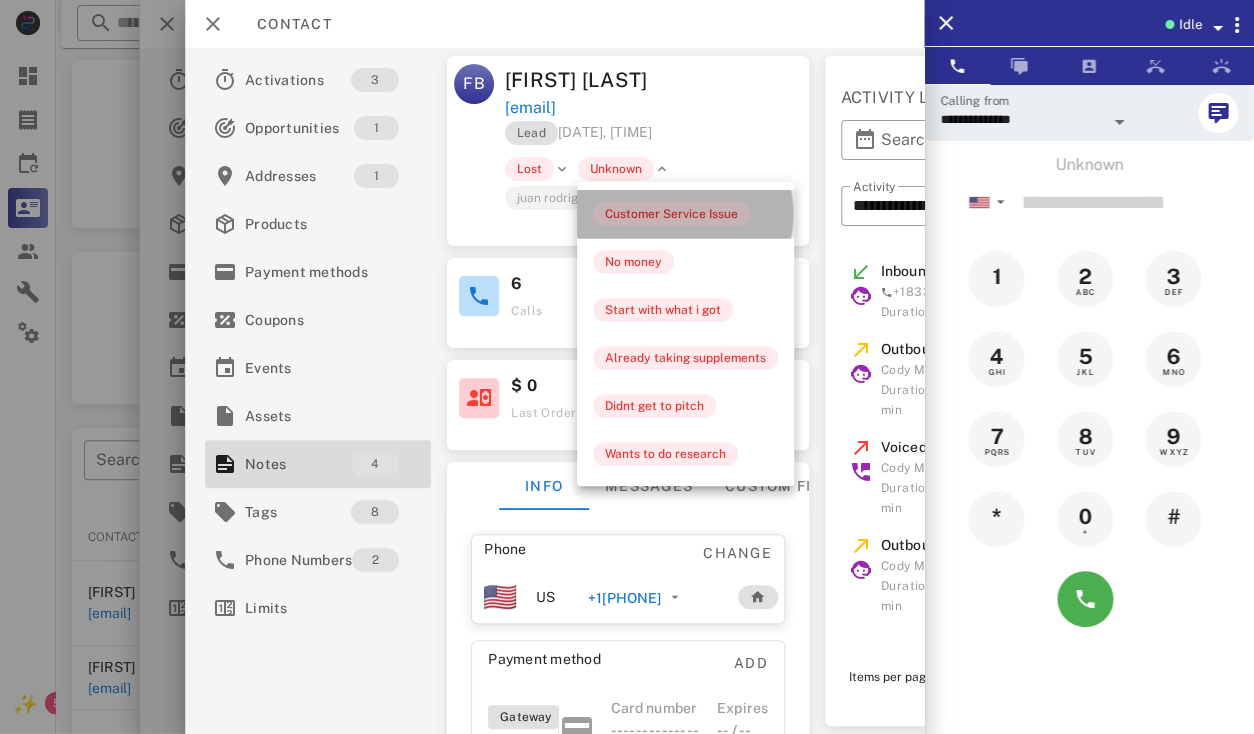 click on "Customer Service Issue" at bounding box center [671, 214] 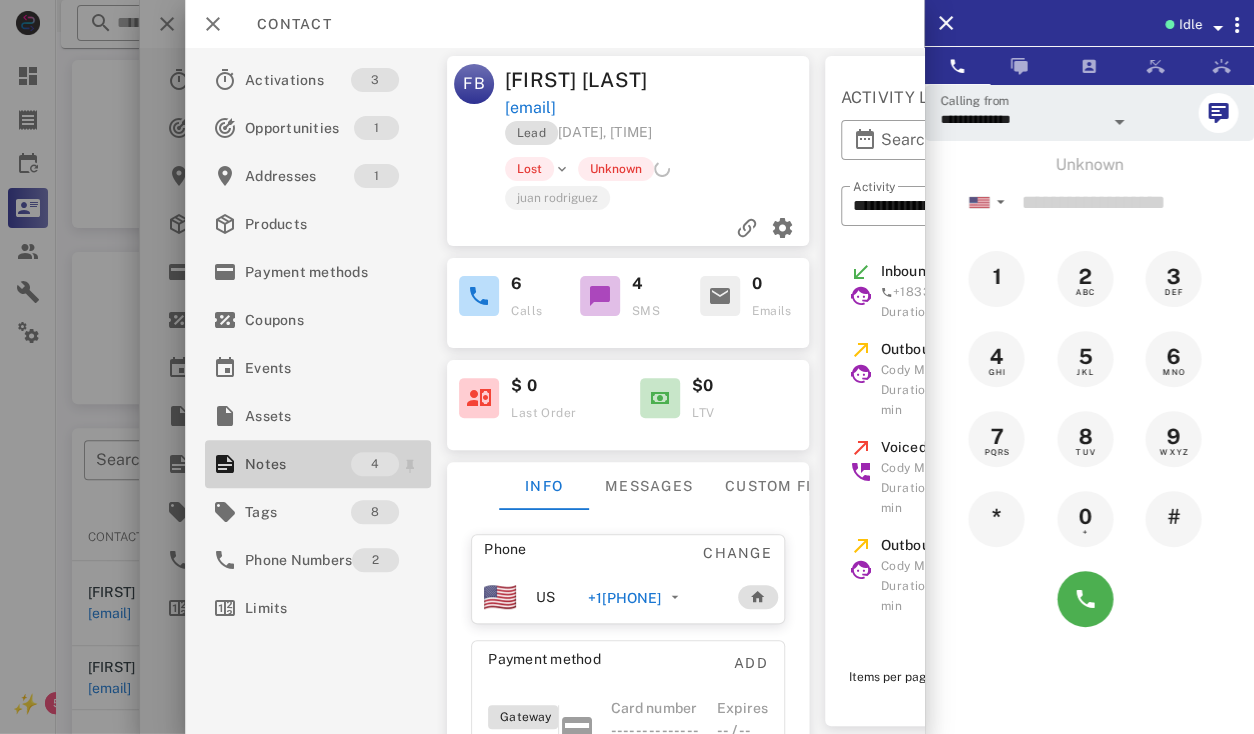 click on "Notes" at bounding box center (298, 464) 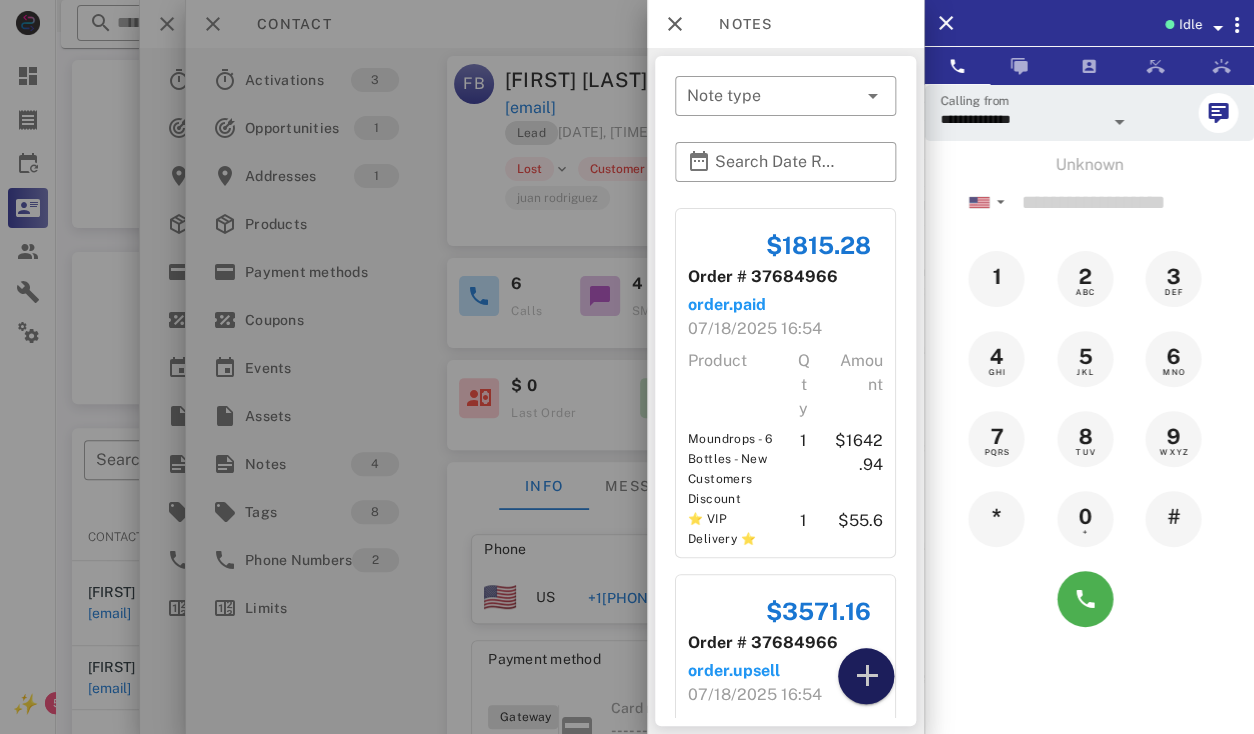 click at bounding box center (866, 676) 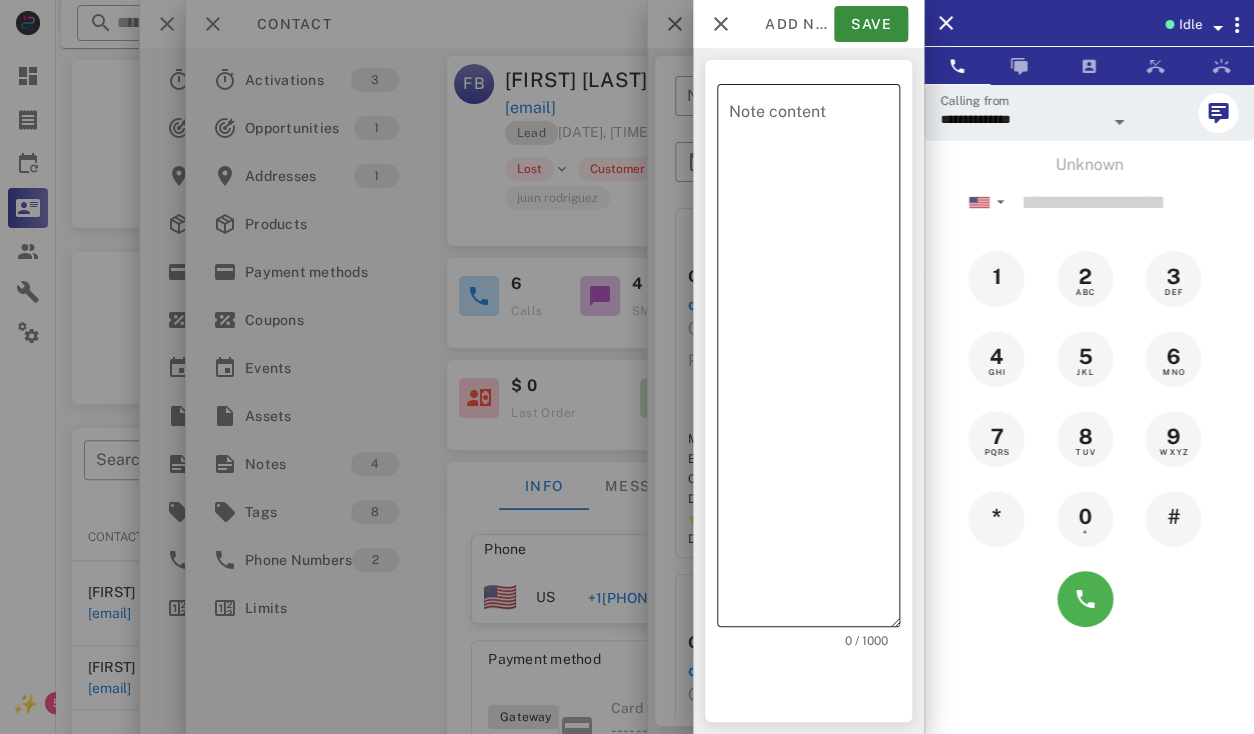 click on "Note content" at bounding box center [814, 360] 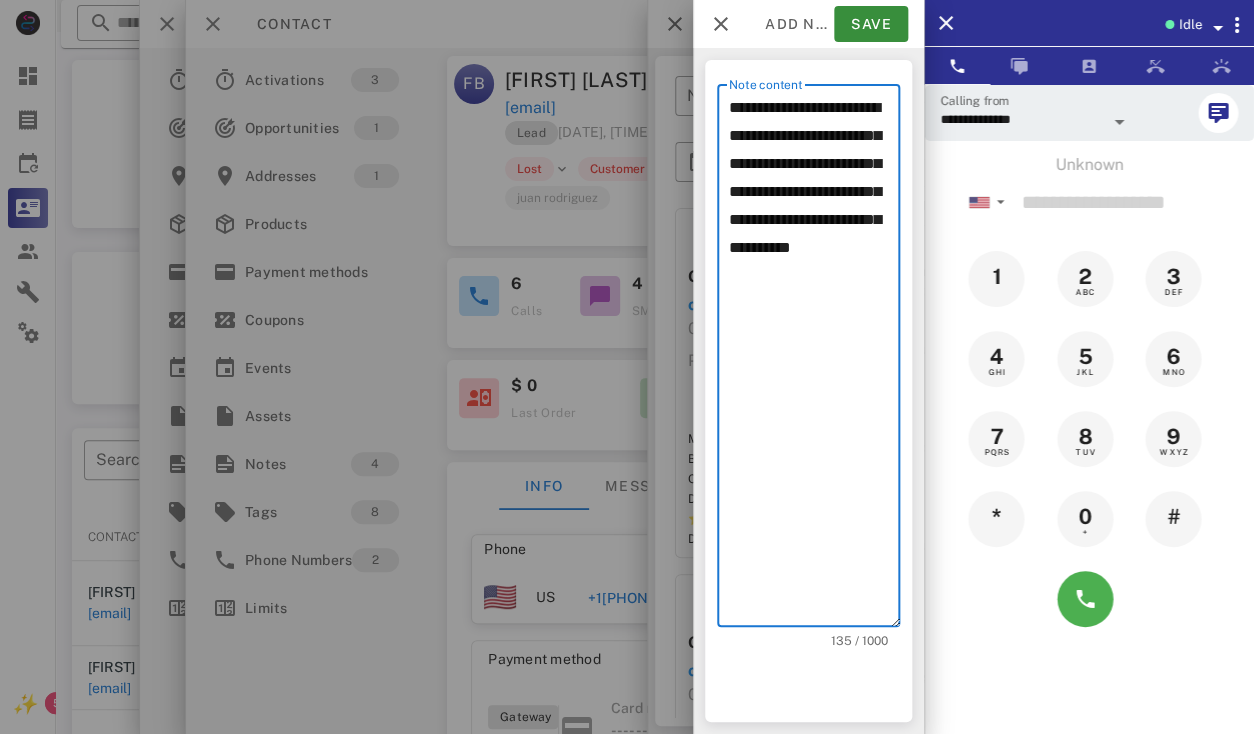 click on "**********" at bounding box center (814, 360) 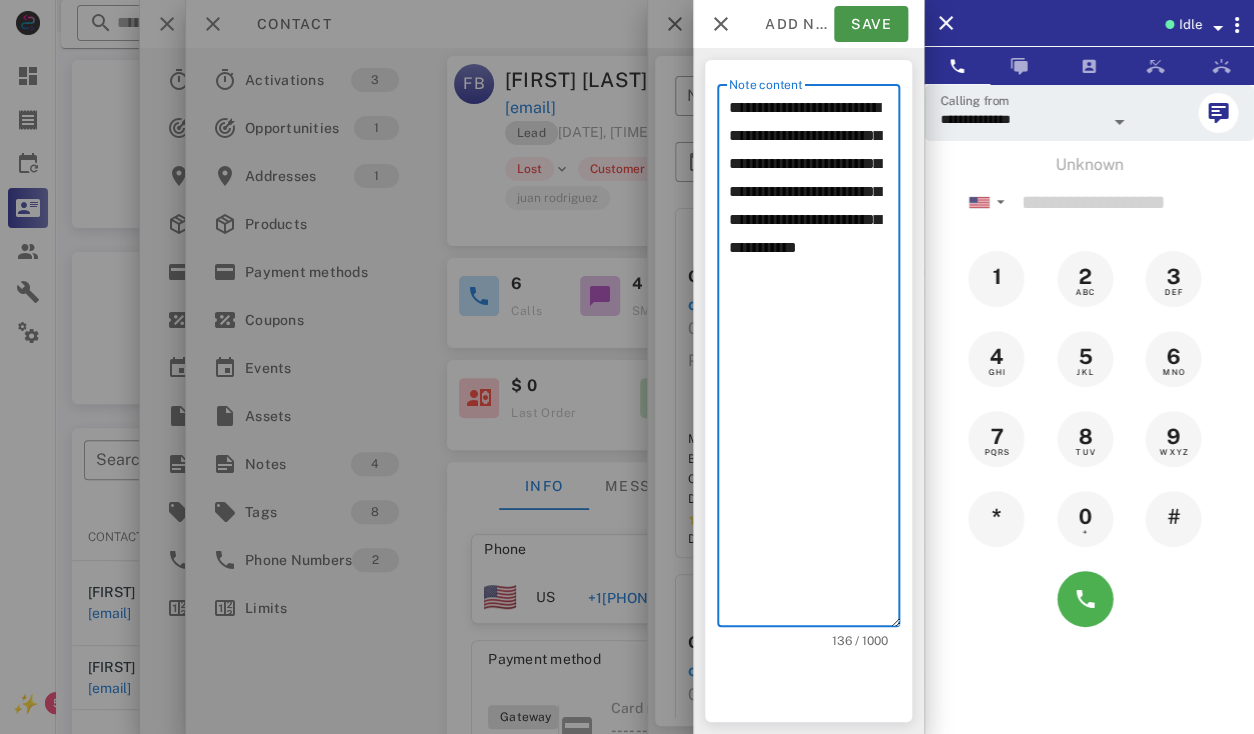 type on "**********" 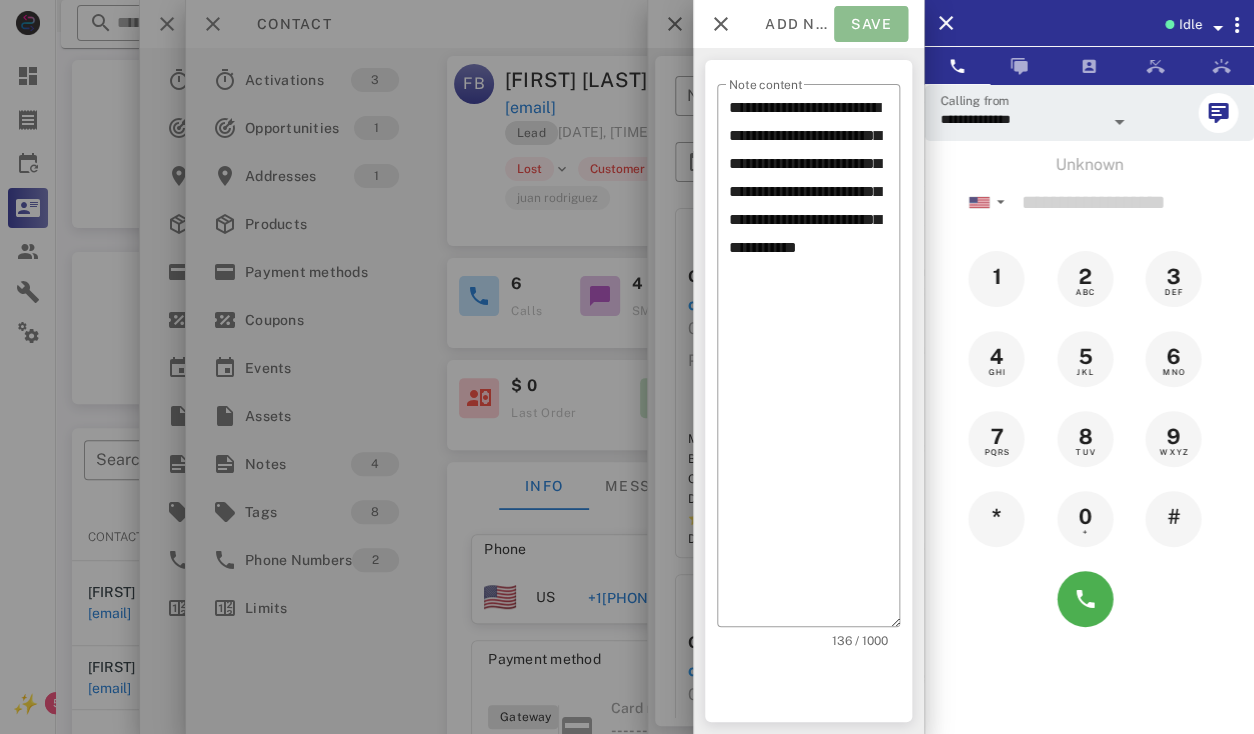 click on "Save" at bounding box center [871, 24] 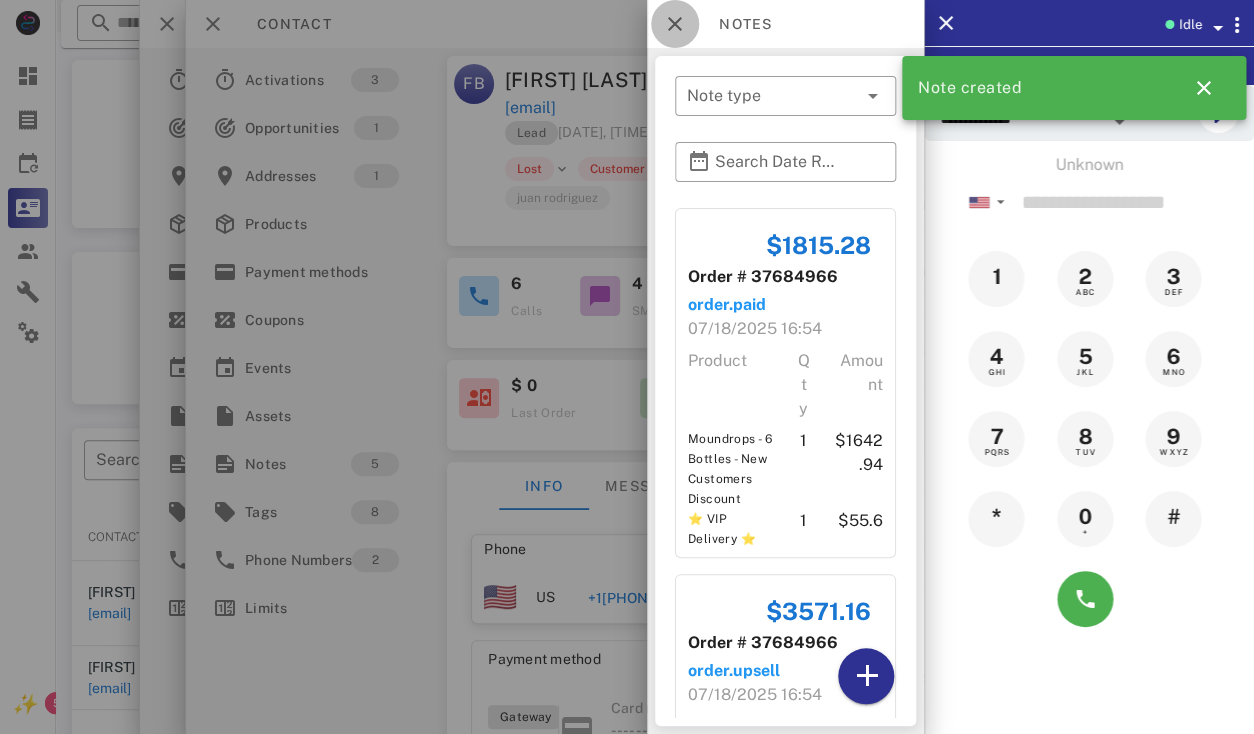 click at bounding box center [675, 24] 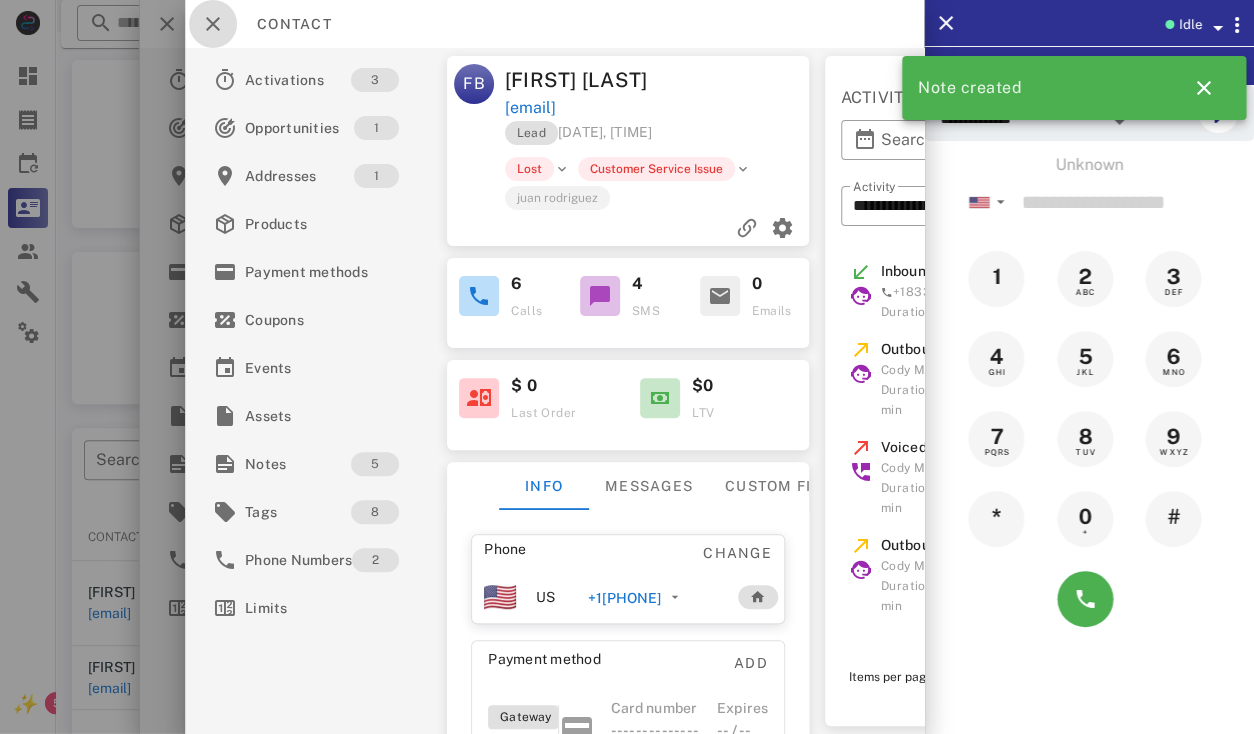 click at bounding box center (213, 24) 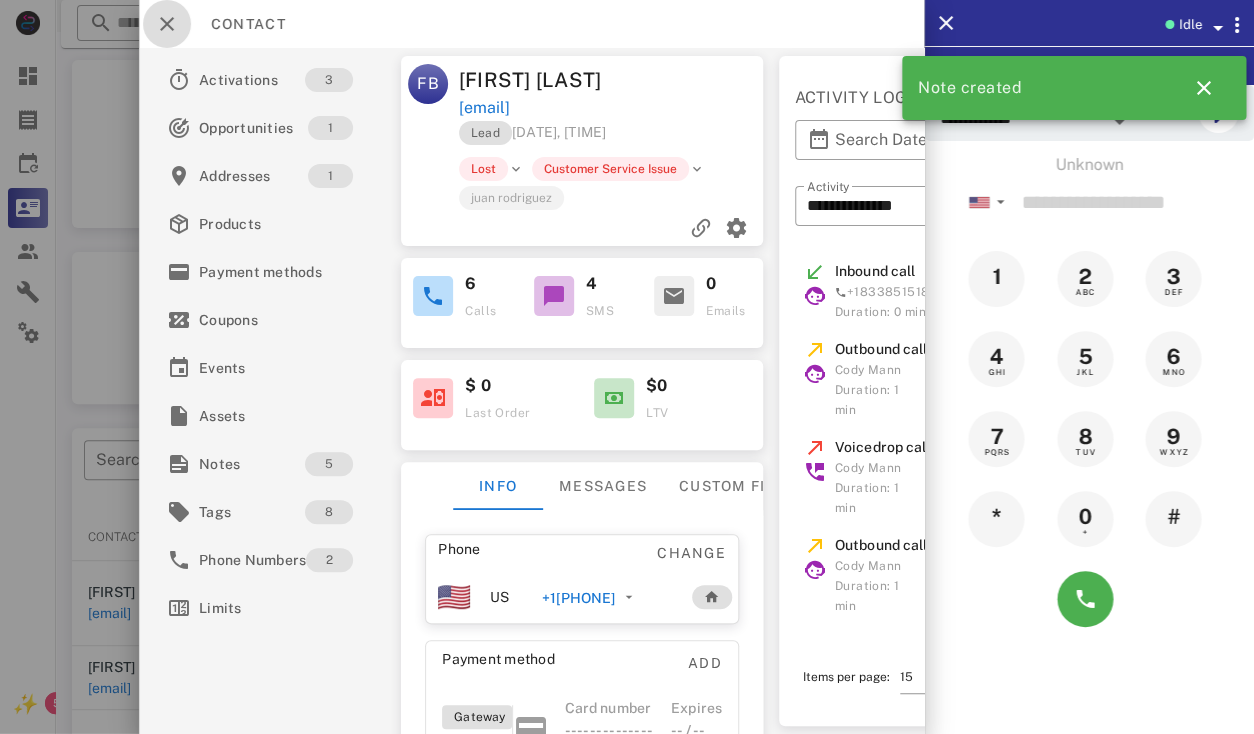 click at bounding box center [167, 24] 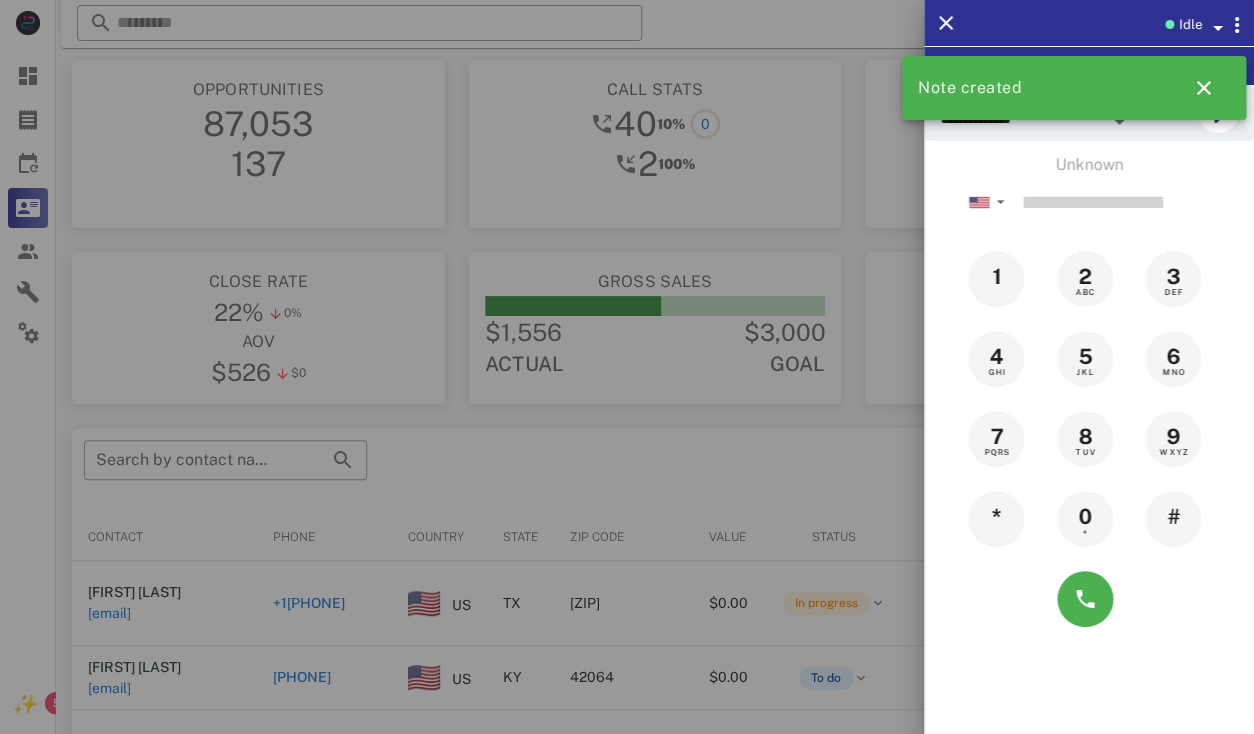 click at bounding box center (627, 367) 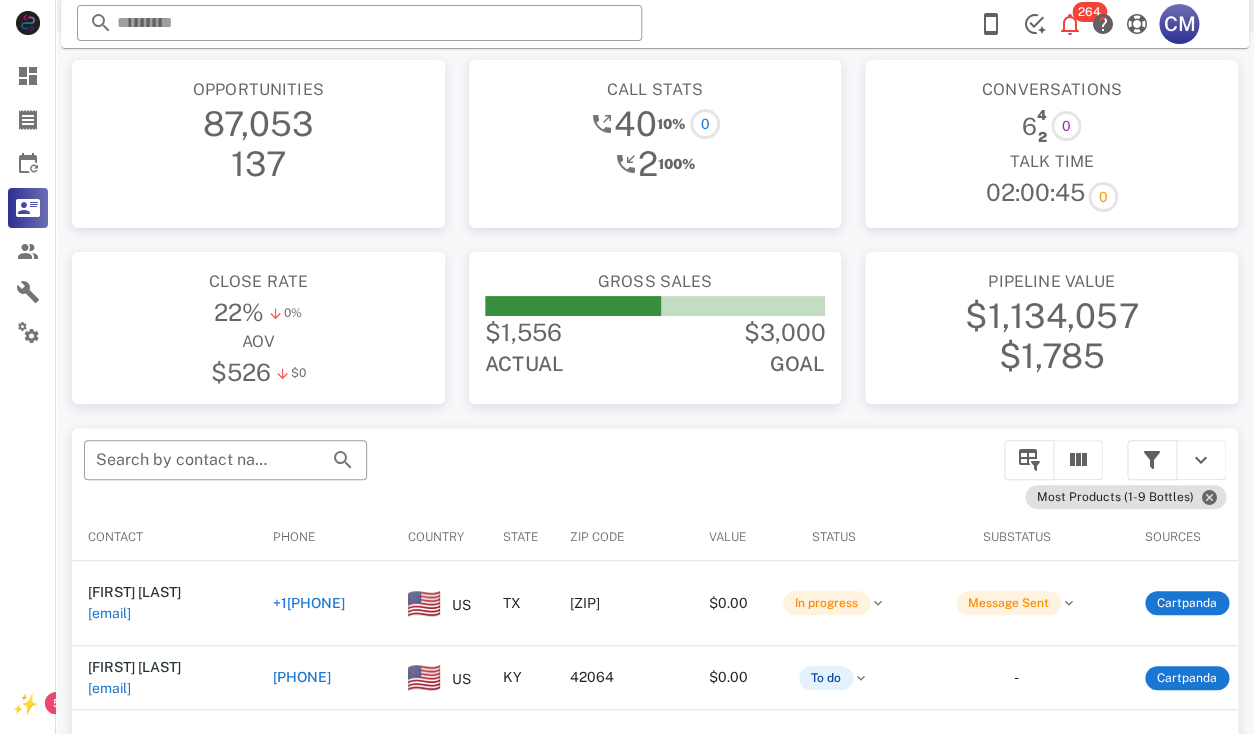 scroll, scrollTop: 298, scrollLeft: 0, axis: vertical 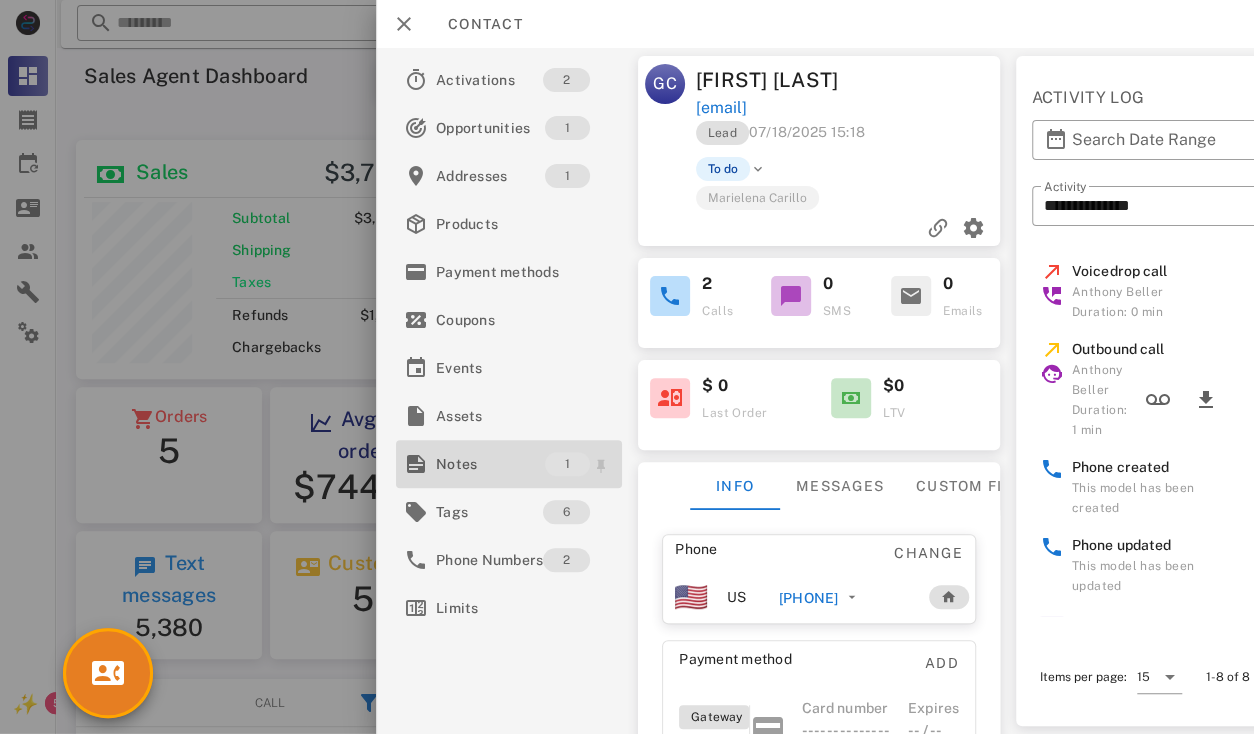 click on "Notes" at bounding box center [490, 464] 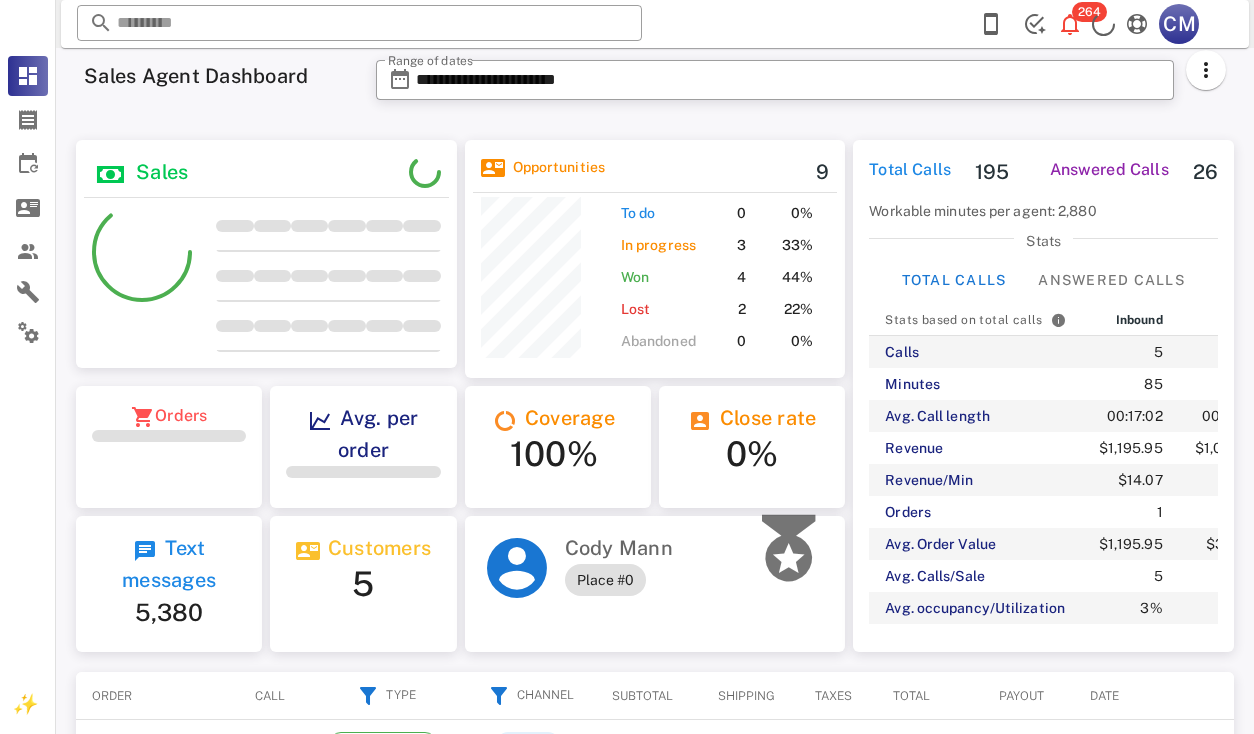 scroll, scrollTop: 0, scrollLeft: 0, axis: both 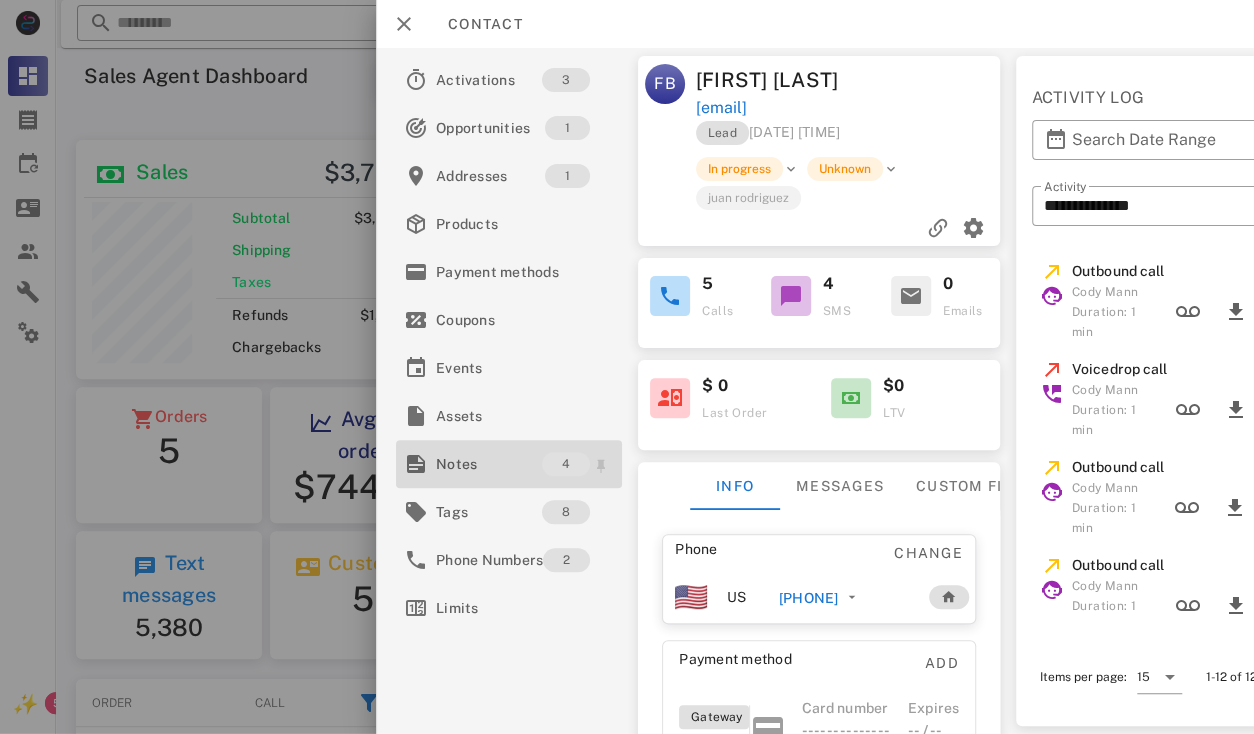 click on "Notes" at bounding box center [489, 464] 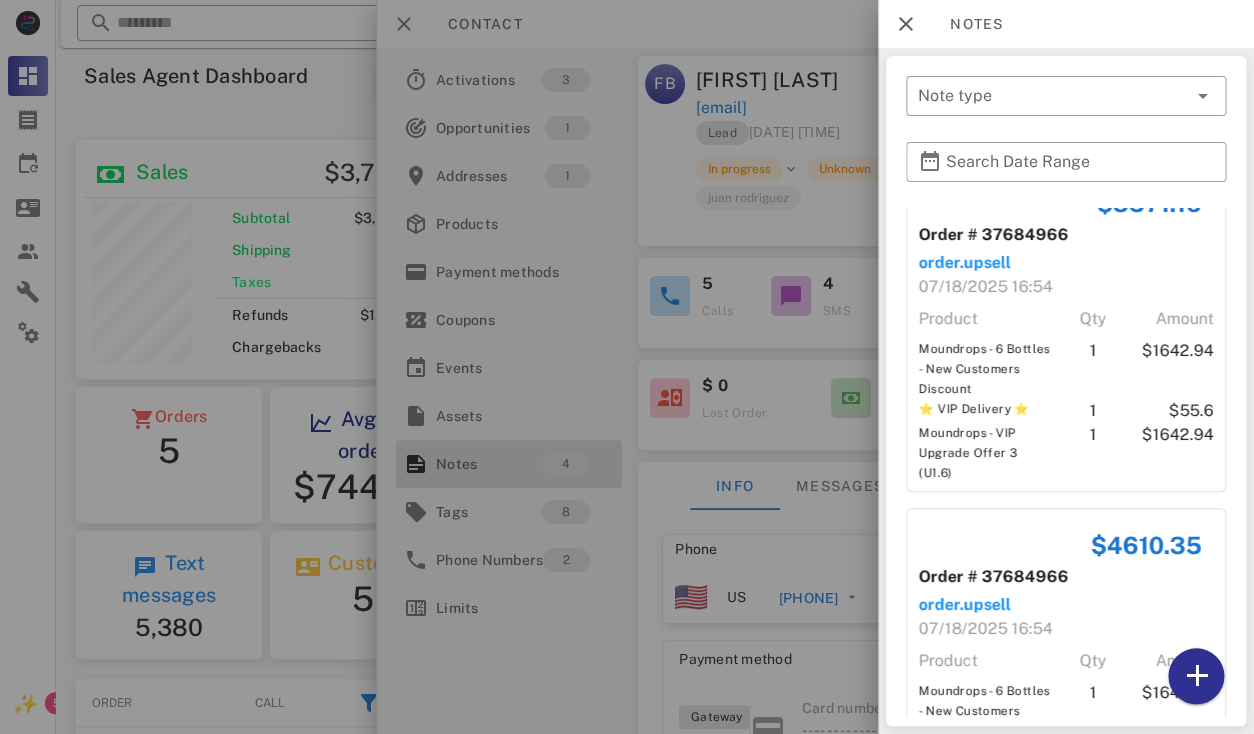 scroll, scrollTop: 640, scrollLeft: 0, axis: vertical 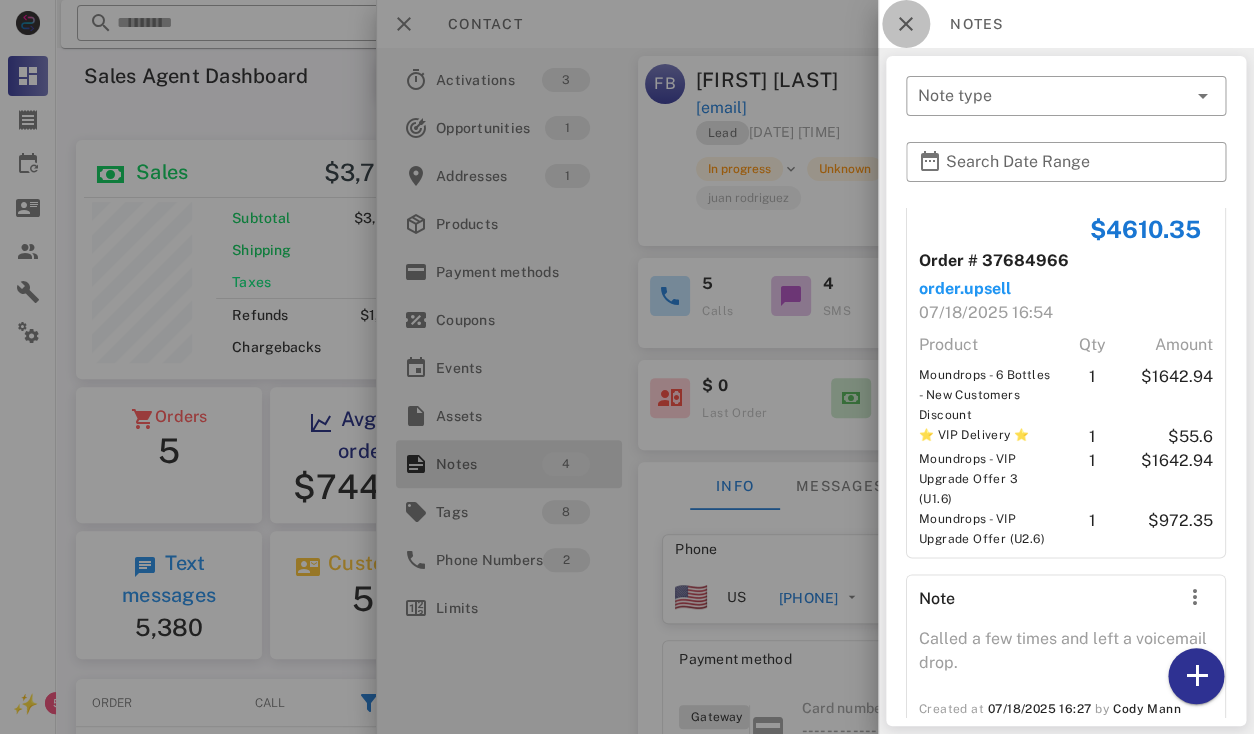 click at bounding box center (906, 24) 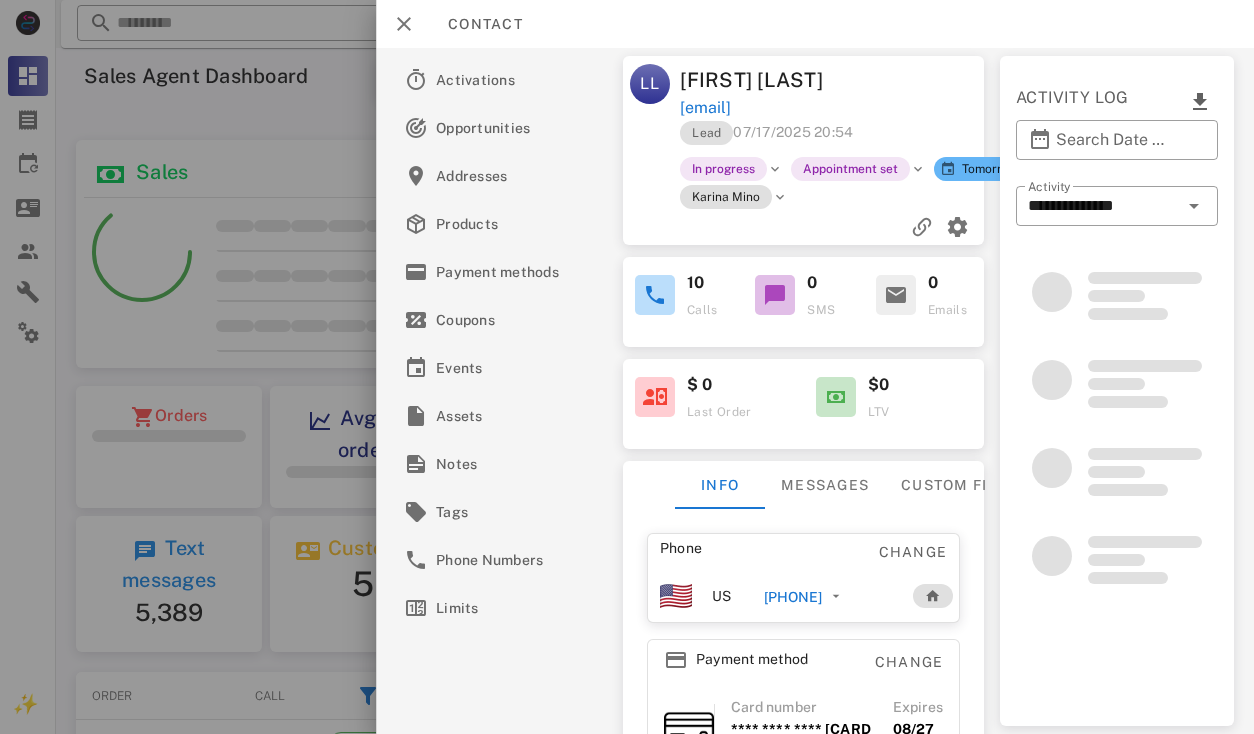 scroll, scrollTop: 0, scrollLeft: 0, axis: both 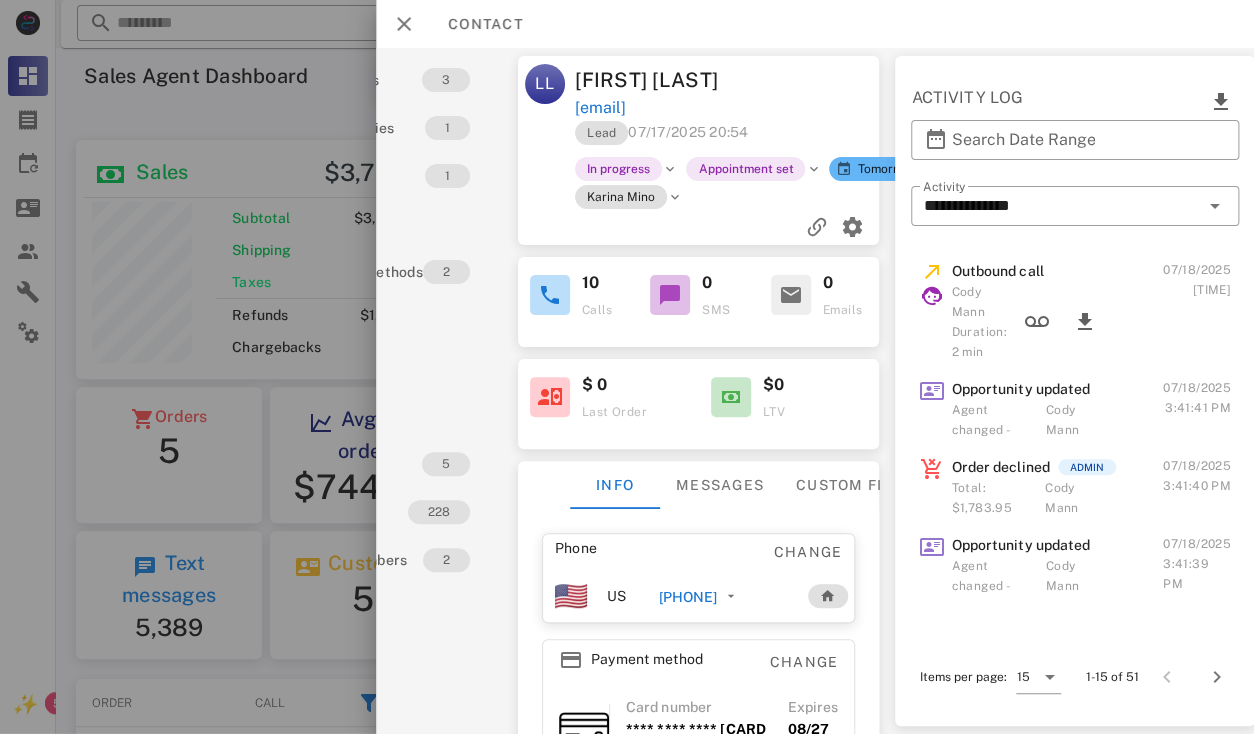 click on "[PHONE]" at bounding box center [688, 597] 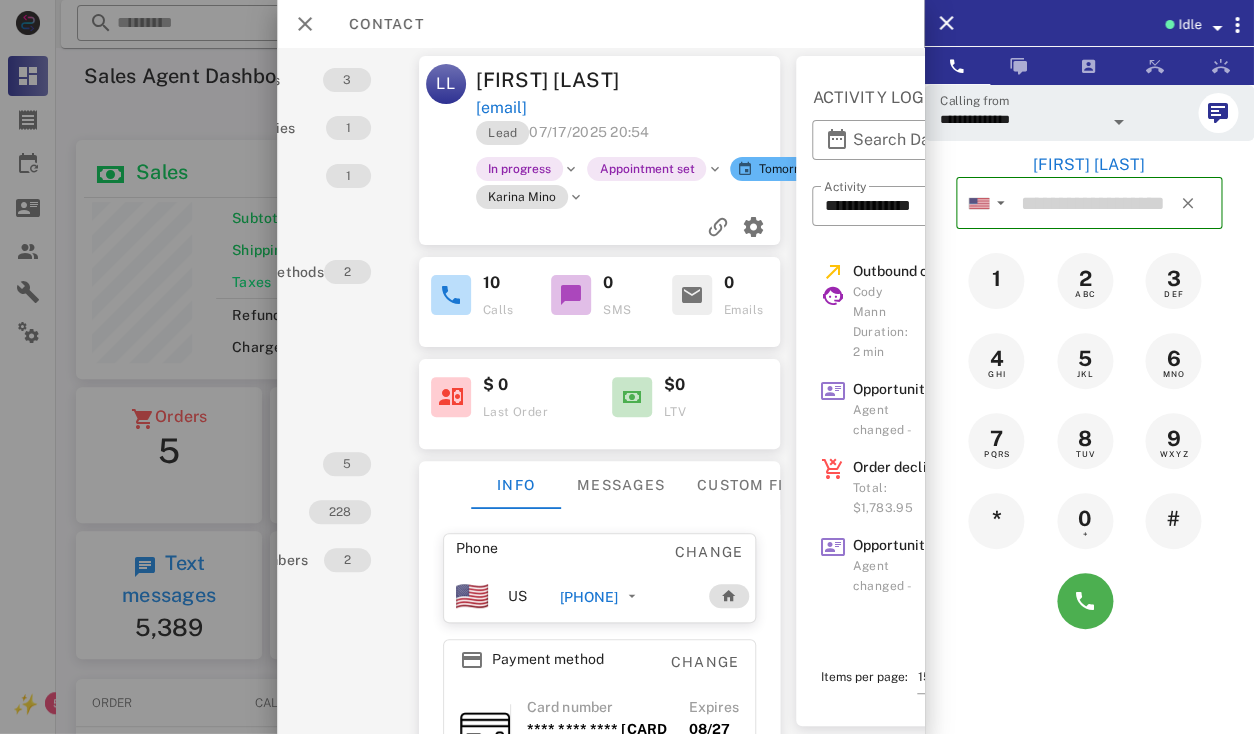 type on "**********" 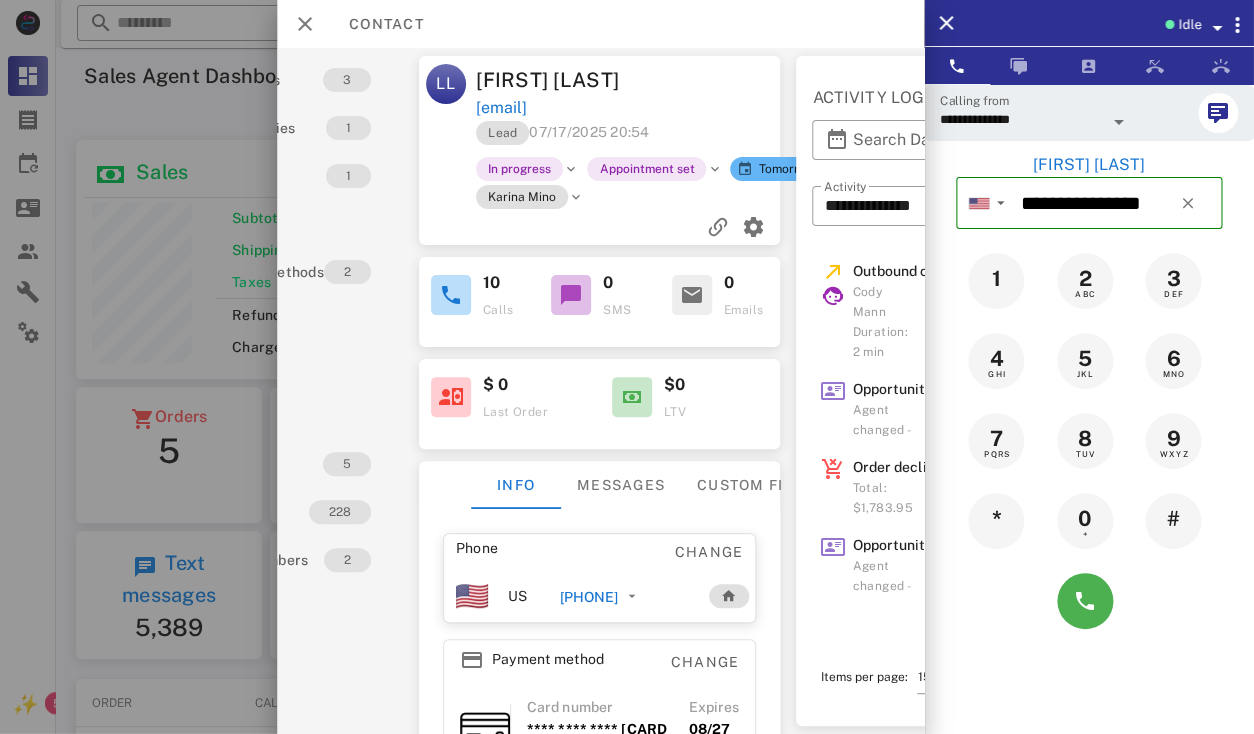 click at bounding box center (1119, 122) 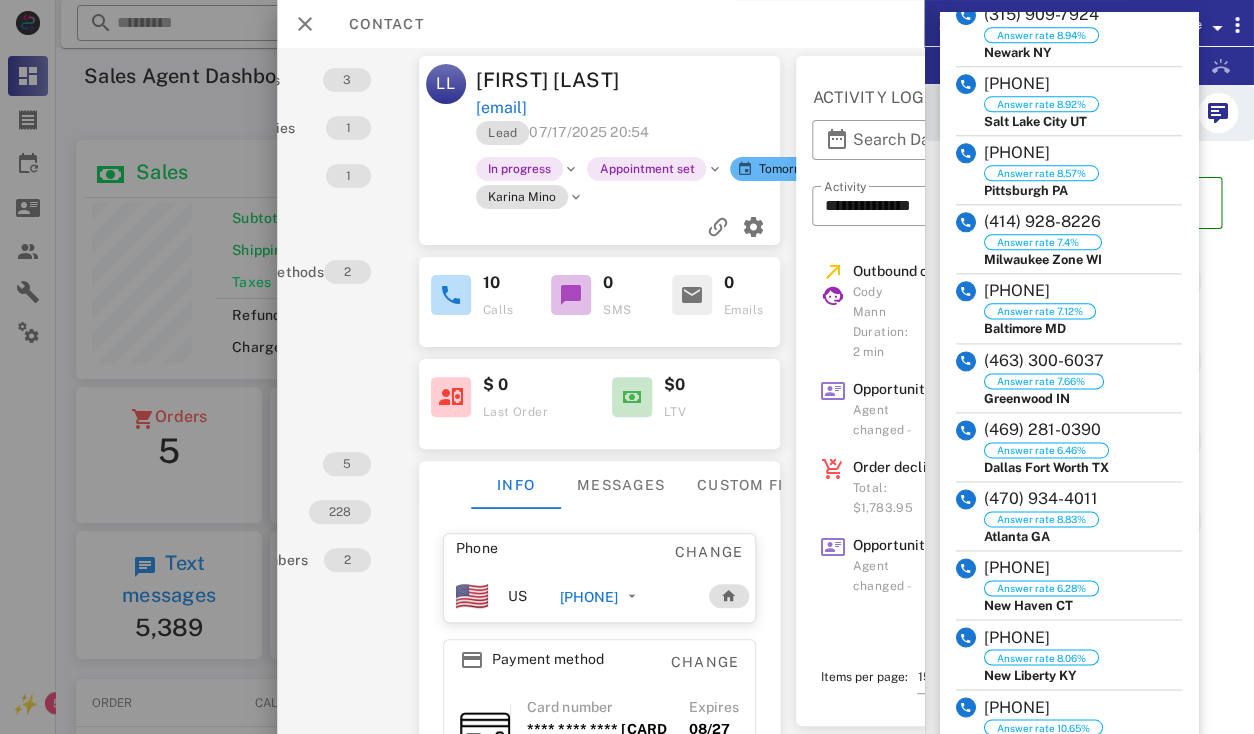 scroll, scrollTop: 1540, scrollLeft: 0, axis: vertical 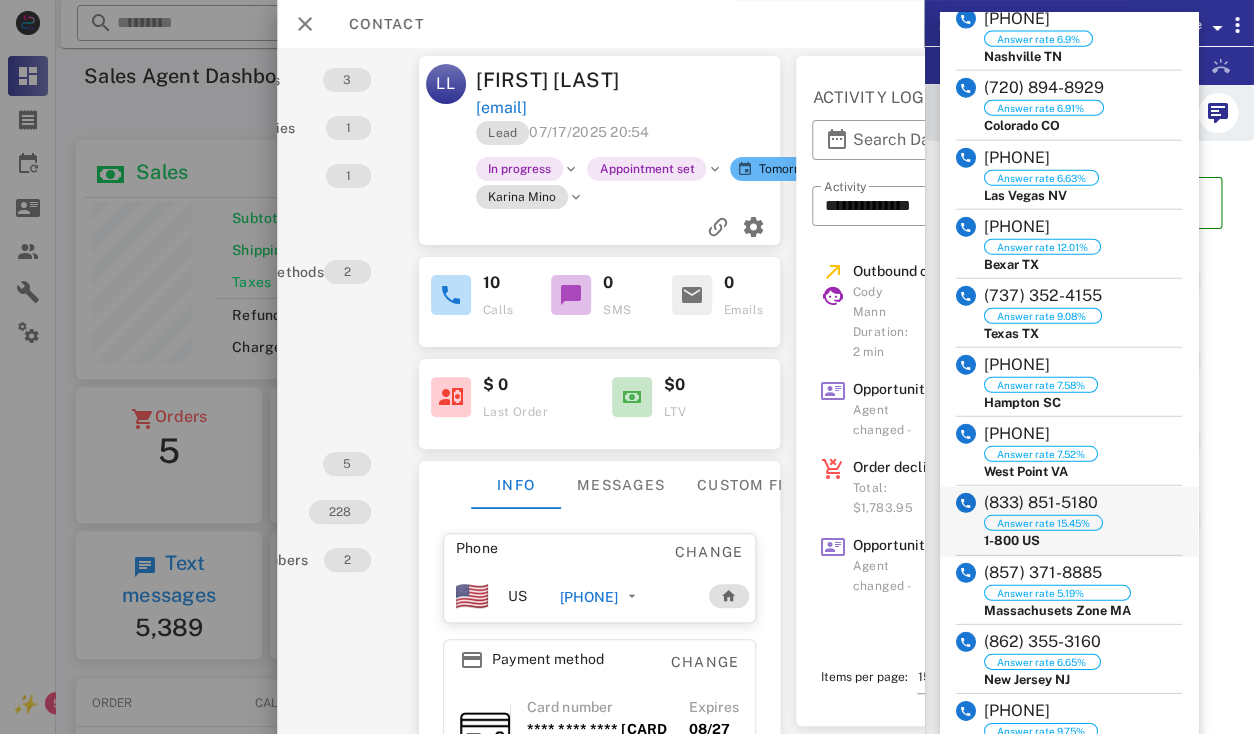 click on "(833) 851-5180" at bounding box center (1043, 503) 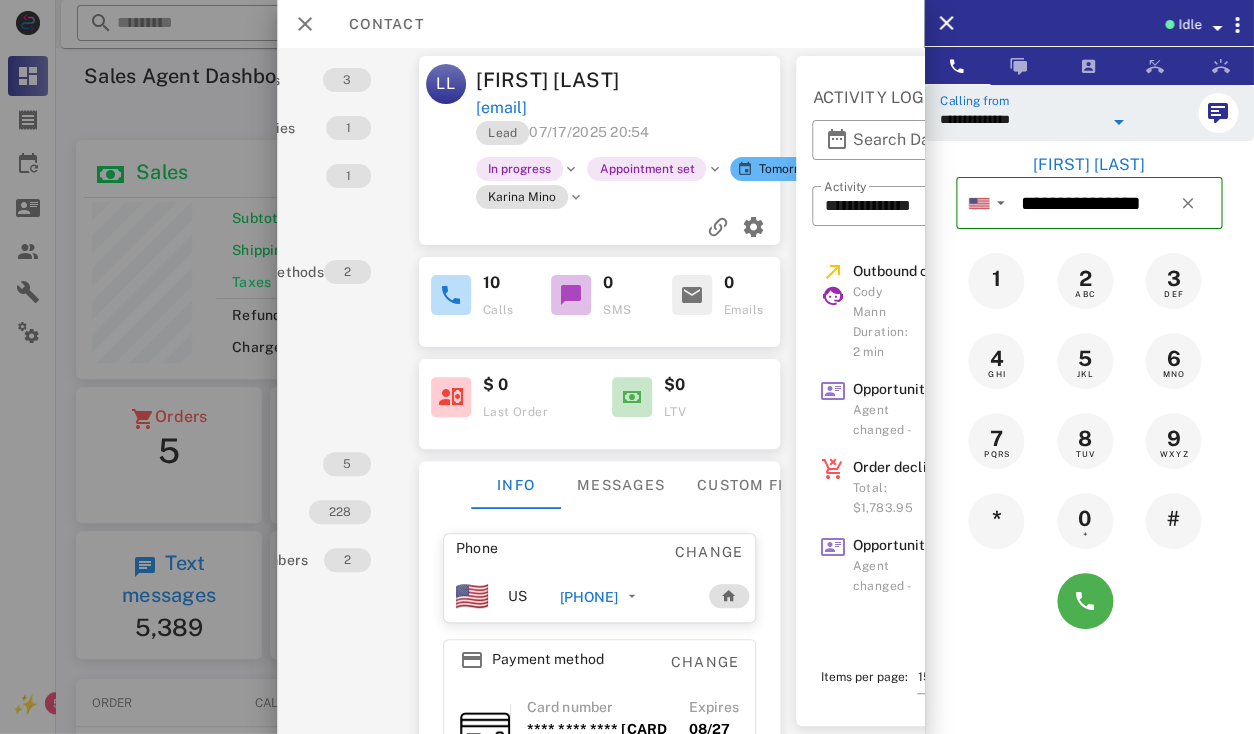 click at bounding box center (1119, 122) 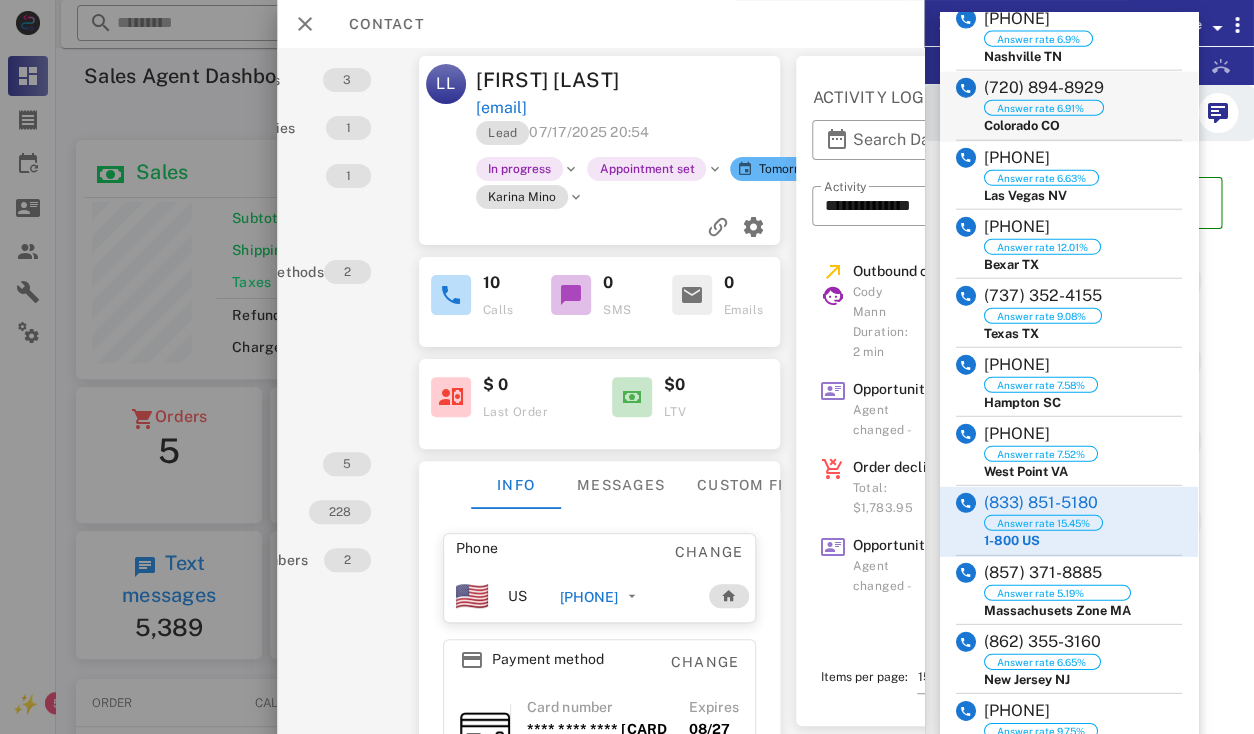 scroll, scrollTop: 1540, scrollLeft: 0, axis: vertical 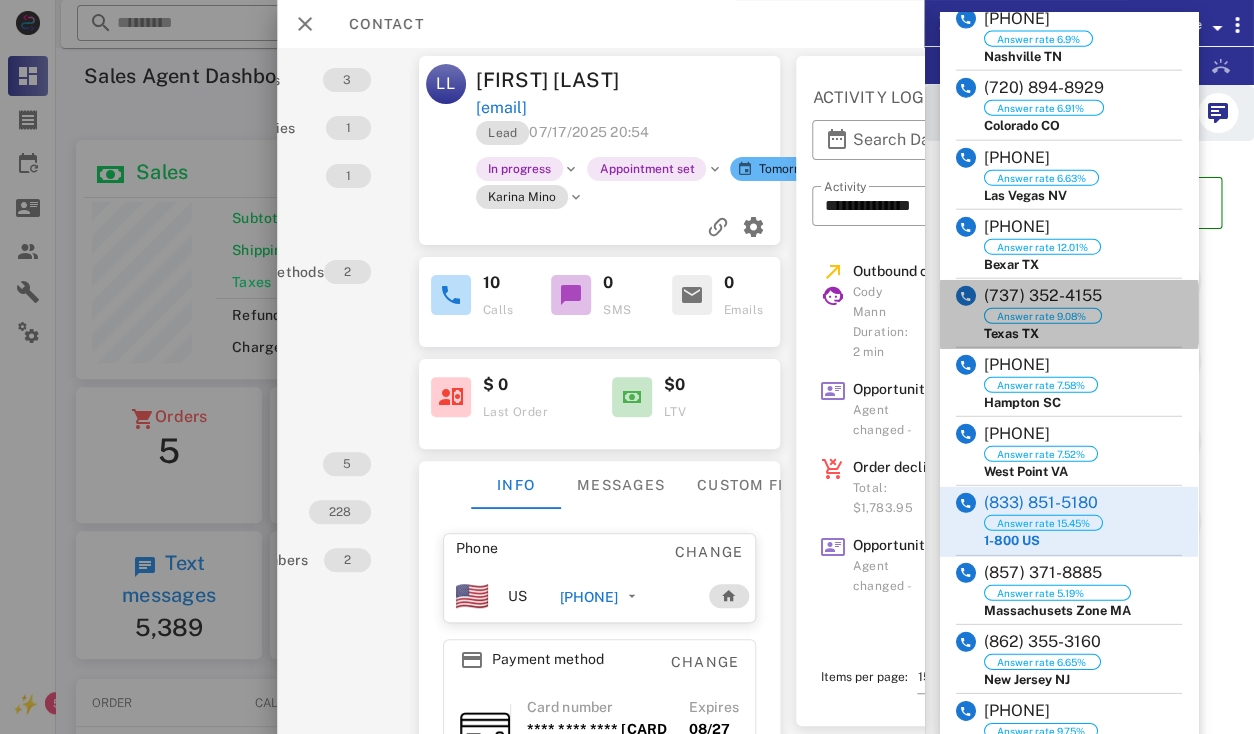 click on "(737) 352-4155" at bounding box center (1043, 296) 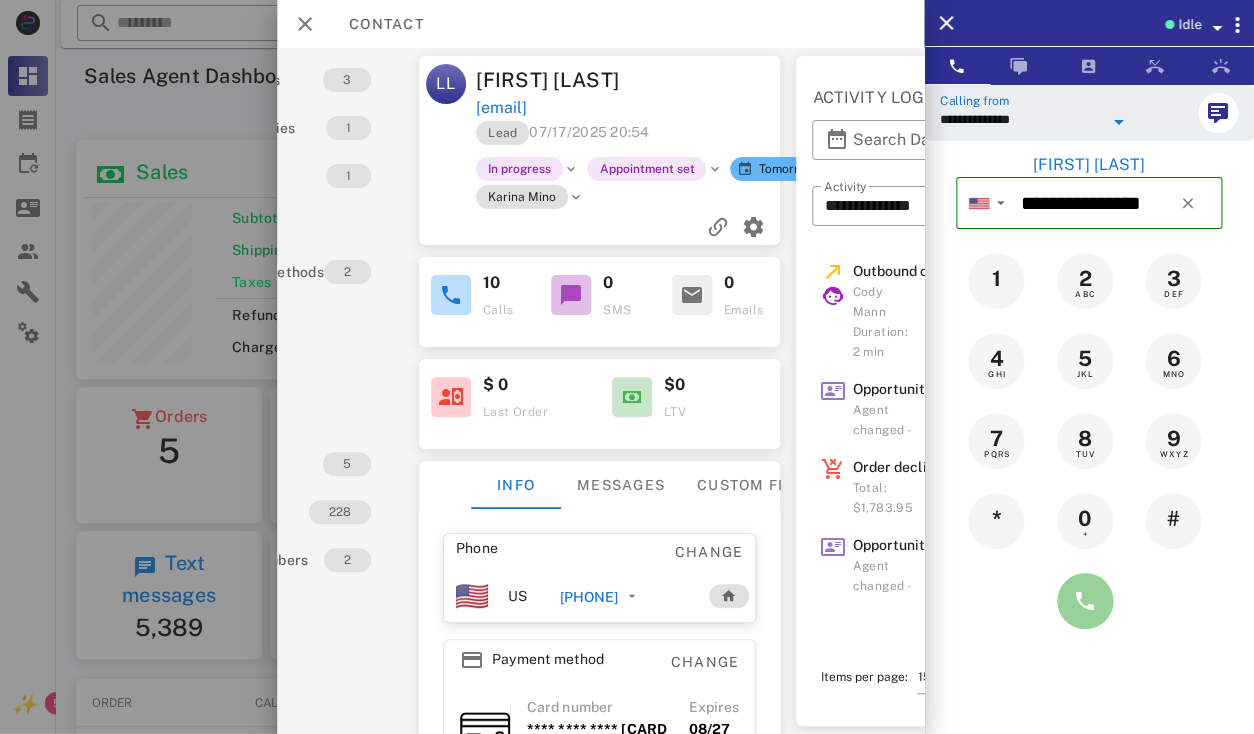 click at bounding box center [1085, 601] 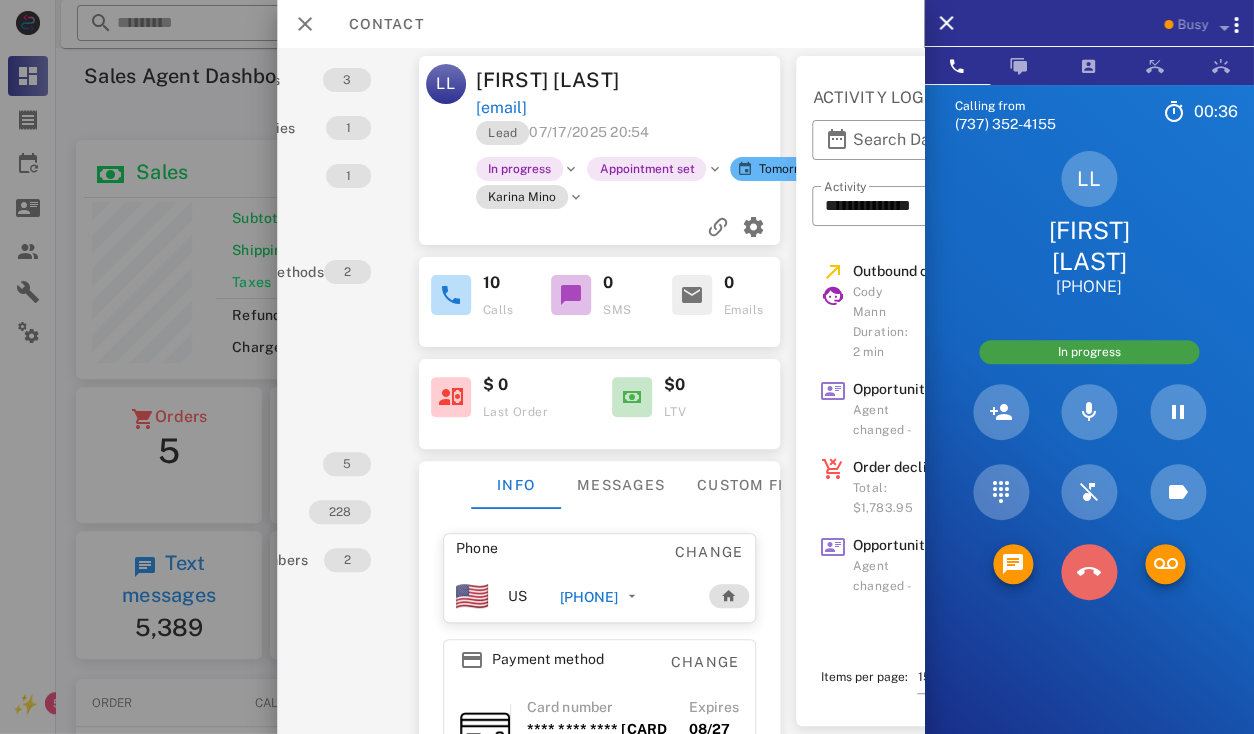 click at bounding box center [1089, 572] 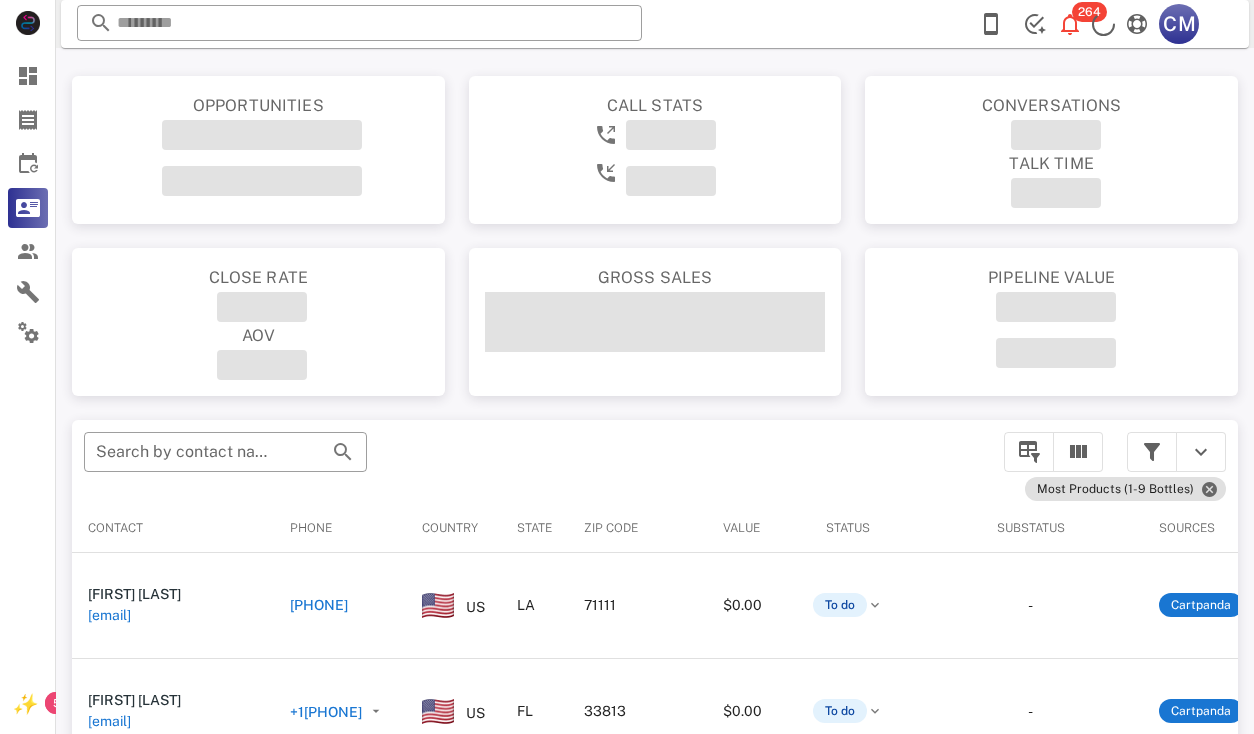 scroll, scrollTop: 0, scrollLeft: 0, axis: both 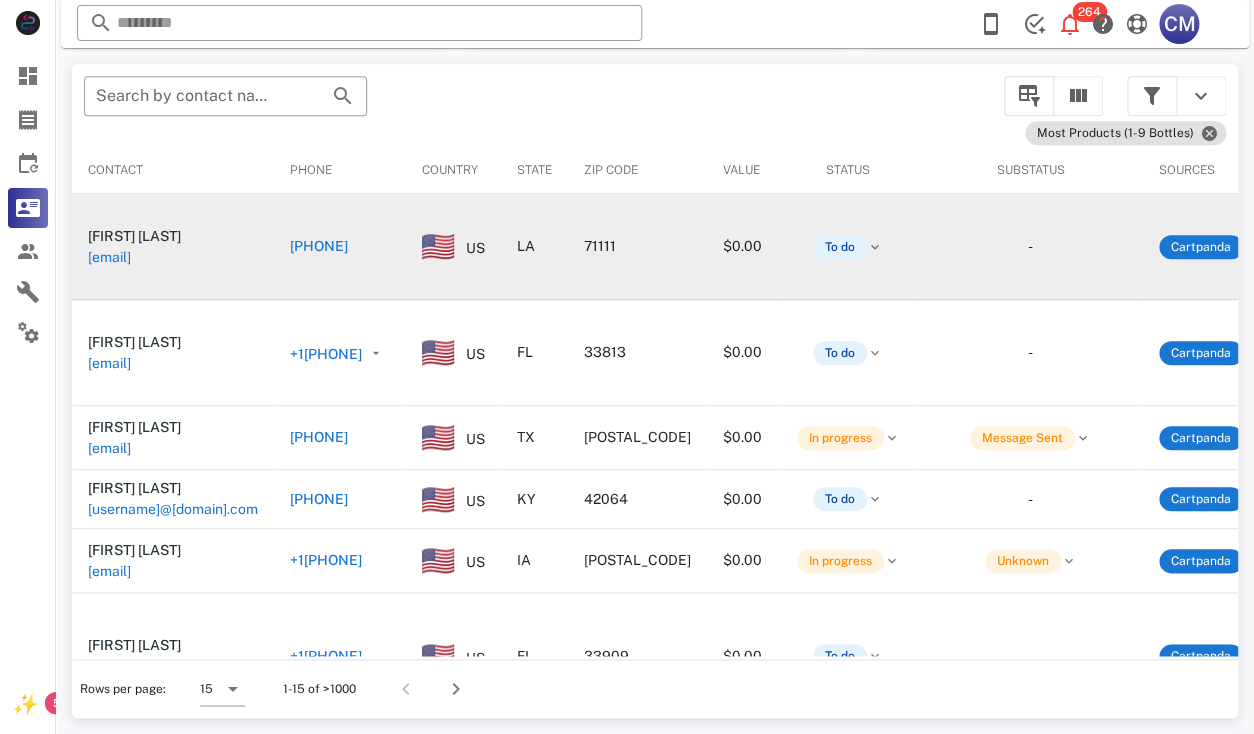 click on "[EMAIL]" at bounding box center [109, 257] 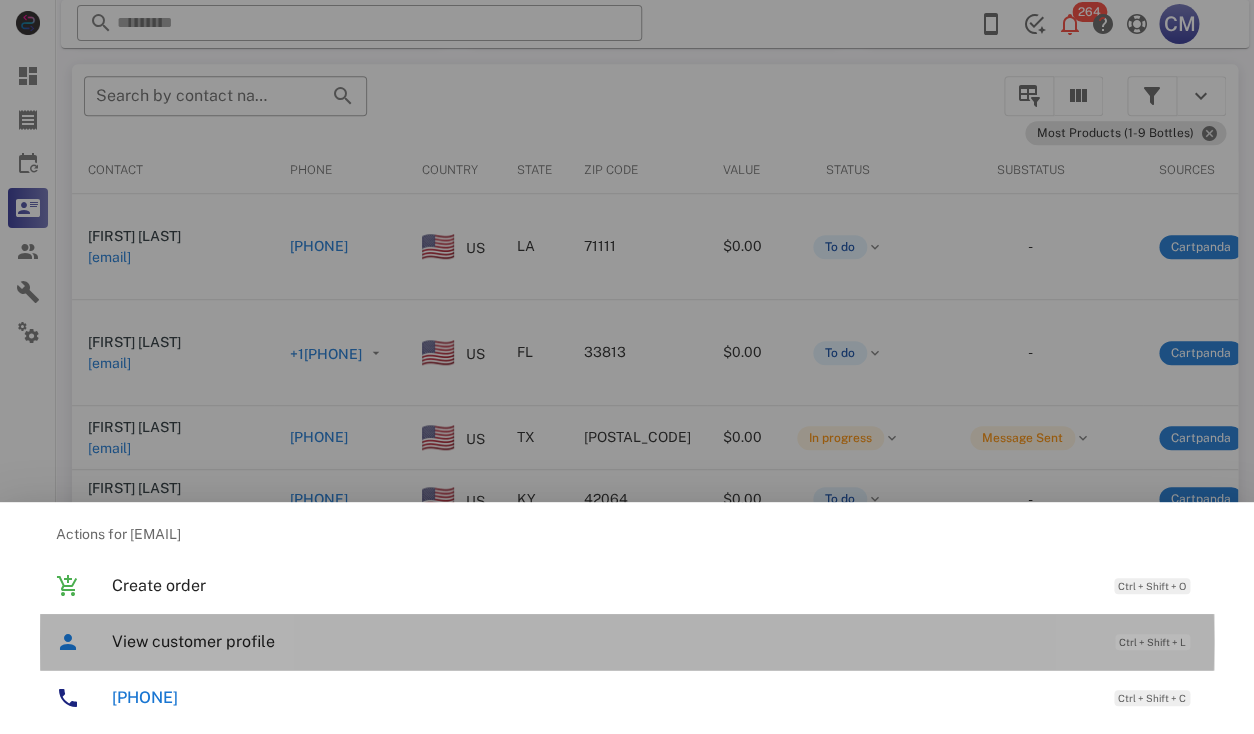 click on "View customer profile" at bounding box center [603, 641] 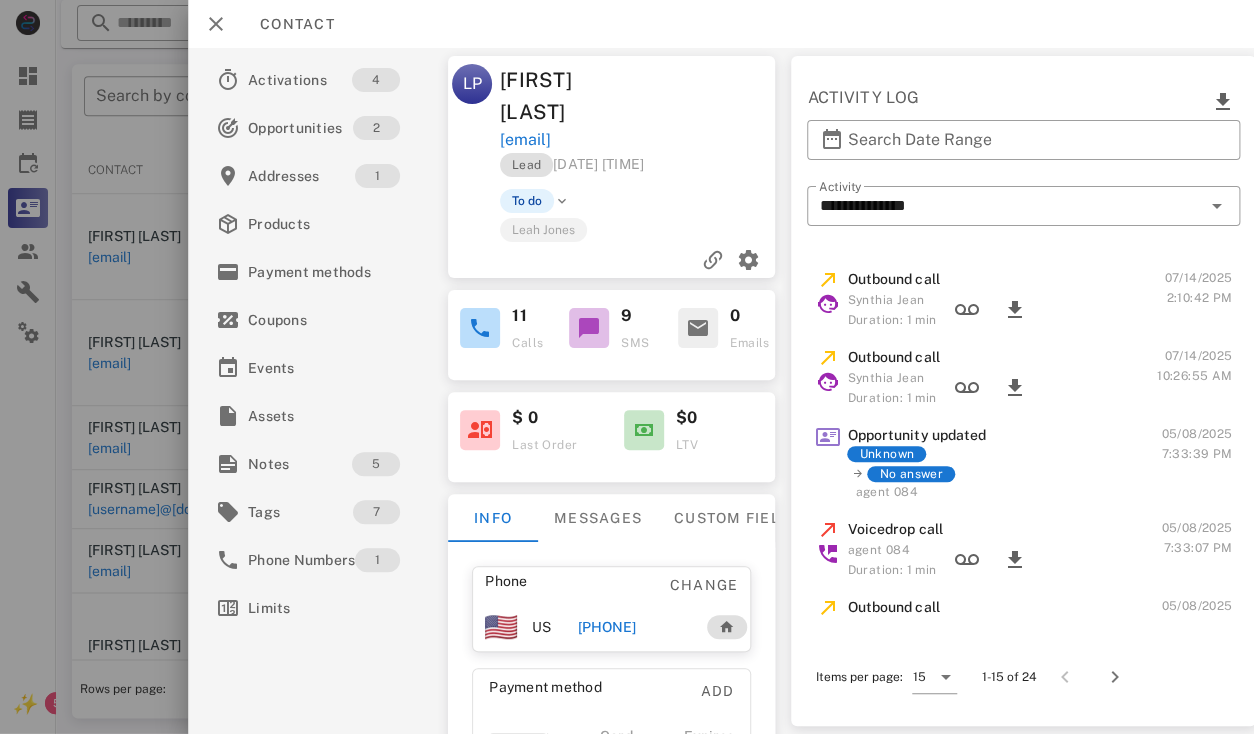 scroll, scrollTop: 0, scrollLeft: 0, axis: both 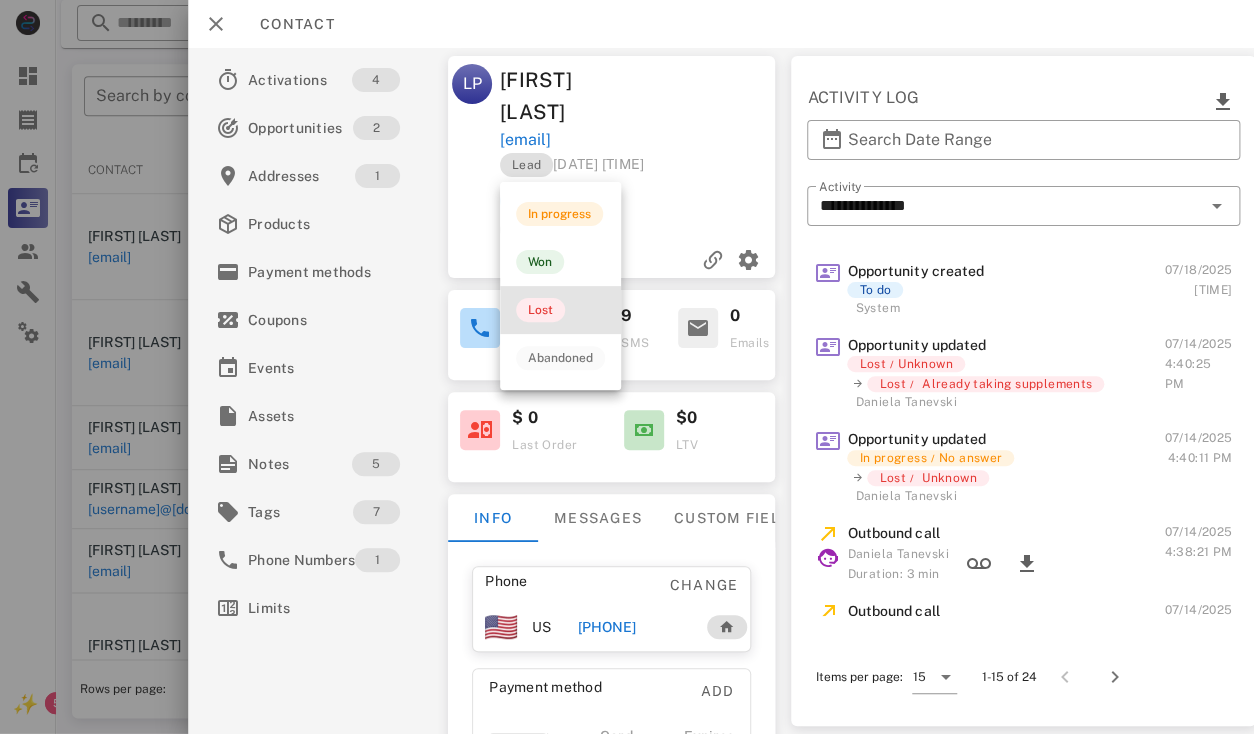 click on "Lost" at bounding box center [540, 310] 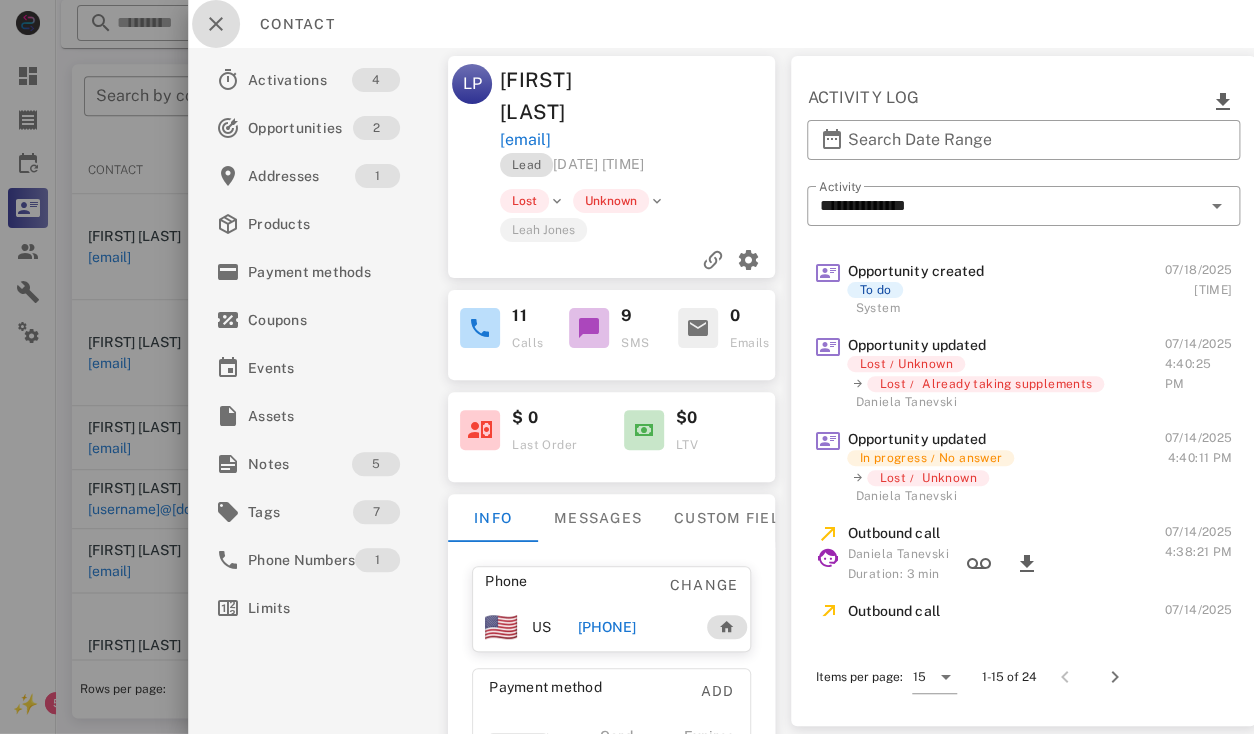 click at bounding box center [216, 24] 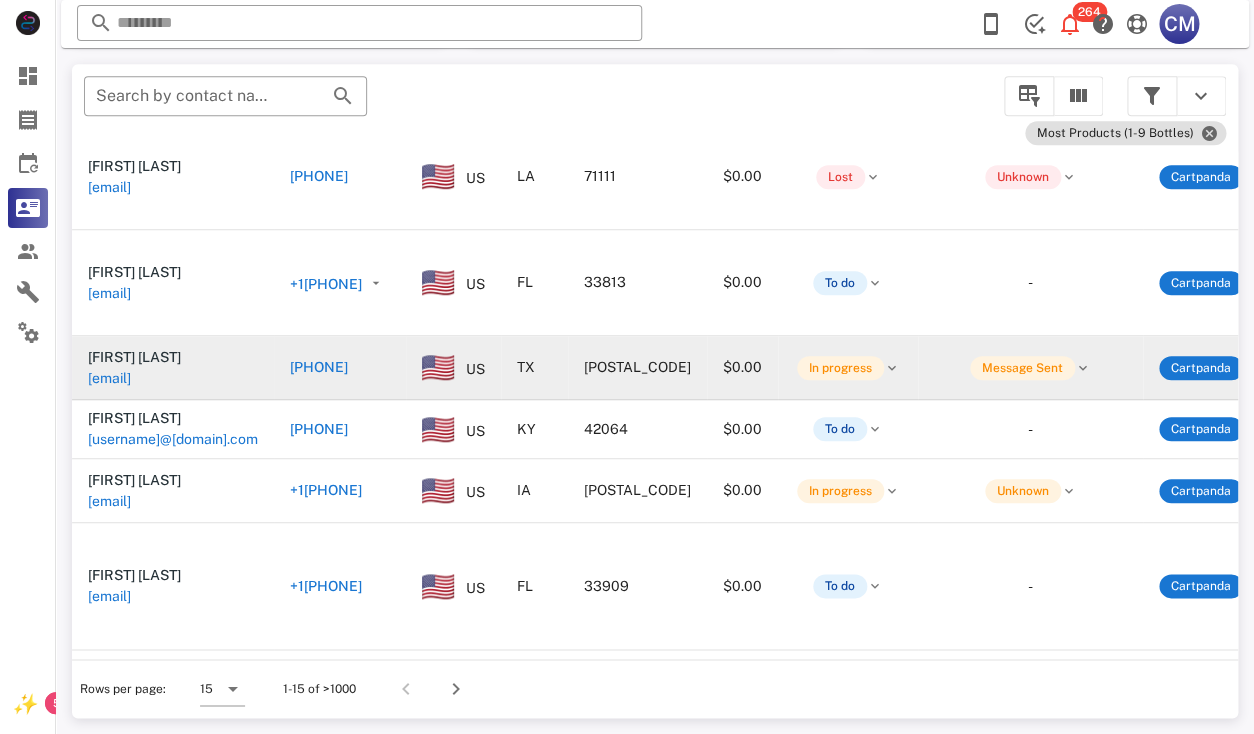 scroll, scrollTop: 701, scrollLeft: 0, axis: vertical 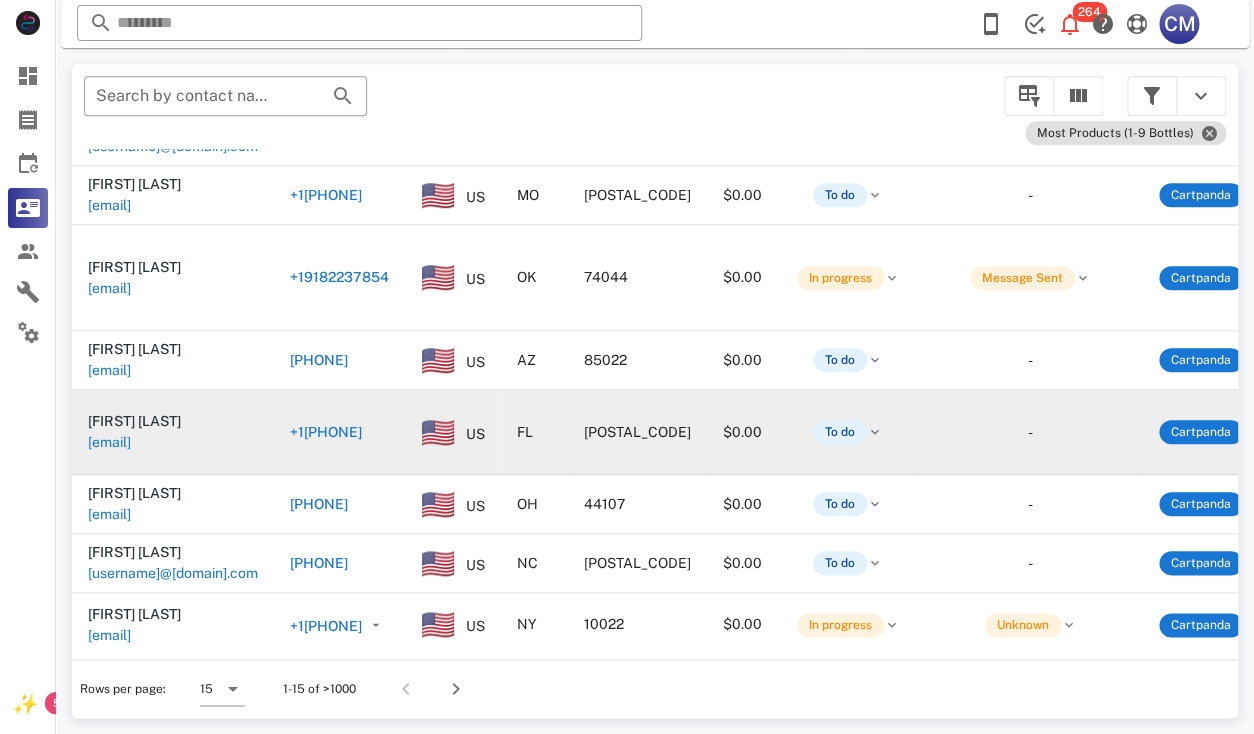 click on "[EMAIL]" at bounding box center [109, 442] 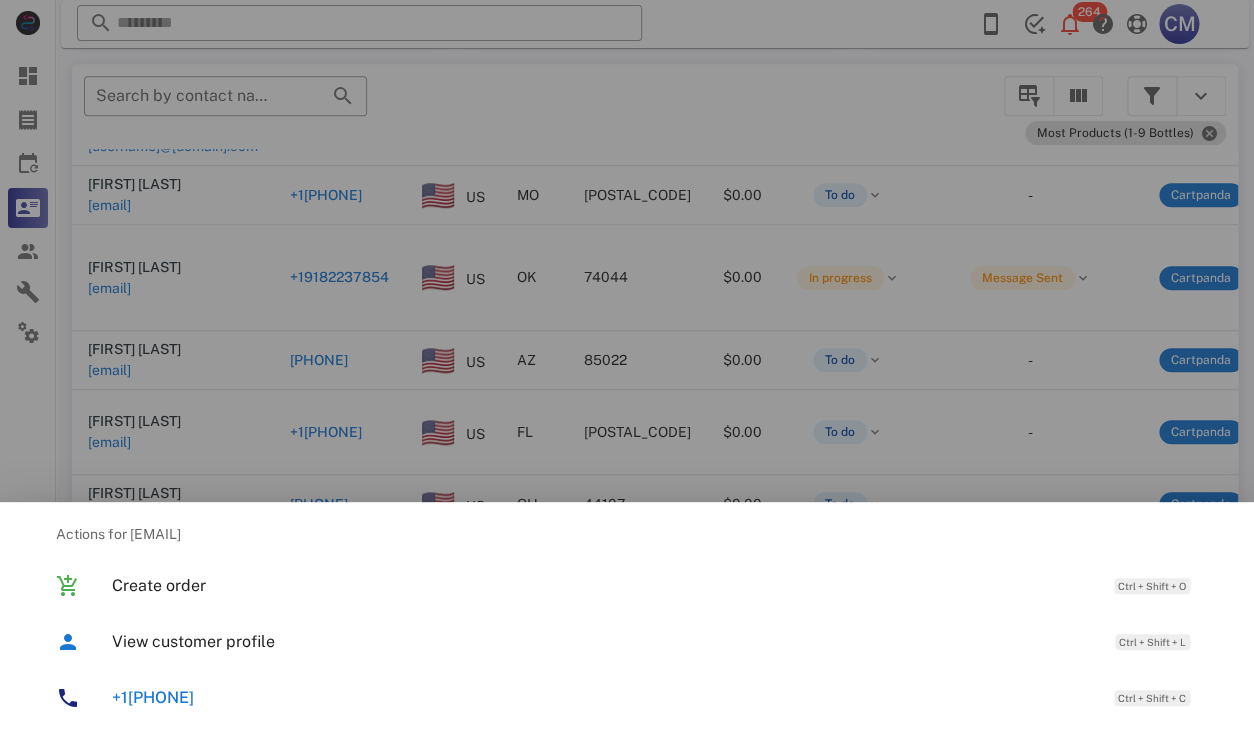 click at bounding box center [627, 367] 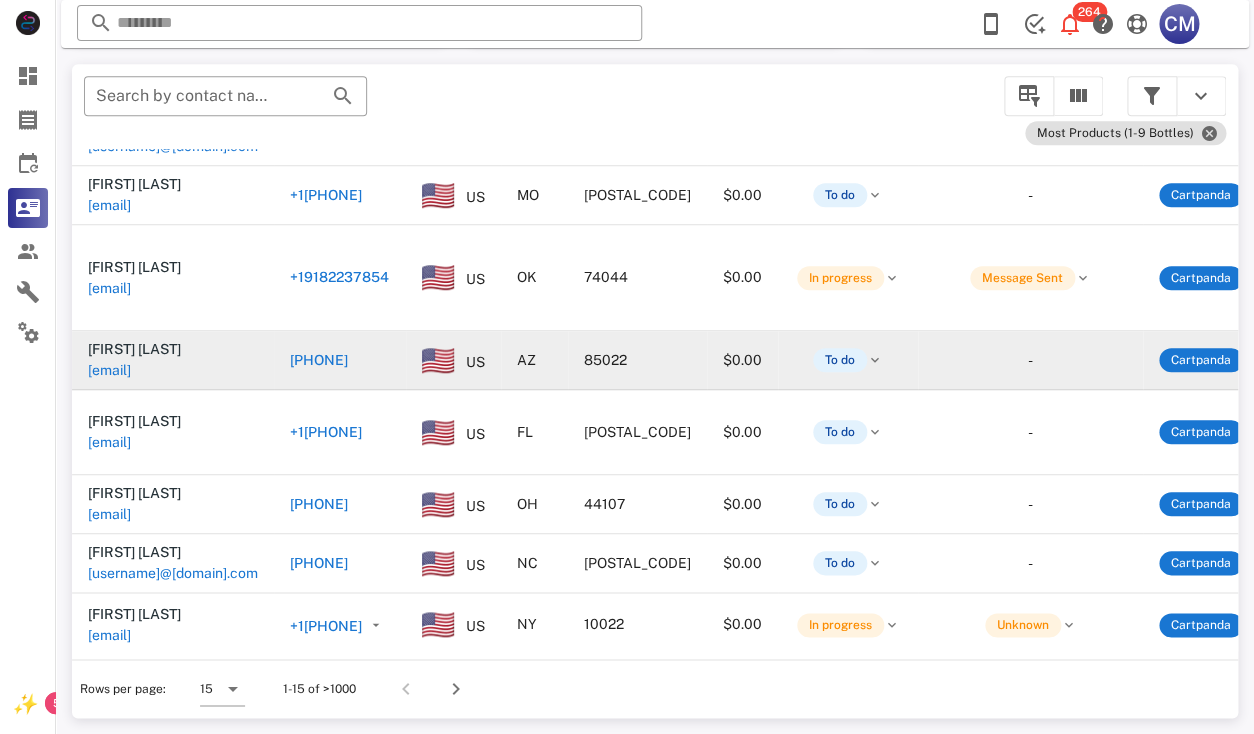click on "[EMAIL]" at bounding box center [109, 370] 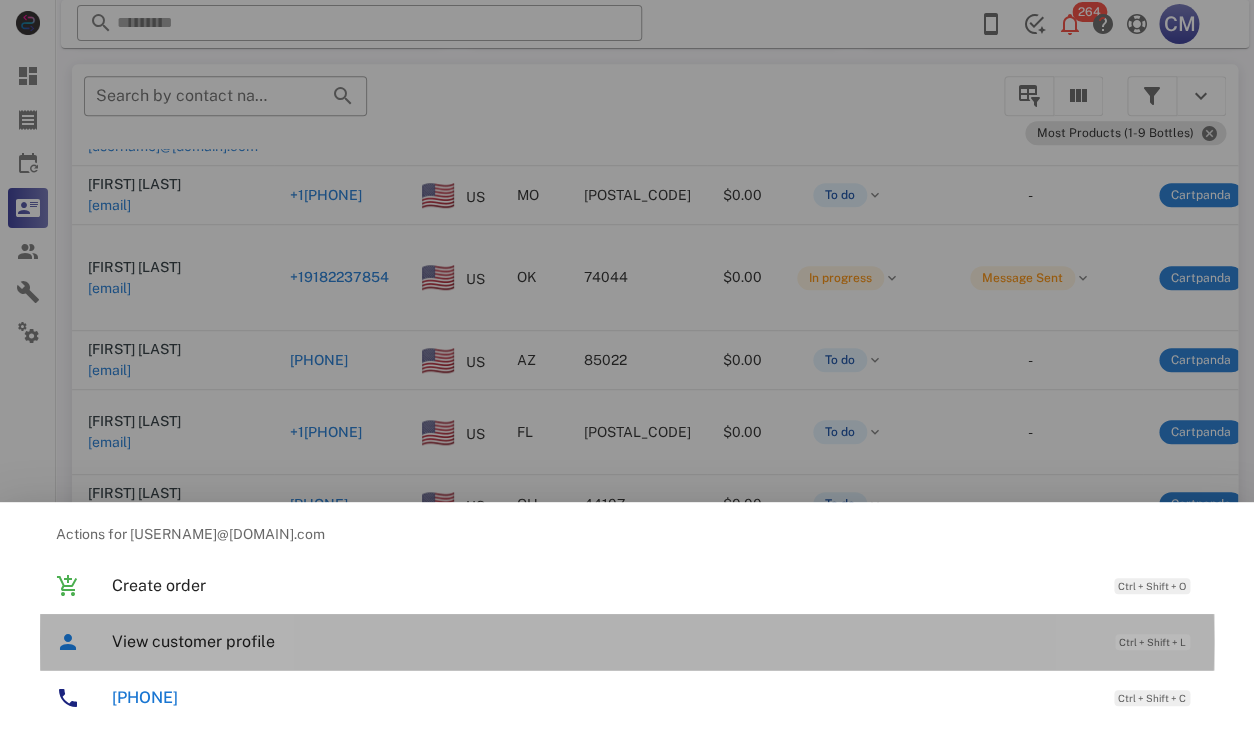 click on "View customer profile Ctrl + Shift + L" at bounding box center [655, 641] 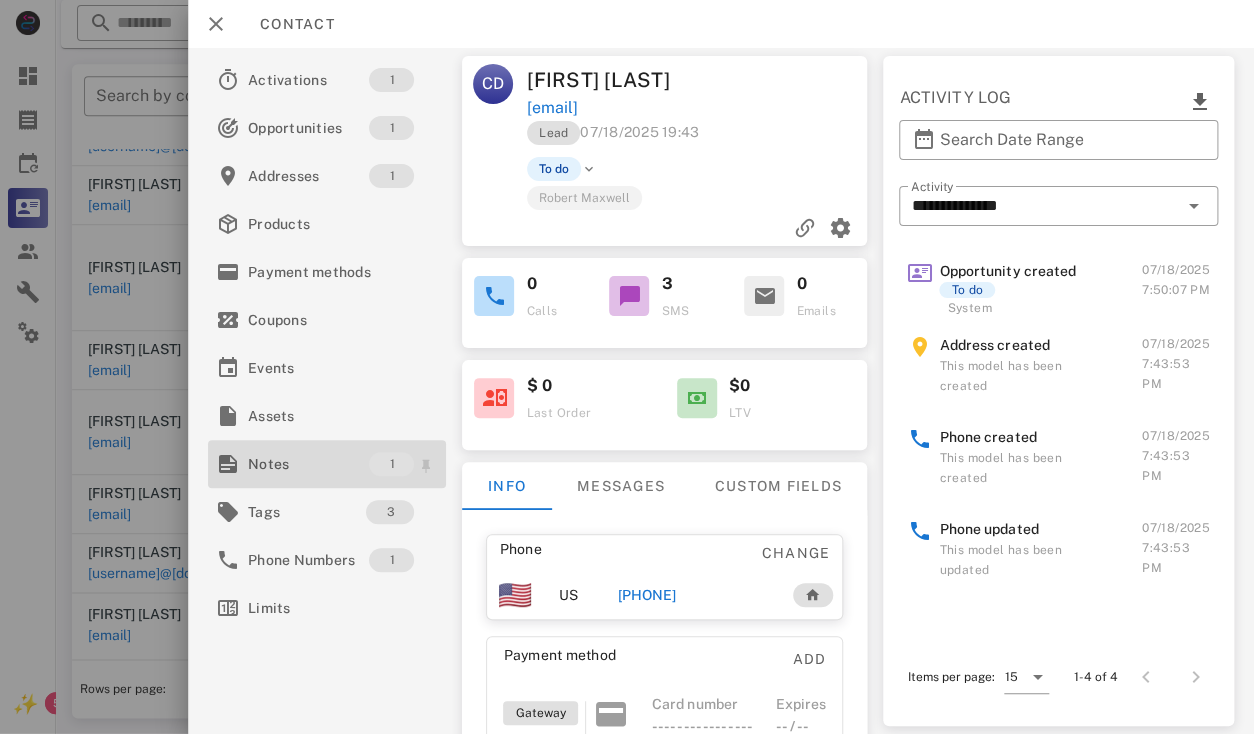click on "Notes" at bounding box center (308, 464) 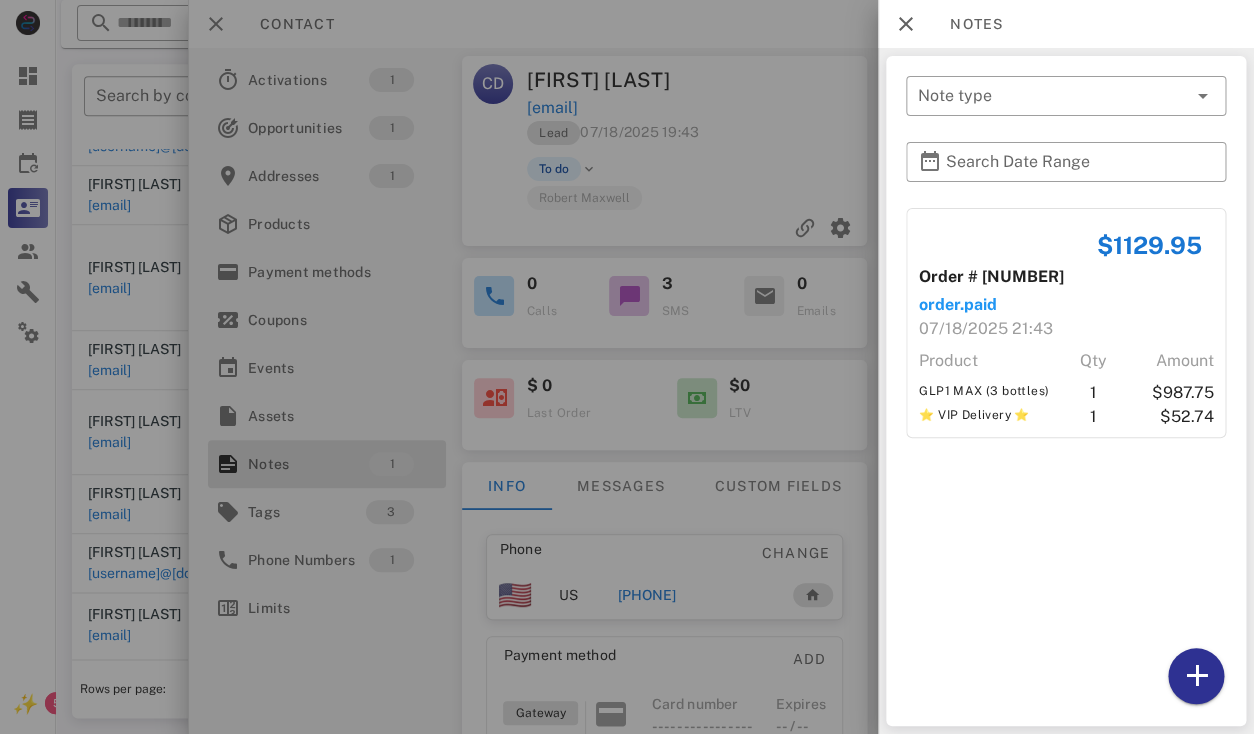 click at bounding box center [627, 367] 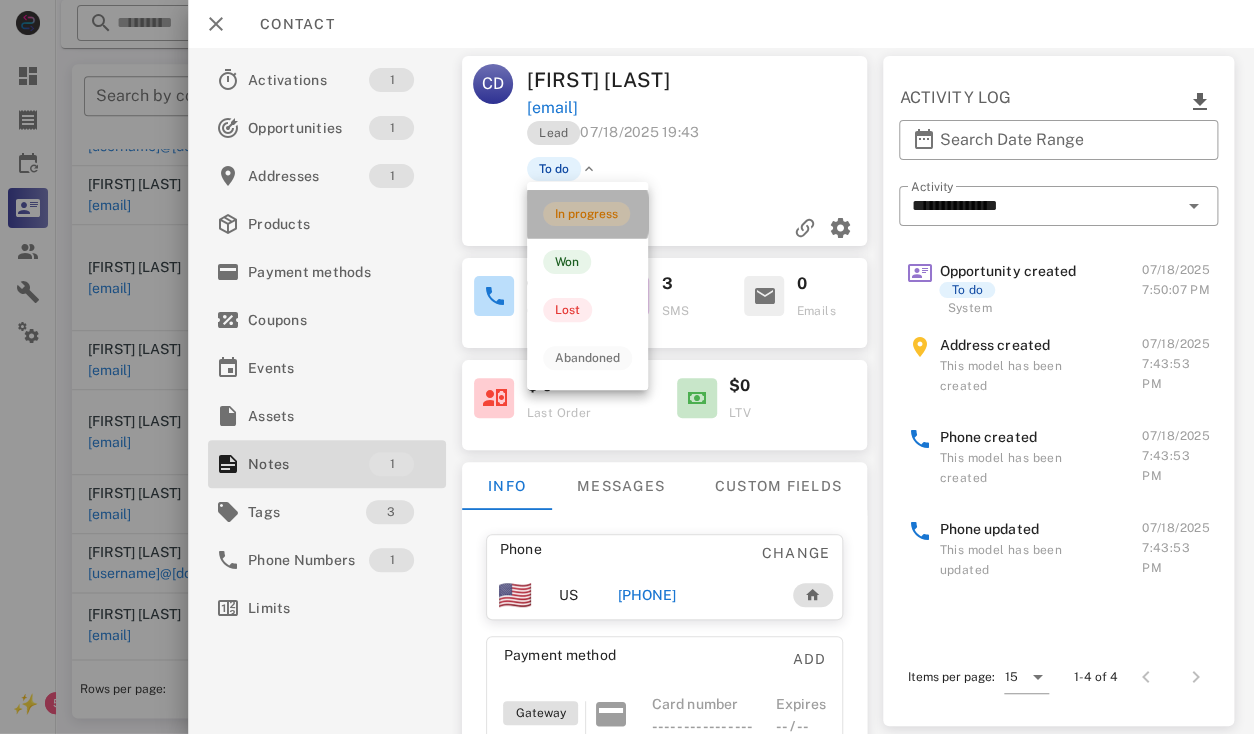 click on "In progress" at bounding box center [586, 214] 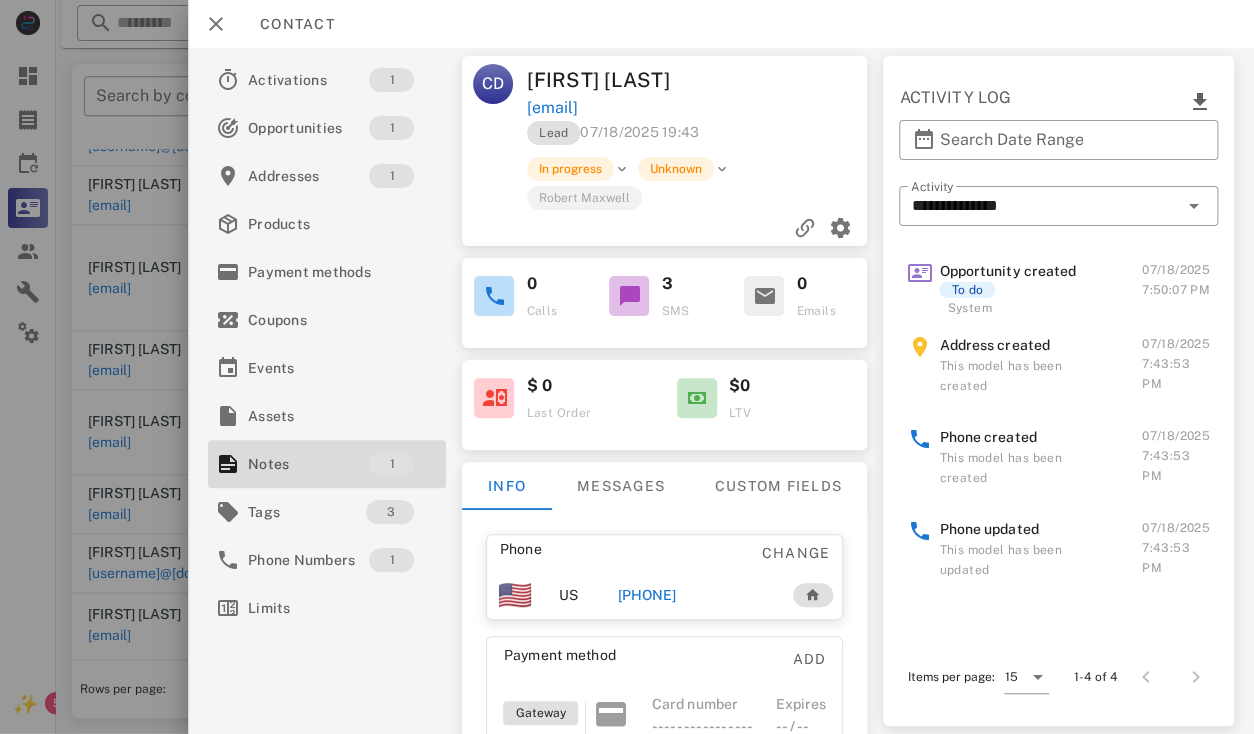 click on "carol darth" at bounding box center (613, 80) 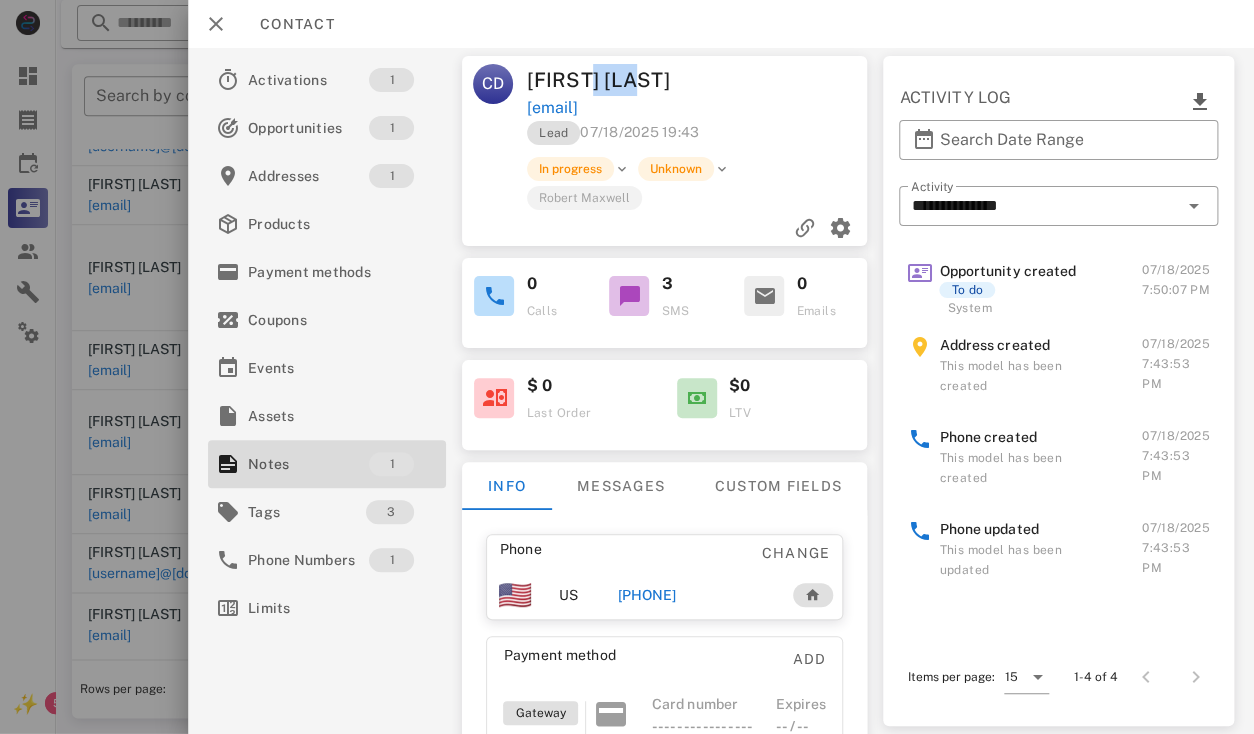click on "carol darth" at bounding box center (613, 80) 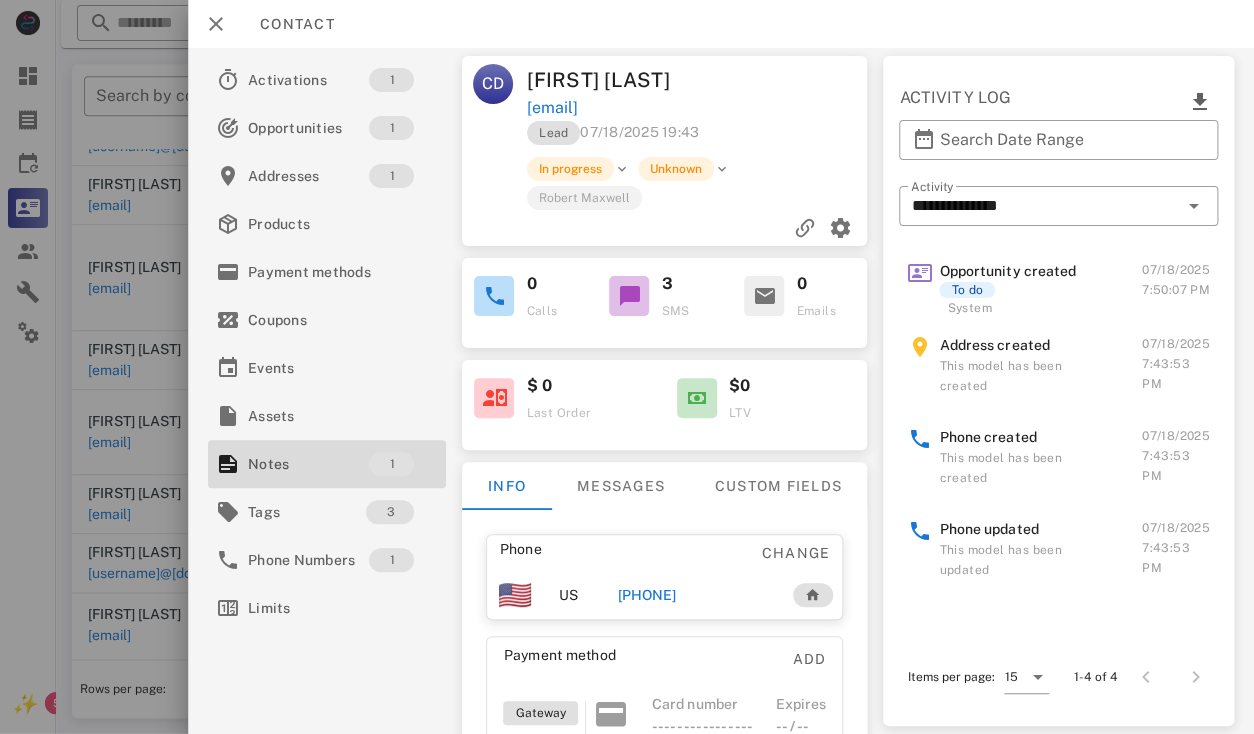 click on "carol darth" at bounding box center [613, 80] 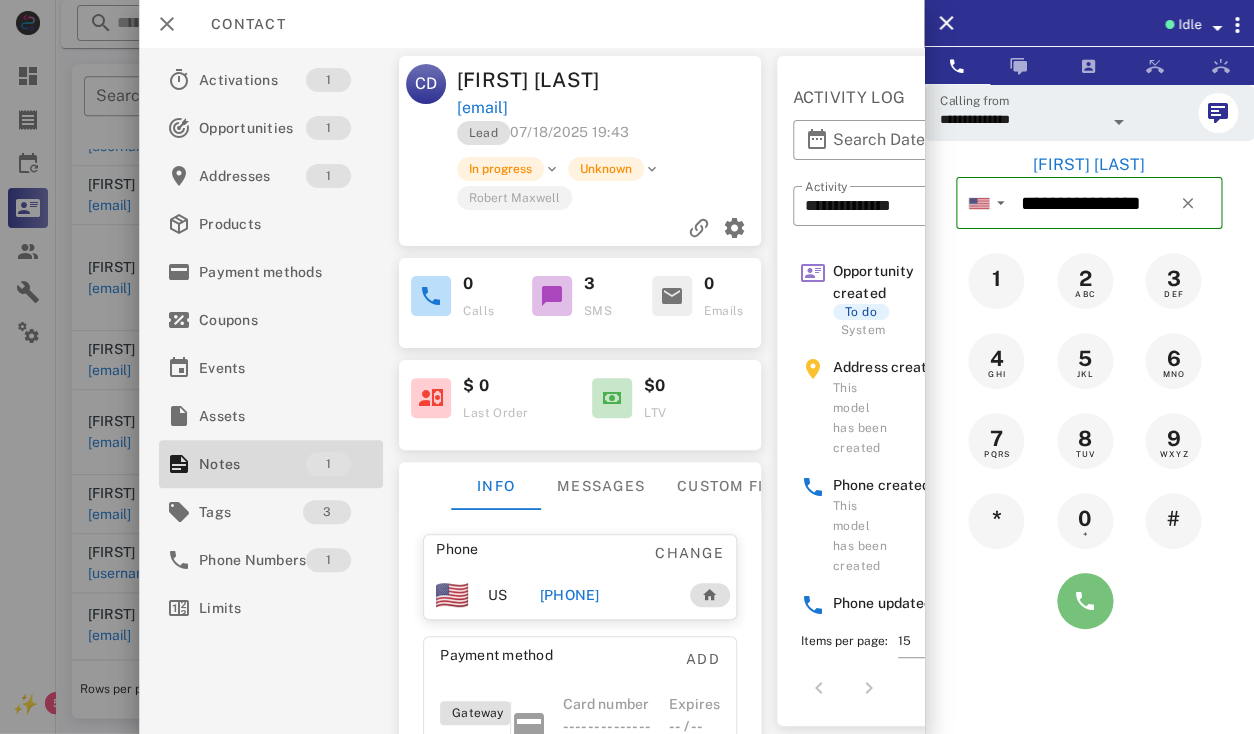 click at bounding box center (1085, 601) 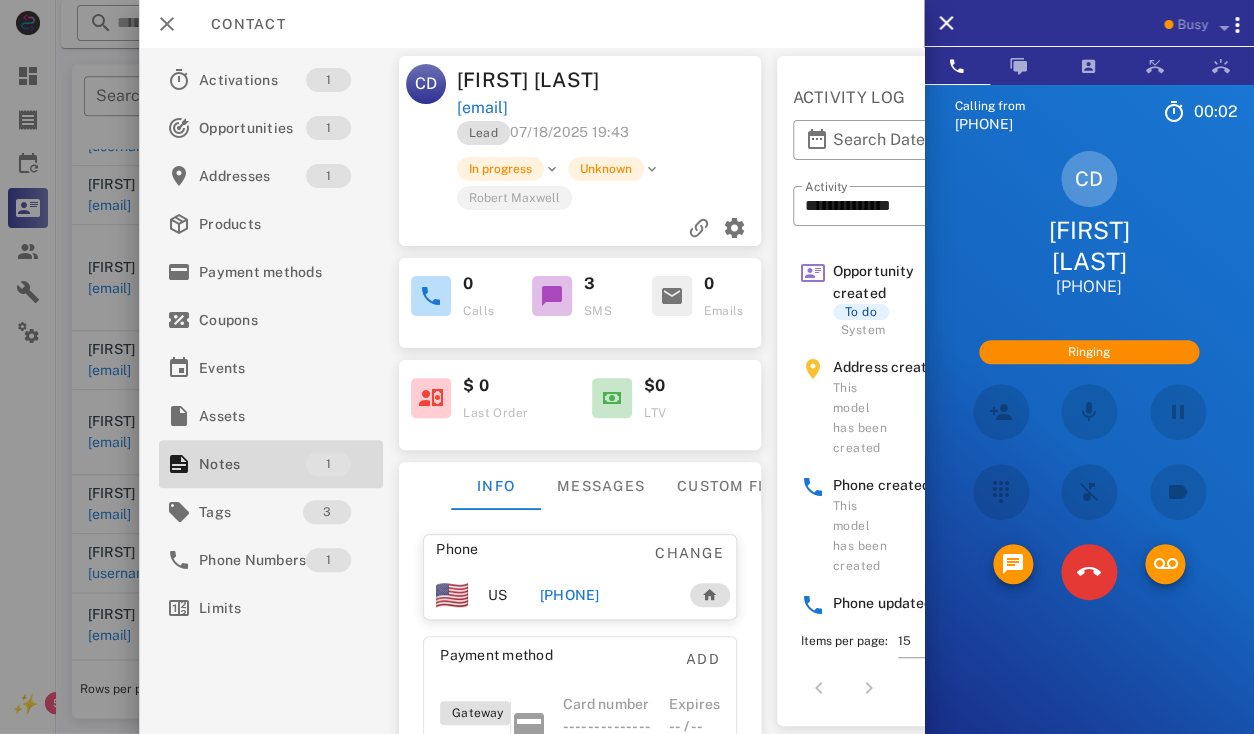 scroll, scrollTop: 642, scrollLeft: 0, axis: vertical 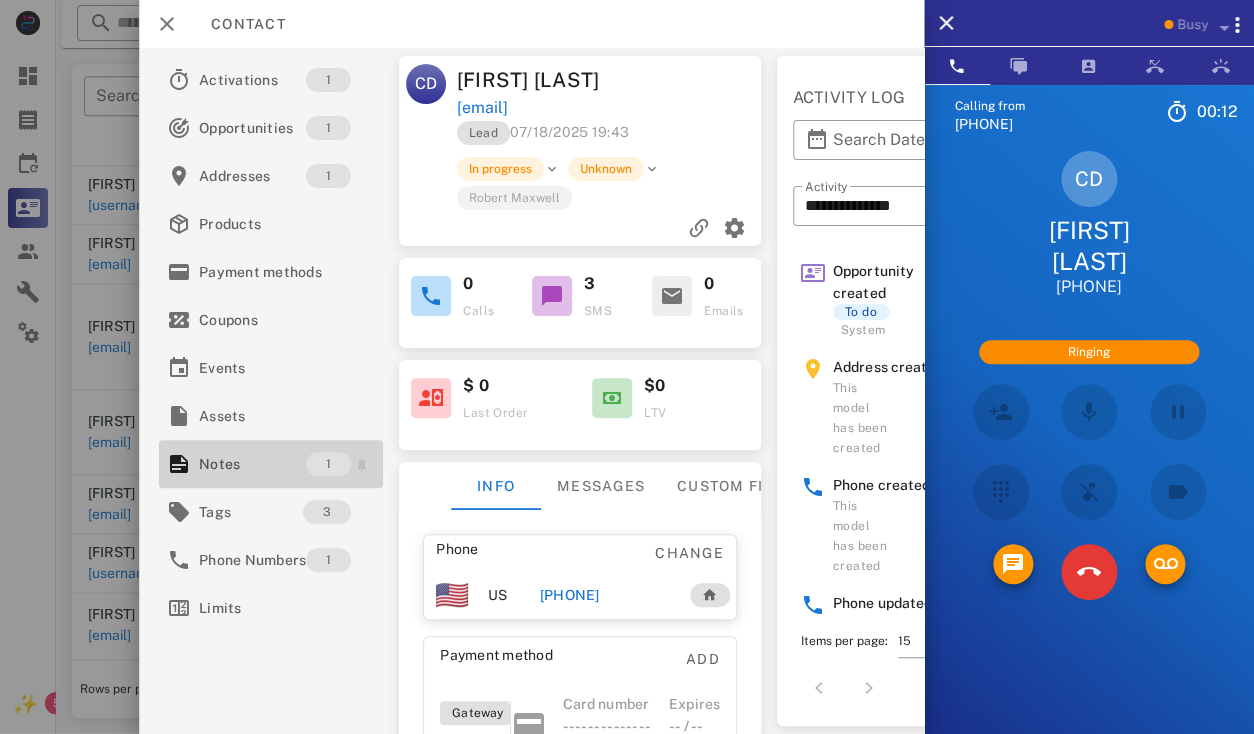 click on "Notes" at bounding box center [252, 464] 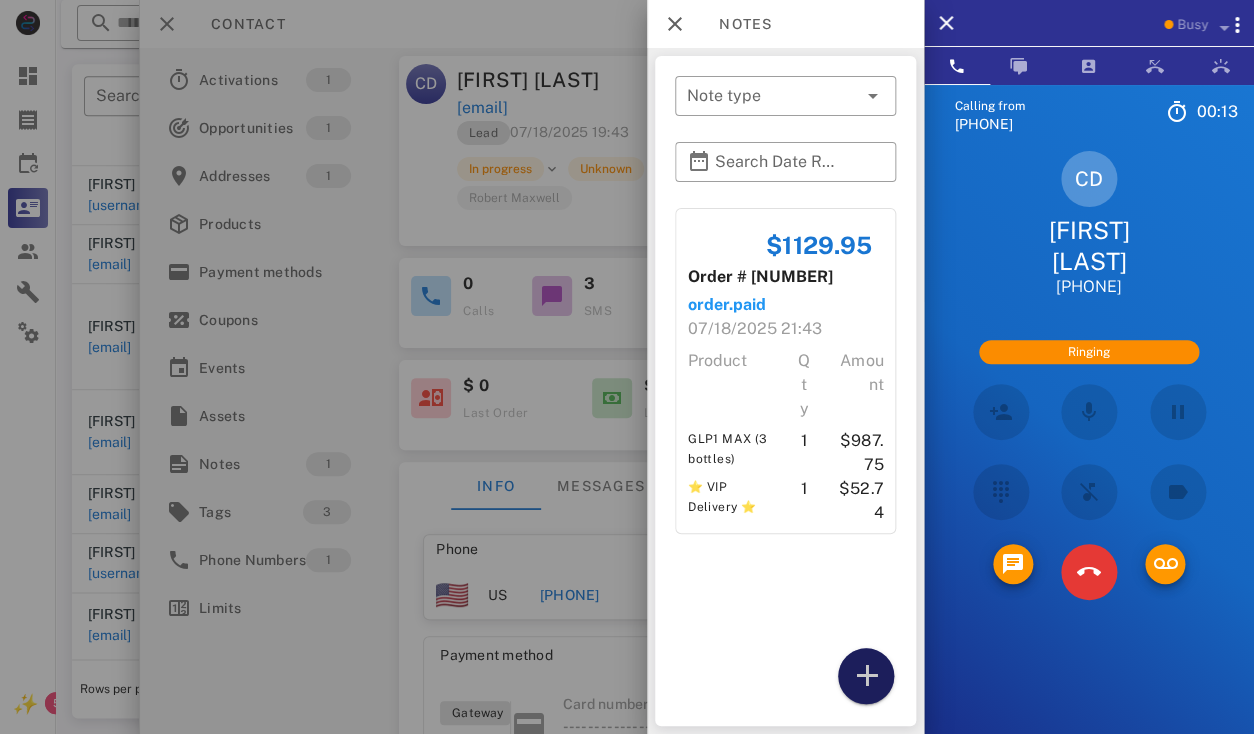 click at bounding box center (866, 676) 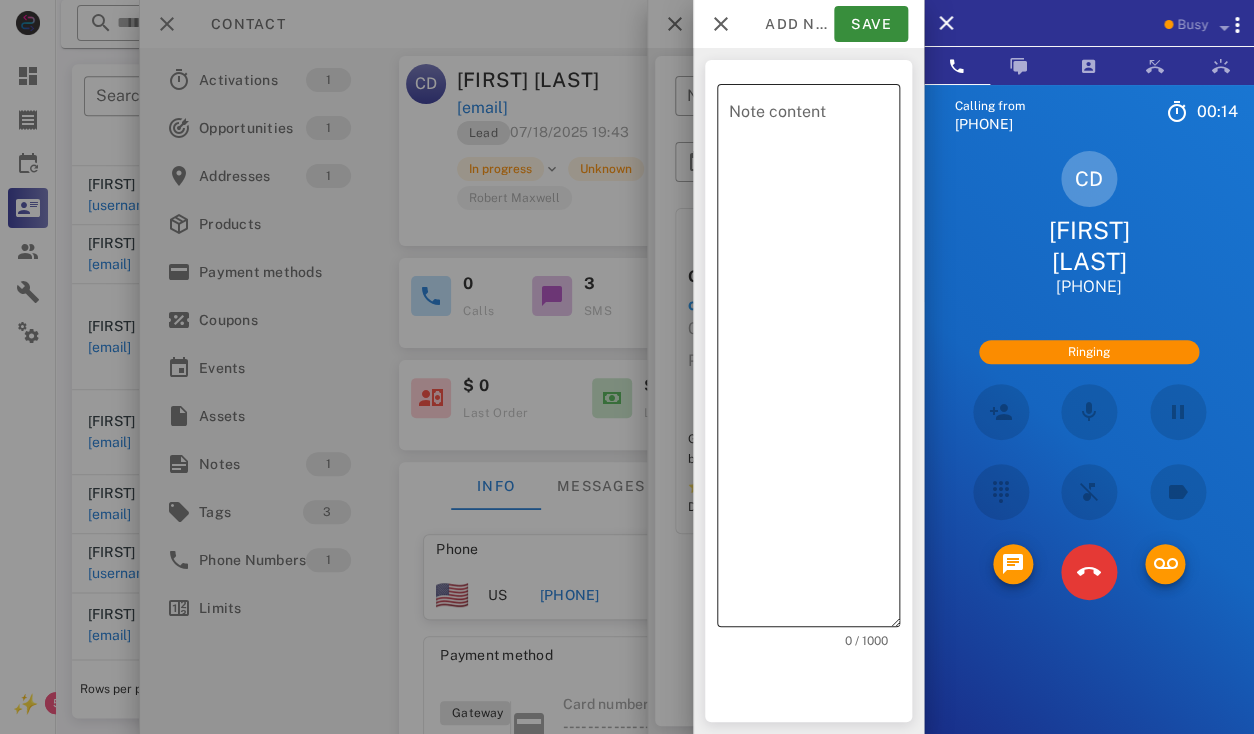 click on "Note content" at bounding box center (814, 360) 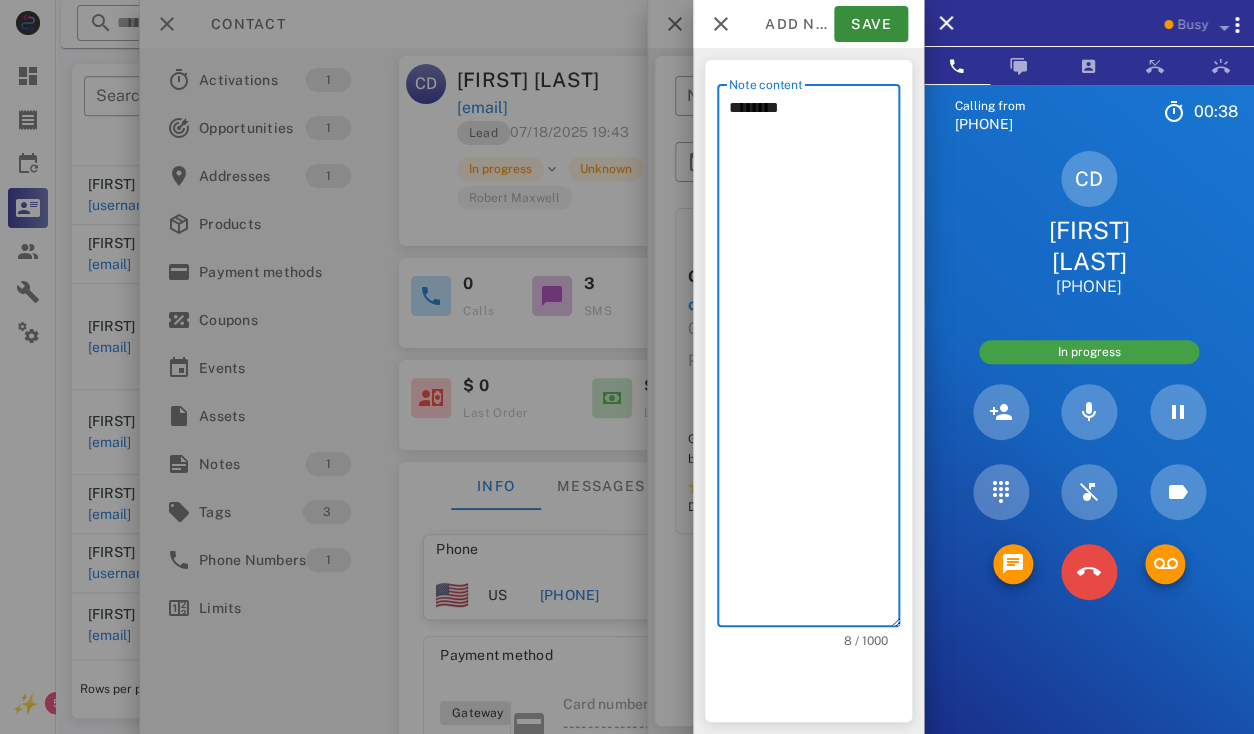 type on "********" 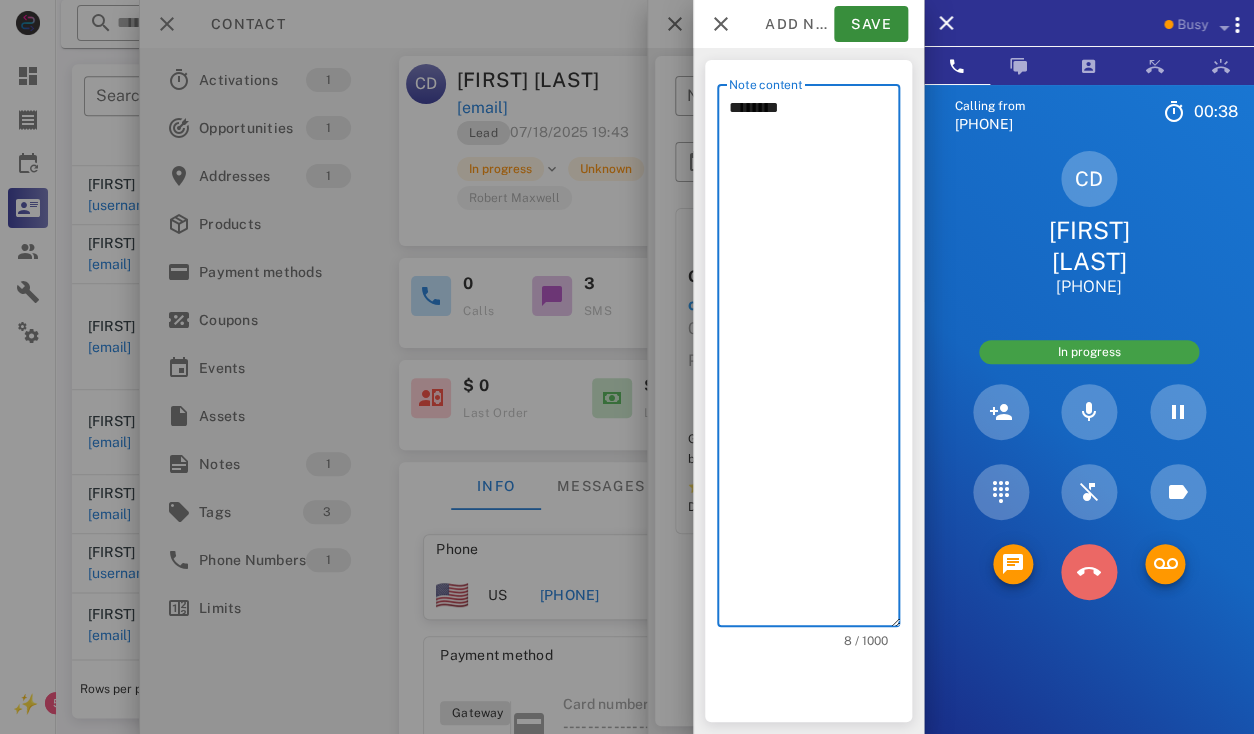 click at bounding box center [1089, 572] 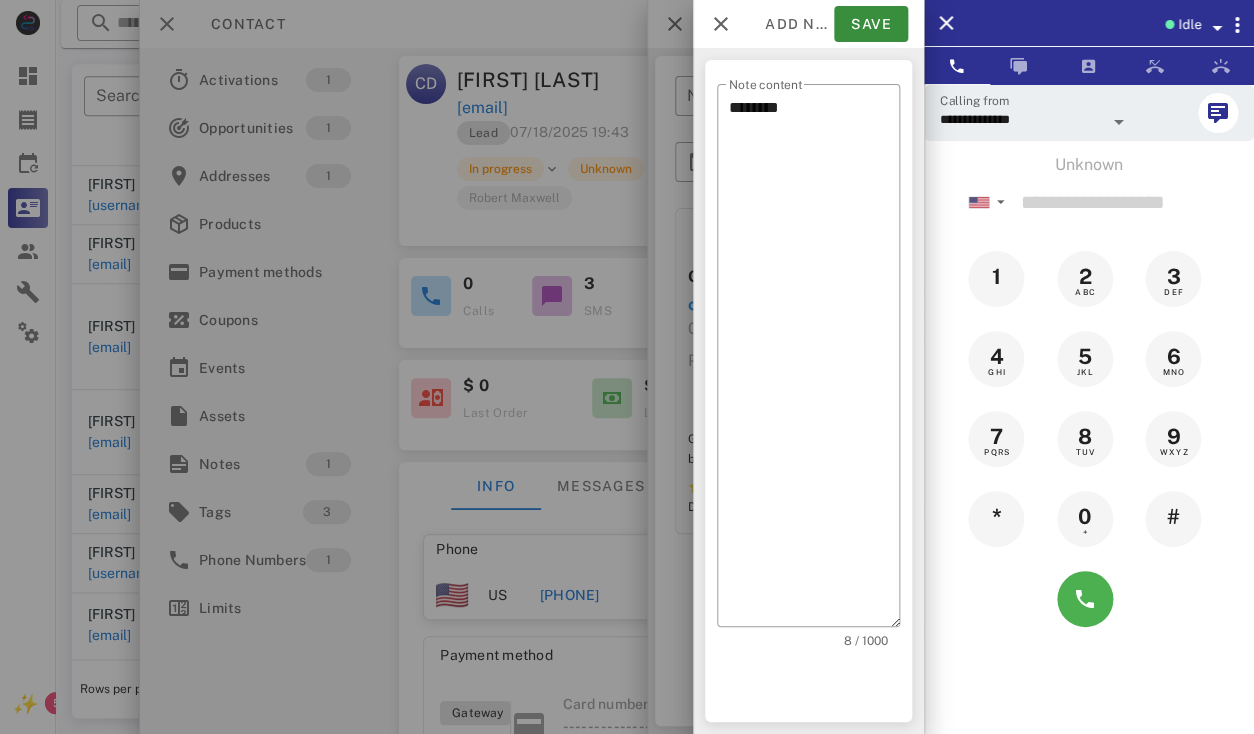 click at bounding box center [627, 367] 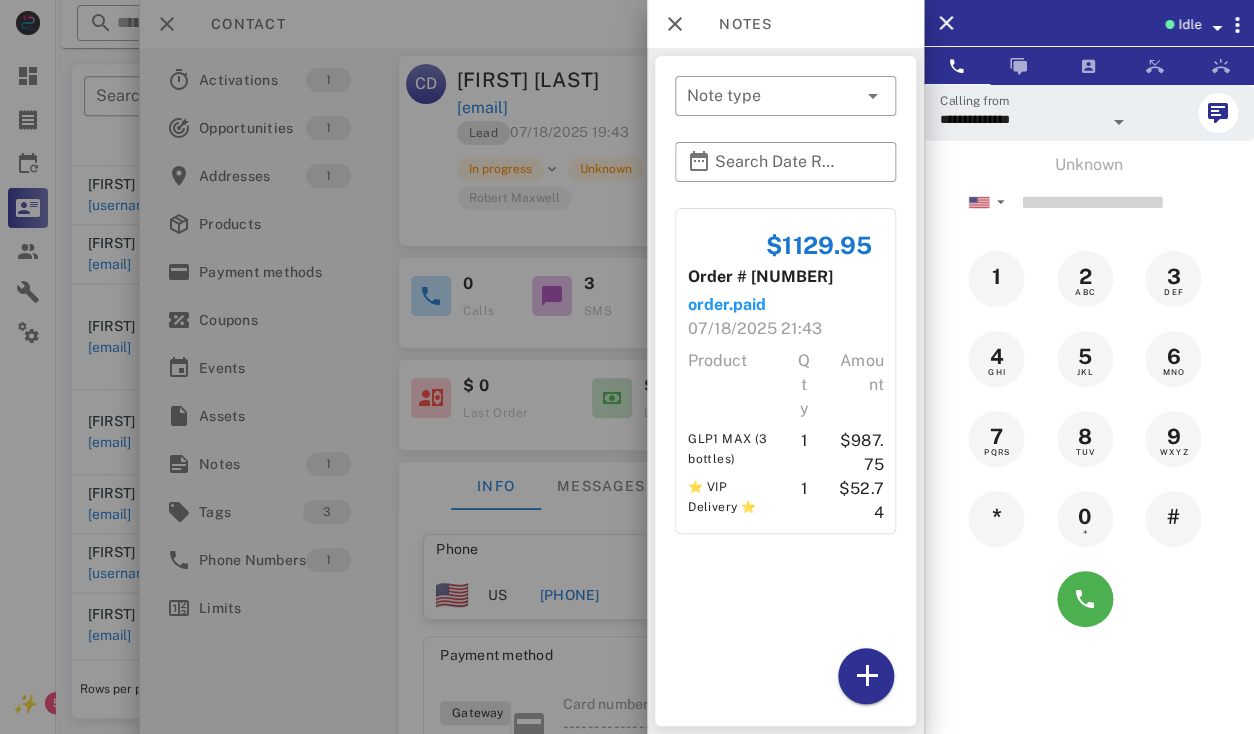 click at bounding box center (627, 367) 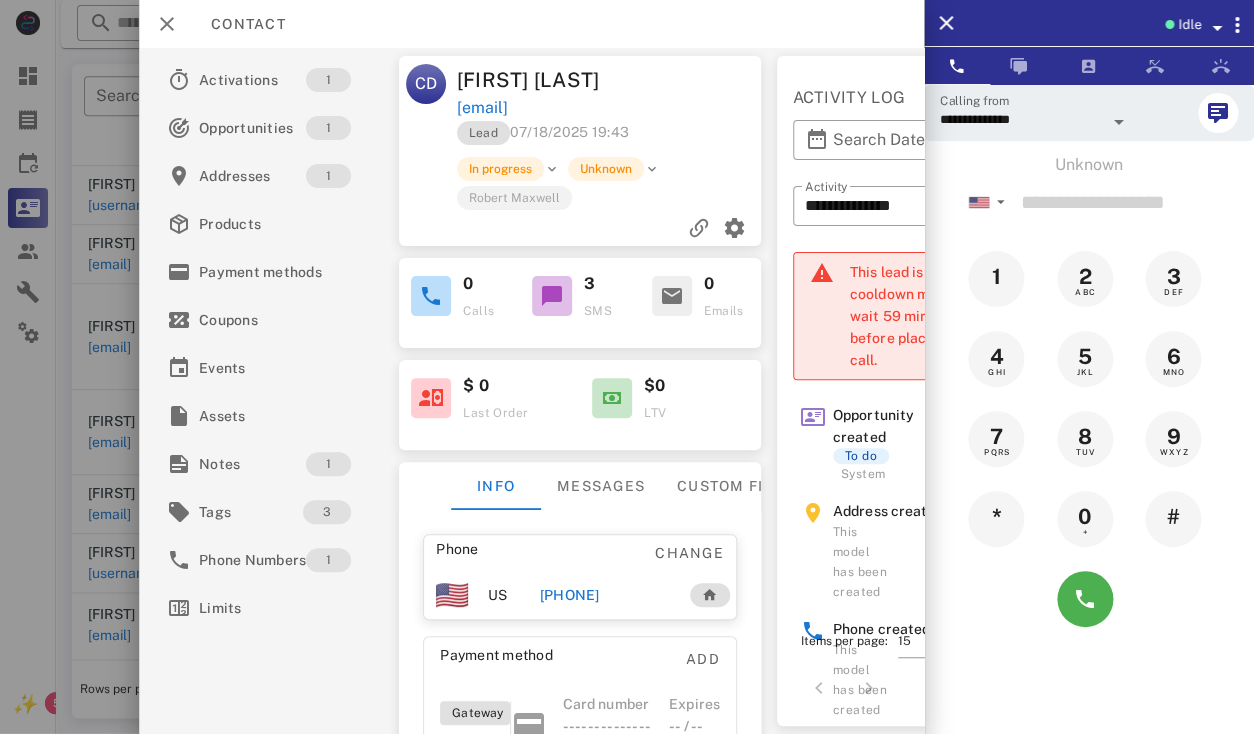 click on "+14804904511" at bounding box center (569, 595) 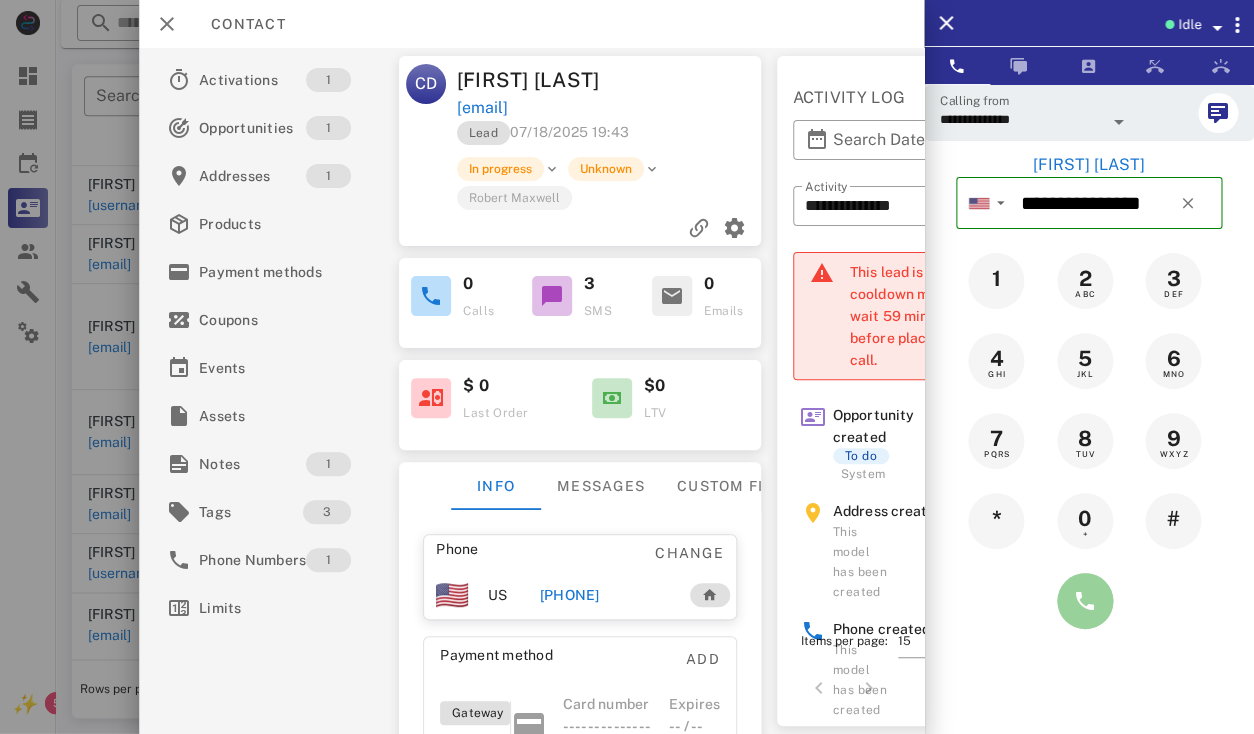 click at bounding box center [1085, 601] 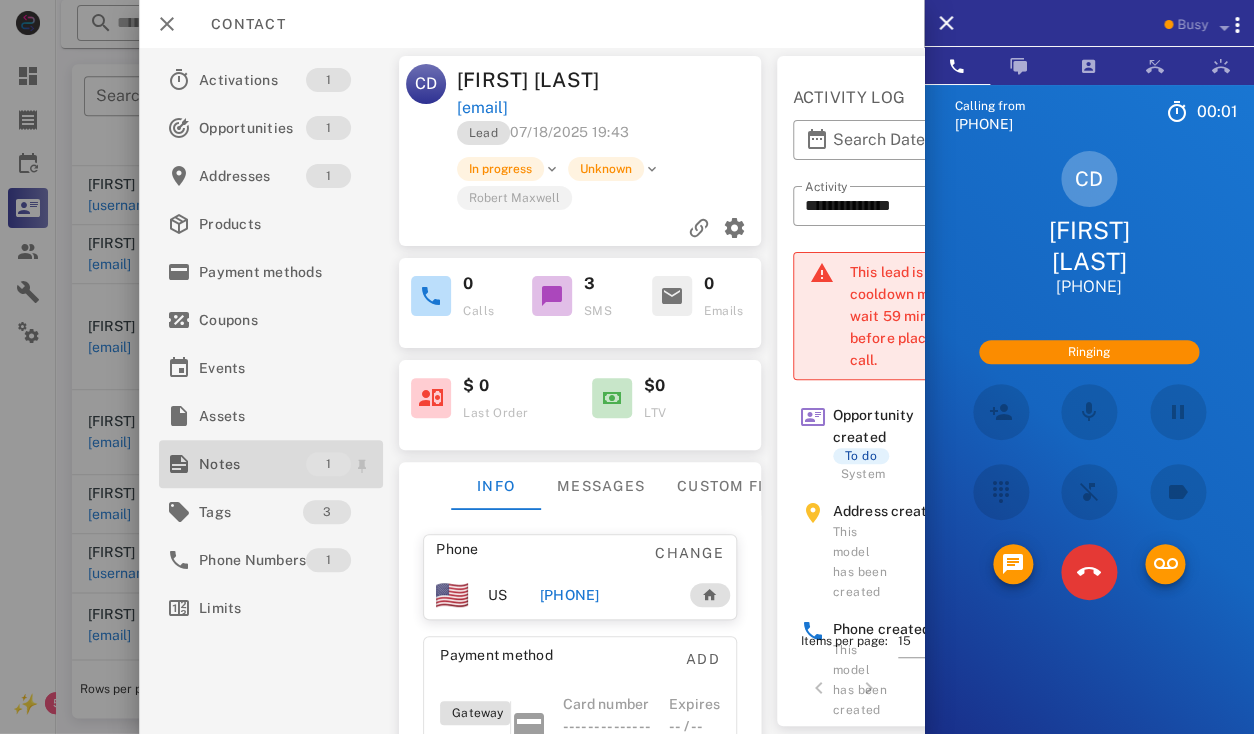 click on "Notes" at bounding box center [252, 464] 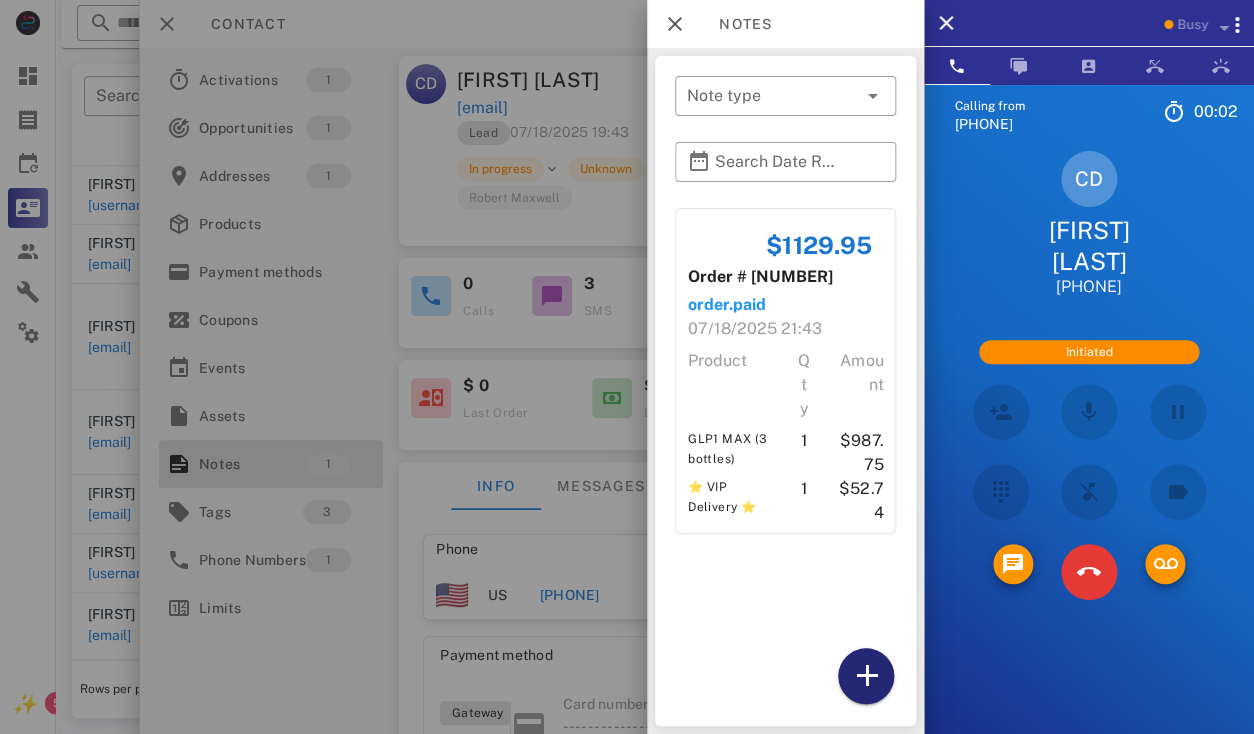 click at bounding box center [866, 676] 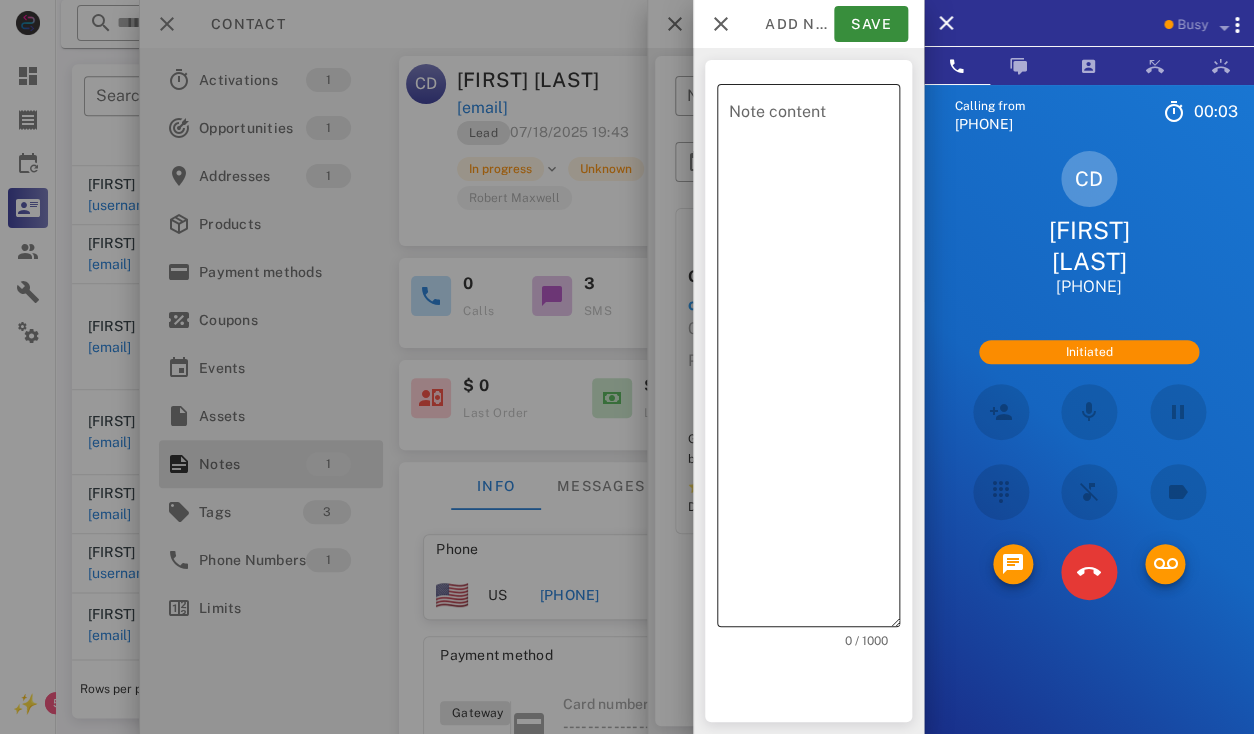 click on "Note content" at bounding box center [814, 360] 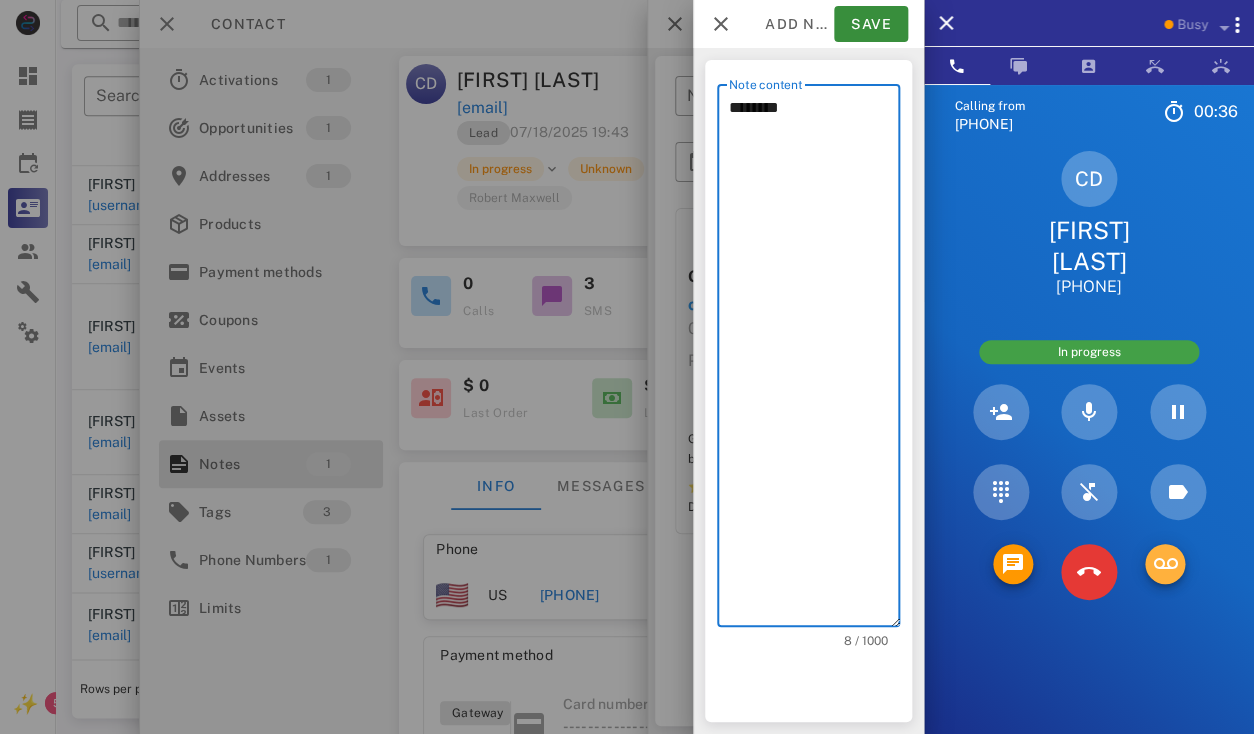 click at bounding box center [1165, 564] 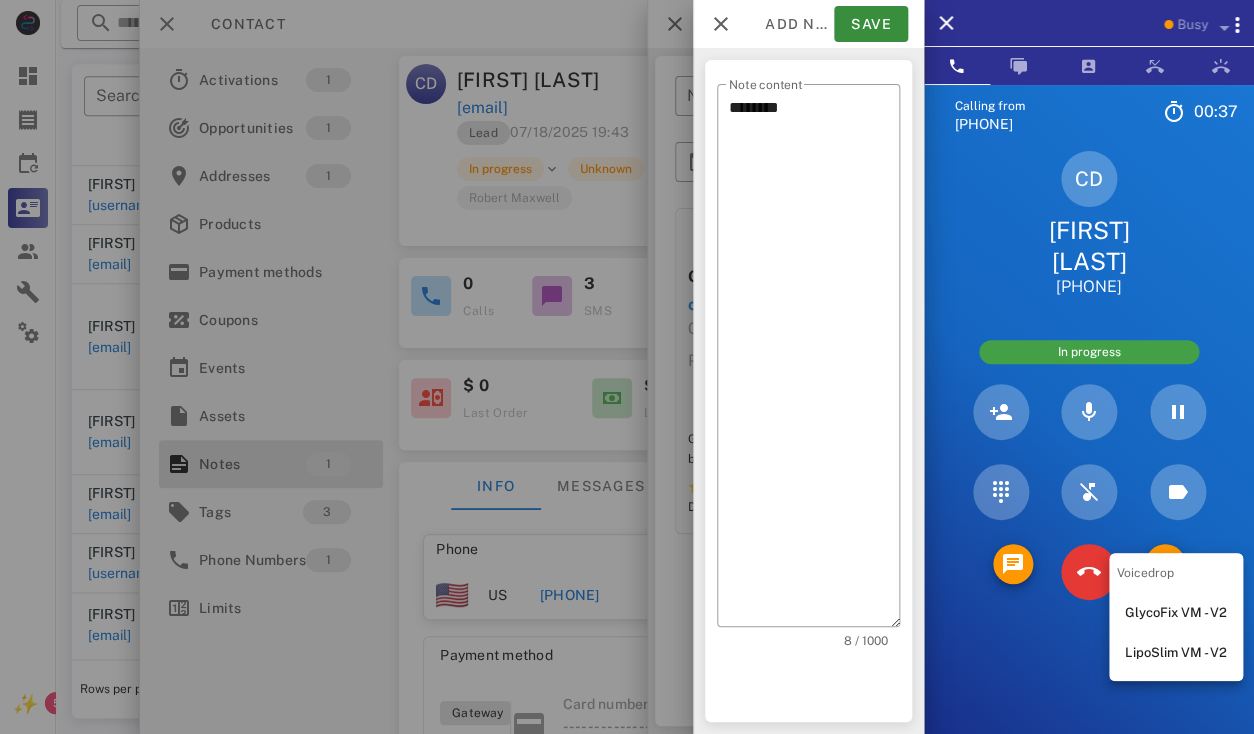 click on "GlycoFix VM - V2" at bounding box center (1176, 613) 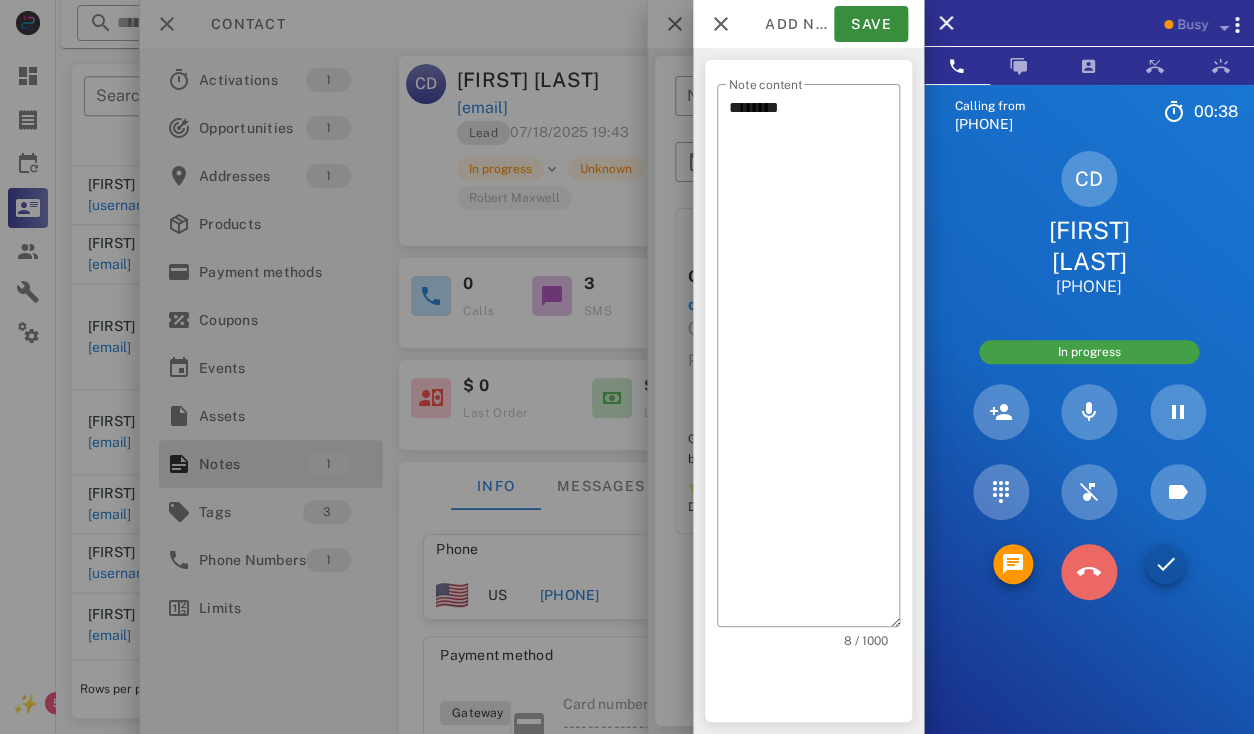 click at bounding box center (1089, 572) 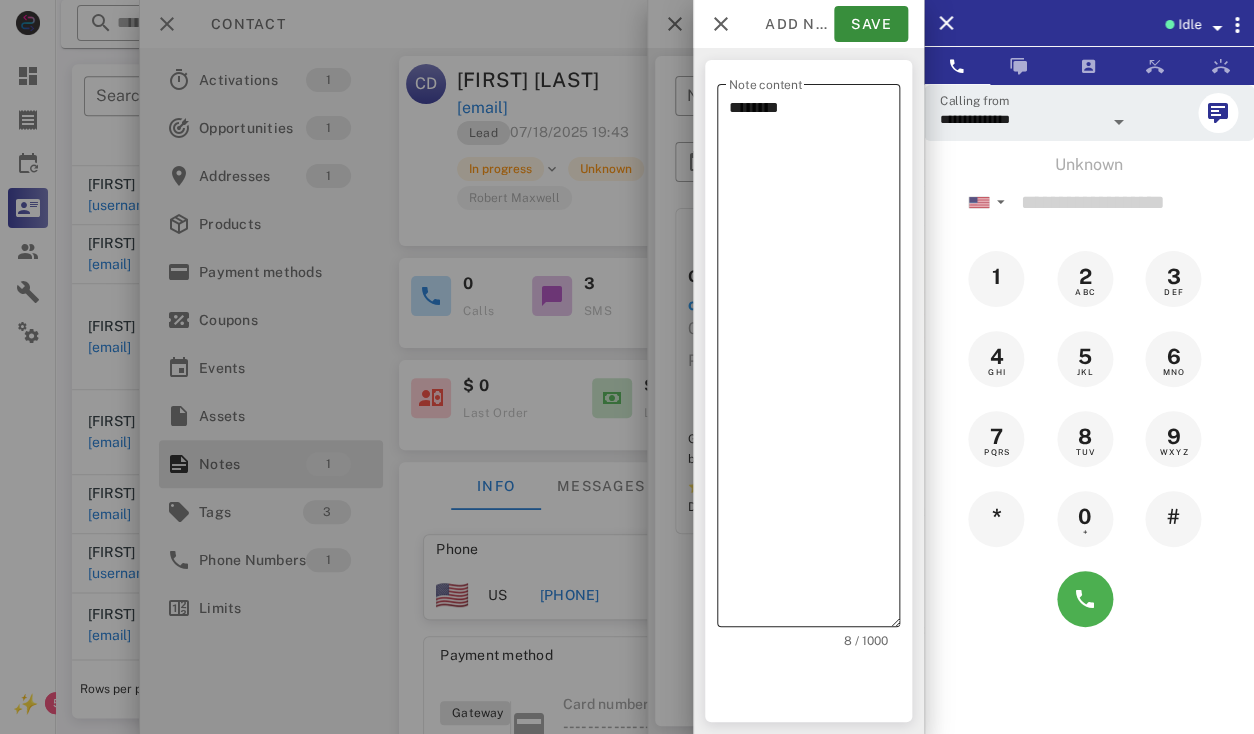 click on "********" at bounding box center (814, 360) 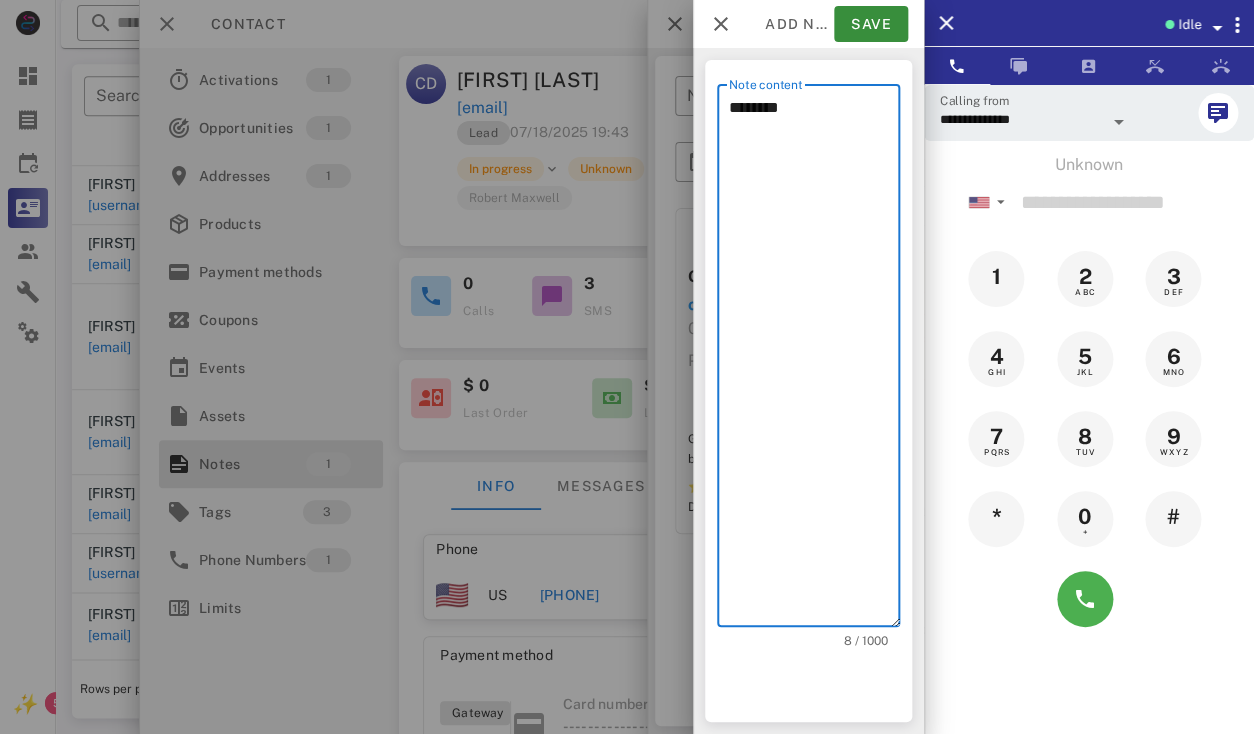 click on "********" at bounding box center (814, 360) 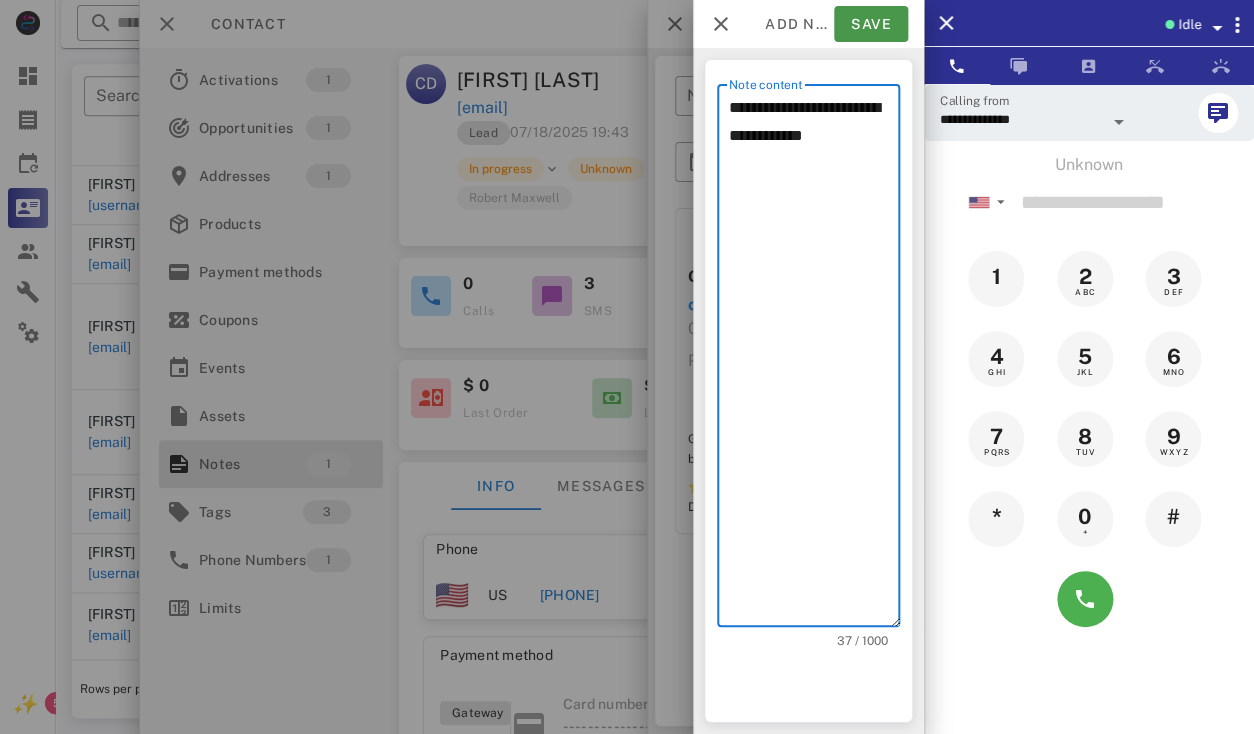 type on "**********" 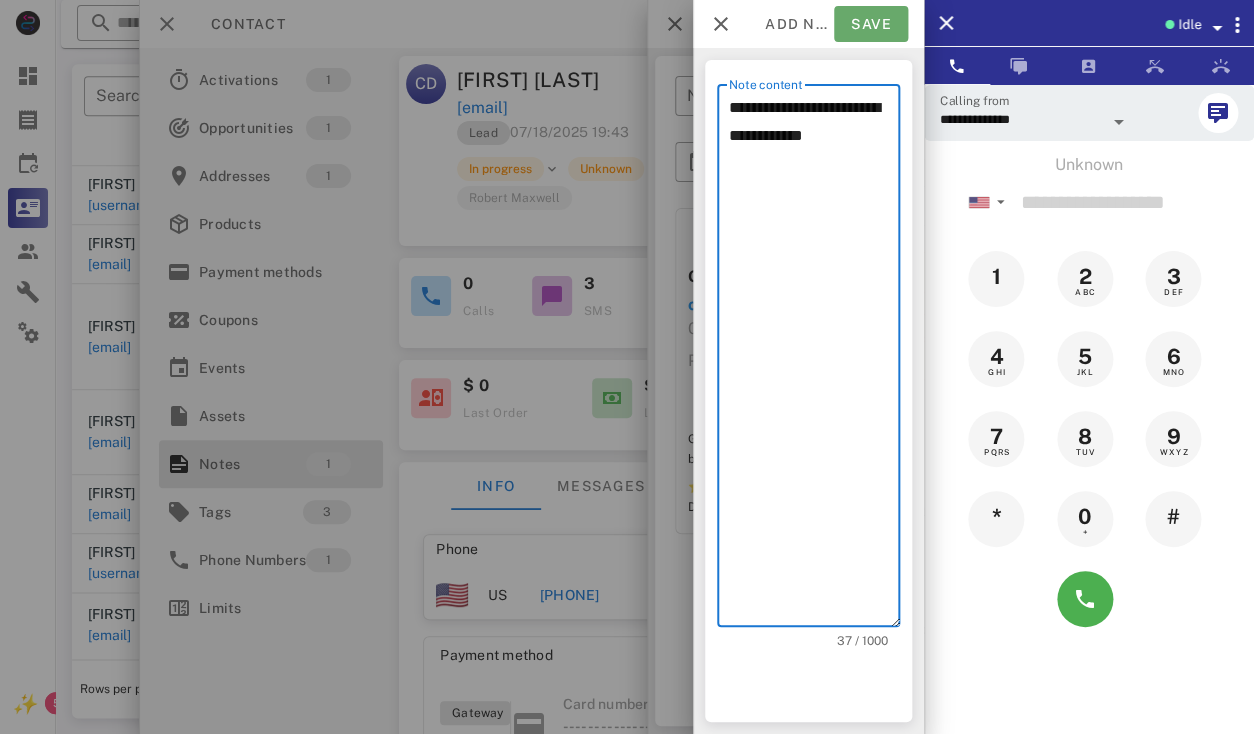 click on "Save" at bounding box center [871, 24] 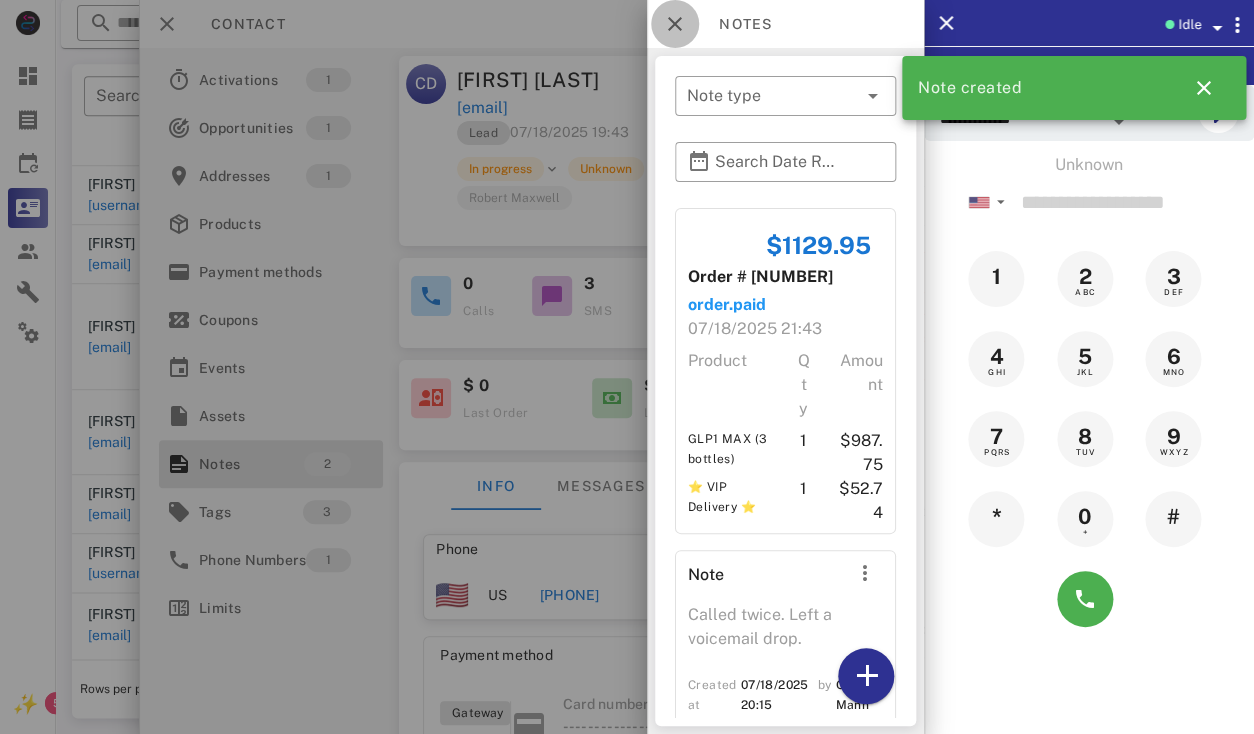 click at bounding box center (675, 24) 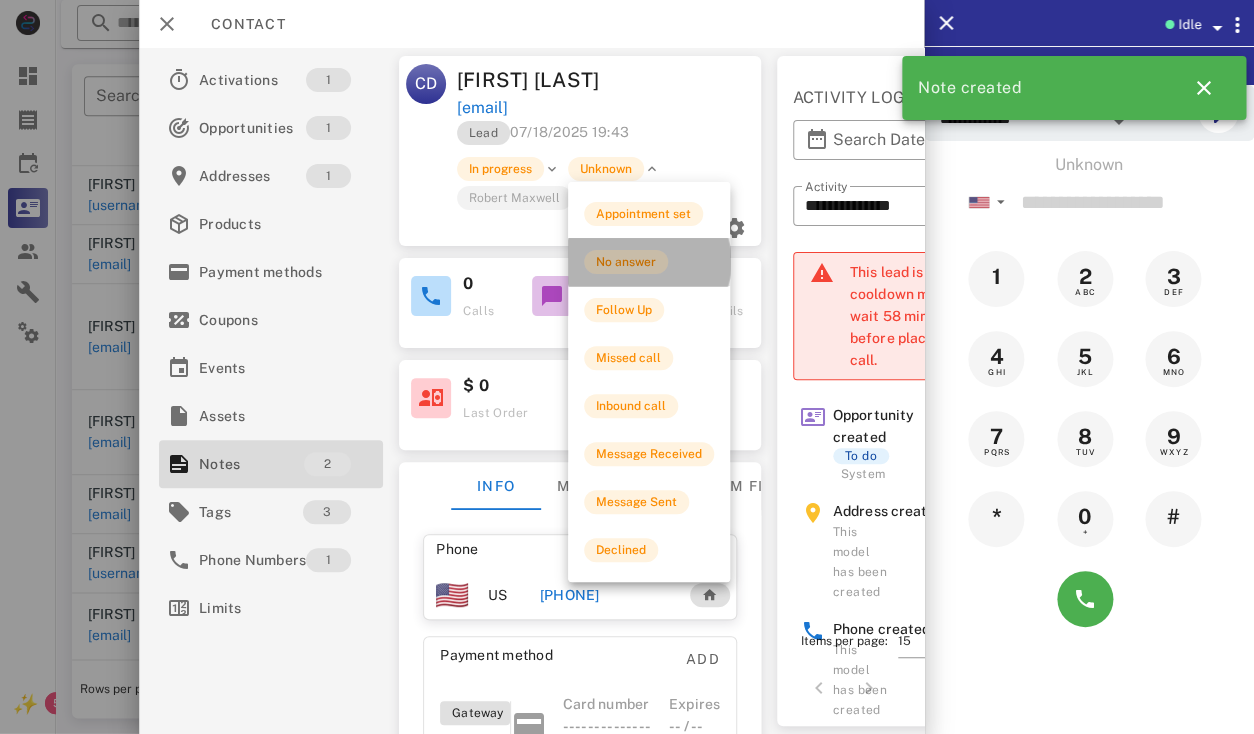 click on "No answer" at bounding box center (626, 262) 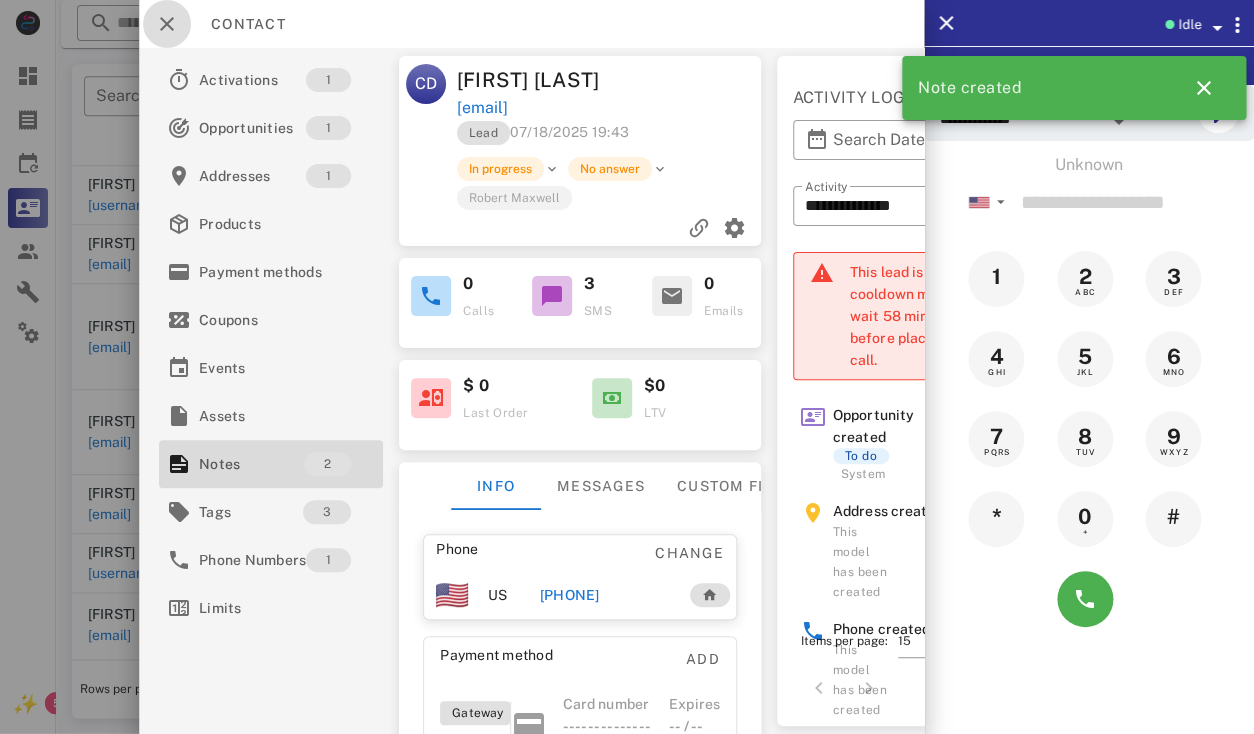 click at bounding box center (167, 24) 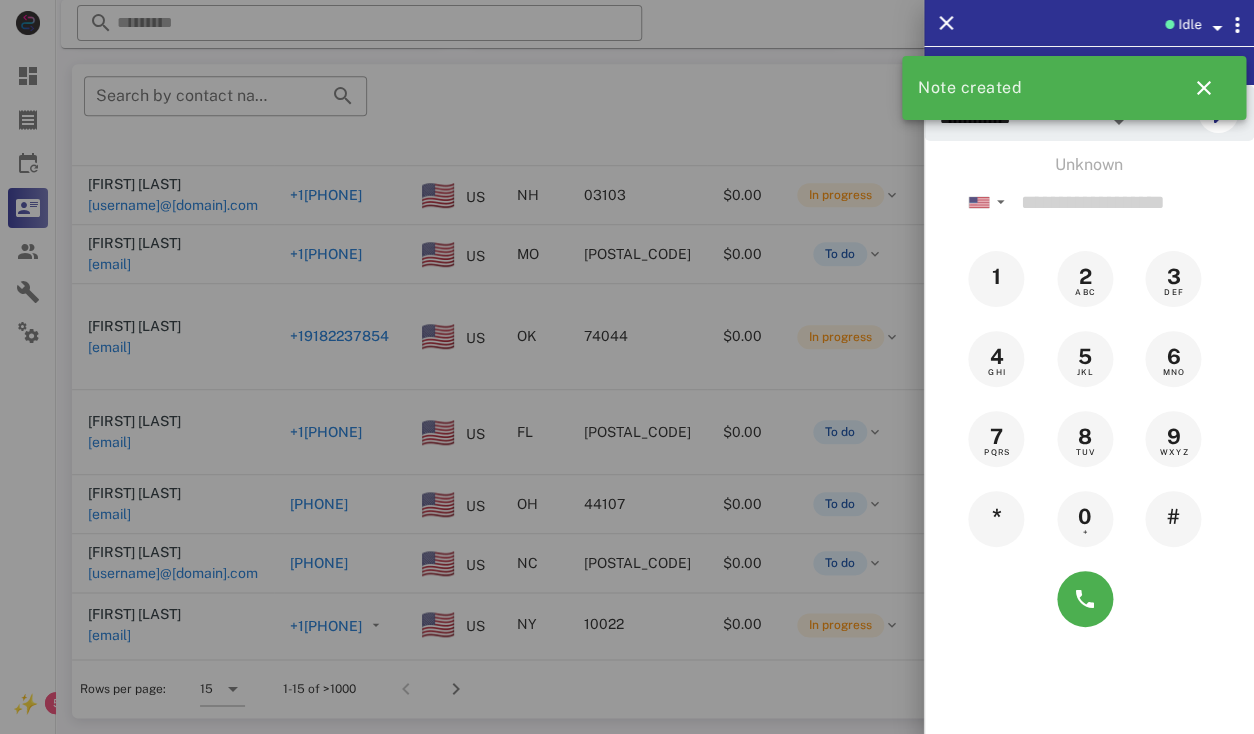 click at bounding box center [627, 367] 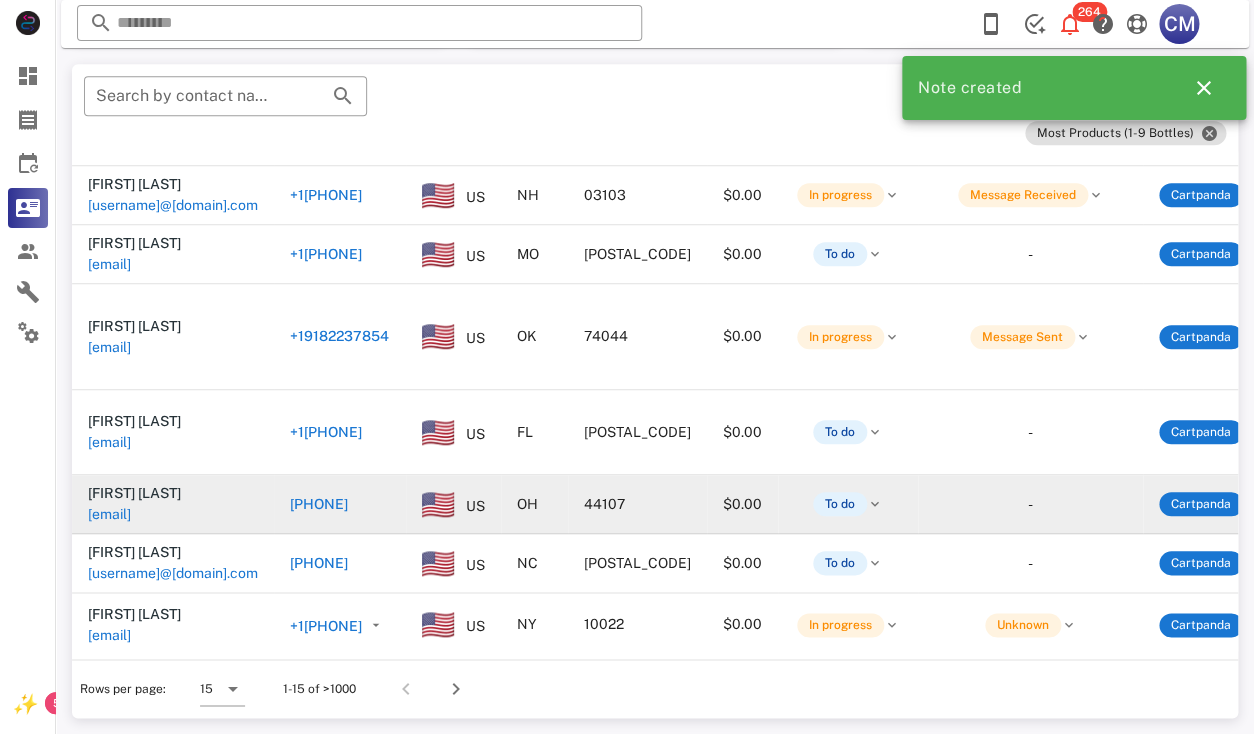 click on "[EMAIL]" at bounding box center [109, 514] 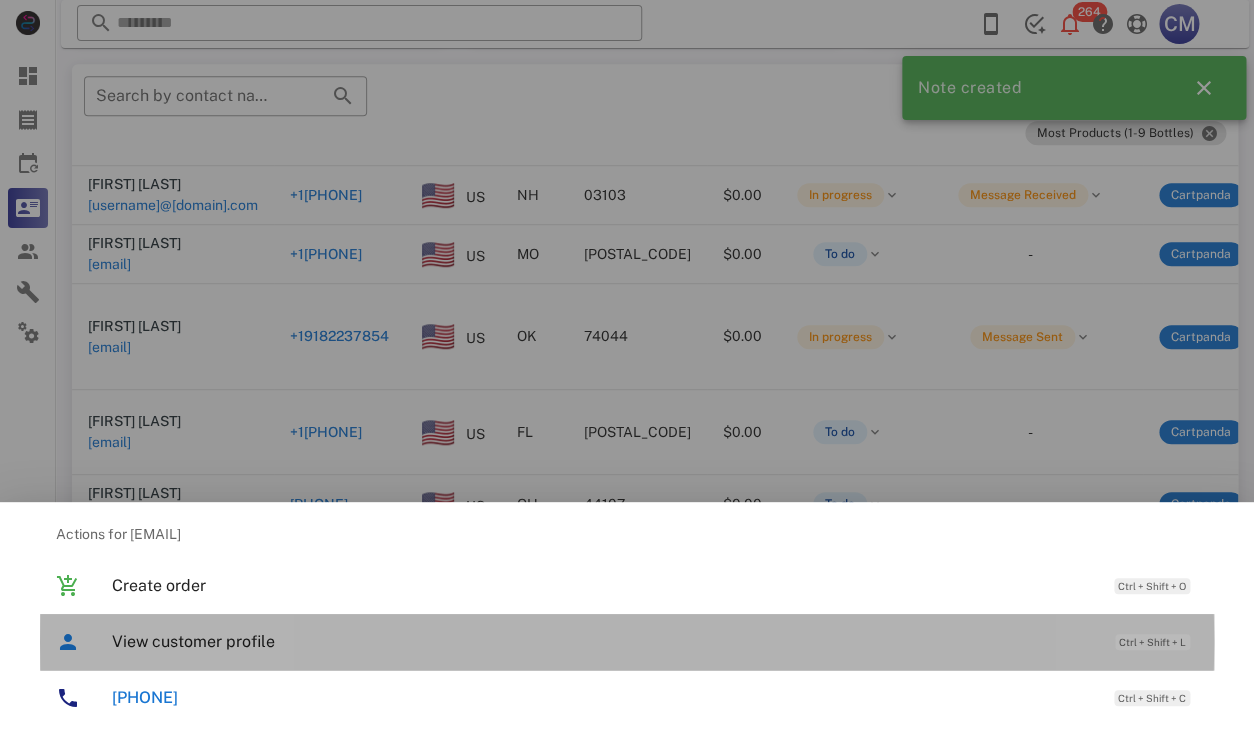 click on "View customer profile Ctrl + Shift + L" at bounding box center [655, 641] 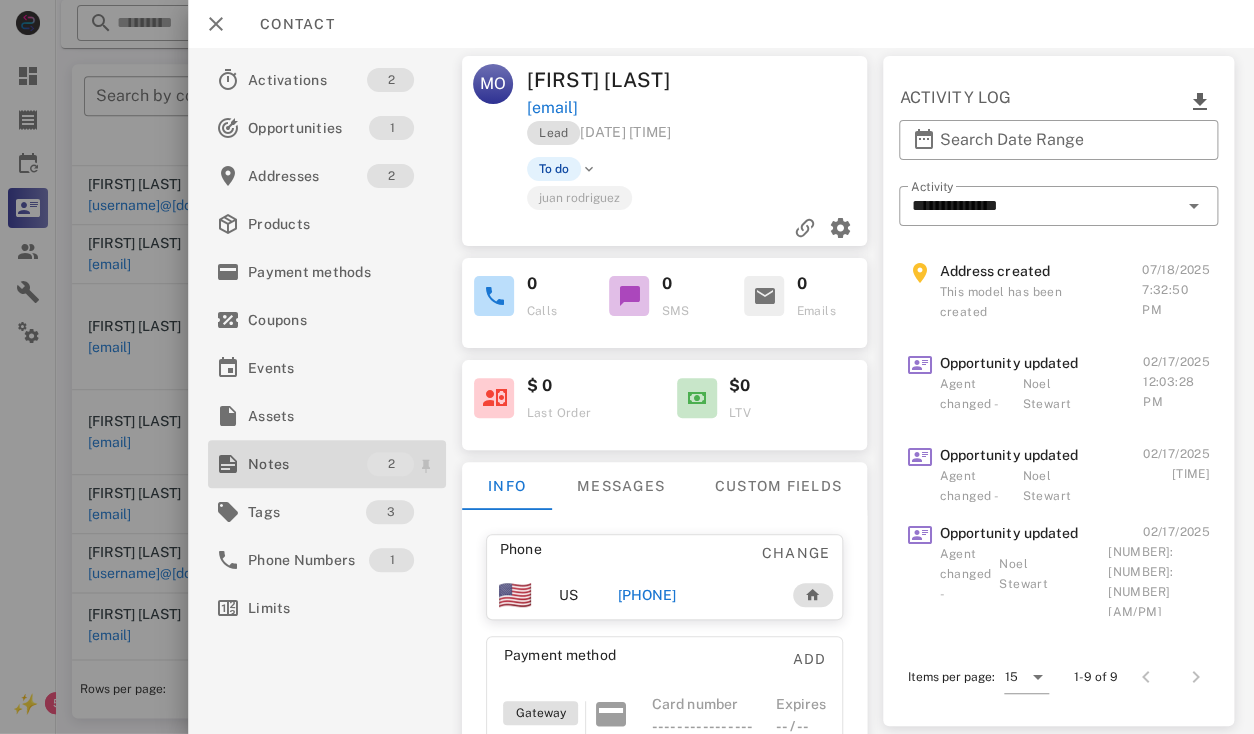 click on "Notes" at bounding box center [307, 464] 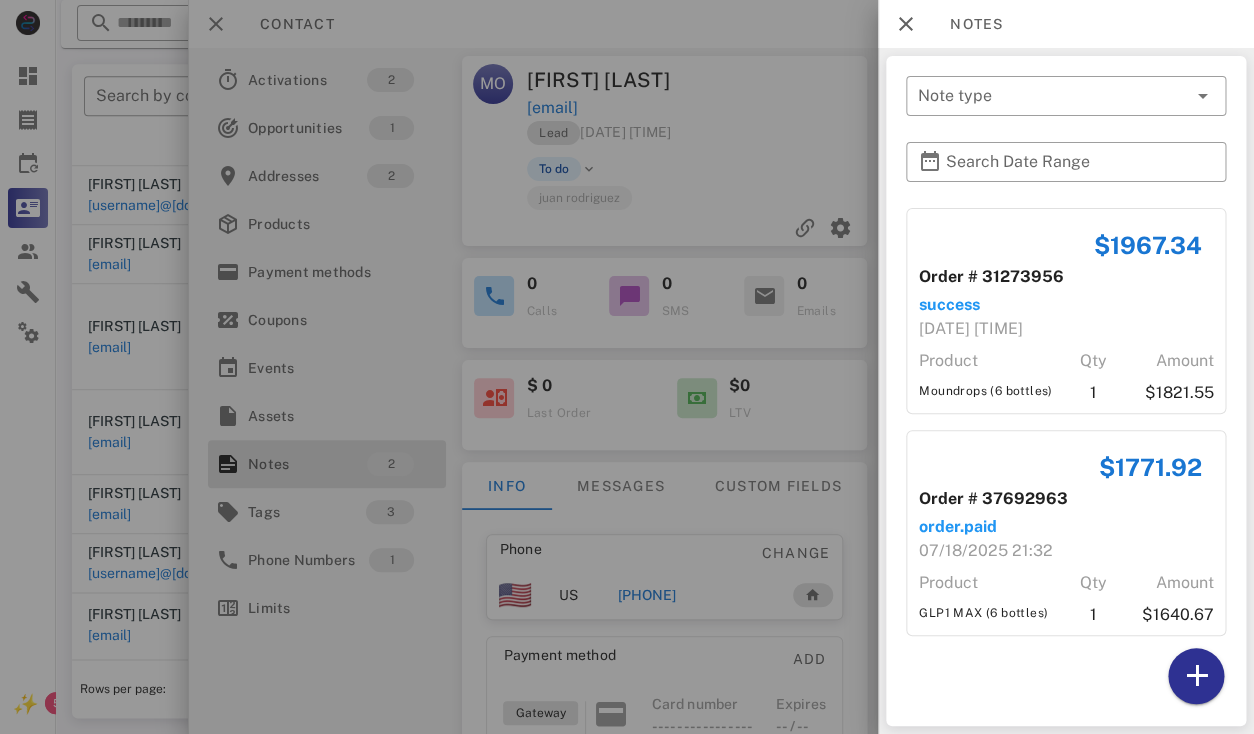 click at bounding box center [627, 367] 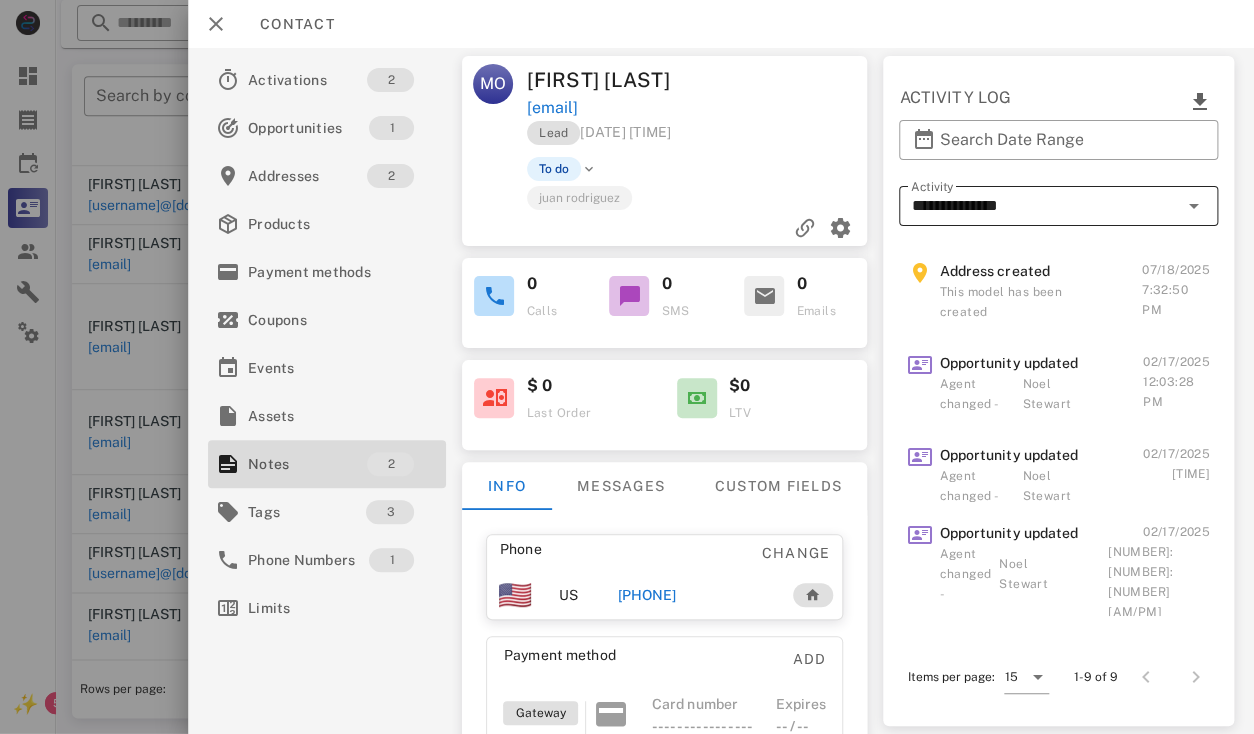 click on "**********" at bounding box center (1044, 206) 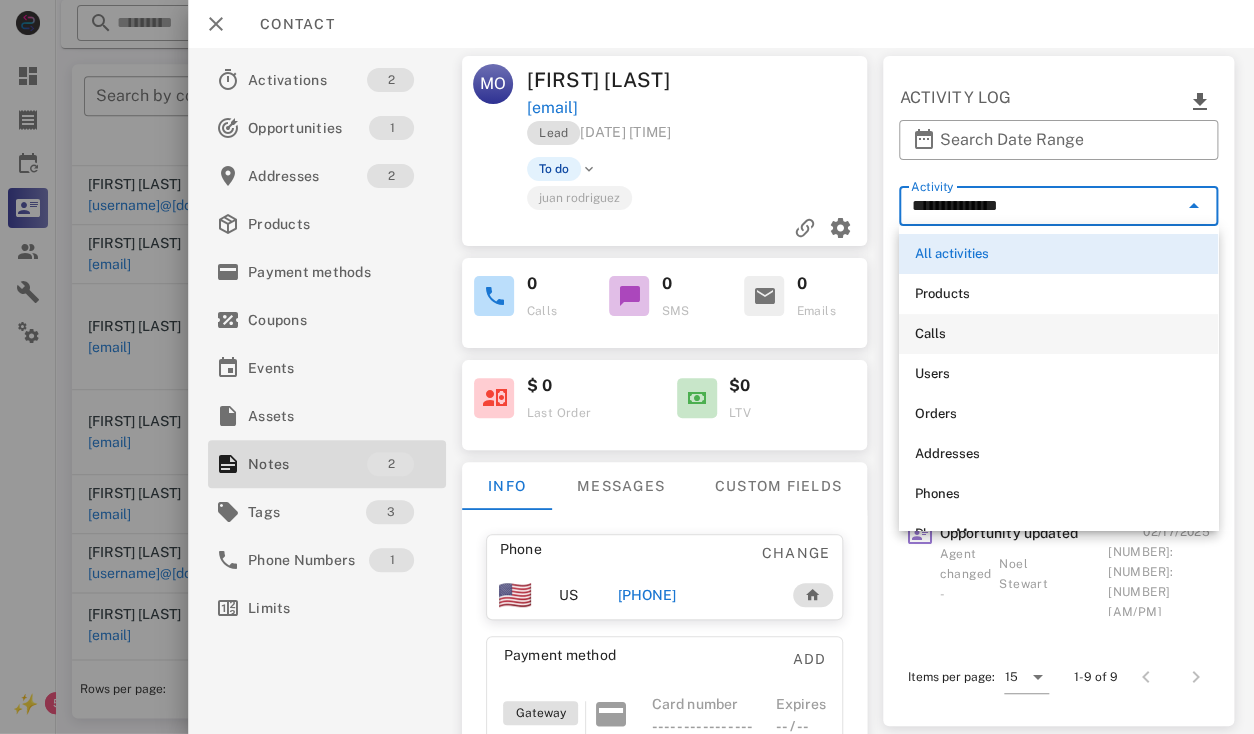 click on "Calls" at bounding box center [1058, 334] 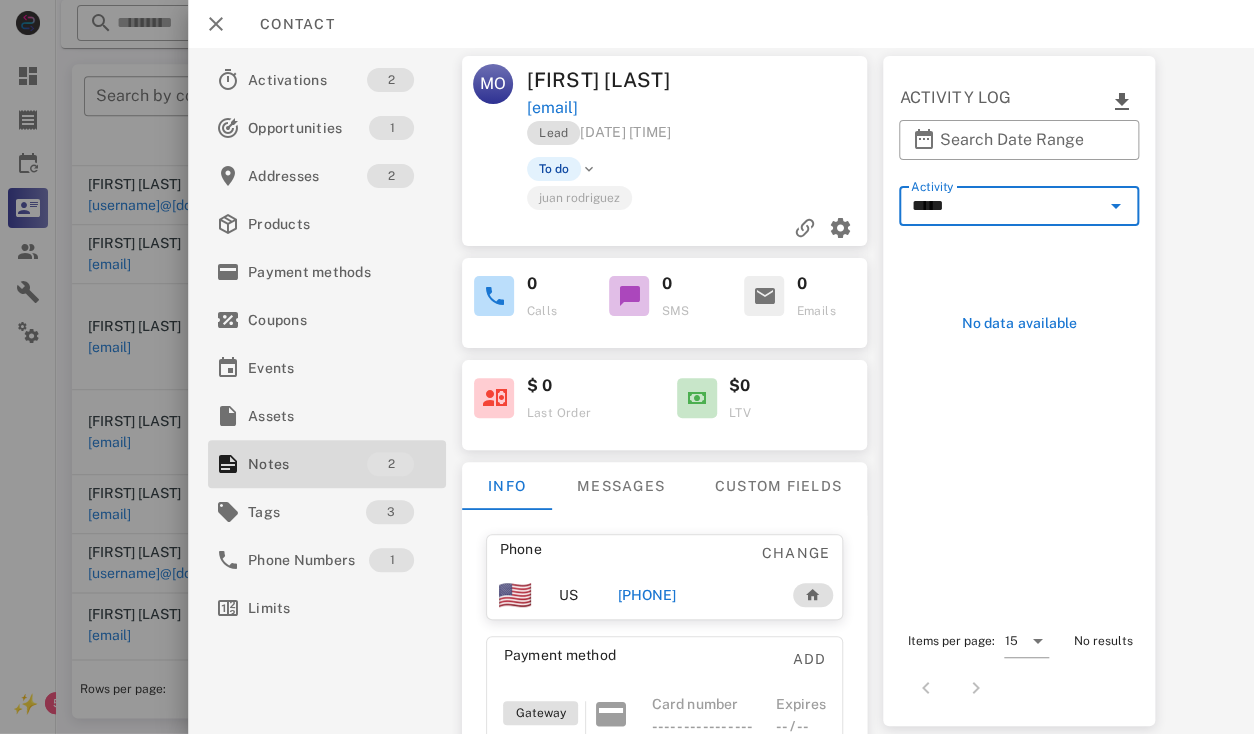 click on "*****" at bounding box center [1005, 206] 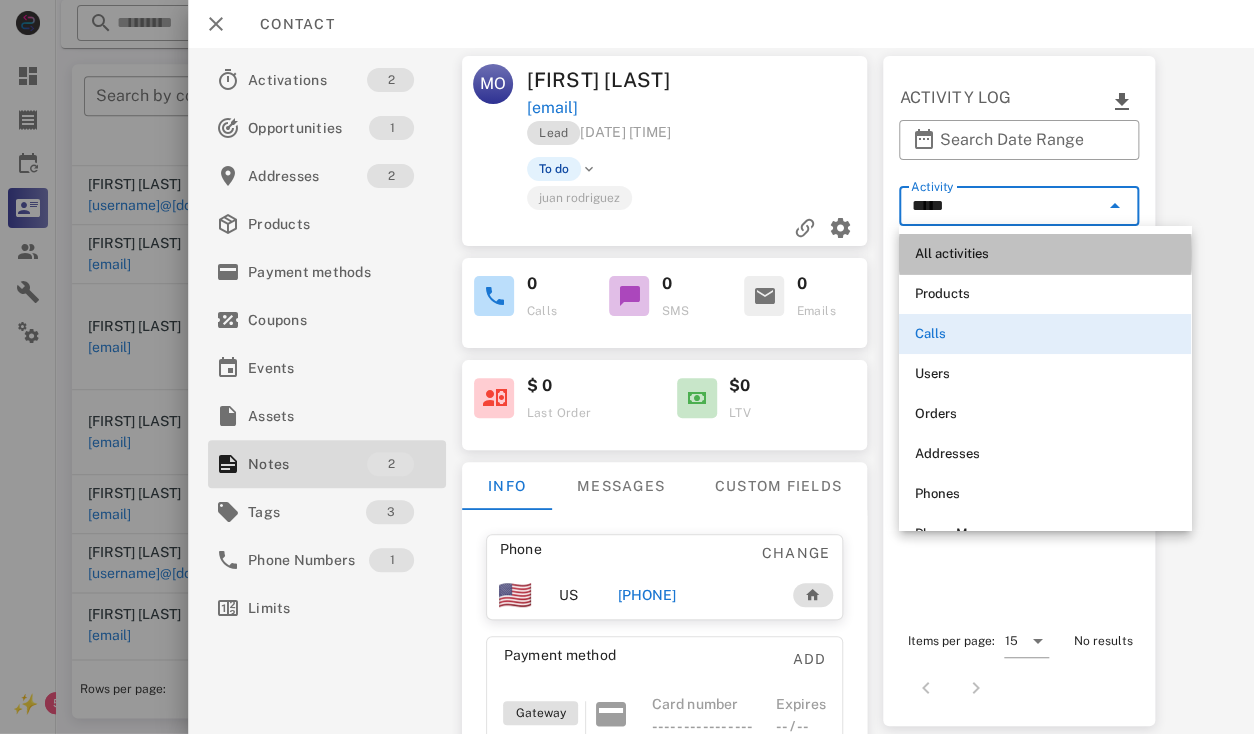 click on "All activities" at bounding box center (1045, 254) 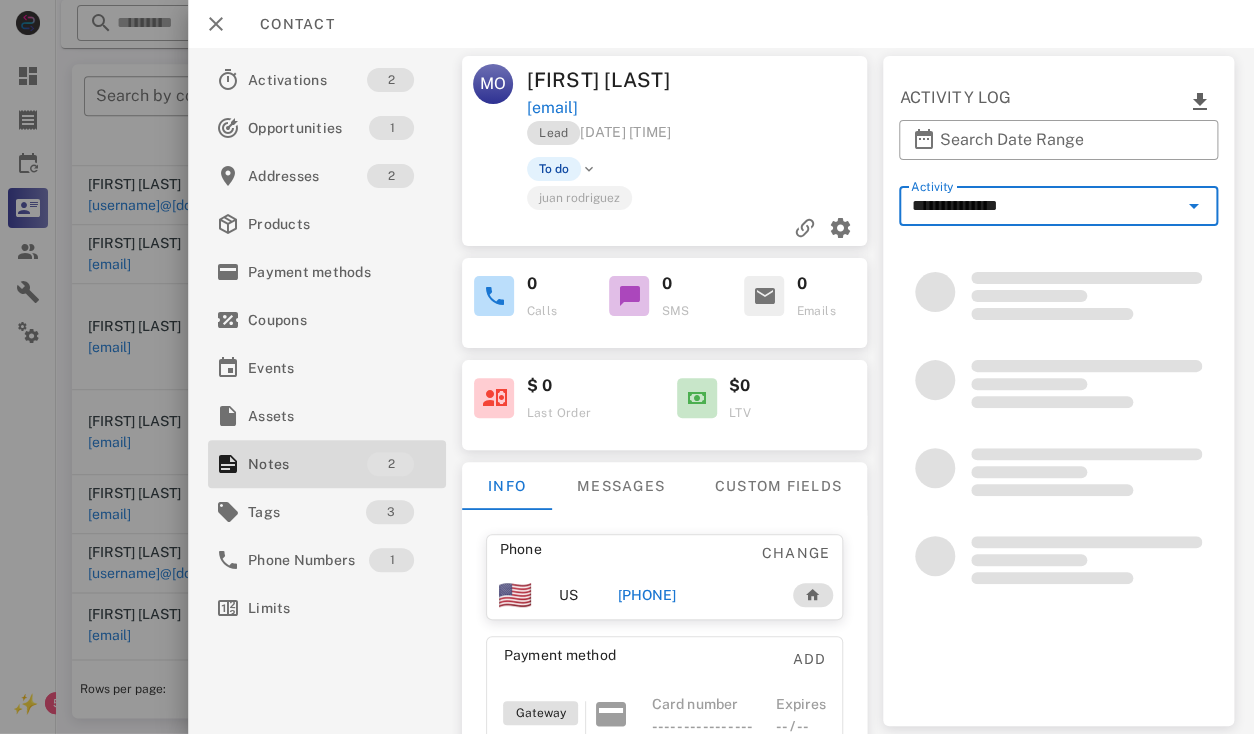 click on "[FIRST] [LAST]" at bounding box center [613, 80] 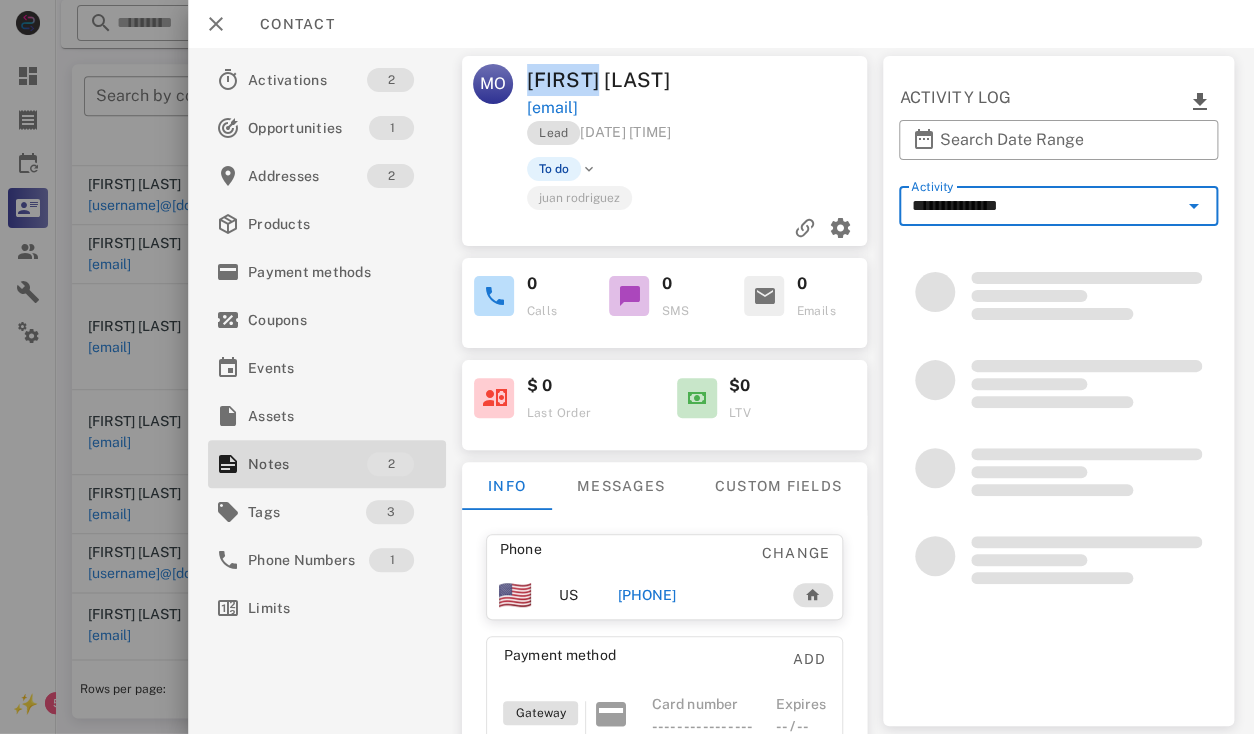 click on "[FIRST] [LAST]" at bounding box center [613, 80] 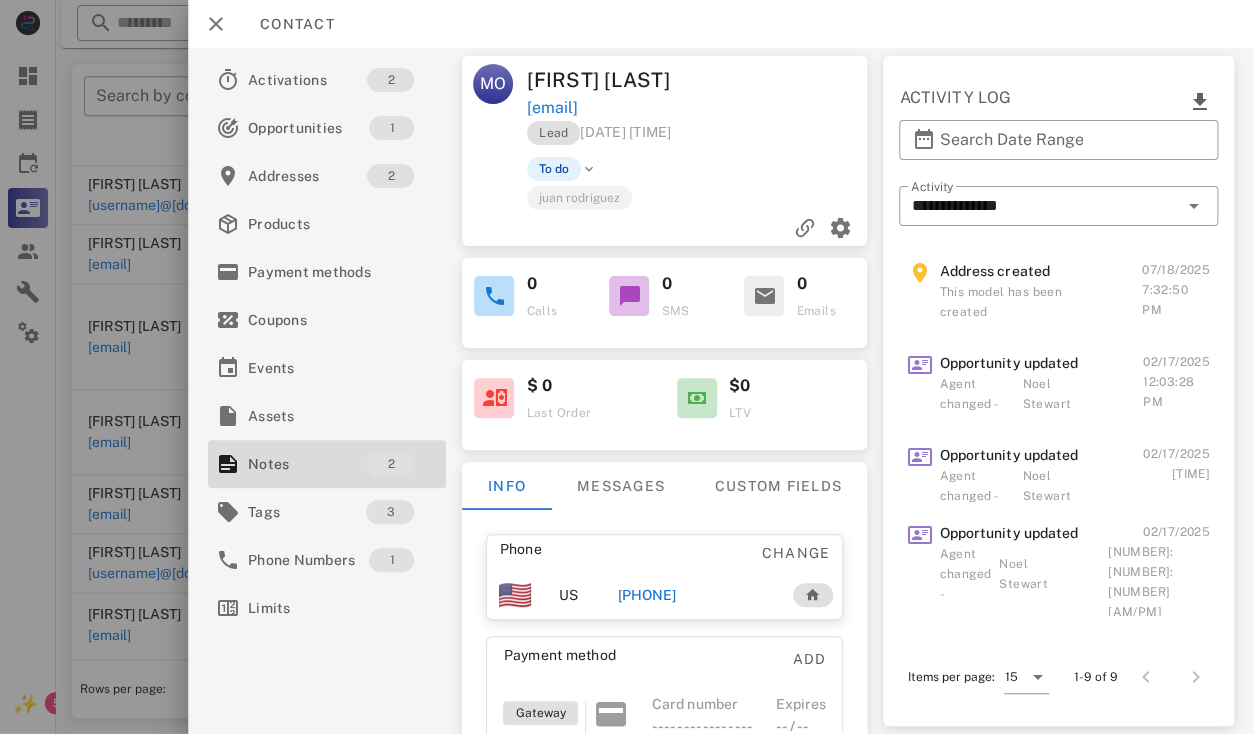 click on "[FIRST] [LAST]" at bounding box center (613, 80) 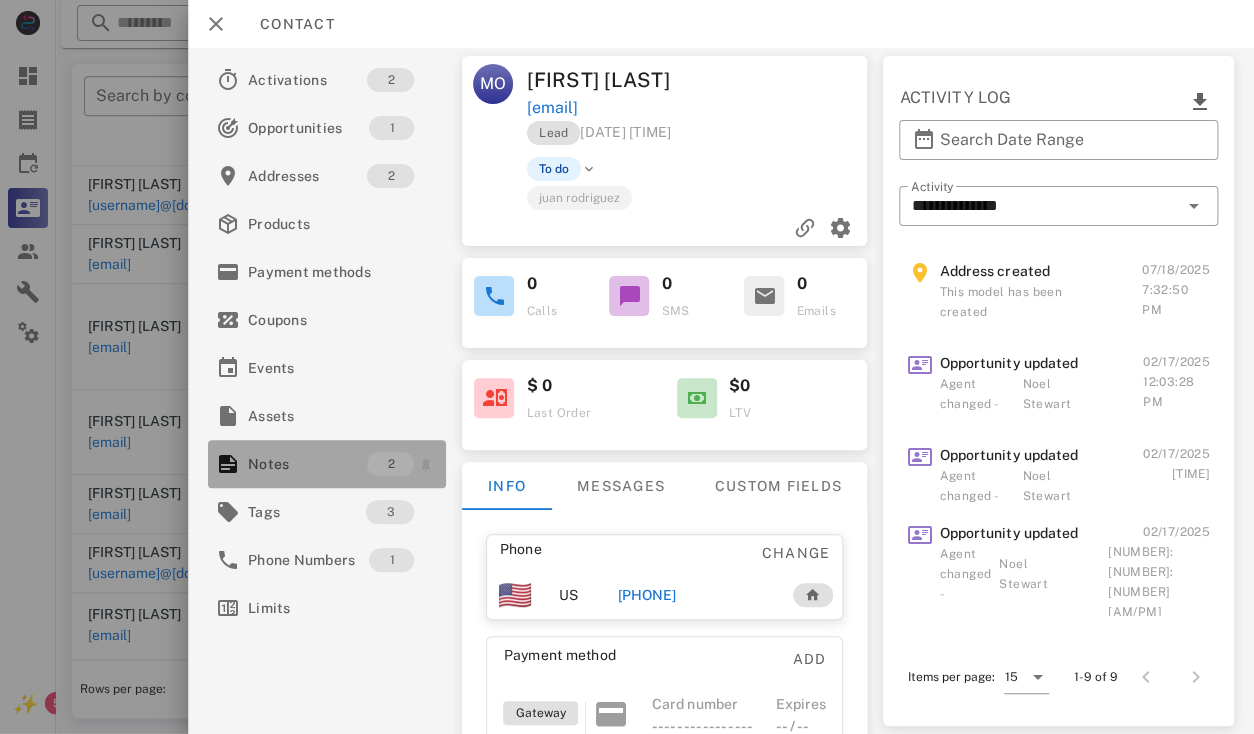 click on "Notes" at bounding box center (307, 464) 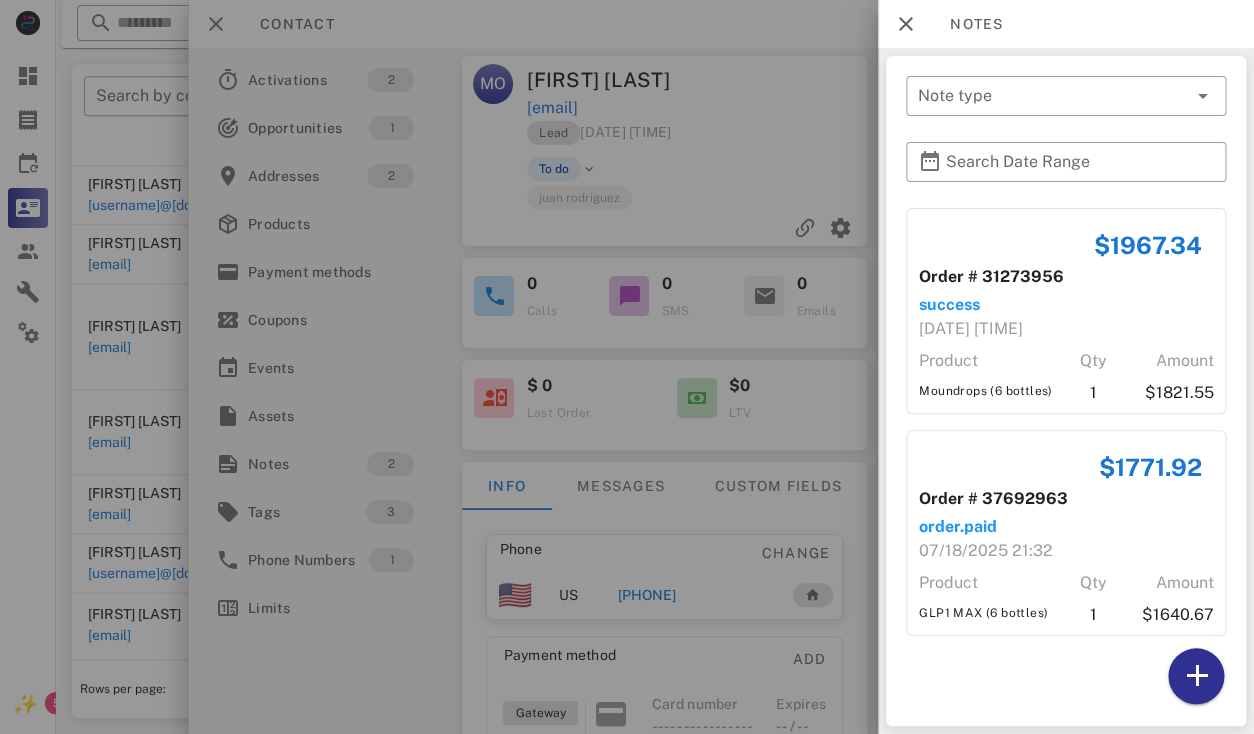 click at bounding box center [627, 367] 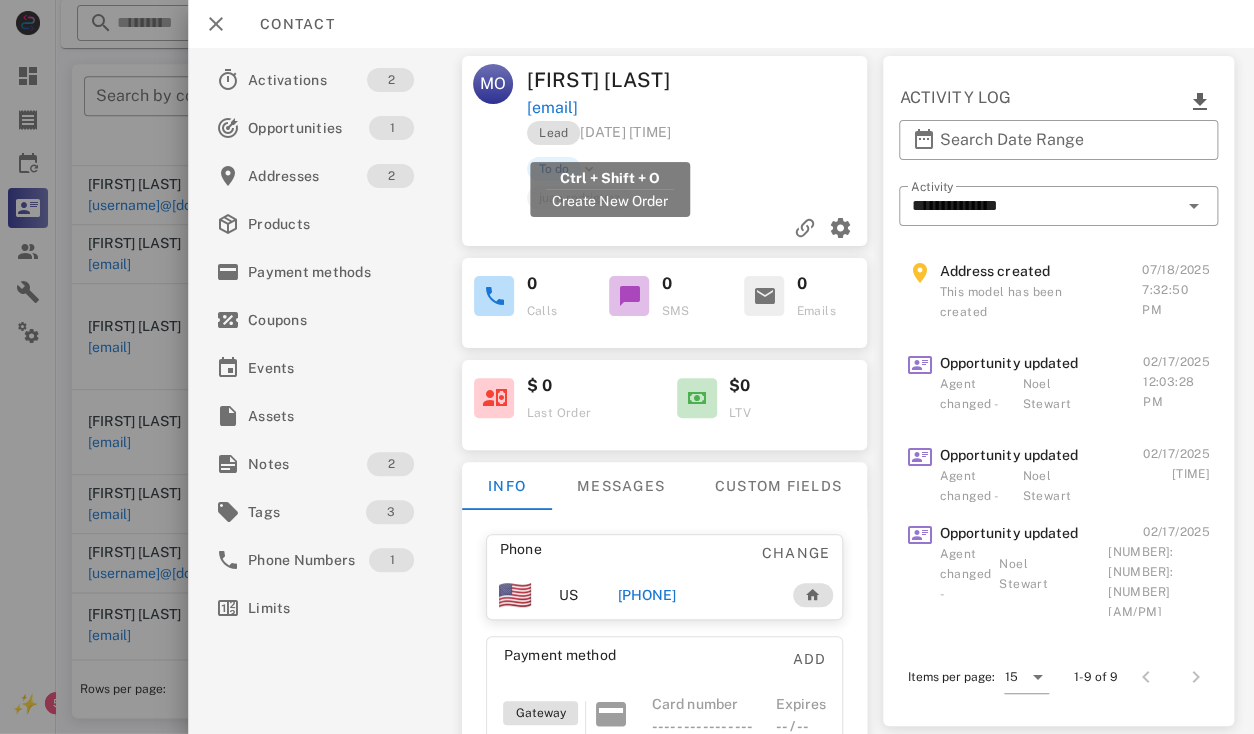 click on "[EMAIL]" at bounding box center [552, 108] 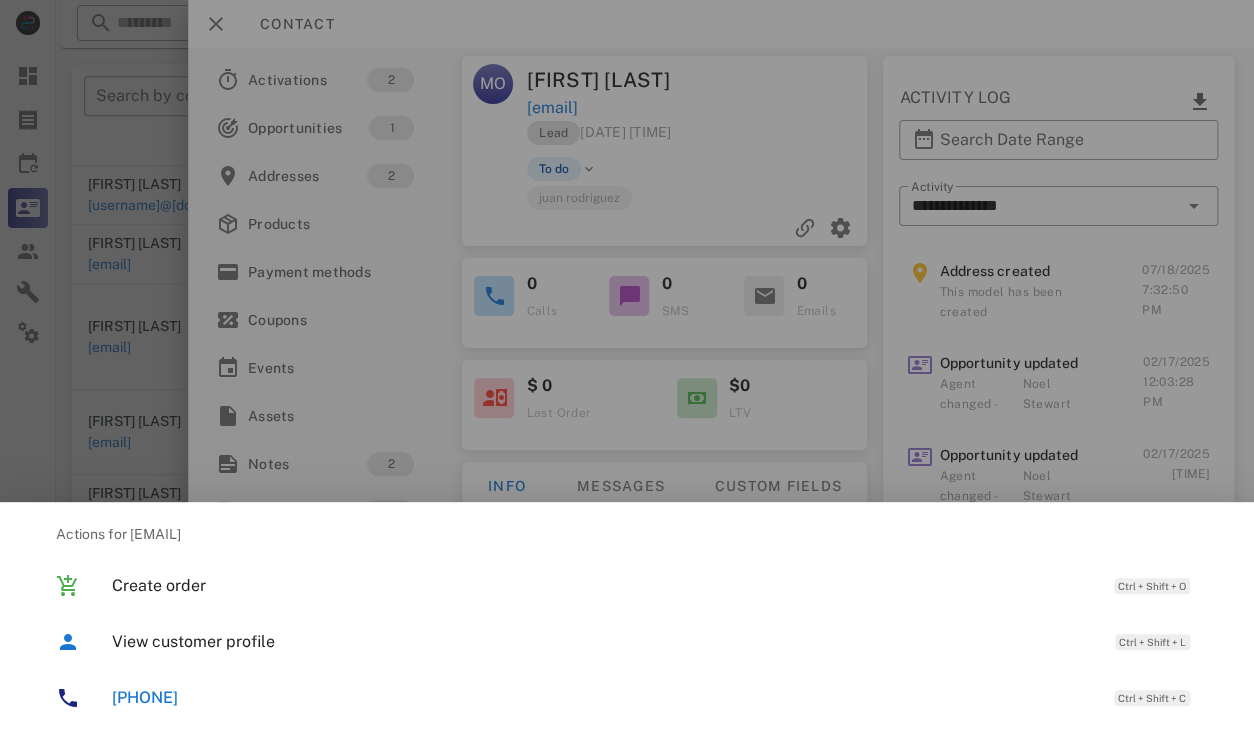 click at bounding box center [627, 367] 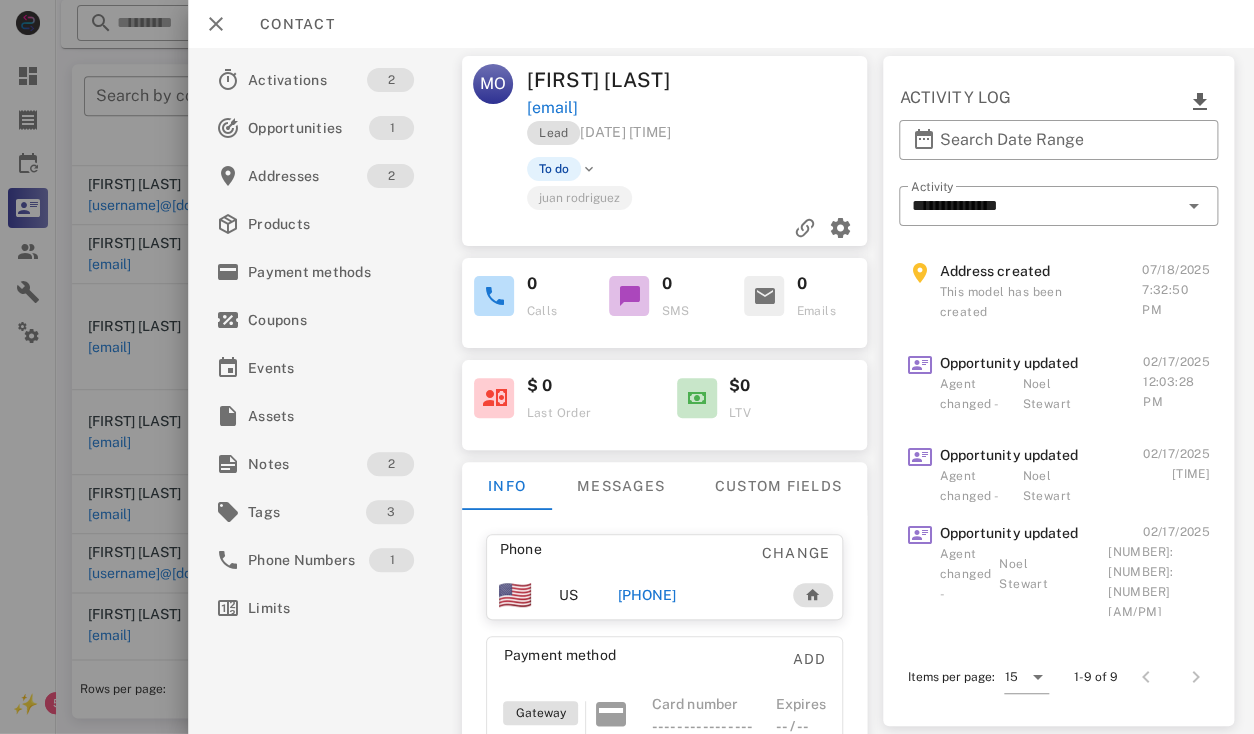 click on "[PHONE]" at bounding box center (647, 595) 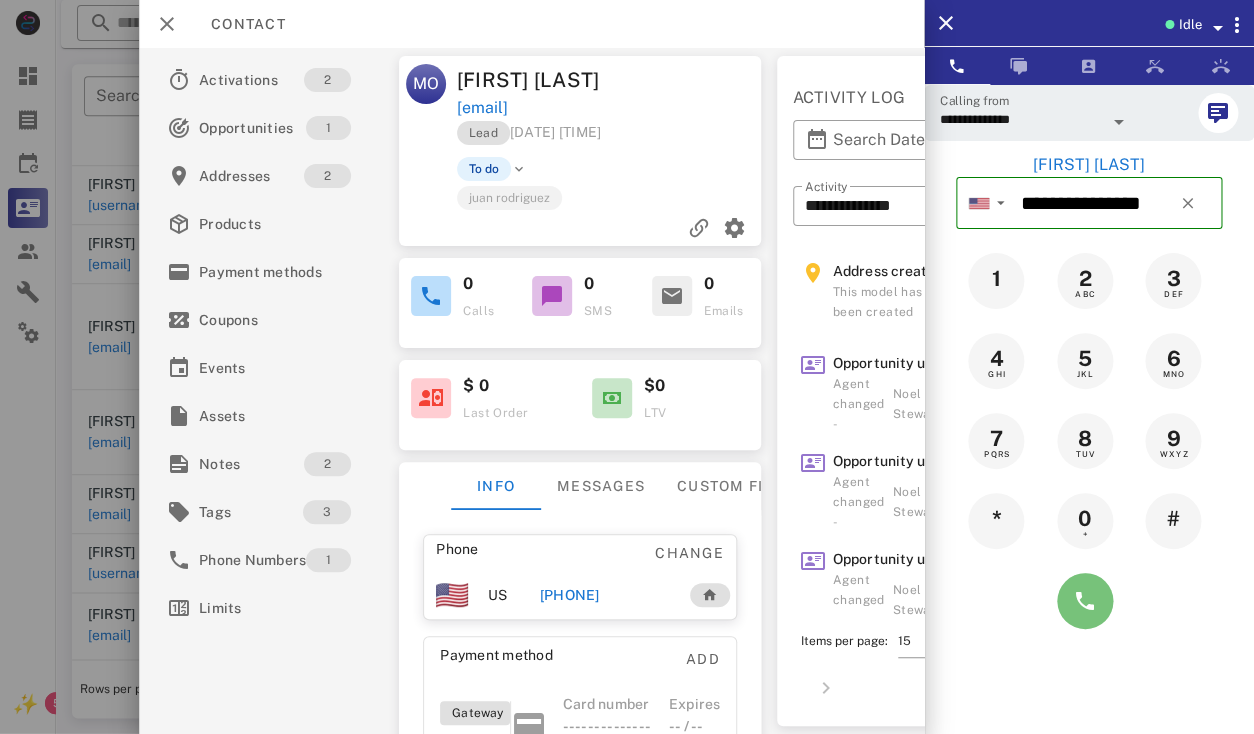 click at bounding box center (1085, 601) 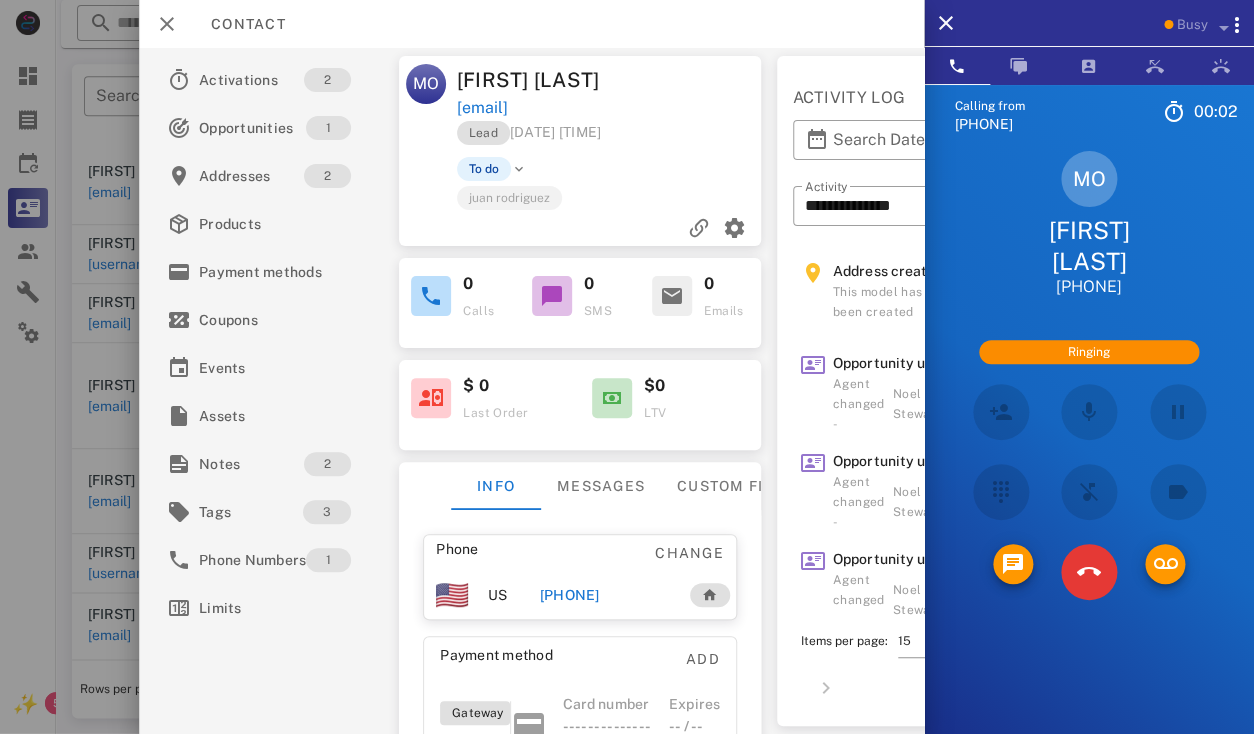 scroll, scrollTop: 583, scrollLeft: 0, axis: vertical 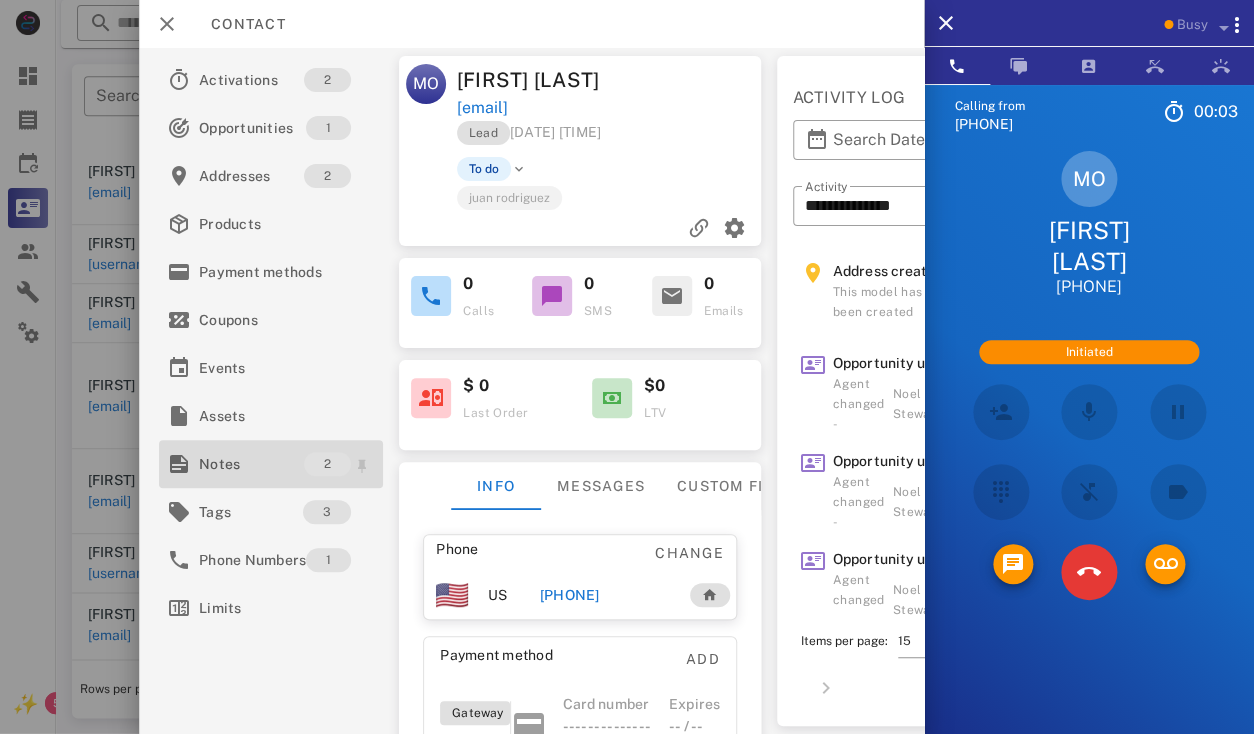 click on "Notes" at bounding box center (251, 464) 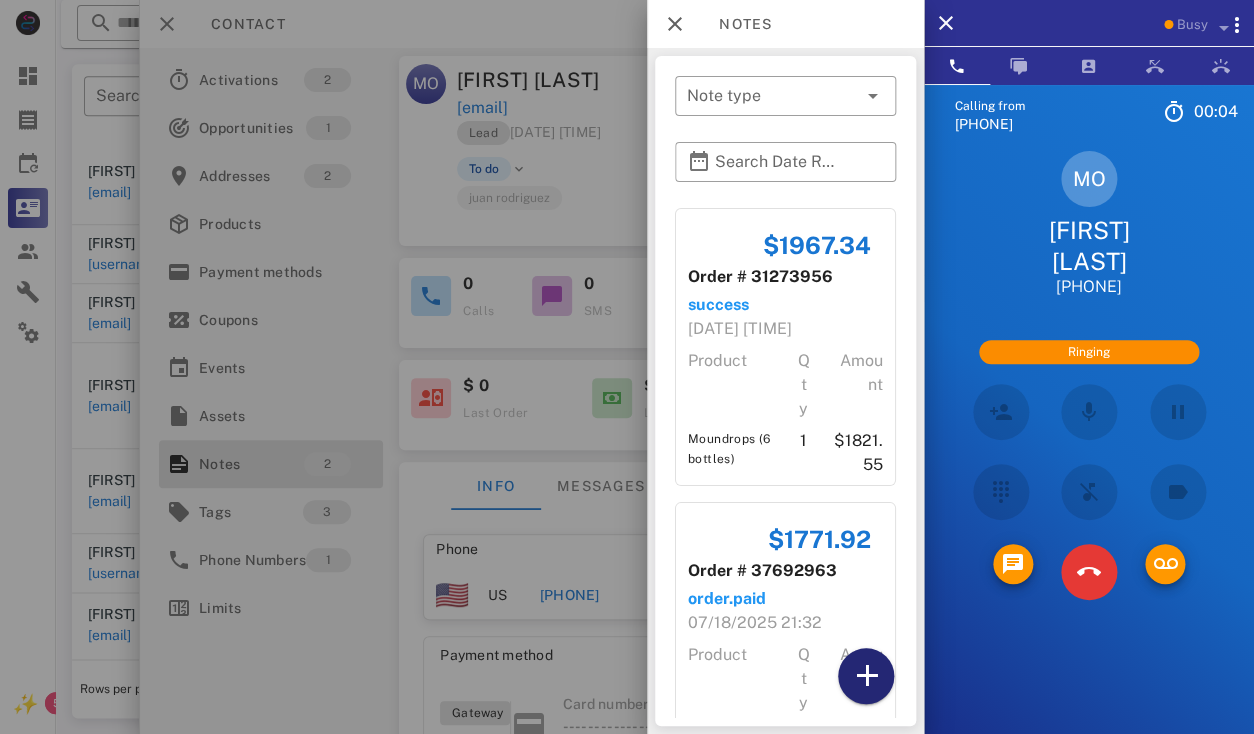 click at bounding box center [866, 676] 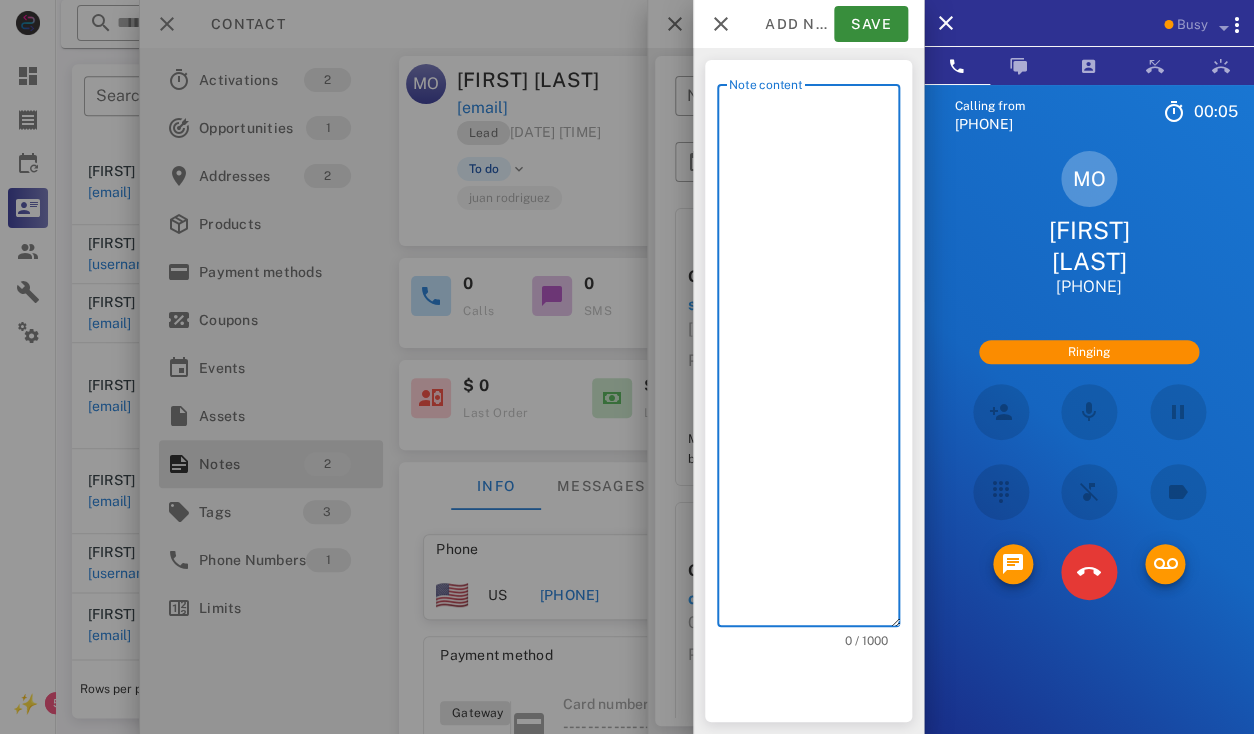 click on "Note content" at bounding box center [814, 360] 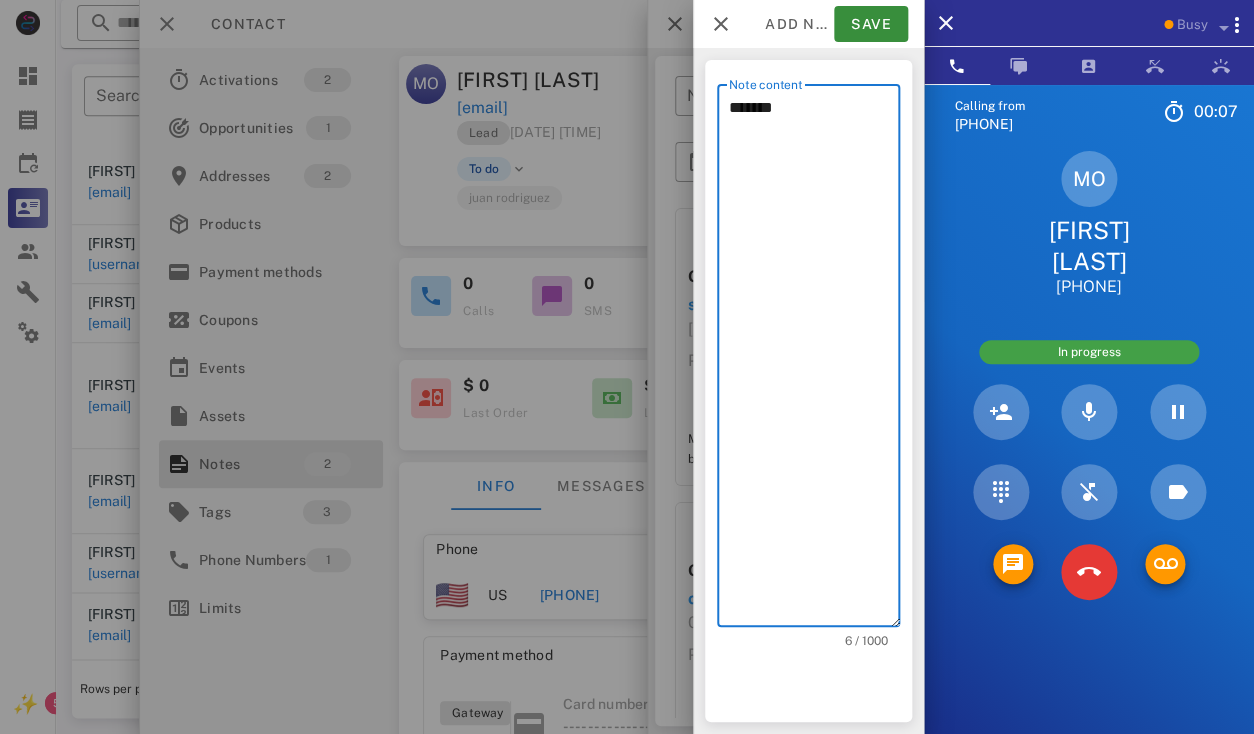 type on "********" 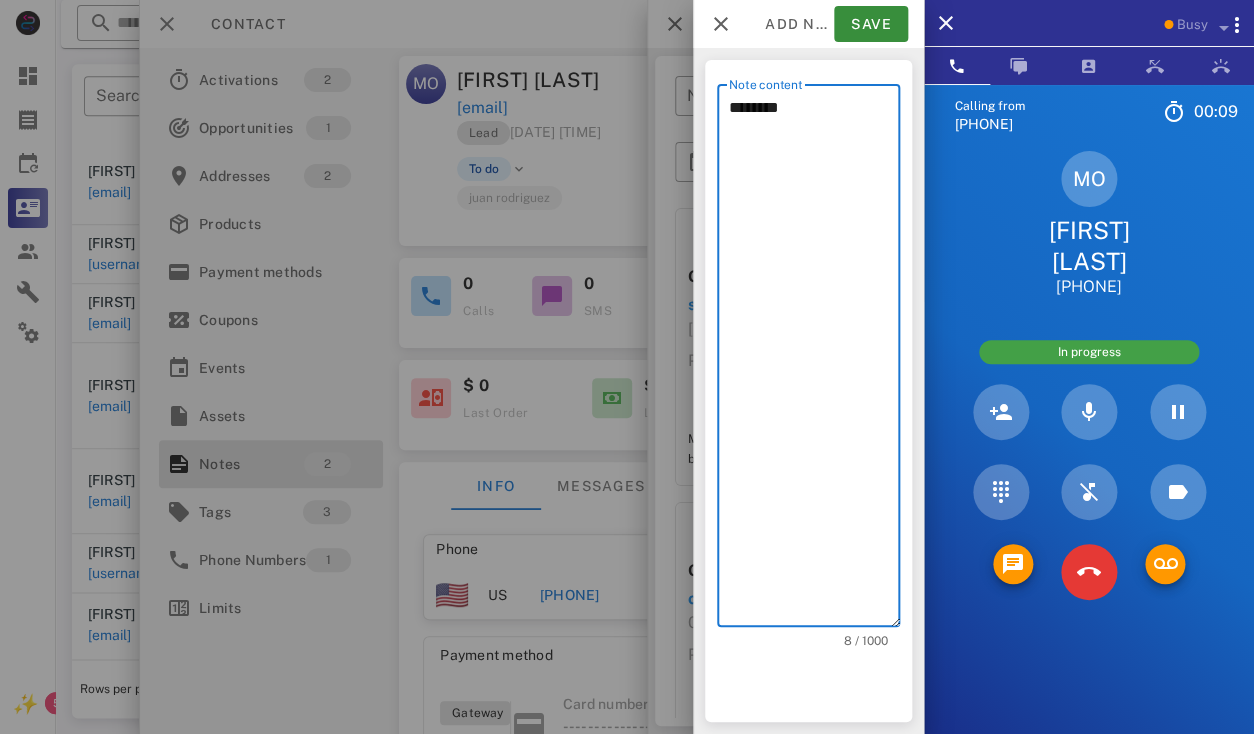 type 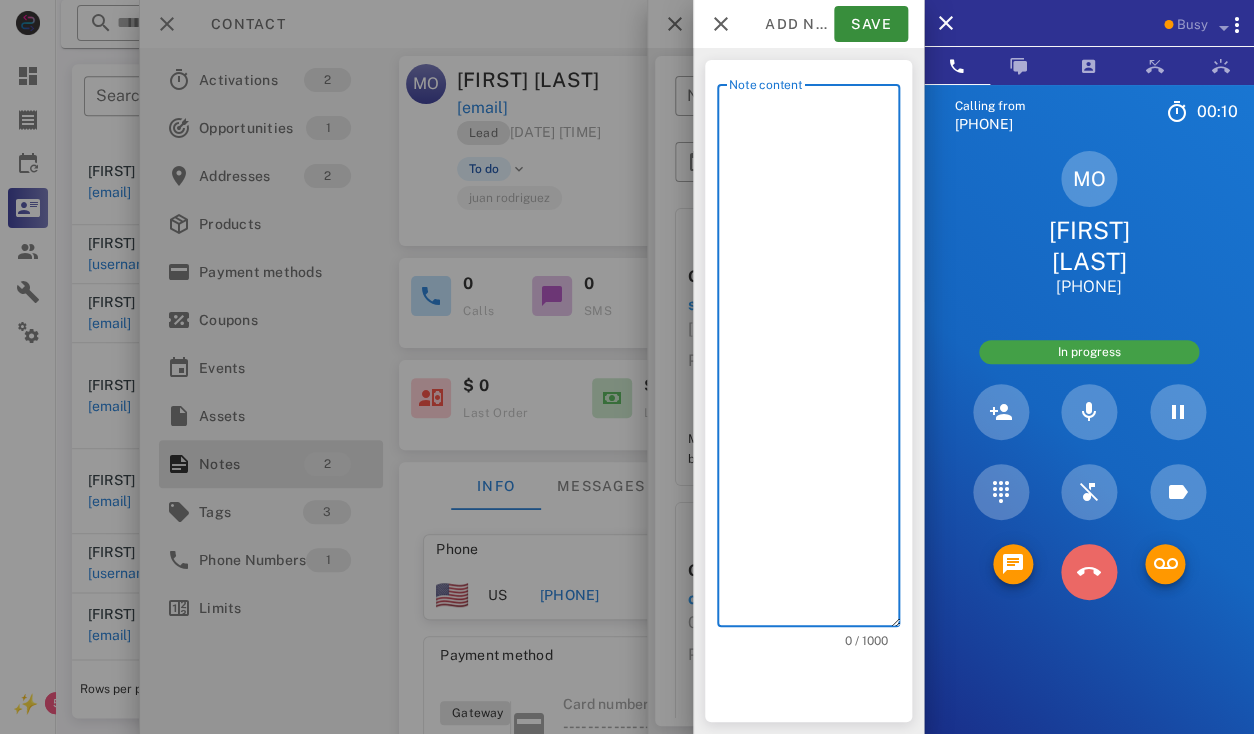 click at bounding box center (1089, 572) 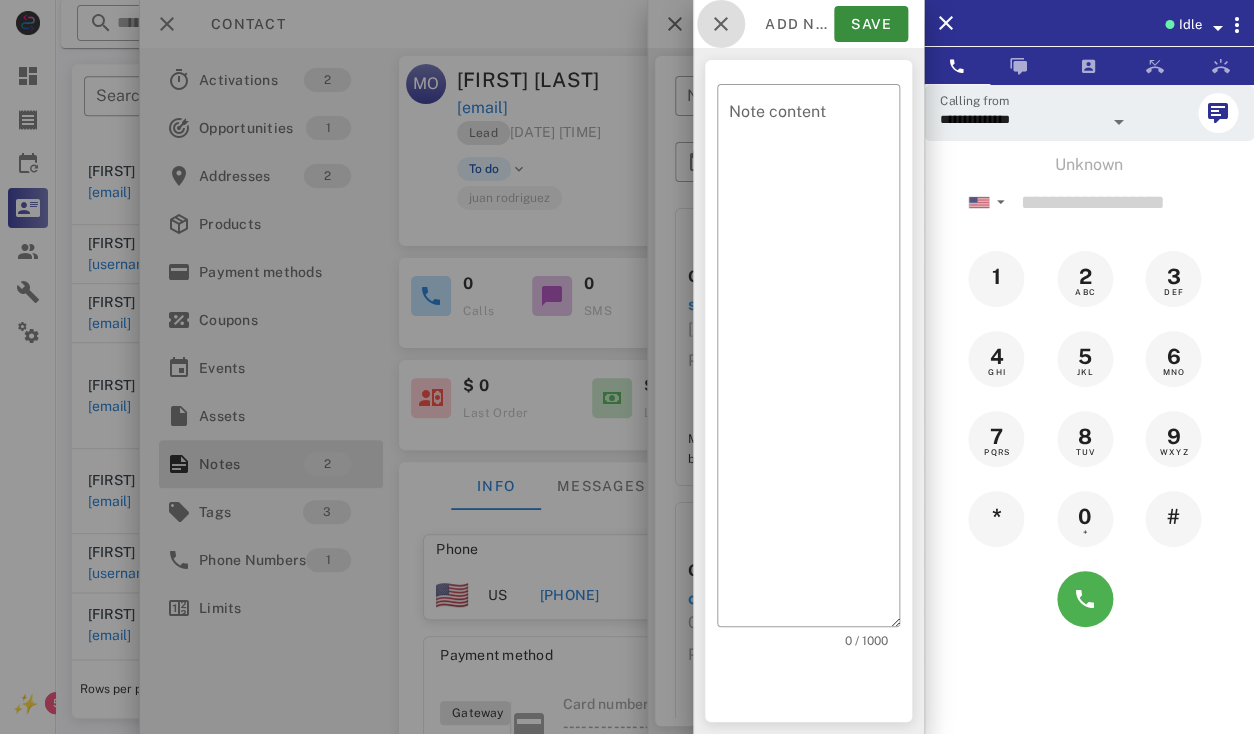 click at bounding box center [721, 24] 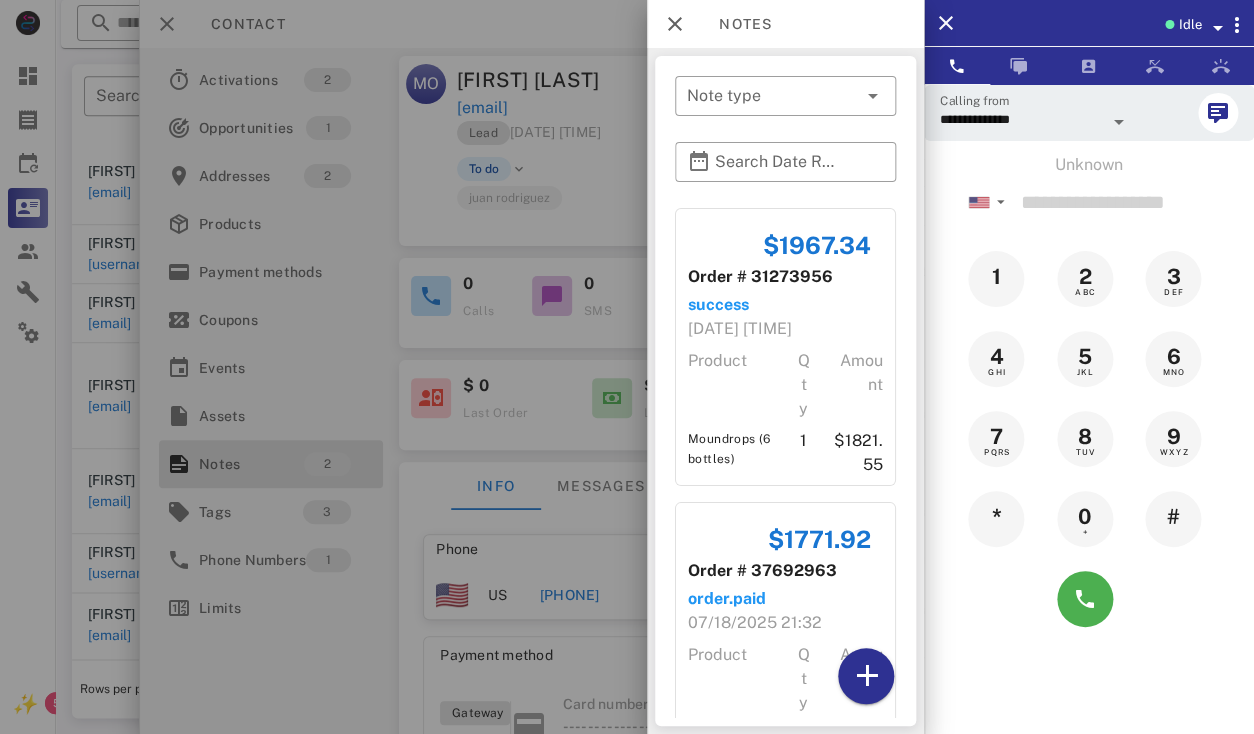 click at bounding box center [627, 367] 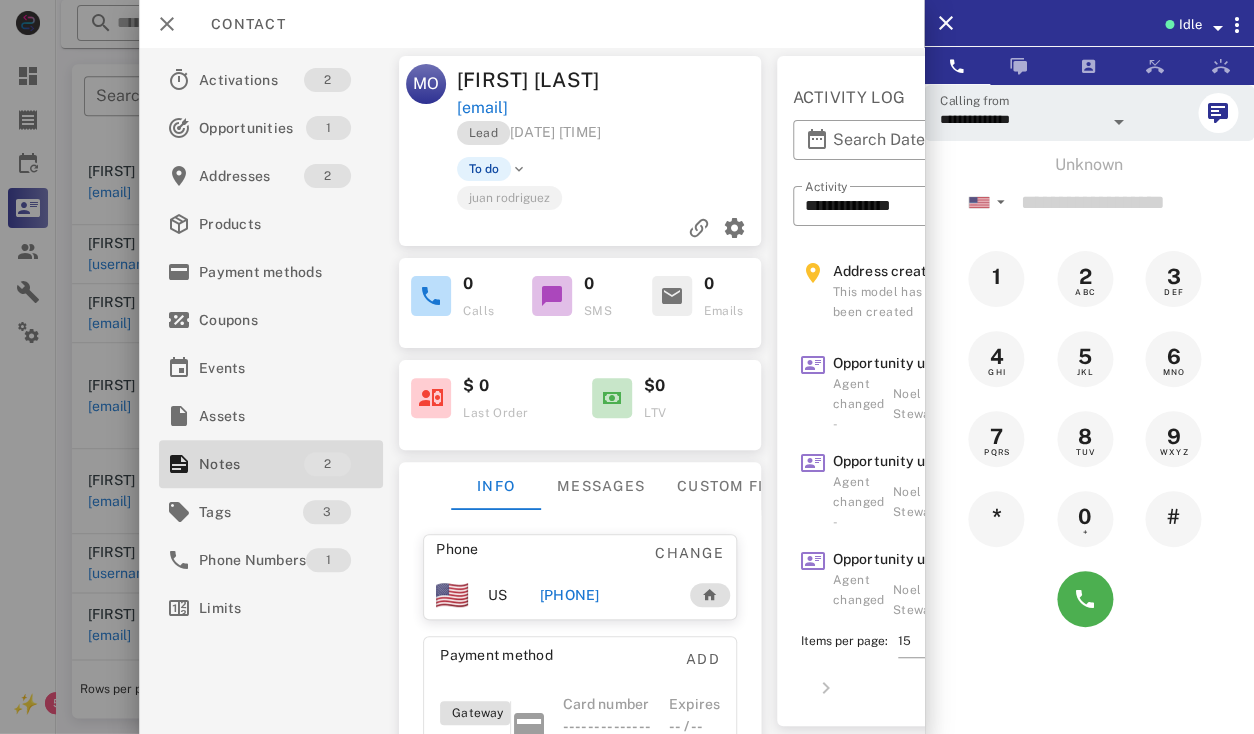 click on "[PHONE]" at bounding box center [569, 595] 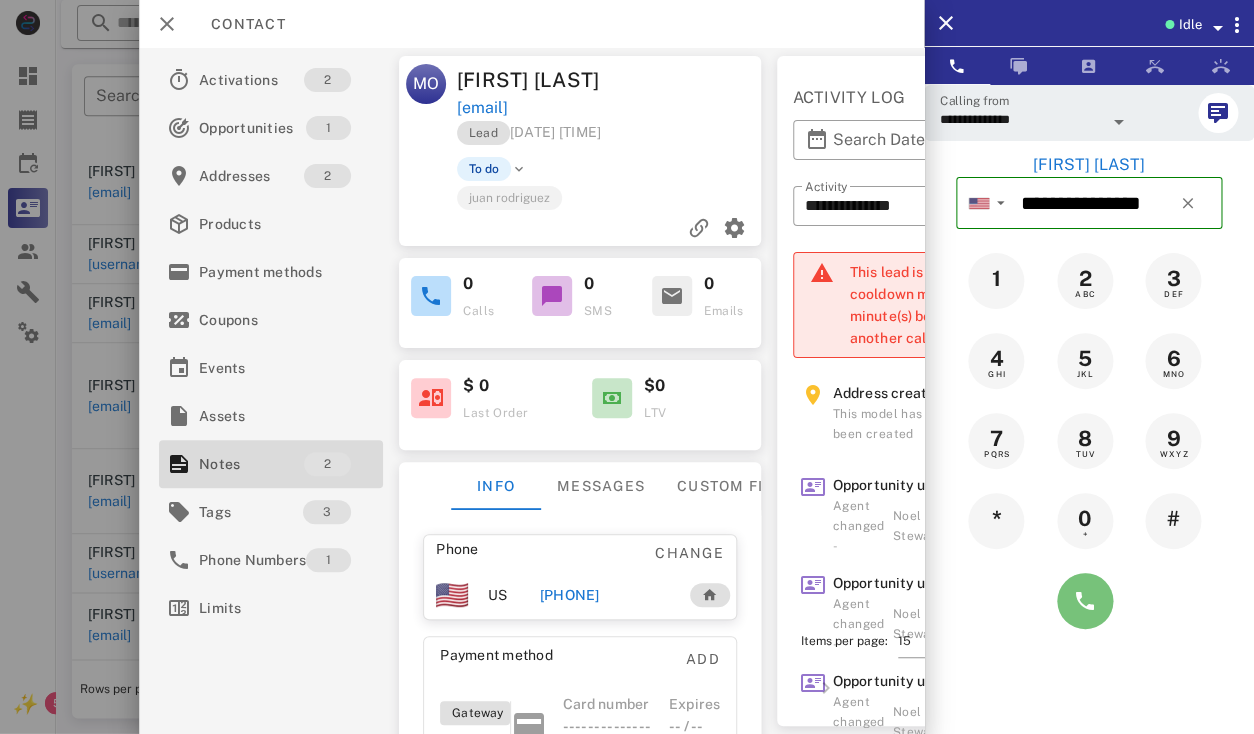 click at bounding box center (1085, 601) 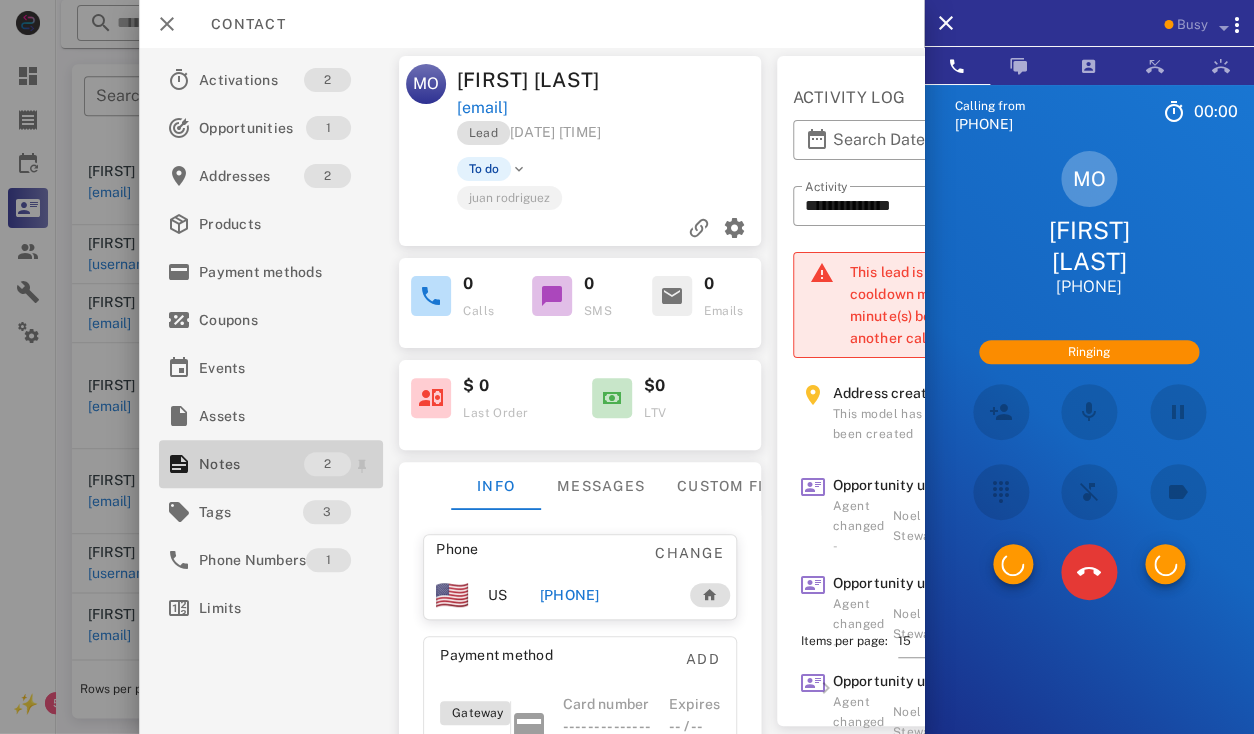 click on "Notes" at bounding box center [251, 464] 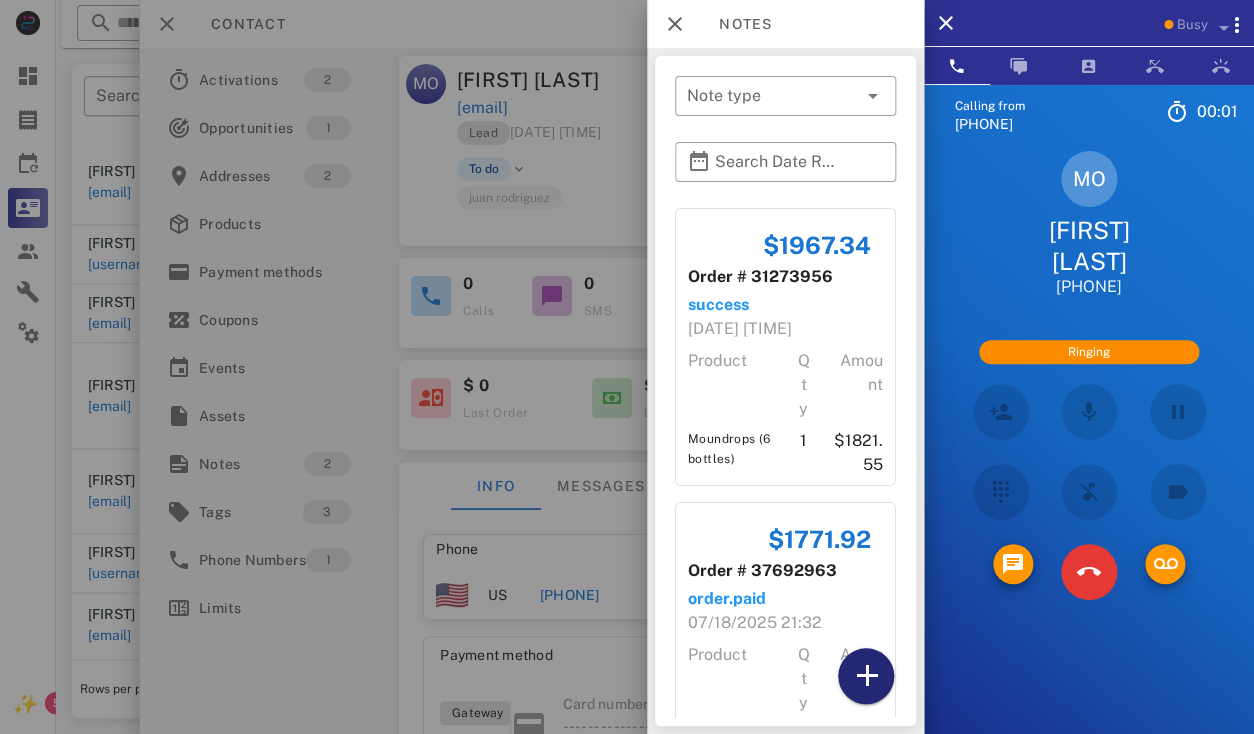 click at bounding box center [866, 676] 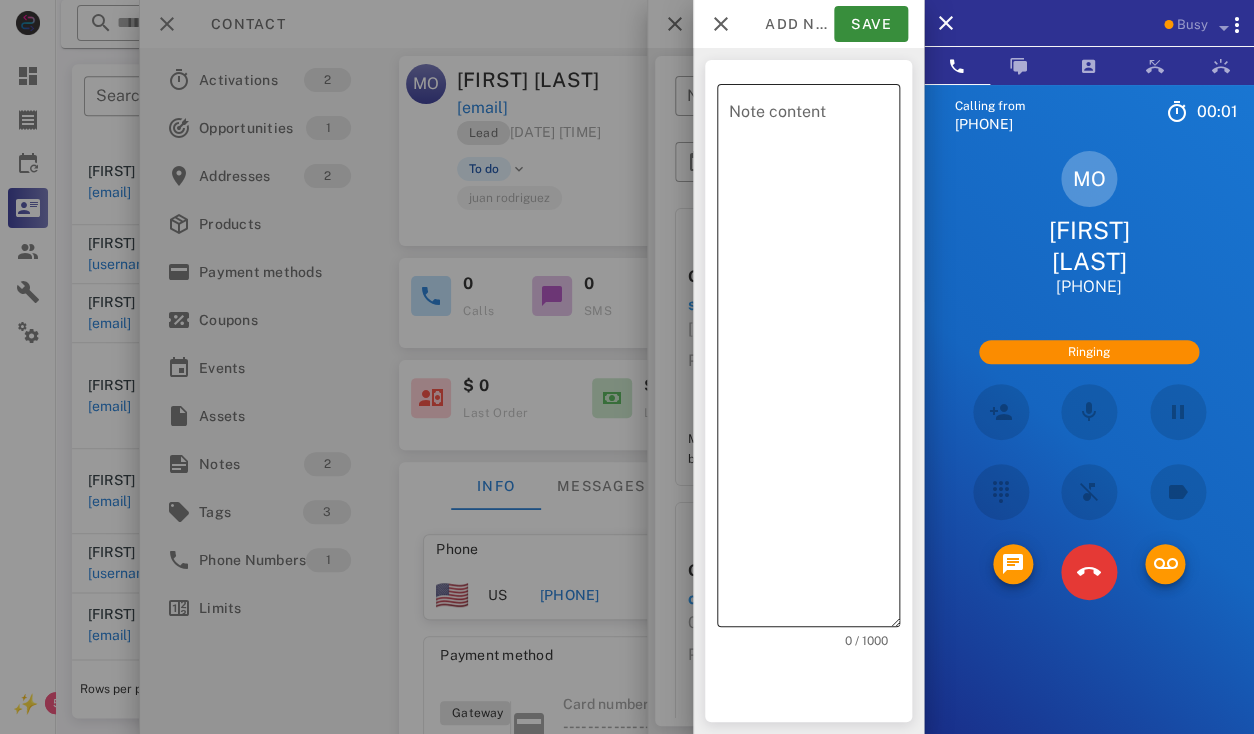 click on "Note content" at bounding box center [814, 360] 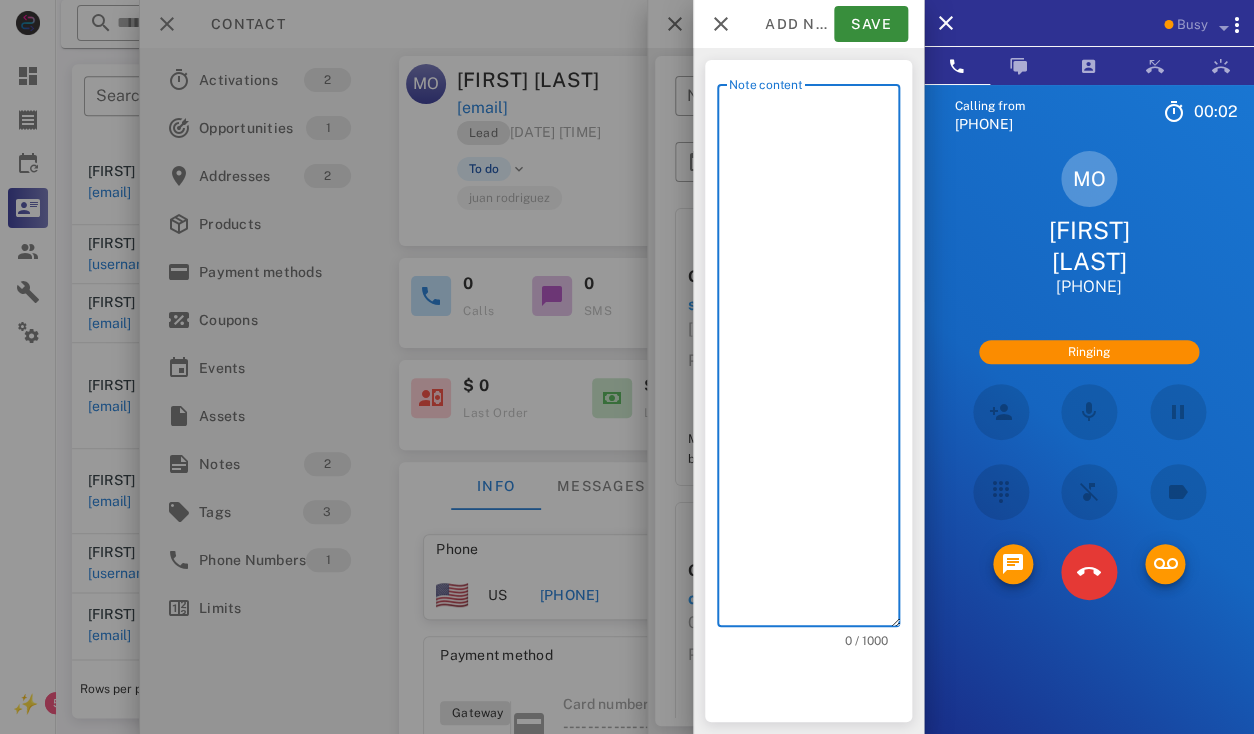 paste on "********" 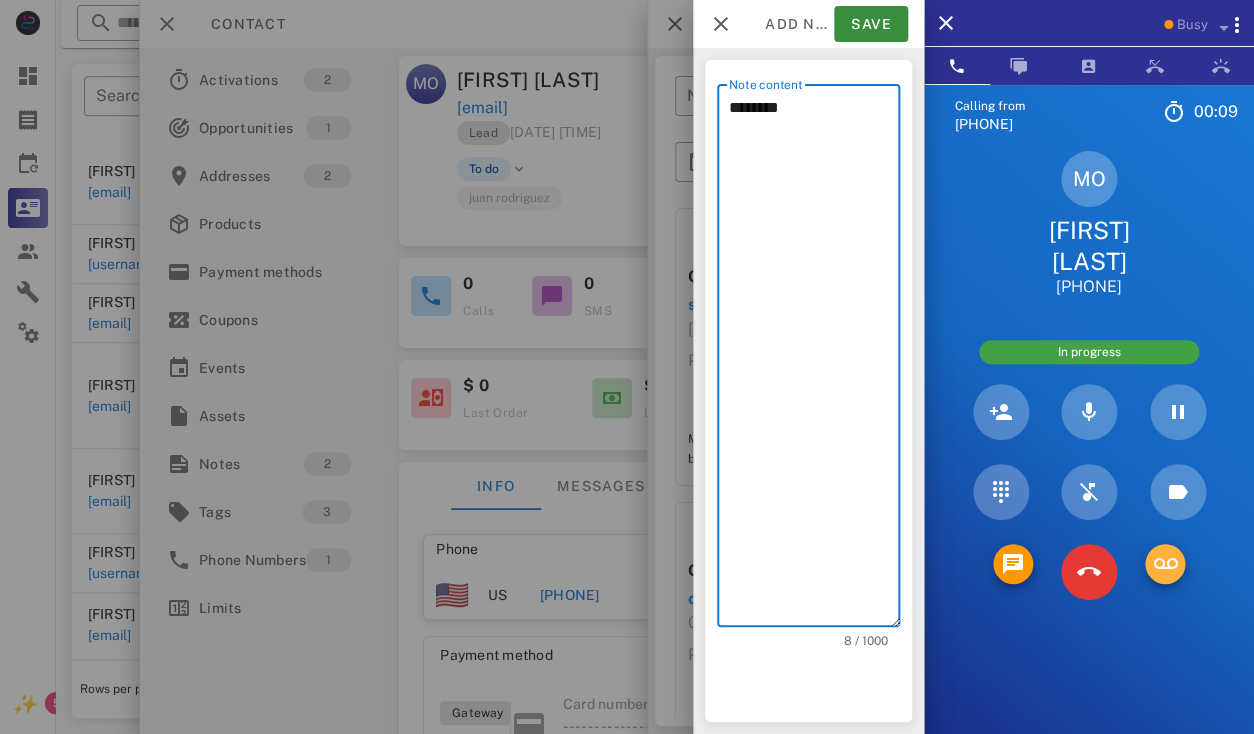 click at bounding box center (1165, 564) 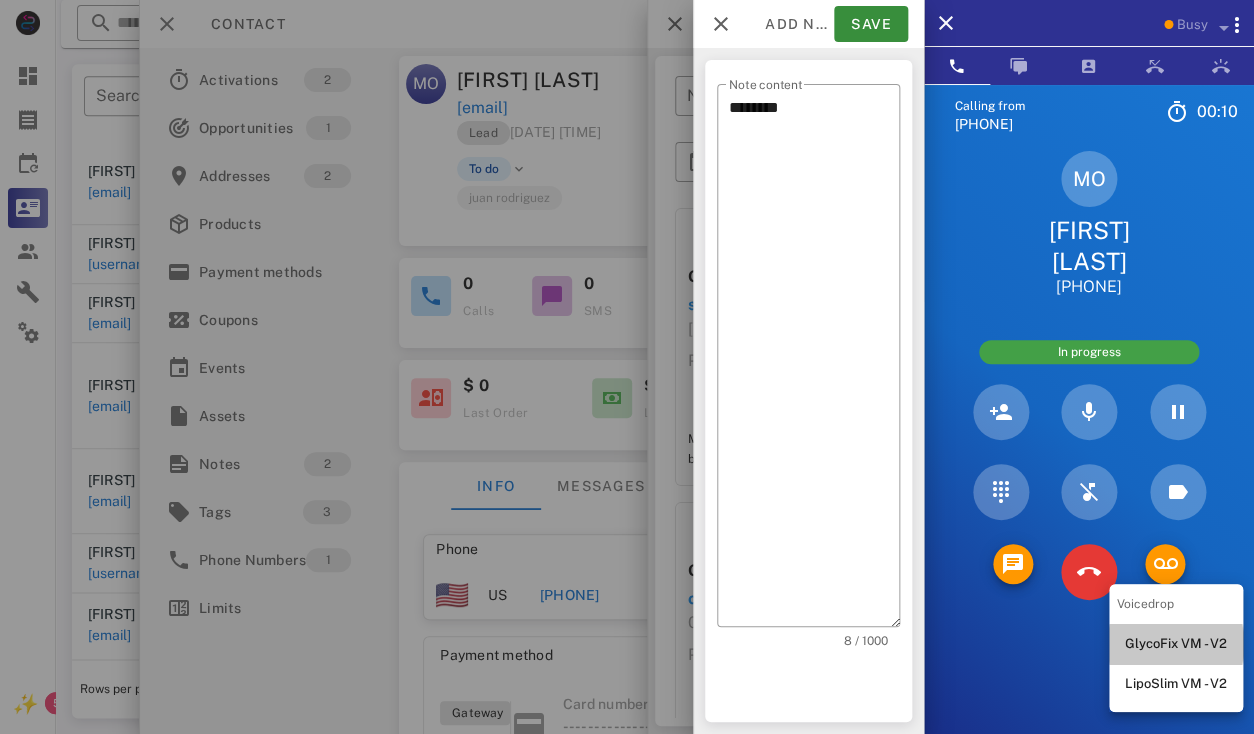 click on "GlycoFix VM - V2" at bounding box center (1176, 644) 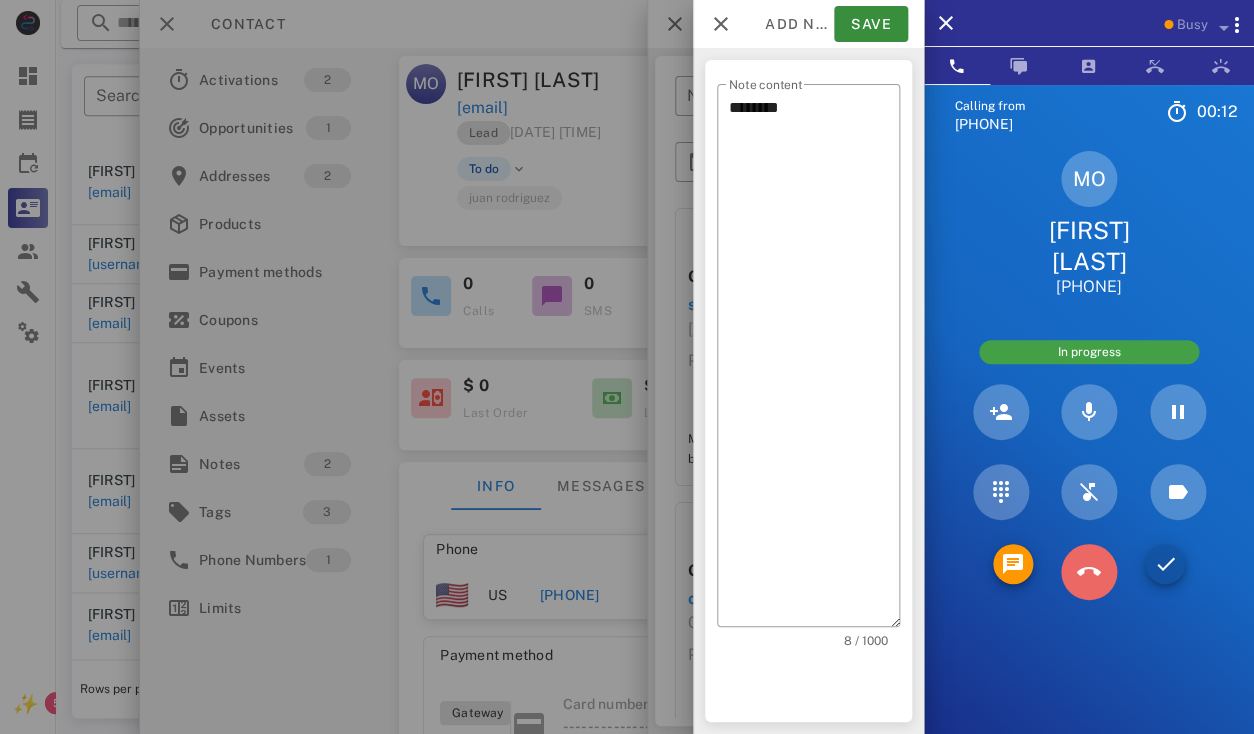 click at bounding box center [1088, 572] 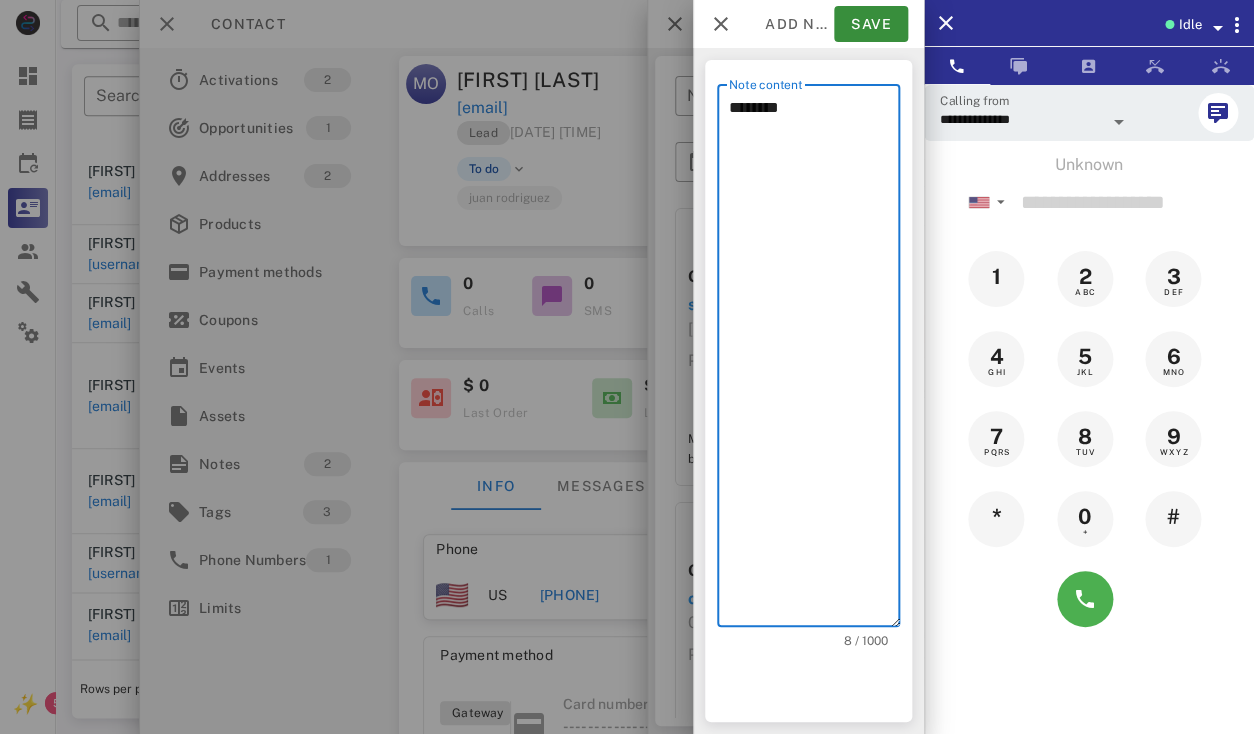 click on "********" at bounding box center [814, 360] 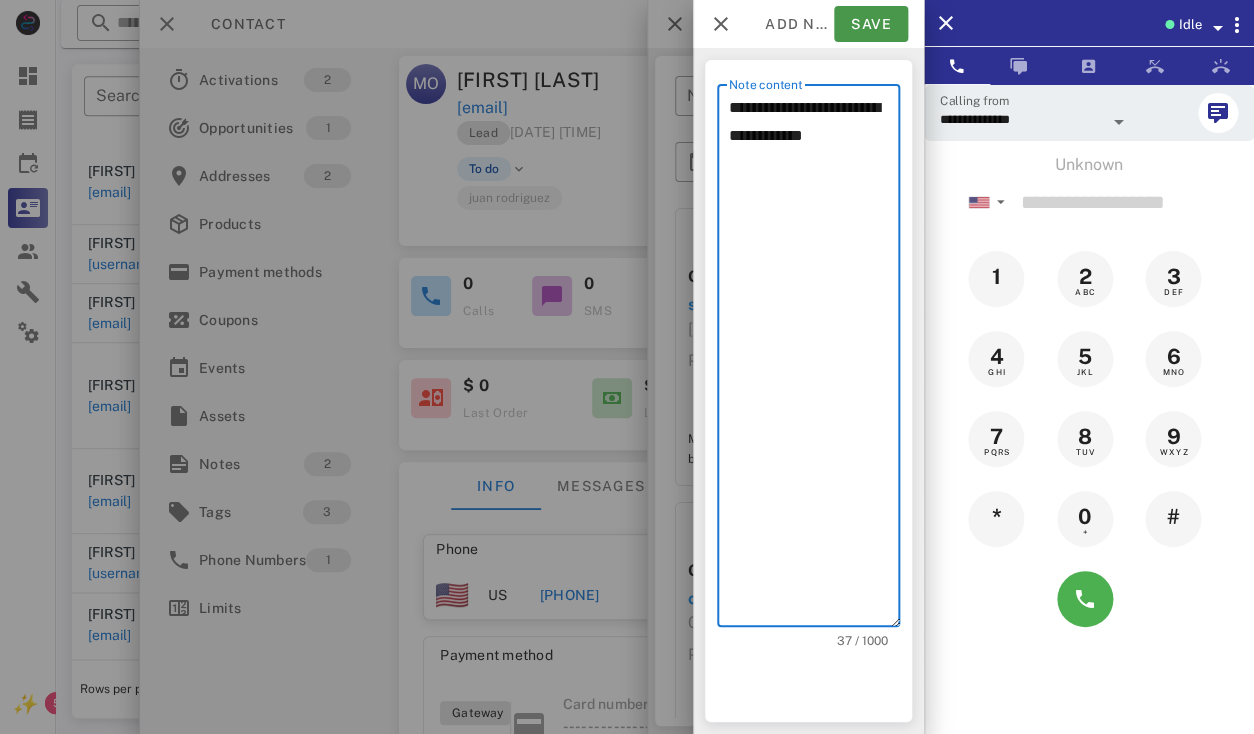 type on "**********" 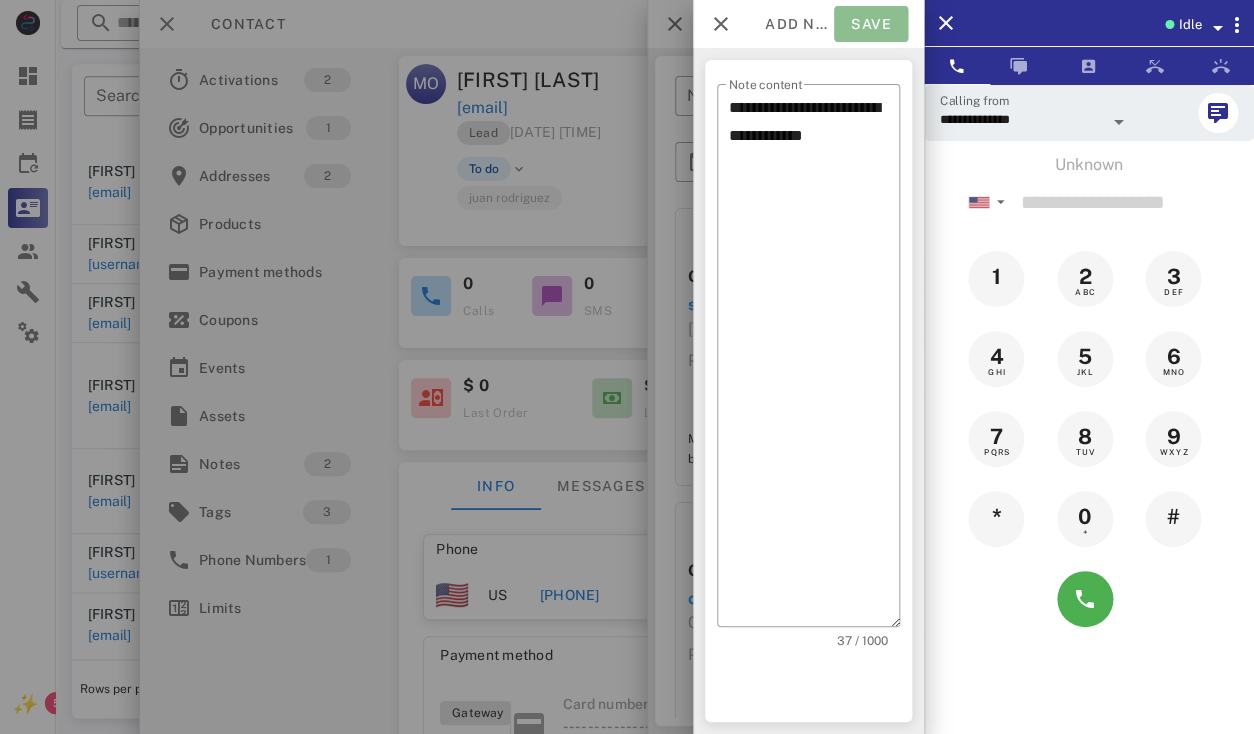 click on "Save" at bounding box center (871, 24) 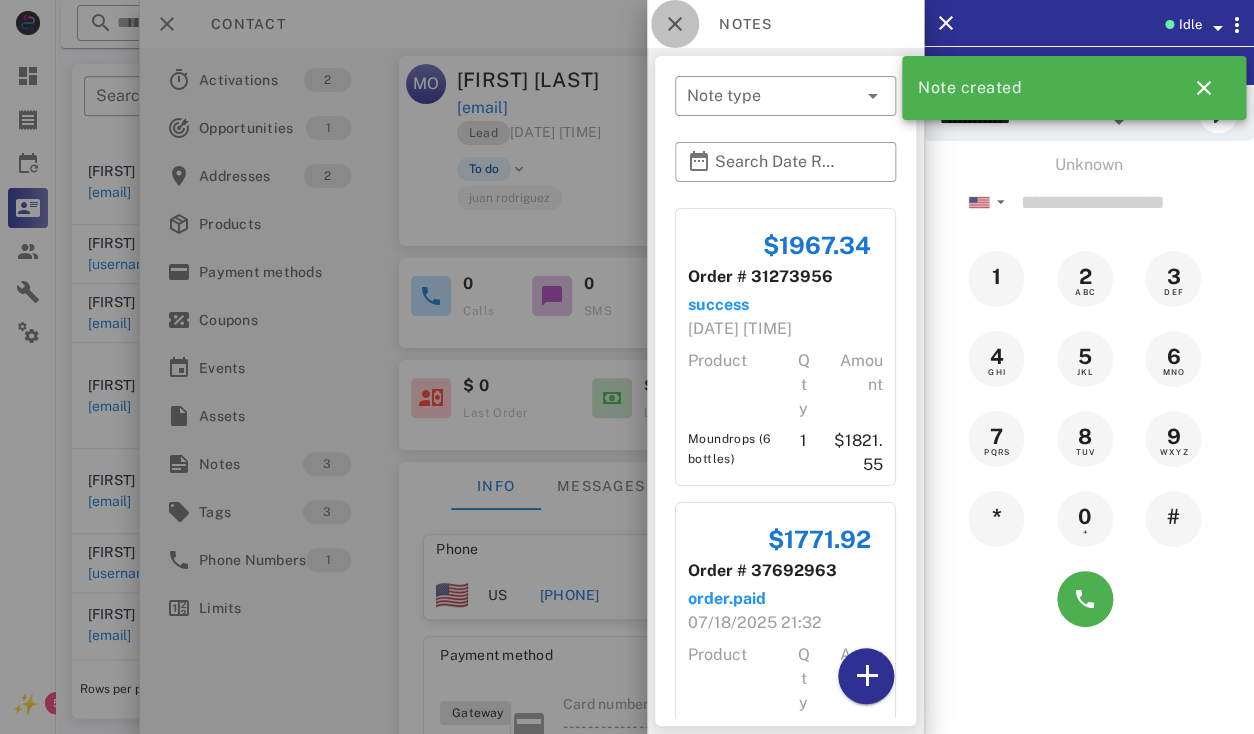click at bounding box center [675, 24] 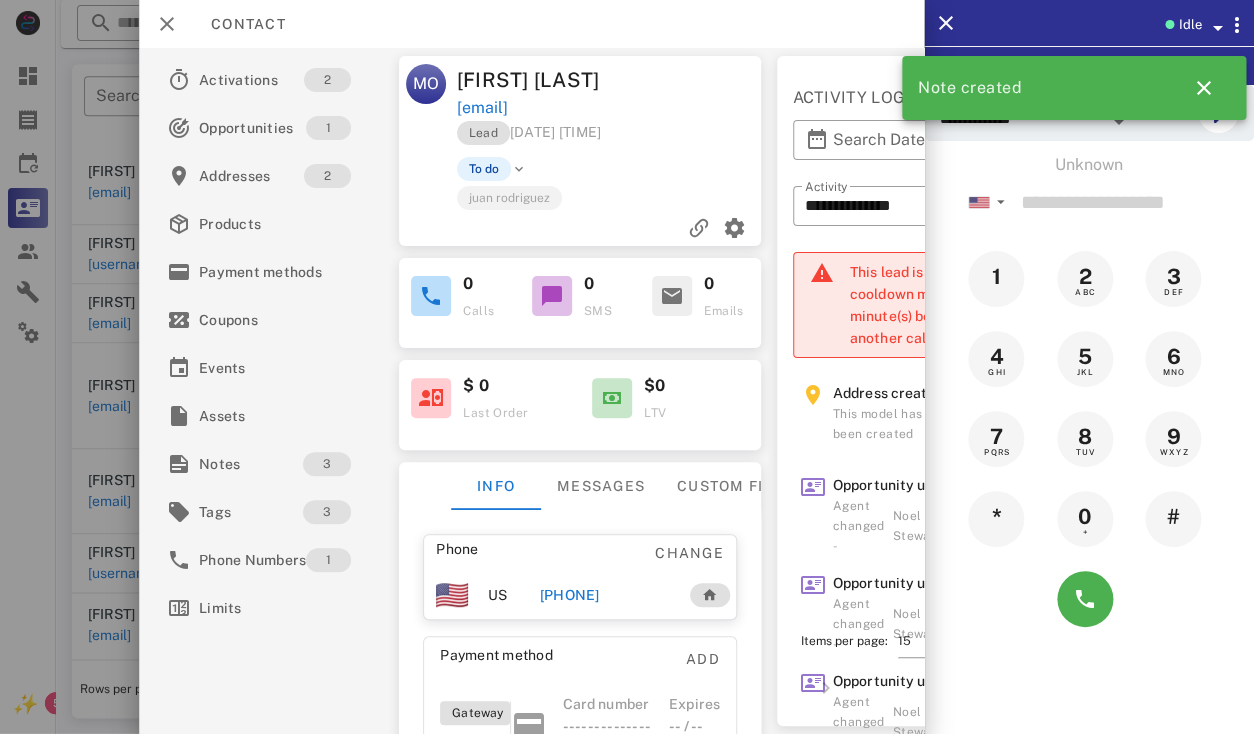 click on "To do" at bounding box center (641, 169) 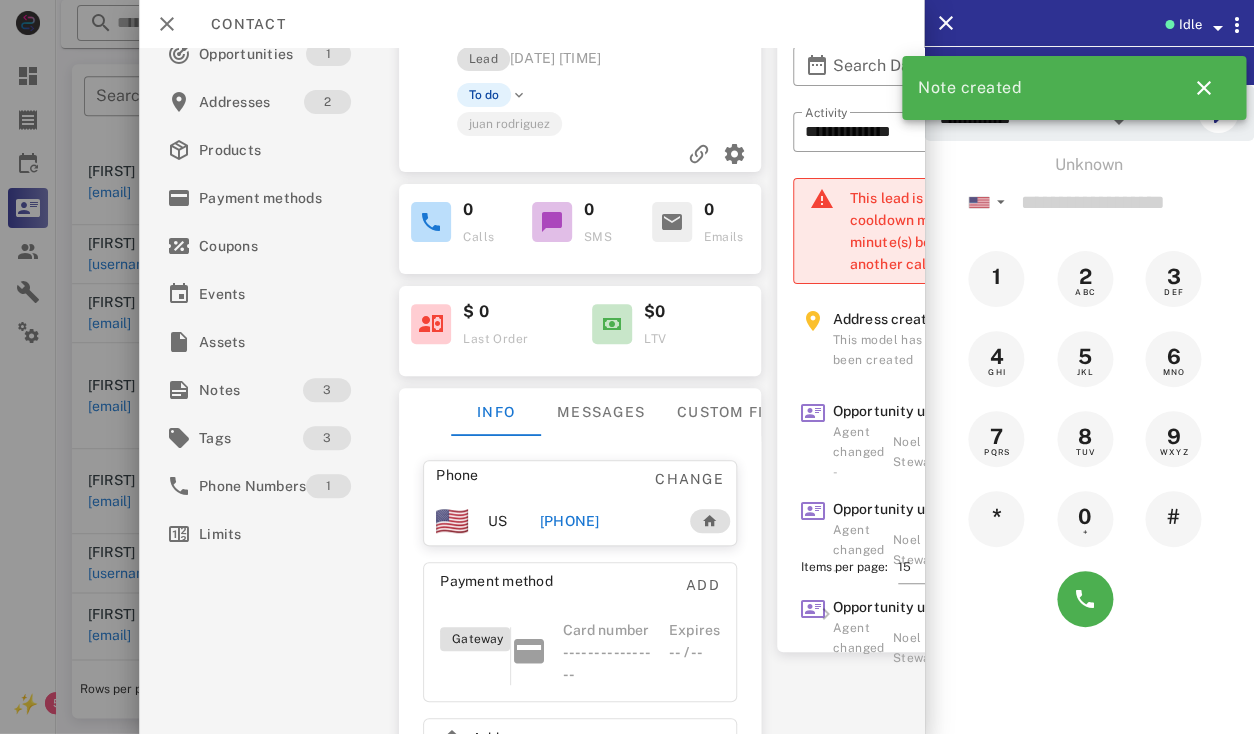 scroll, scrollTop: 0, scrollLeft: 0, axis: both 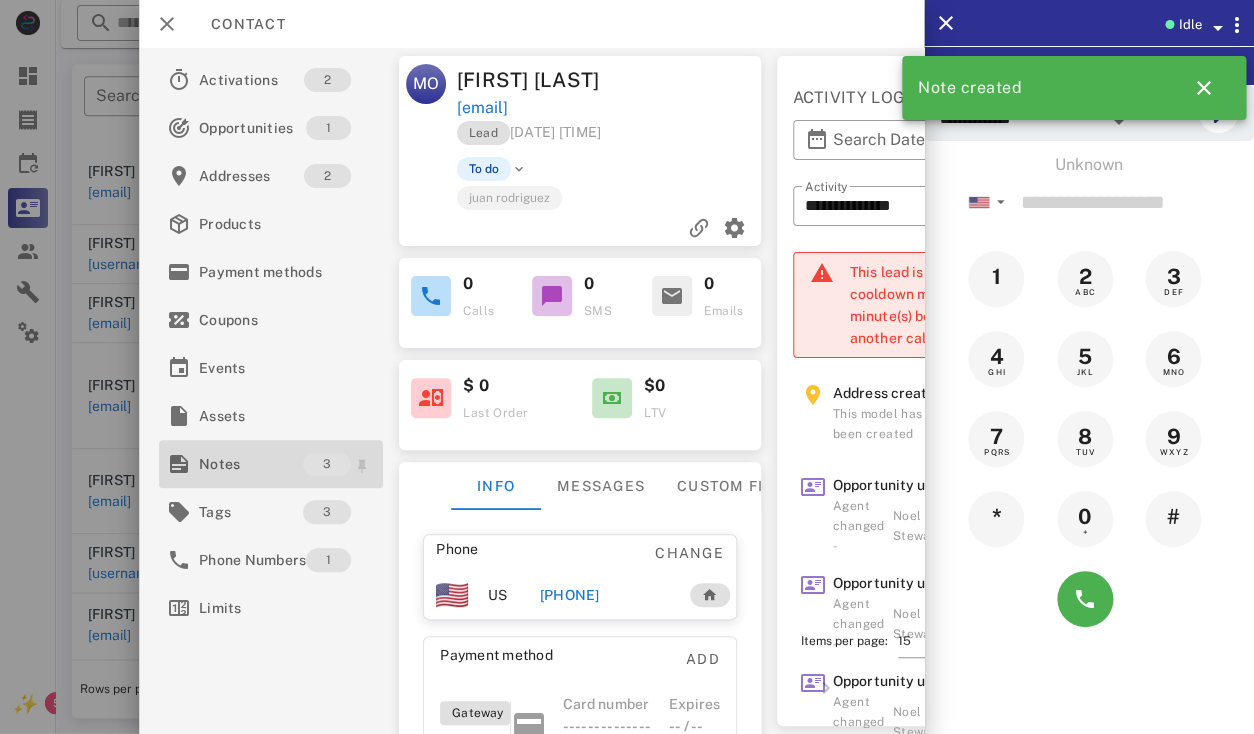 click on "Notes" at bounding box center (251, 464) 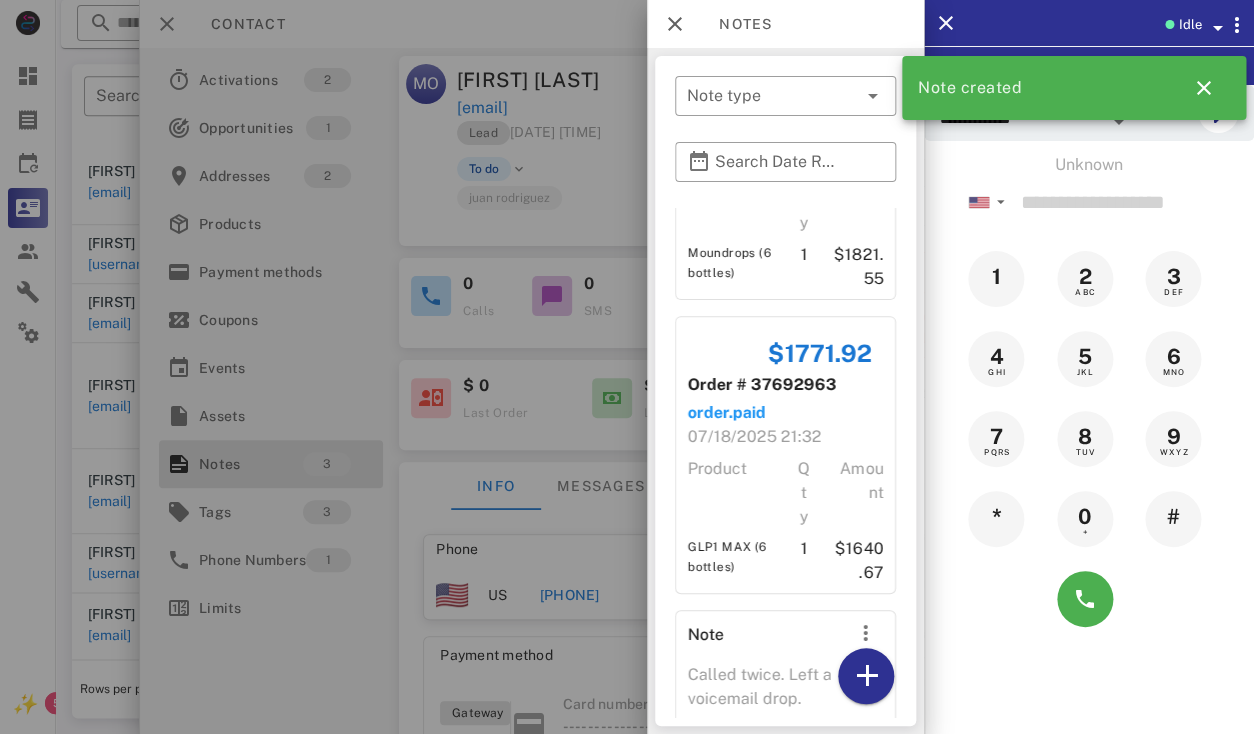 scroll, scrollTop: 0, scrollLeft: 0, axis: both 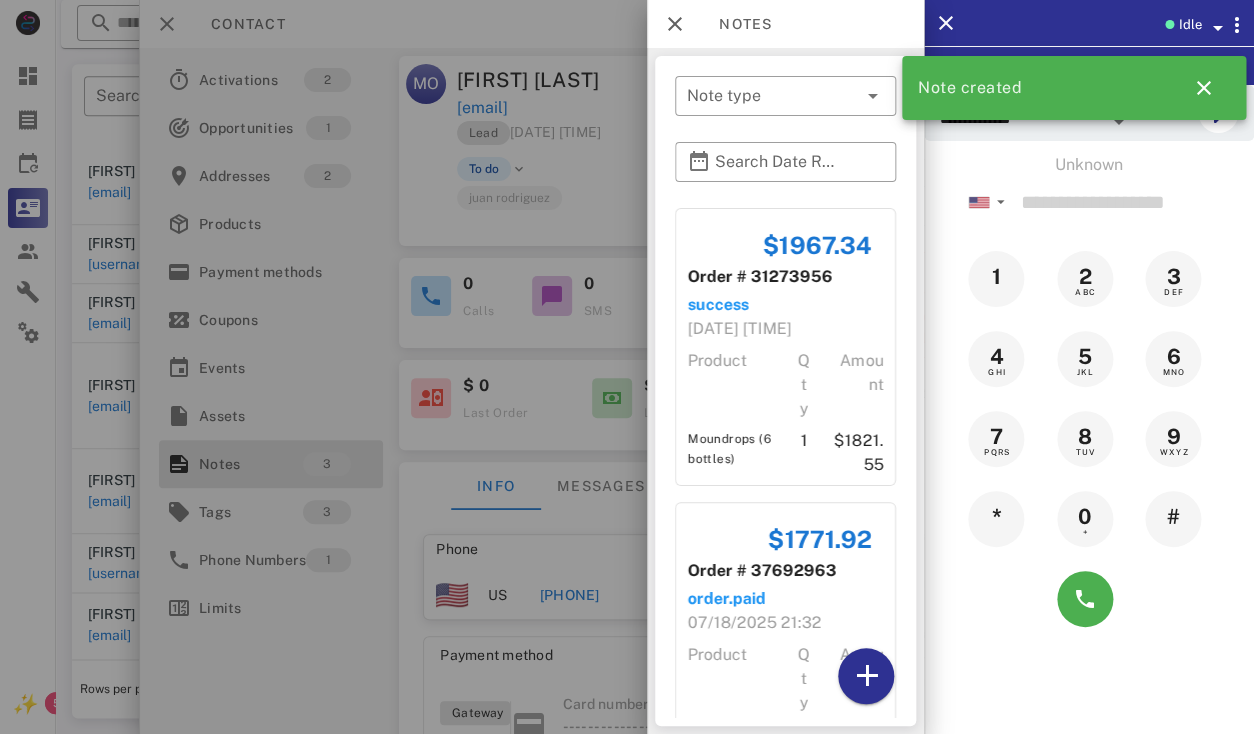 click at bounding box center [627, 367] 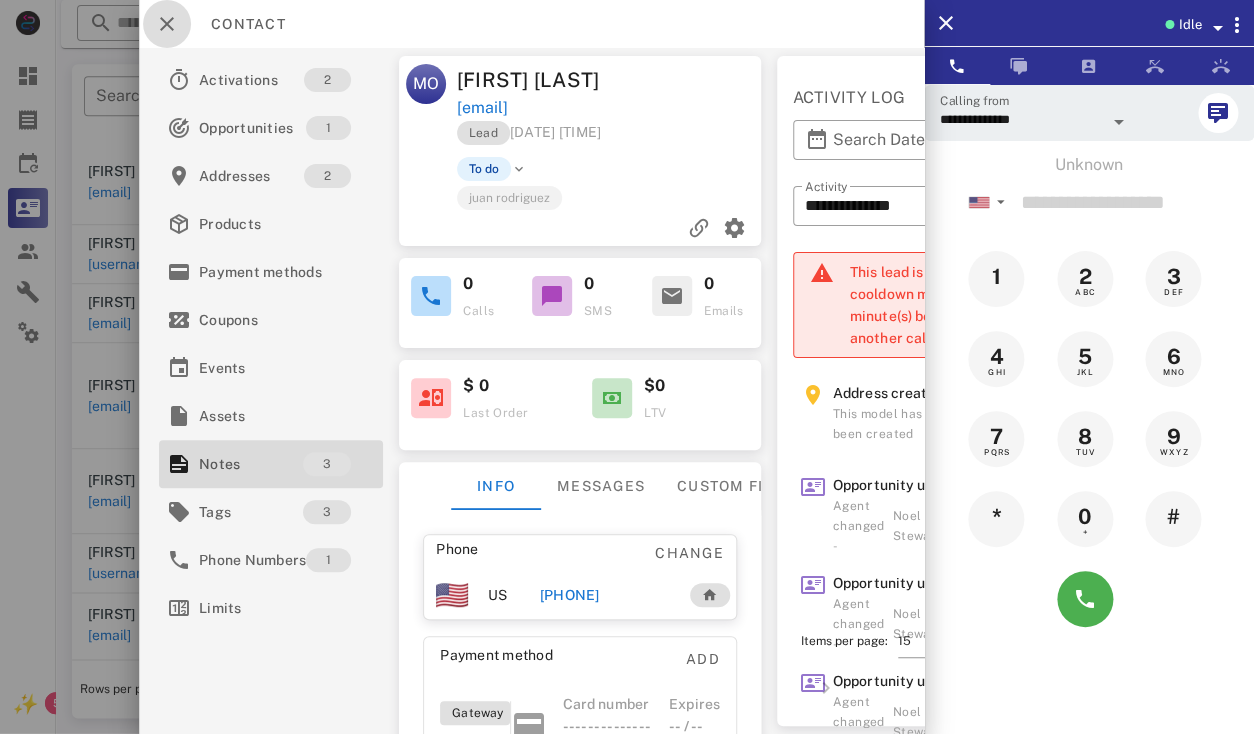click at bounding box center [167, 24] 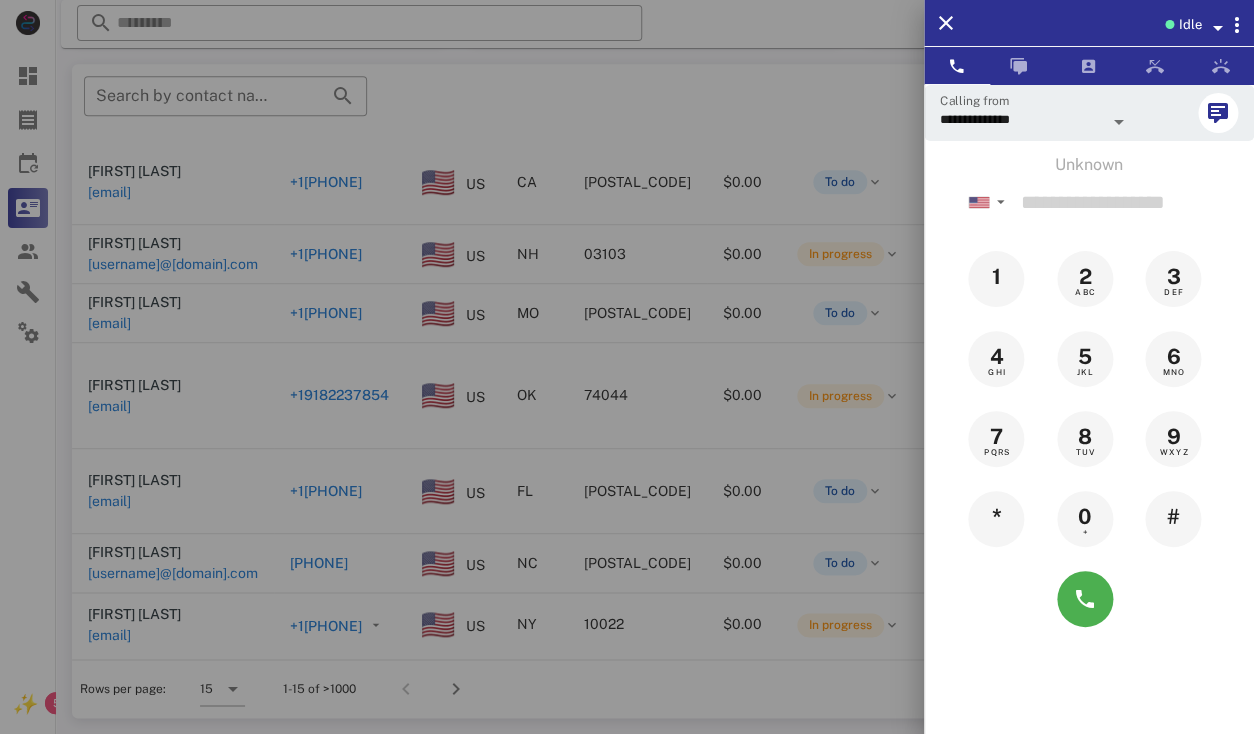 click at bounding box center (627, 367) 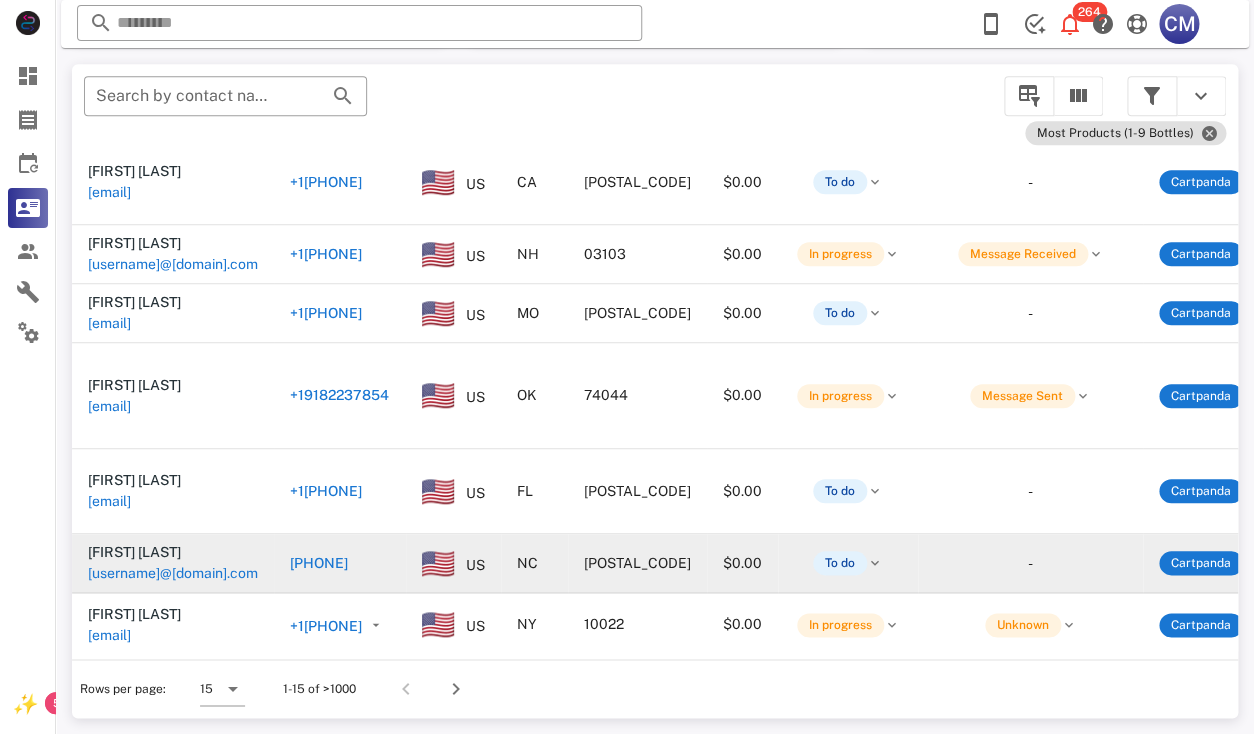 click on "judy swafford  judyswafford37@gmail.com" at bounding box center (173, 563) 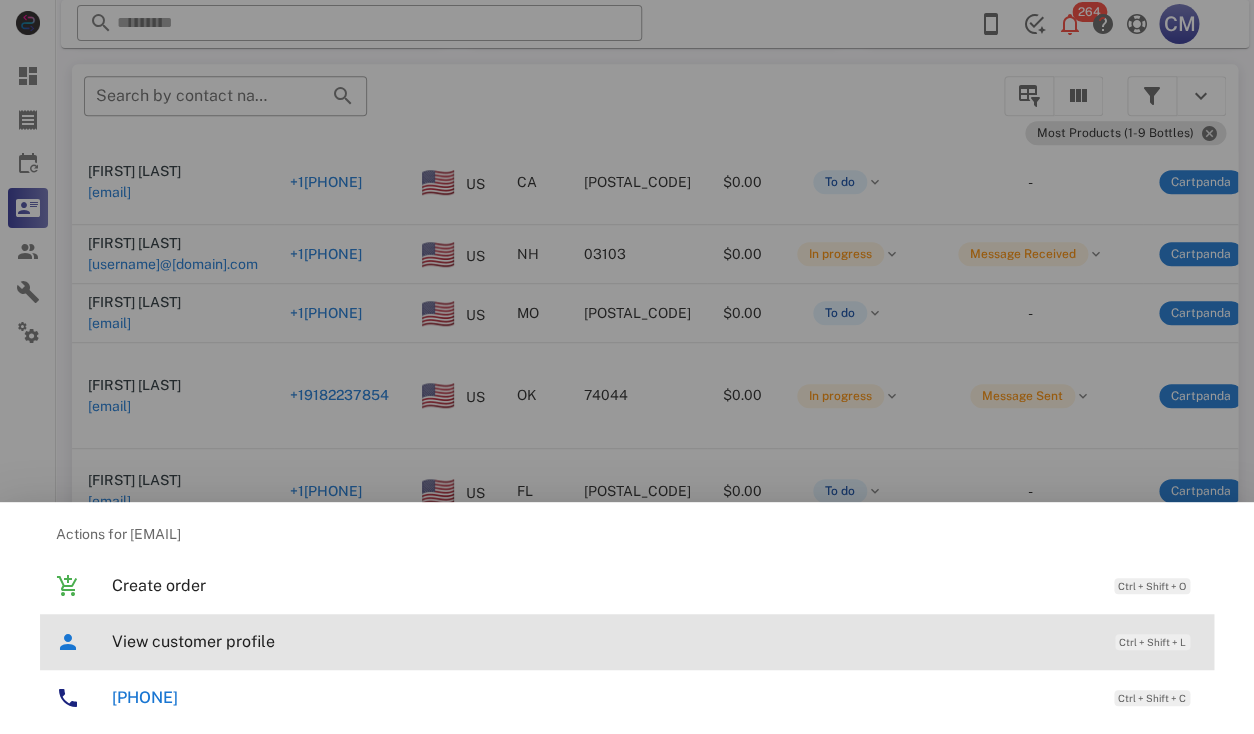 click on "View customer profile Ctrl + Shift + L" at bounding box center [655, 641] 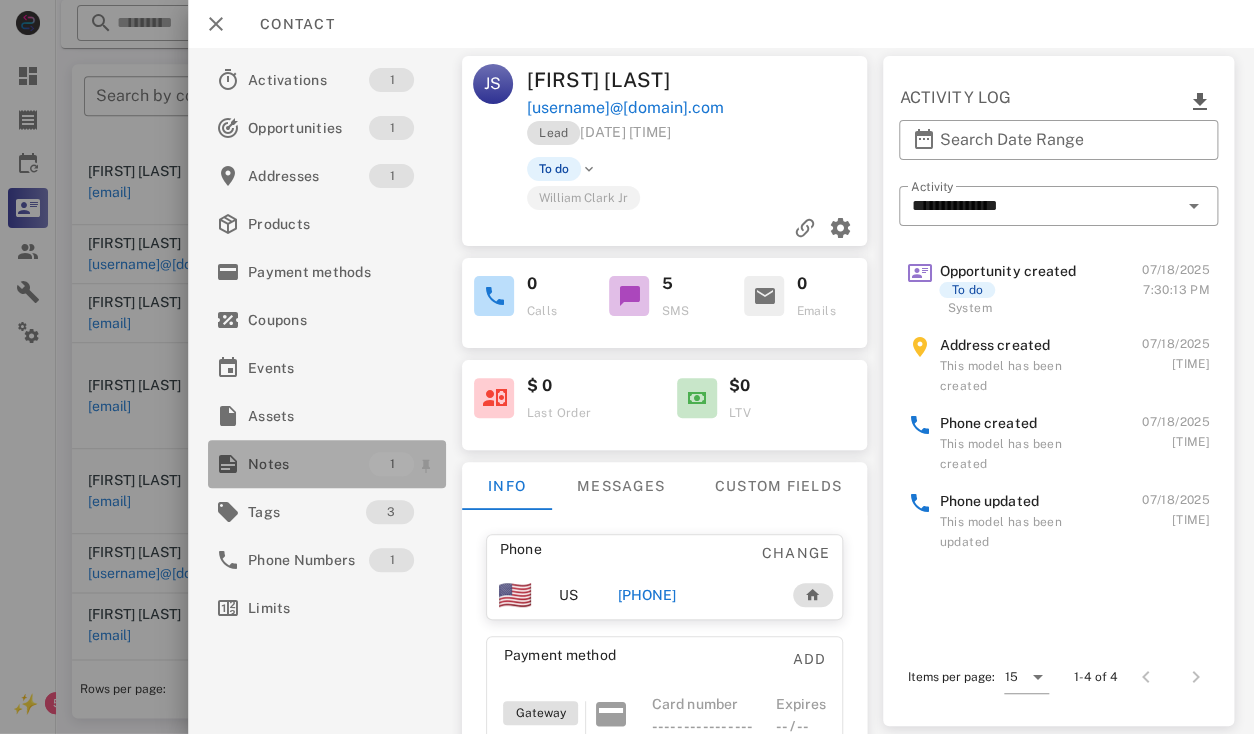 click on "Notes  1" at bounding box center (327, 464) 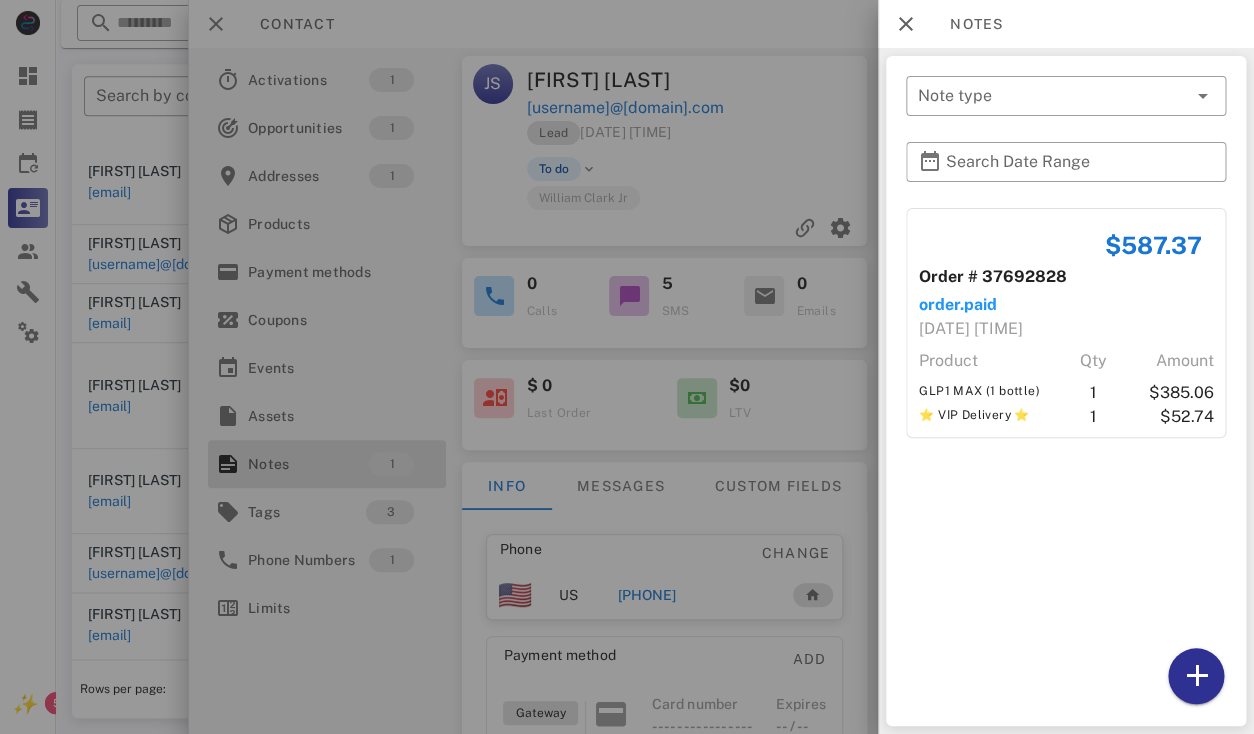 click at bounding box center (627, 367) 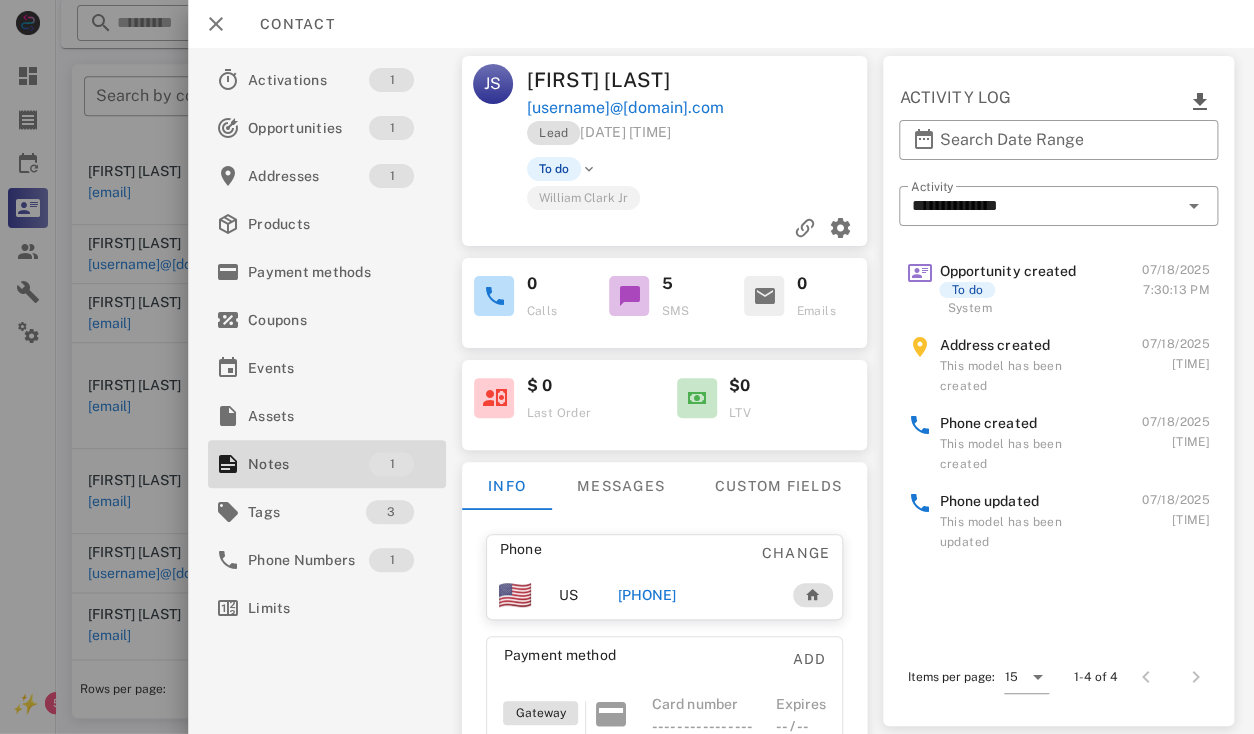 click on "judy swafford" at bounding box center [613, 80] 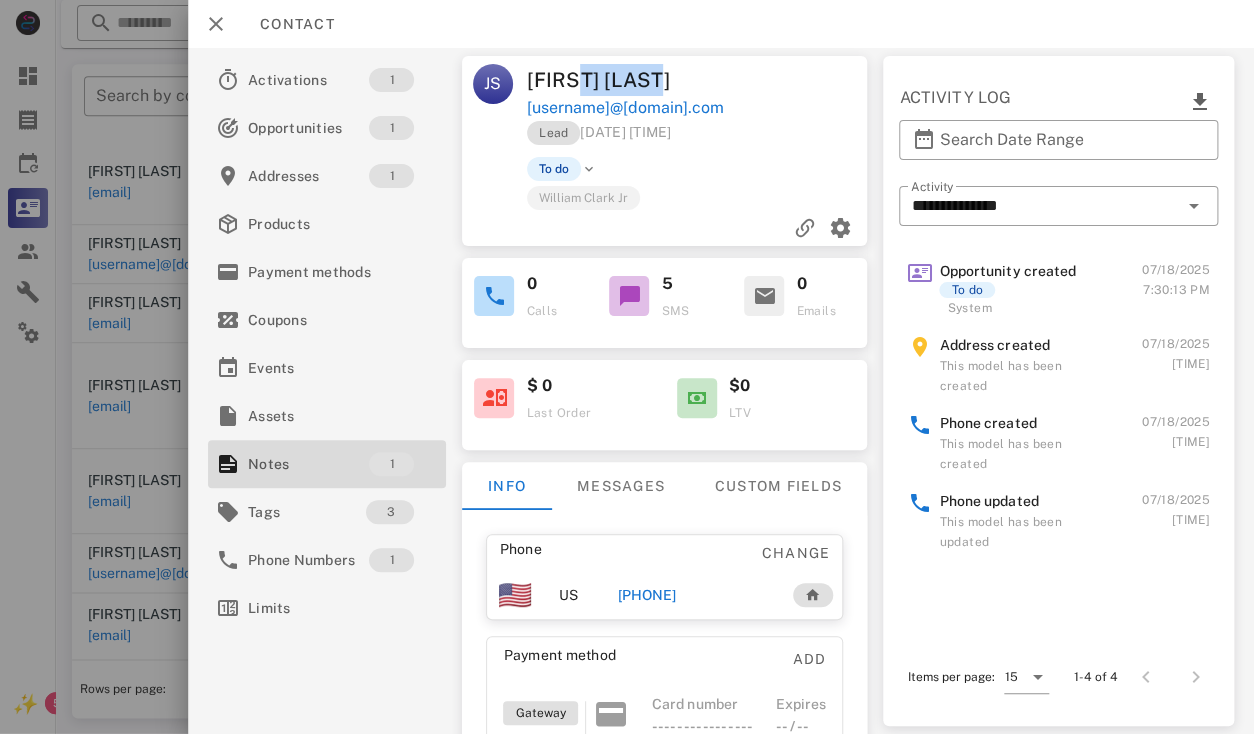 click on "judy swafford" at bounding box center [613, 80] 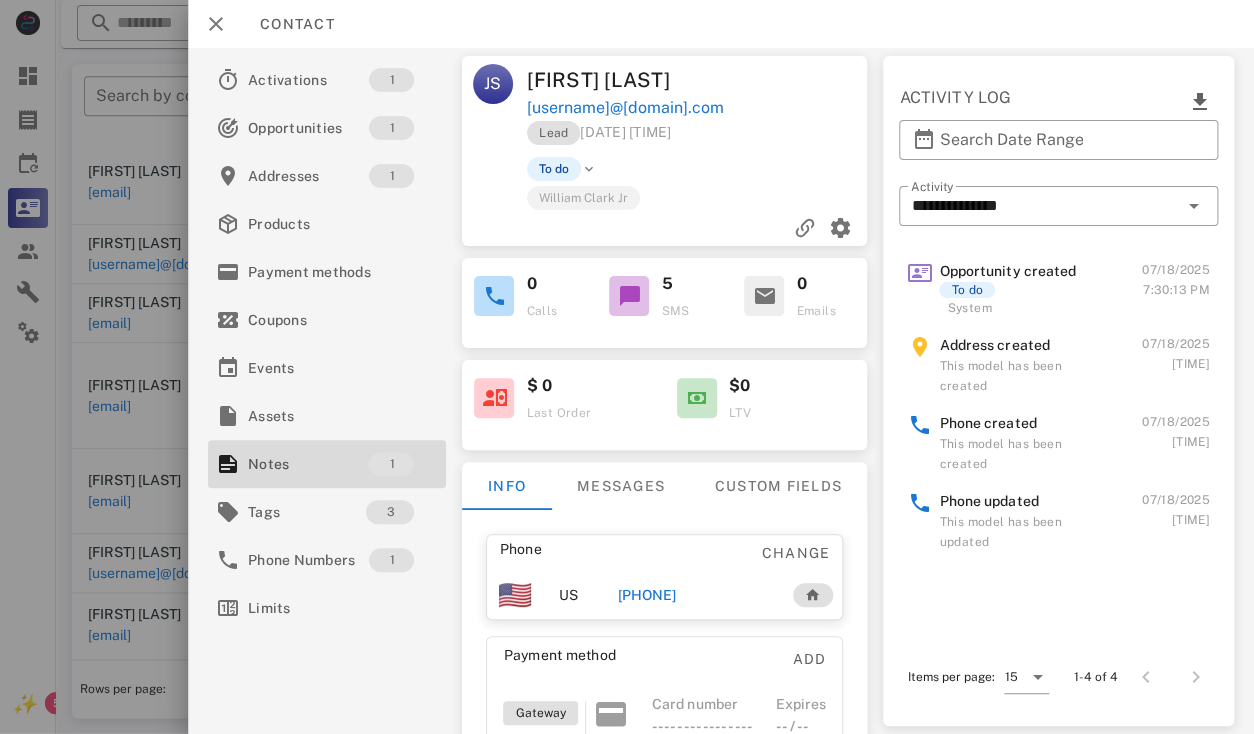 click on "judy swafford" at bounding box center (613, 80) 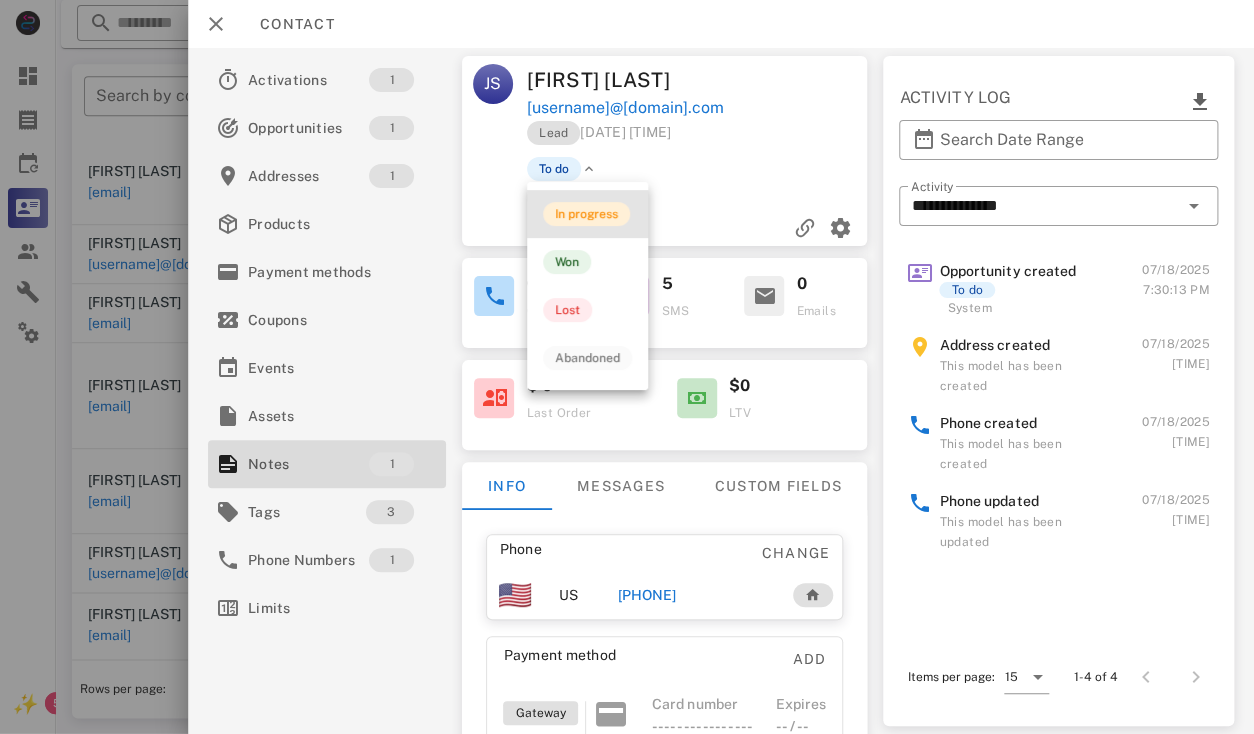 click on "In progress" at bounding box center [586, 214] 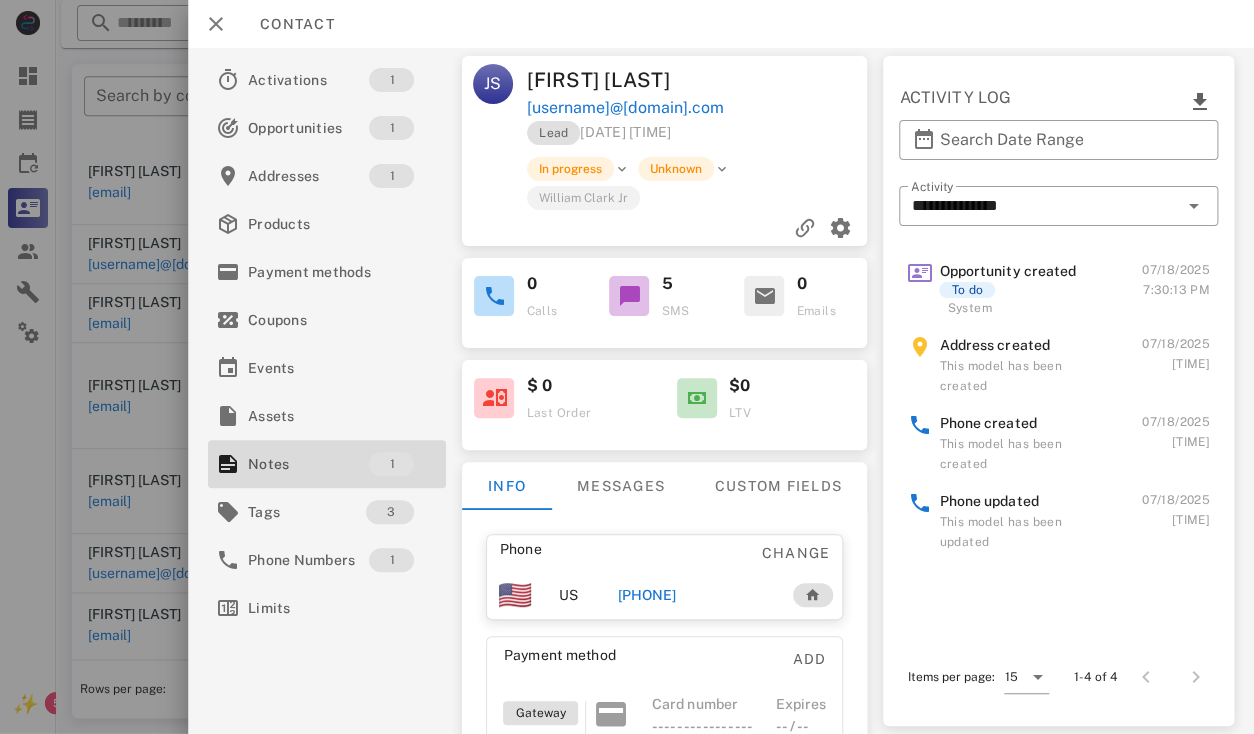 click on "judy swafford" at bounding box center (613, 80) 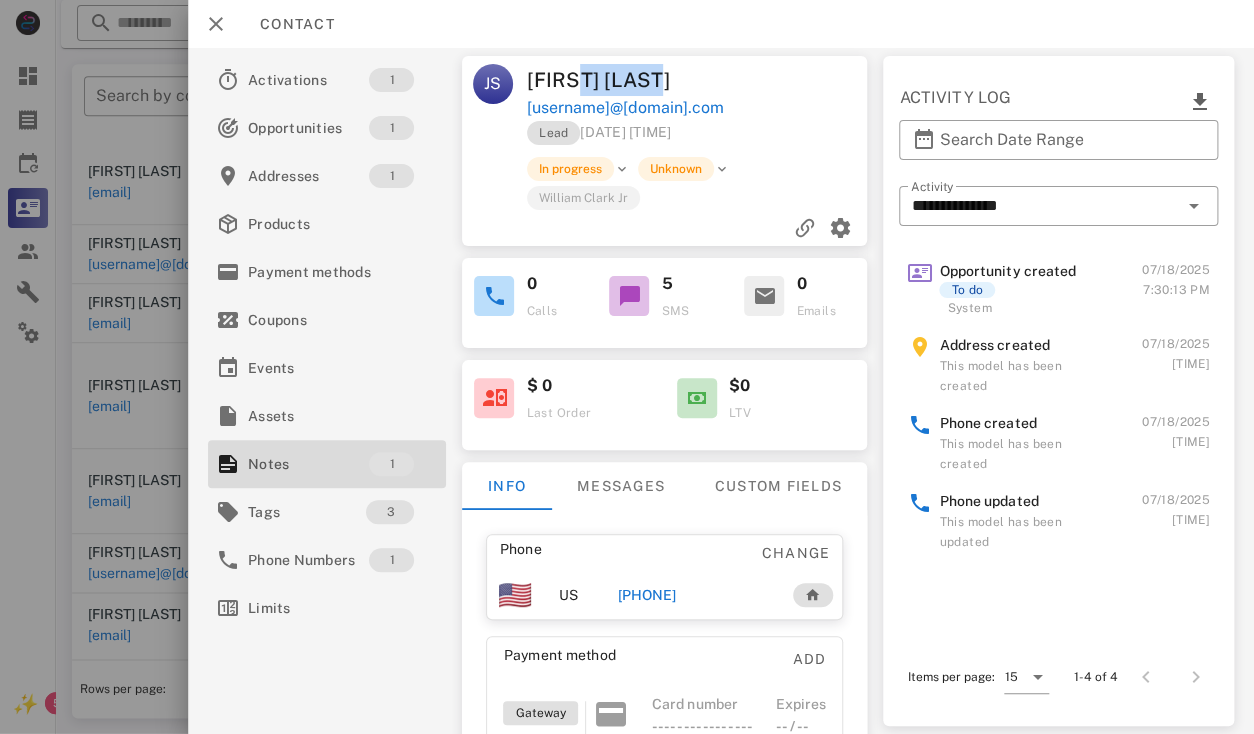 click on "judy swafford" at bounding box center [613, 80] 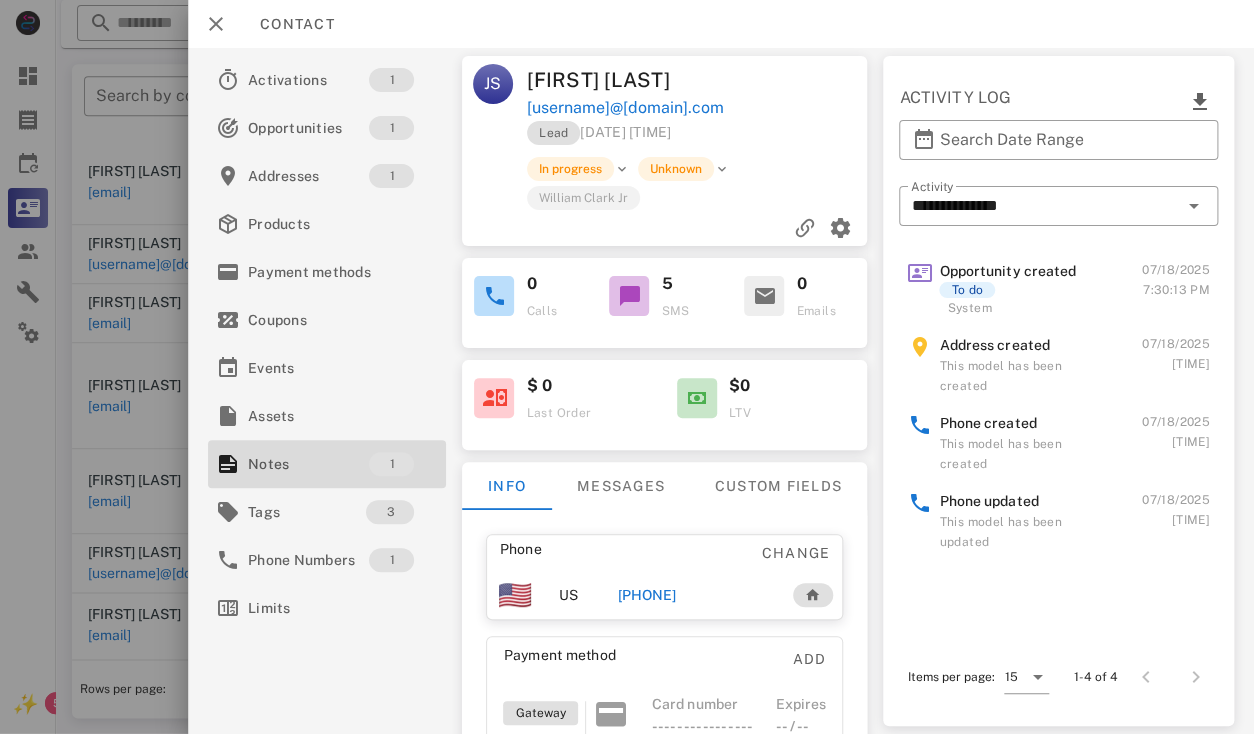 click on "judy swafford" at bounding box center [613, 80] 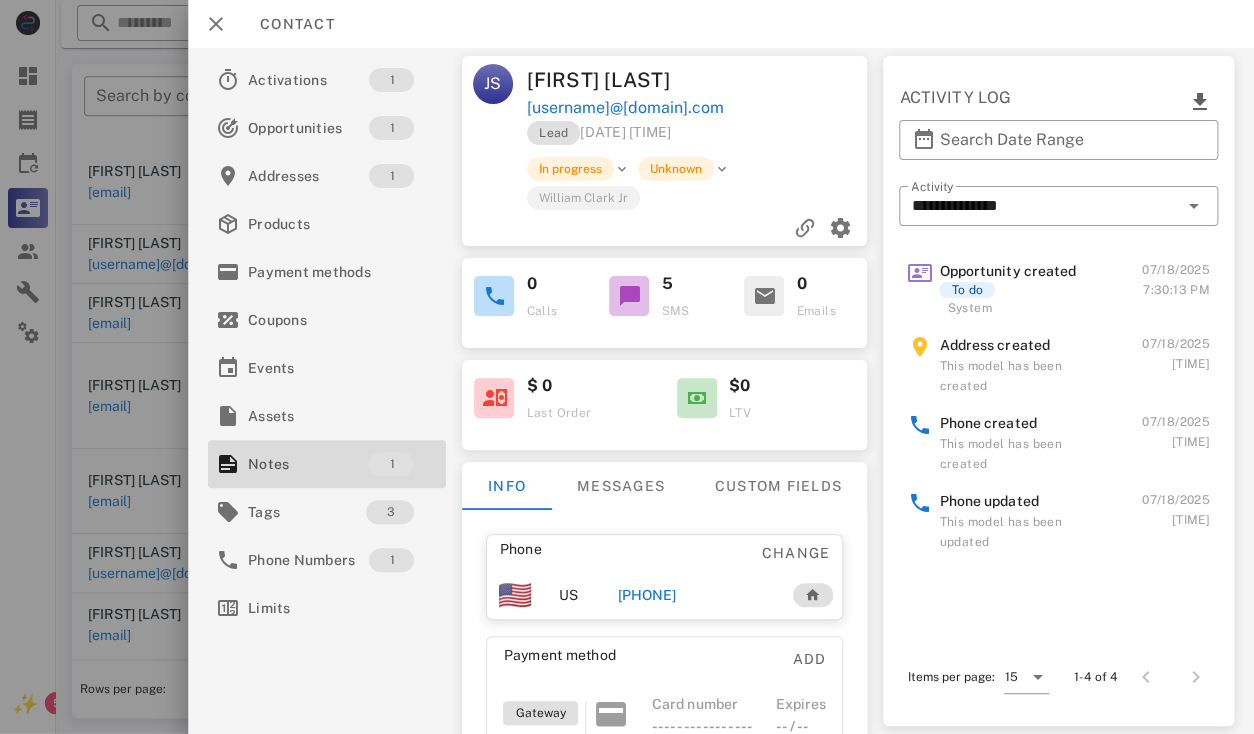 click on "+19196320681" at bounding box center (647, 595) 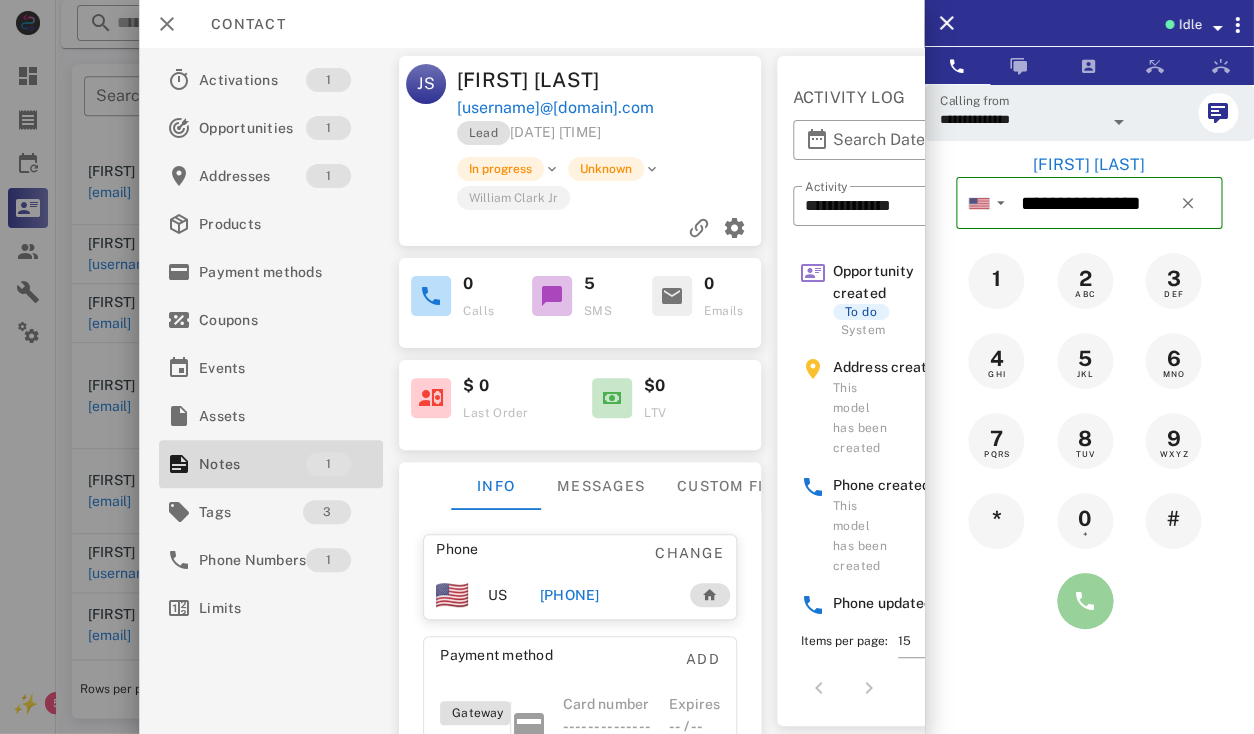 click at bounding box center [1085, 601] 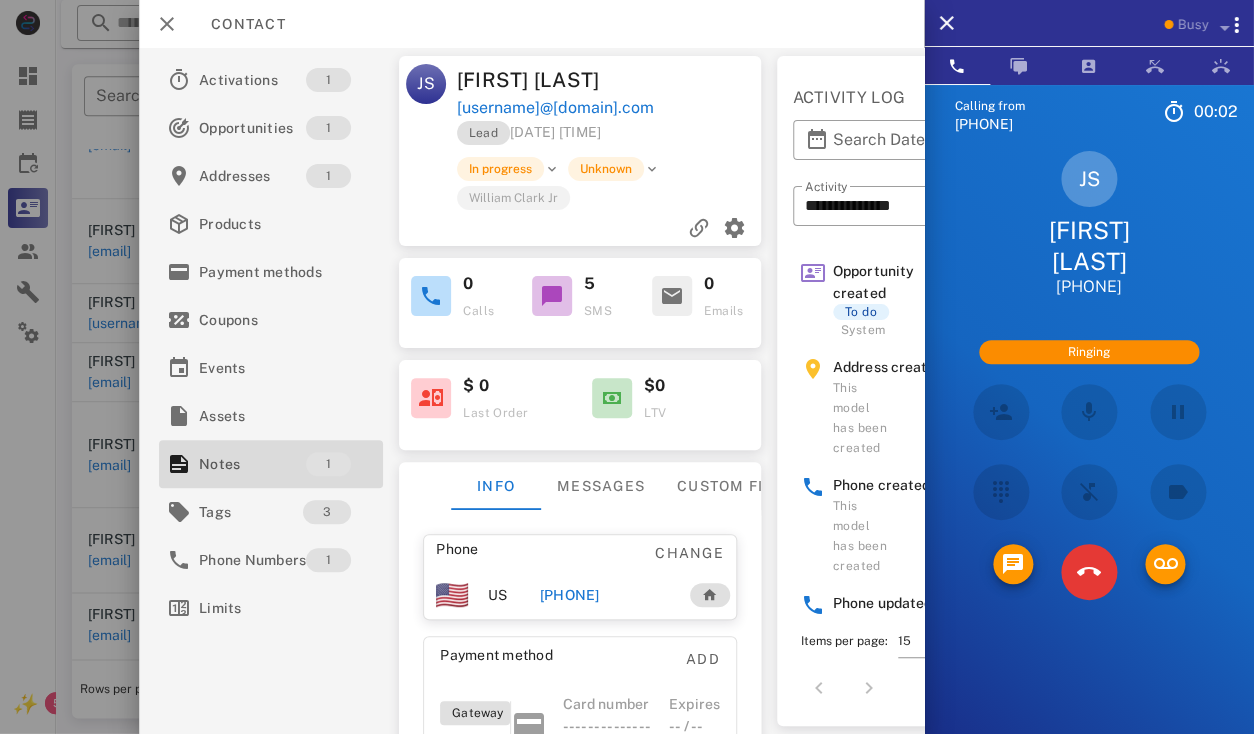 scroll, scrollTop: 524, scrollLeft: 0, axis: vertical 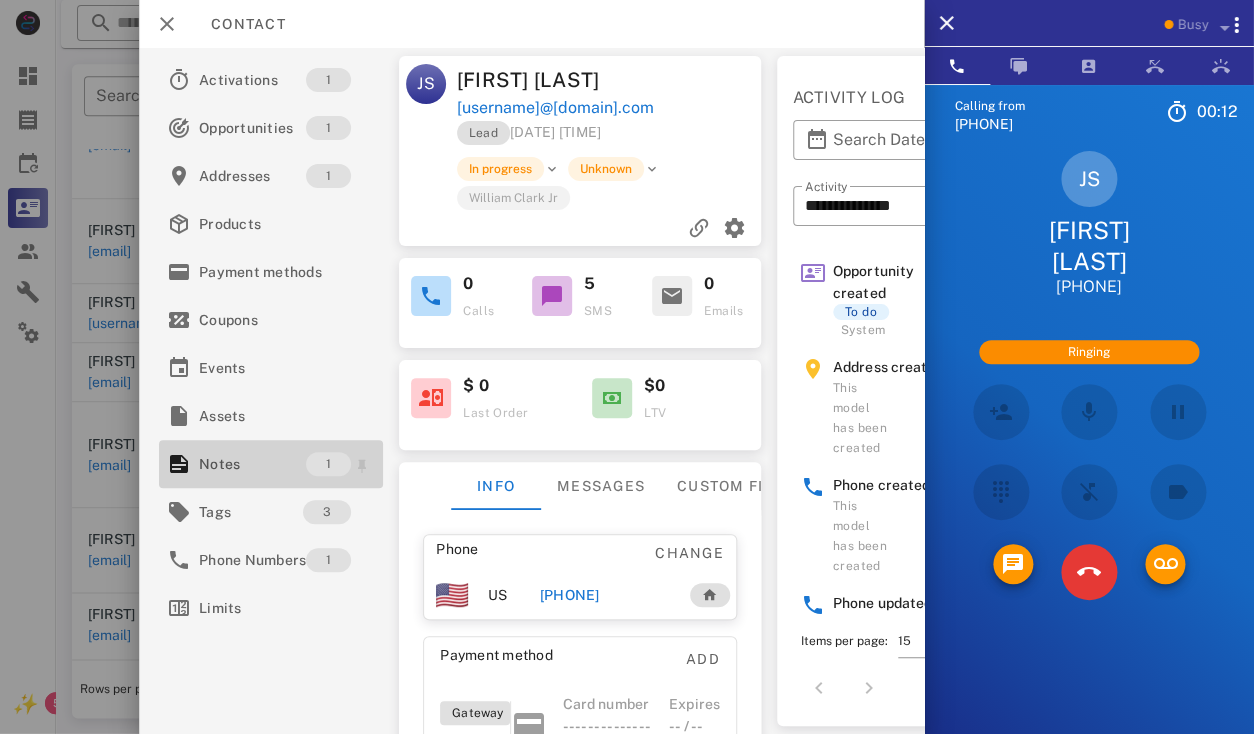 click on "Notes" at bounding box center [252, 464] 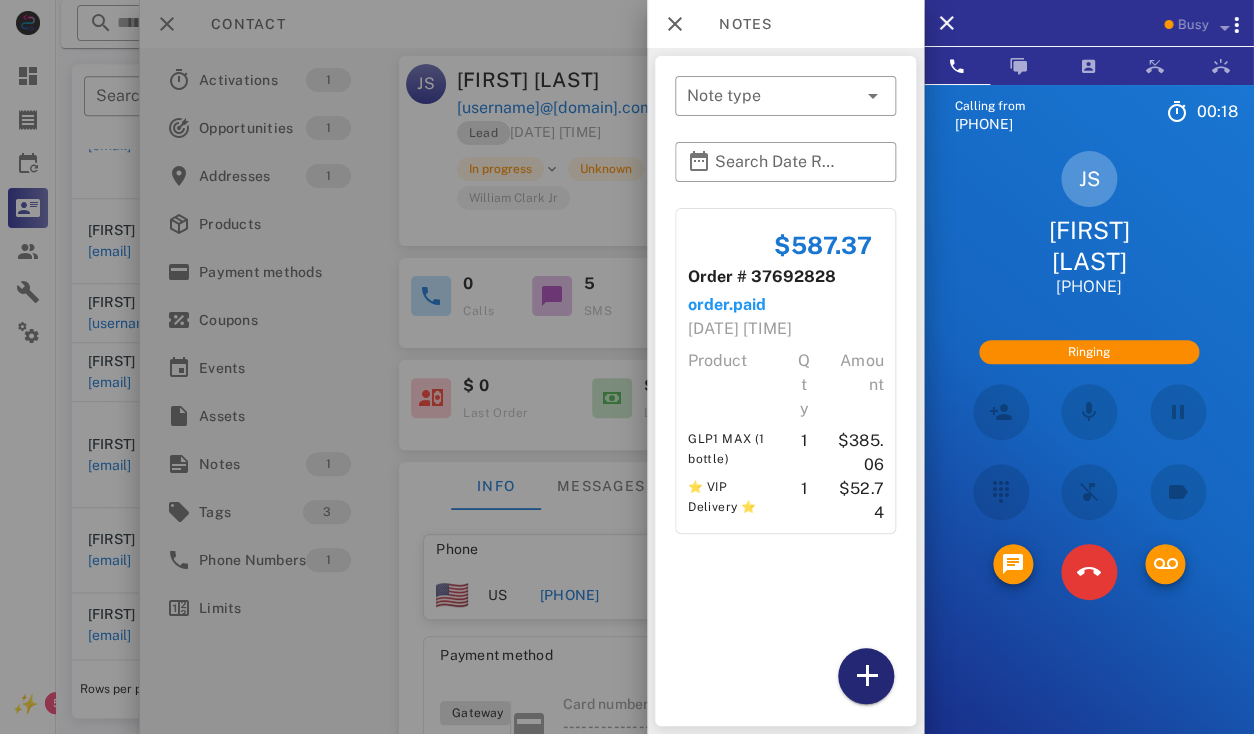 click at bounding box center (866, 676) 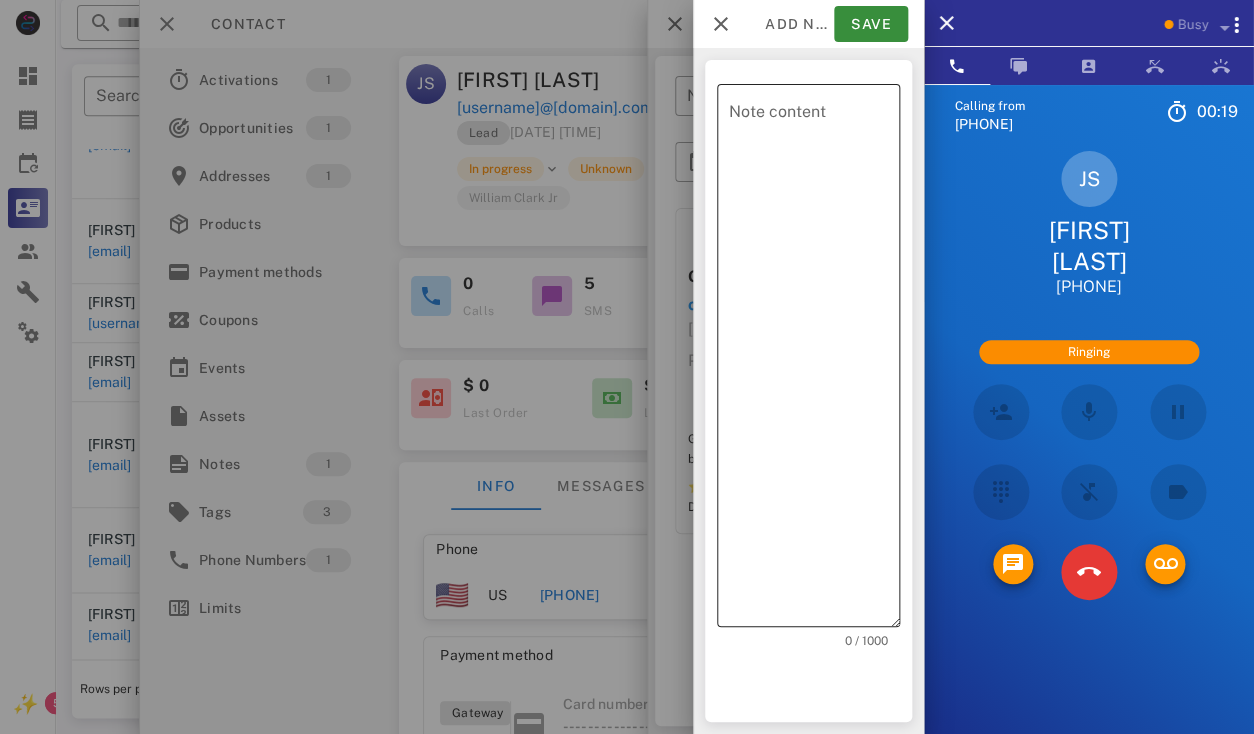 click on "Note content" at bounding box center (814, 360) 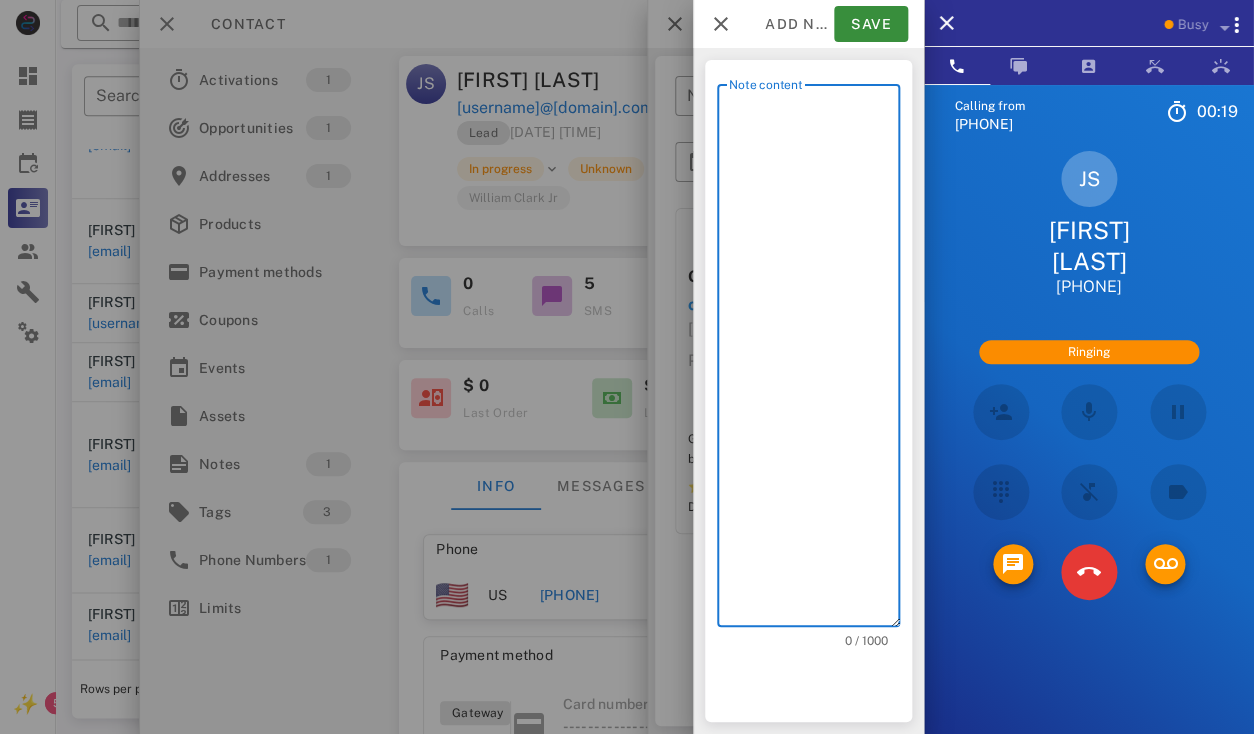 paste on "**********" 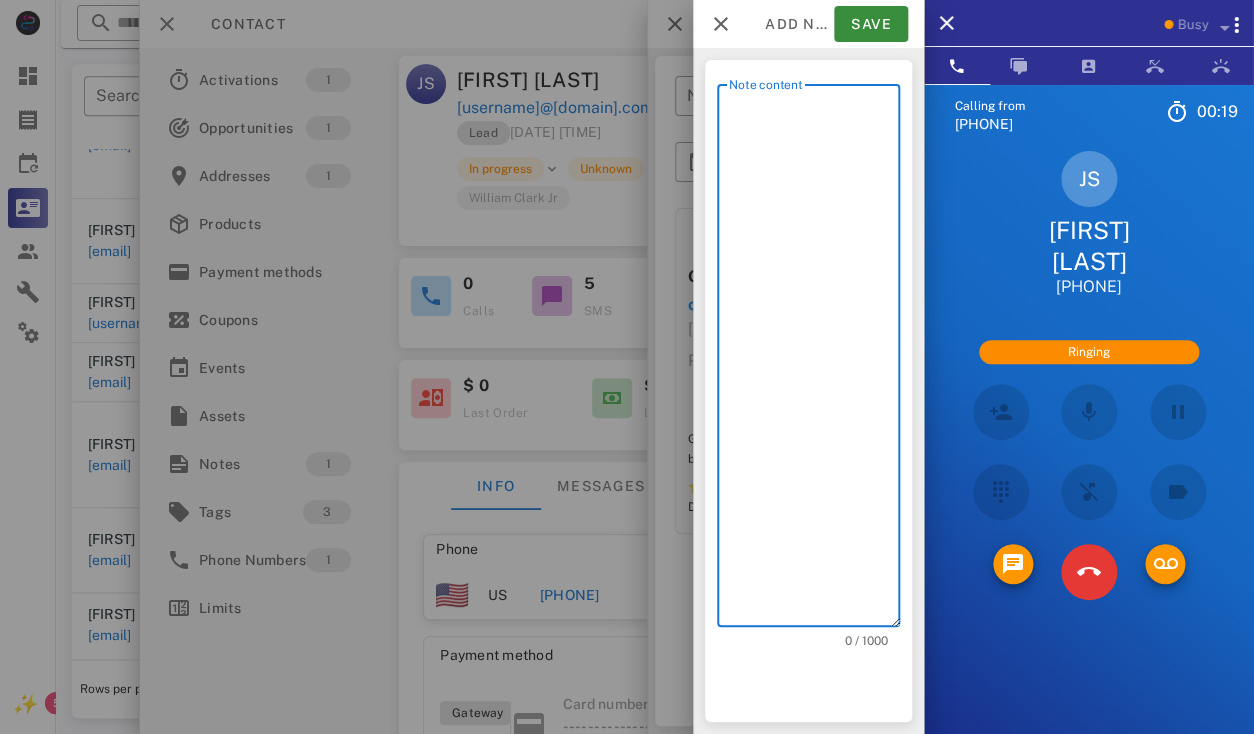 type on "**********" 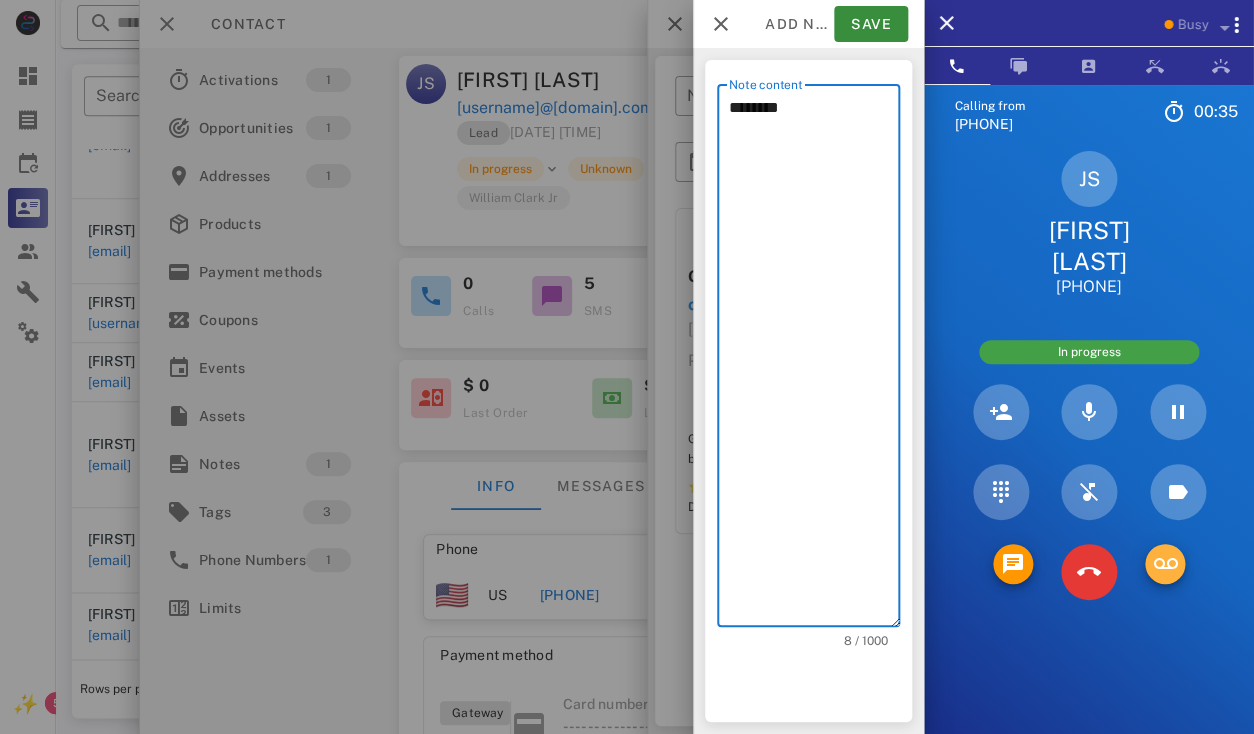 click at bounding box center (1165, 564) 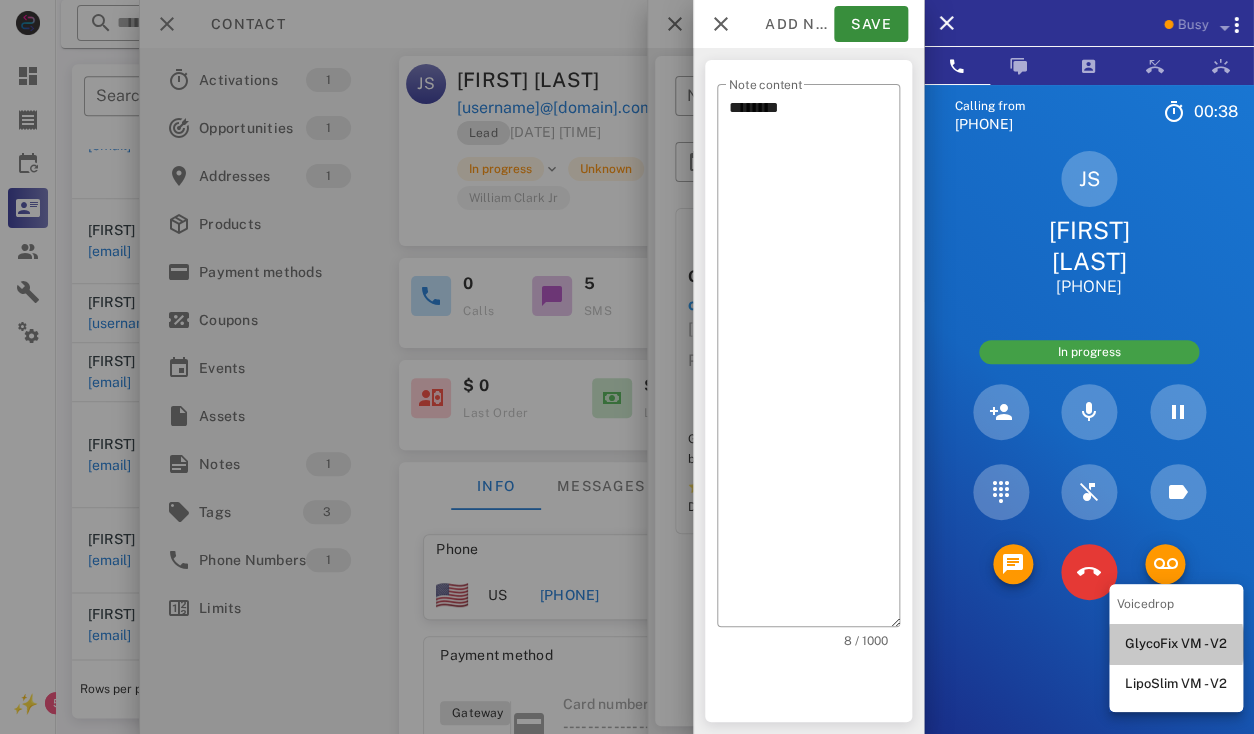 click on "GlycoFix VM - V2" at bounding box center [1176, 644] 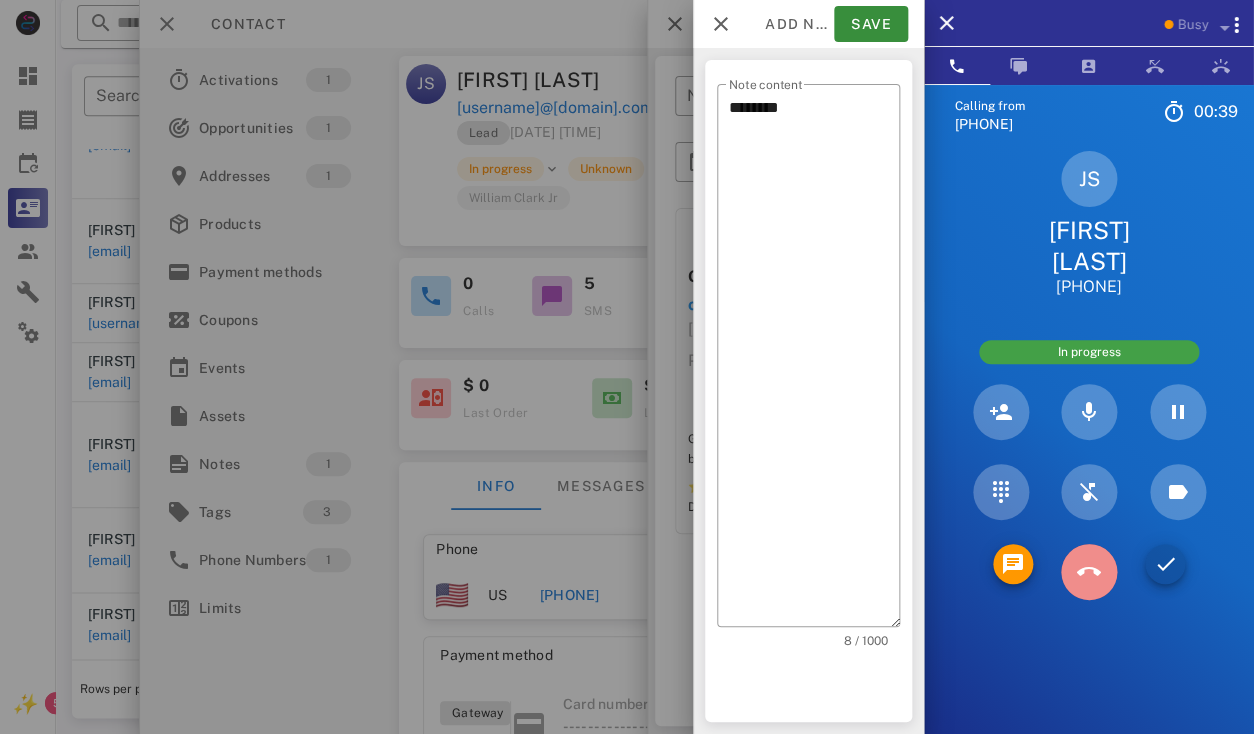 click at bounding box center [1089, 572] 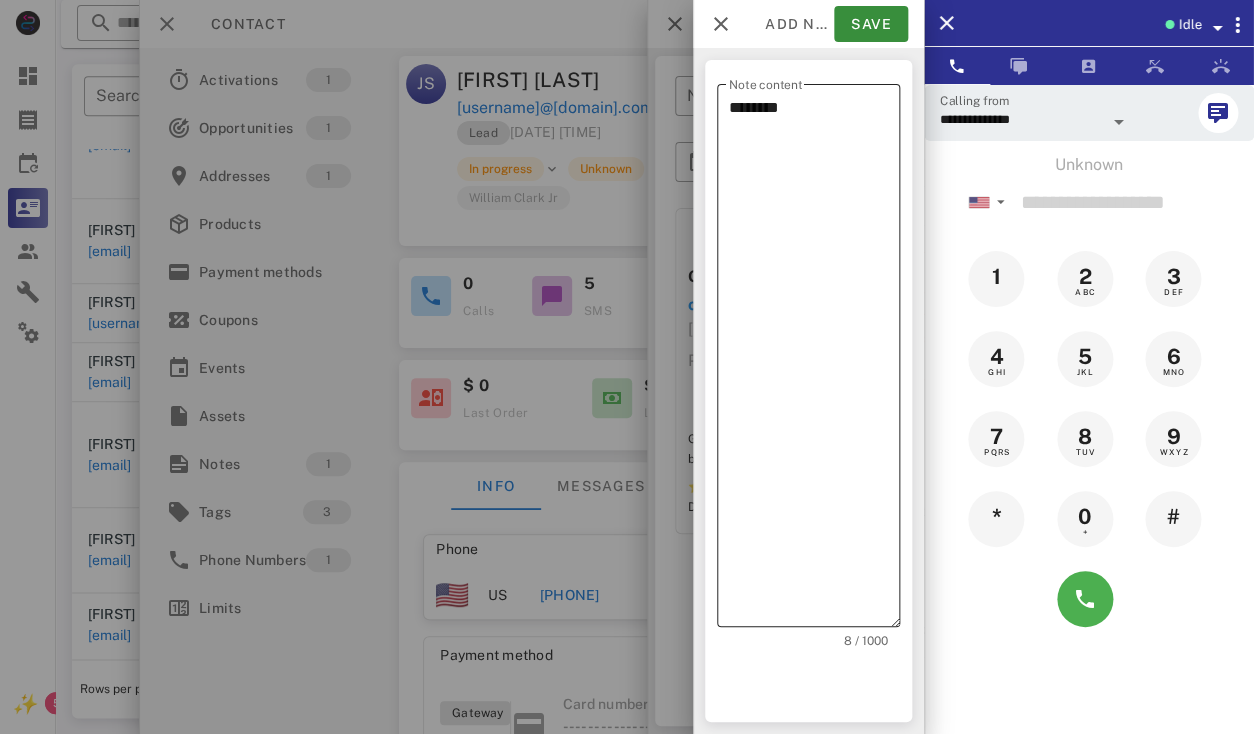 click on "********" at bounding box center (814, 360) 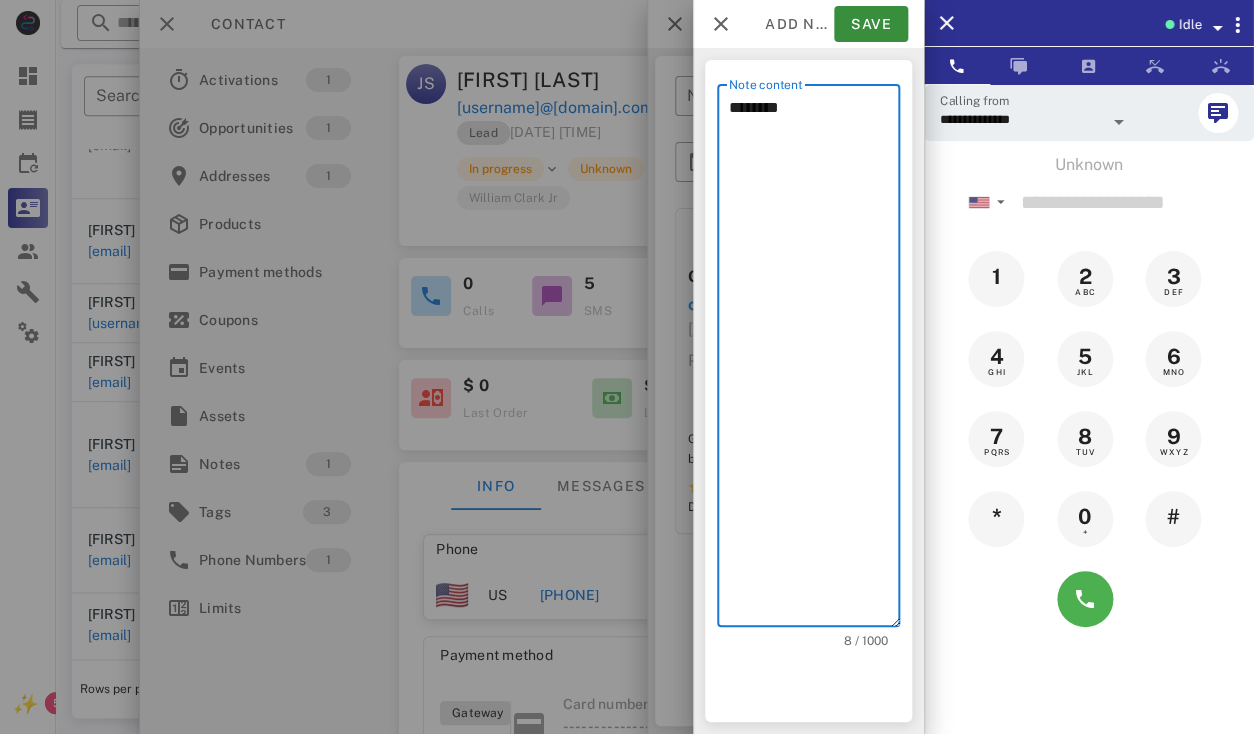 click on "********" at bounding box center (814, 360) 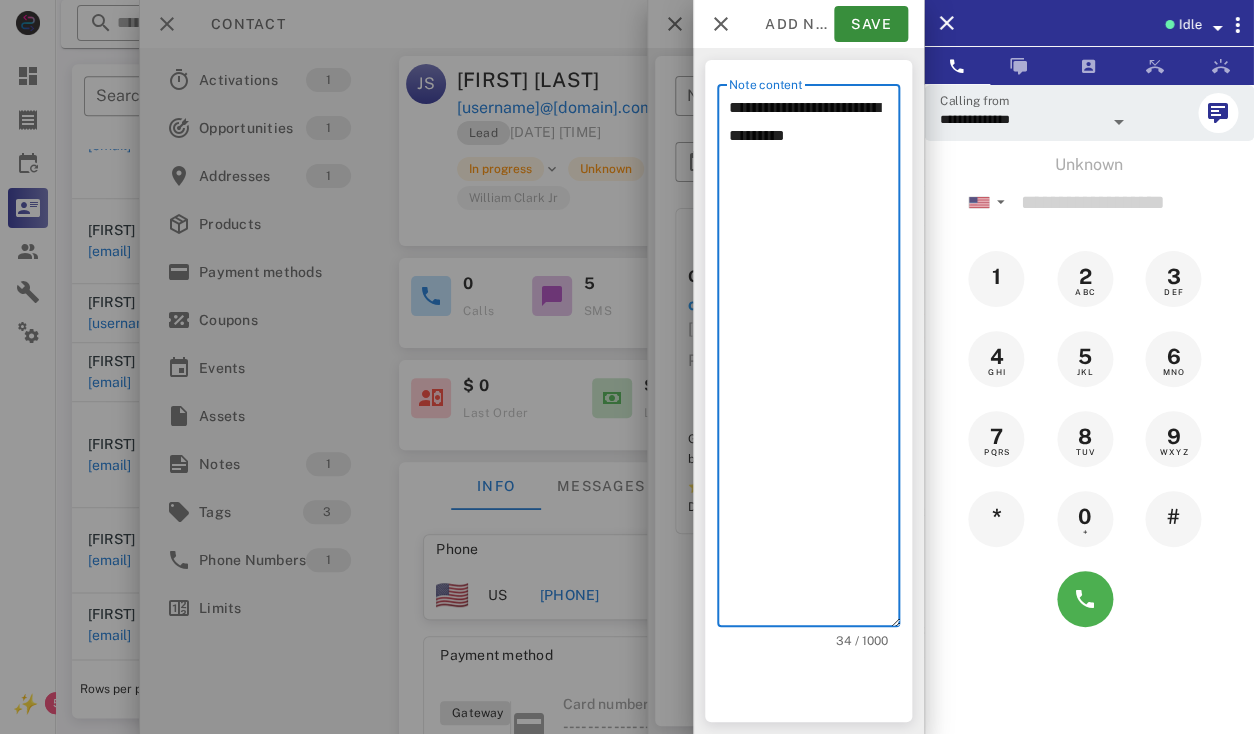 type on "**********" 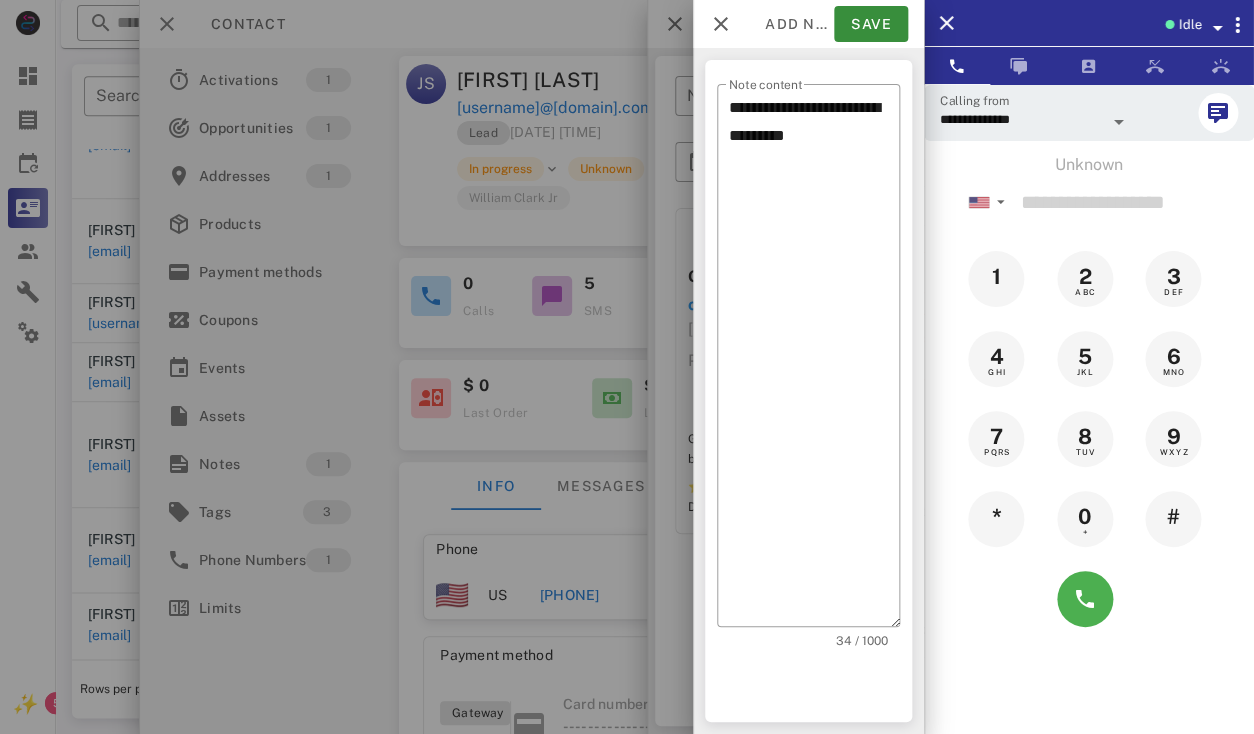 click on "Add note Save" at bounding box center (808, 24) 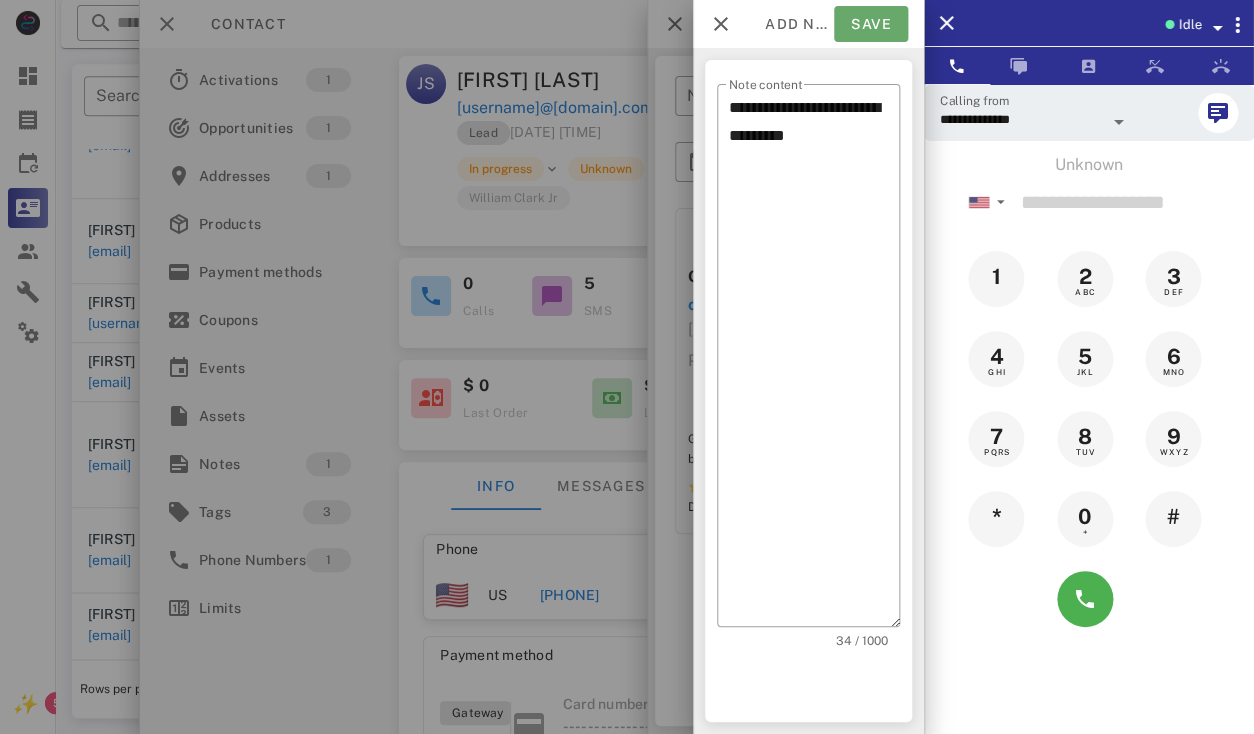 click on "Save" at bounding box center [871, 24] 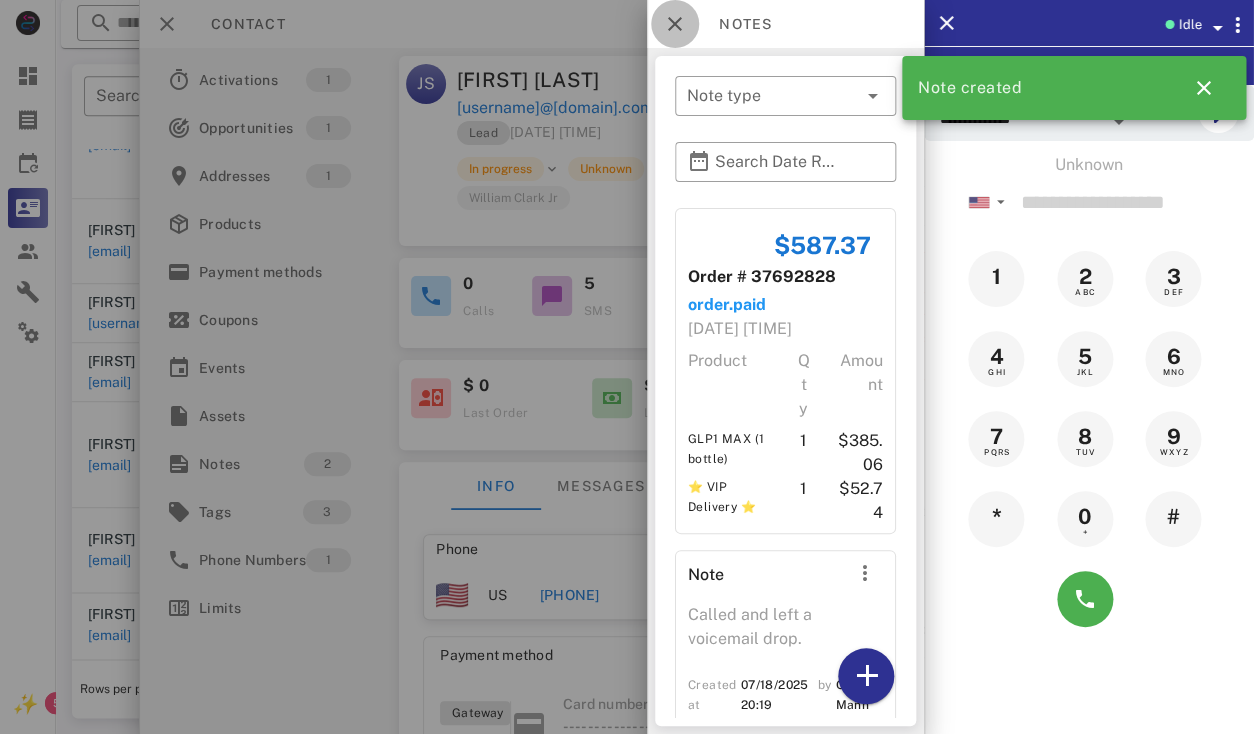 click at bounding box center [675, 24] 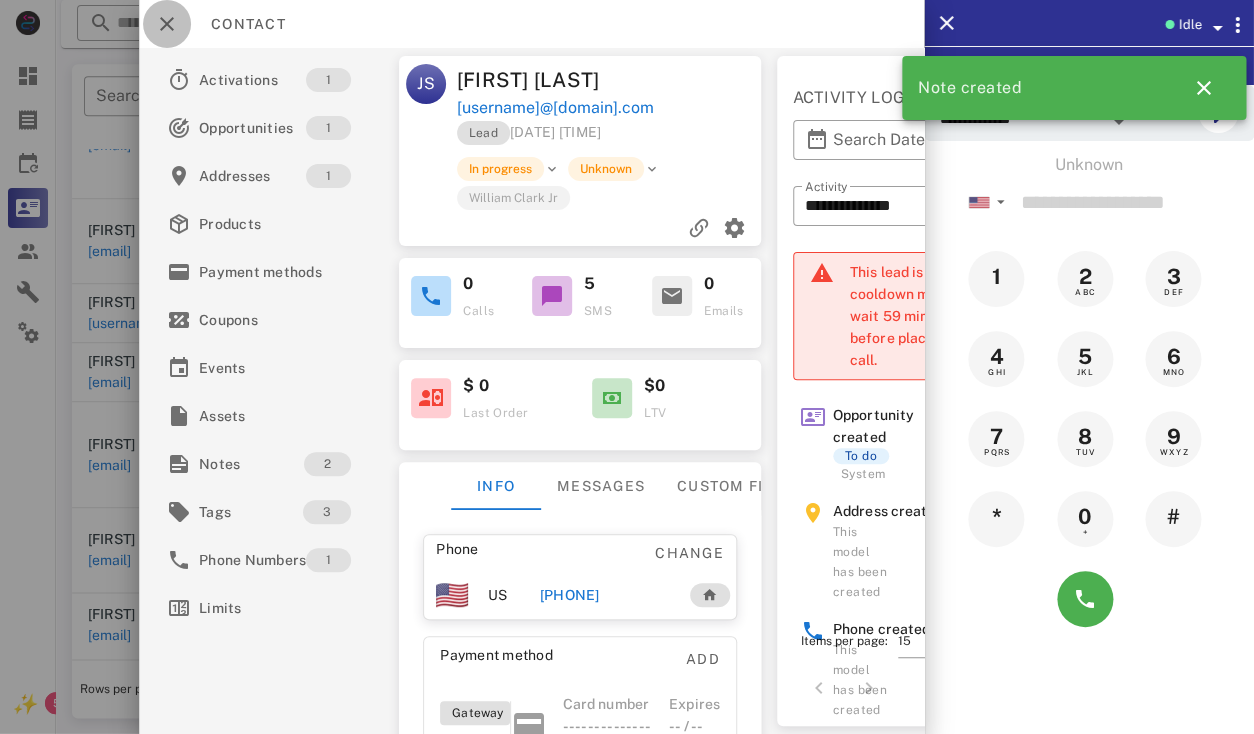 click at bounding box center [167, 24] 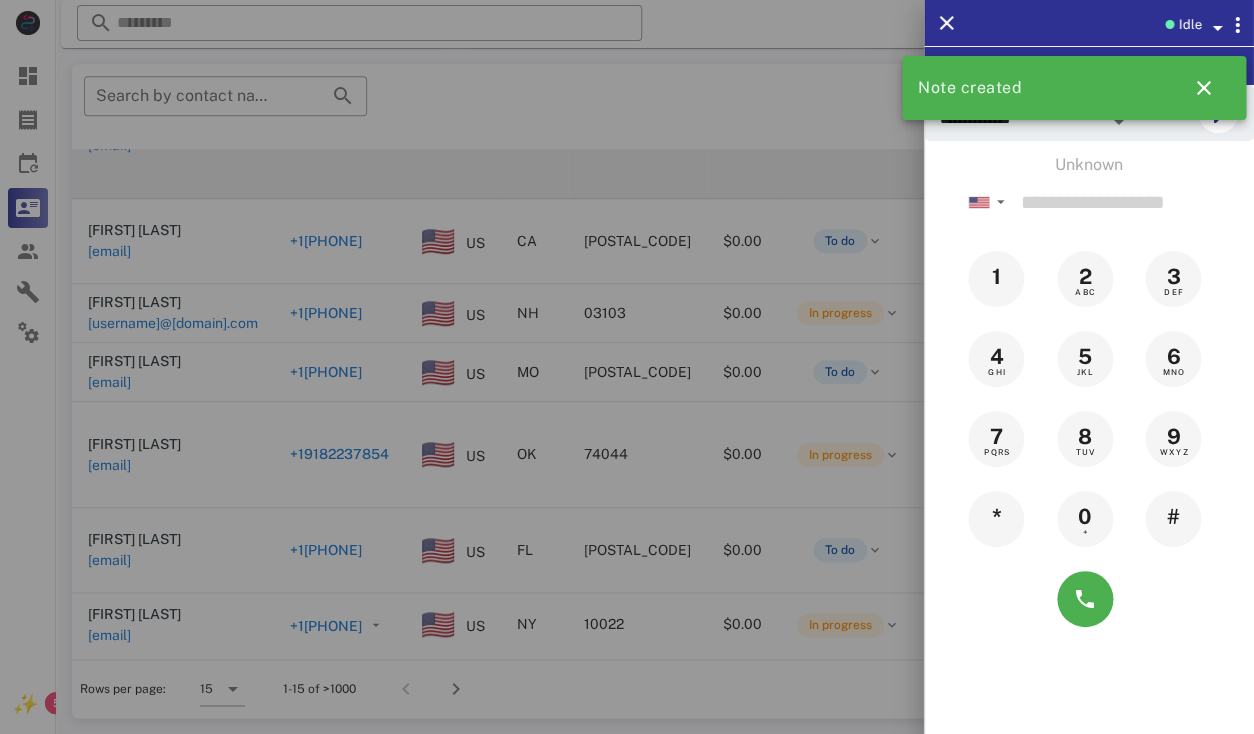 click at bounding box center [627, 367] 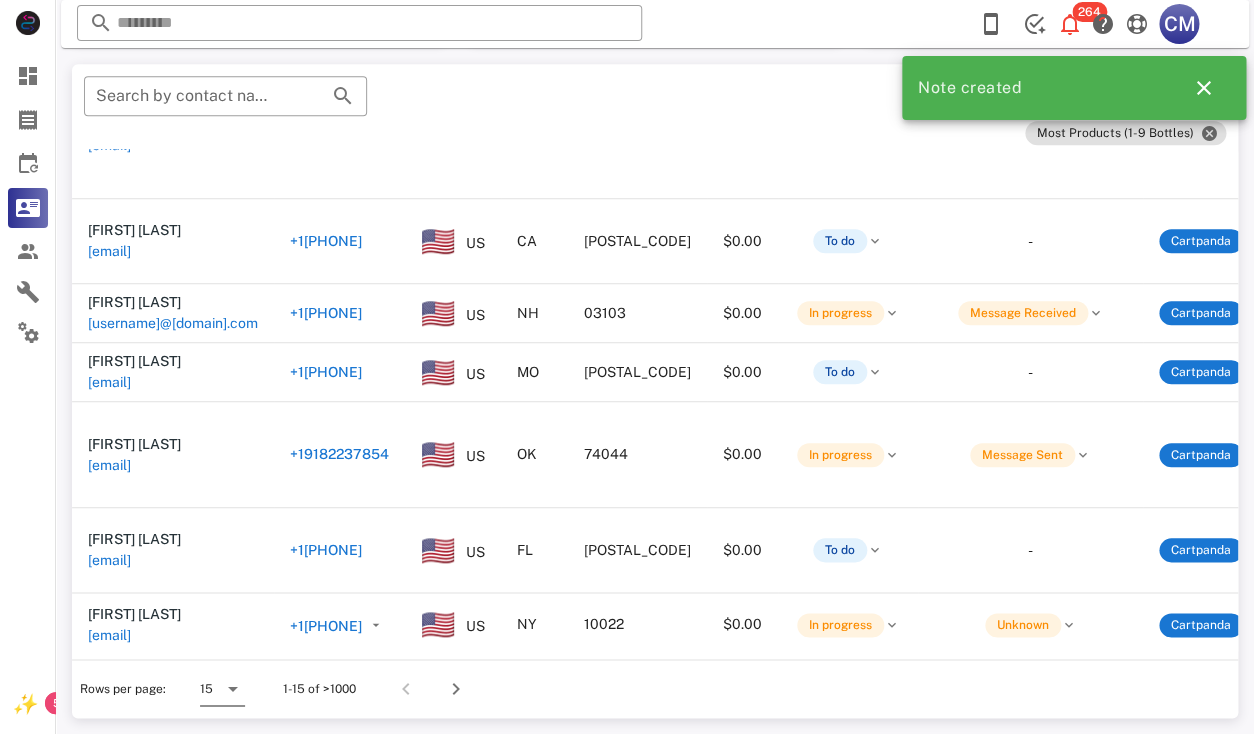 click at bounding box center (233, 689) 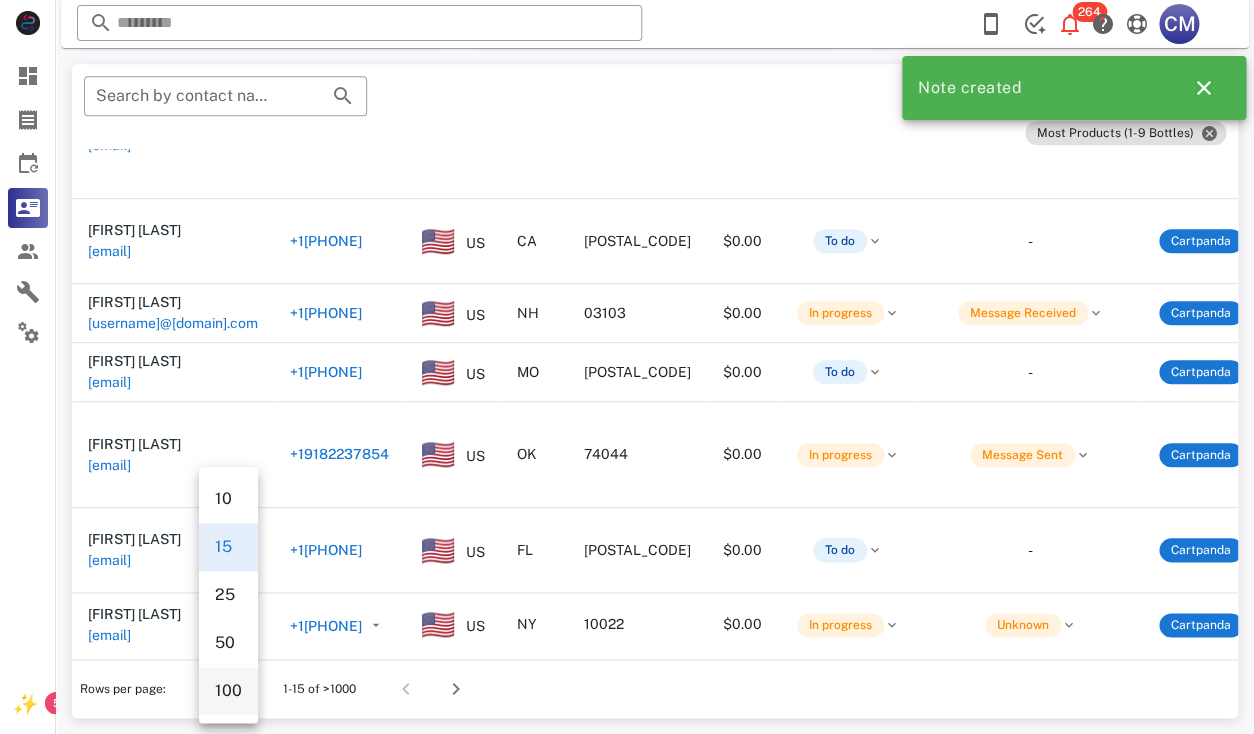 click on "100" at bounding box center [228, 690] 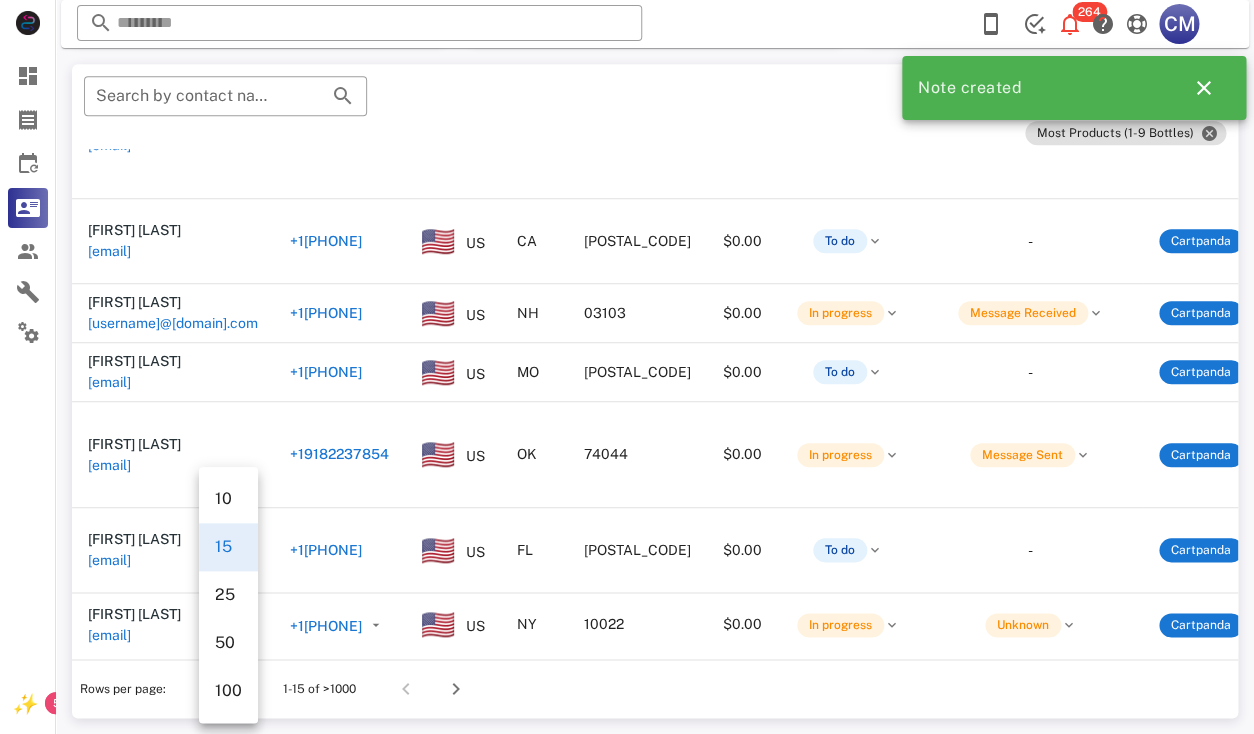 scroll, scrollTop: 357, scrollLeft: 0, axis: vertical 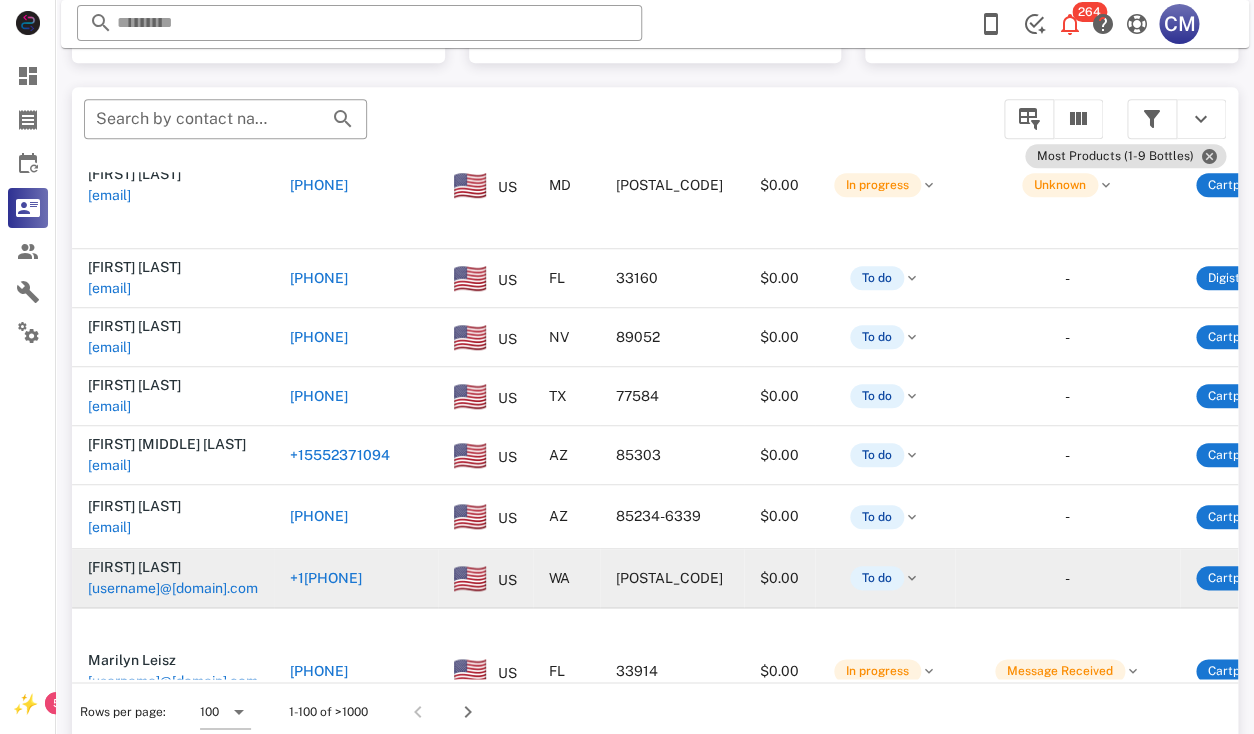 click on "lynngaspaire@yahoo.com" at bounding box center [173, 588] 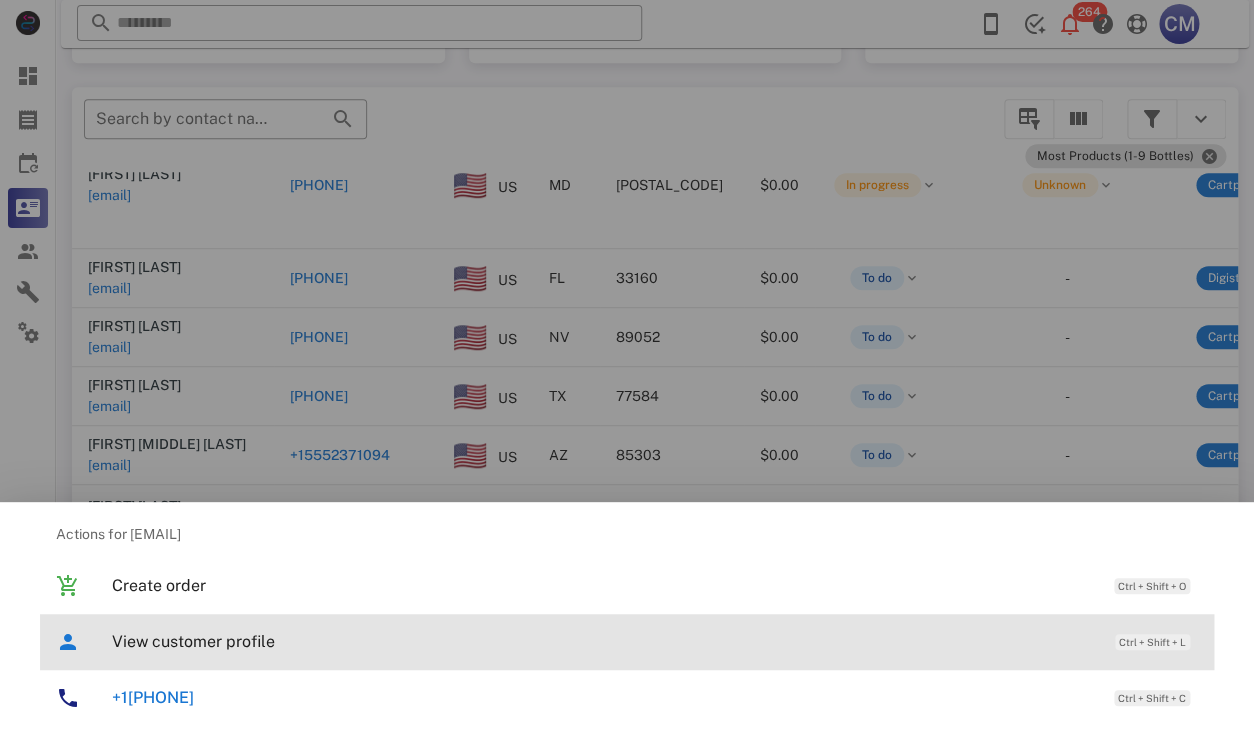 click on "View customer profile Ctrl + Shift + L" at bounding box center (655, 641) 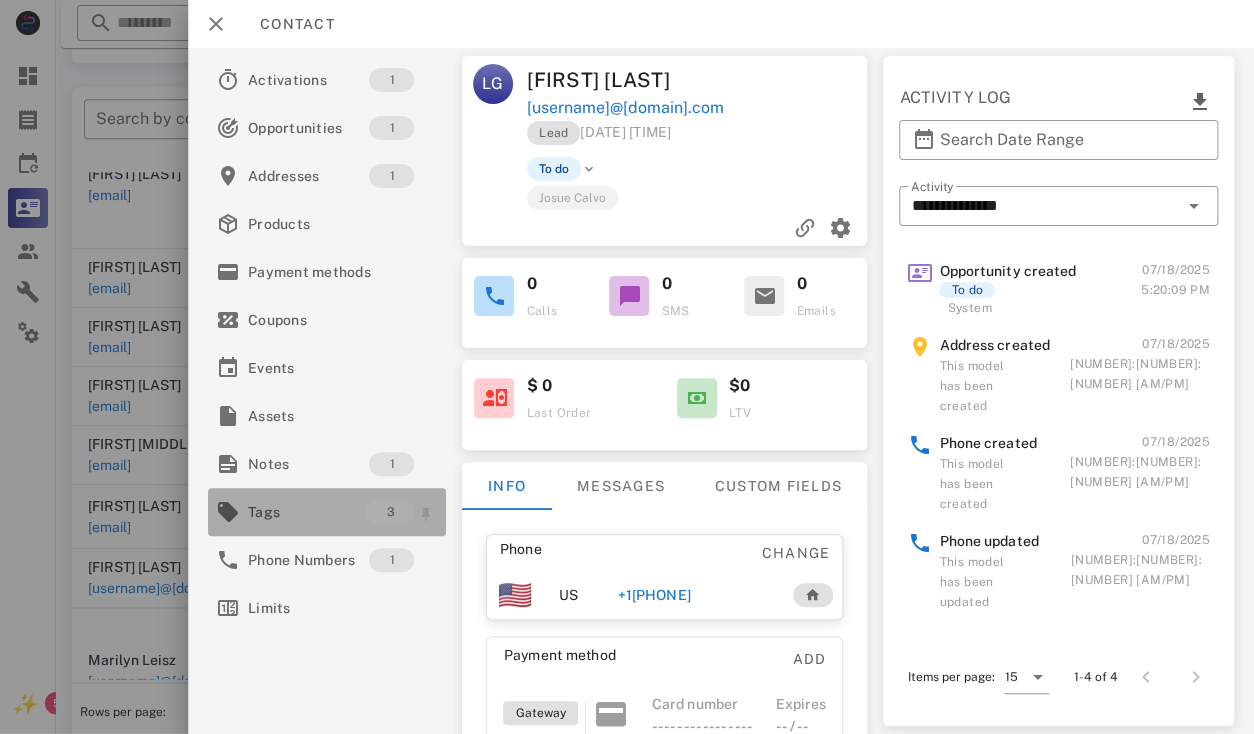 click on "Tags" at bounding box center [307, 512] 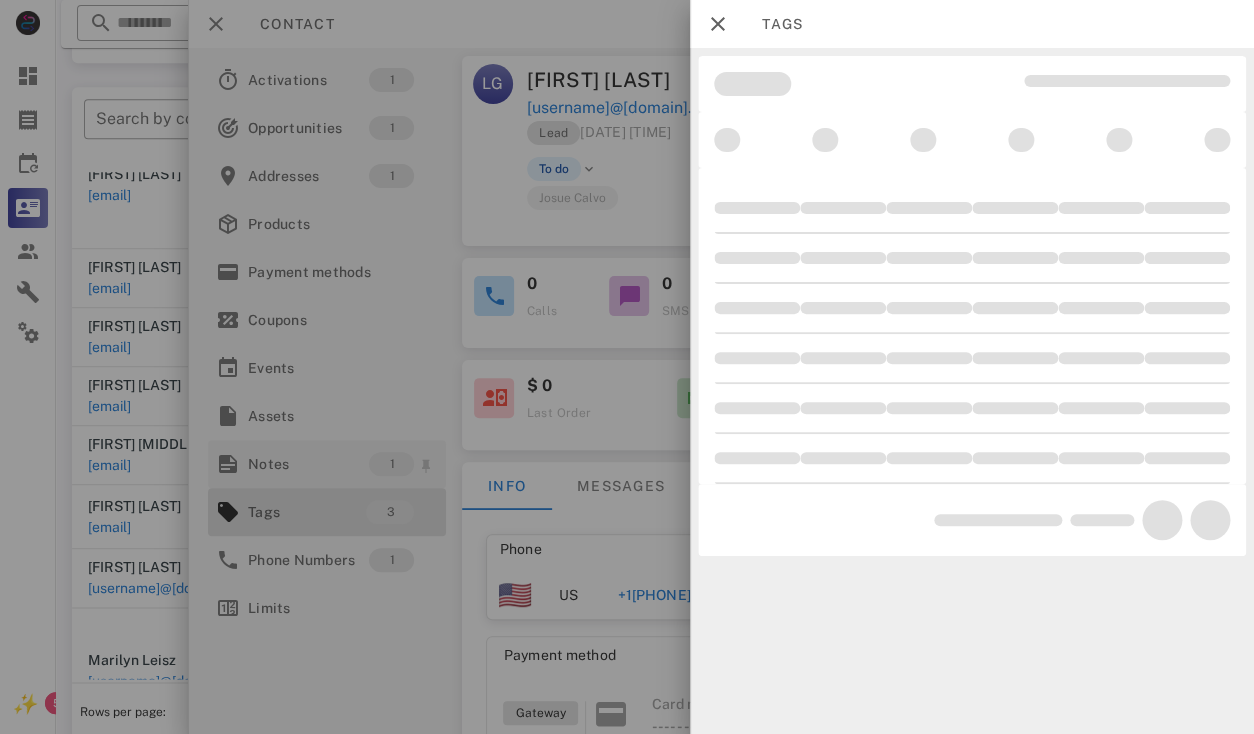 click at bounding box center (627, 367) 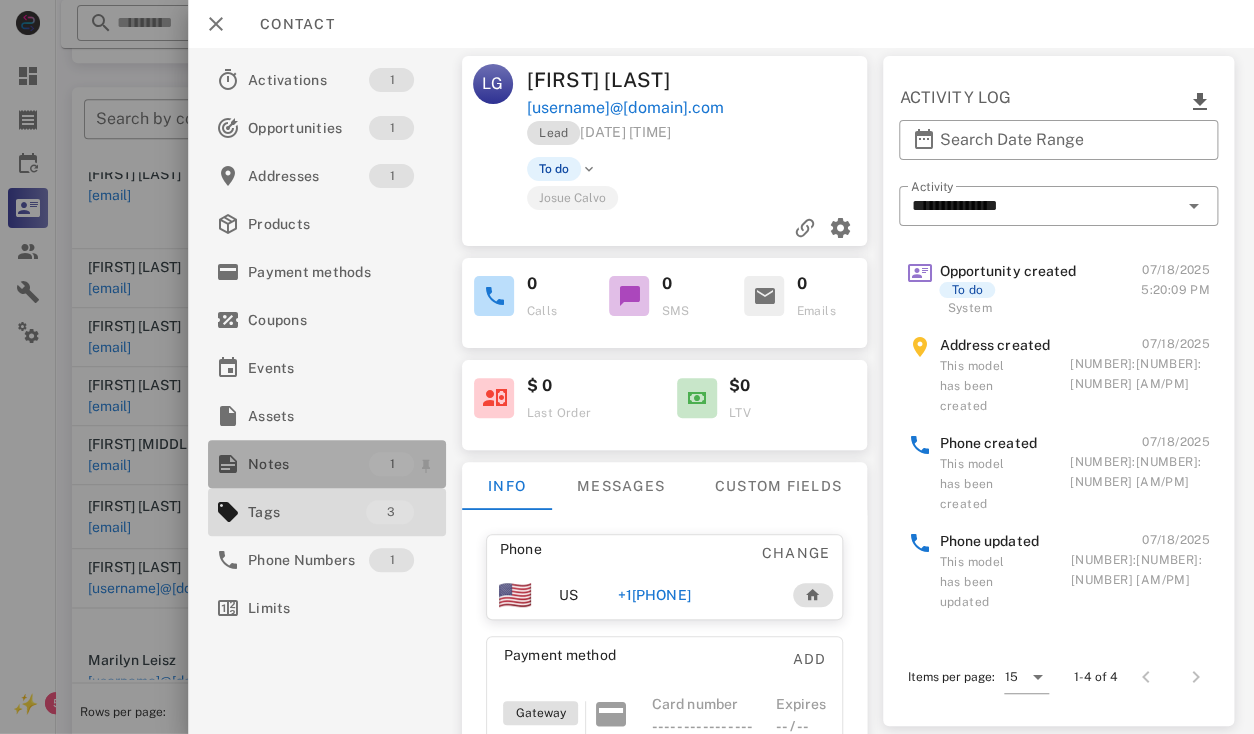 click on "Notes" at bounding box center (308, 464) 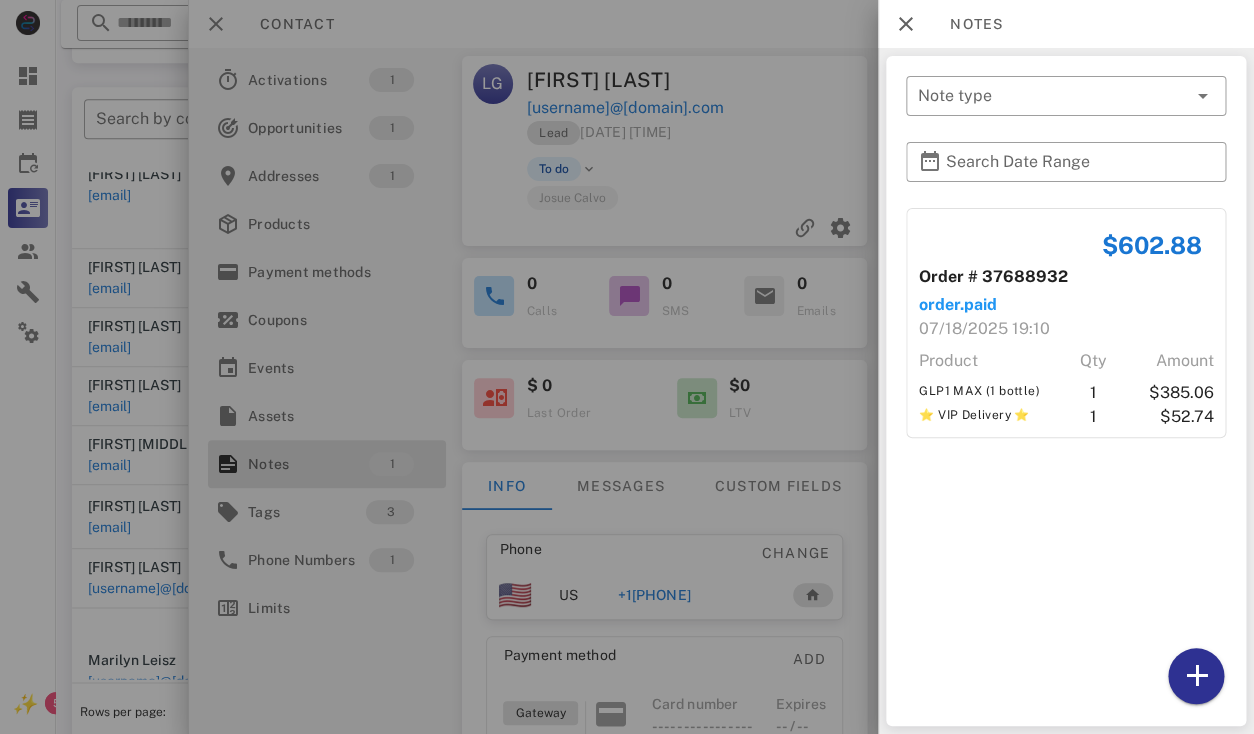 click at bounding box center [627, 367] 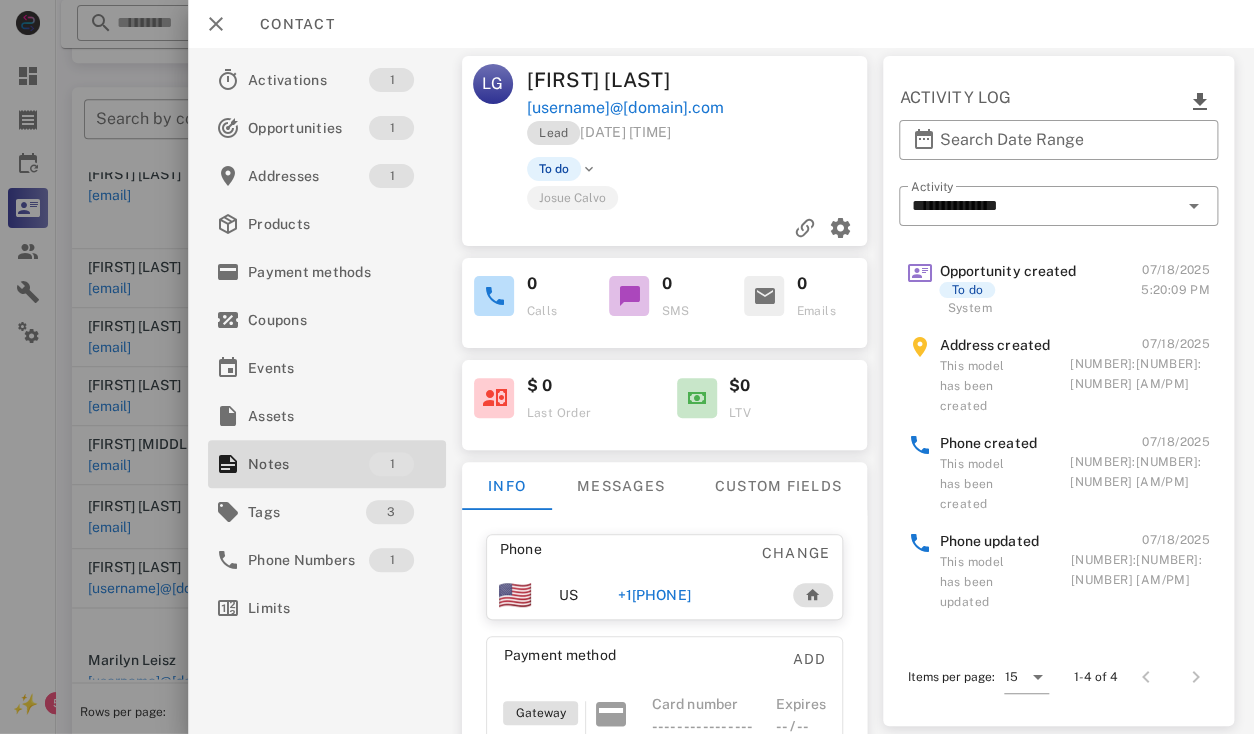 click at bounding box center [627, 367] 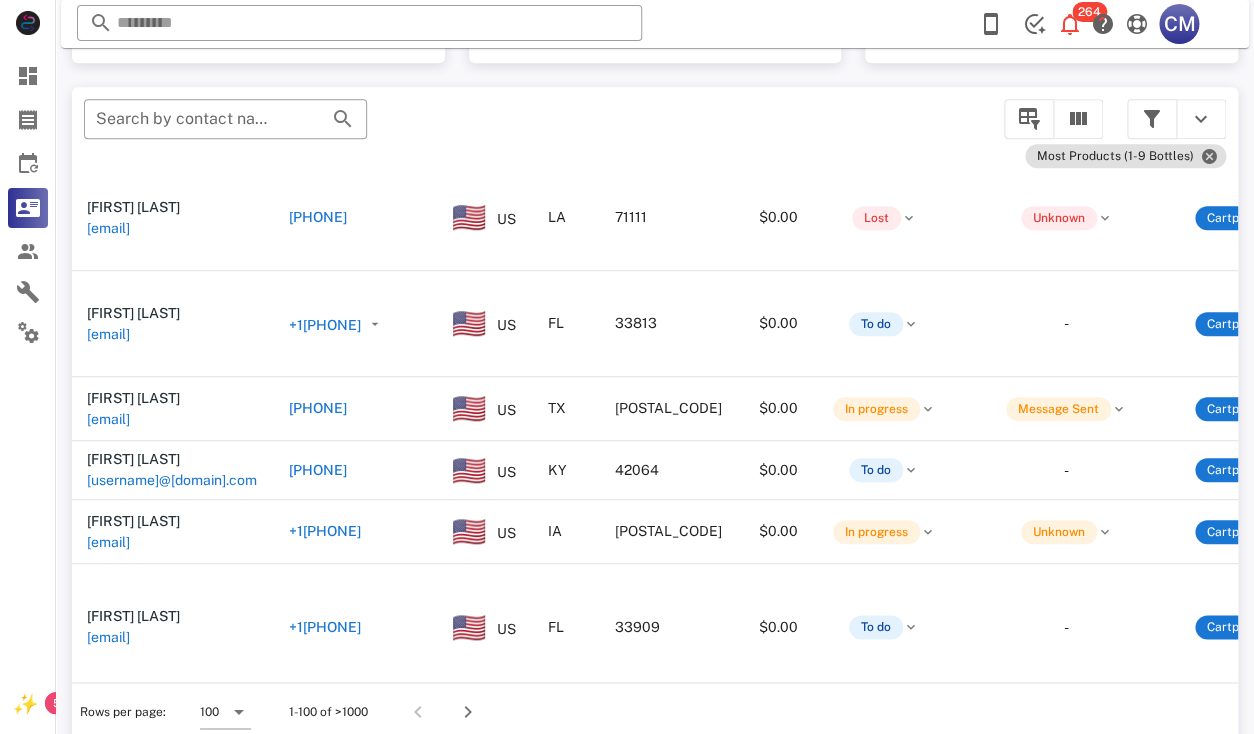 scroll, scrollTop: 52, scrollLeft: 3, axis: both 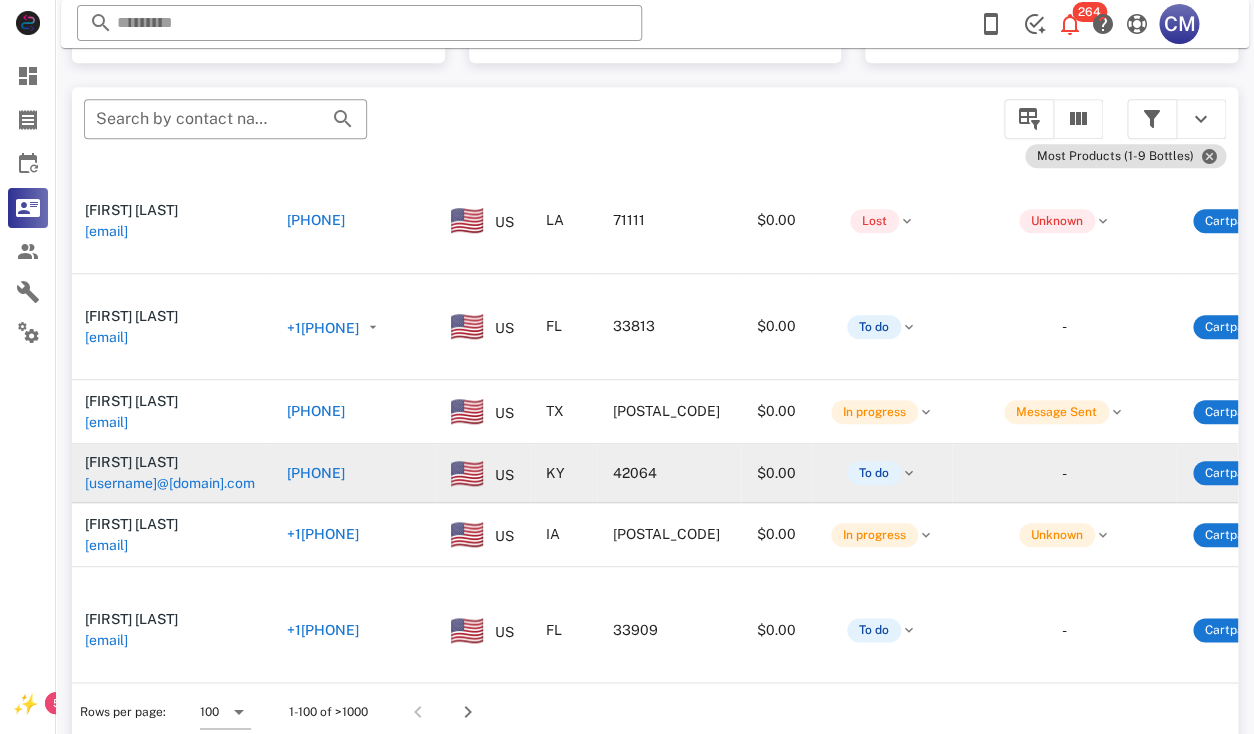 click on "lrhillard@yahoo.com" at bounding box center [170, 483] 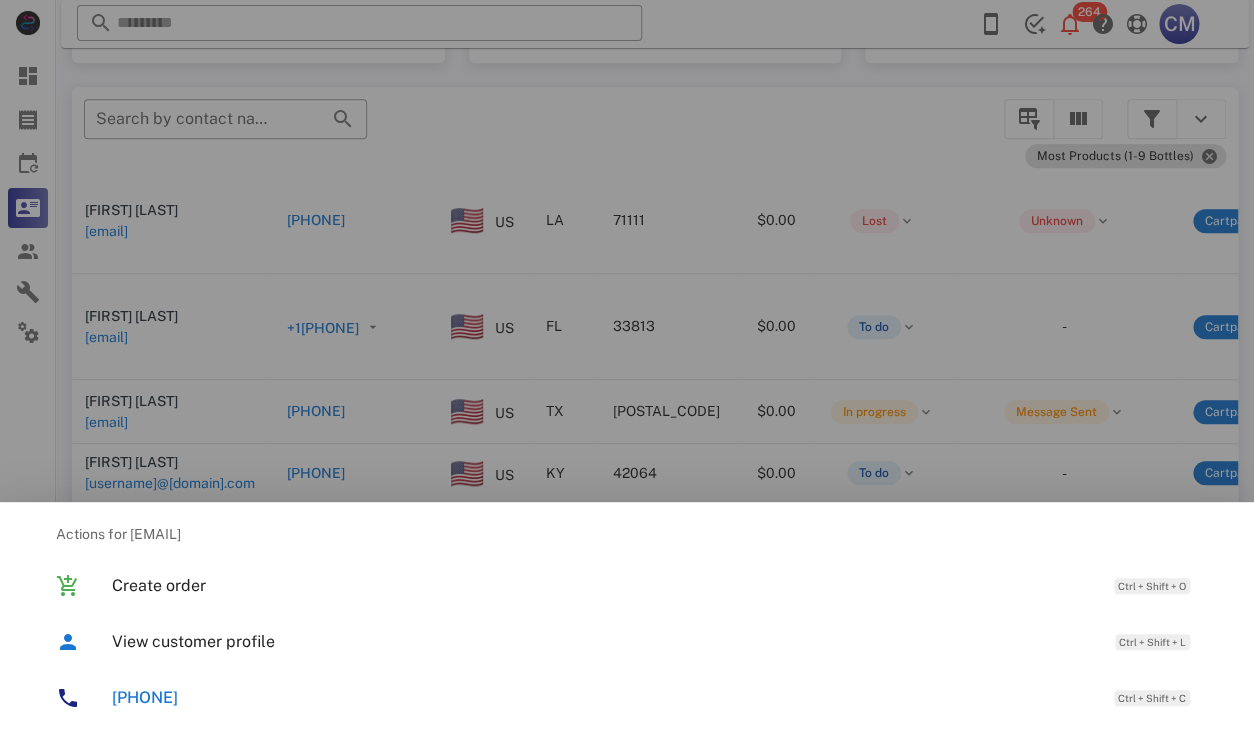 click at bounding box center (627, 367) 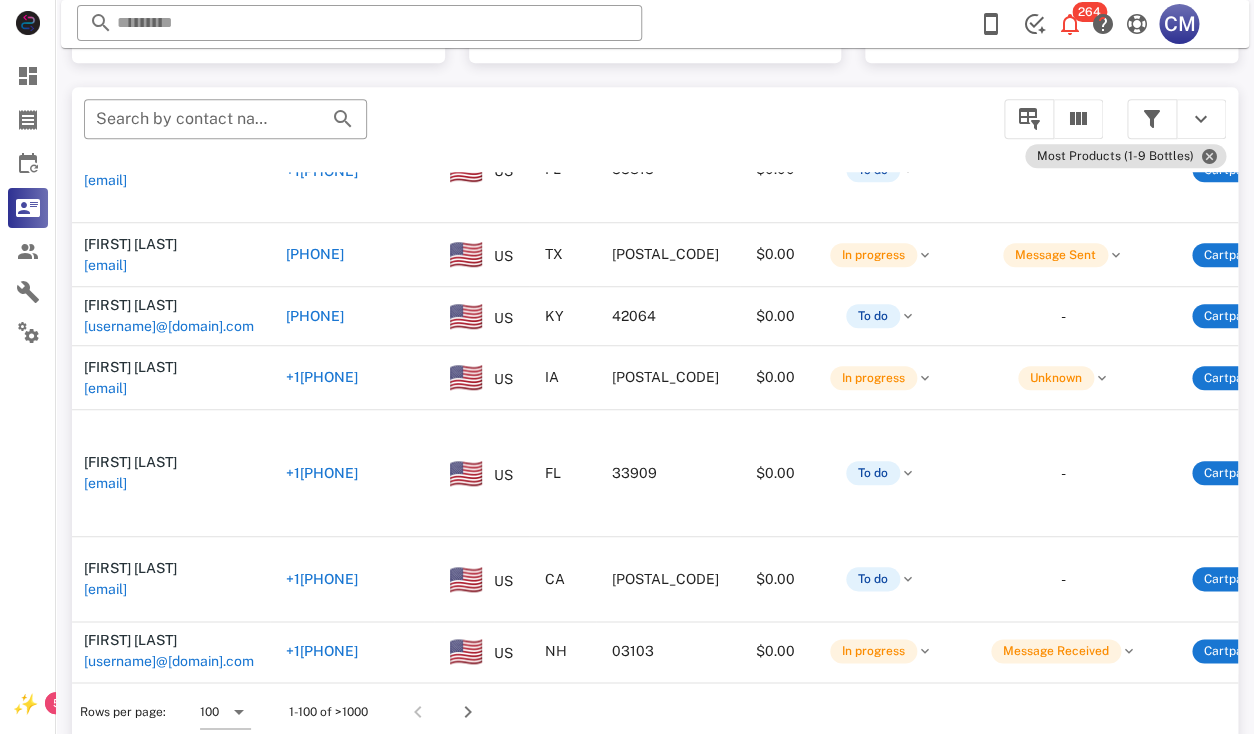 scroll, scrollTop: 0, scrollLeft: 4, axis: horizontal 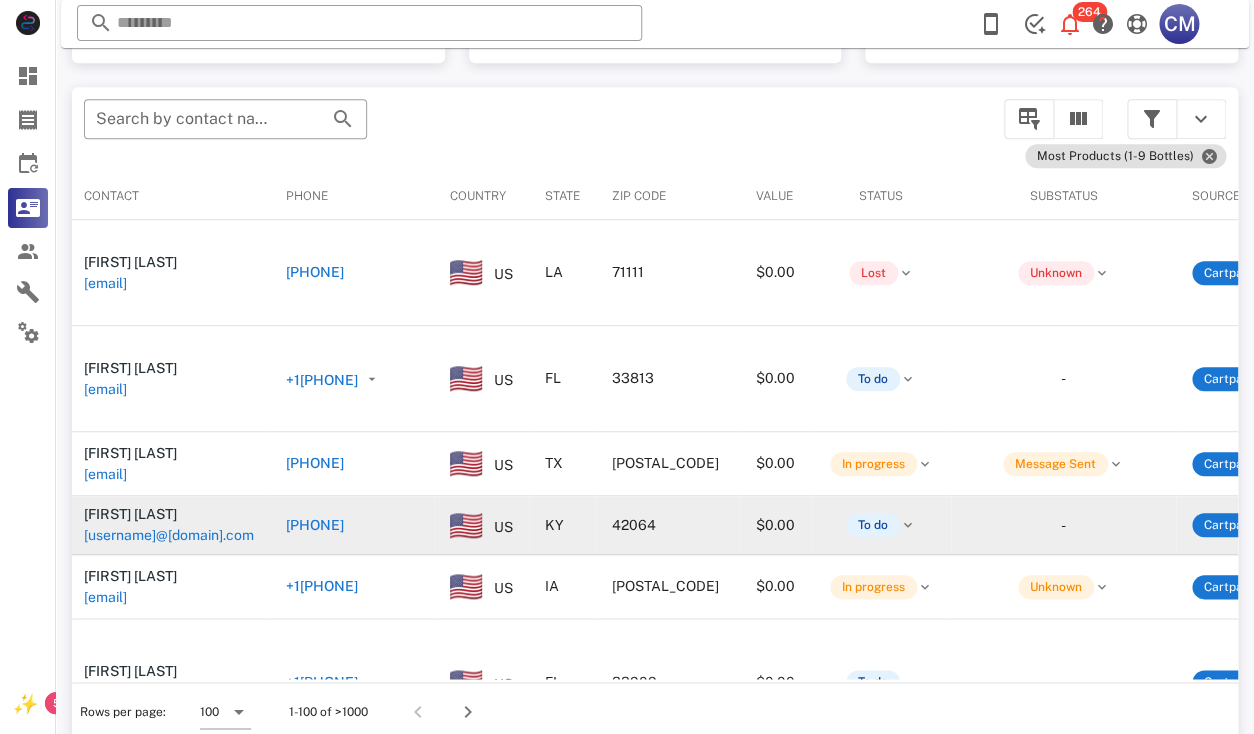 click on "lrhillard@yahoo.com" at bounding box center [169, 535] 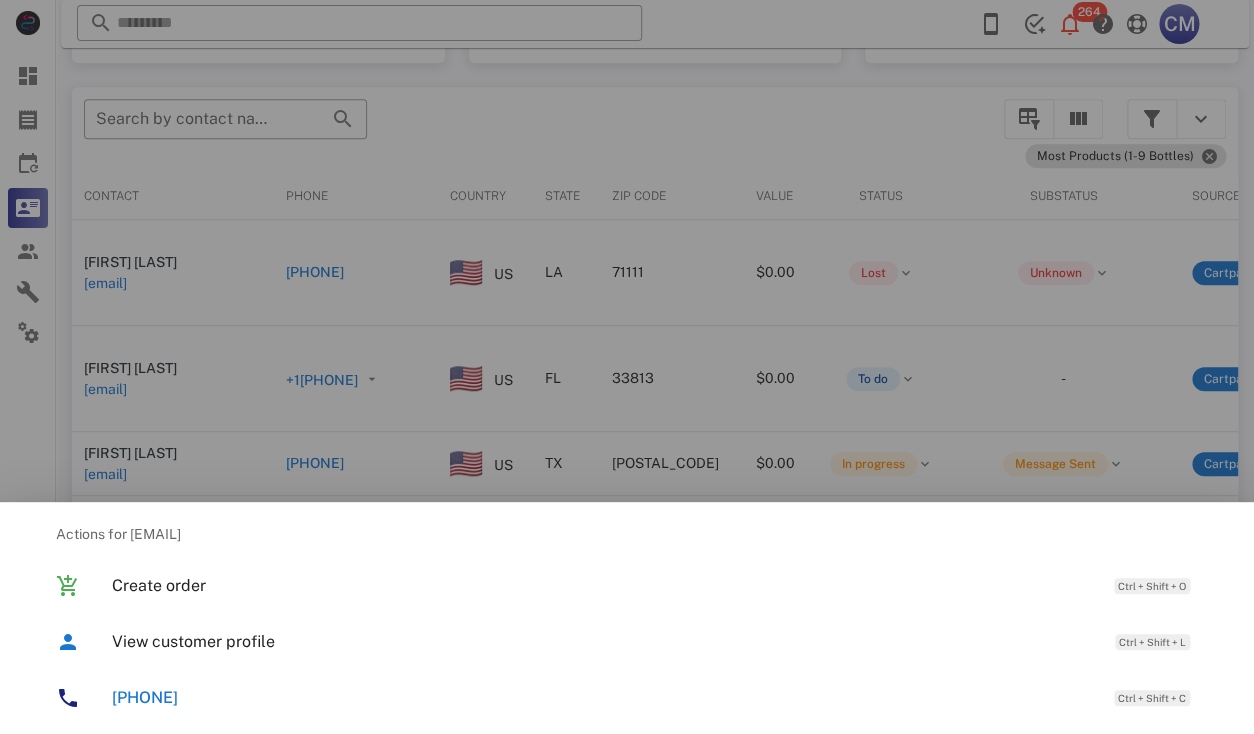 click at bounding box center (627, 367) 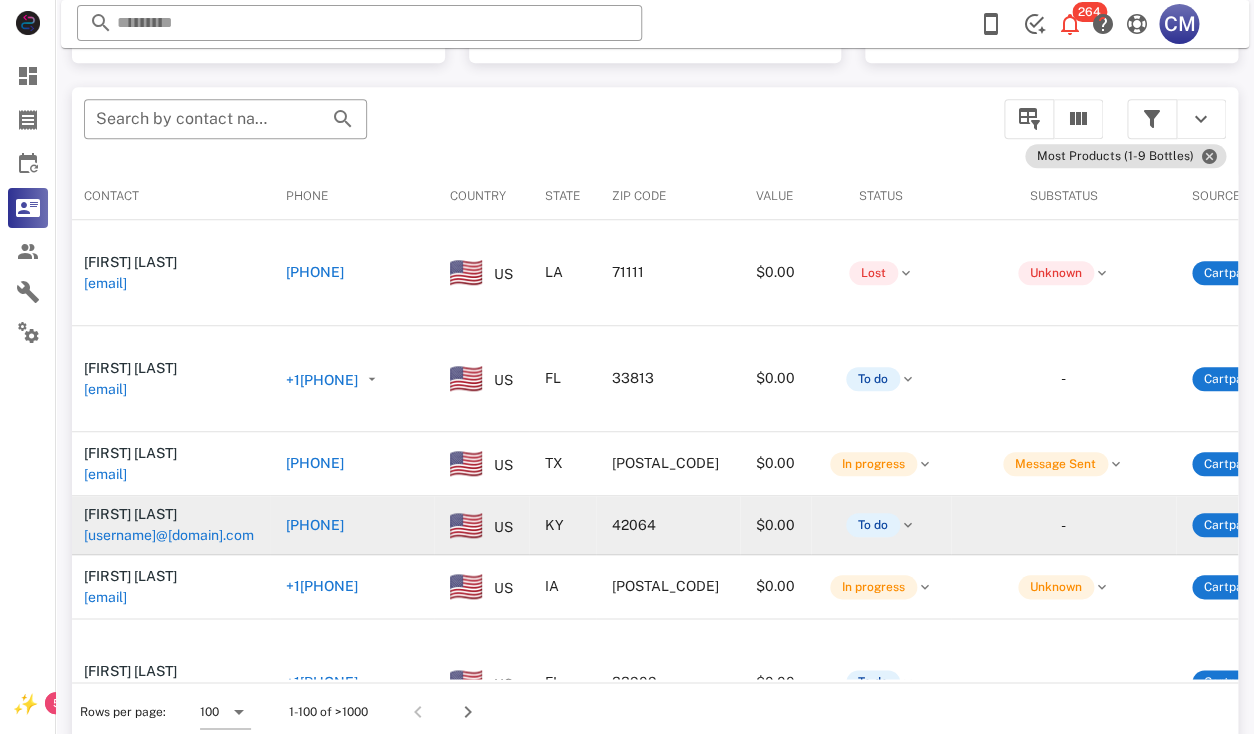 click on "lrhillard@yahoo.com" at bounding box center [169, 535] 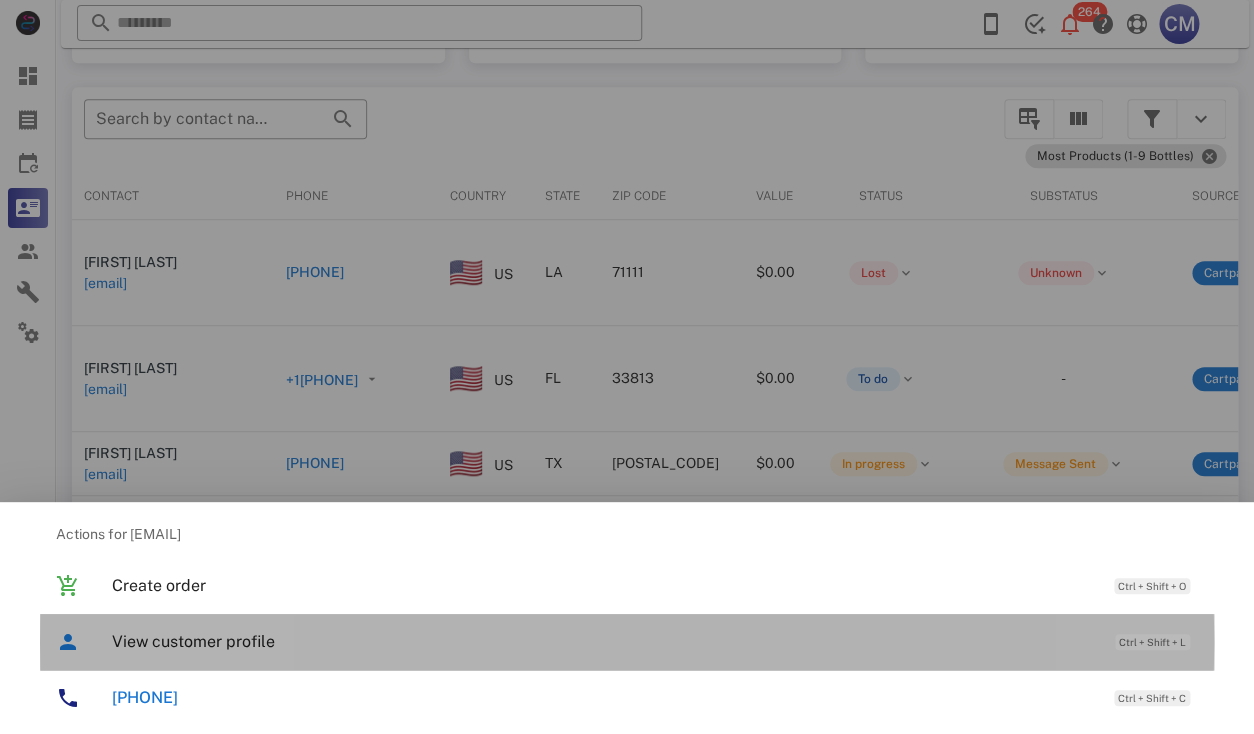 click on "View customer profile" at bounding box center [603, 641] 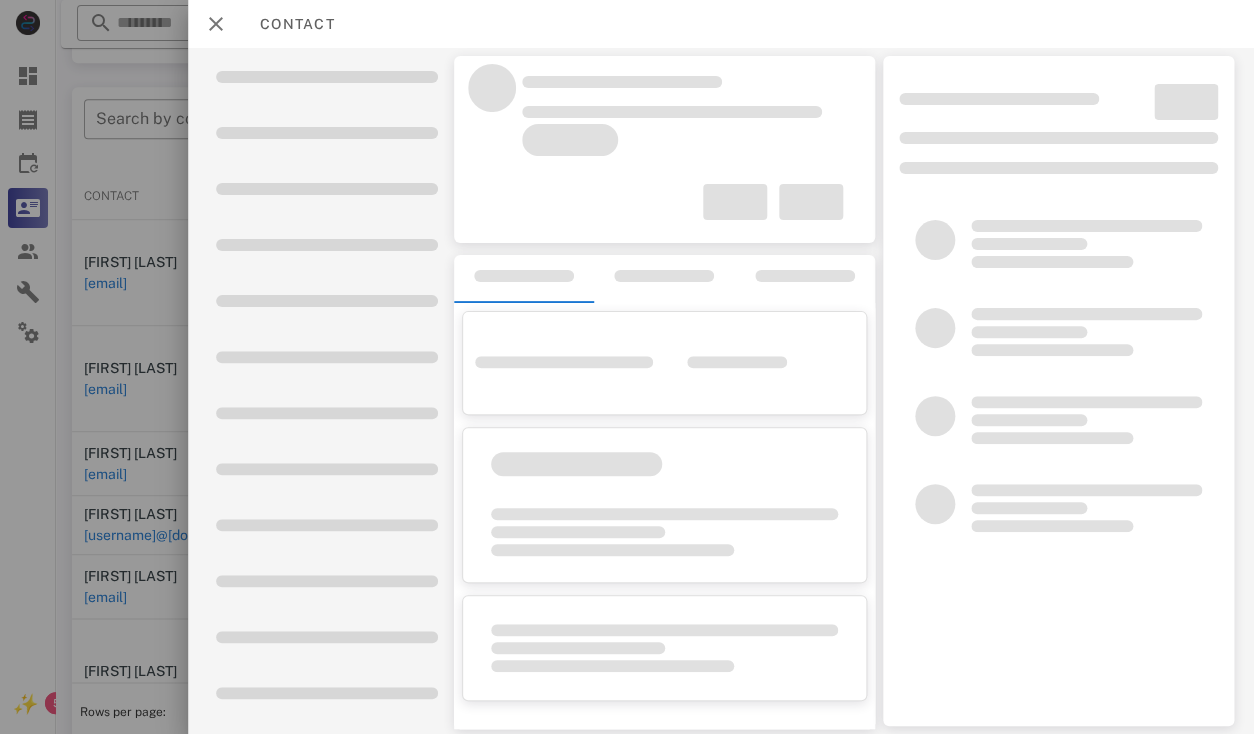 scroll, scrollTop: 381, scrollLeft: 0, axis: vertical 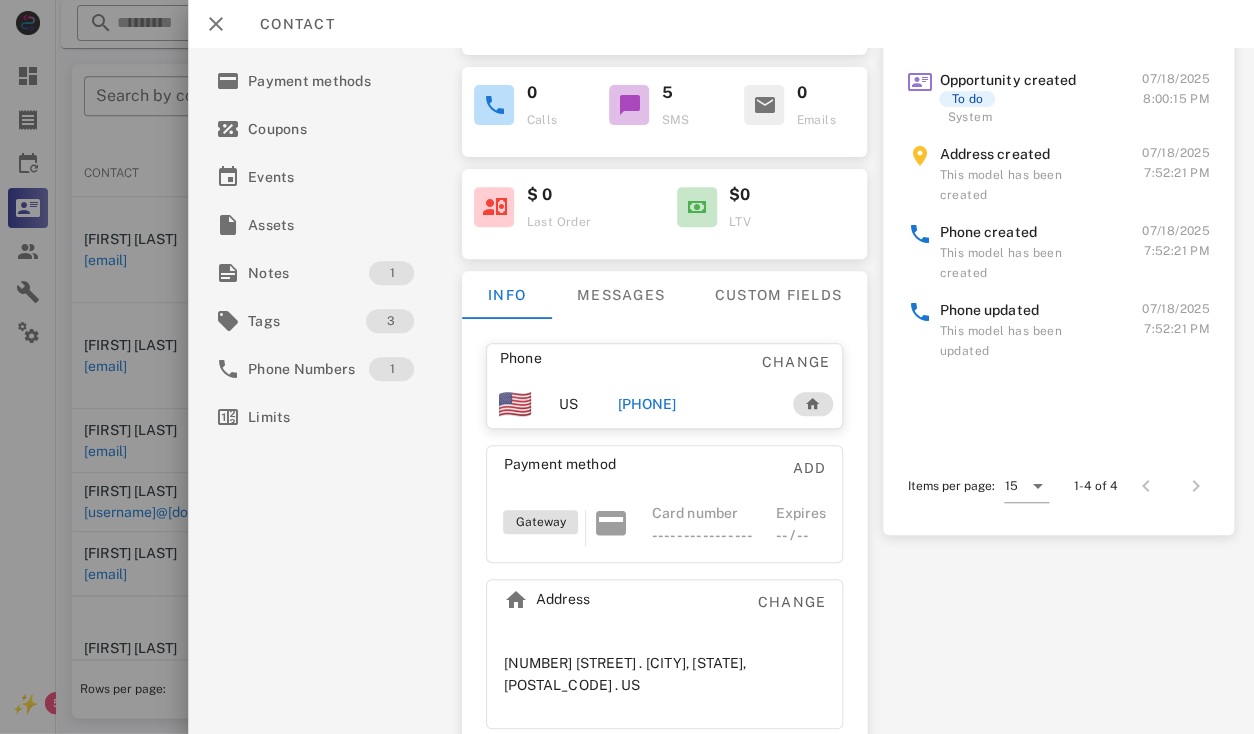 click on "315 North College Street .
Marion, KY, 42064.
US" at bounding box center (665, 674) 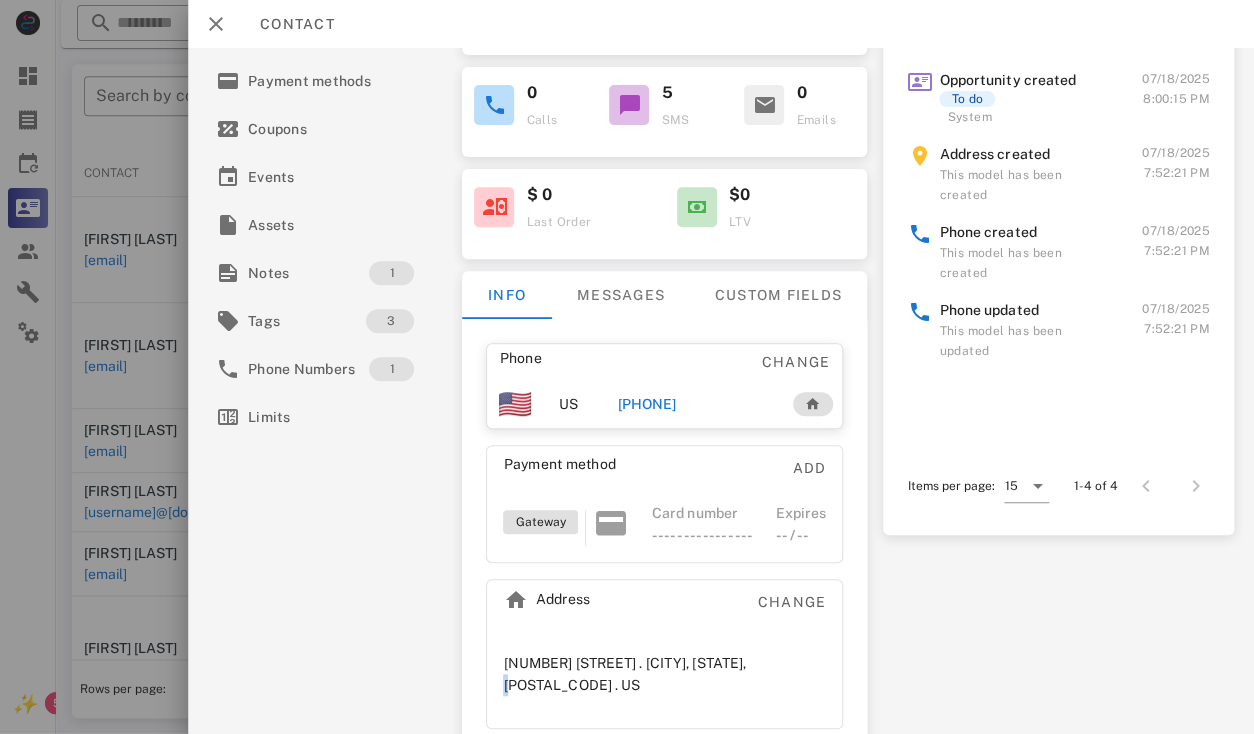 click on "315 North College Street .
Marion, KY, 42064.
US" at bounding box center [665, 674] 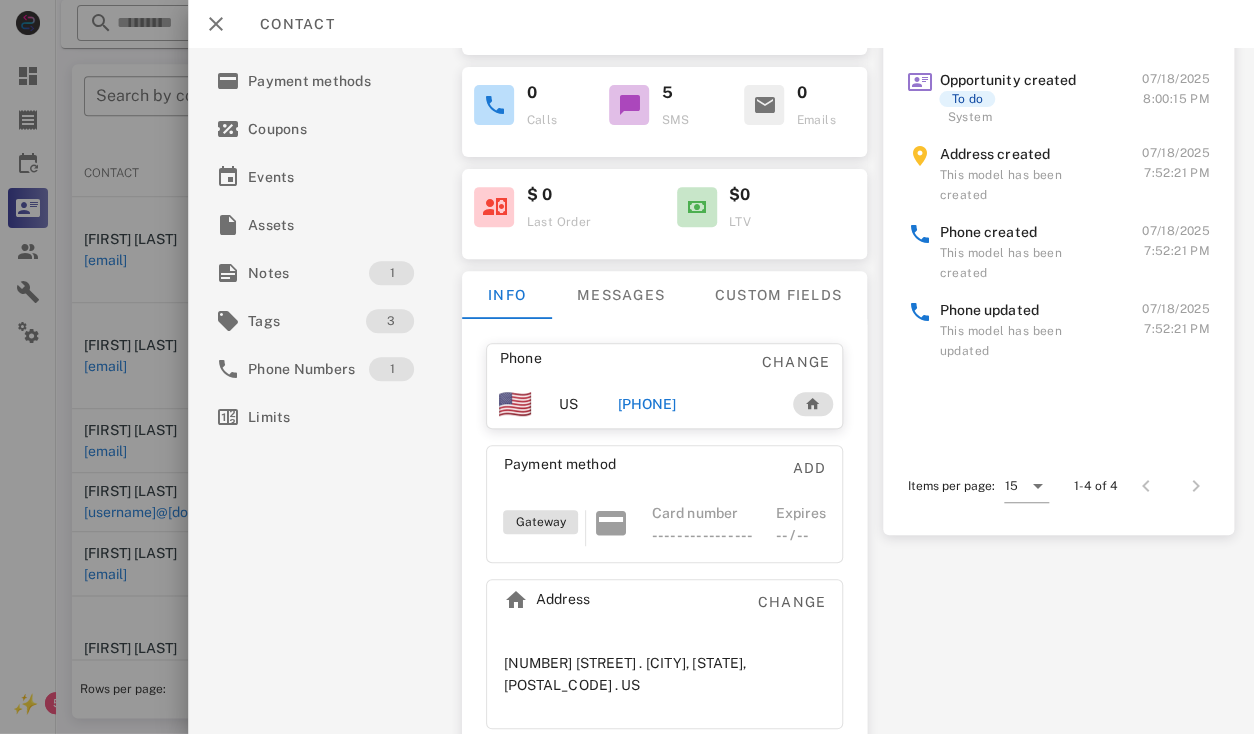 click on "315 North College Street .
Marion, KY, 42064.
US" at bounding box center [665, 674] 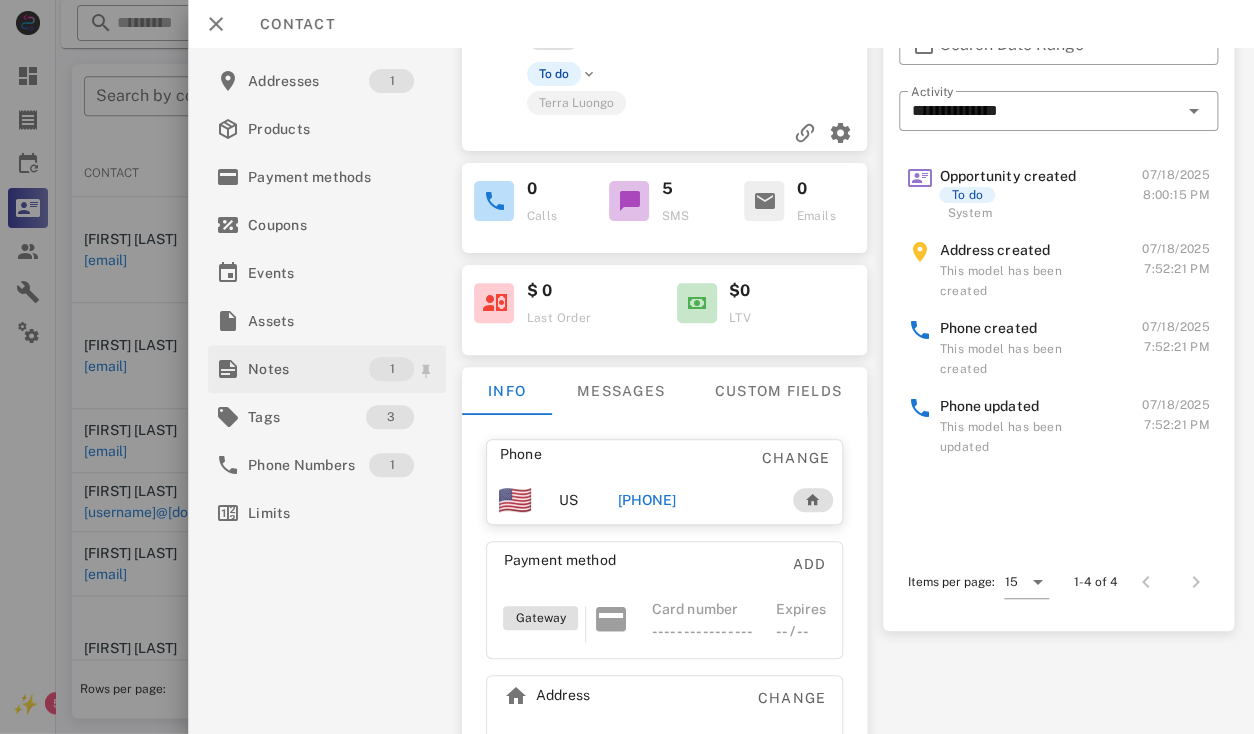 scroll, scrollTop: 87, scrollLeft: 0, axis: vertical 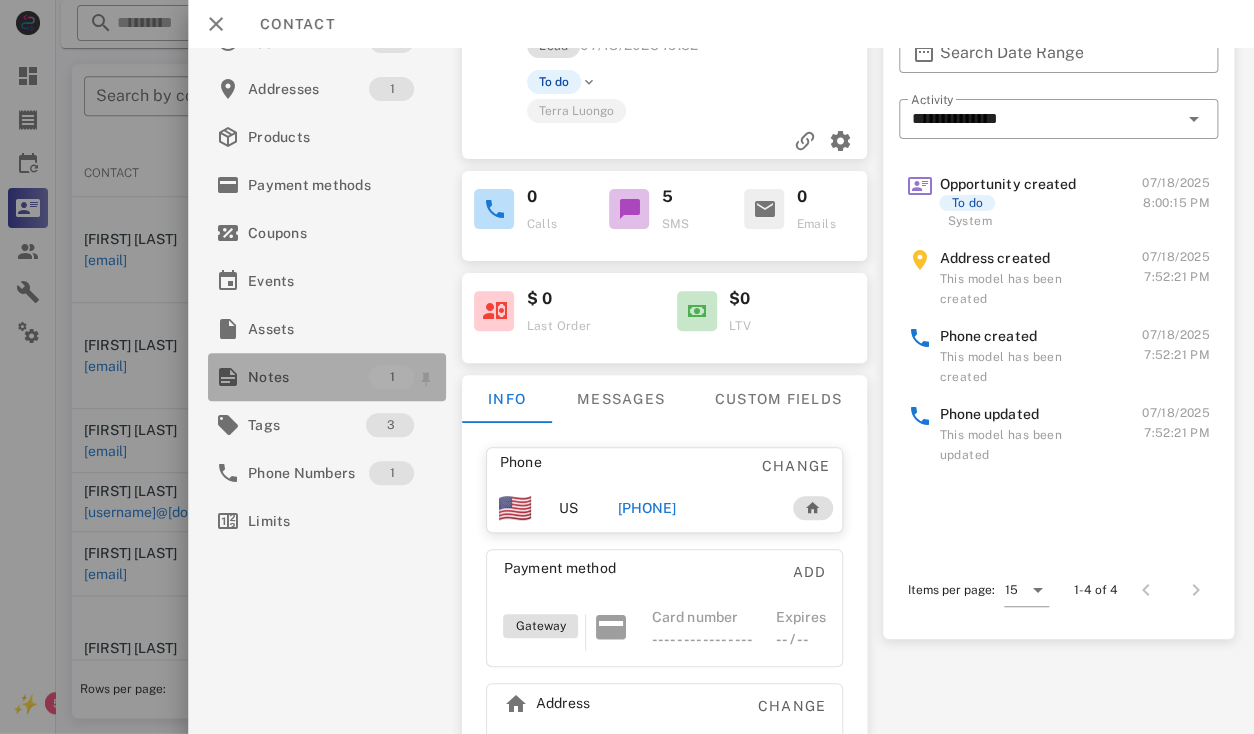 click on "Notes" at bounding box center (308, 377) 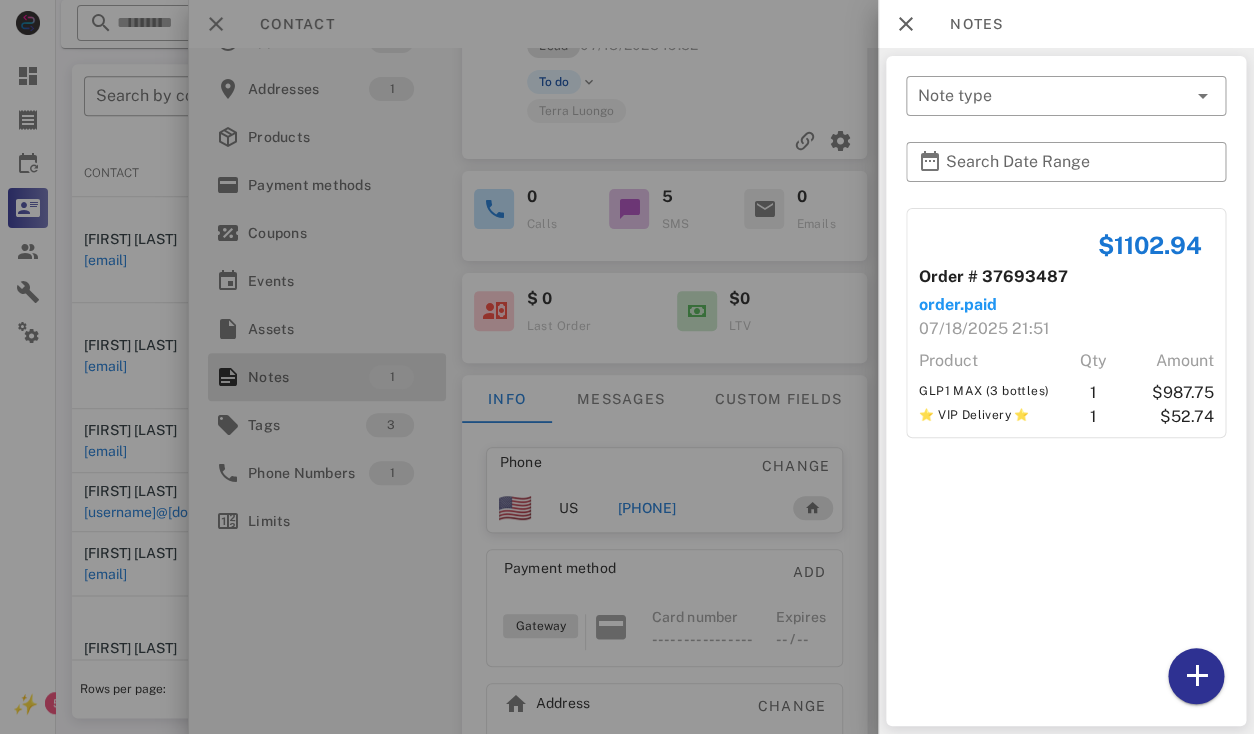 click at bounding box center (627, 367) 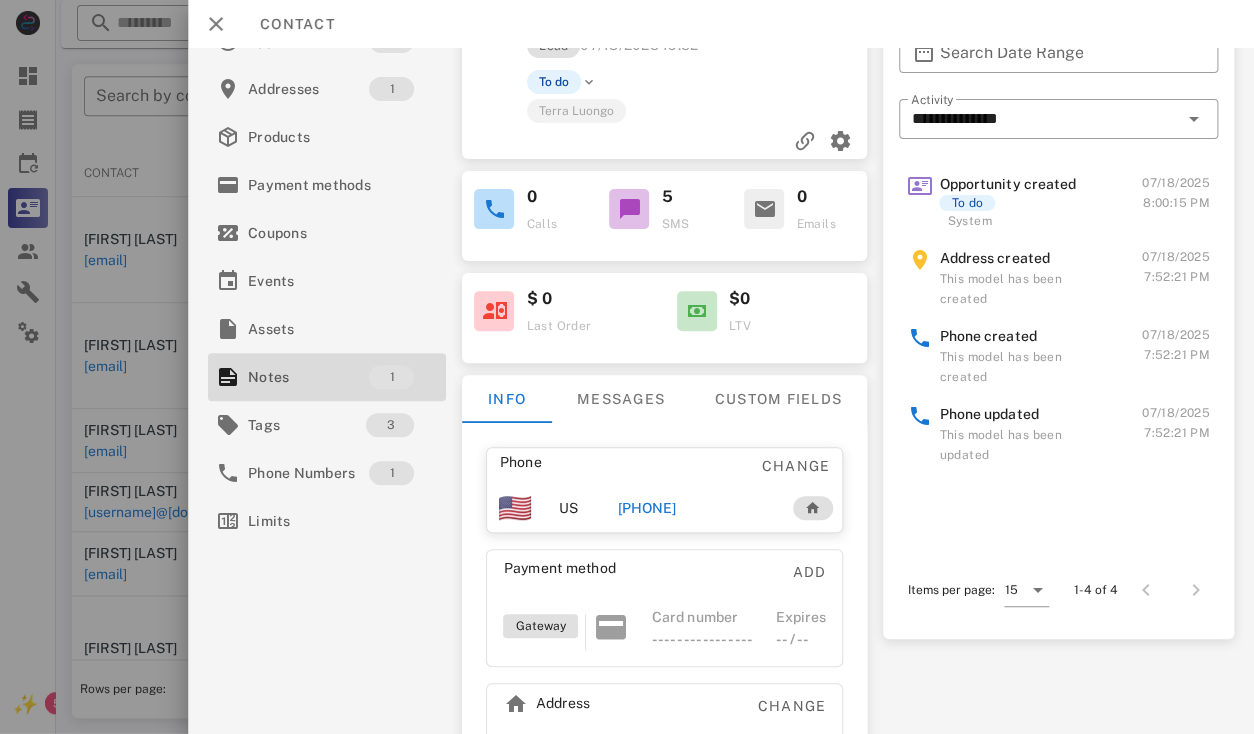 click at bounding box center [627, 367] 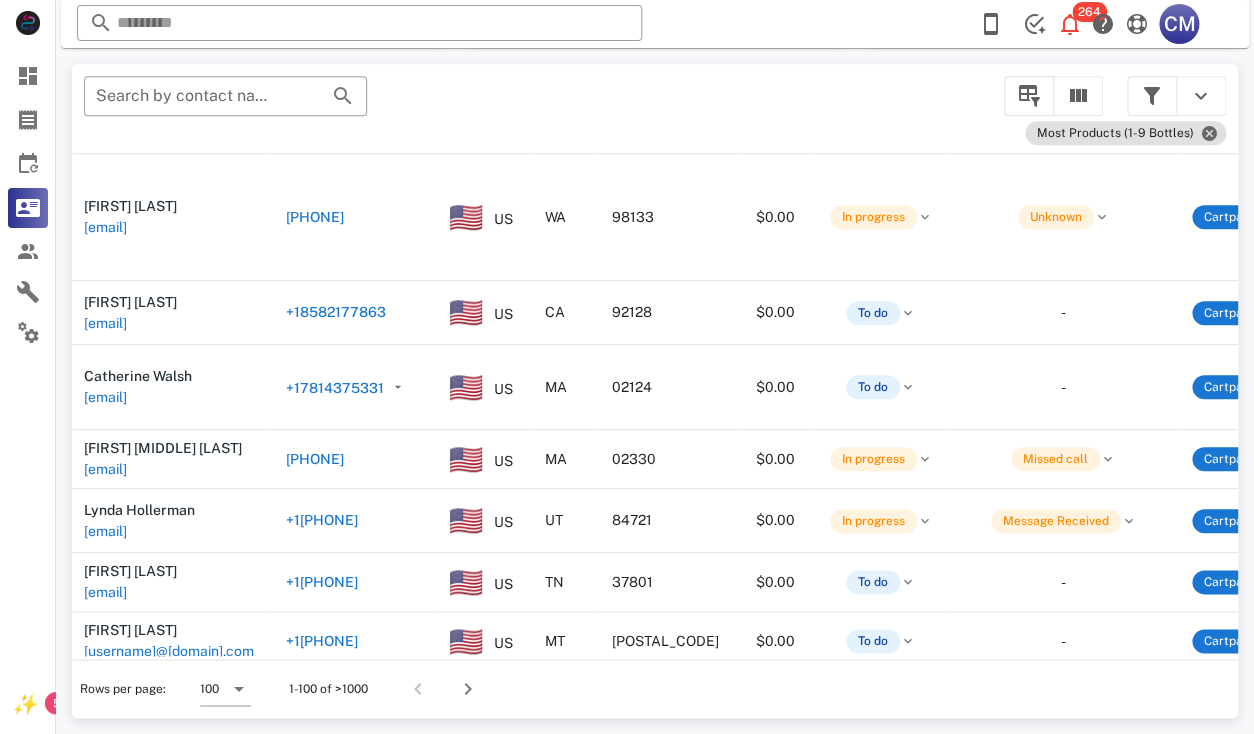 scroll, scrollTop: 8061, scrollLeft: 4, axis: both 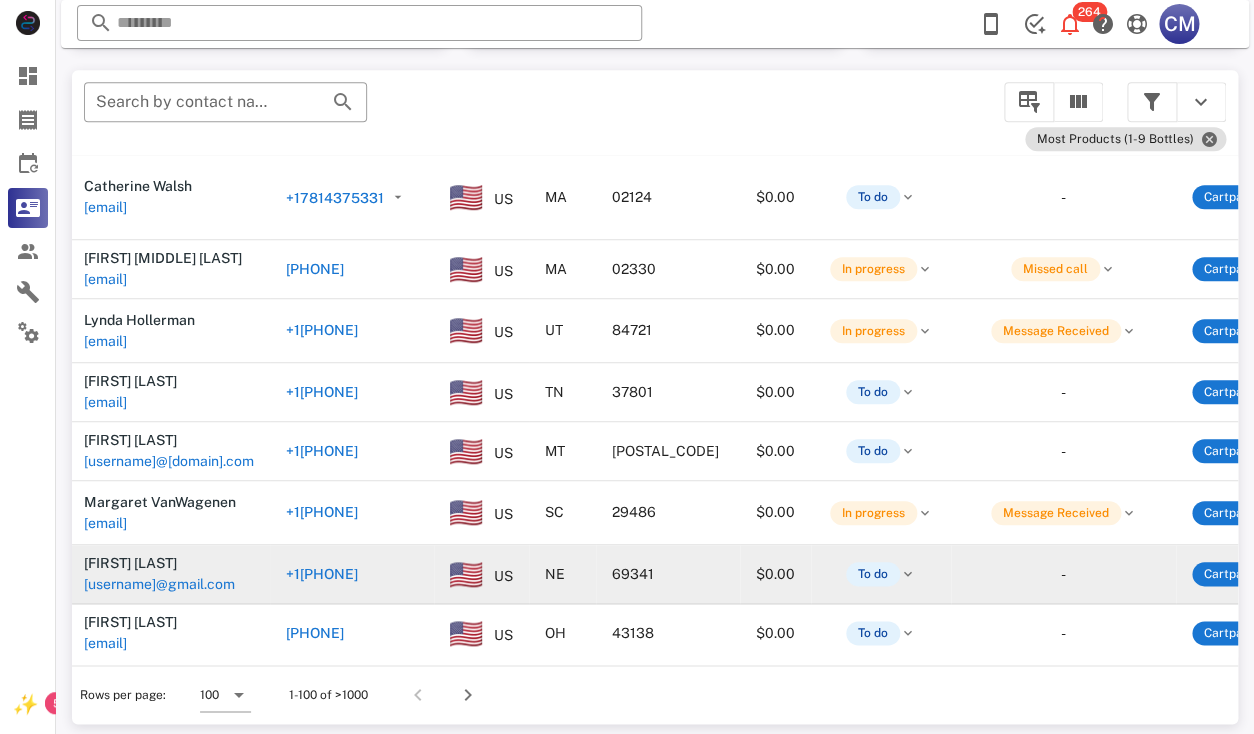click on "randylnation76@gmail.com" at bounding box center (159, 584) 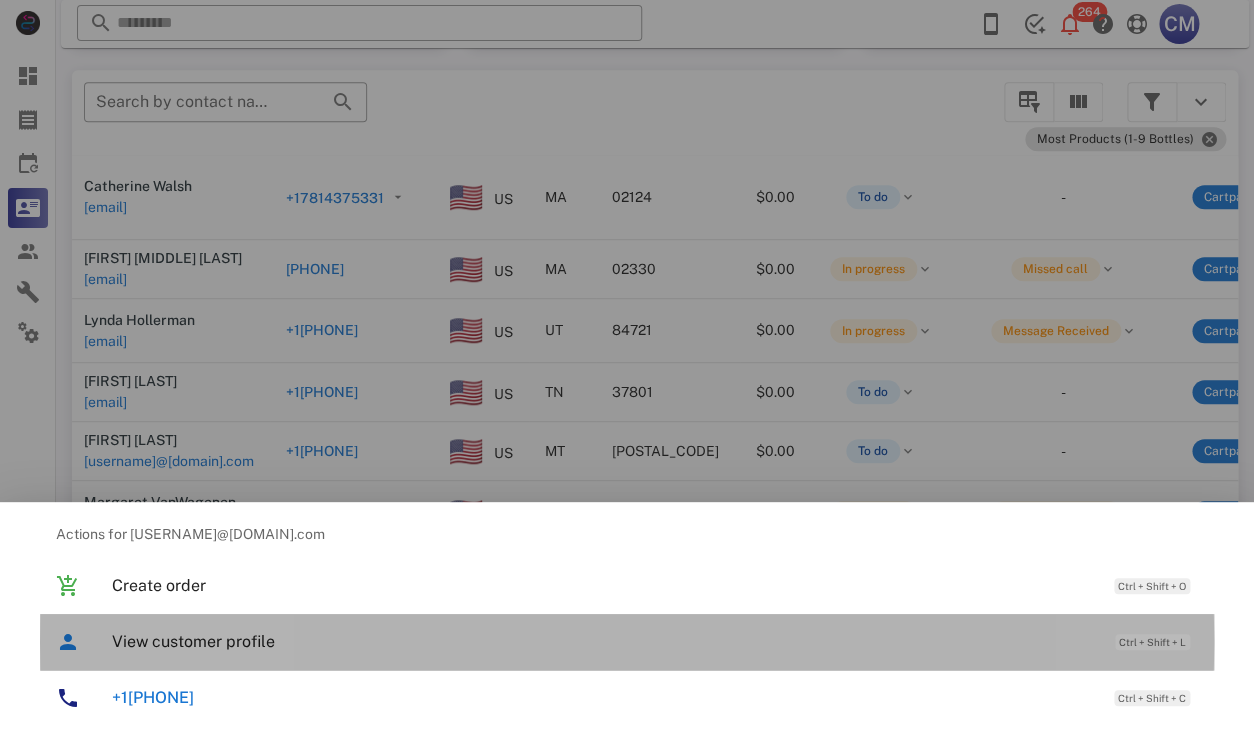 click on "View customer profile" at bounding box center [603, 641] 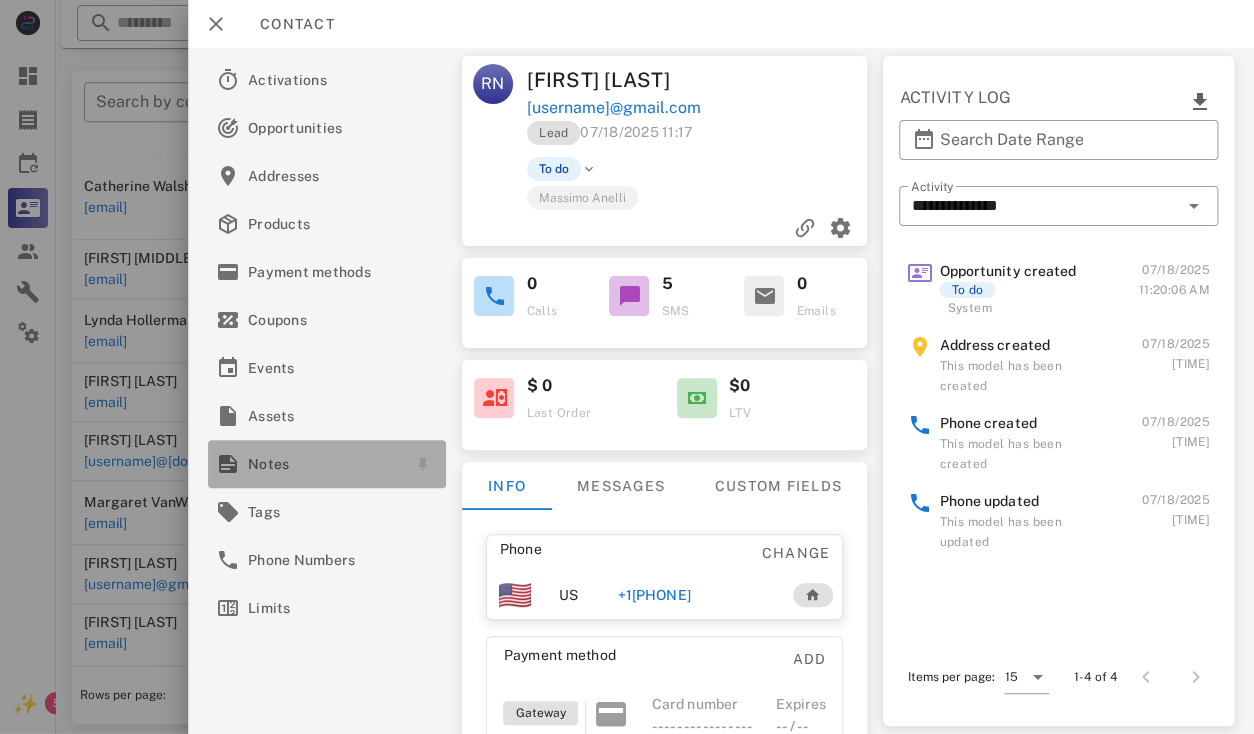 click on "Notes" at bounding box center (323, 464) 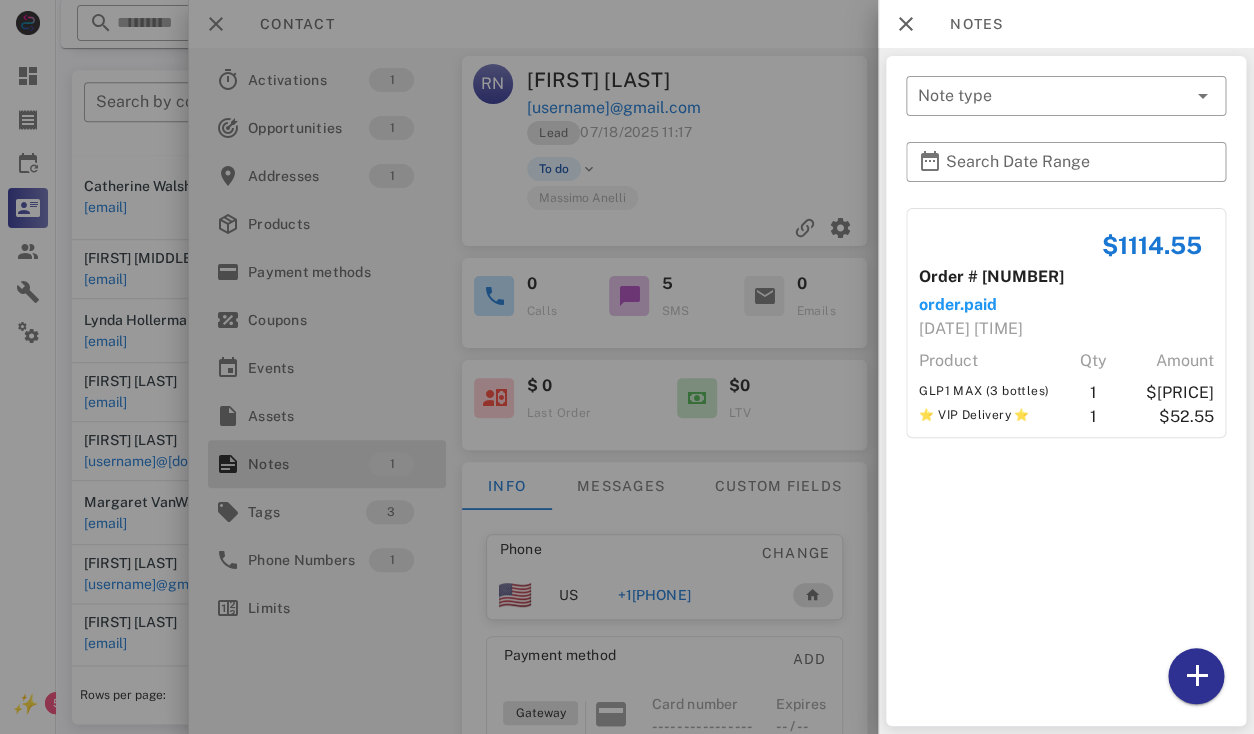 click at bounding box center [627, 367] 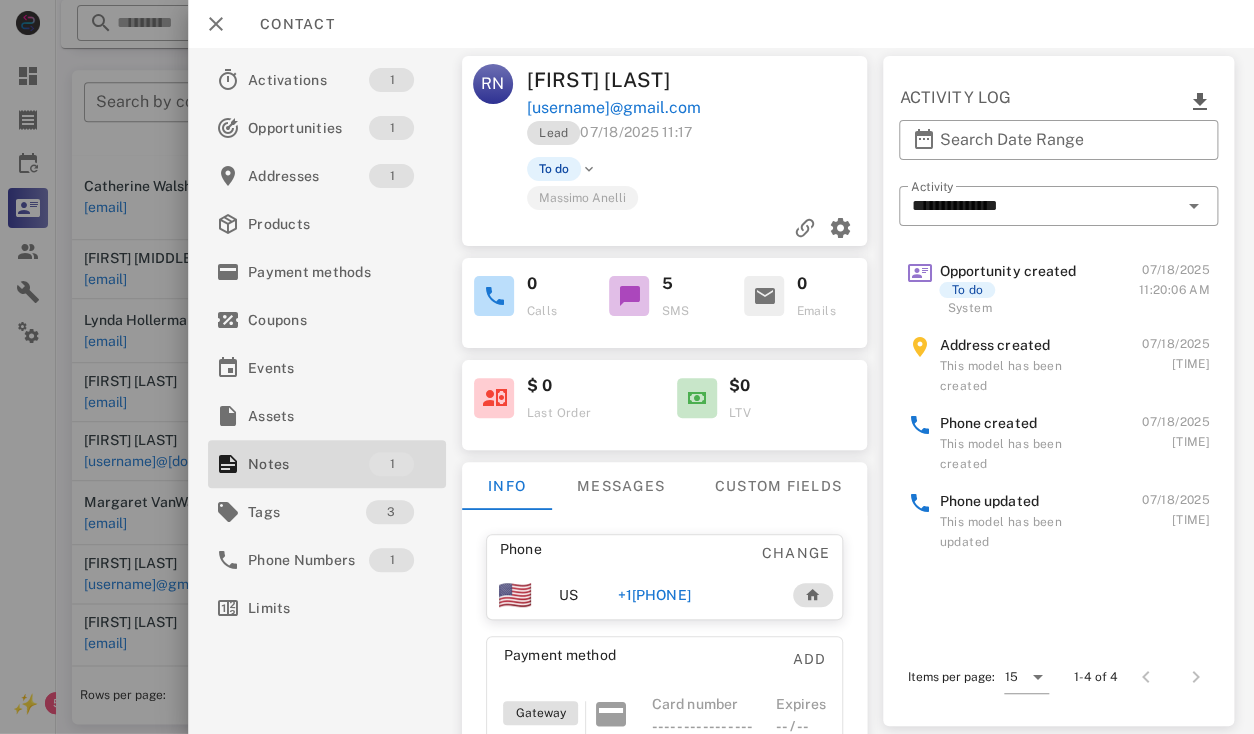 scroll, scrollTop: 191, scrollLeft: 0, axis: vertical 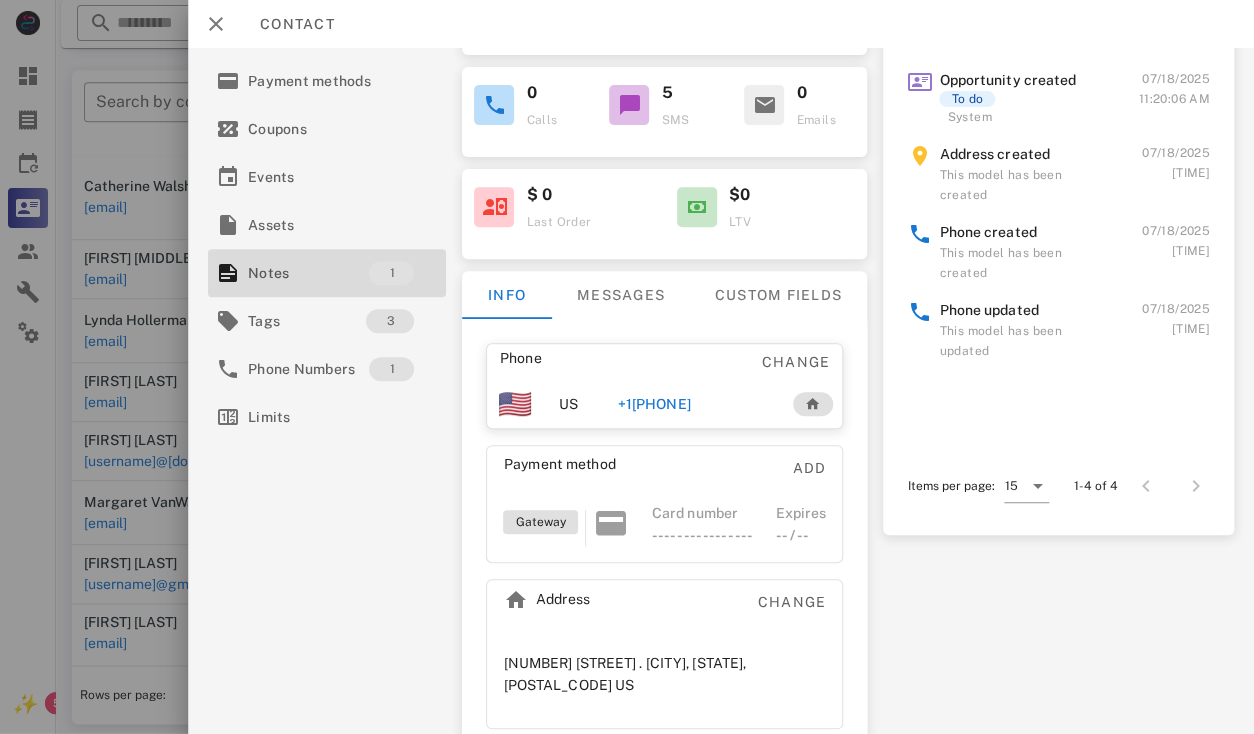 click on "230870 Crow Road .
Gering, NE, 69341.
US" at bounding box center [665, 682] 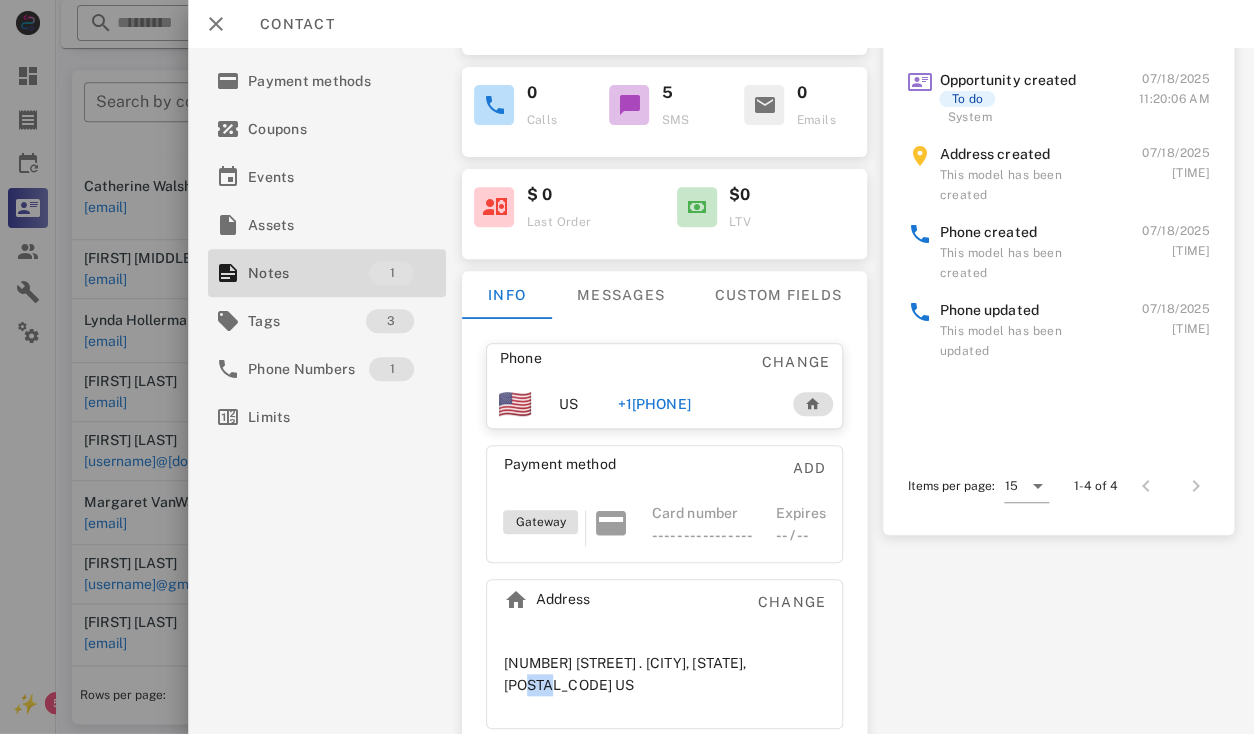 click on "230870 Crow Road .
Gering, NE, 69341.
US" at bounding box center (665, 682) 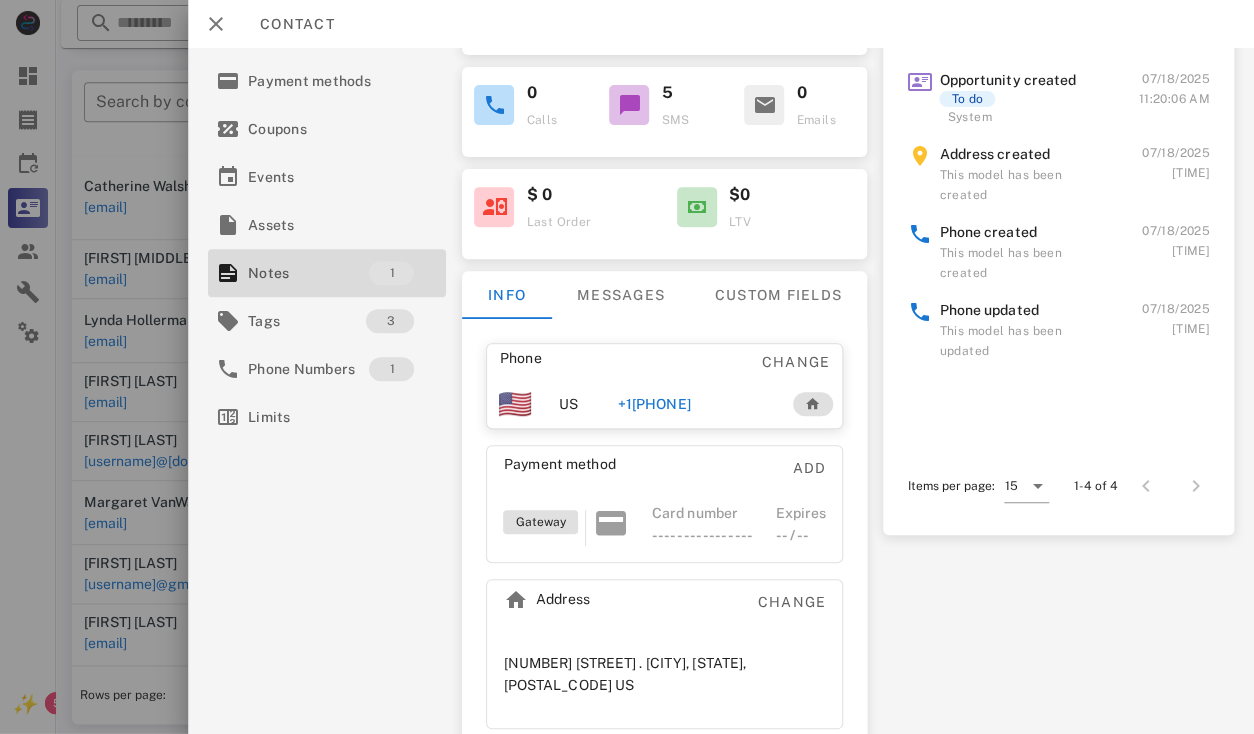 click on "230870 Crow Road .
Gering, NE, 69341.
US" at bounding box center [665, 682] 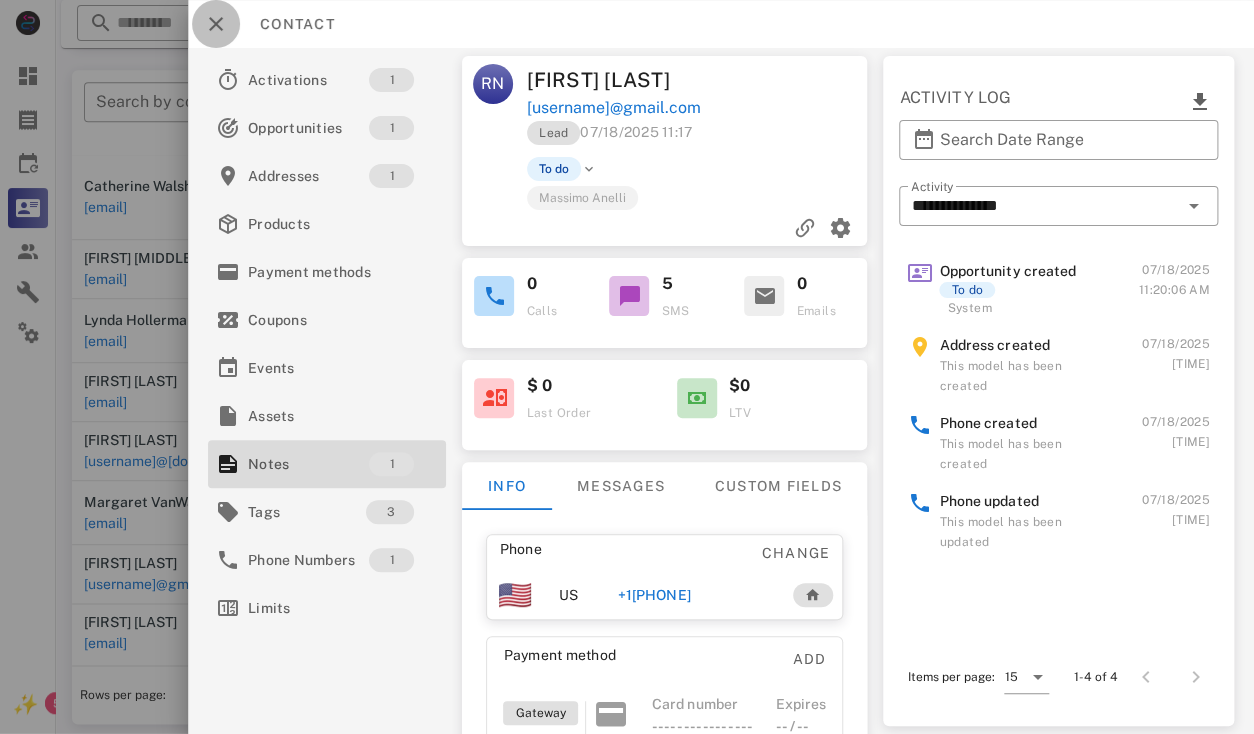 click at bounding box center (216, 24) 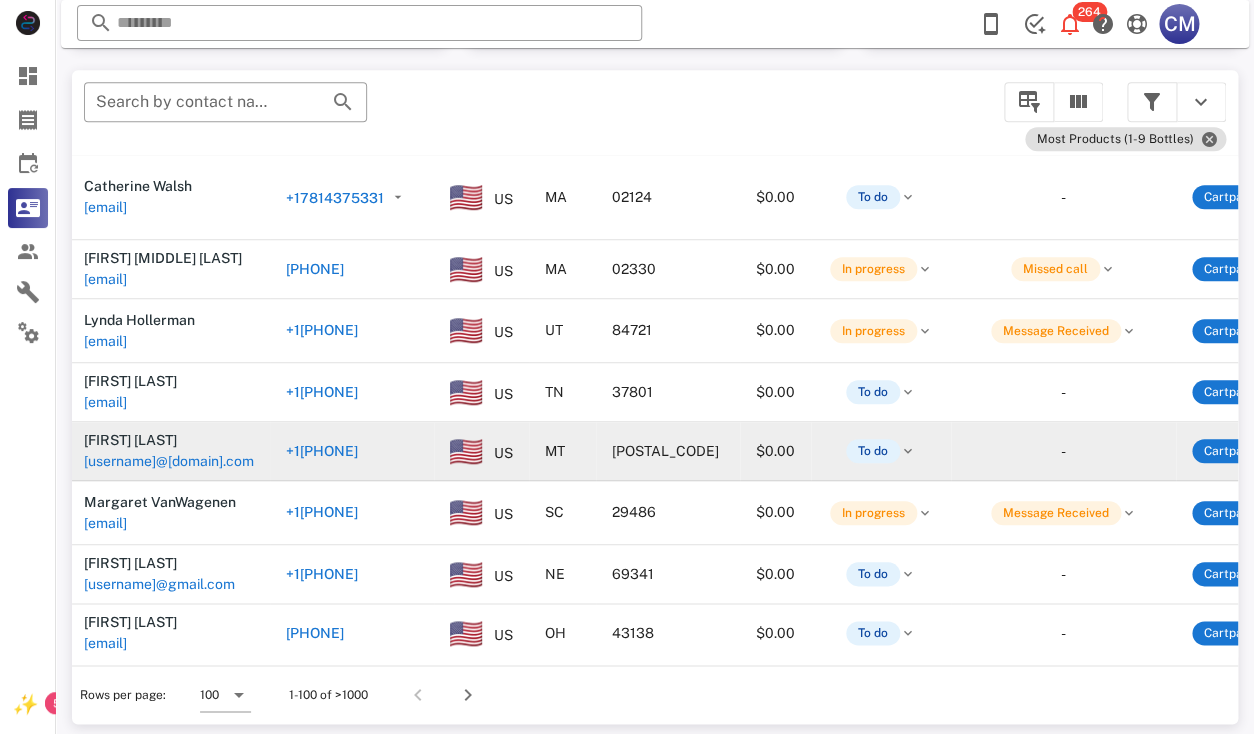 click on "sunshinetheatrical@gmail.com" at bounding box center (169, 461) 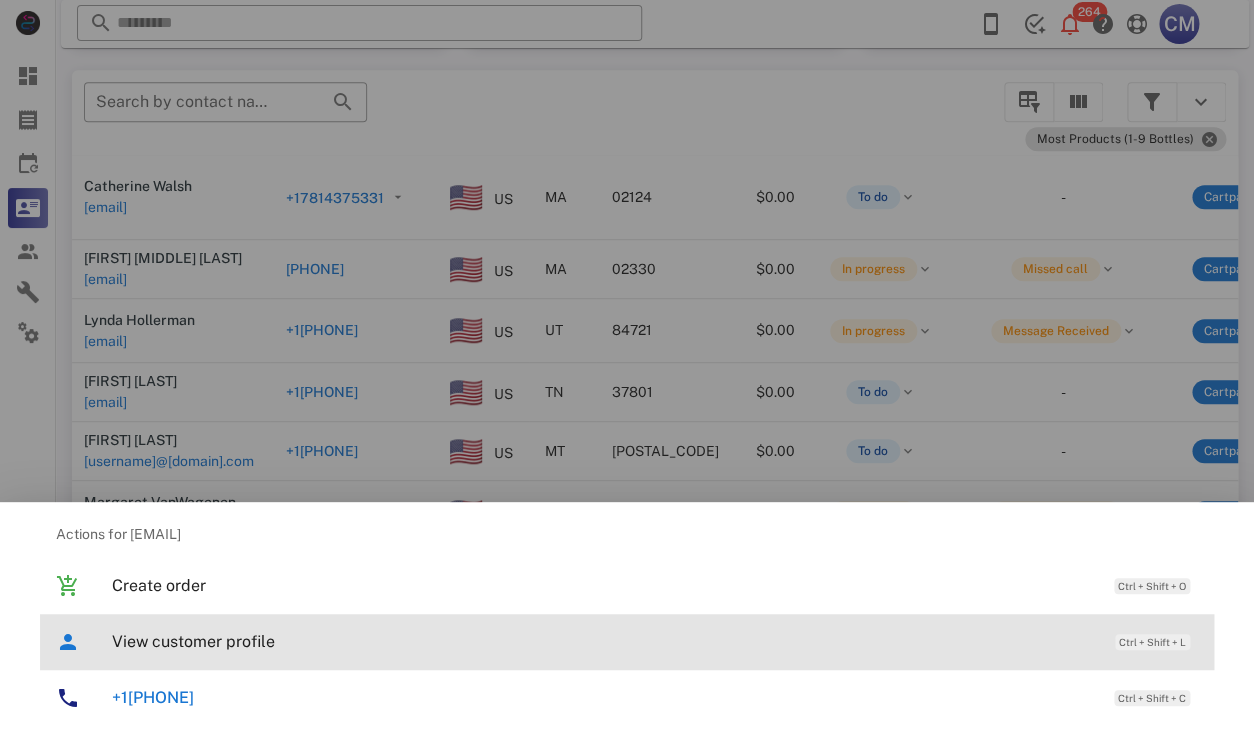 click on "View customer profile" at bounding box center [603, 641] 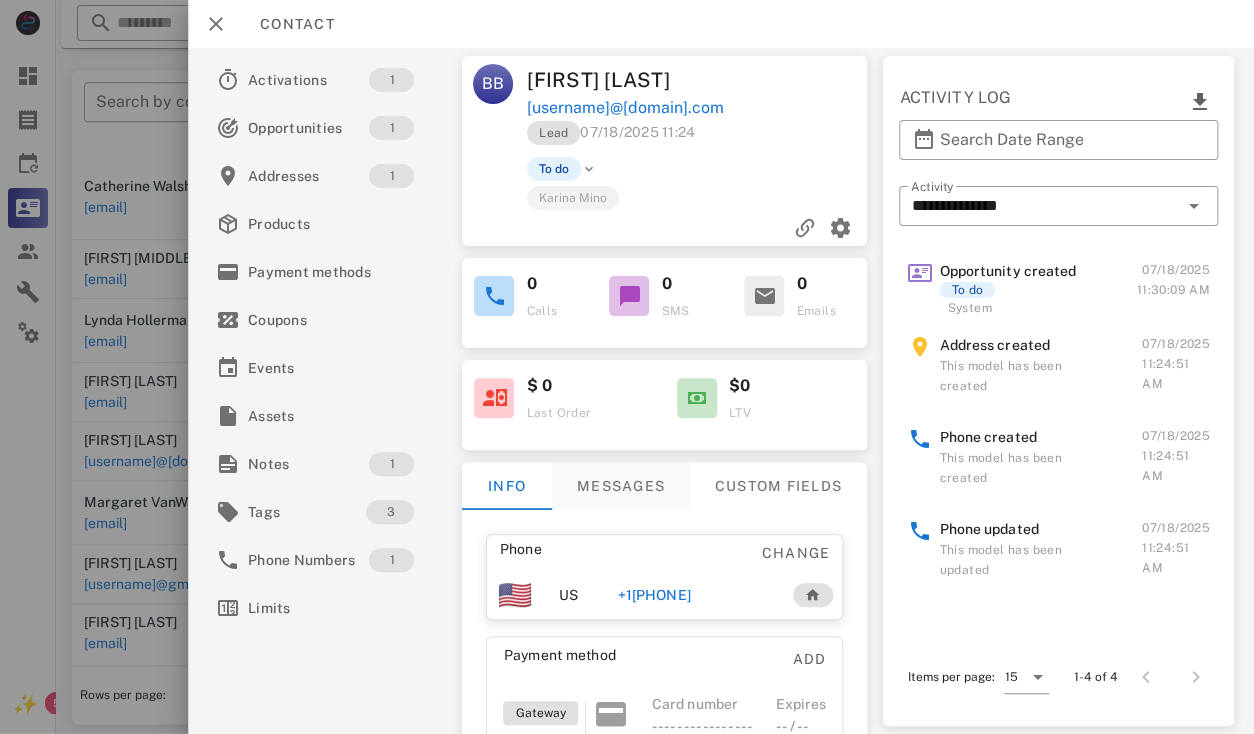 scroll, scrollTop: 191, scrollLeft: 0, axis: vertical 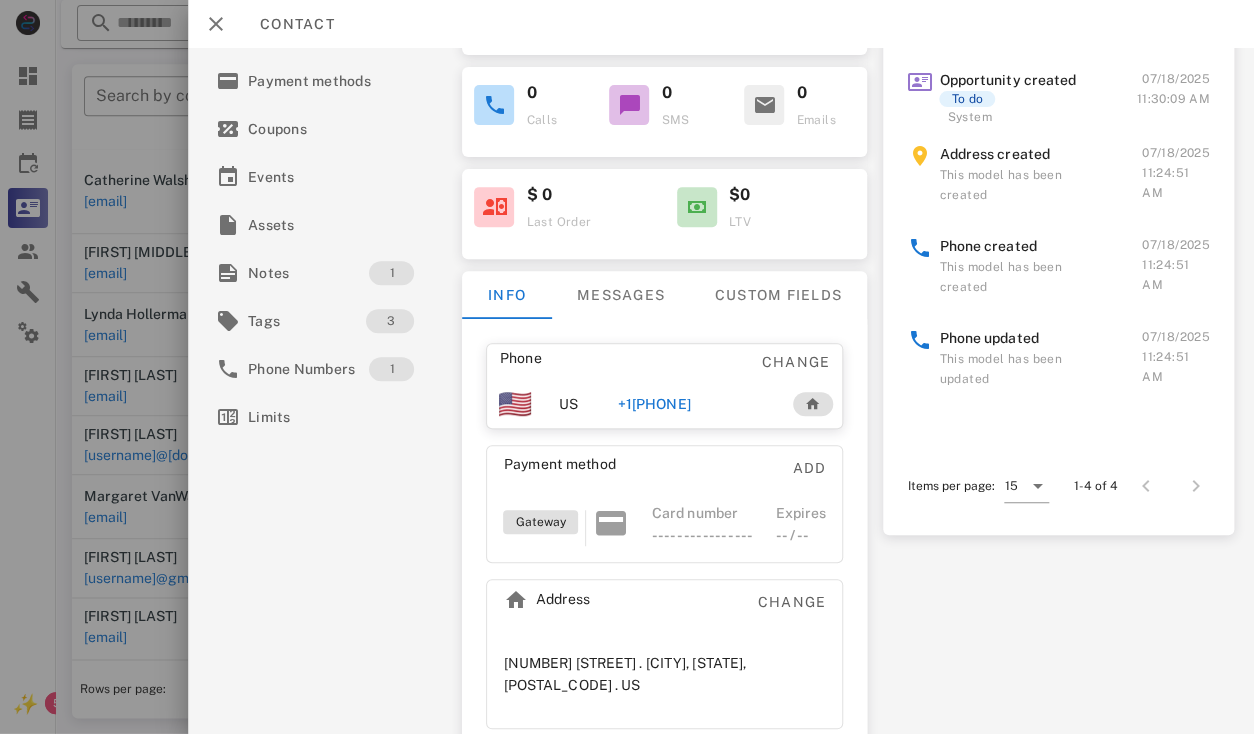 click on "2015 6TH AVE N .
Great Falls, MT, 59401-181.
US" at bounding box center [665, 674] 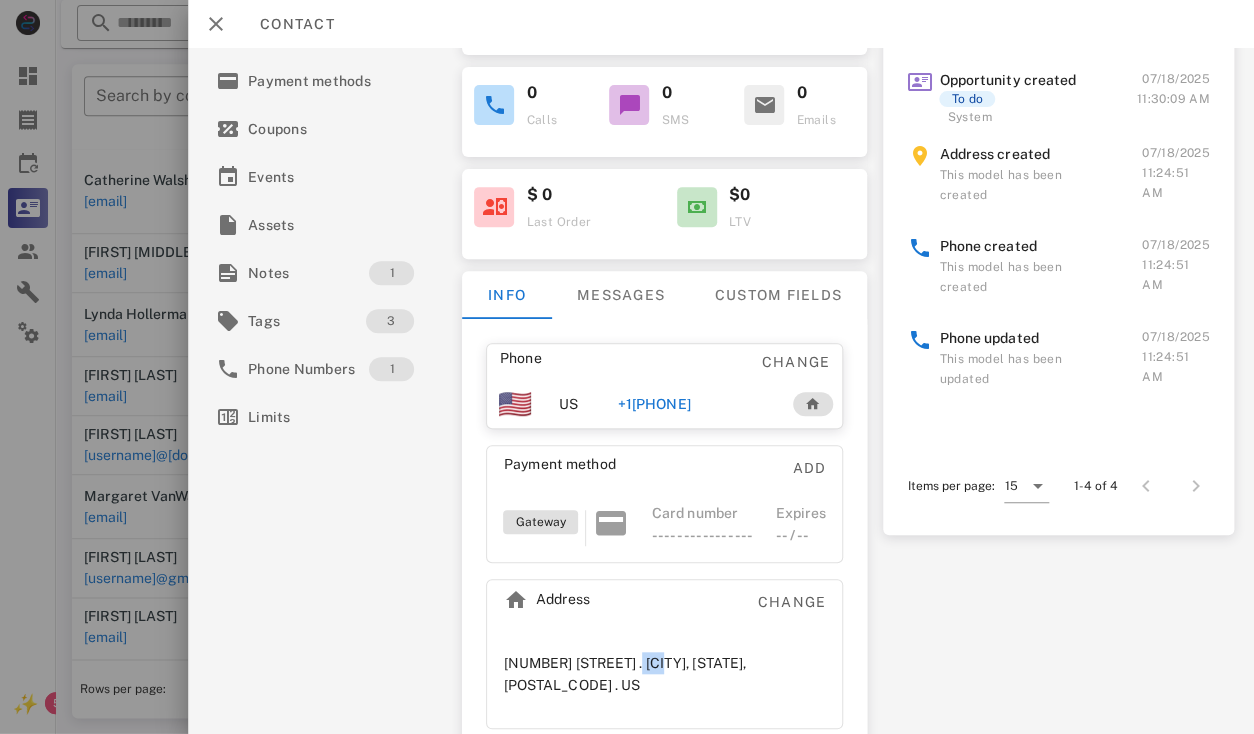 click on "2015 6TH AVE N .
Great Falls, MT, 59401-181.
US" at bounding box center [665, 674] 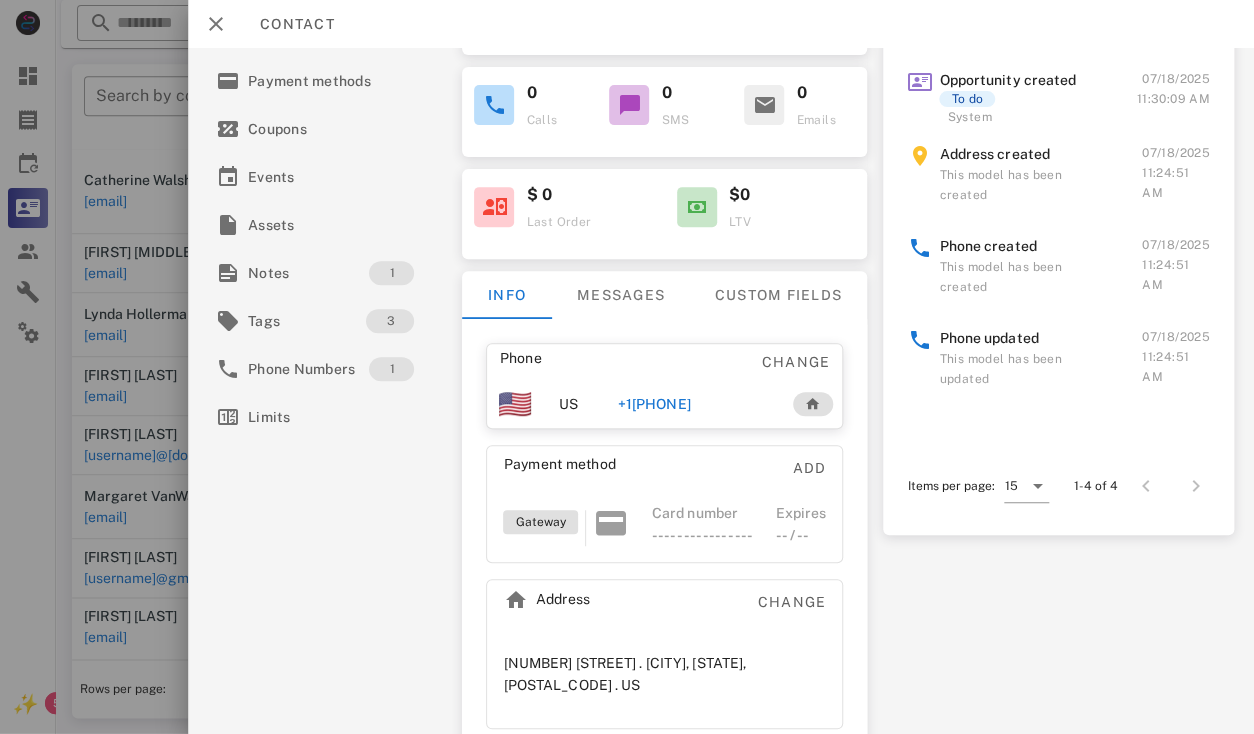 click on "2015 6TH AVE N .
Great Falls, MT, 59401-181.
US" at bounding box center (665, 674) 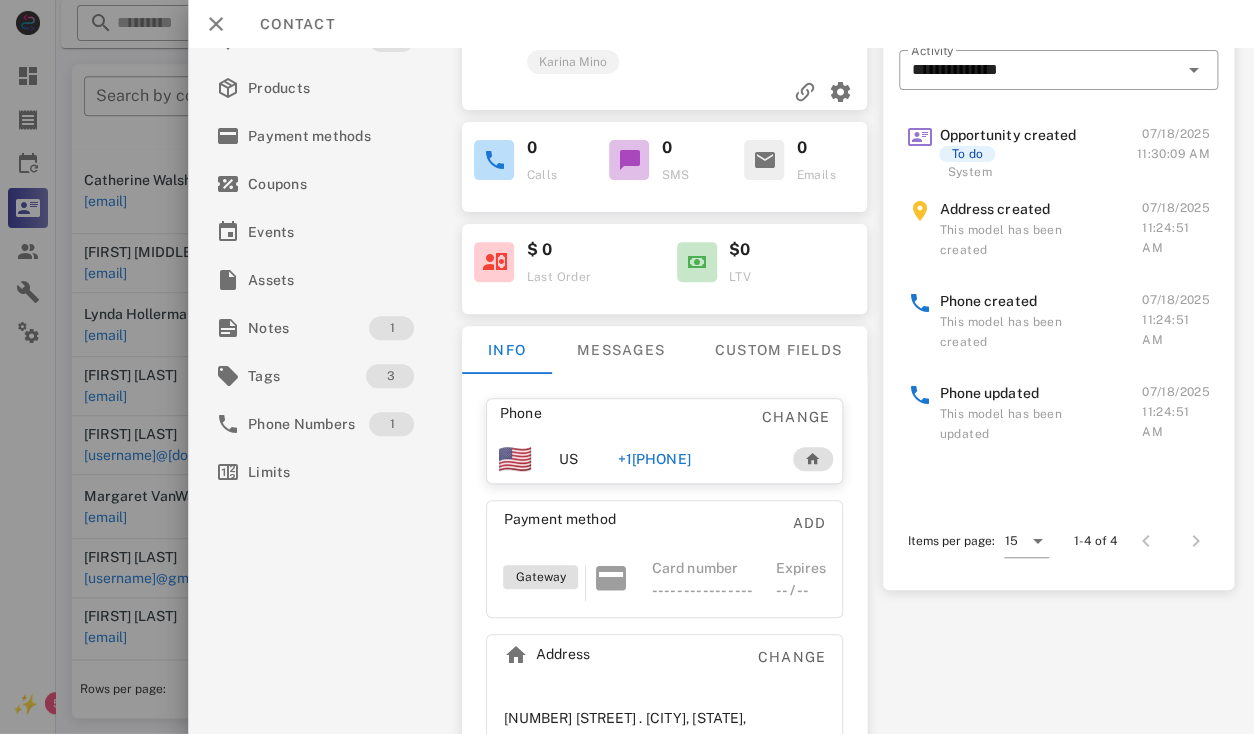 scroll, scrollTop: 0, scrollLeft: 0, axis: both 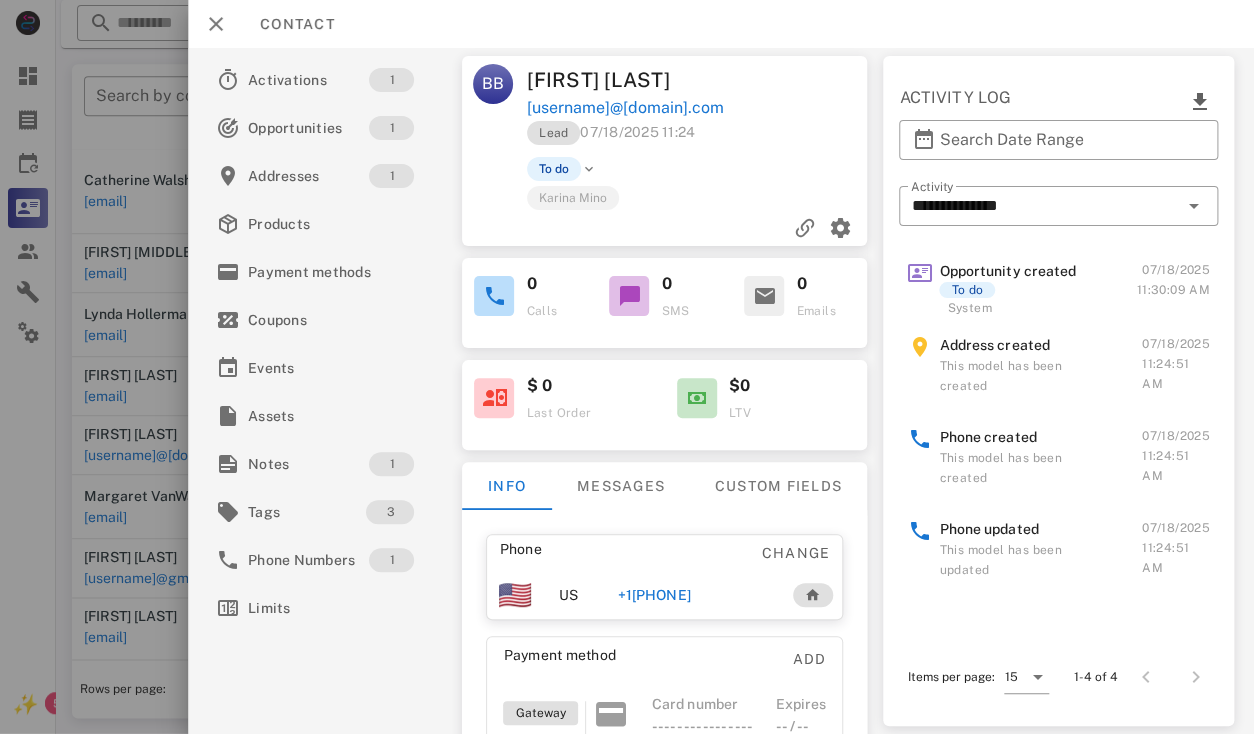 click on "Bruce Bull" at bounding box center [613, 80] 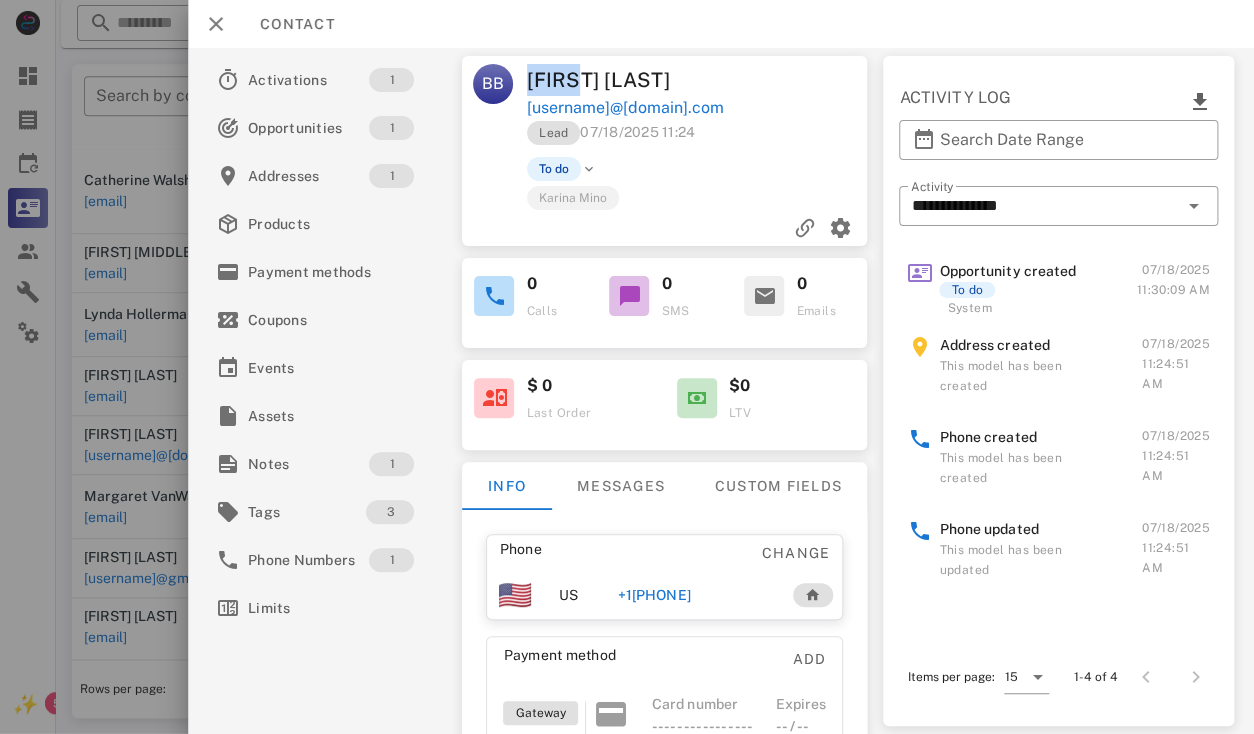 click on "Bruce Bull" at bounding box center [613, 80] 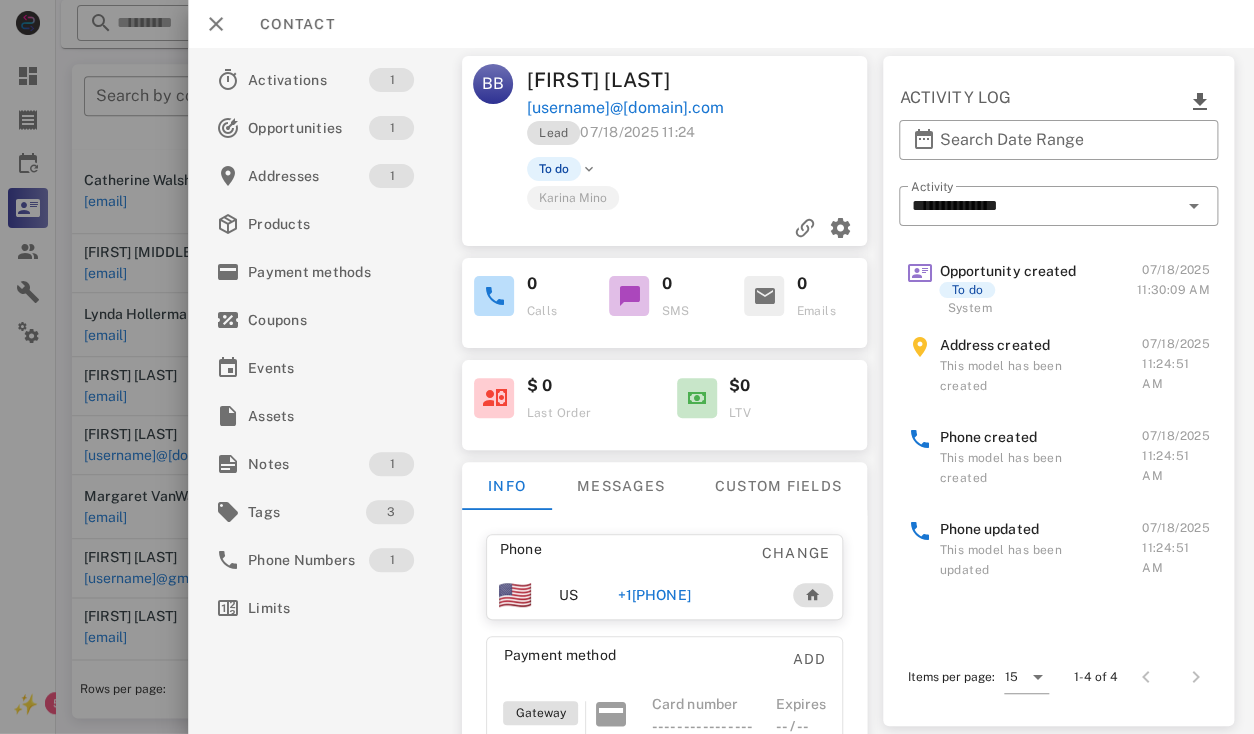 click on "Bruce Bull" at bounding box center (613, 80) 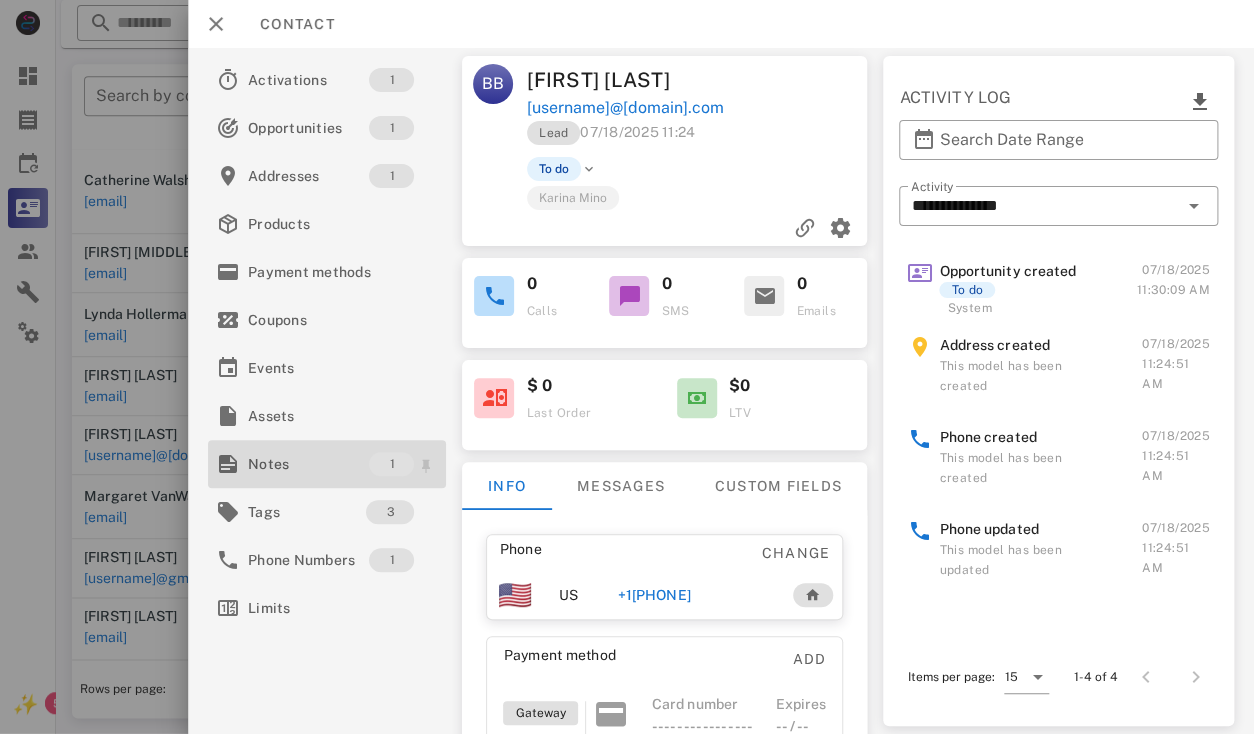 click on "Notes" at bounding box center [308, 464] 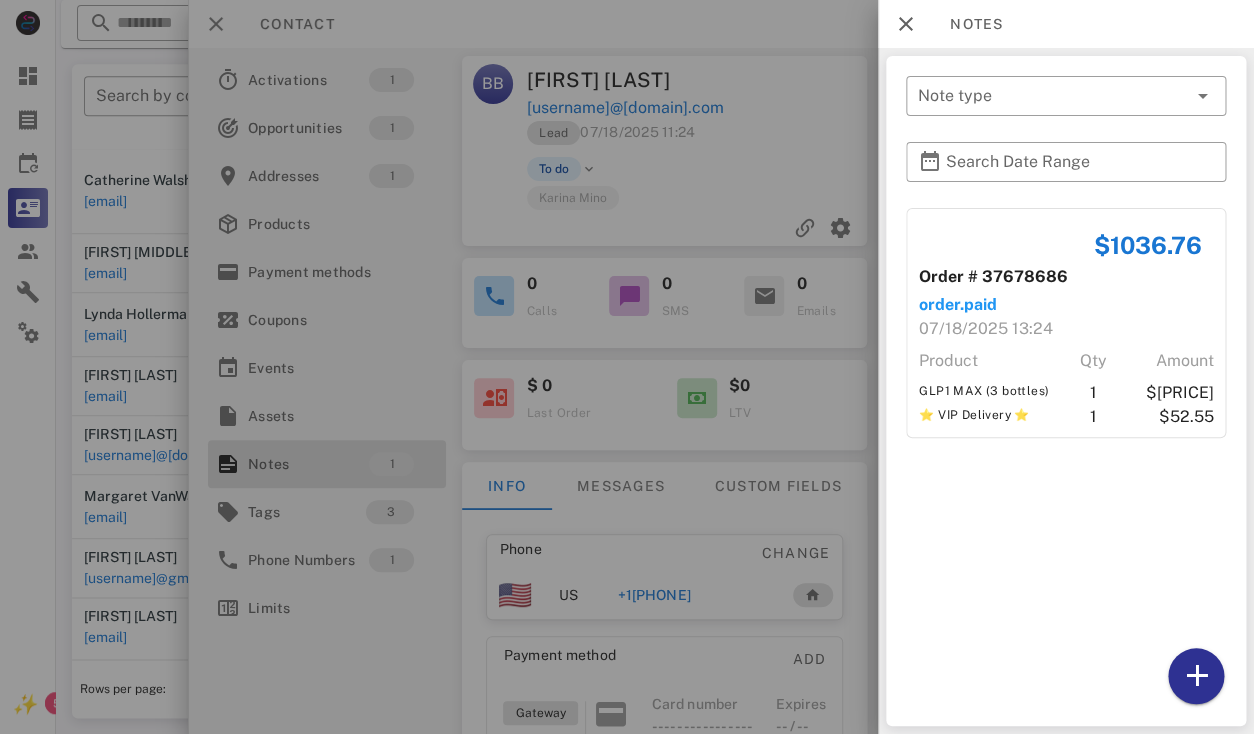 click at bounding box center (627, 367) 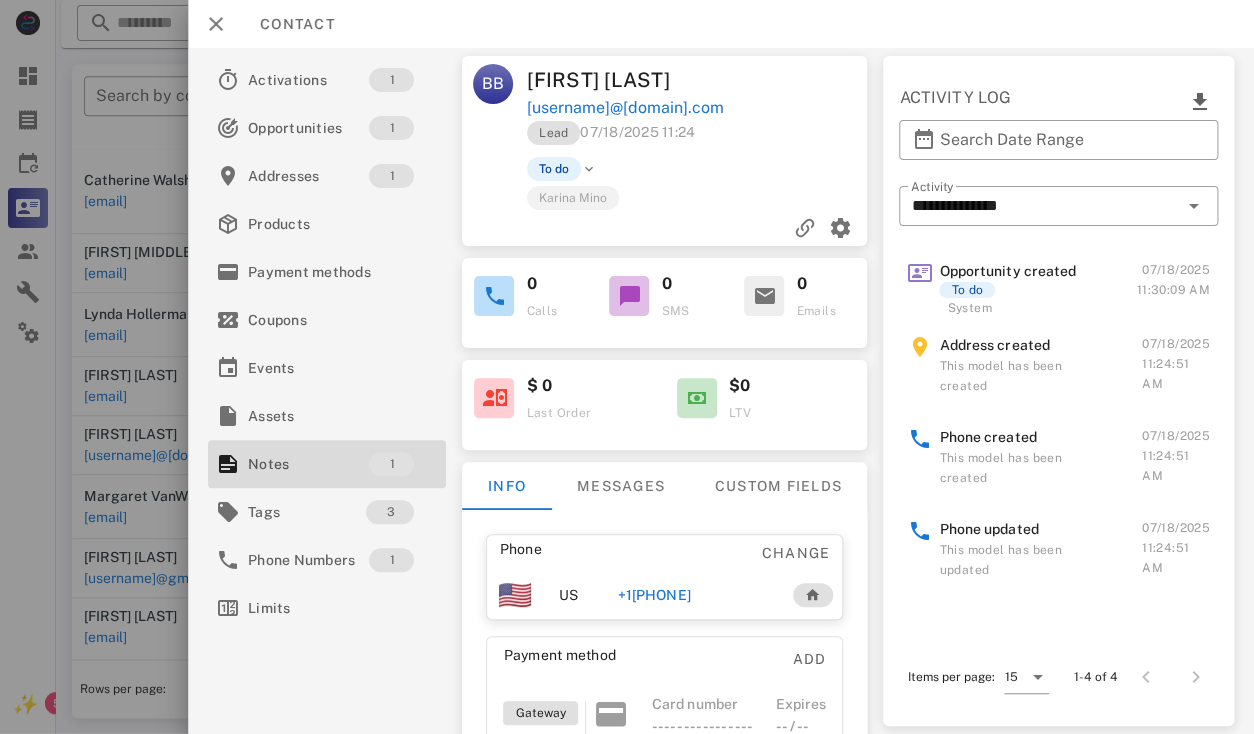 click on "Bruce Bull" at bounding box center (613, 80) 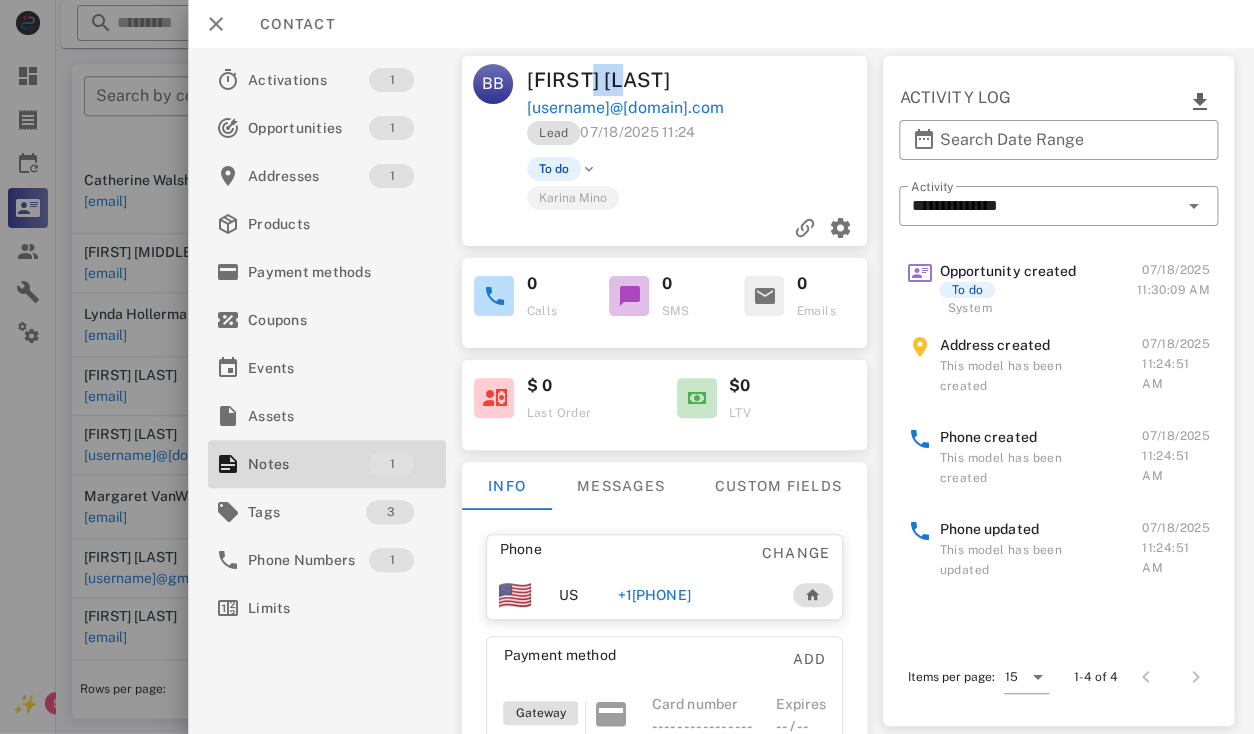 click on "Bruce Bull" at bounding box center (613, 80) 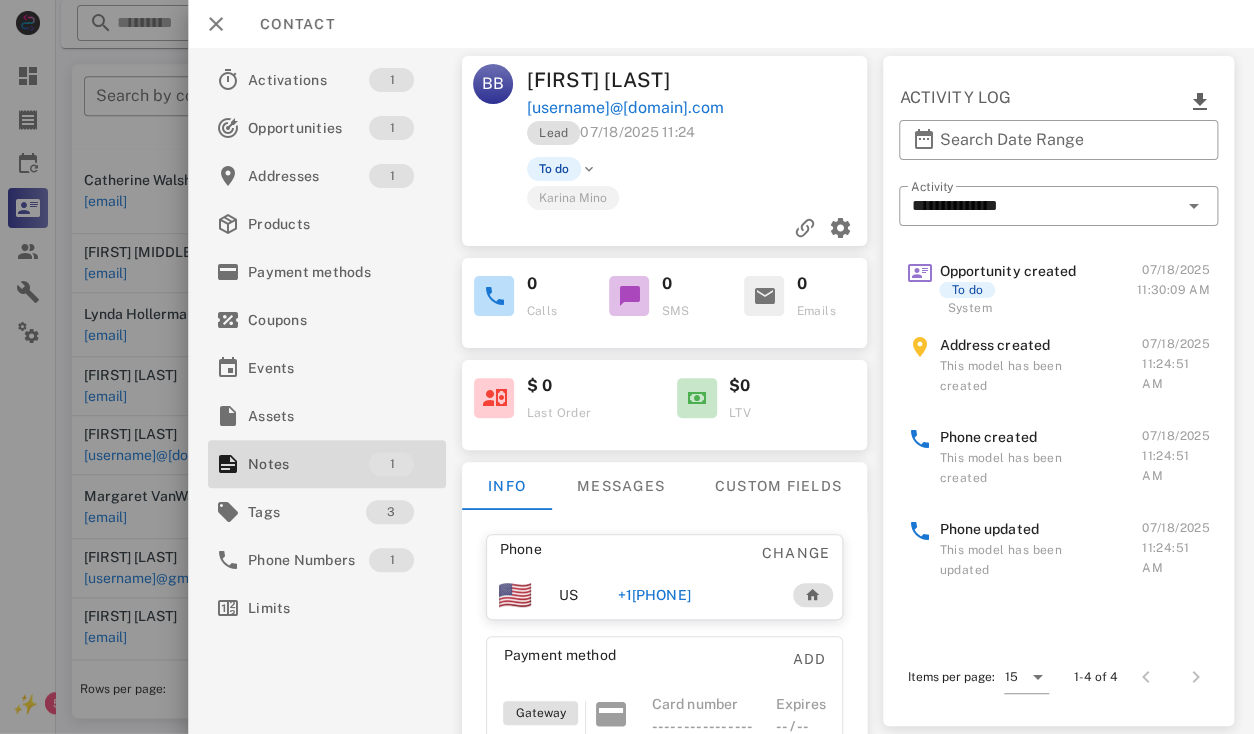 click on "Bruce Bull" at bounding box center (613, 80) 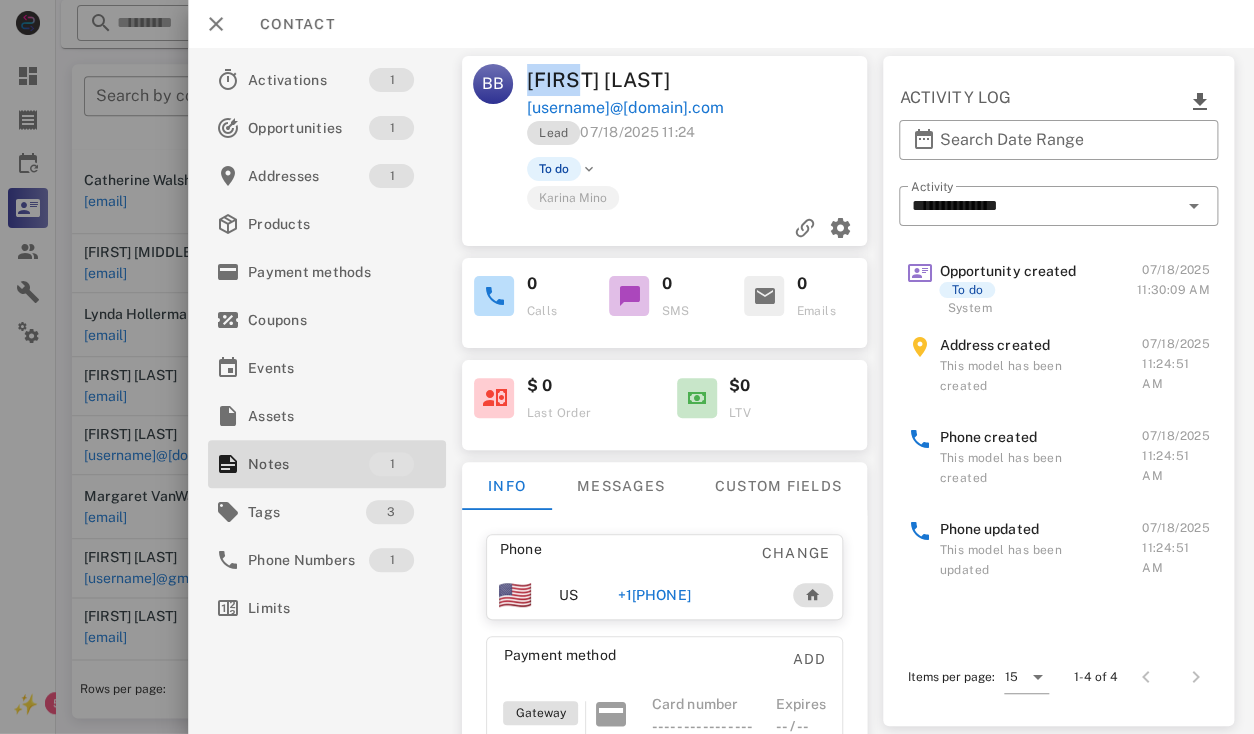 click on "Bruce Bull" at bounding box center [613, 80] 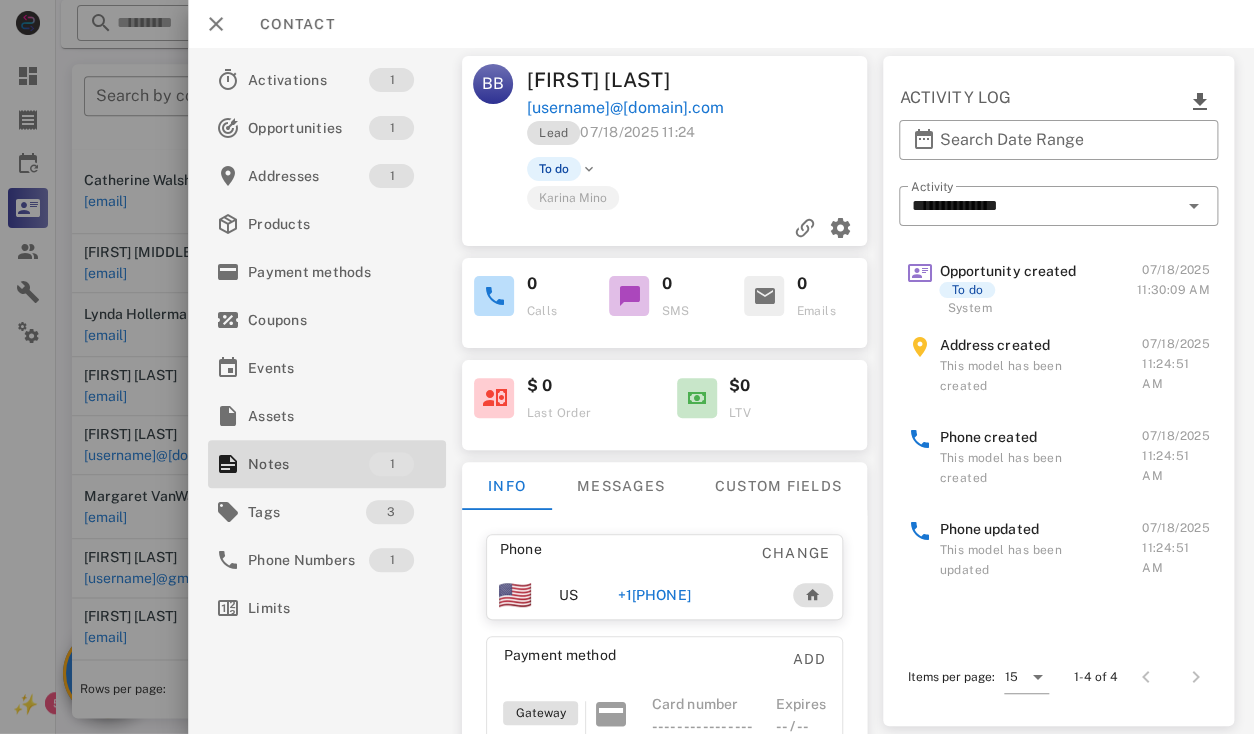 click on "Bruce Bull" at bounding box center [613, 80] 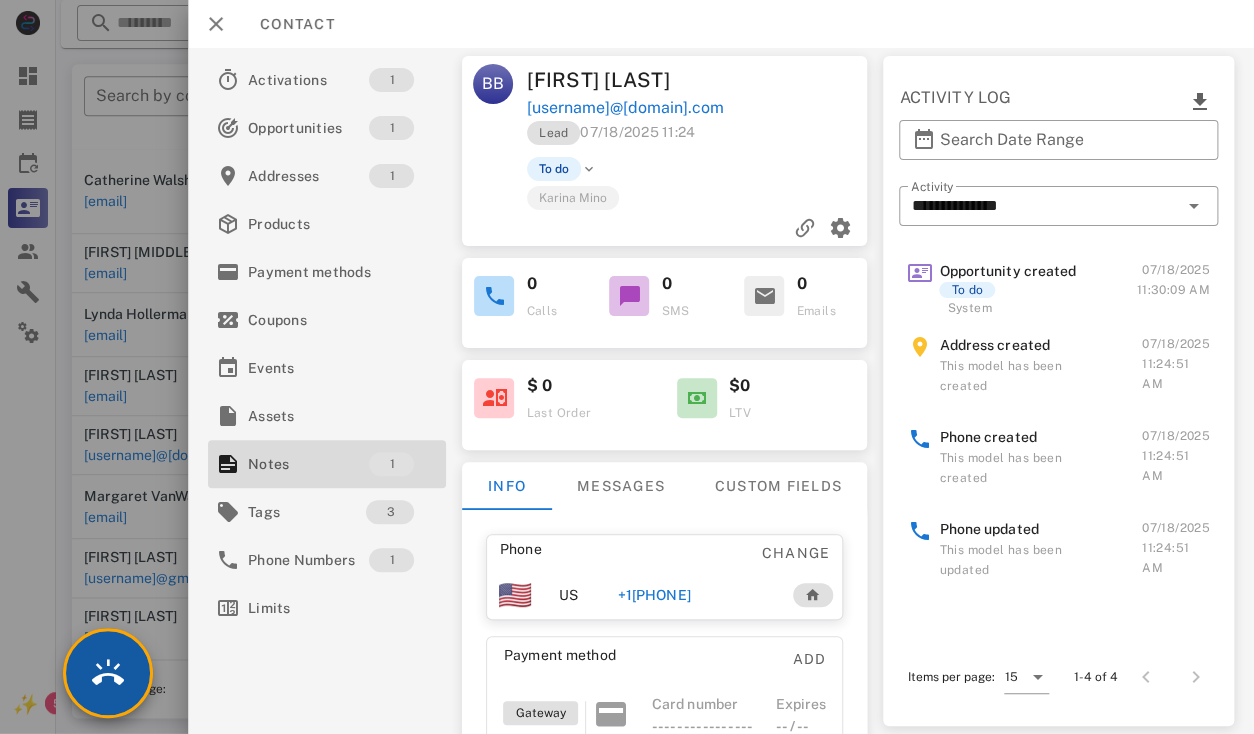 click at bounding box center [108, 673] 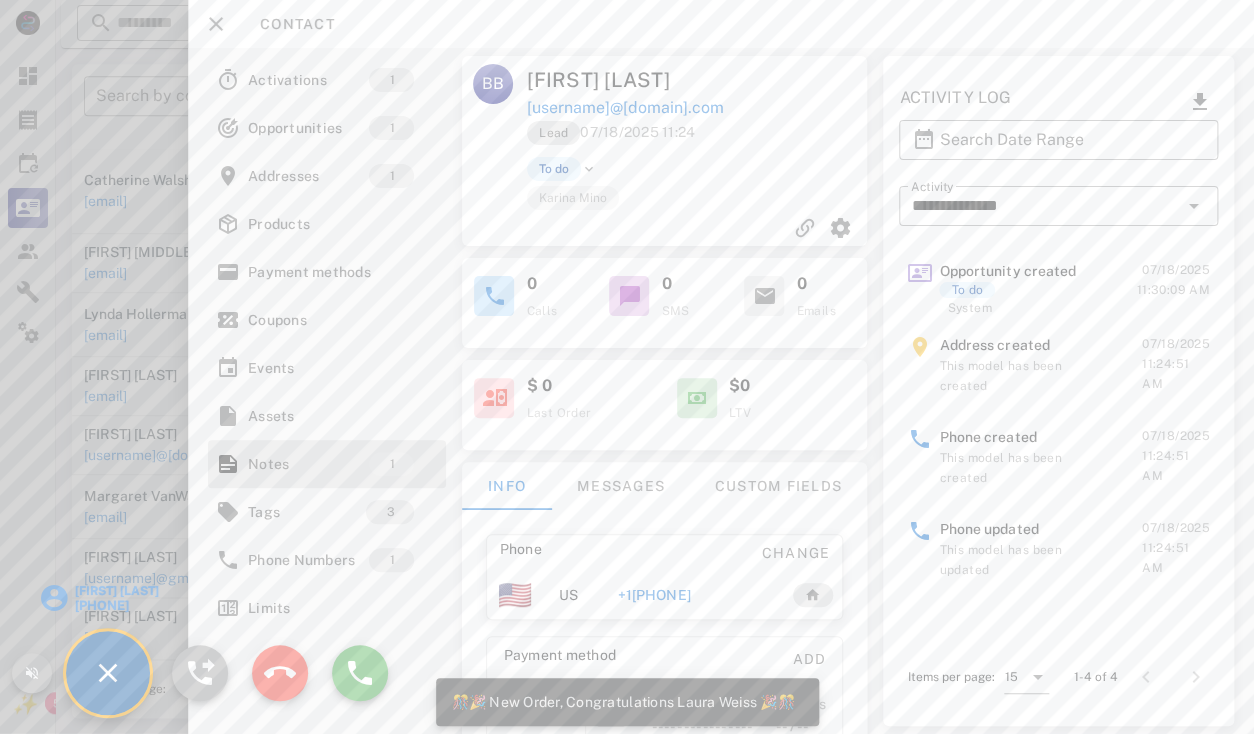 click on "[FIRST] [LAST]" at bounding box center [116, 591] 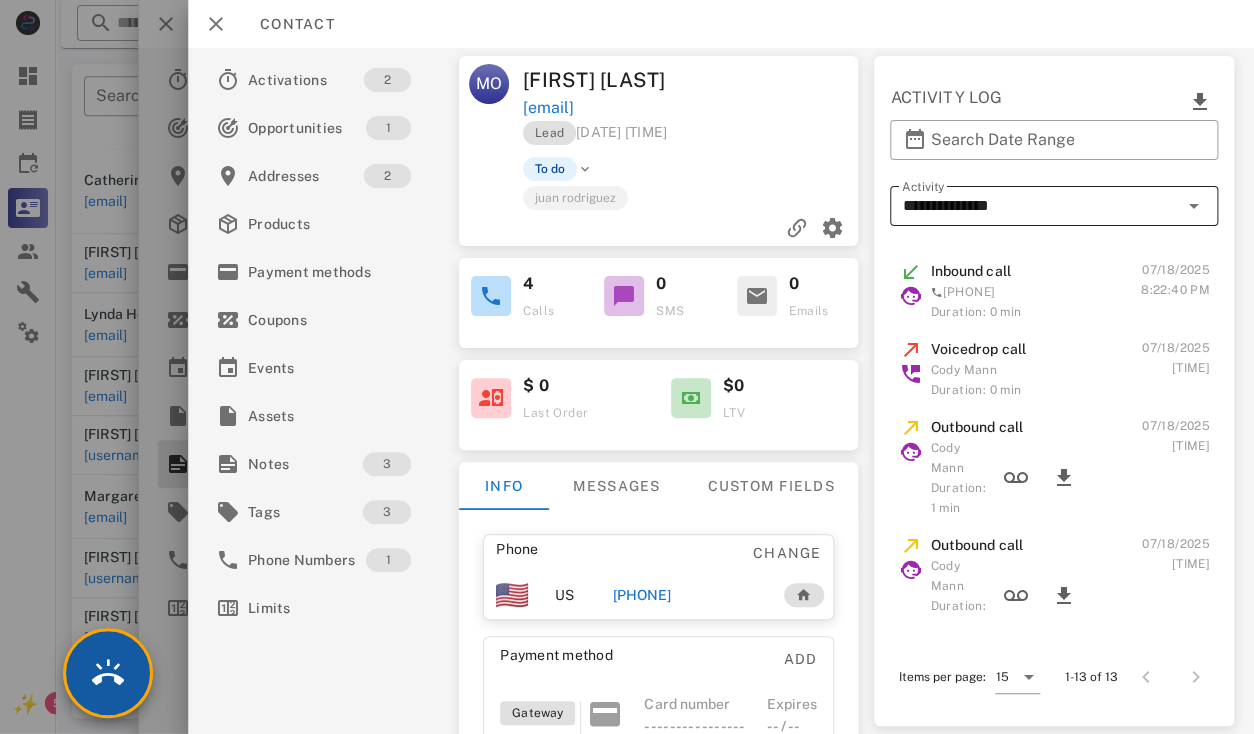 type 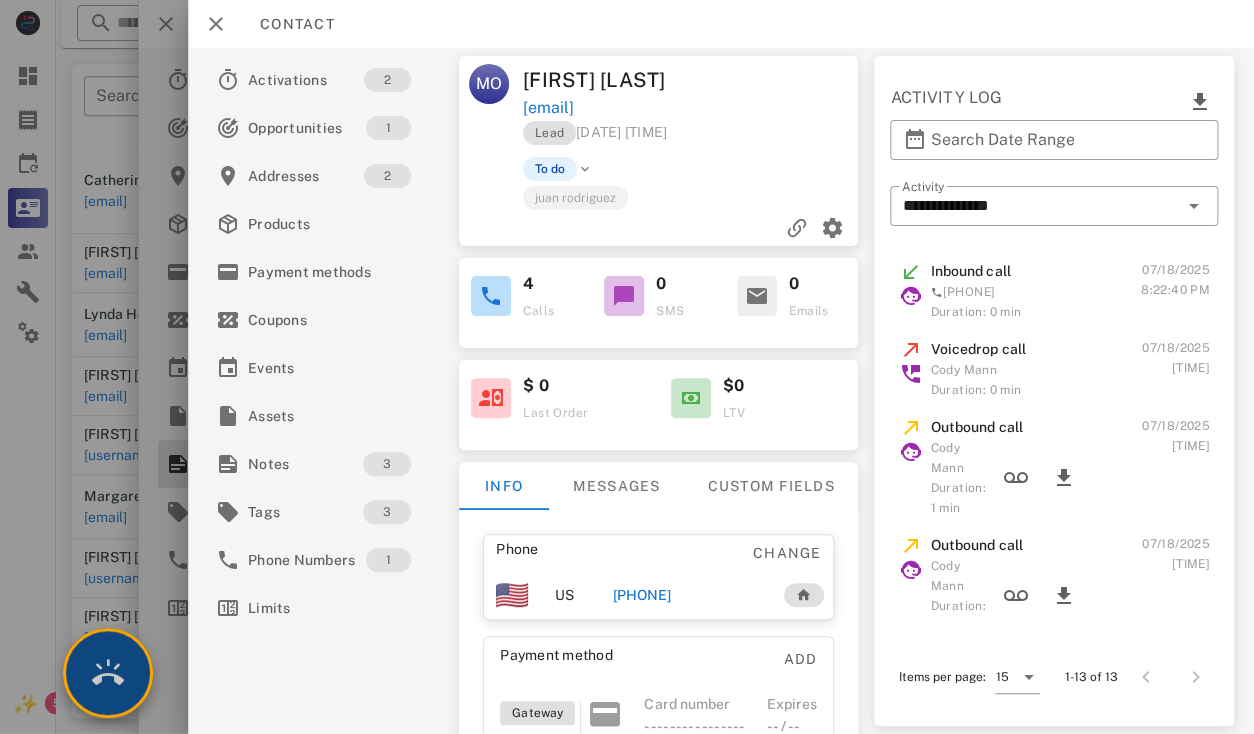 click at bounding box center [108, 673] 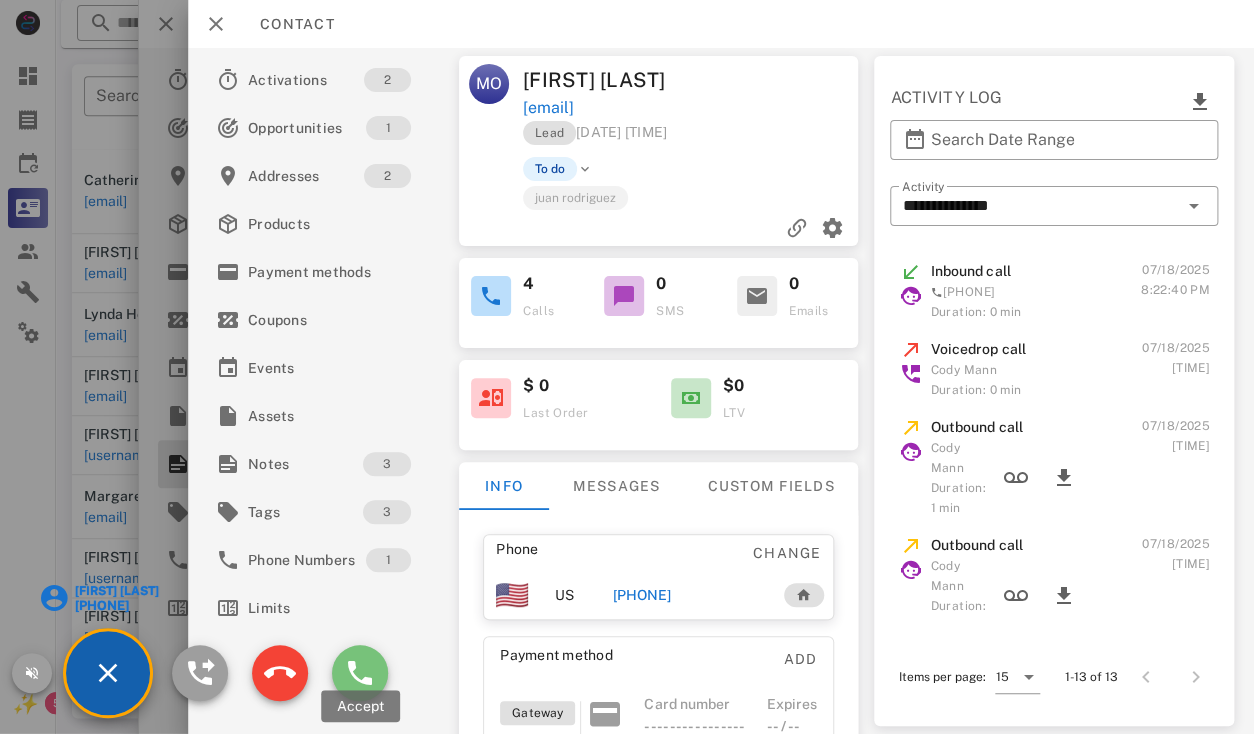 click at bounding box center [360, 673] 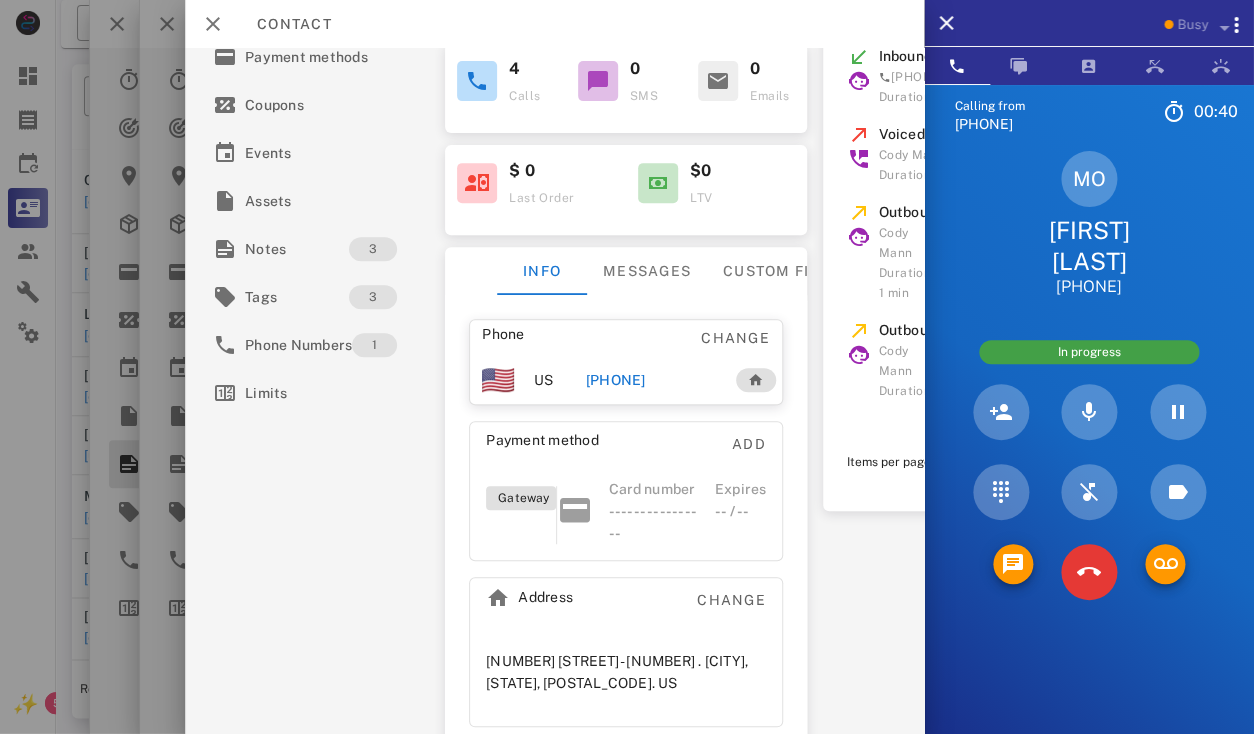 scroll, scrollTop: 0, scrollLeft: 0, axis: both 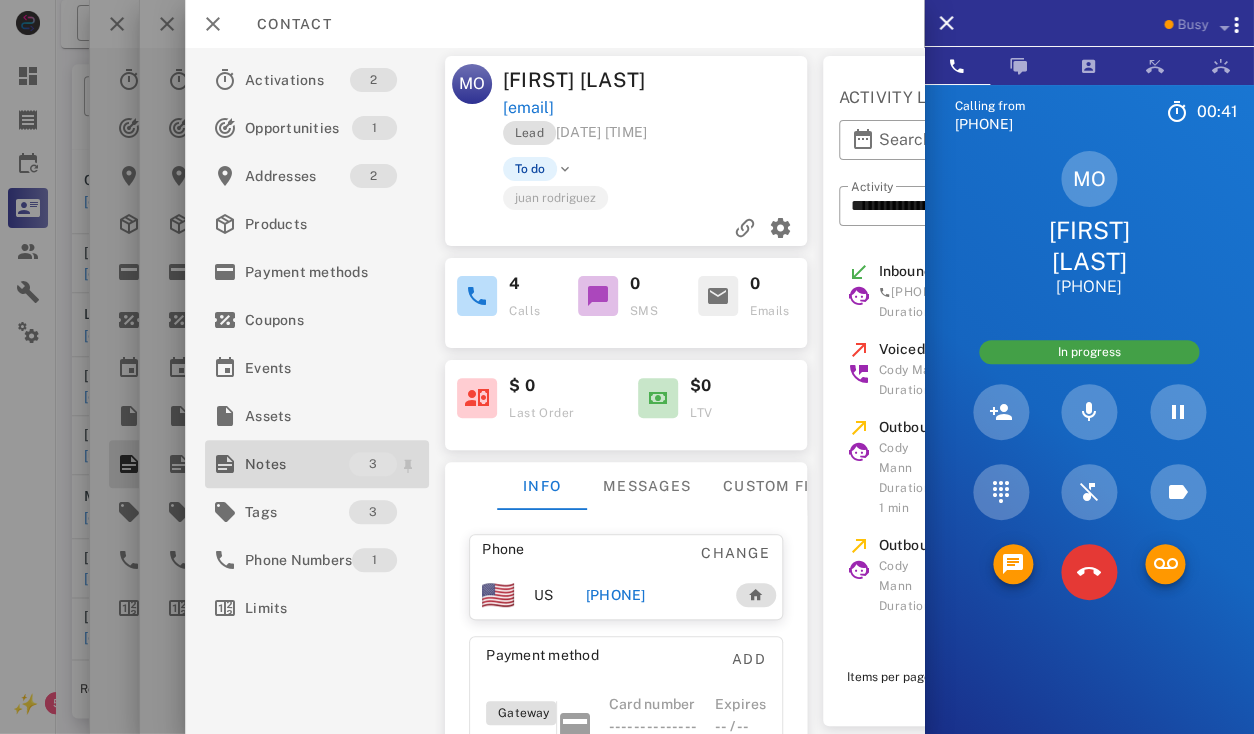 click on "Notes" at bounding box center [297, 464] 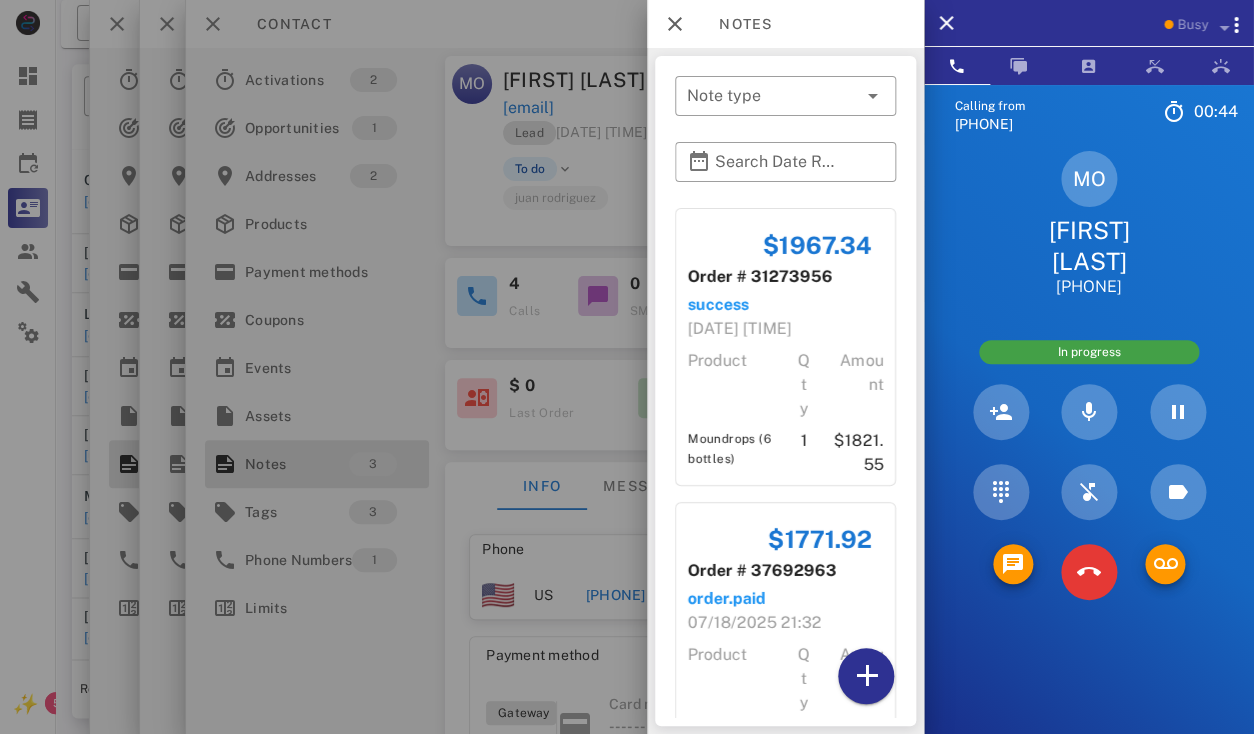 scroll, scrollTop: 282, scrollLeft: 0, axis: vertical 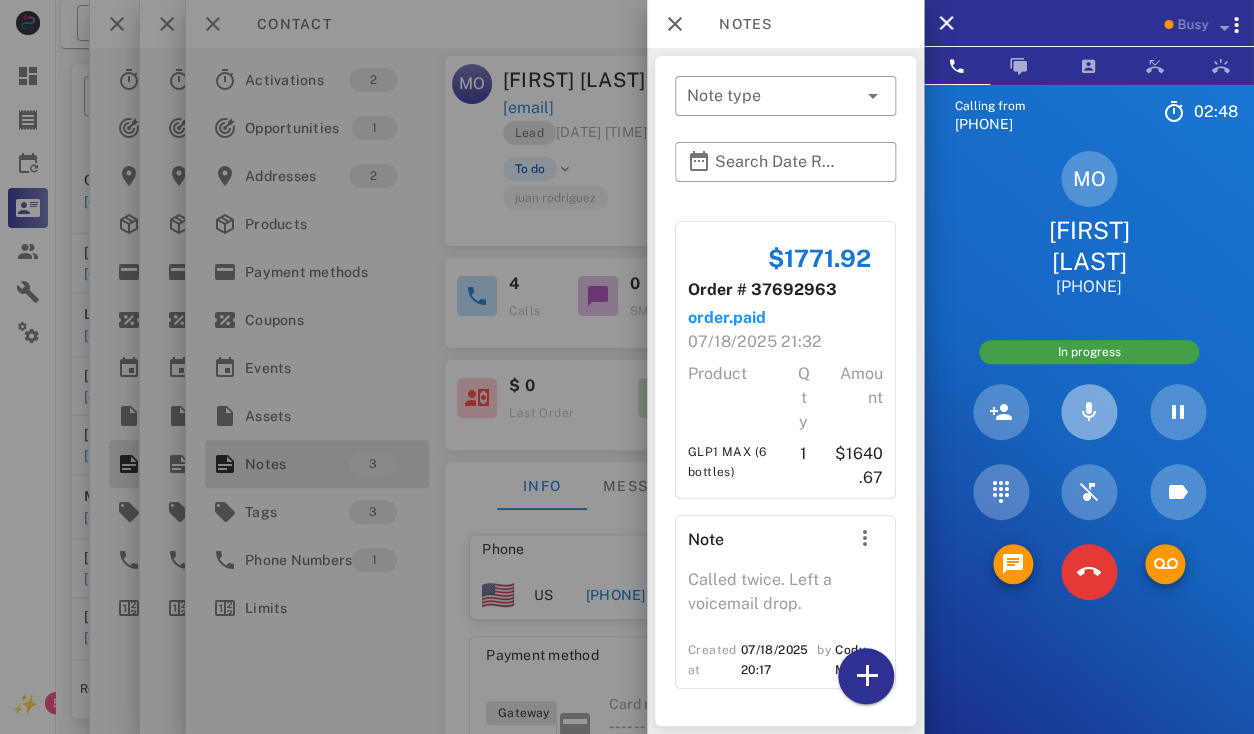 click at bounding box center [1089, 412] 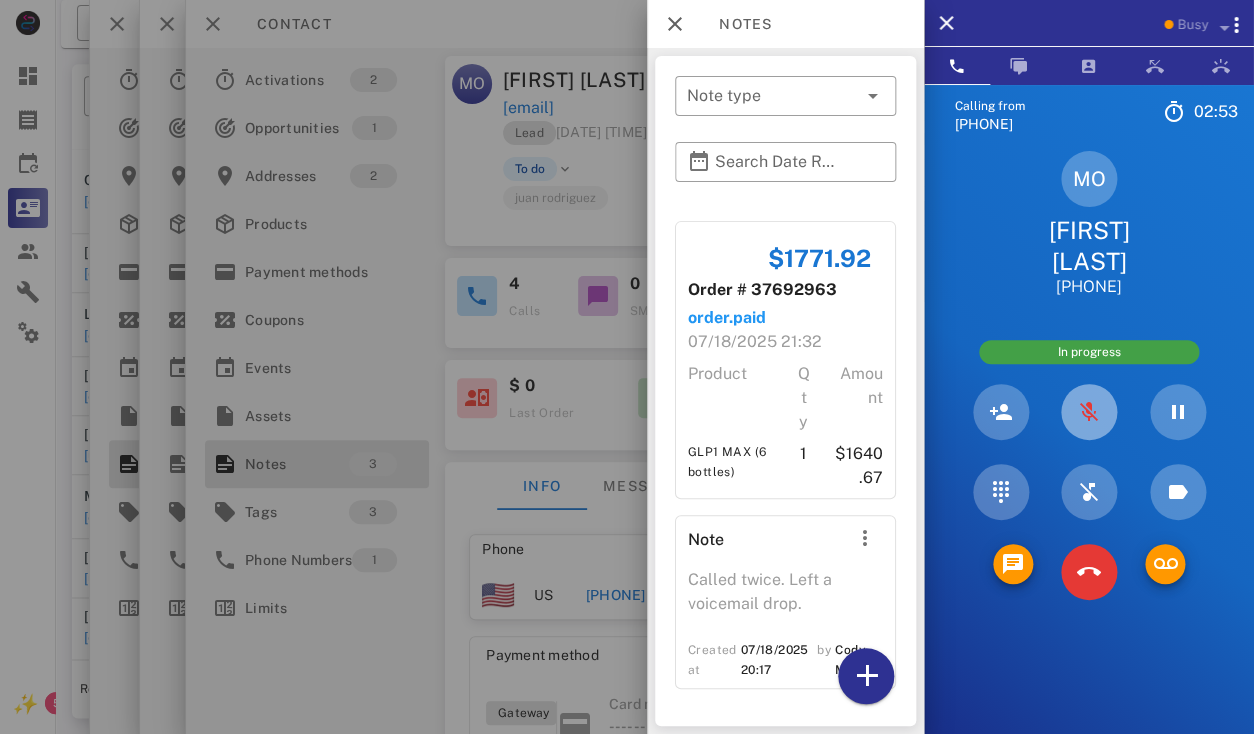 click at bounding box center (1089, 412) 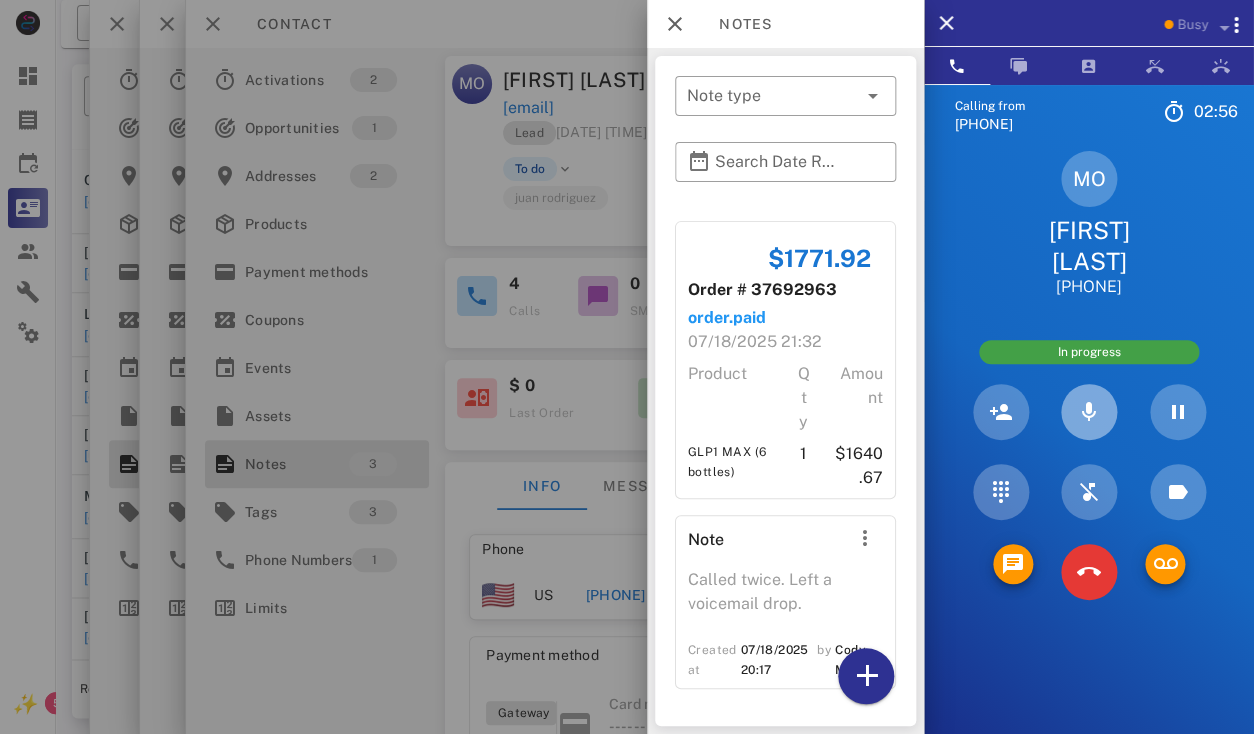 type 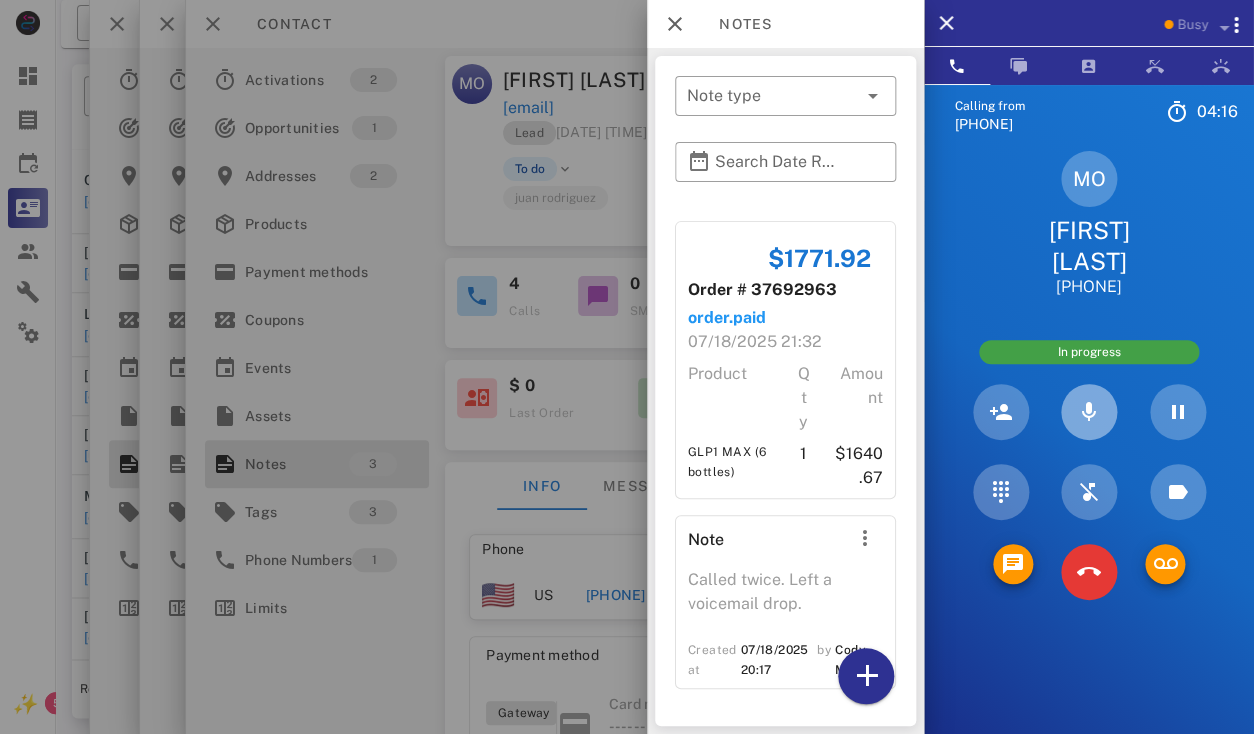 click at bounding box center [1089, 412] 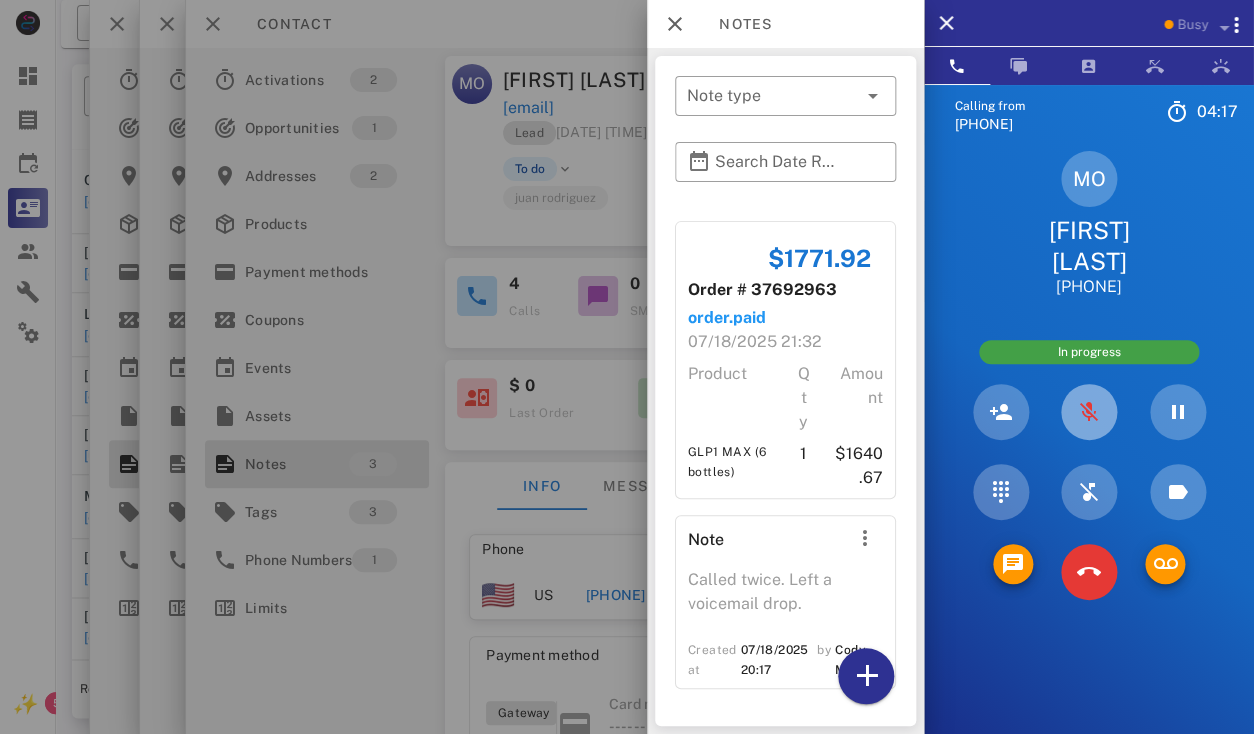 click at bounding box center [1089, 412] 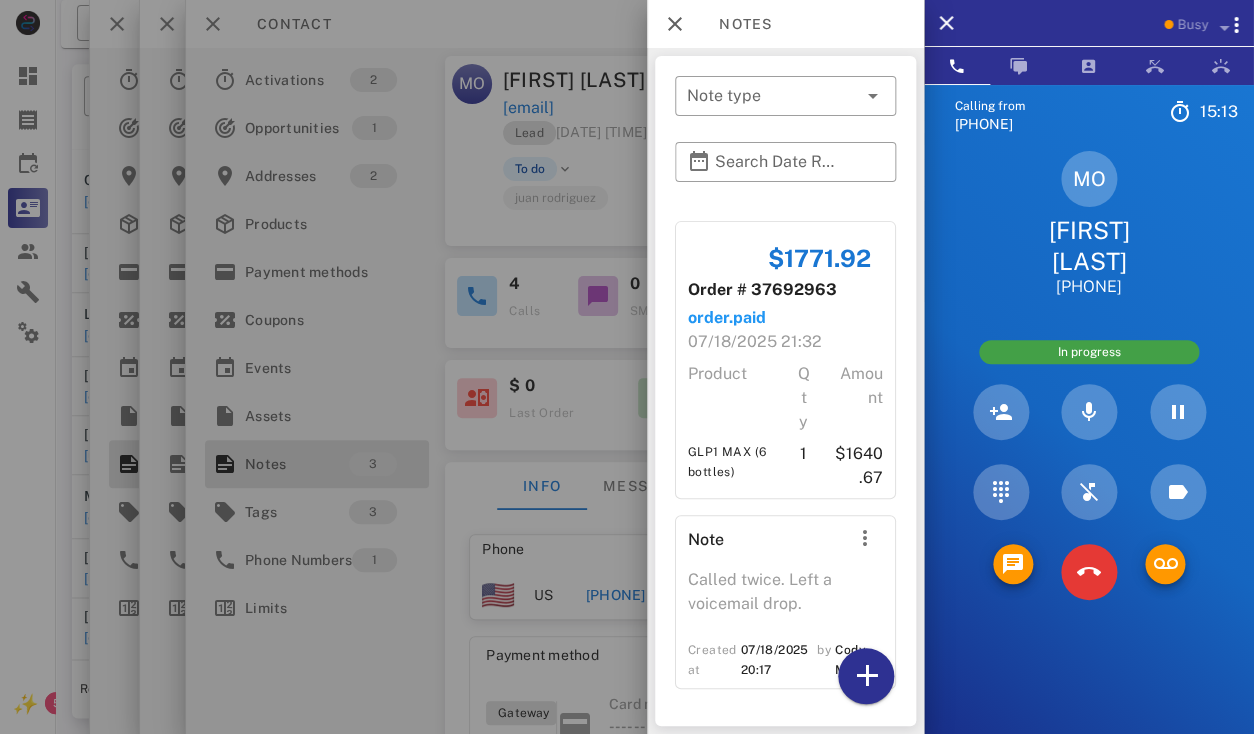 drag, startPoint x: 599, startPoint y: 188, endPoint x: 695, endPoint y: 234, distance: 106.451866 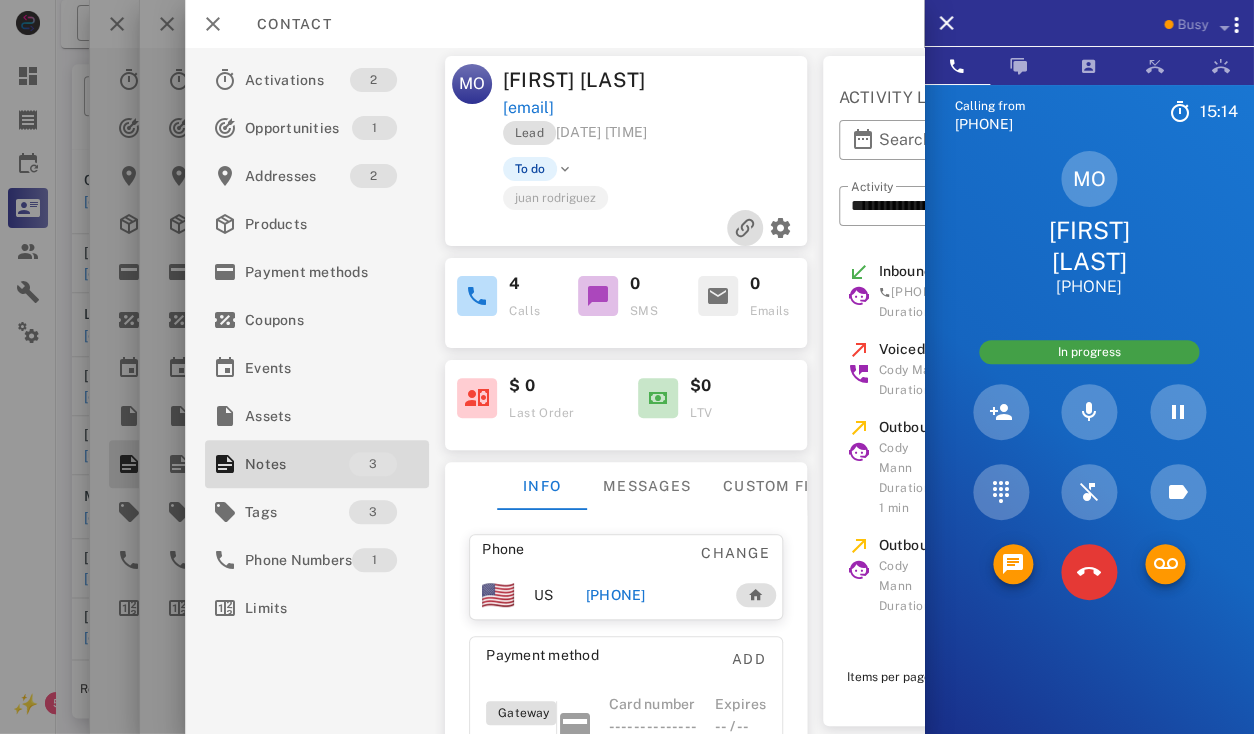 click at bounding box center [745, 228] 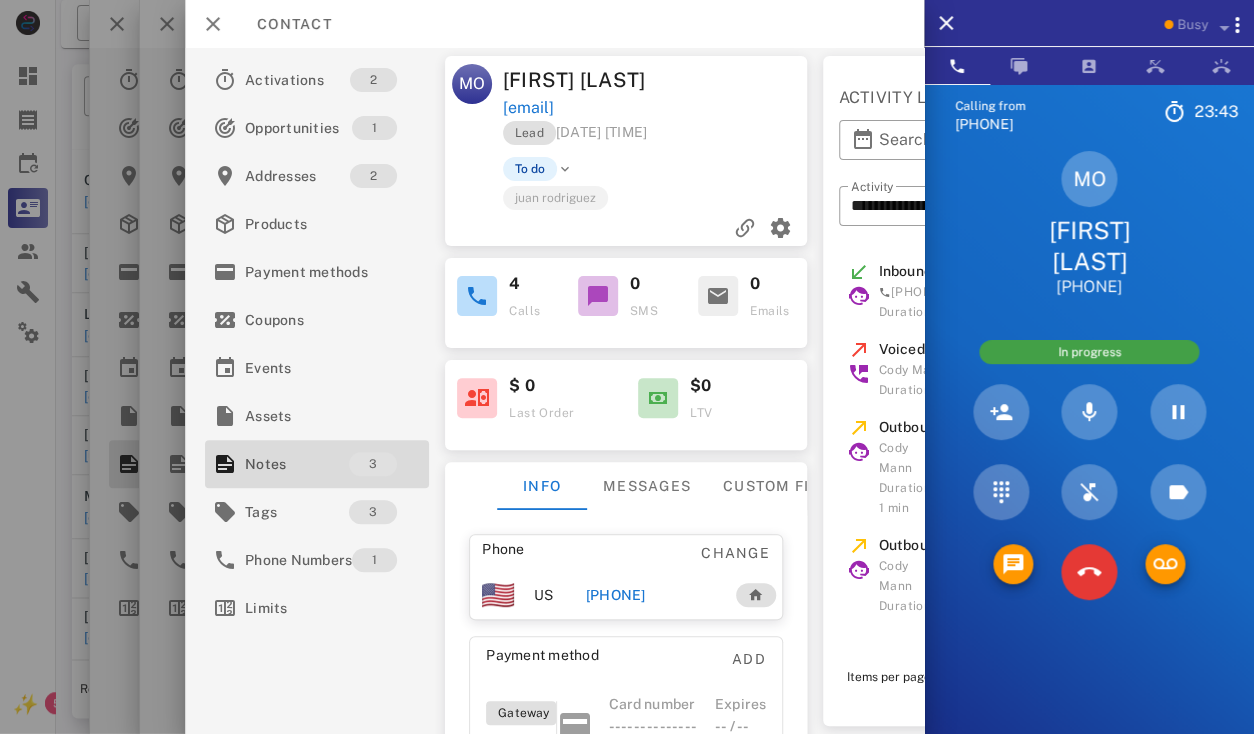 click on "(252) 410-3520" at bounding box center [990, 124] 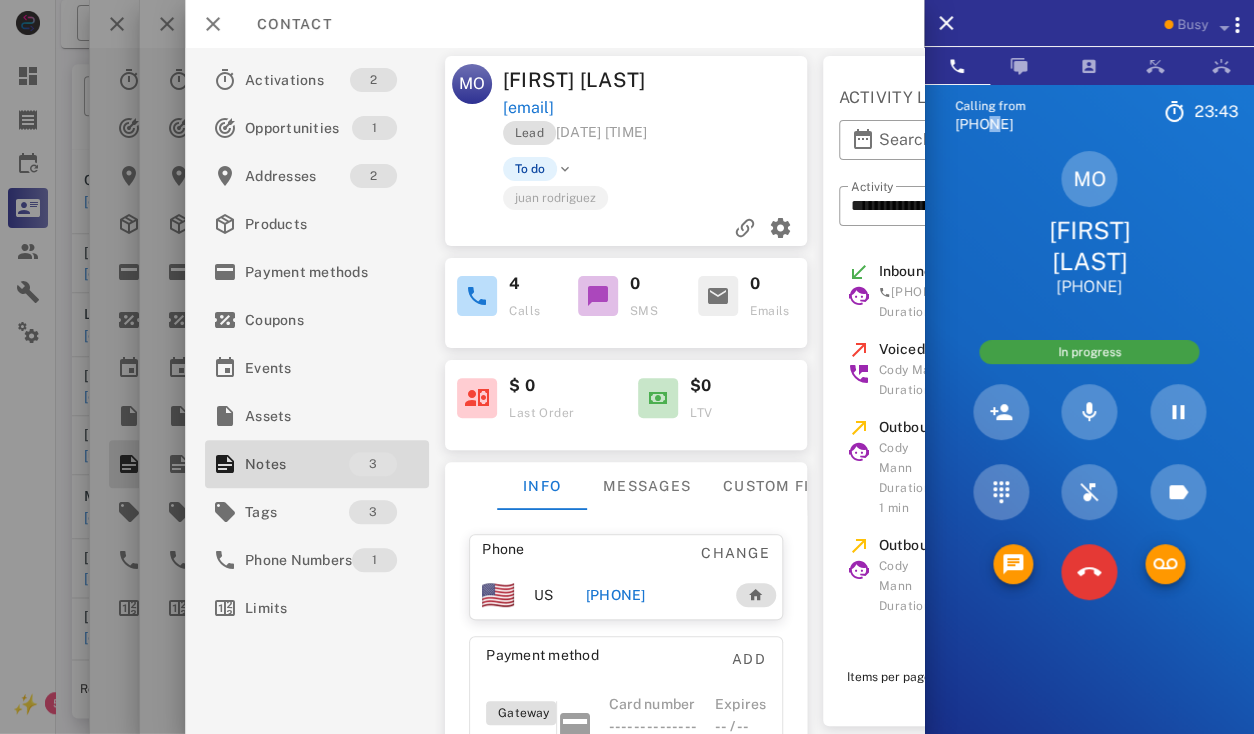 click on "(252) 410-3520" at bounding box center (990, 124) 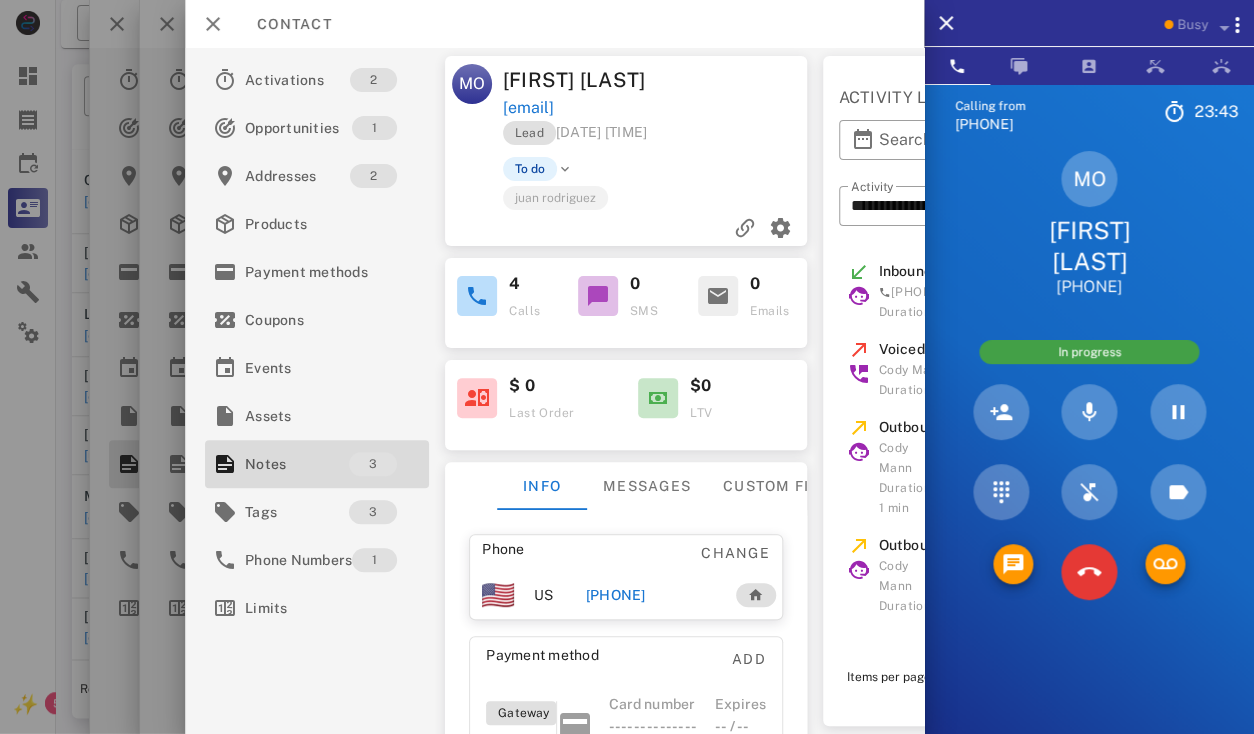 click on "([AREA]) [PHONE]" at bounding box center (990, 124) 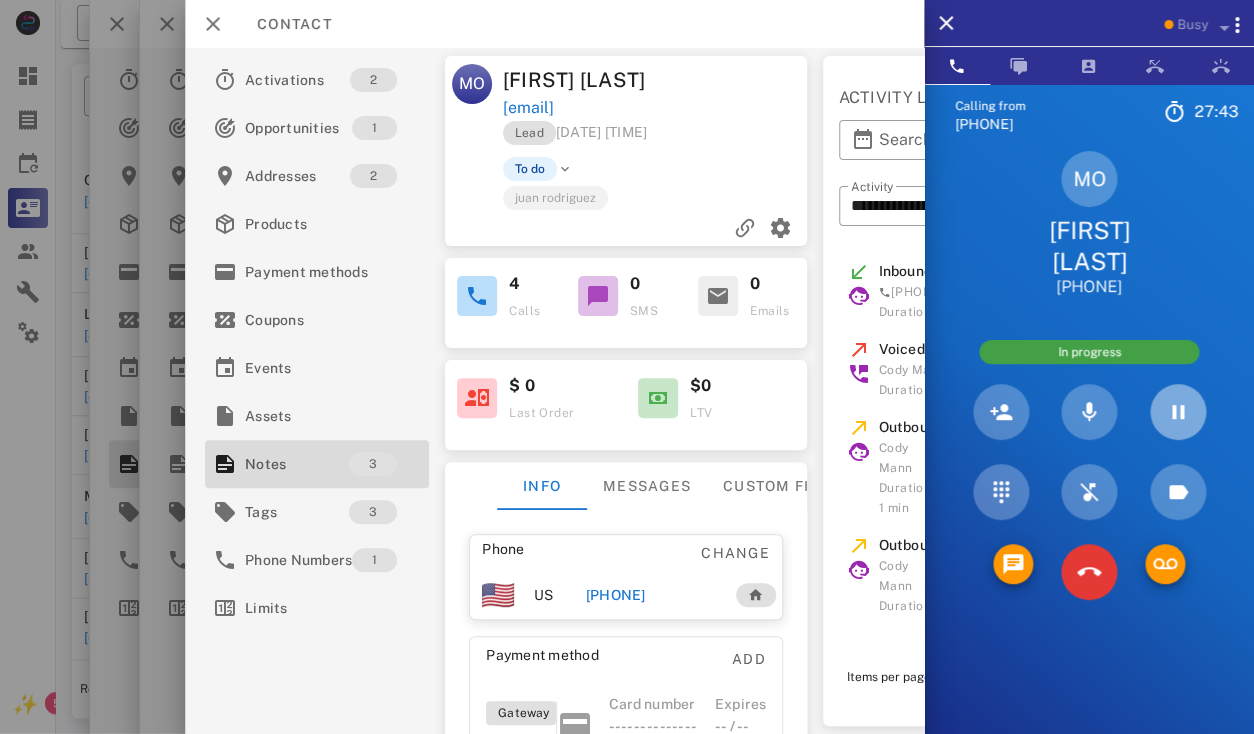 click at bounding box center (1178, 412) 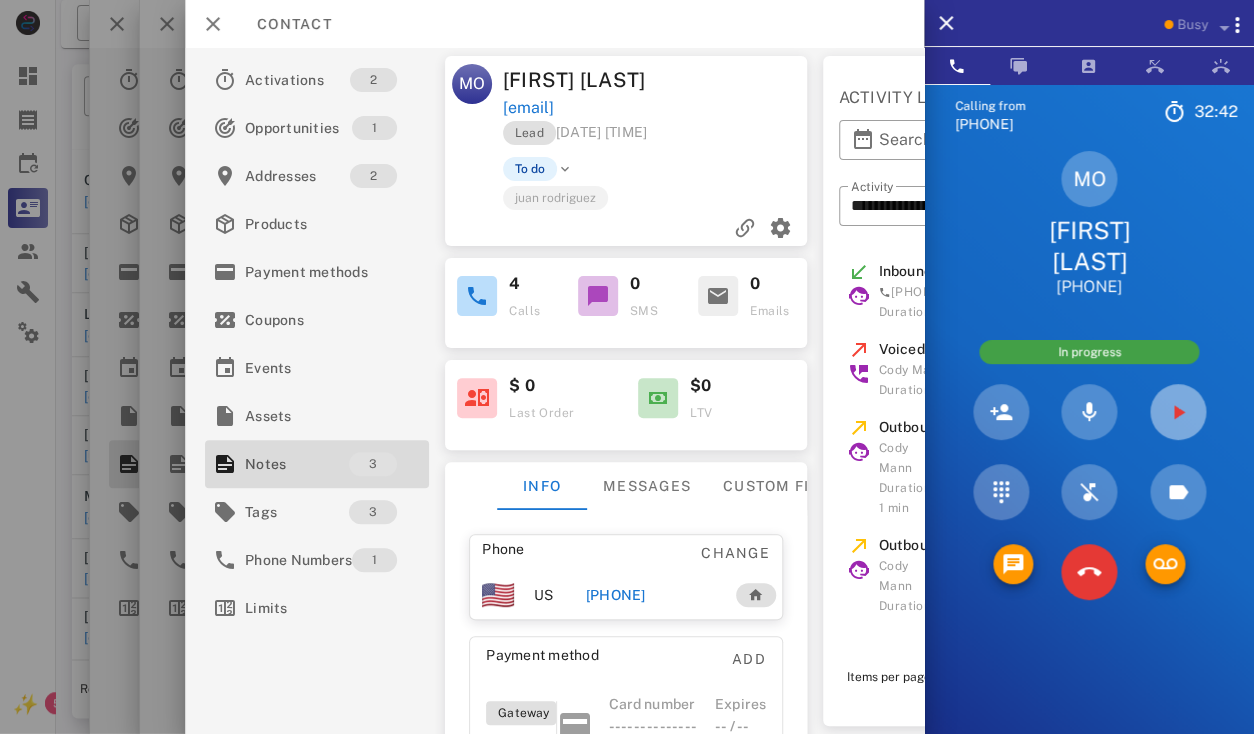 click at bounding box center [1178, 412] 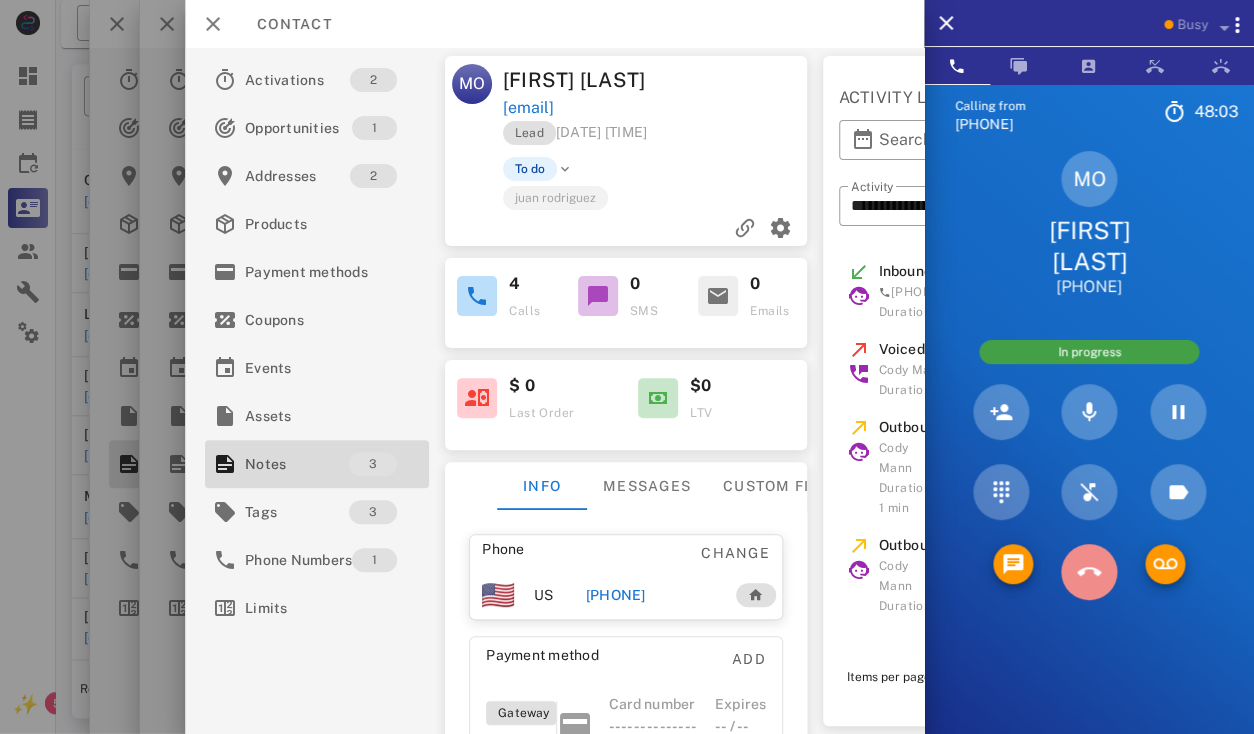 click at bounding box center [1089, 572] 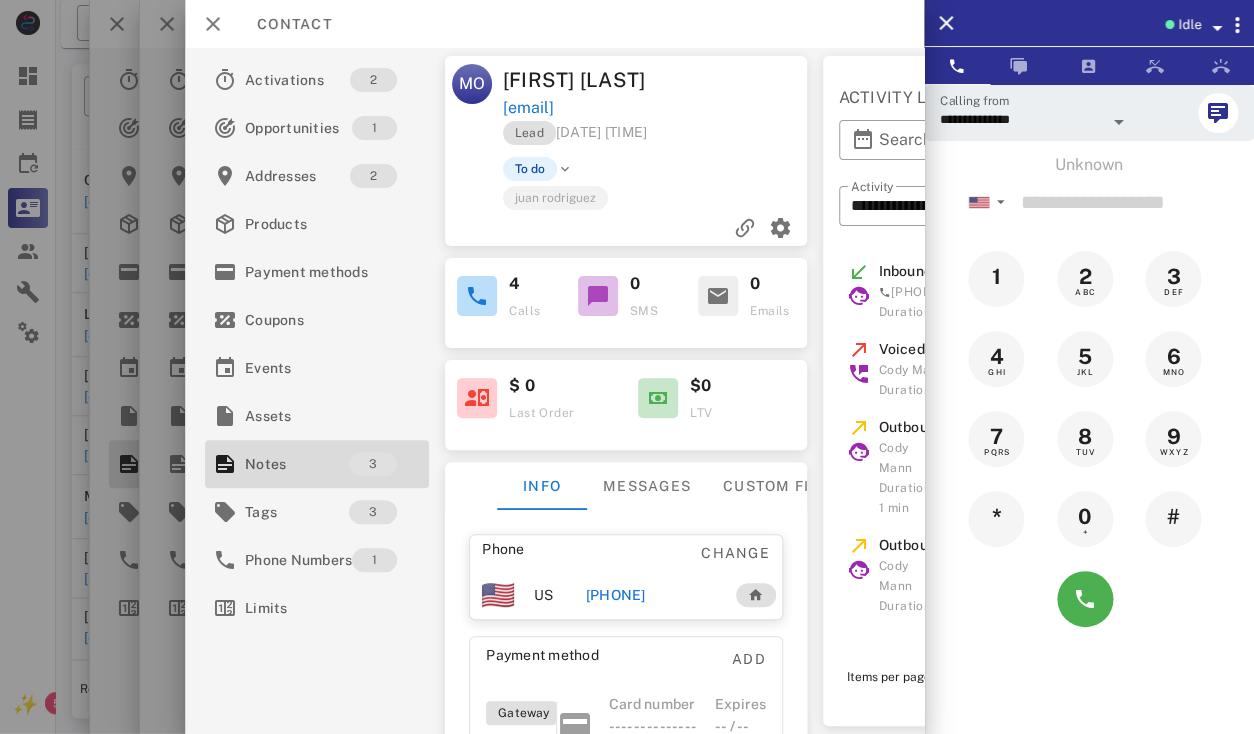 click on "​ Search Date Range" at bounding box center [1003, 153] 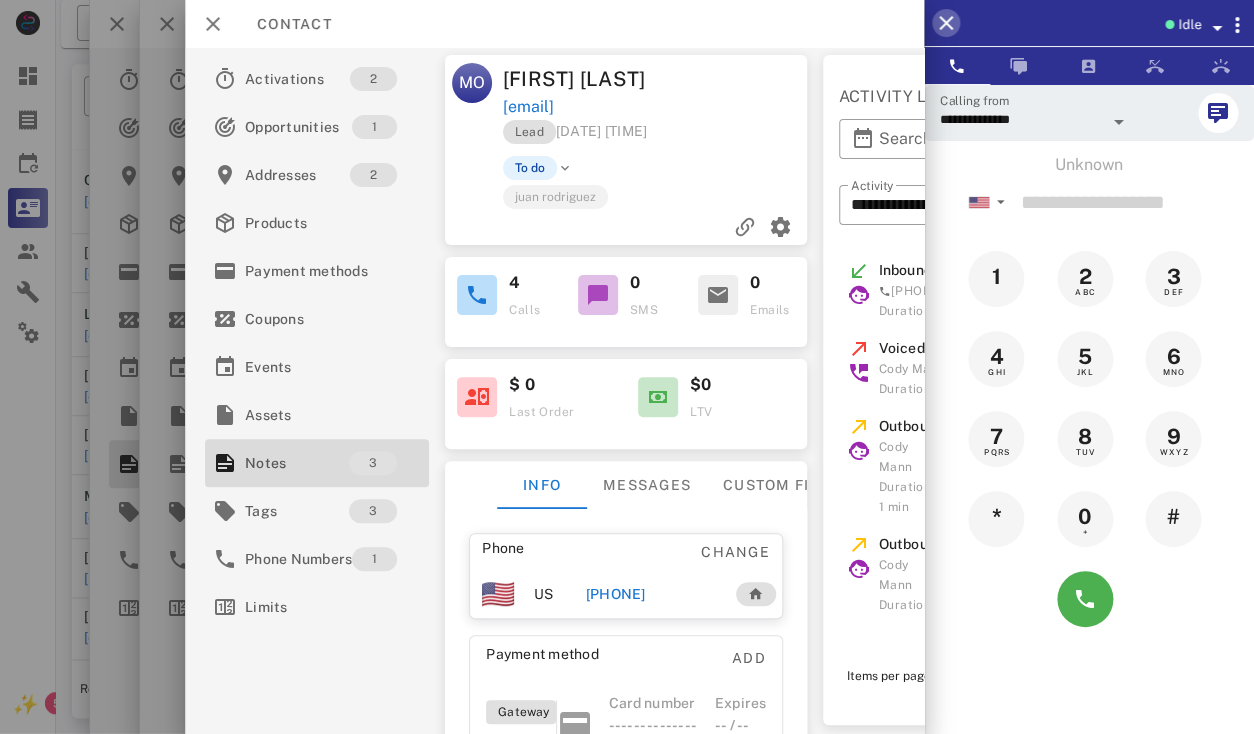 click at bounding box center [946, 23] 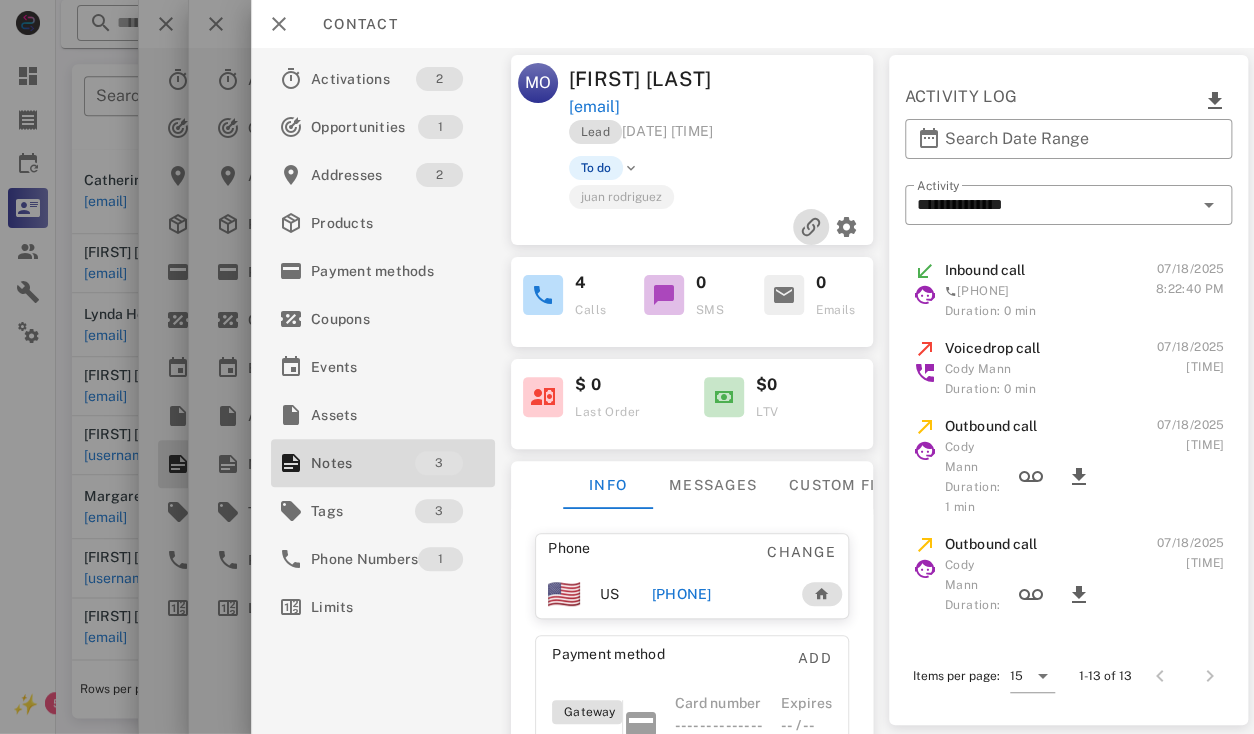 click at bounding box center (811, 227) 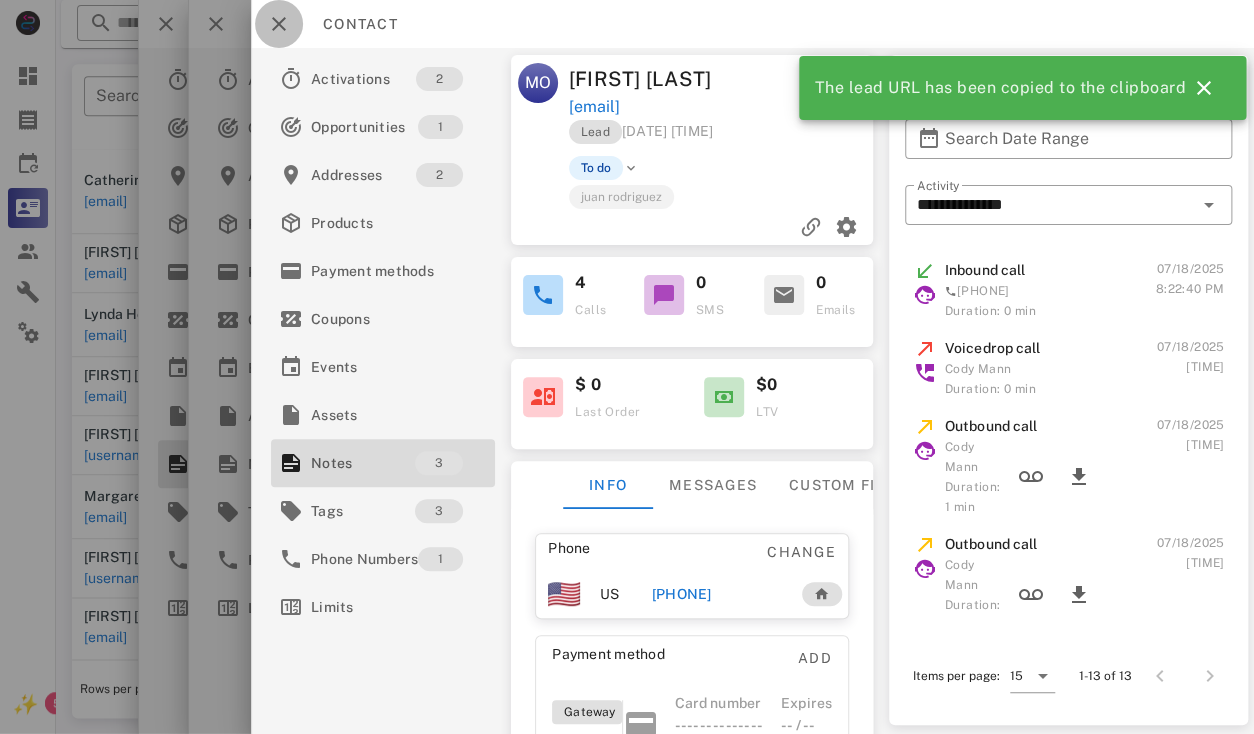 click at bounding box center [279, 24] 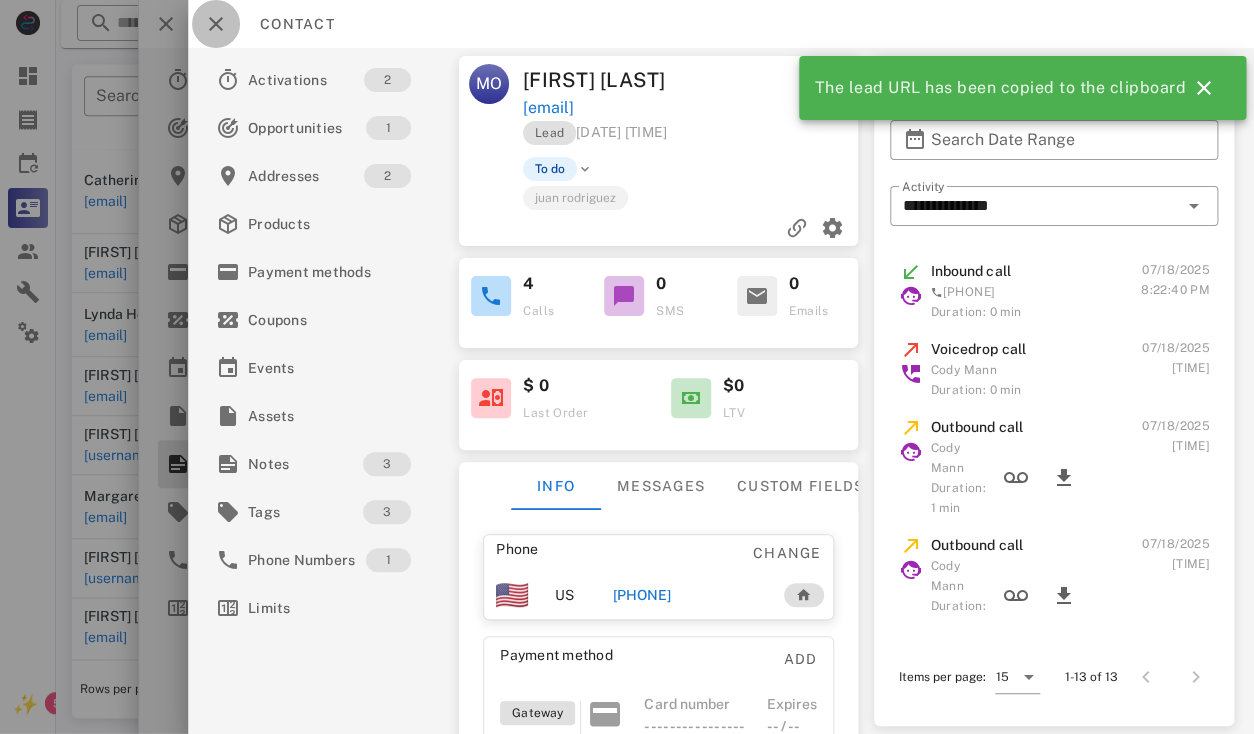 click at bounding box center (216, 24) 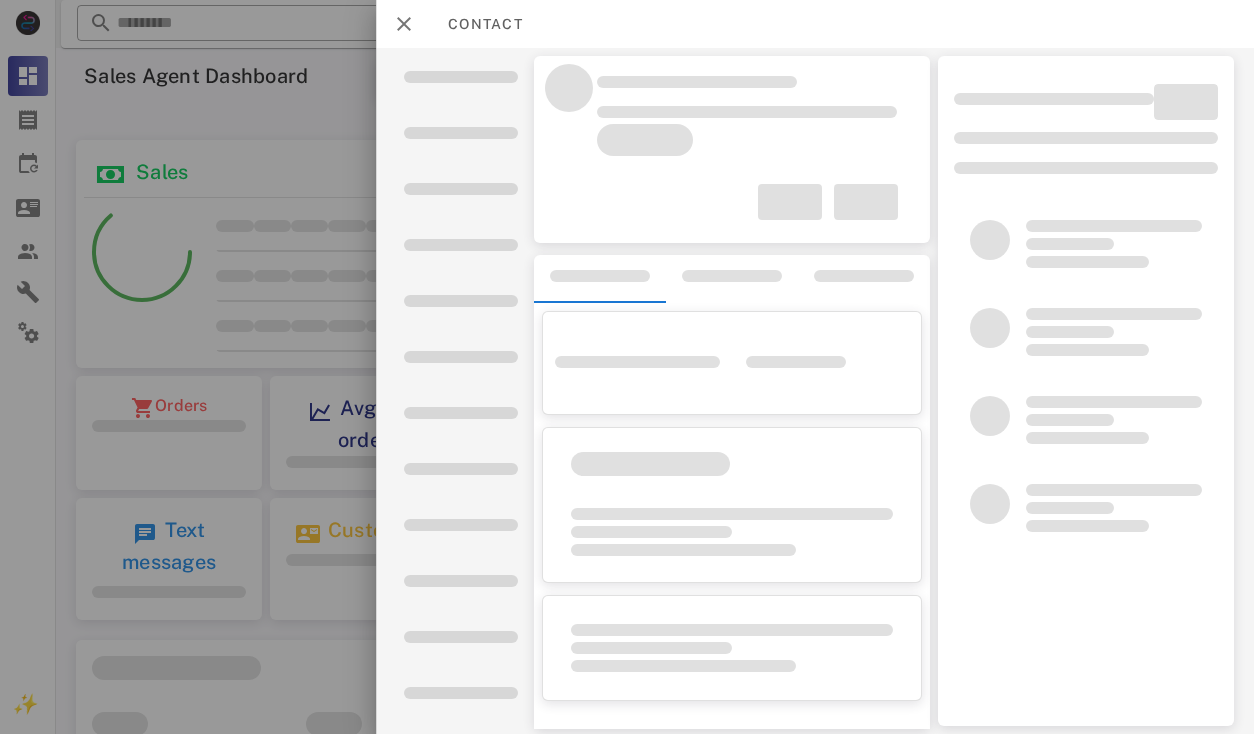 scroll, scrollTop: 0, scrollLeft: 0, axis: both 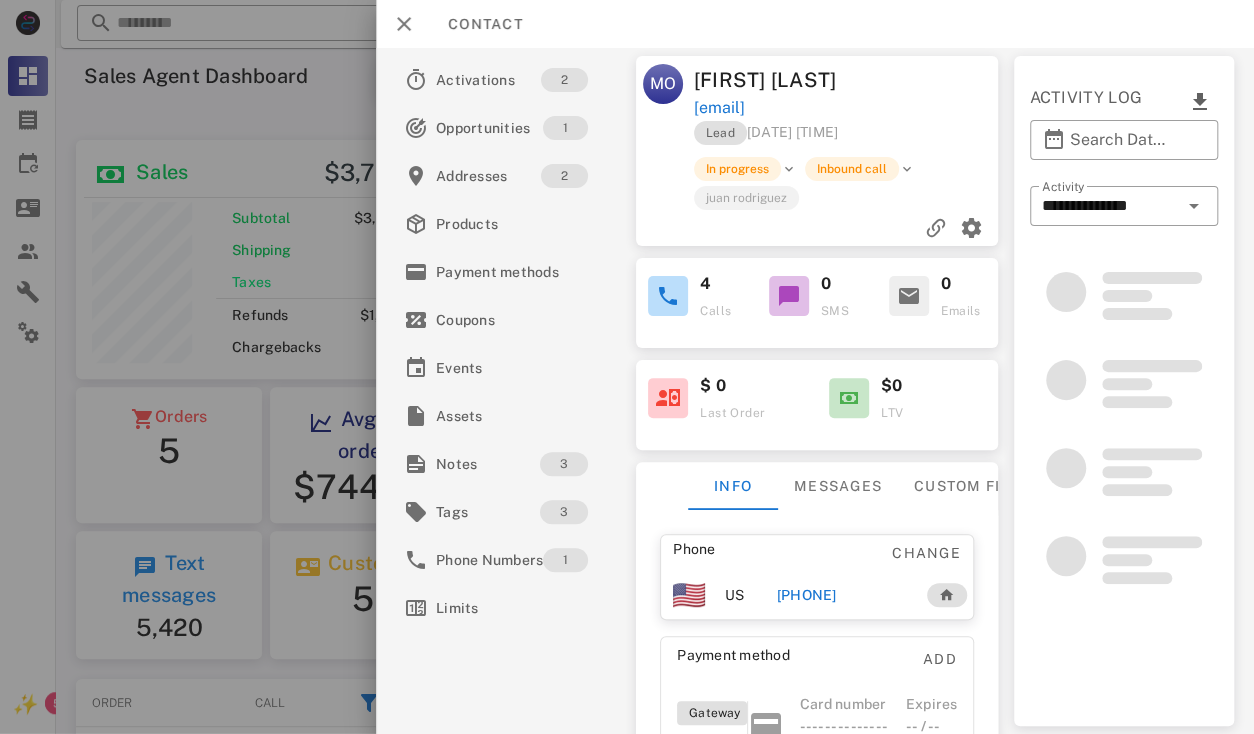click on "[EMAIL]" at bounding box center [719, 108] 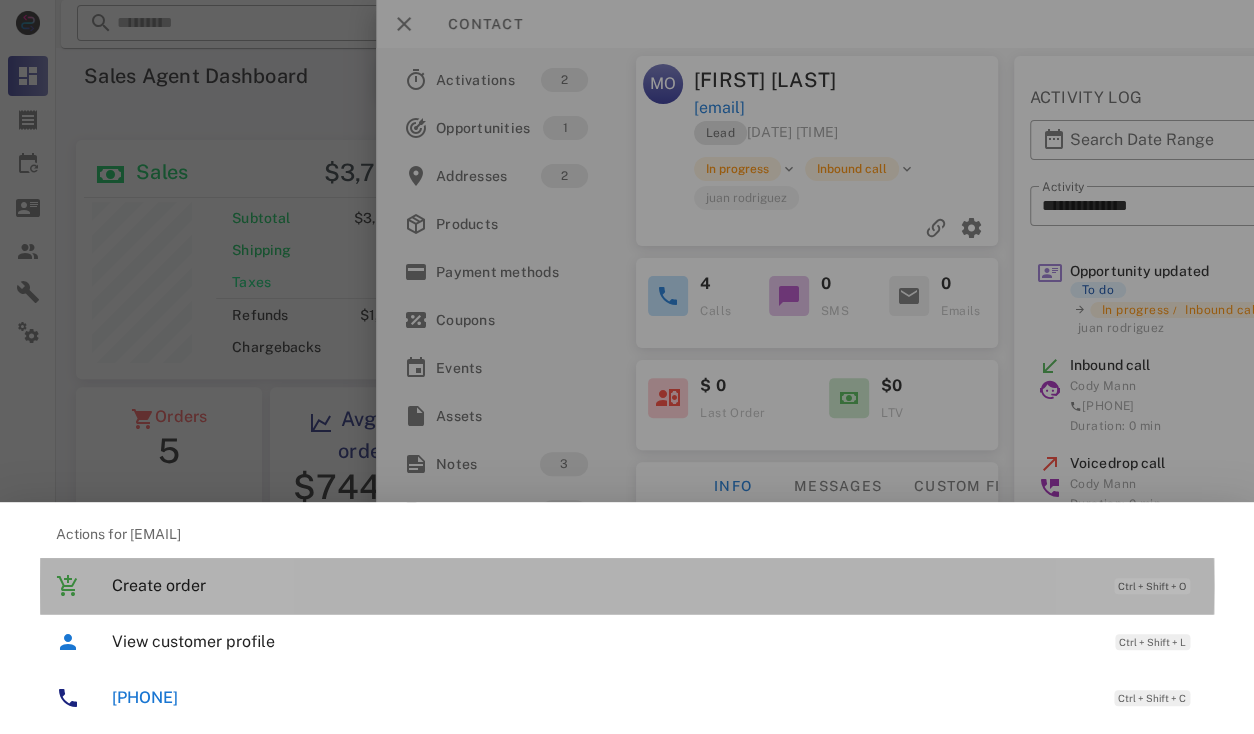 click on "Create order Ctrl + Shift + O" at bounding box center [655, 585] 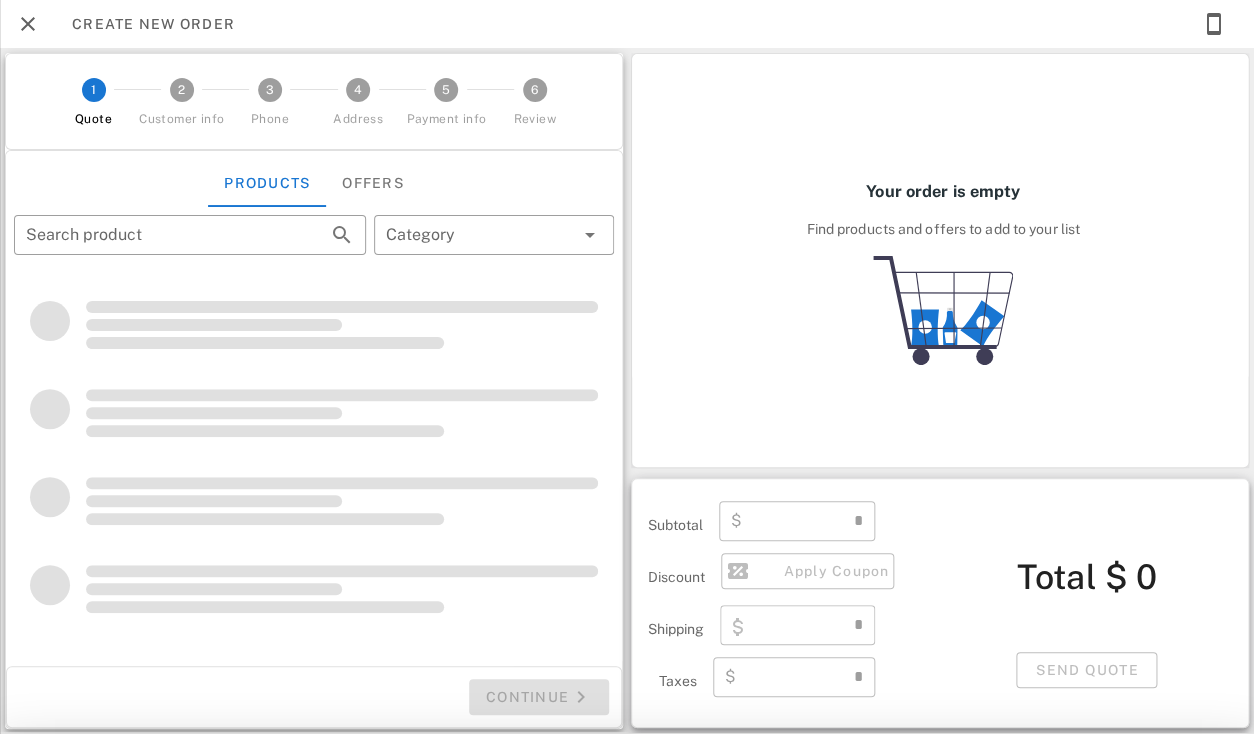 type on "**********" 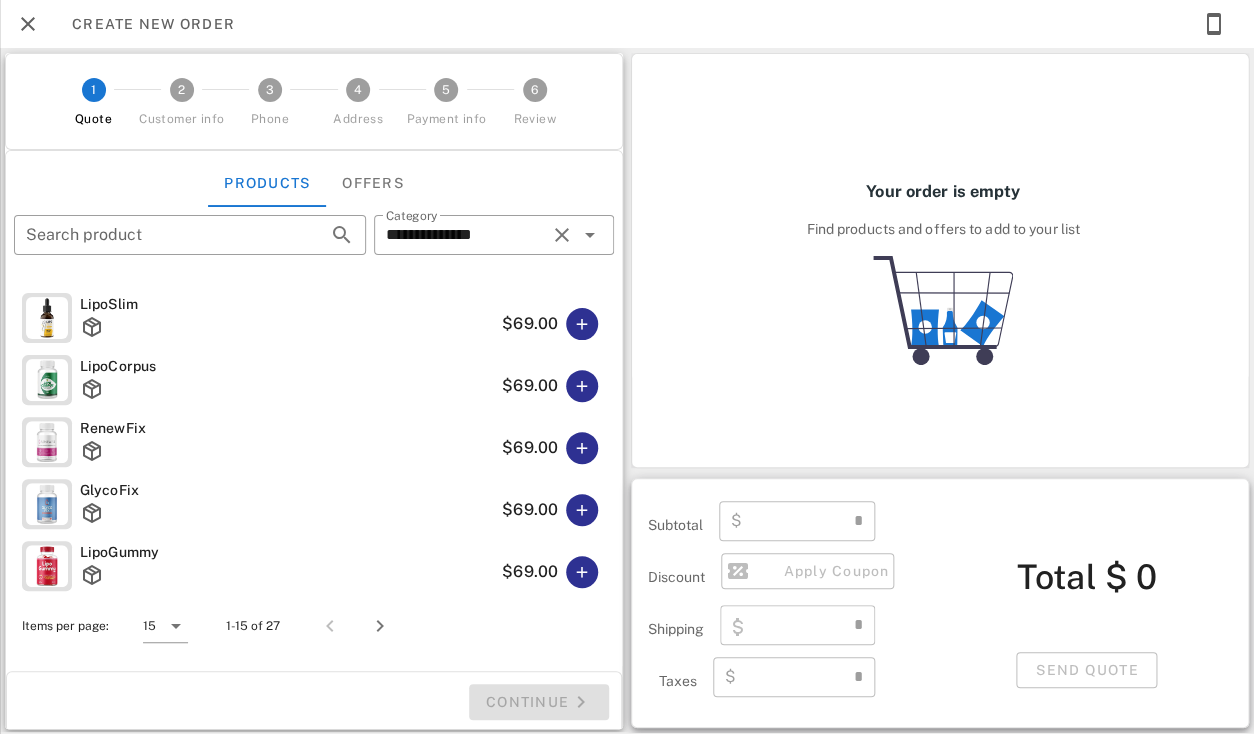type on "****" 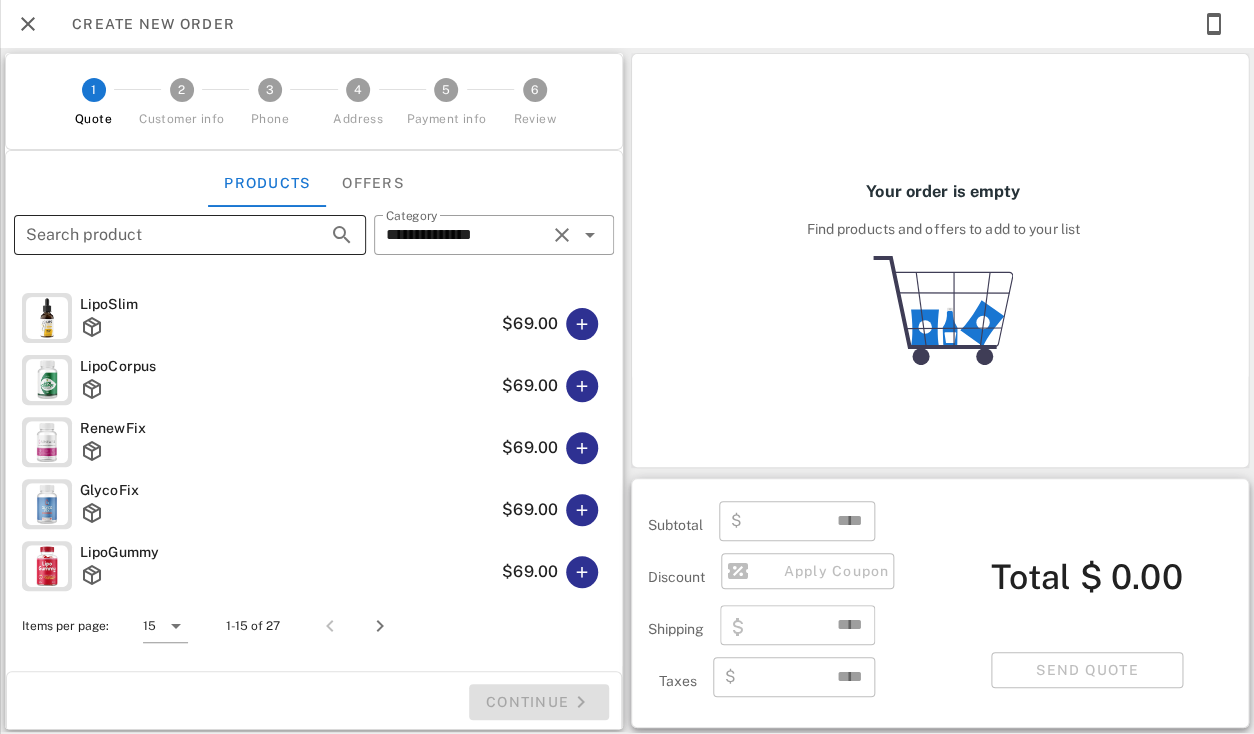 click on "Search product" at bounding box center (162, 235) 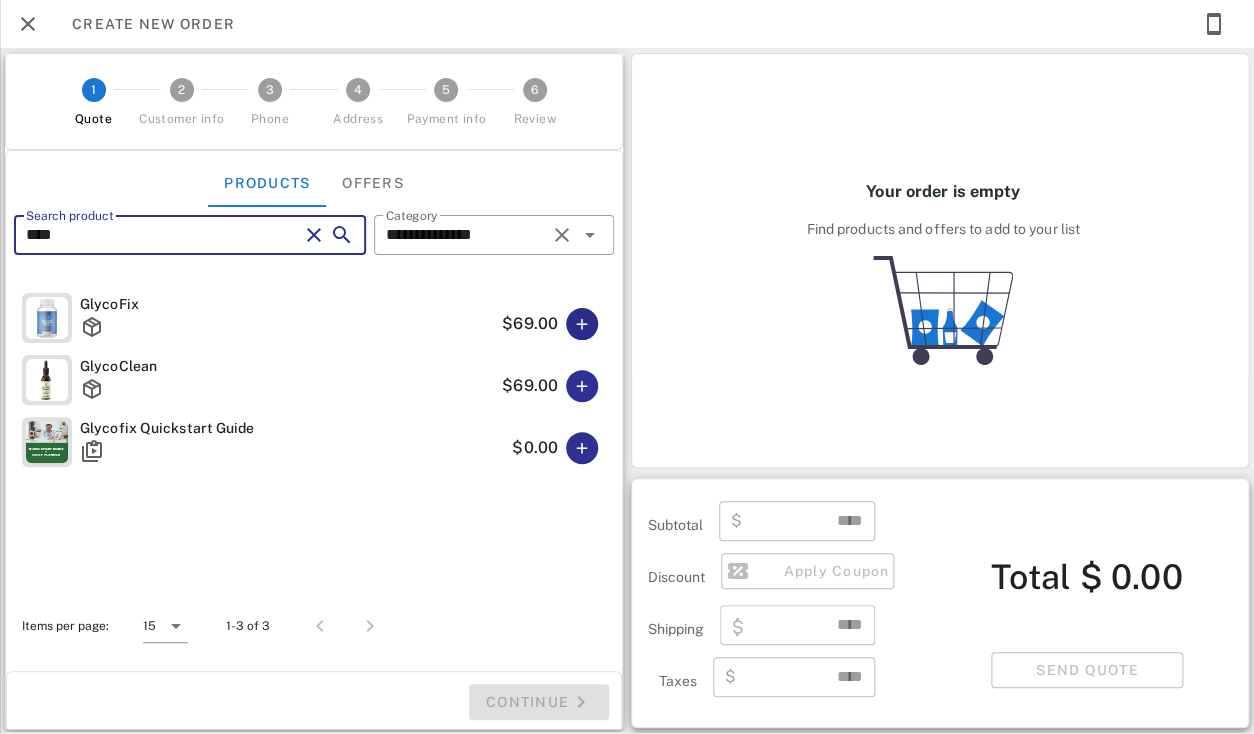 type on "****" 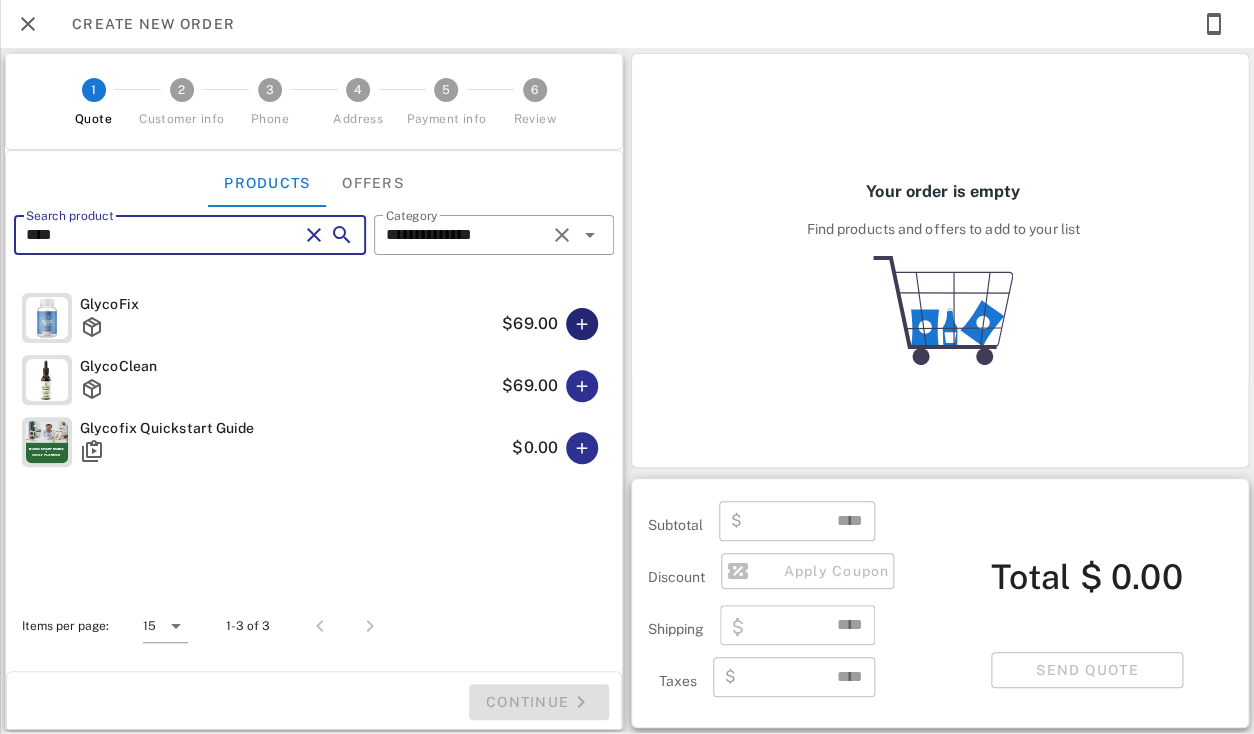 click at bounding box center [582, 324] 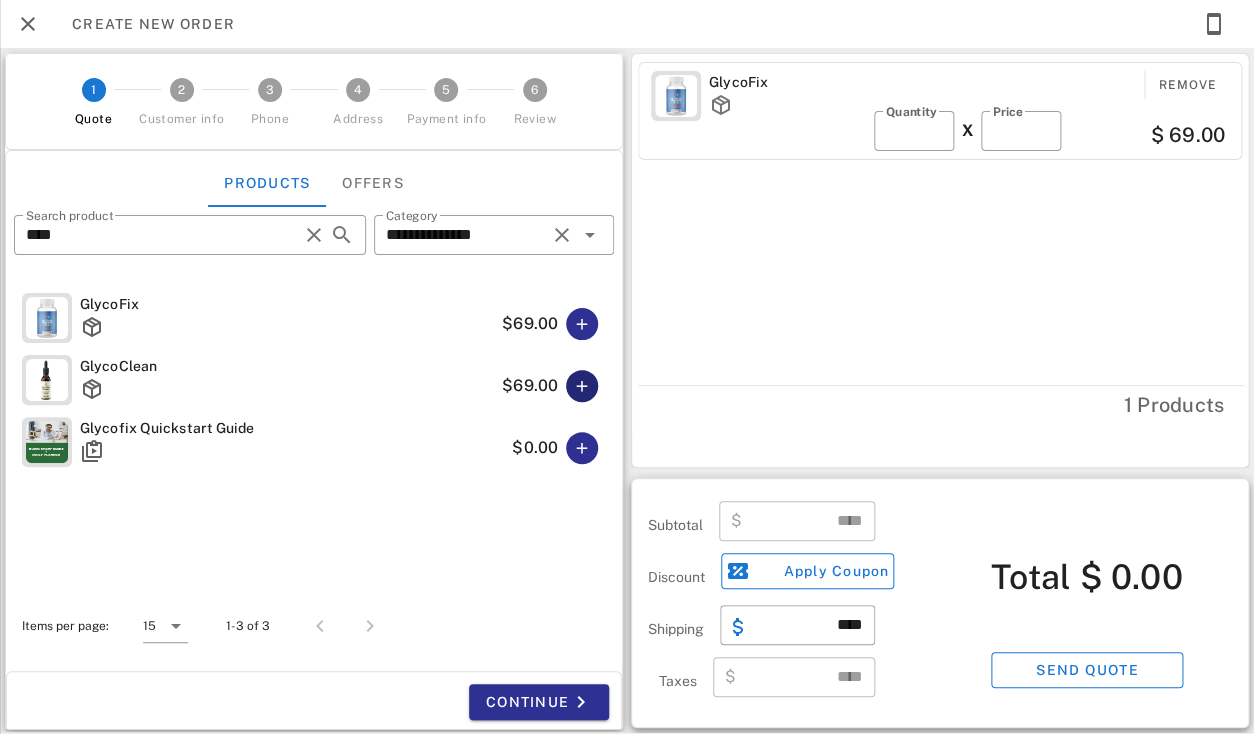 click at bounding box center (582, 386) 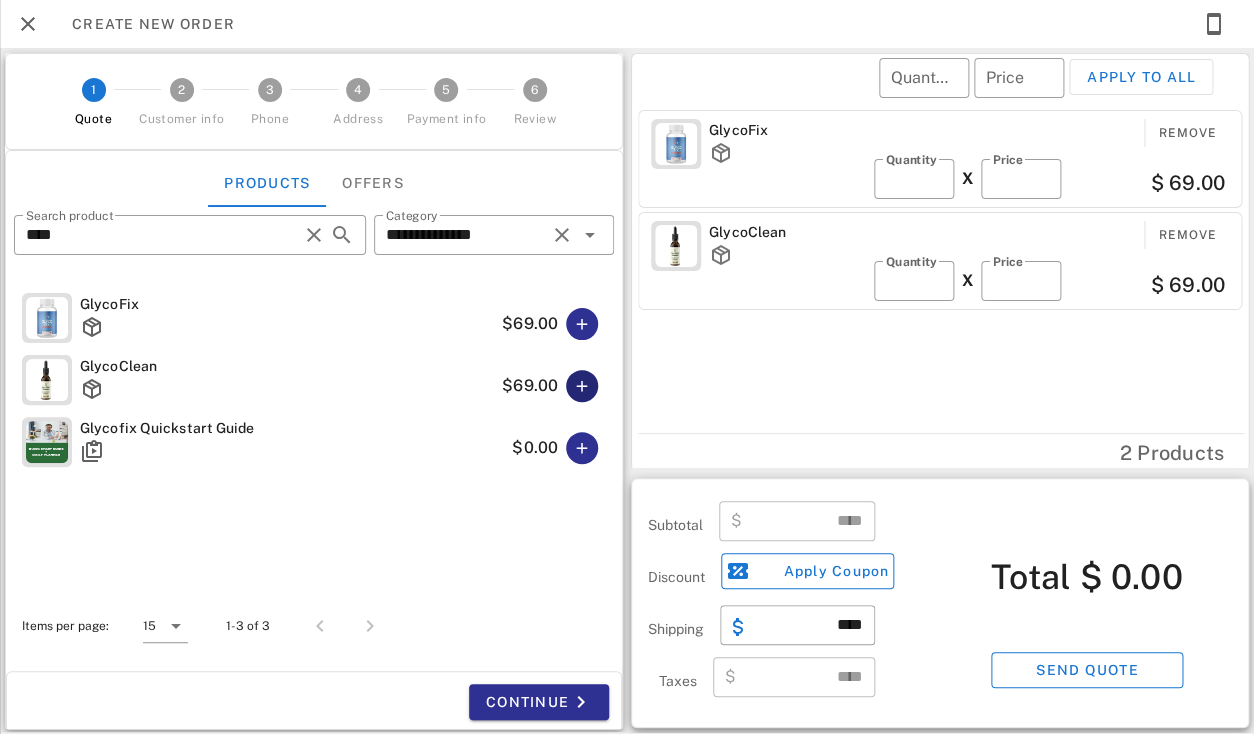 type 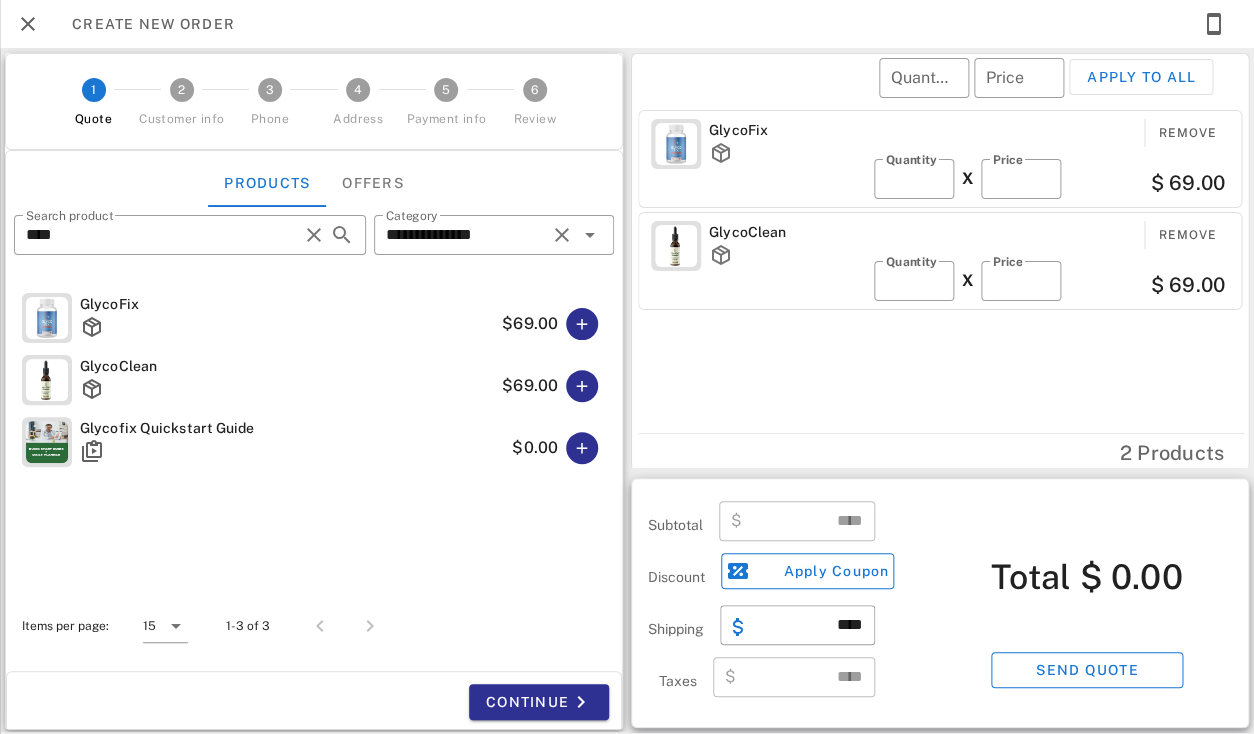 type on "******" 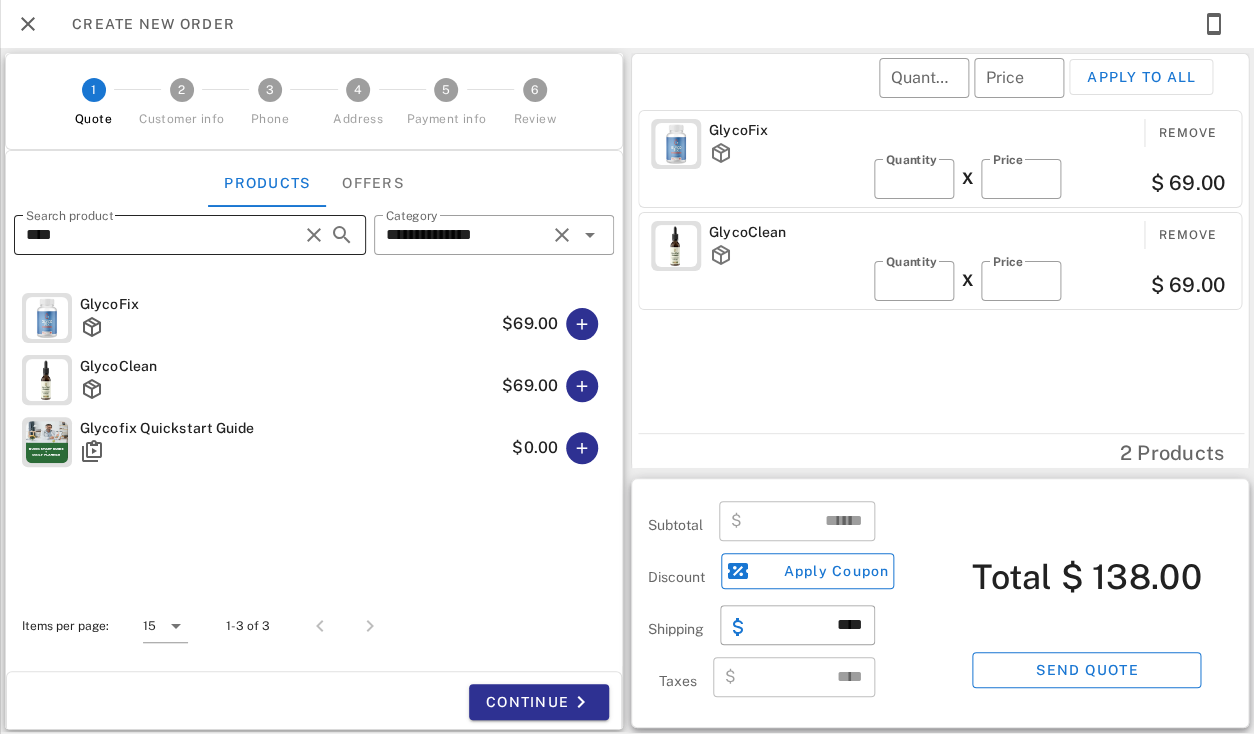 click on "****" at bounding box center [162, 235] 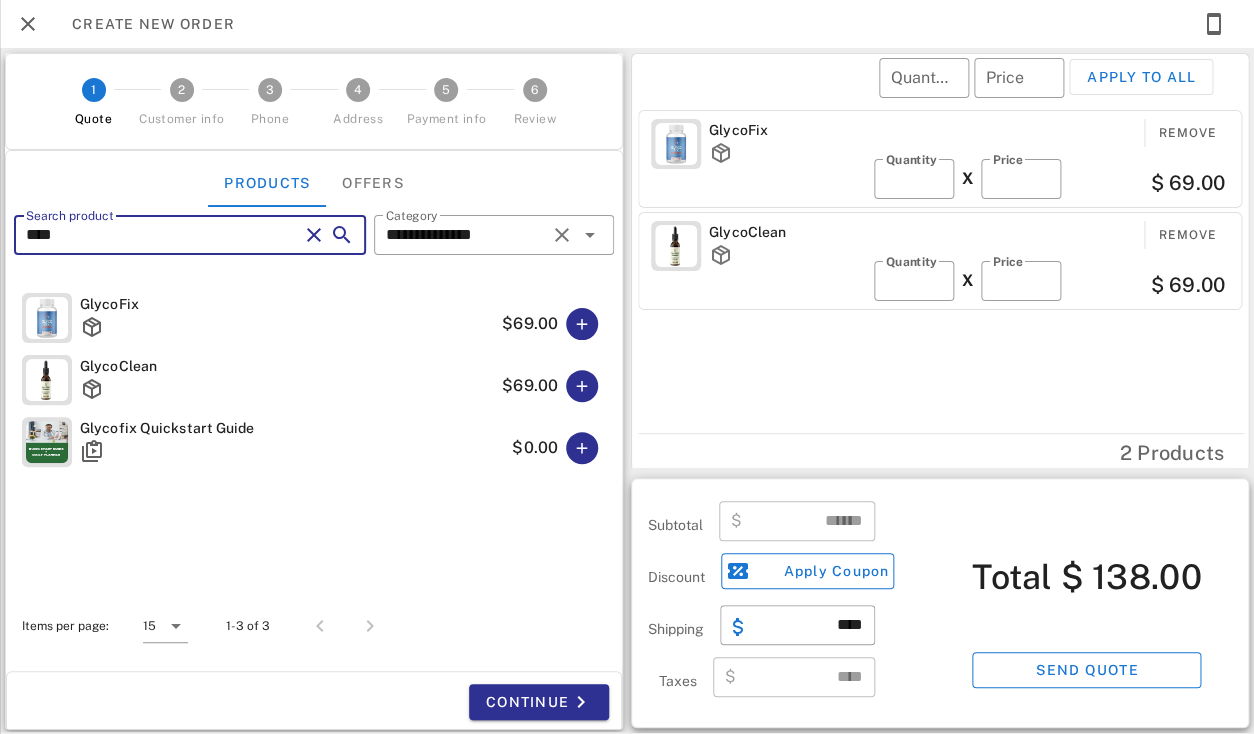 click on "****" at bounding box center (162, 235) 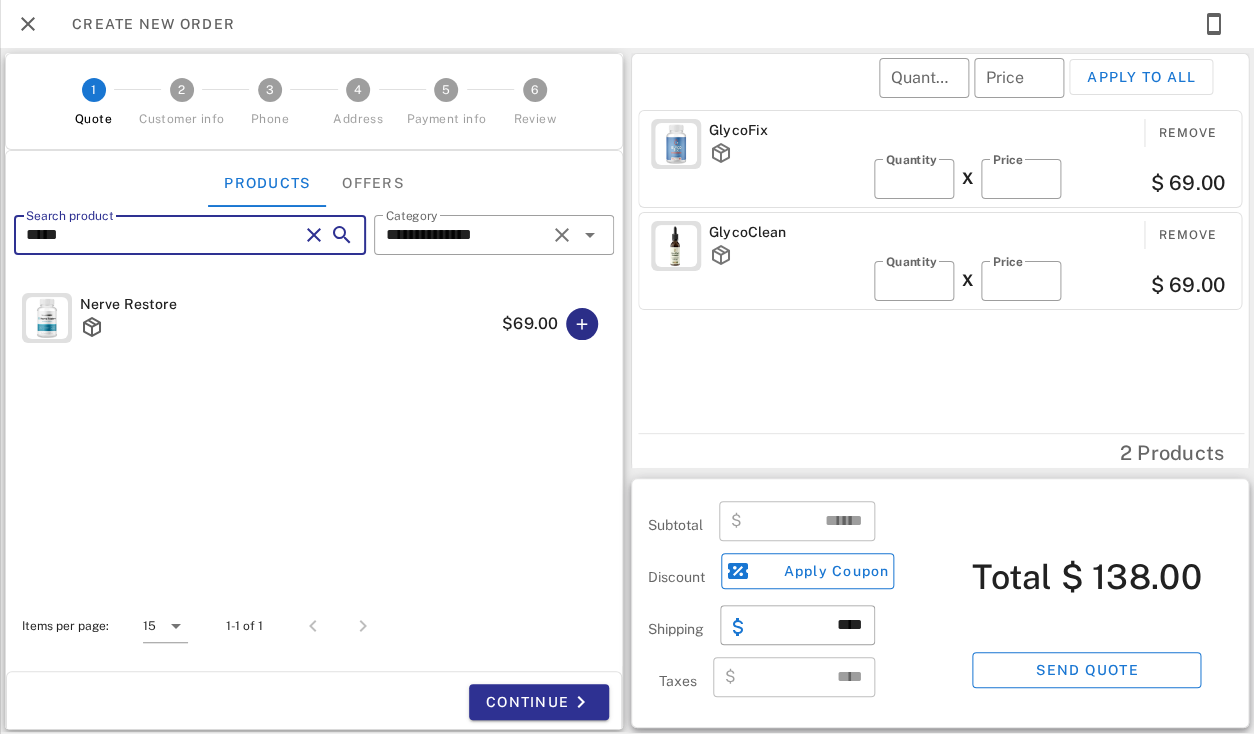 type on "*****" 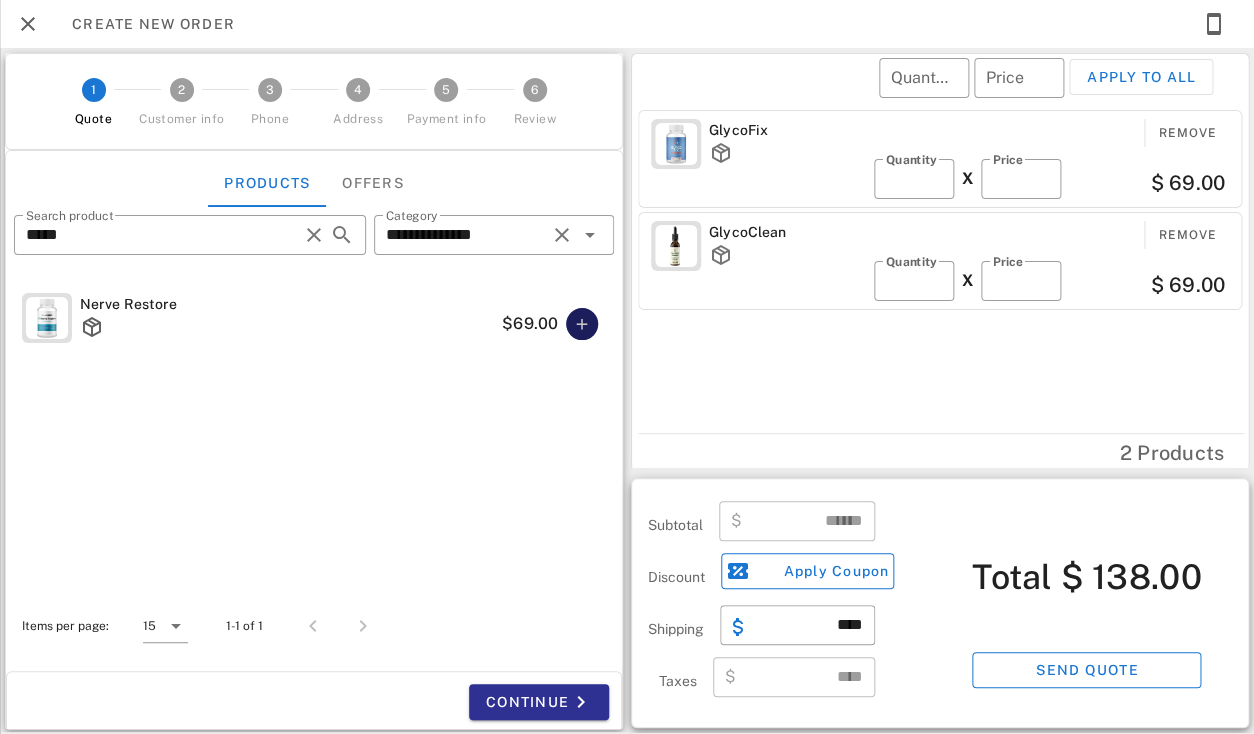 click at bounding box center (582, 324) 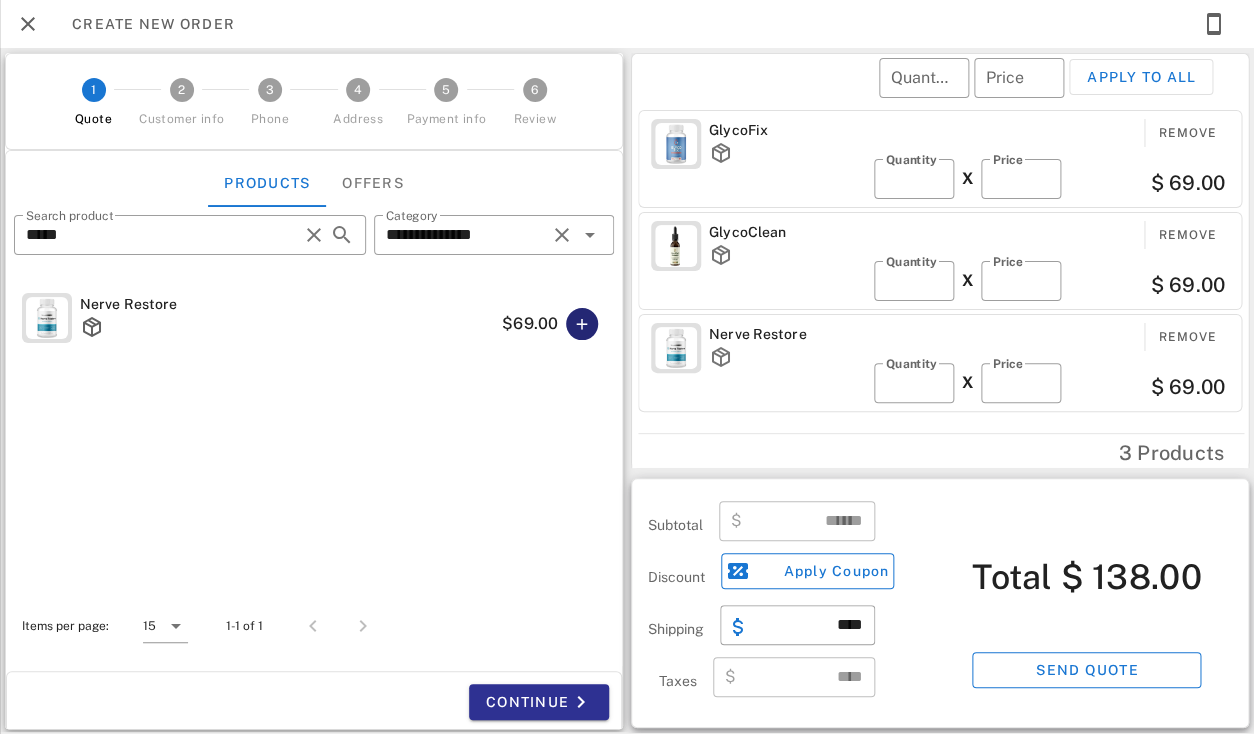 type 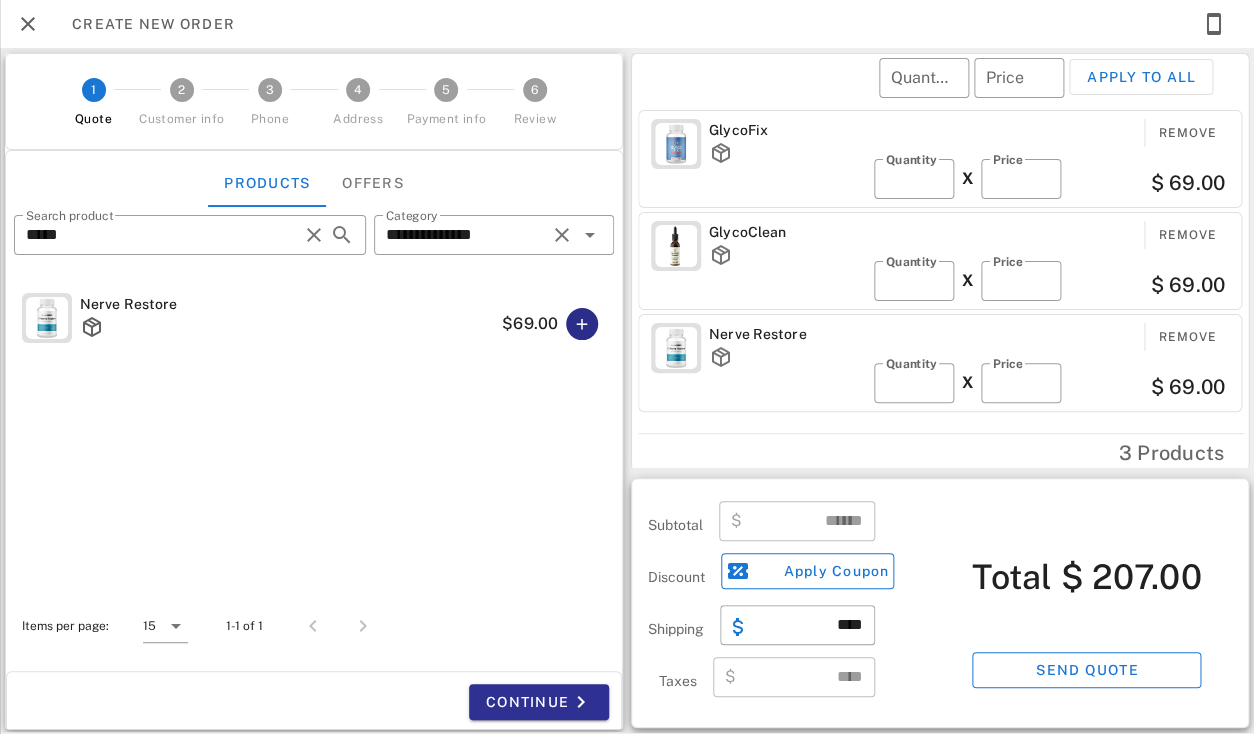 type on "******" 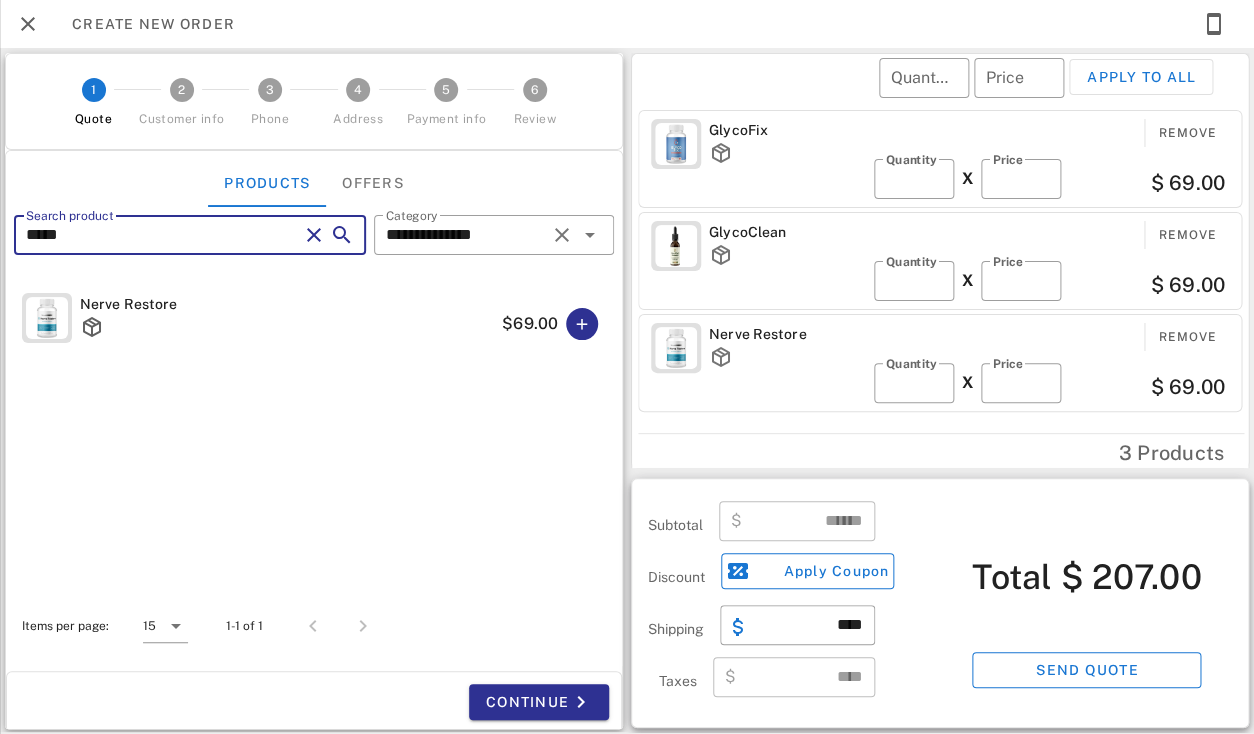 click on "*****" at bounding box center [162, 235] 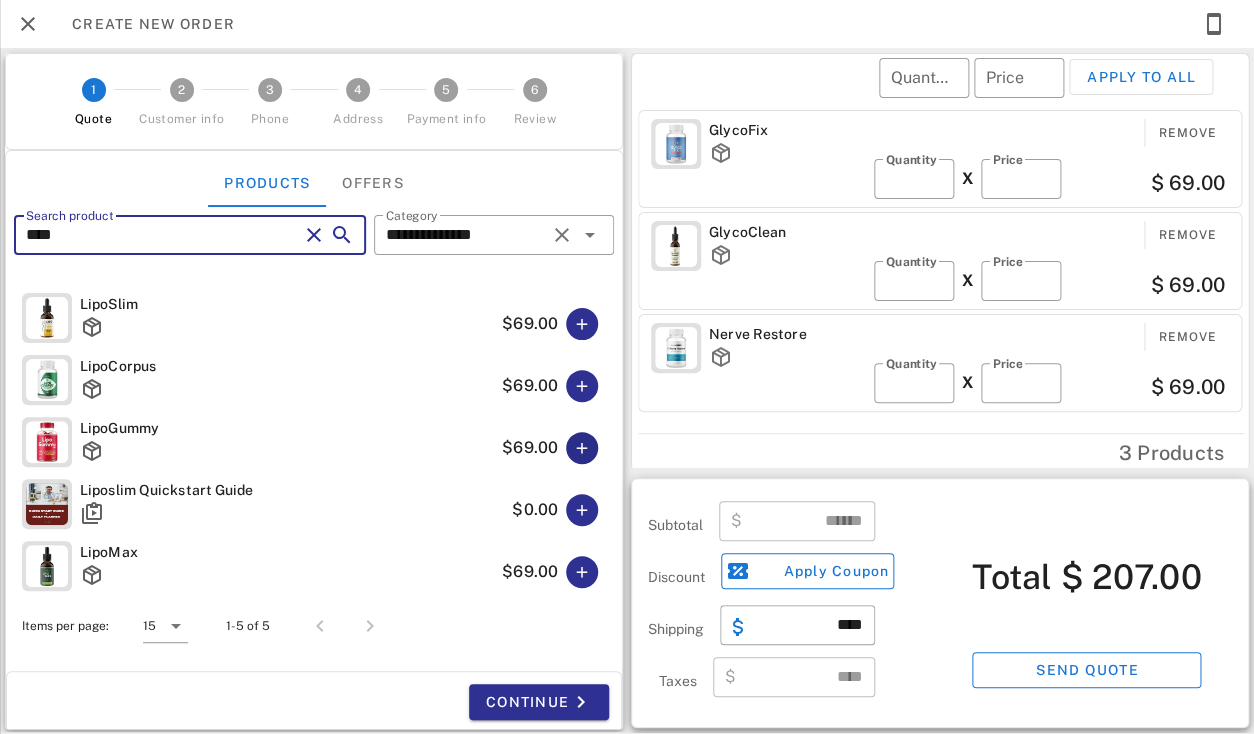 type on "****" 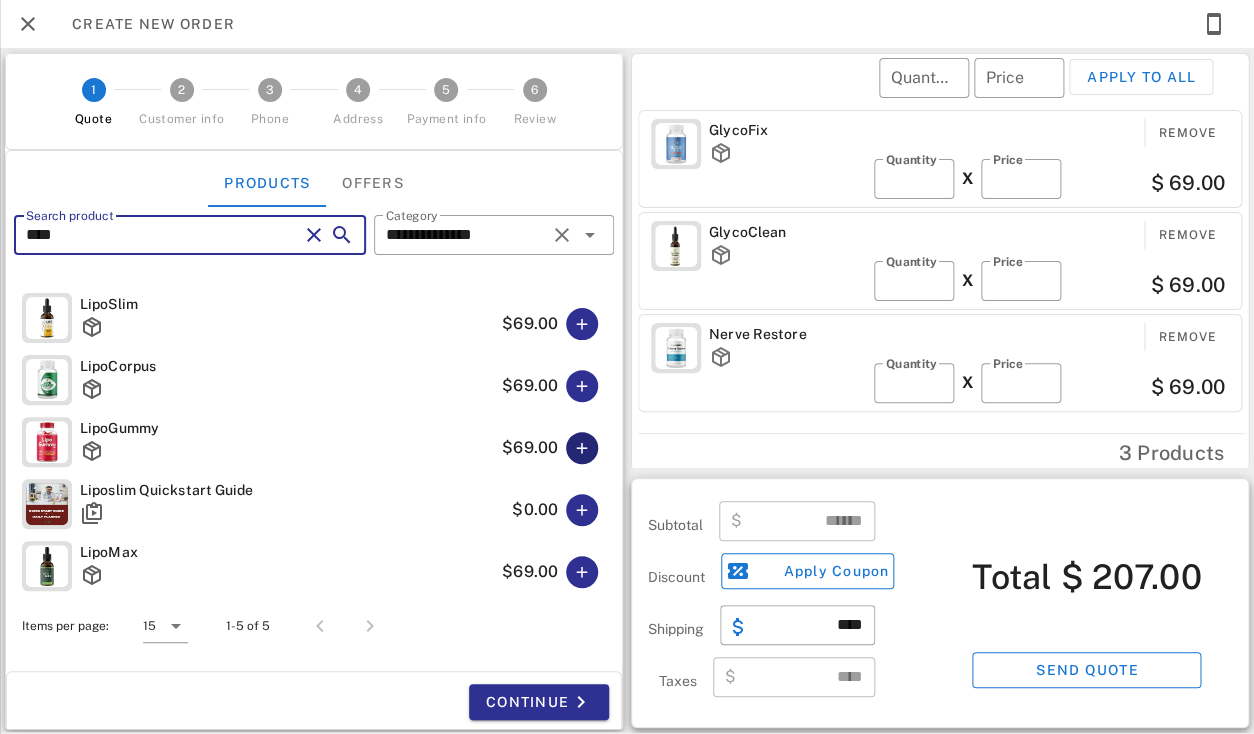 click at bounding box center [582, 448] 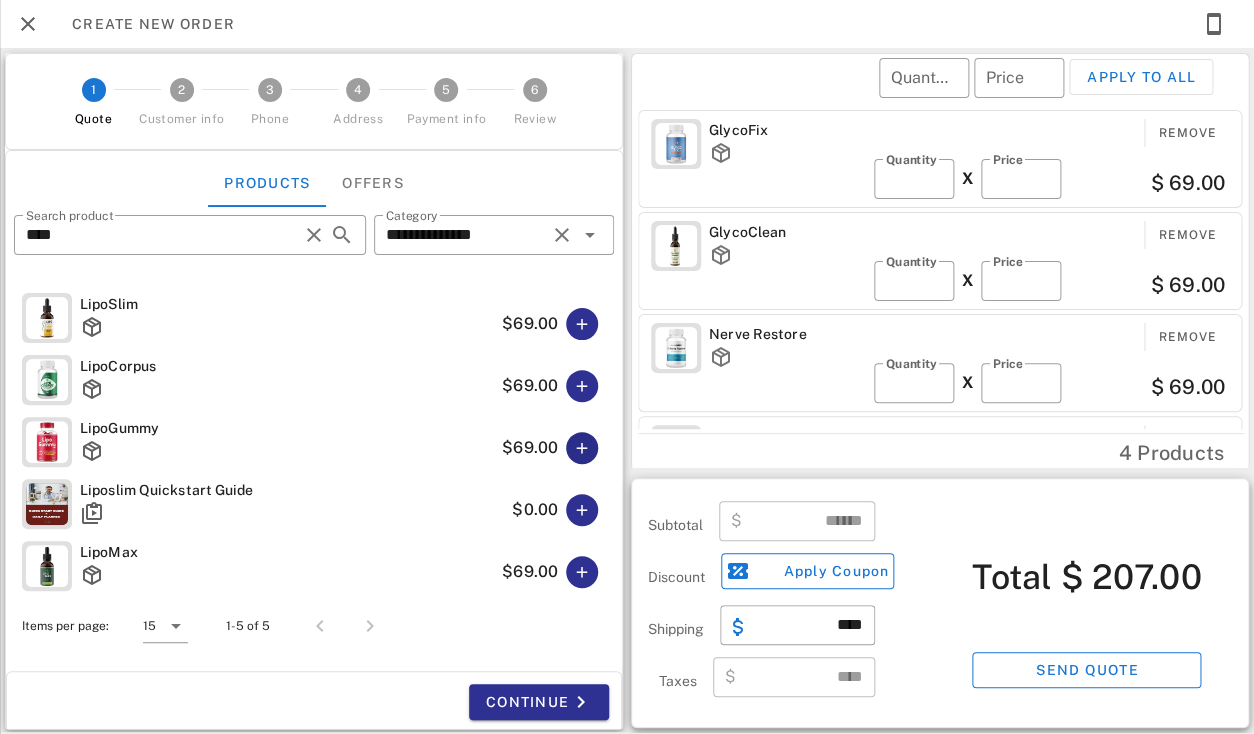 type on "******" 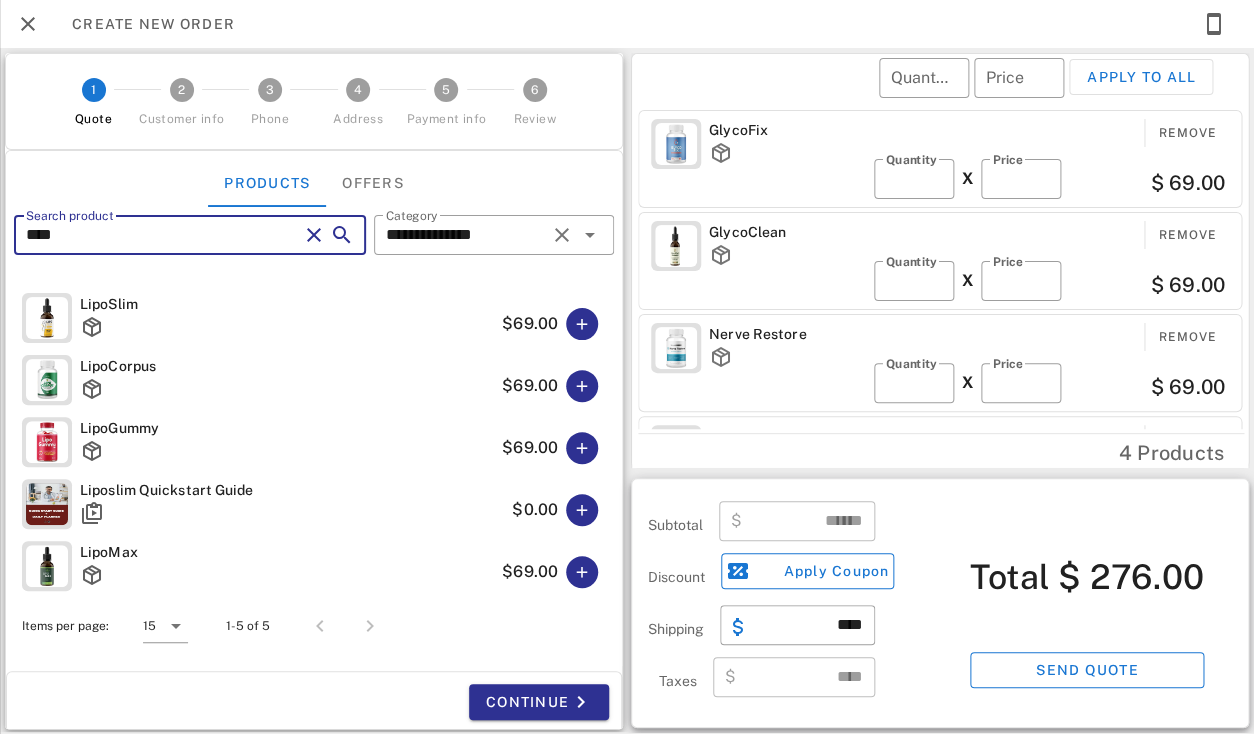 click on "****" at bounding box center (162, 235) 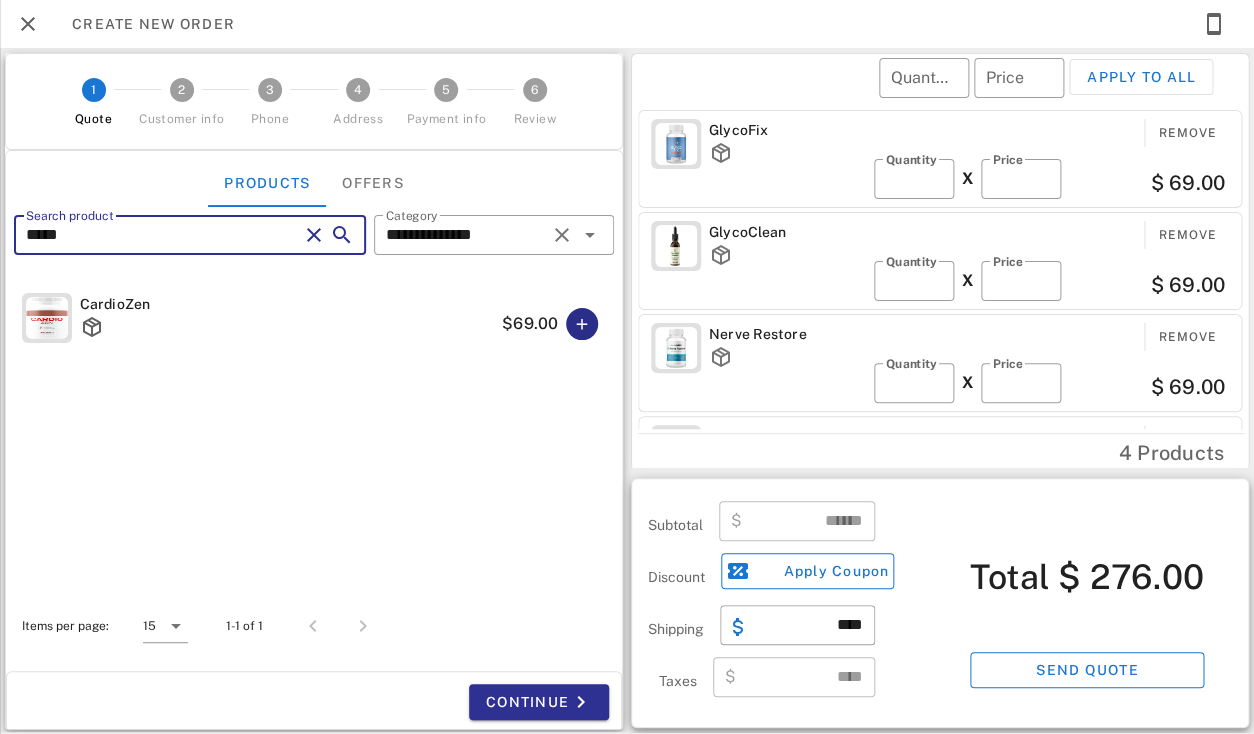 type on "*****" 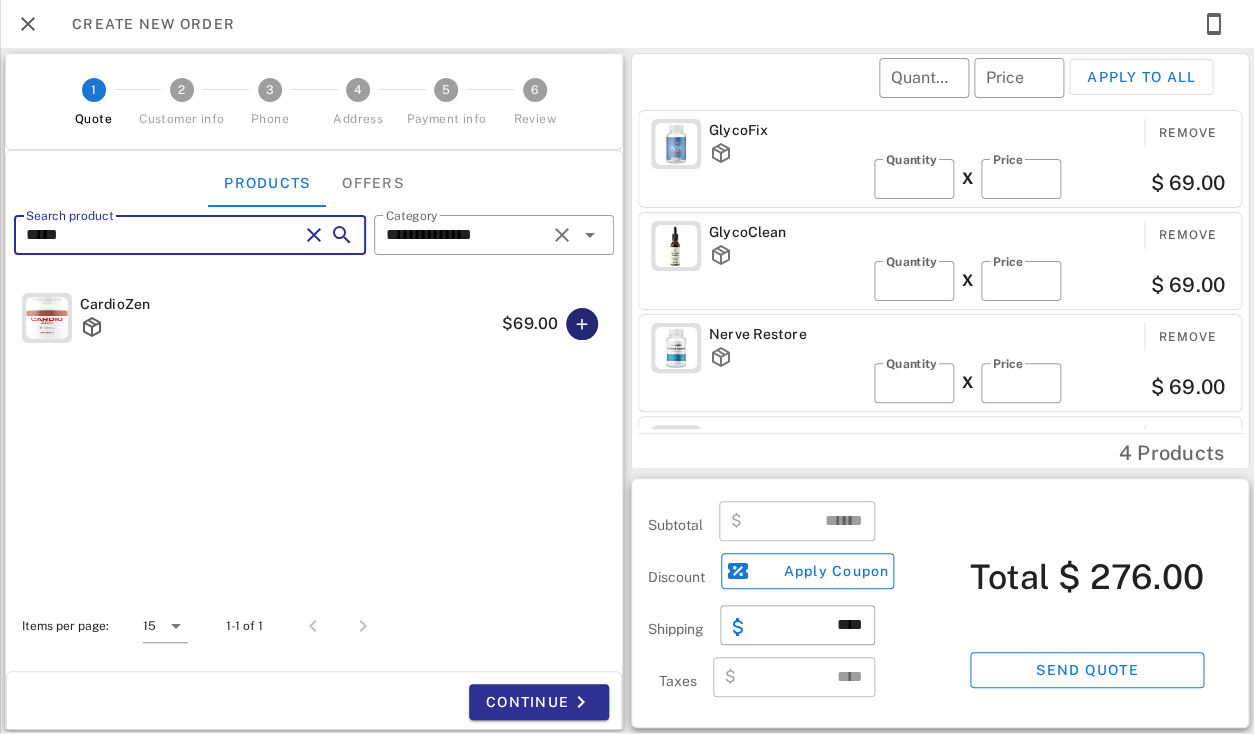 click at bounding box center [582, 324] 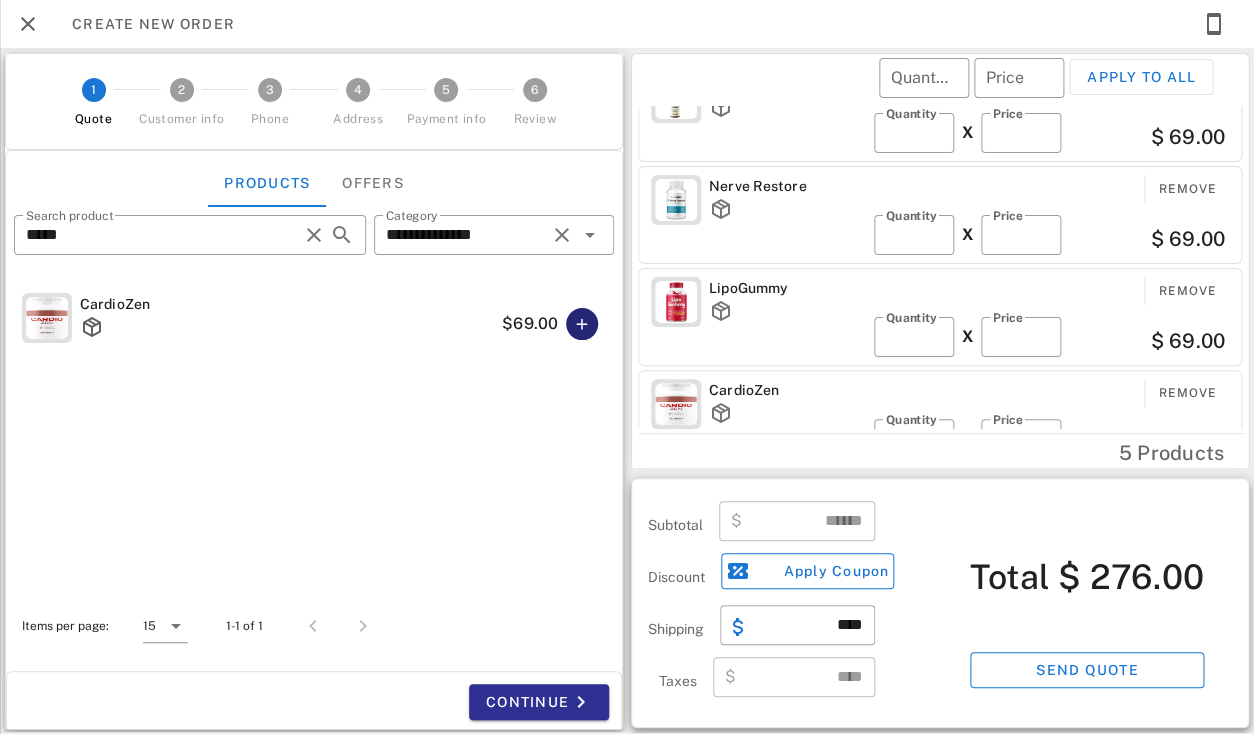 type on "******" 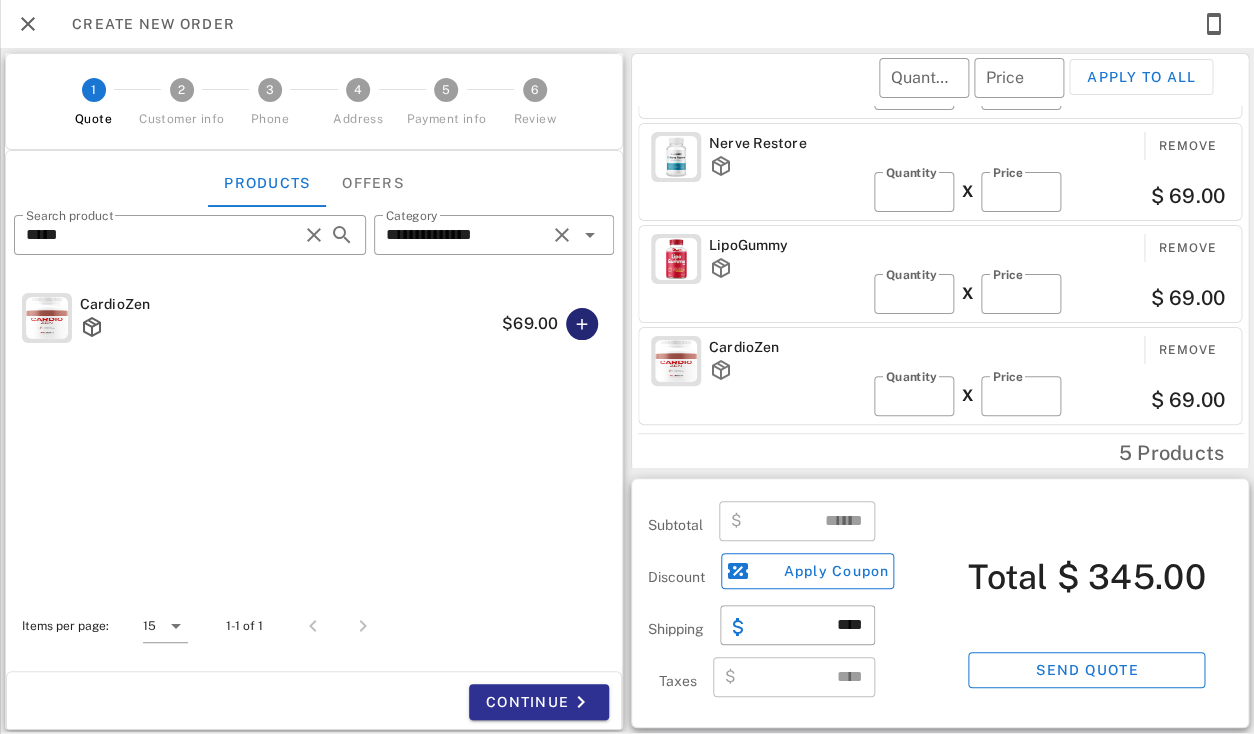 type 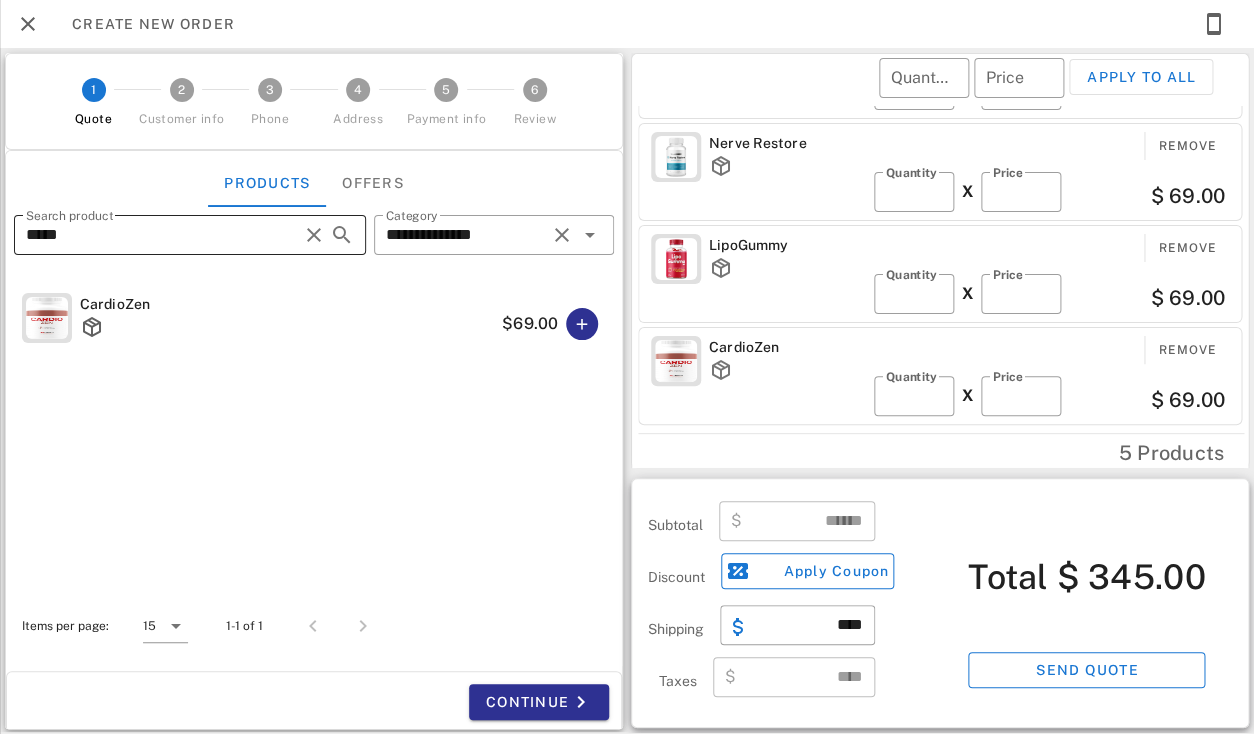 click on "*****" at bounding box center [162, 235] 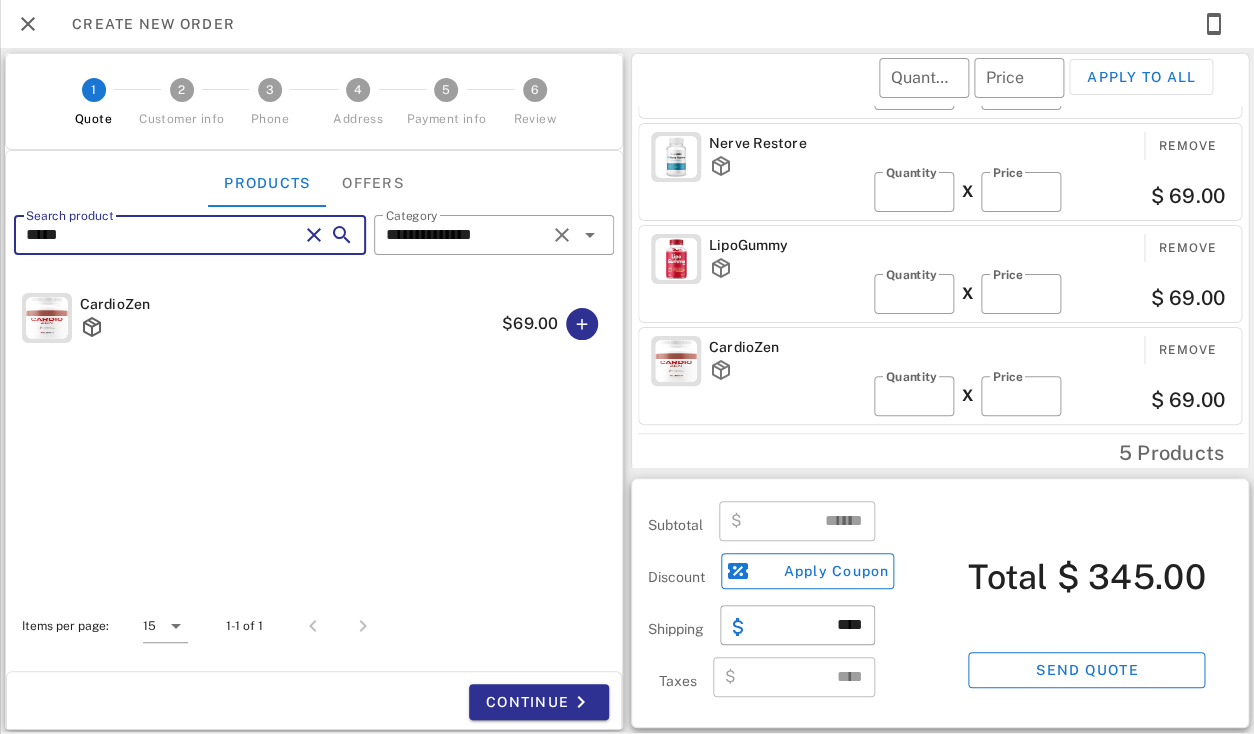 click on "*****" at bounding box center (162, 235) 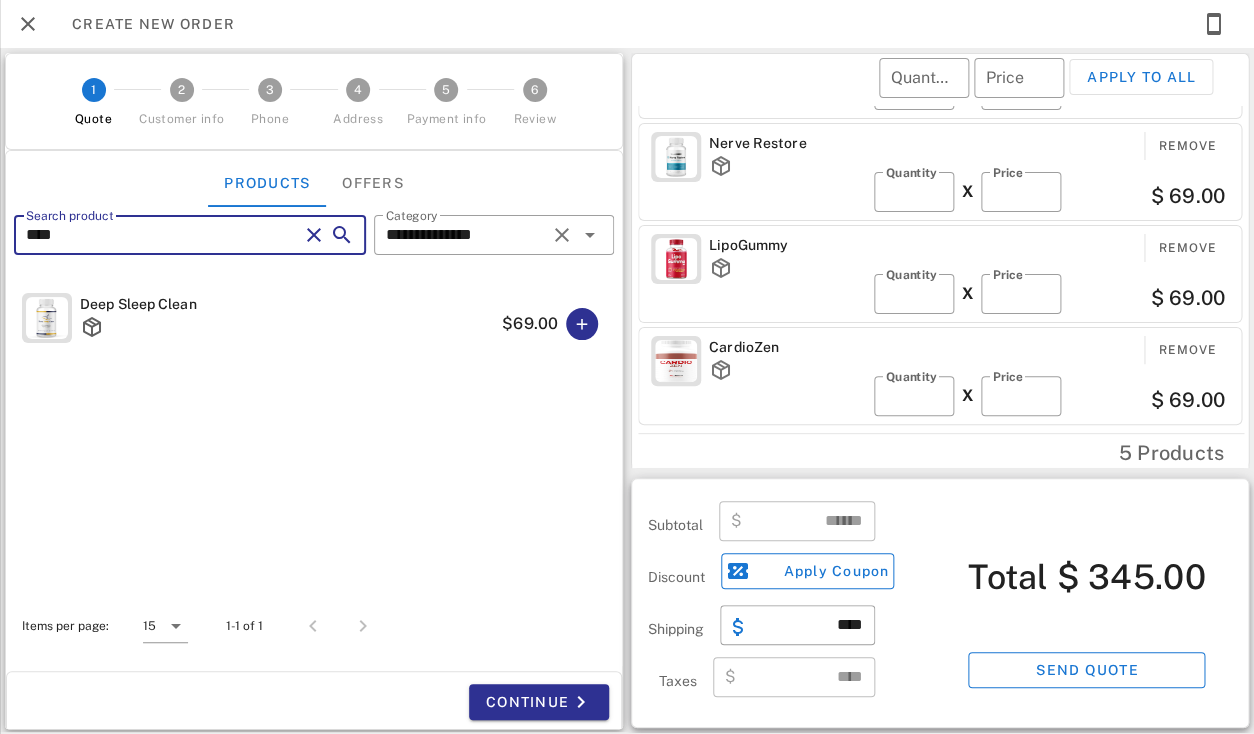 type on "****" 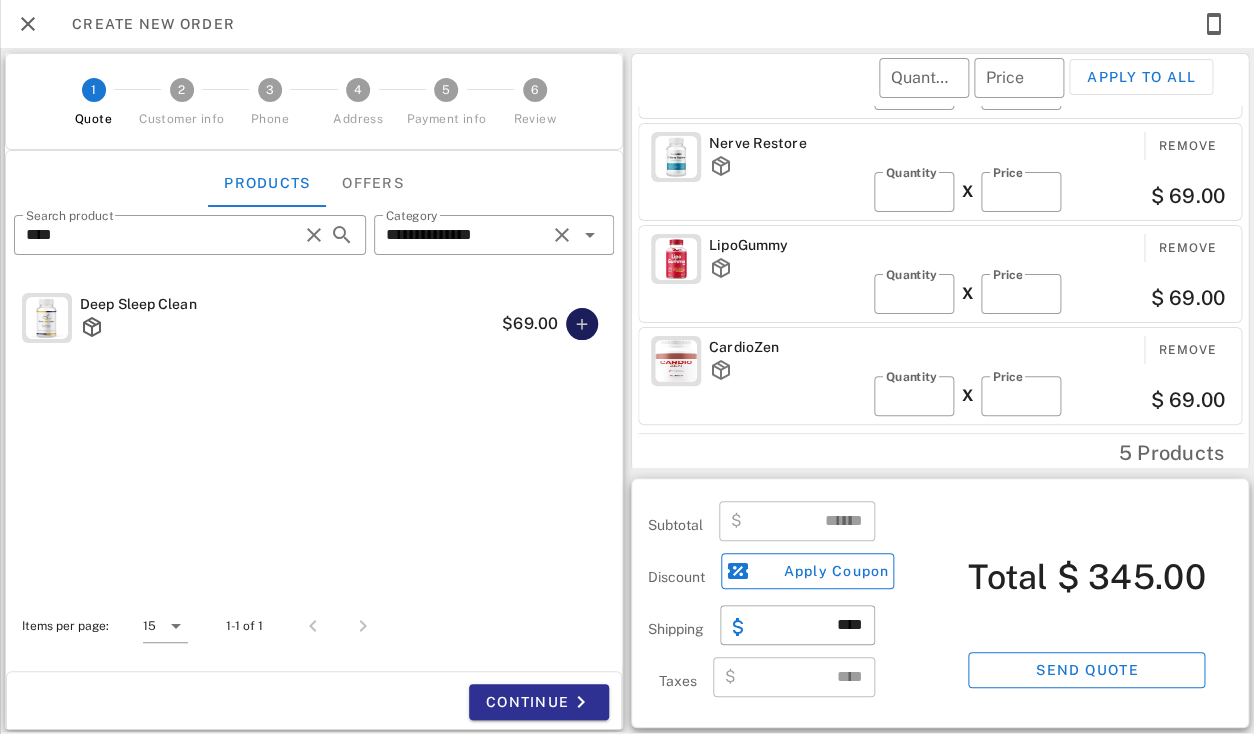 click at bounding box center (582, 324) 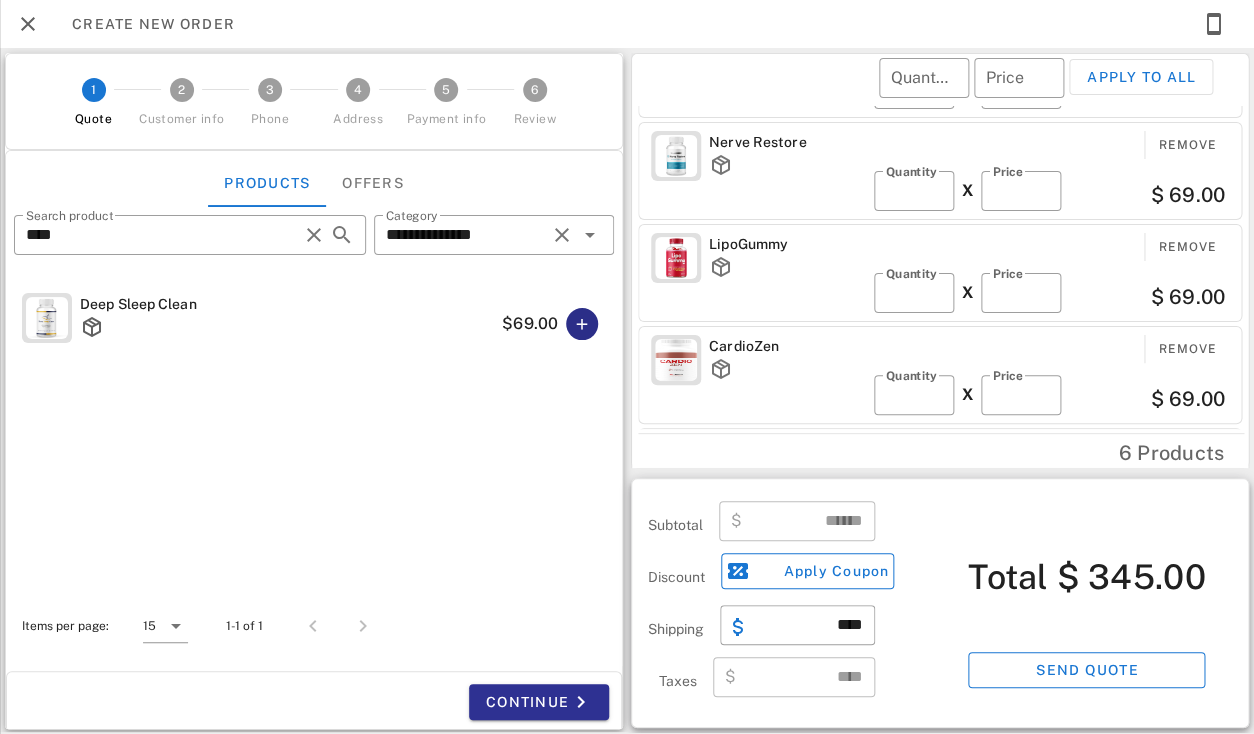 type on "******" 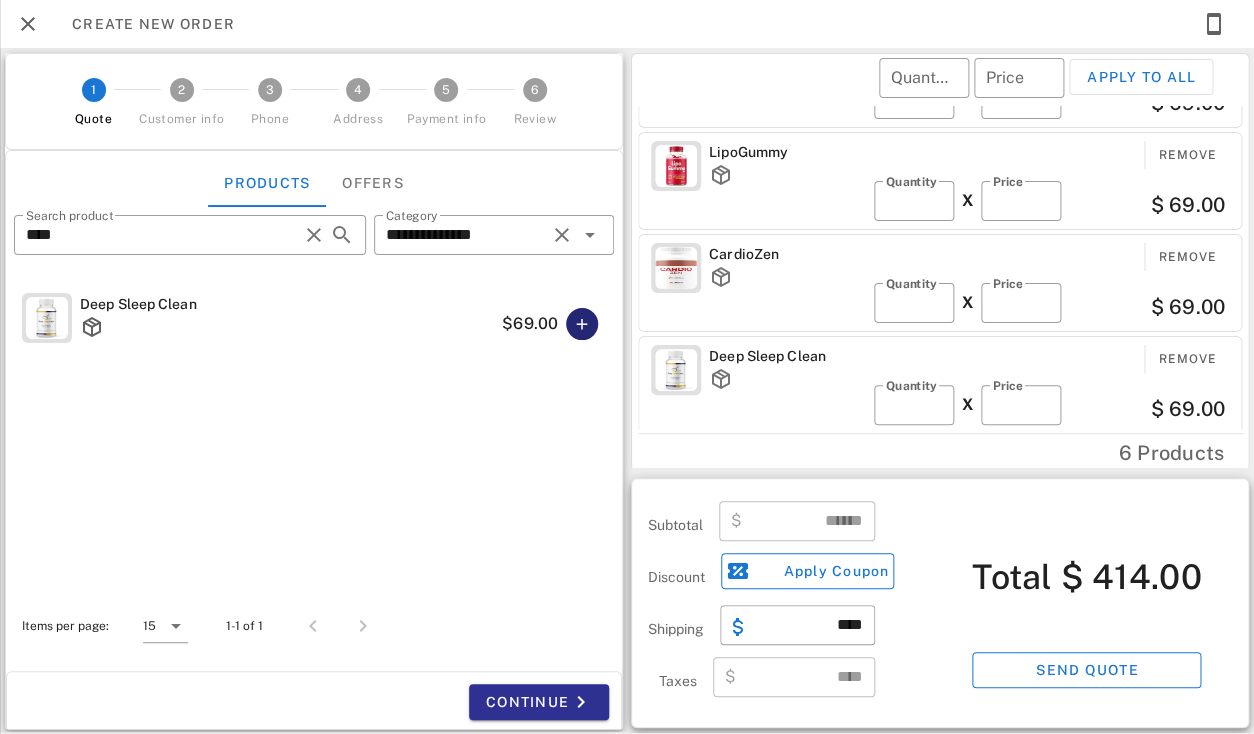 scroll, scrollTop: 294, scrollLeft: 0, axis: vertical 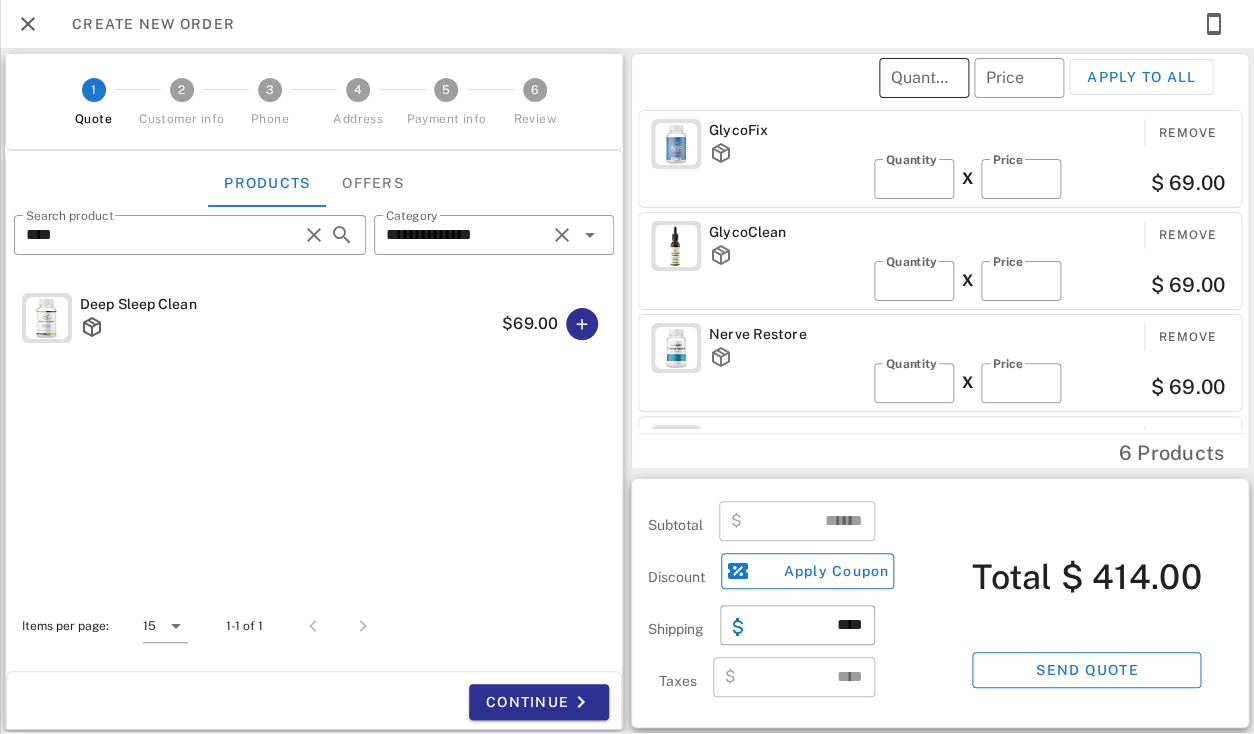 click on "Quantity" at bounding box center [924, 78] 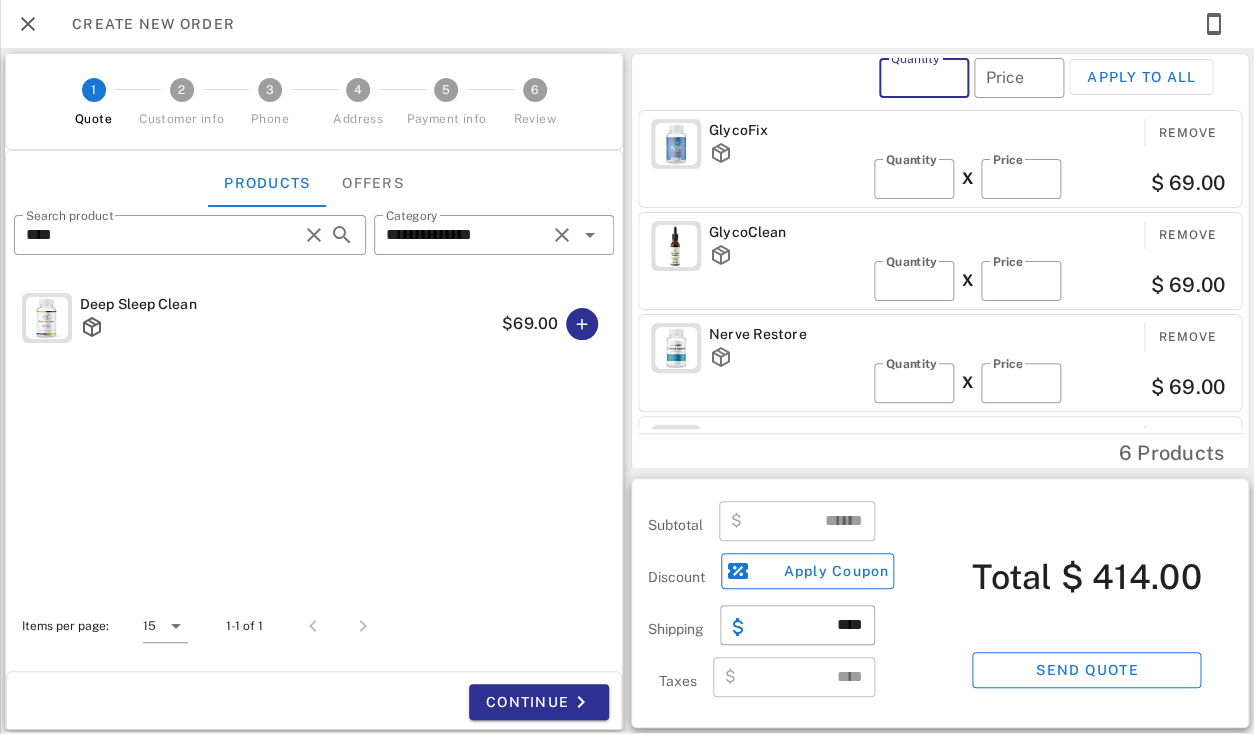 type on "*" 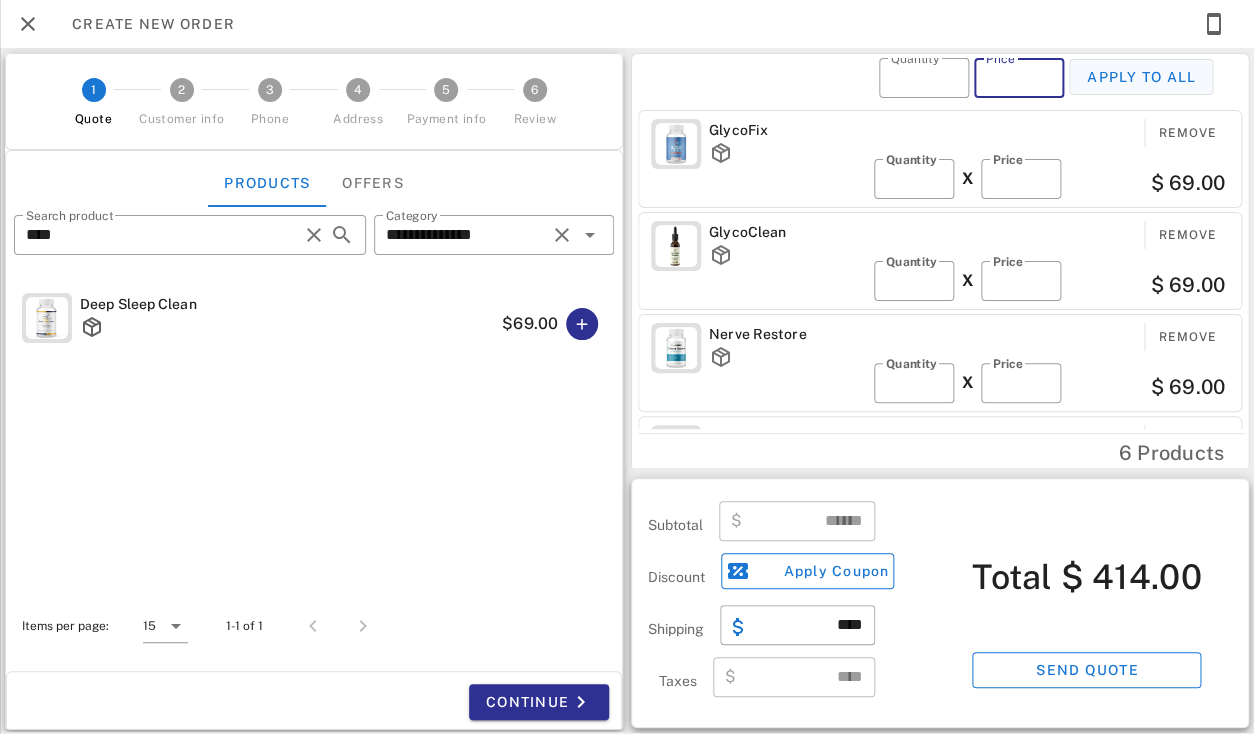 type on "**" 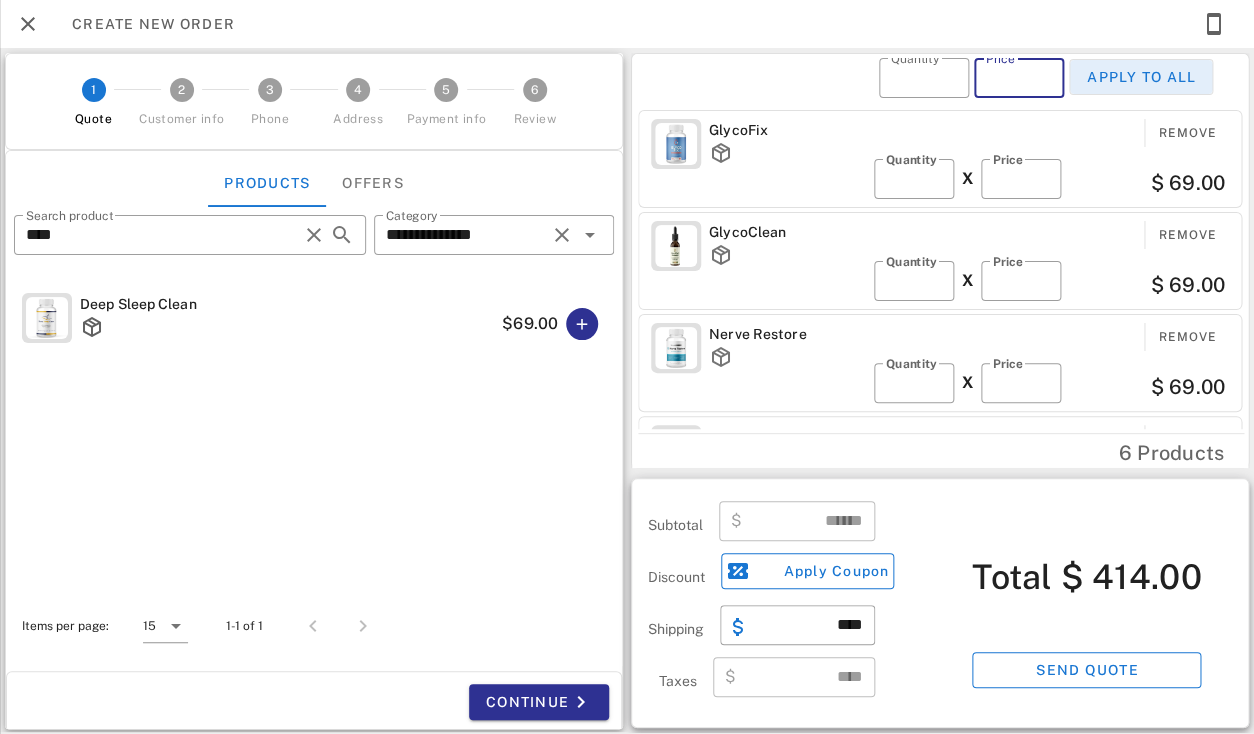 click on "Apply to all" at bounding box center [1141, 77] 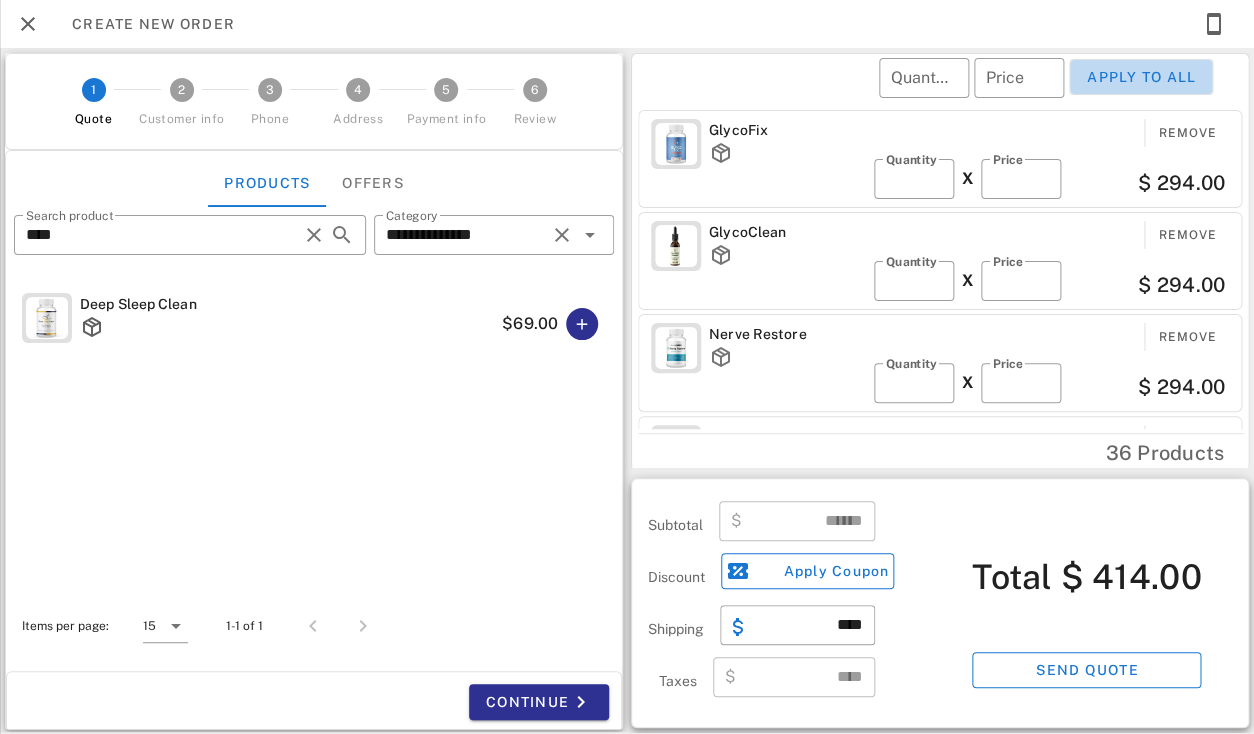 type on "*" 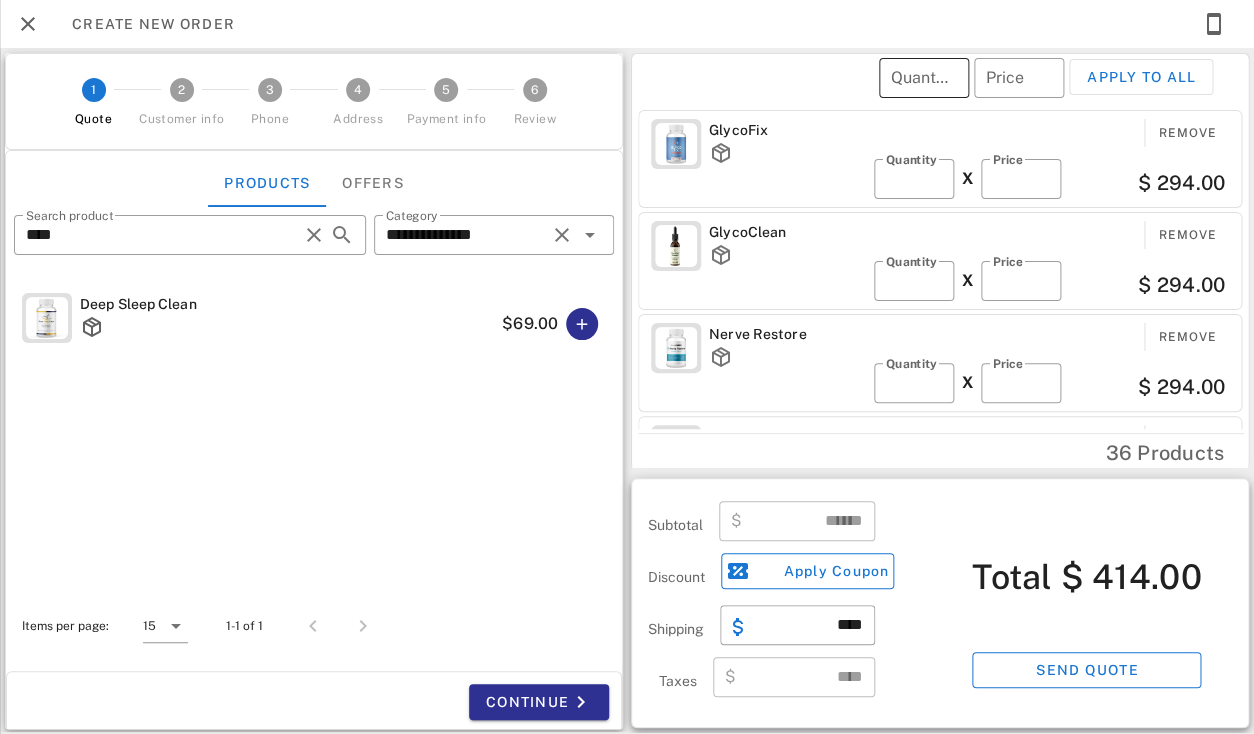type on "*******" 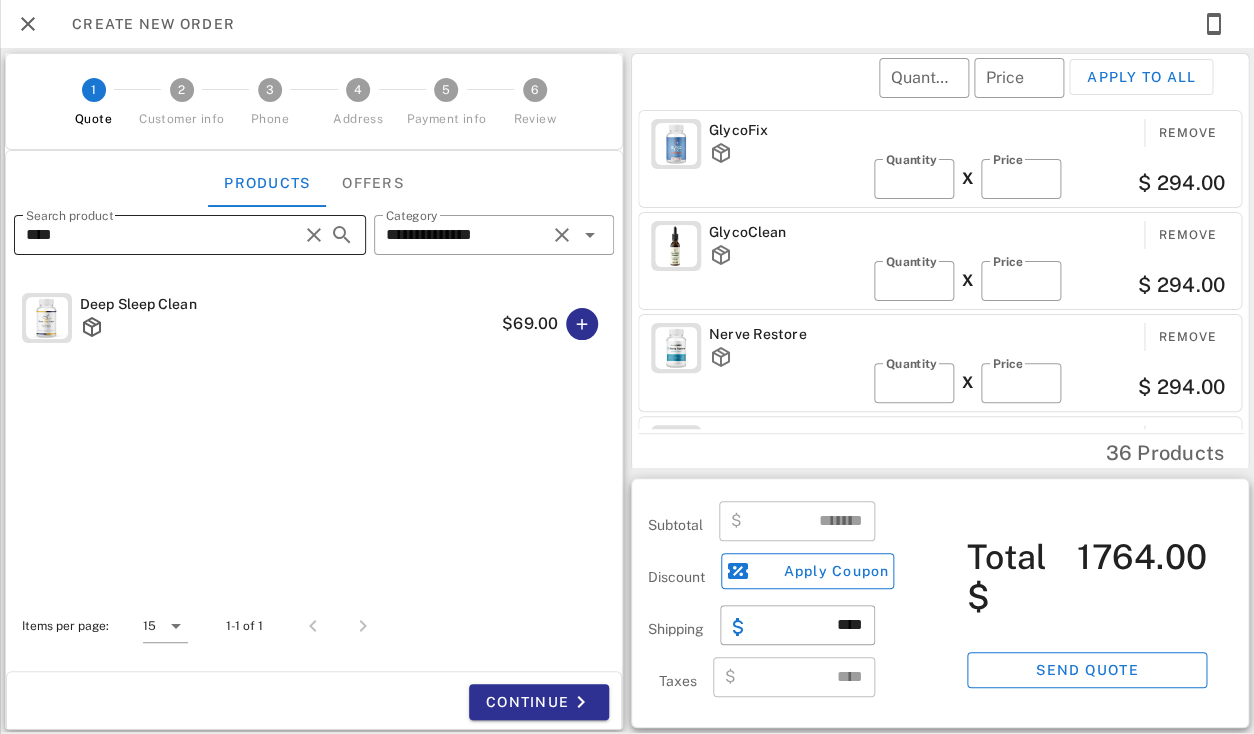 click at bounding box center (314, 235) 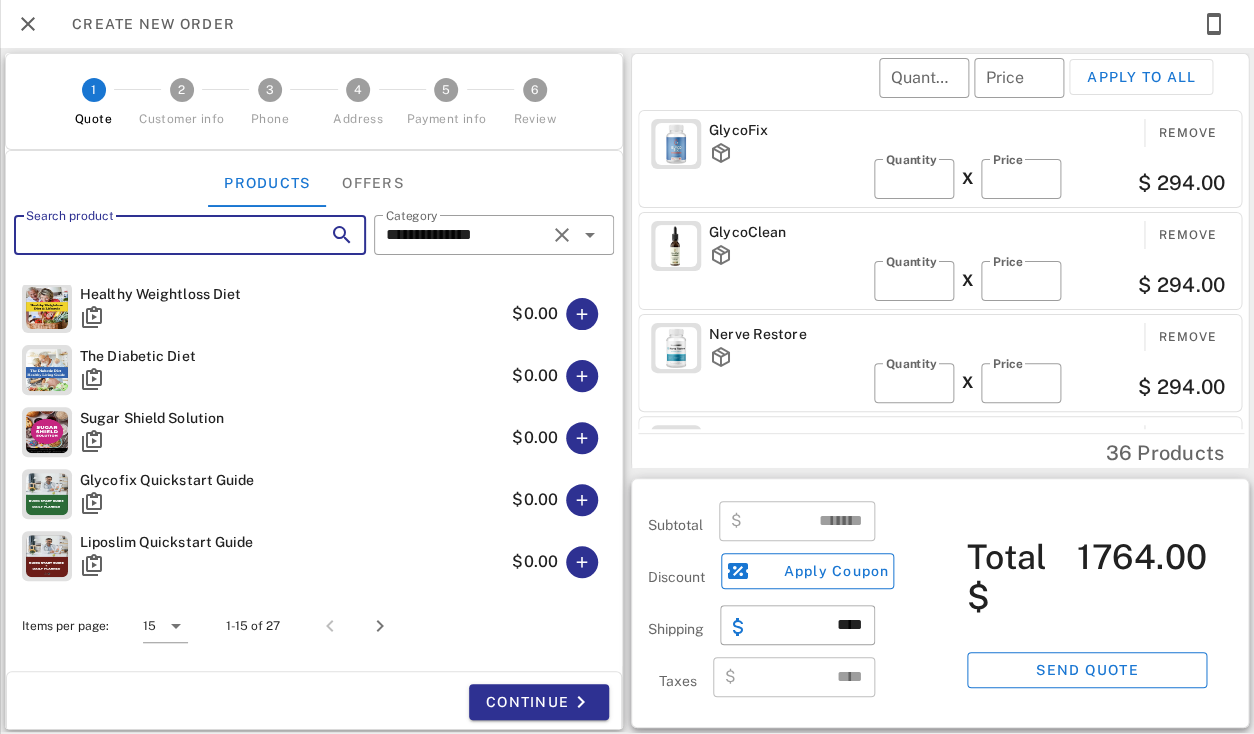 scroll, scrollTop: 638, scrollLeft: 0, axis: vertical 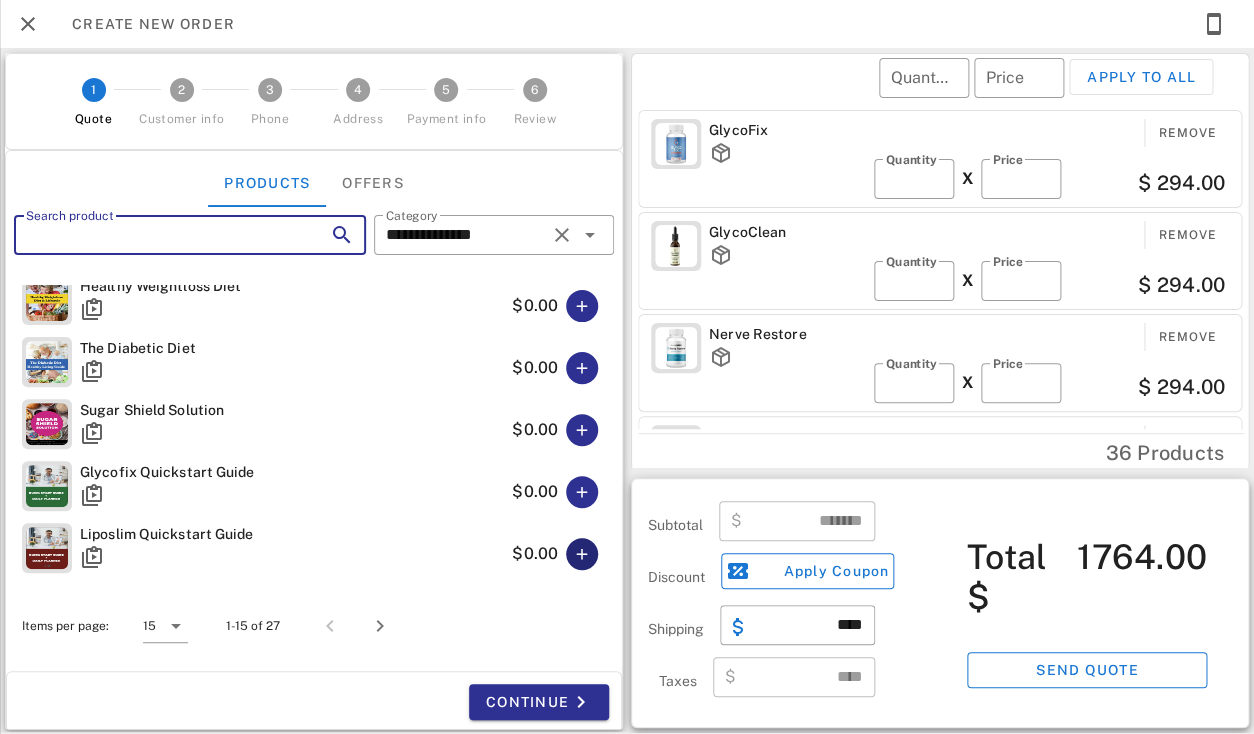 click at bounding box center (582, 554) 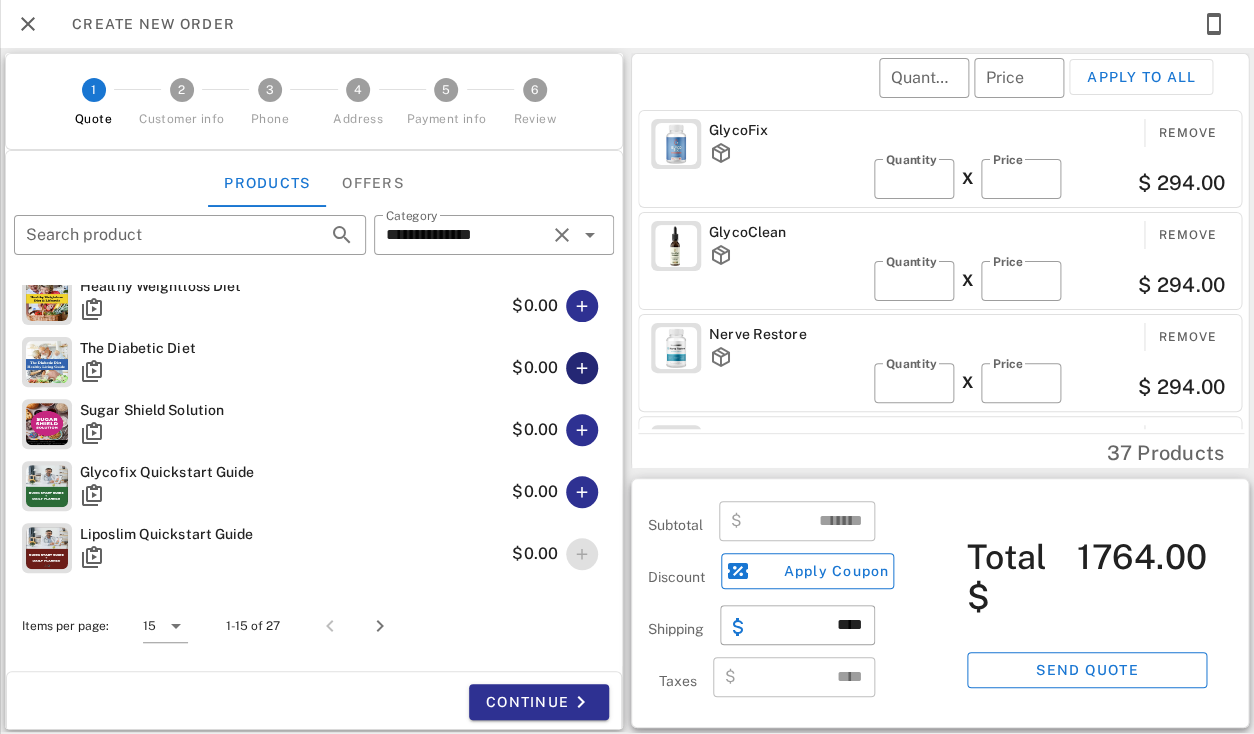 click at bounding box center [582, 368] 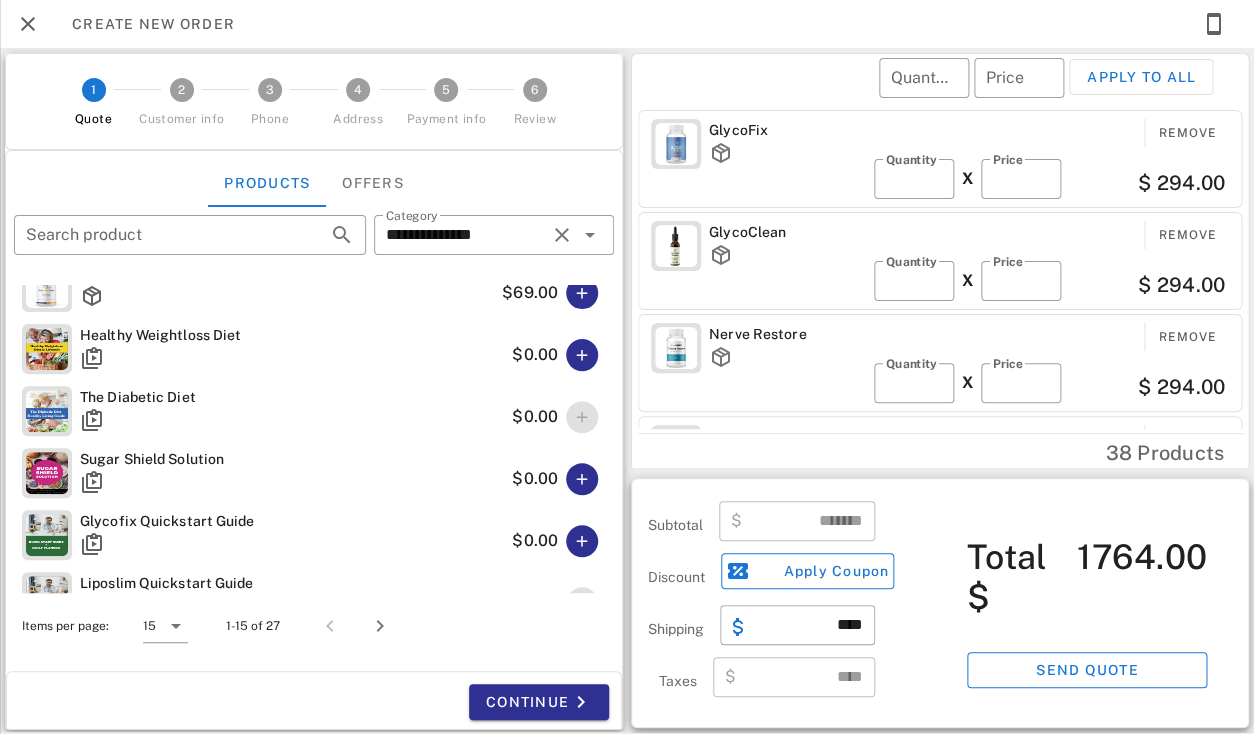 scroll, scrollTop: 584, scrollLeft: 0, axis: vertical 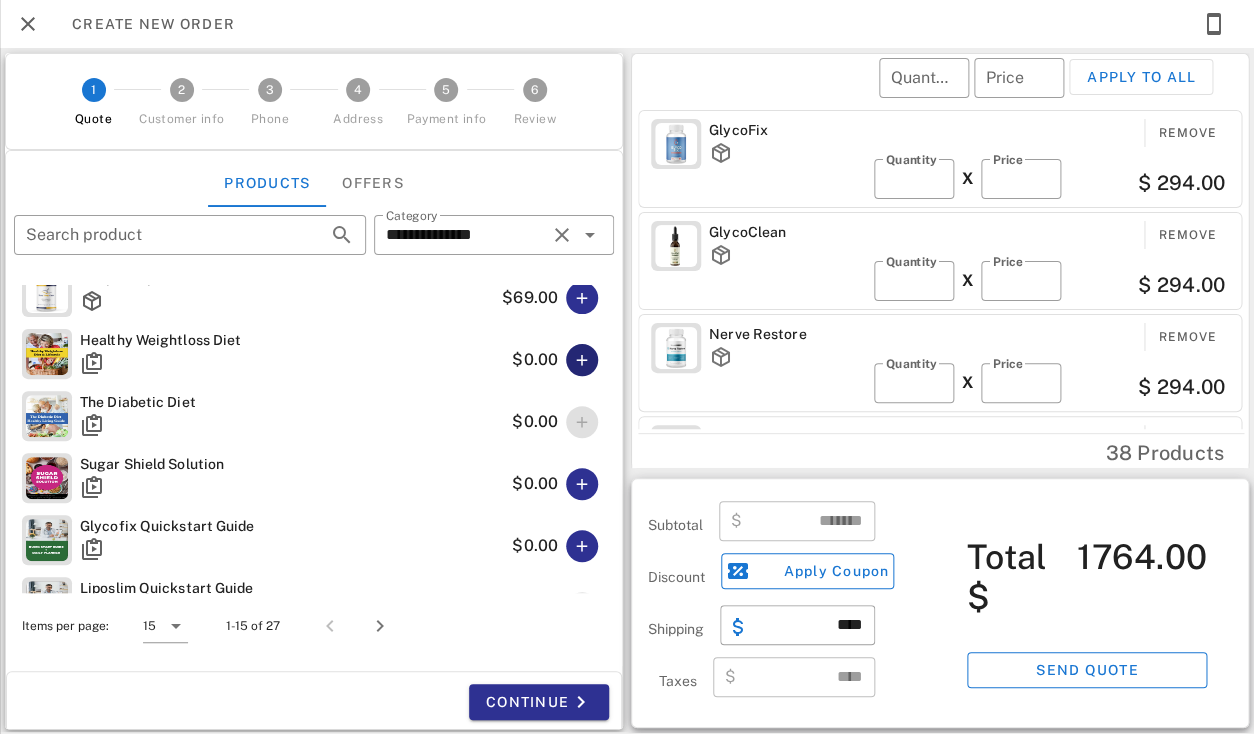 click at bounding box center [582, 360] 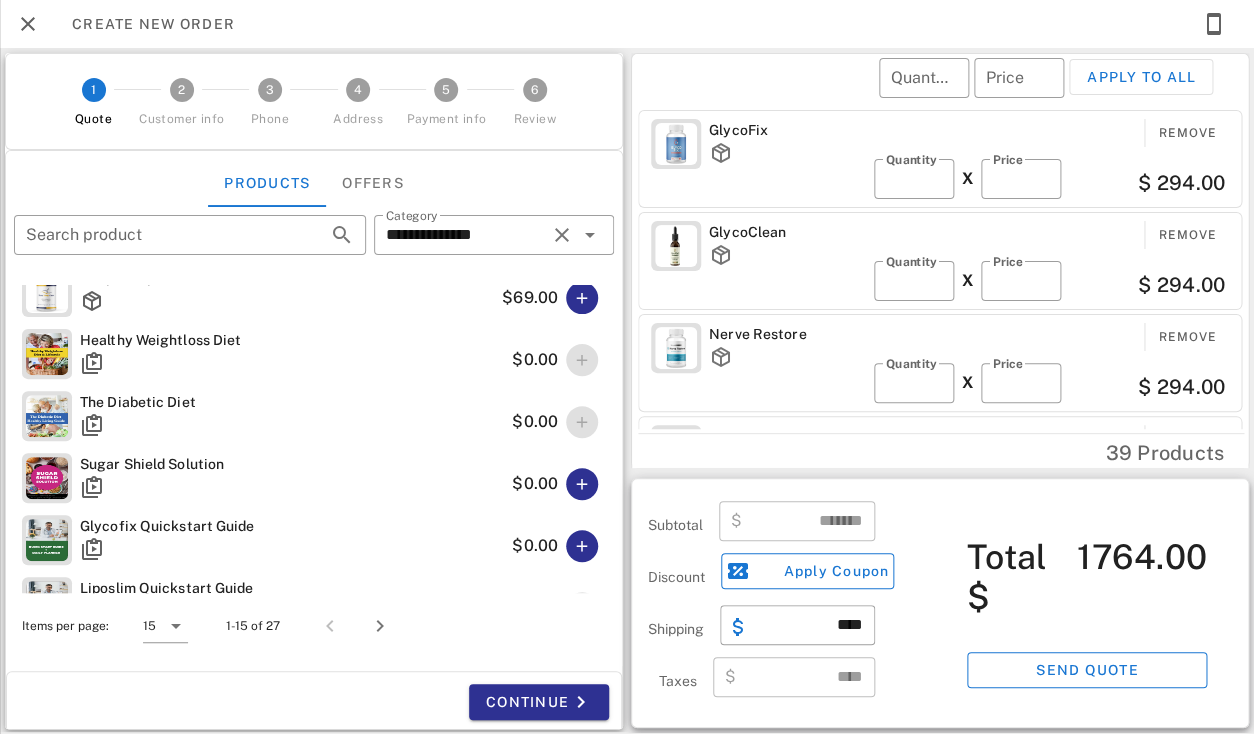 scroll, scrollTop: 638, scrollLeft: 0, axis: vertical 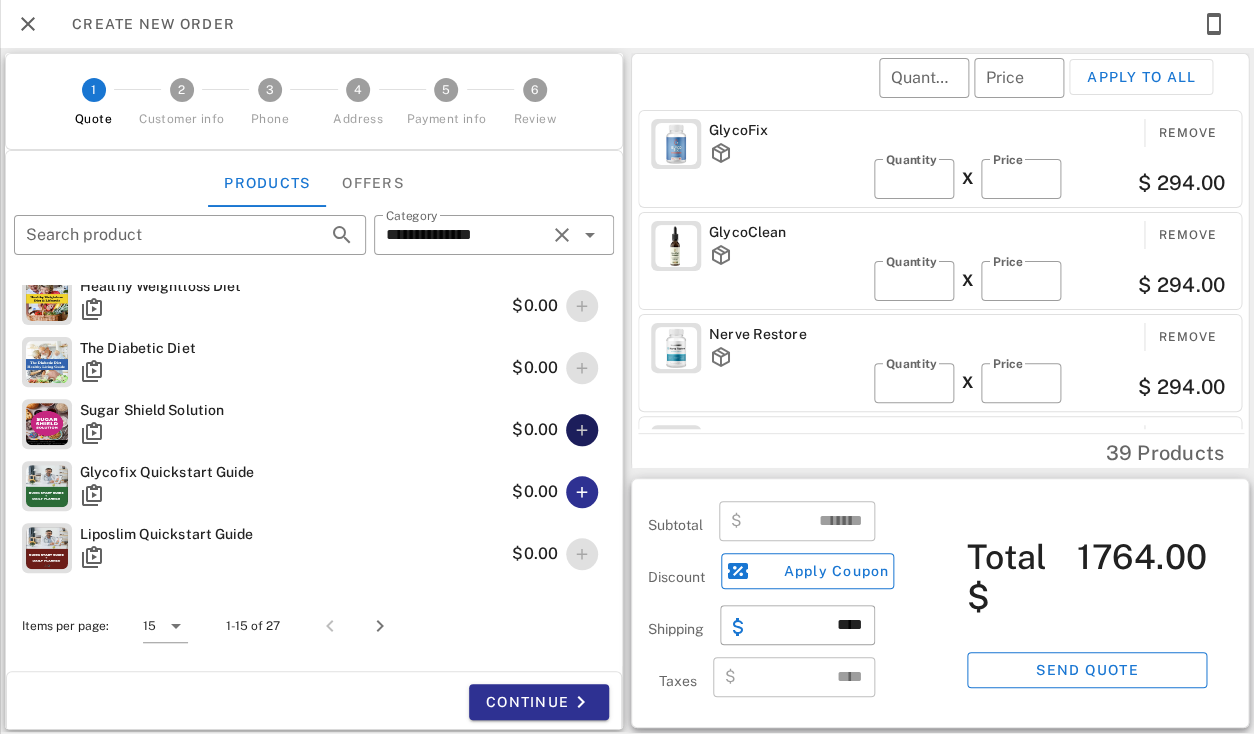 click at bounding box center [582, 430] 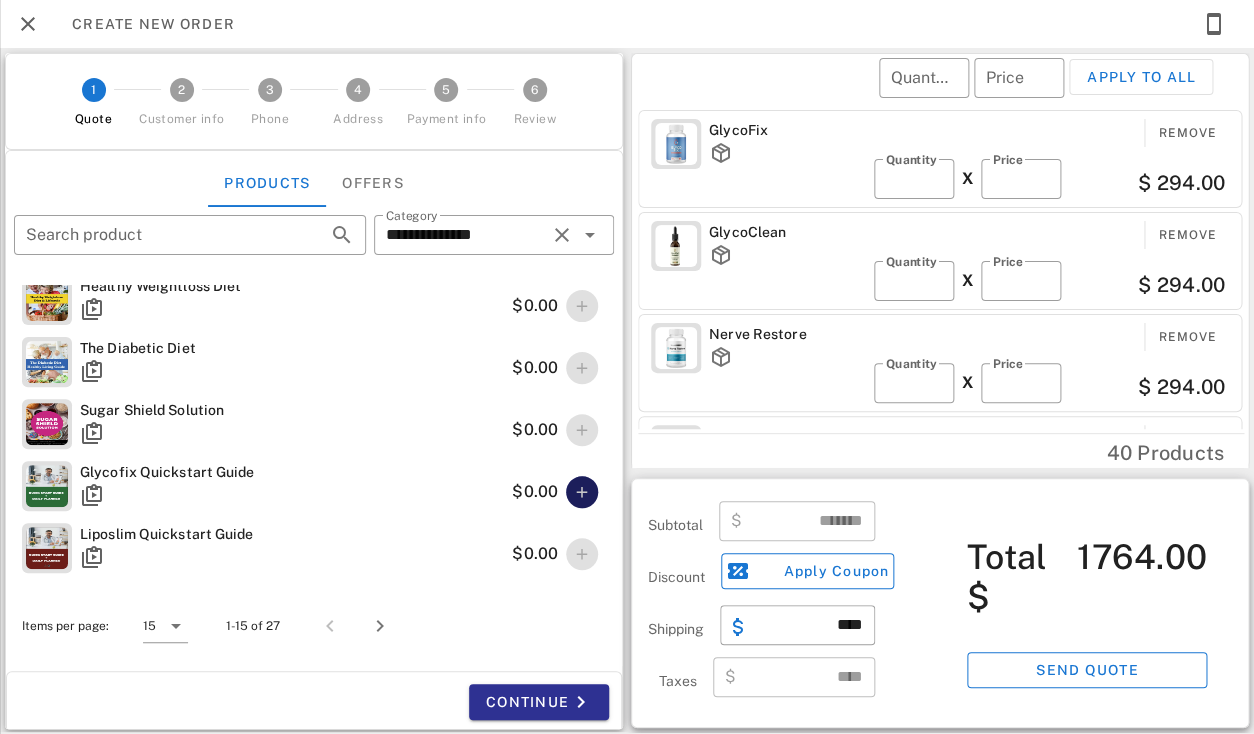 click at bounding box center (582, 492) 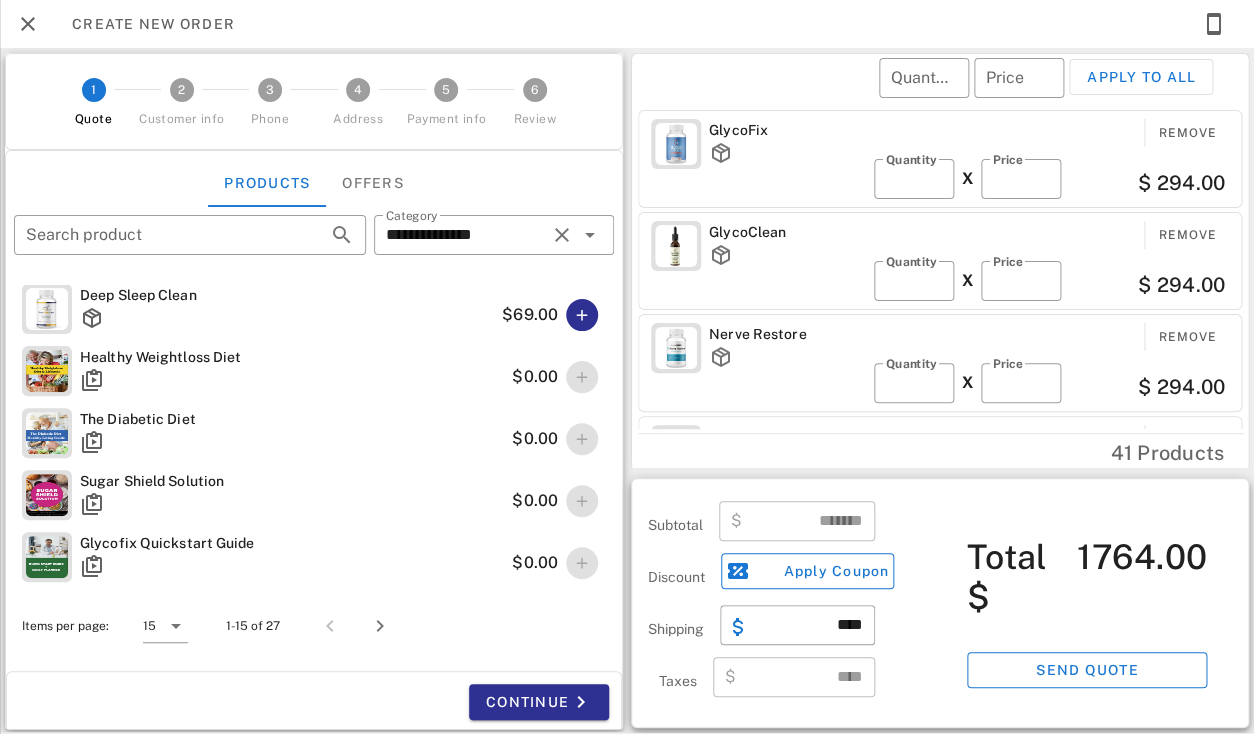 scroll, scrollTop: 638, scrollLeft: 0, axis: vertical 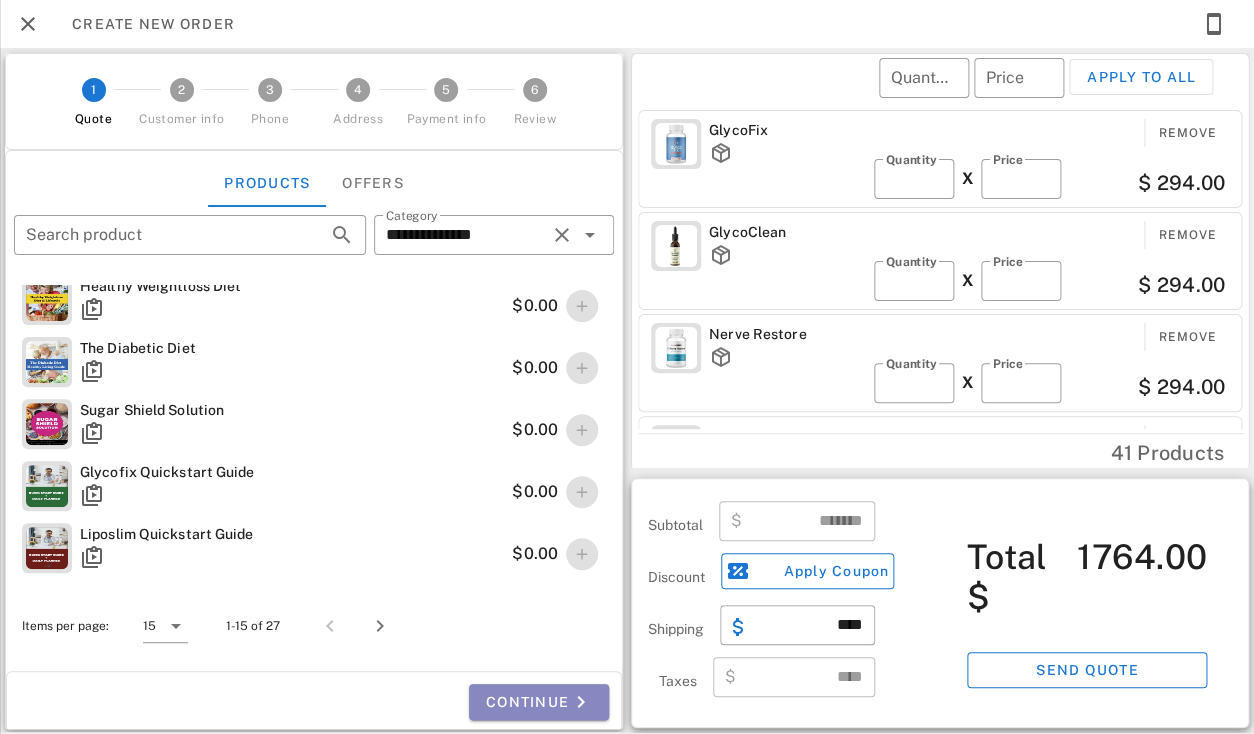 click on "Continue" at bounding box center [539, 702] 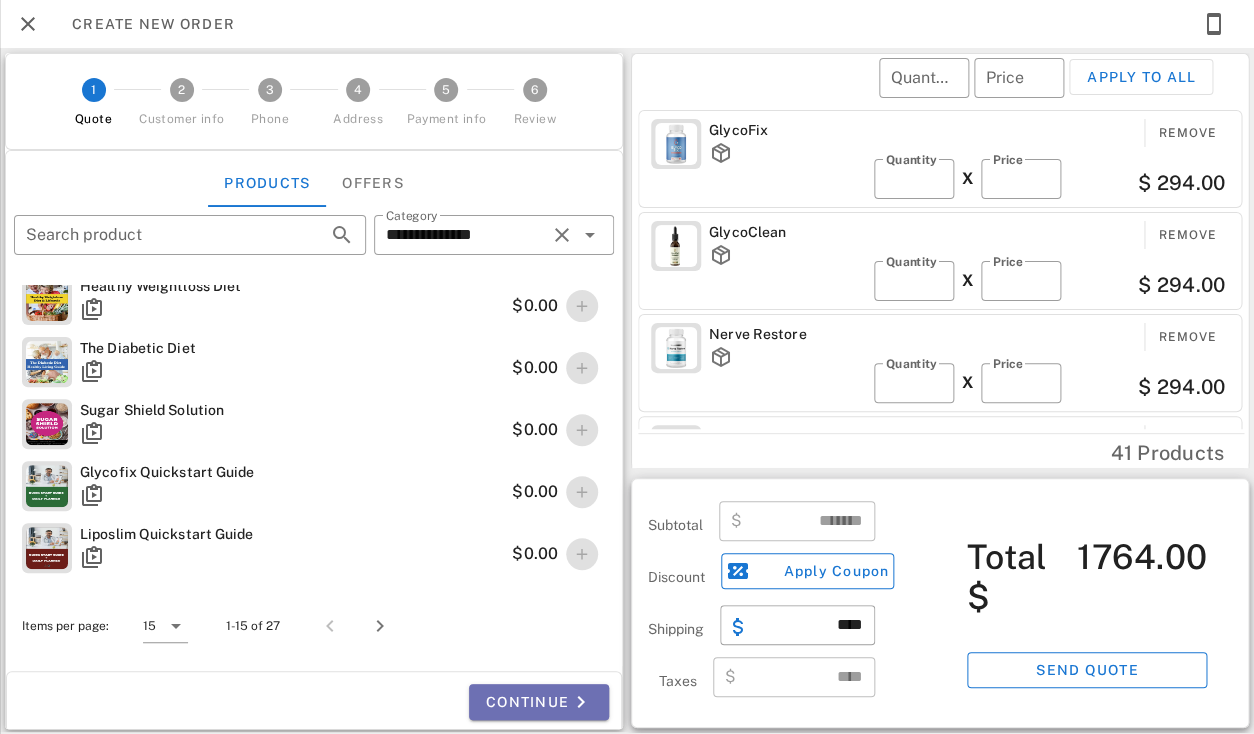 scroll, scrollTop: 638, scrollLeft: 0, axis: vertical 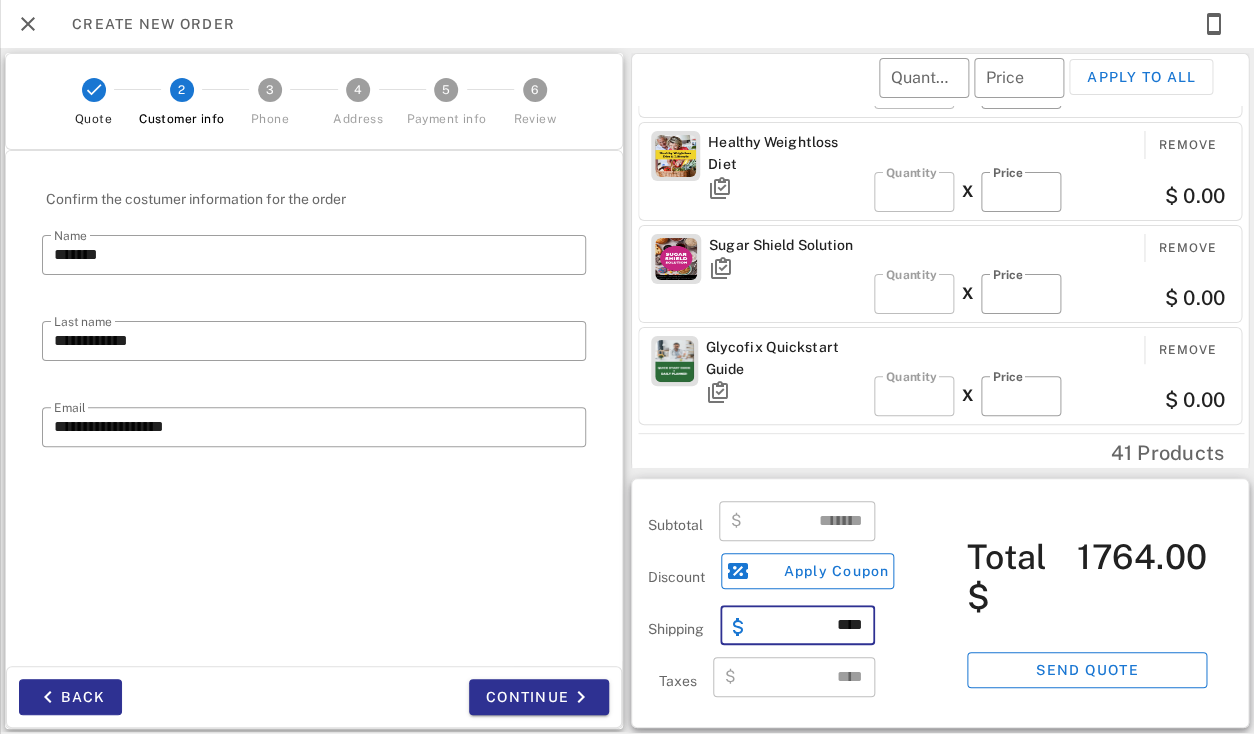 click on "****" at bounding box center [809, 625] 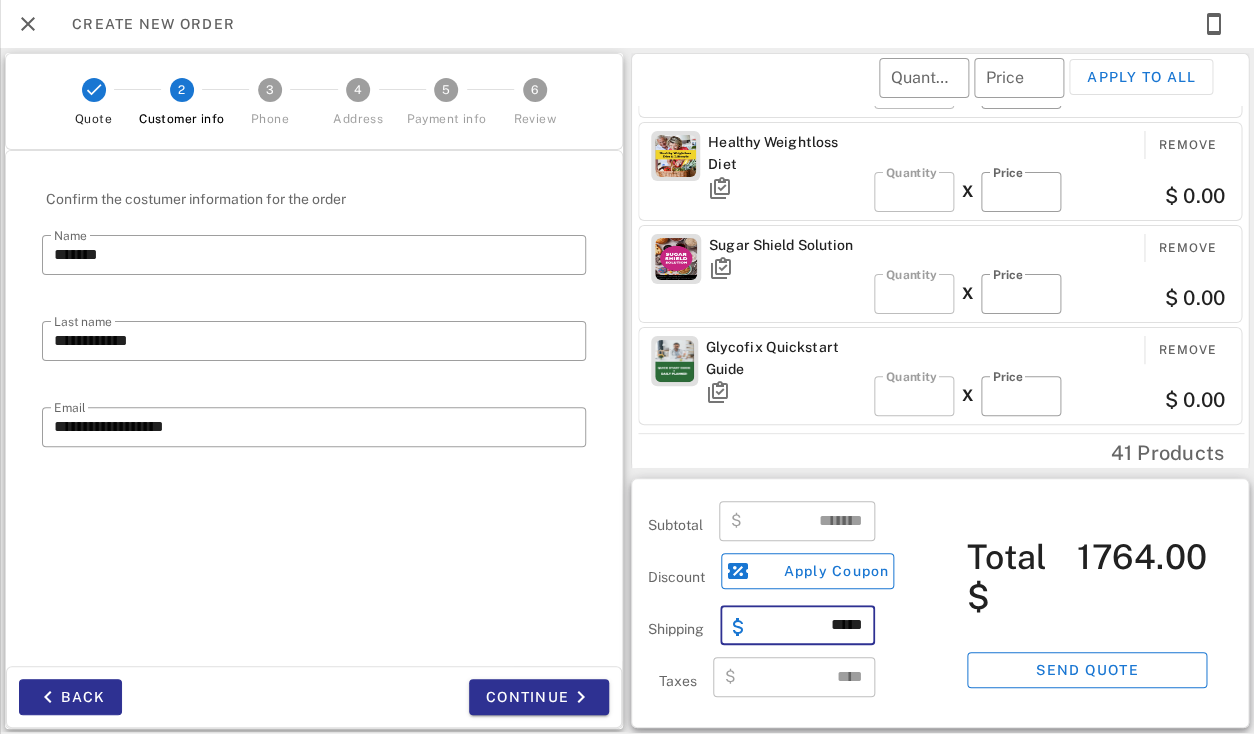 type on "*****" 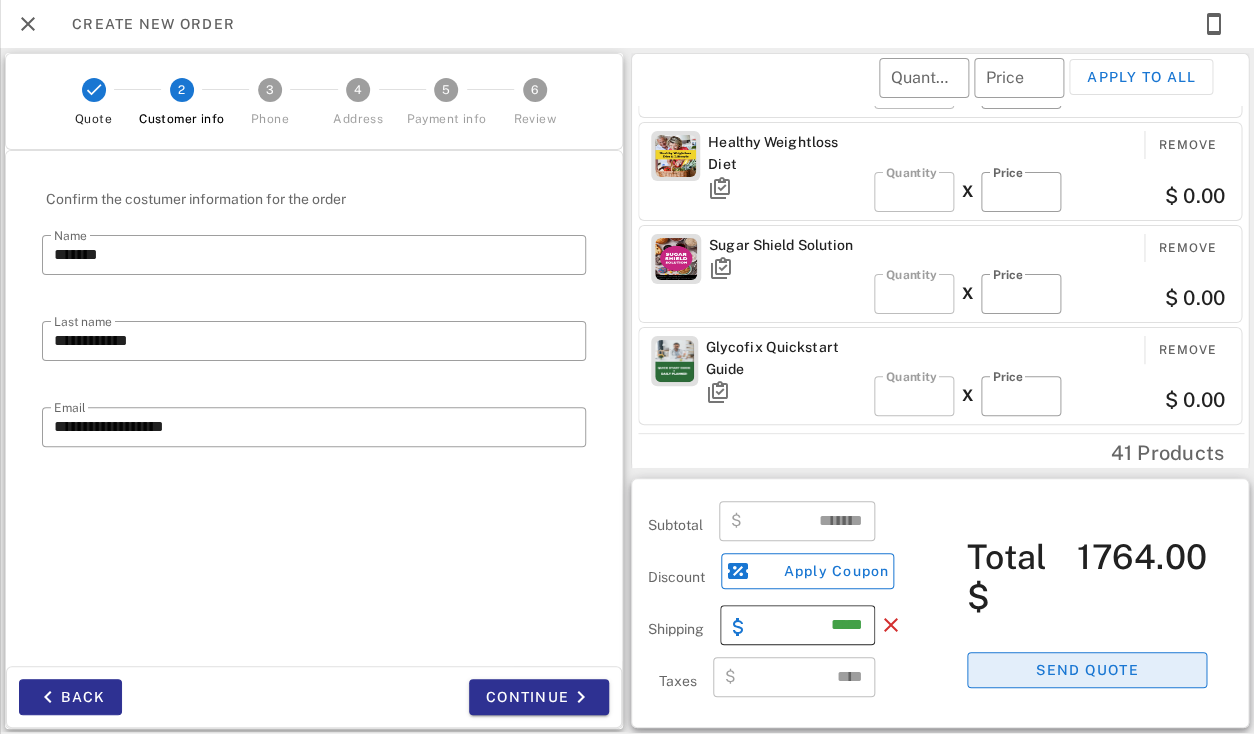type 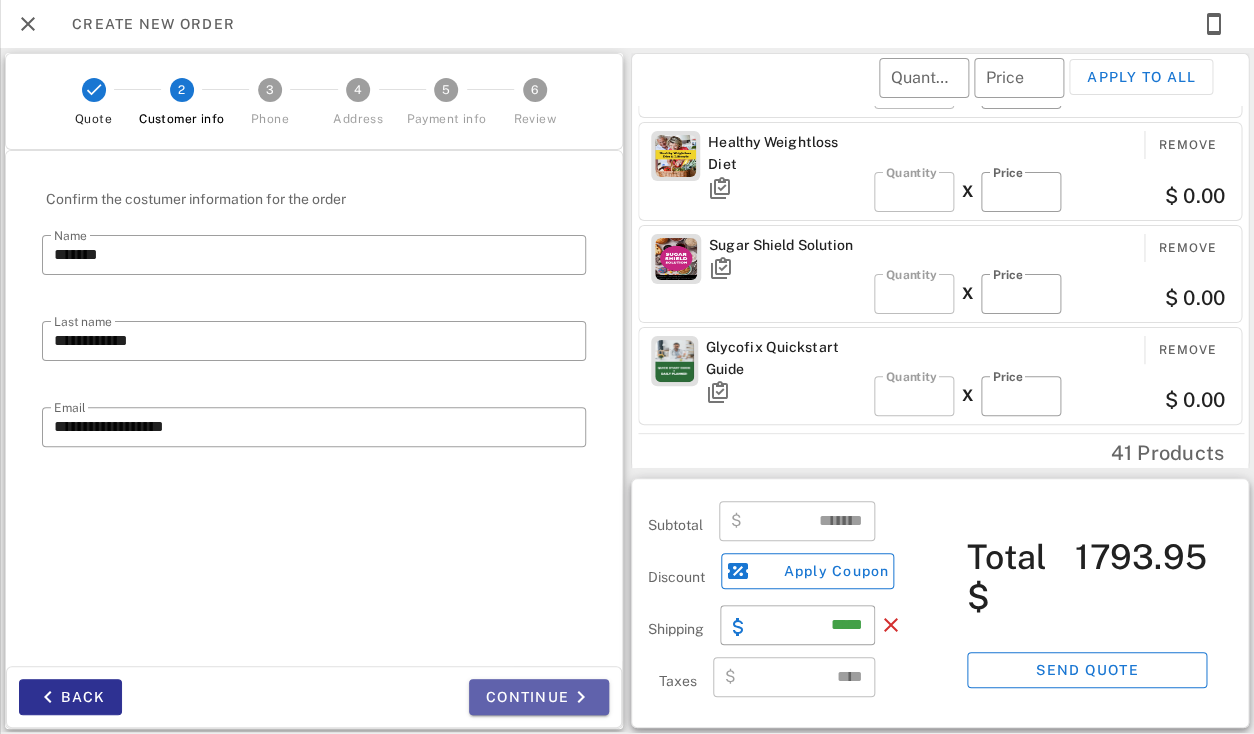 click on "Continue" at bounding box center [539, 697] 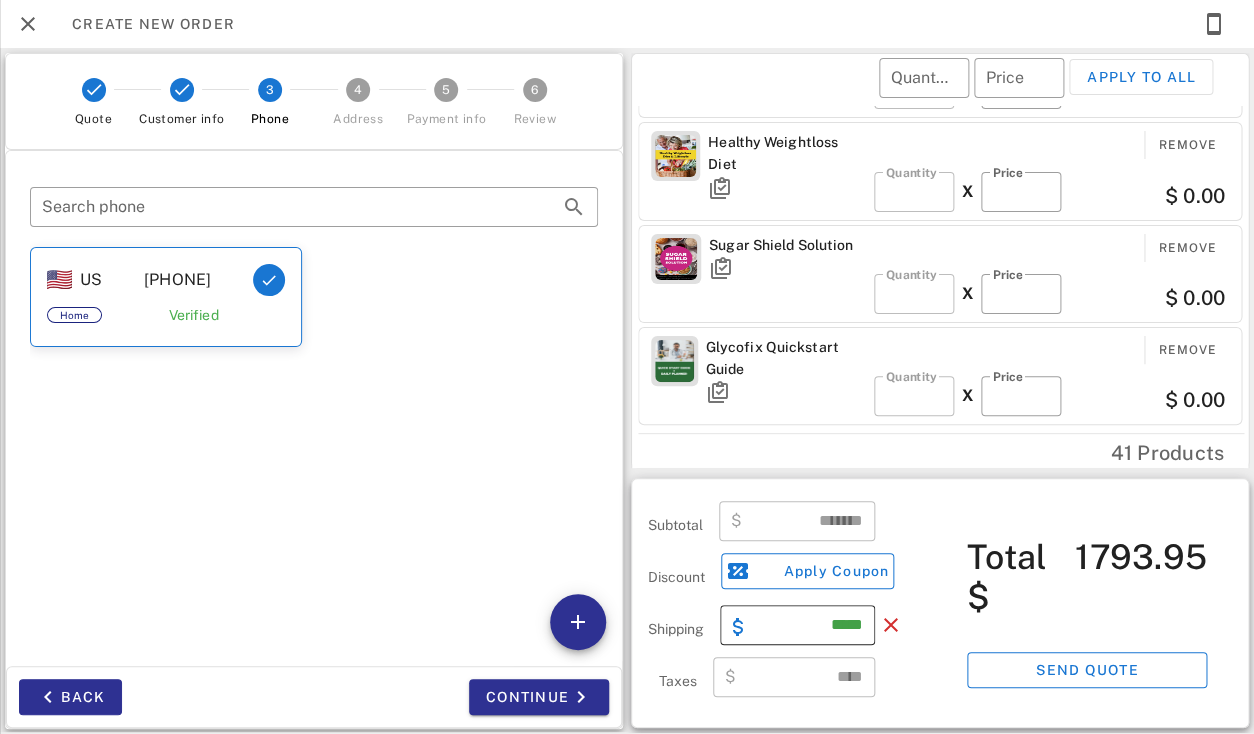 click on "*****" at bounding box center (809, 625) 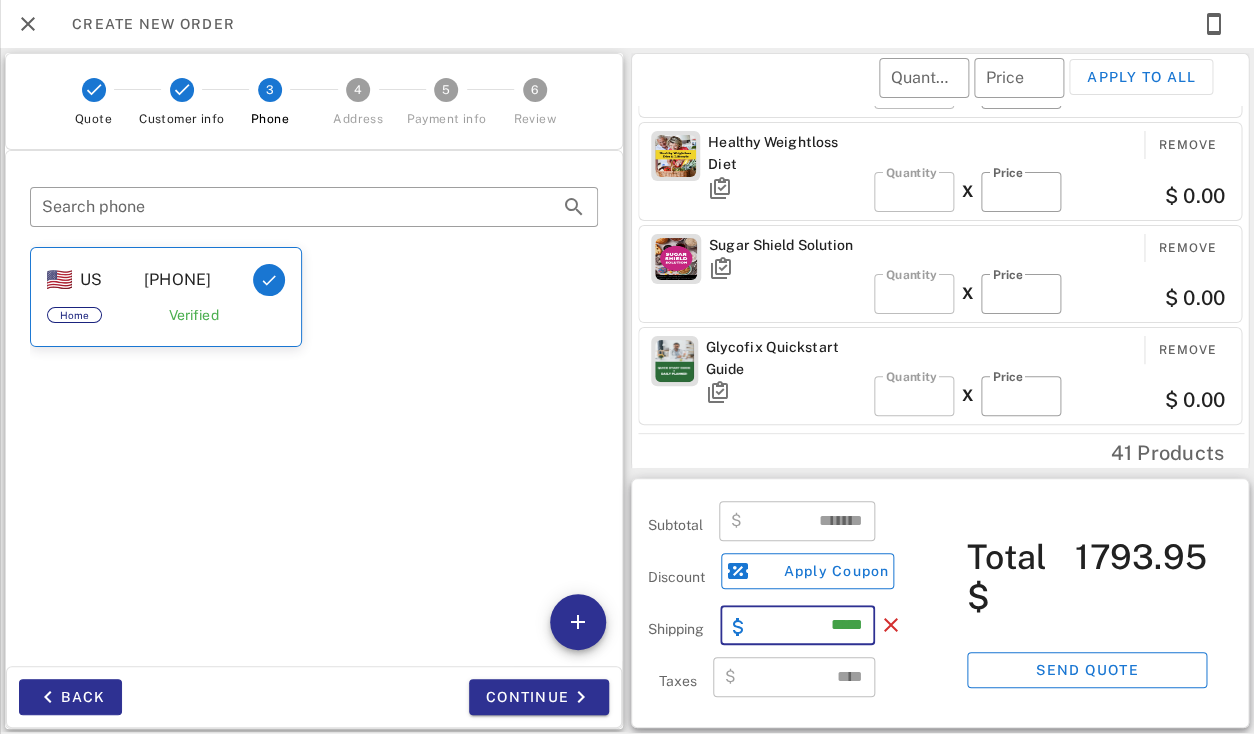 click on "*****" at bounding box center [809, 625] 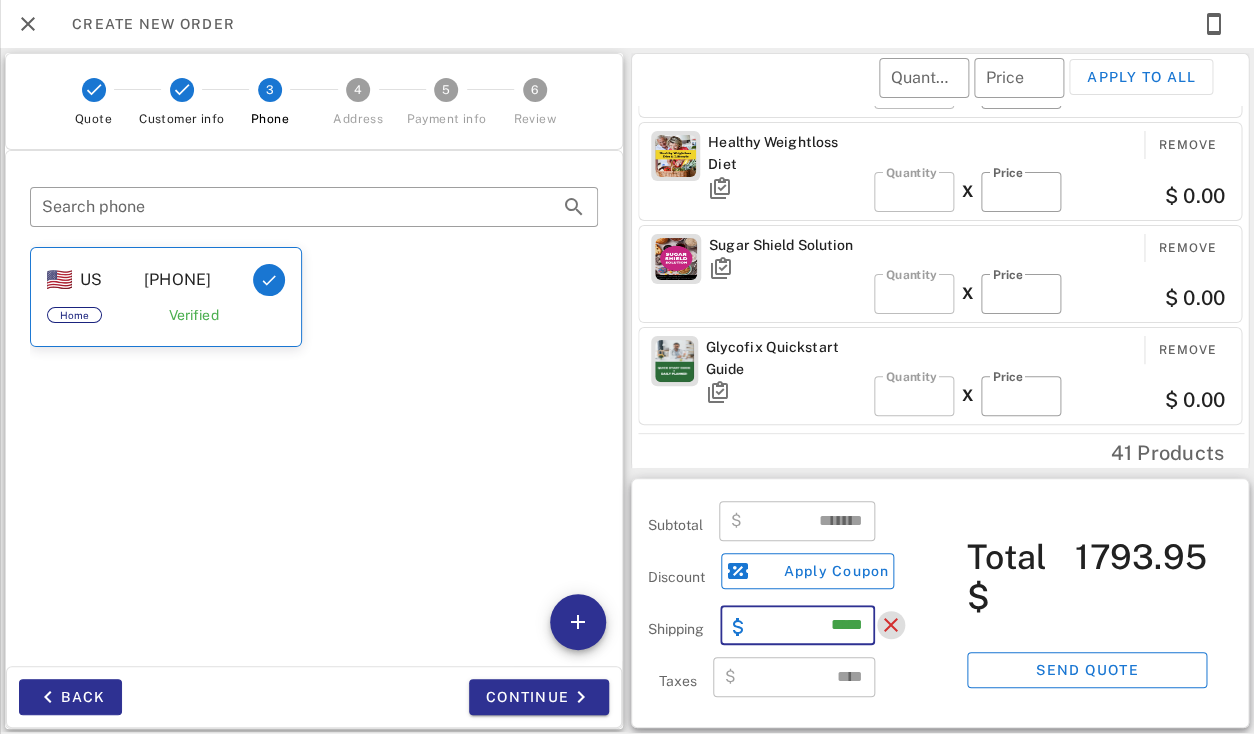 type 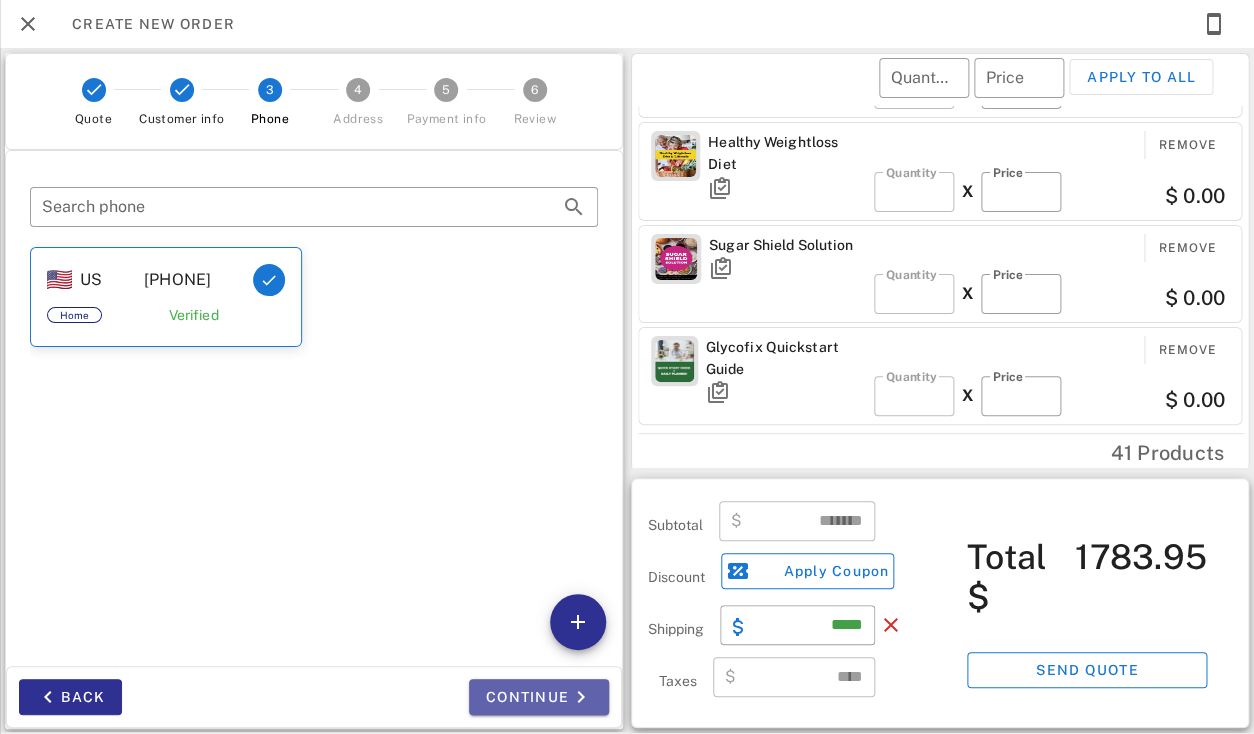 click on "Continue" at bounding box center [539, 697] 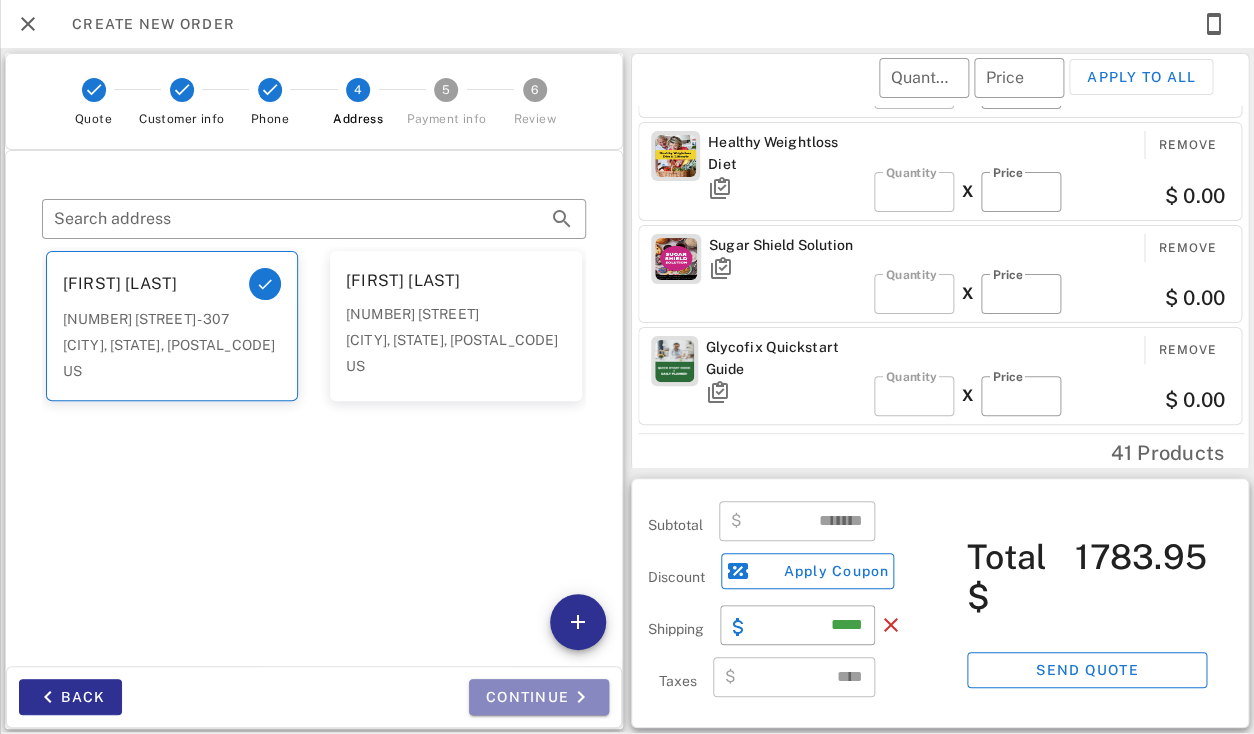 click on "Continue" at bounding box center (539, 697) 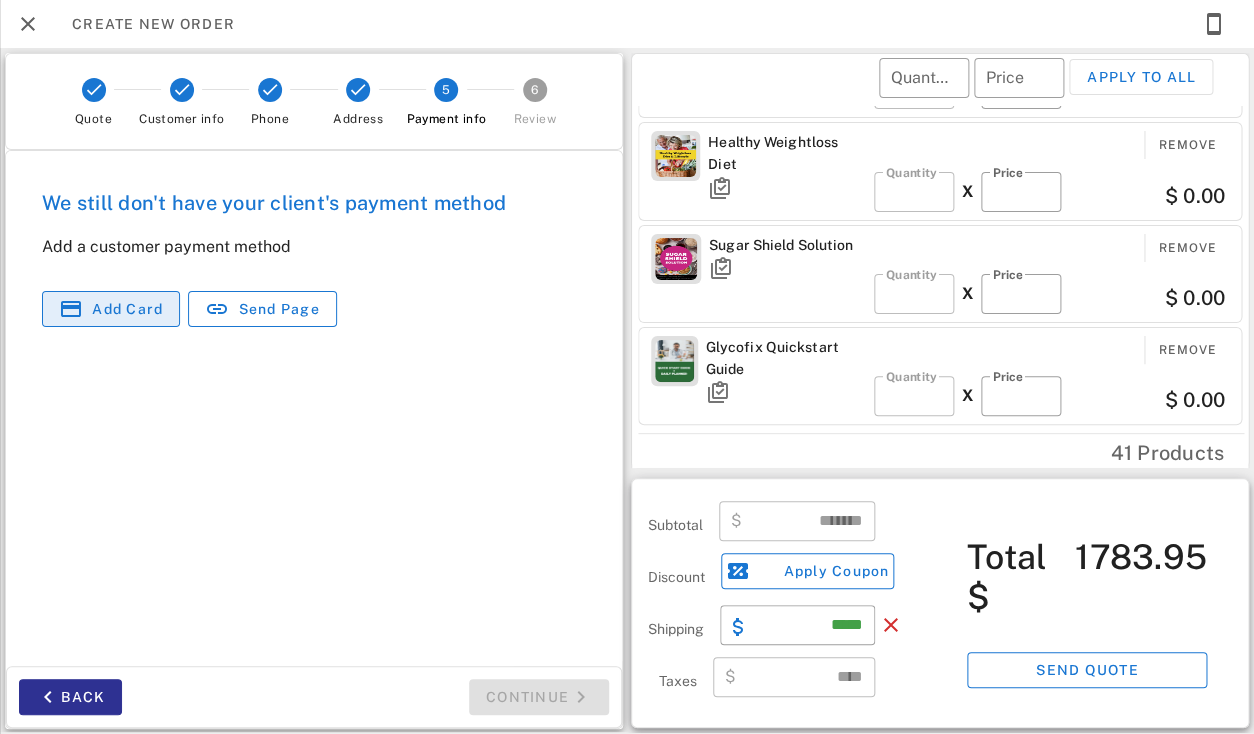 click on "Add card" at bounding box center [127, 309] 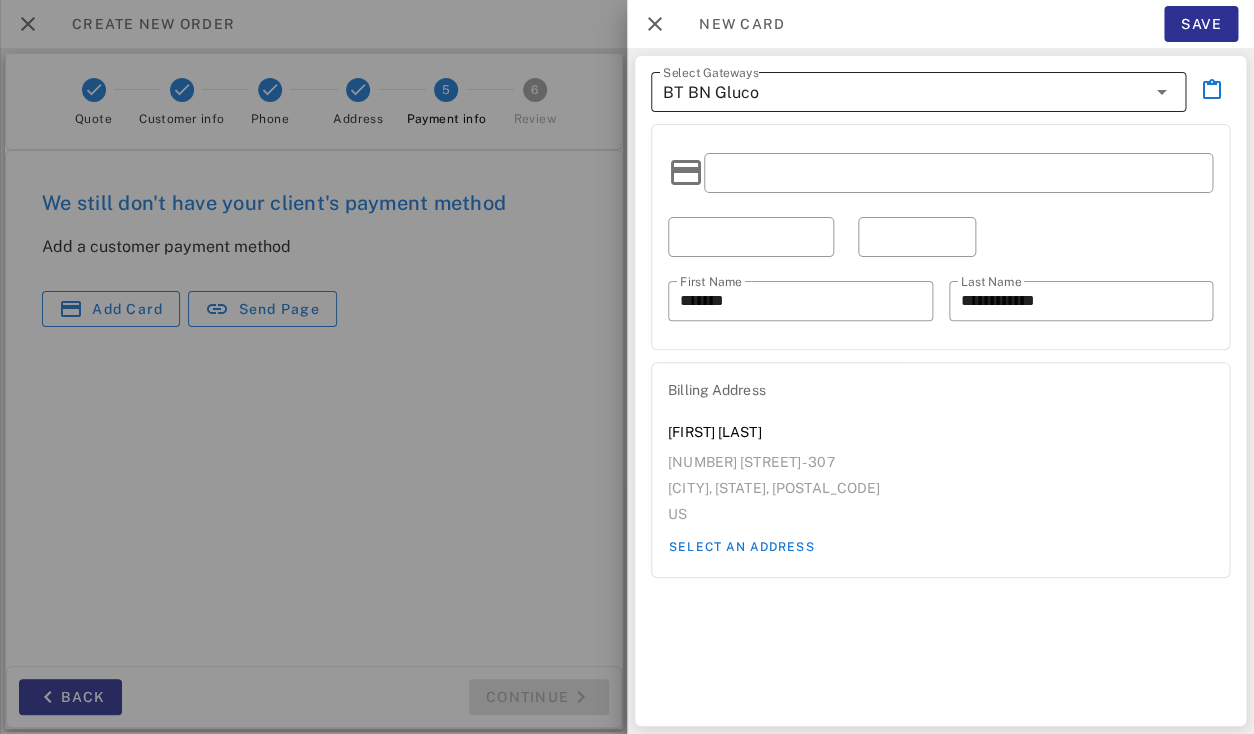 click on "BT BN Gluco" at bounding box center [904, 92] 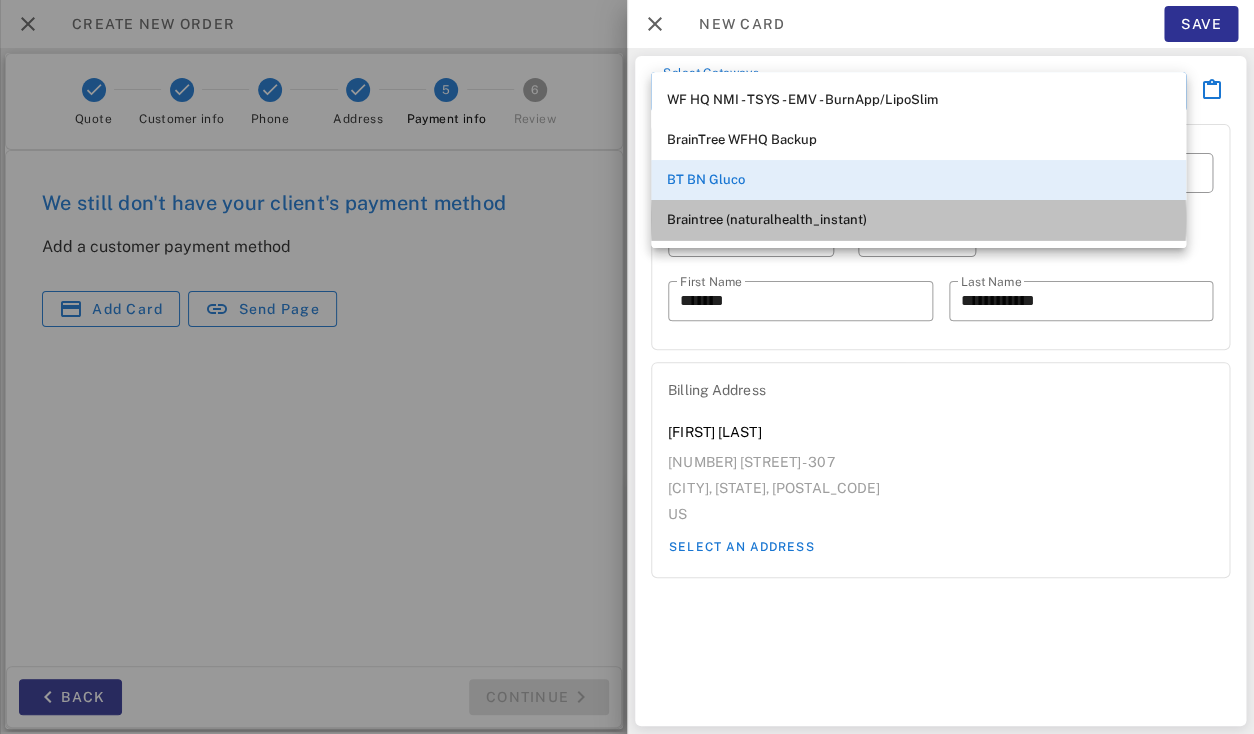 click on "Braintree (naturalhealth_instant)" at bounding box center [918, 220] 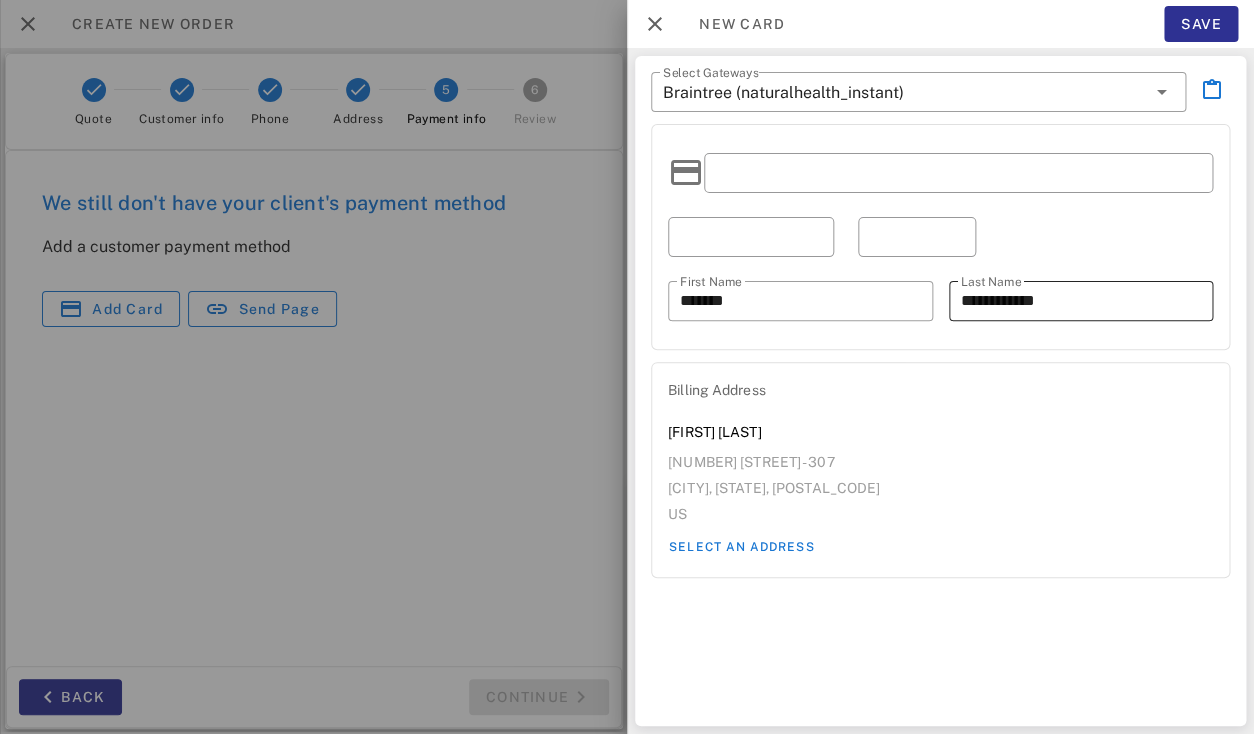 click on "**********" at bounding box center (1081, 301) 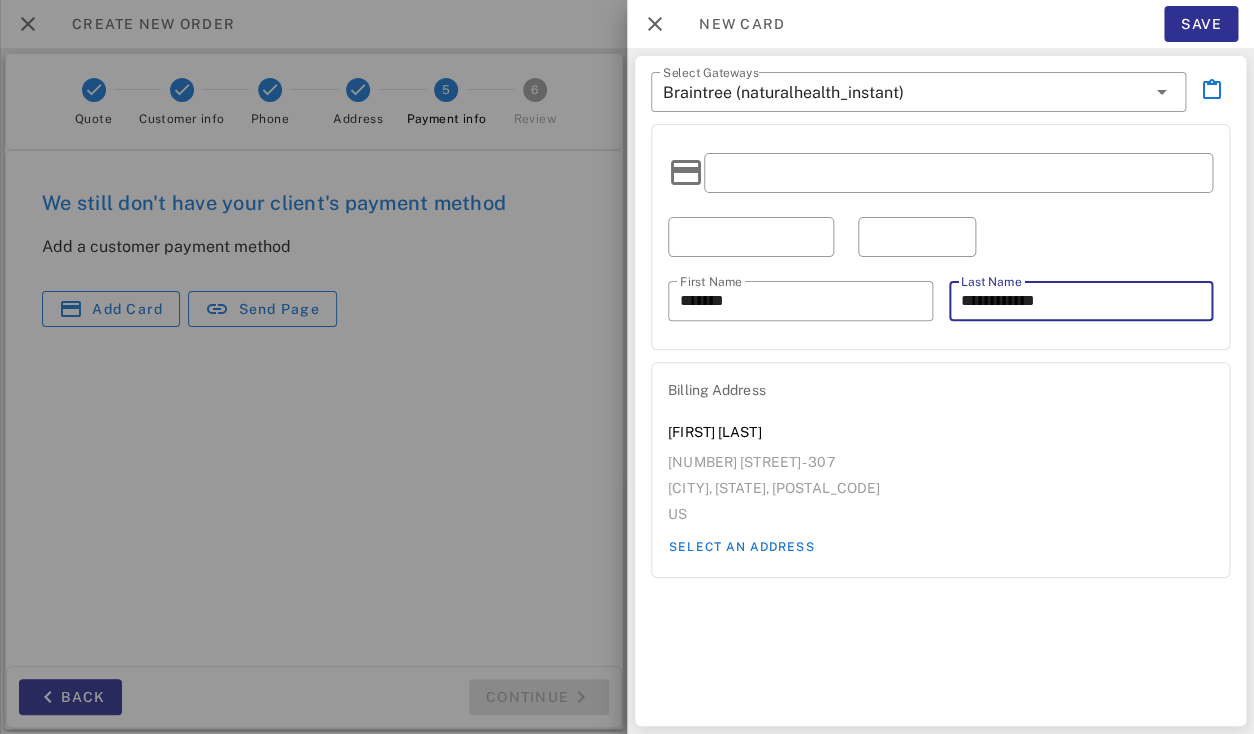 click on "**********" at bounding box center (1081, 301) 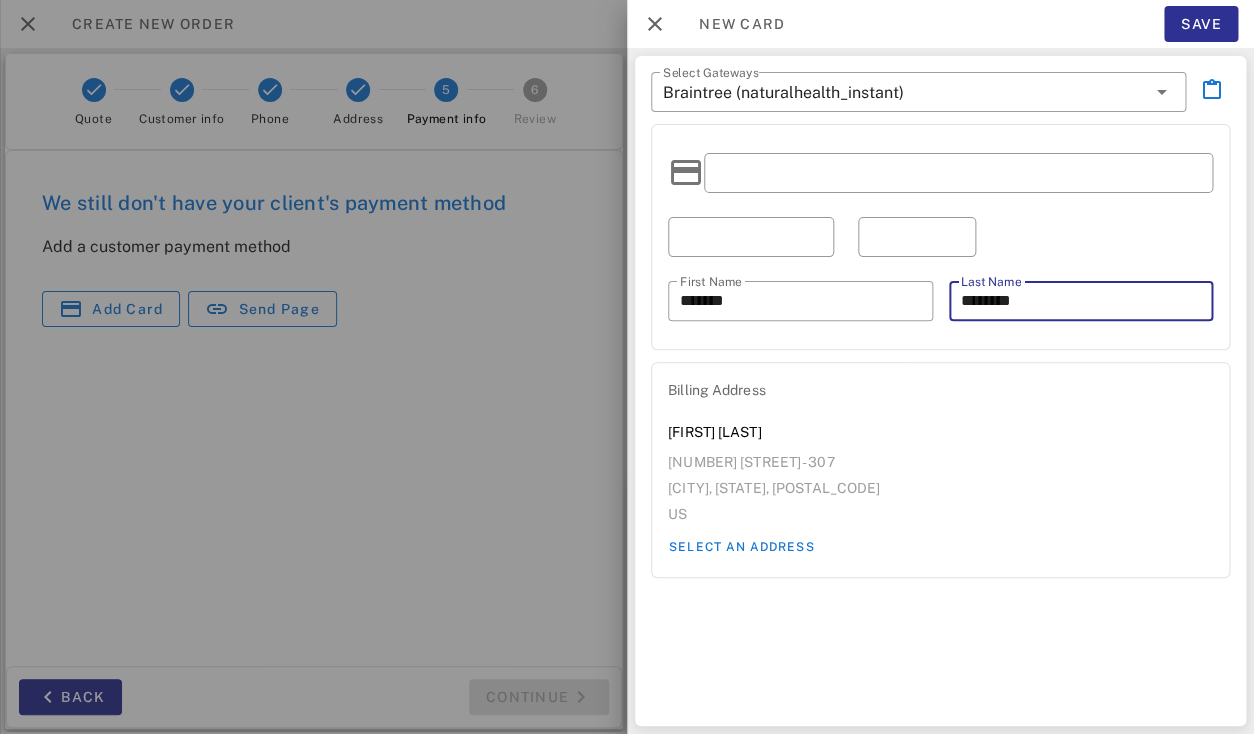 type on "********" 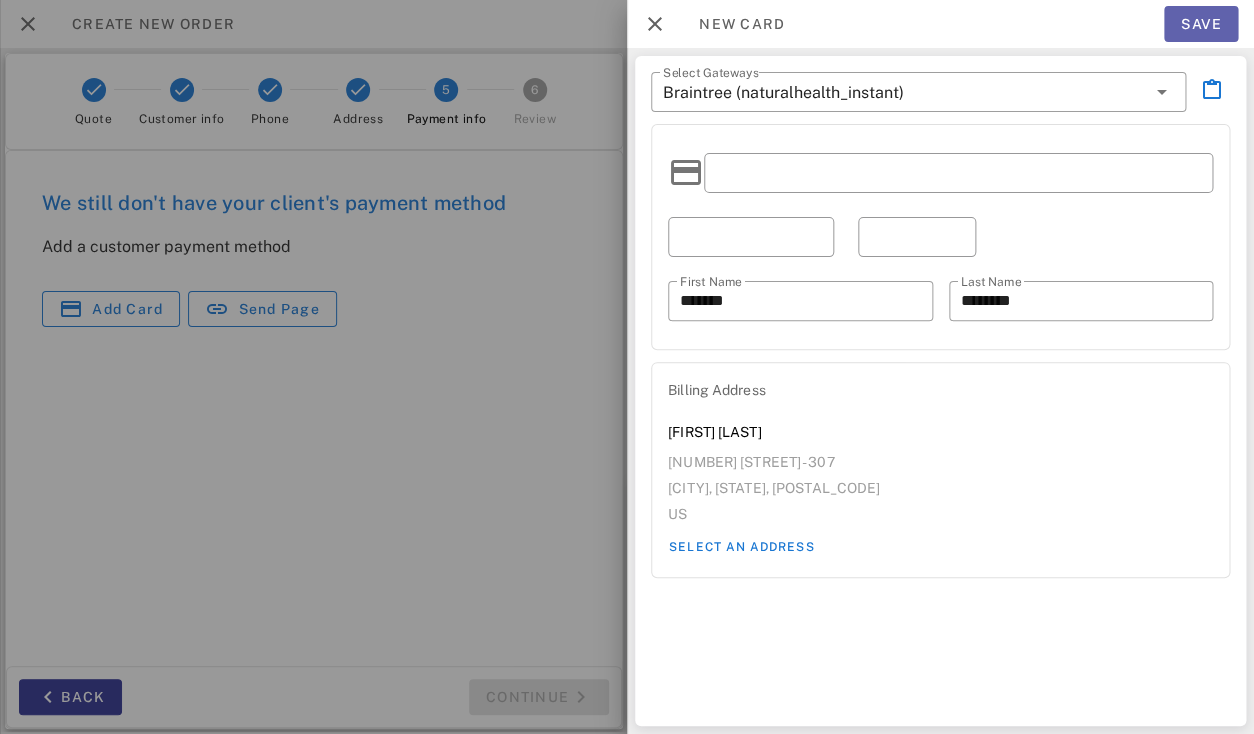 click on "Save" at bounding box center [1201, 24] 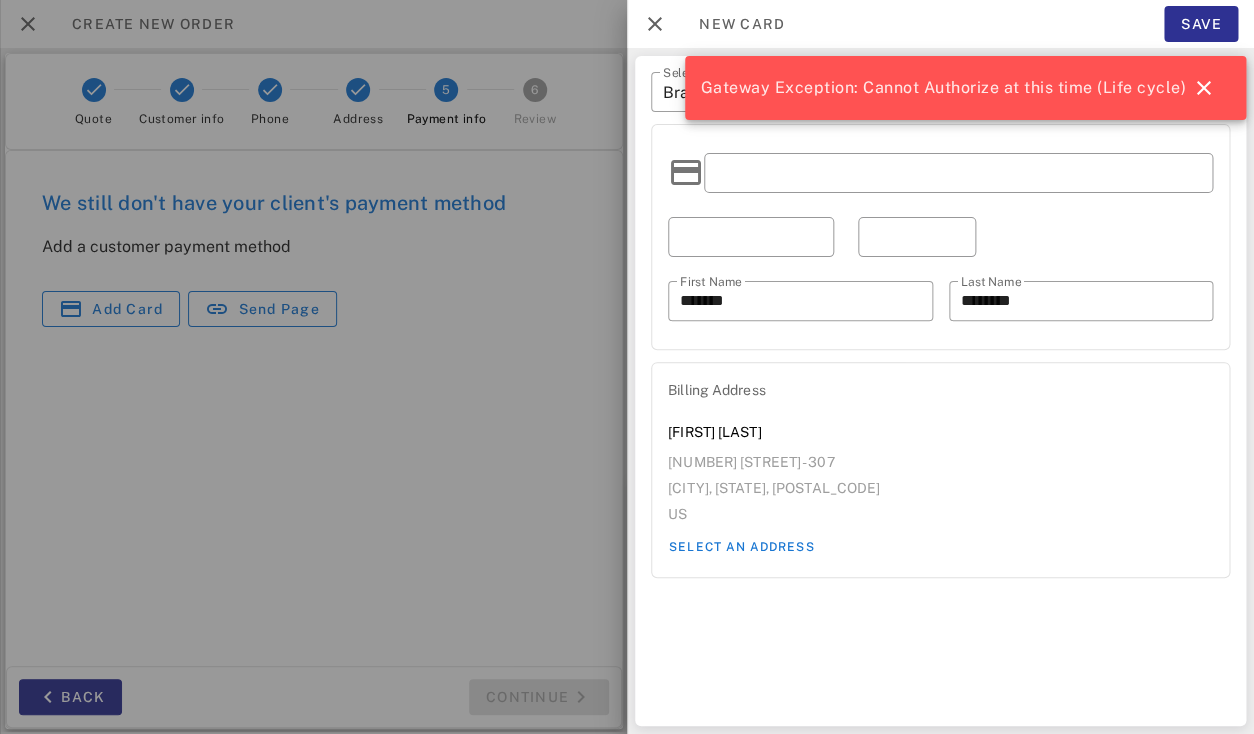 click at bounding box center (940, 173) 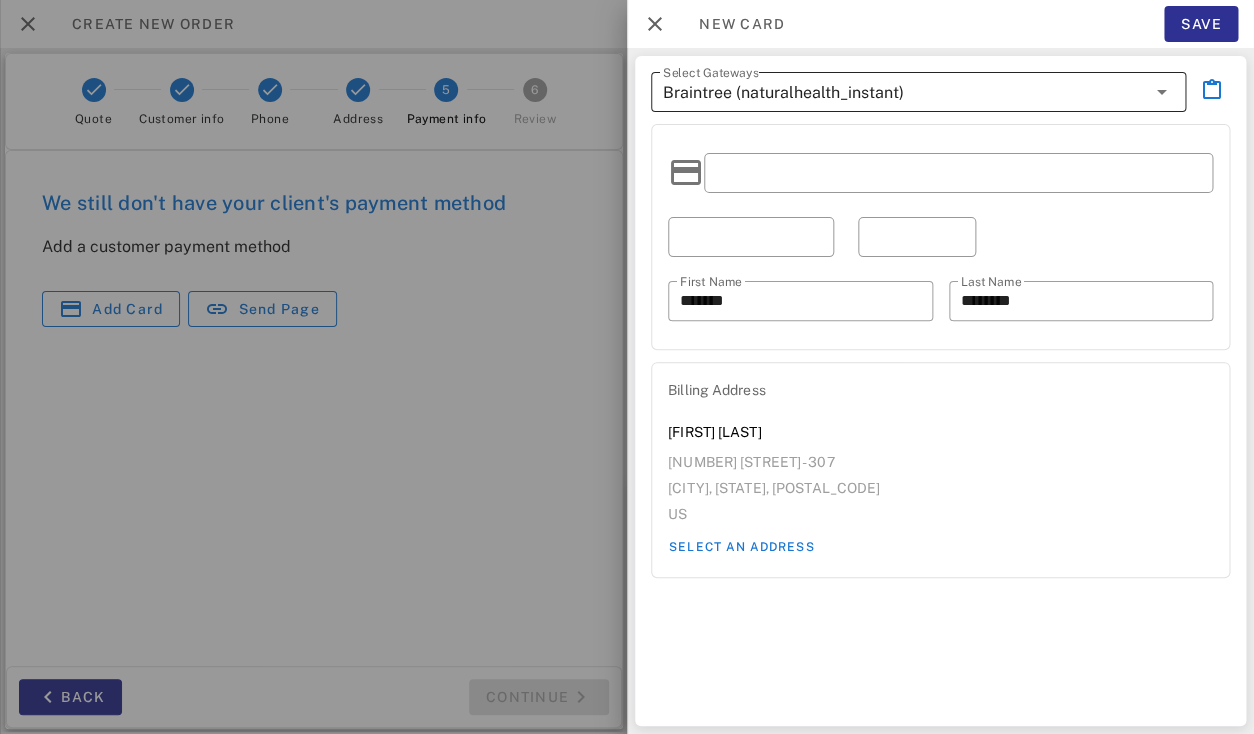 click on "​ Select Gateways Braintree (naturalhealth_instant)" at bounding box center (918, 92) 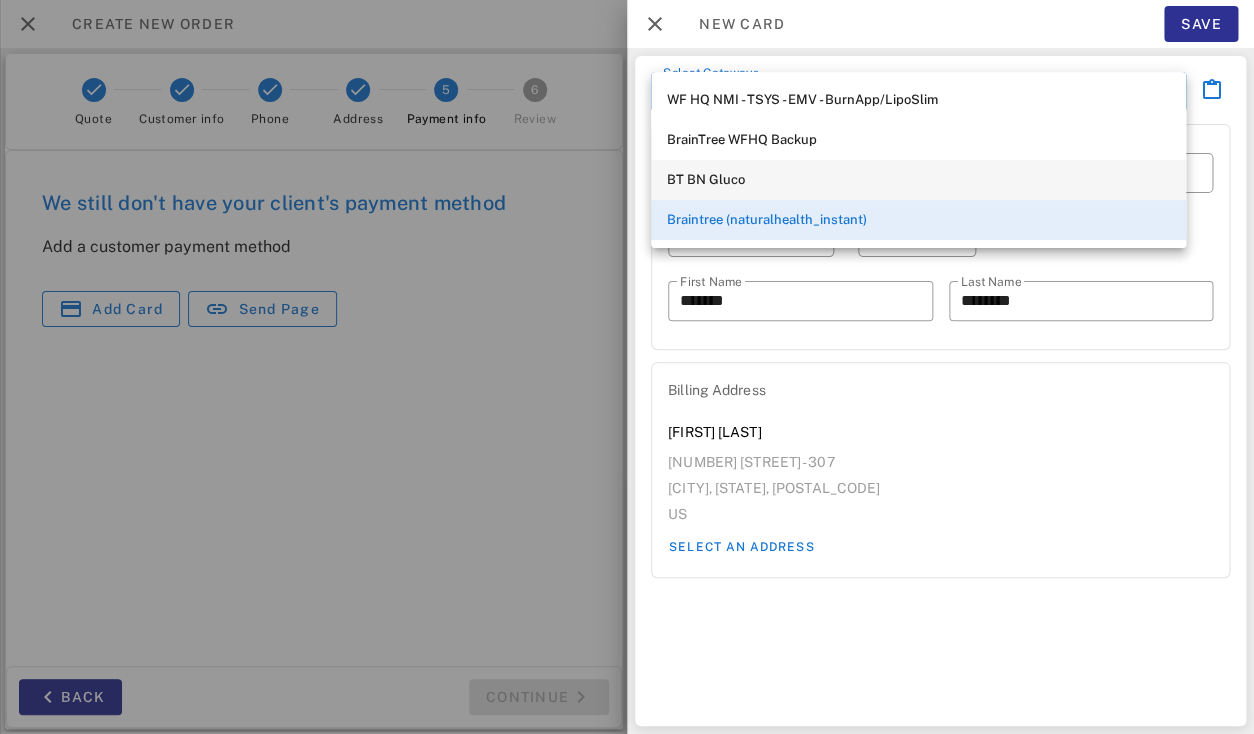 click on "BT BN Gluco" at bounding box center (918, 180) 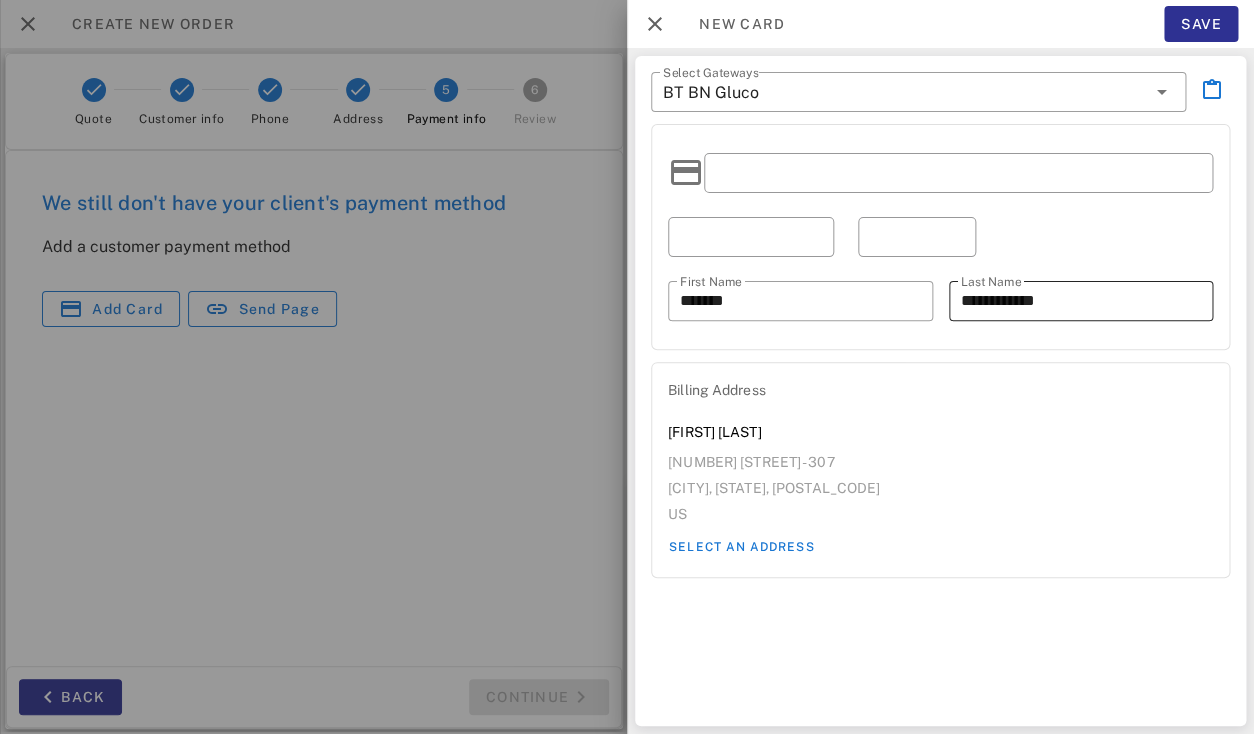 click on "**********" at bounding box center [1081, 301] 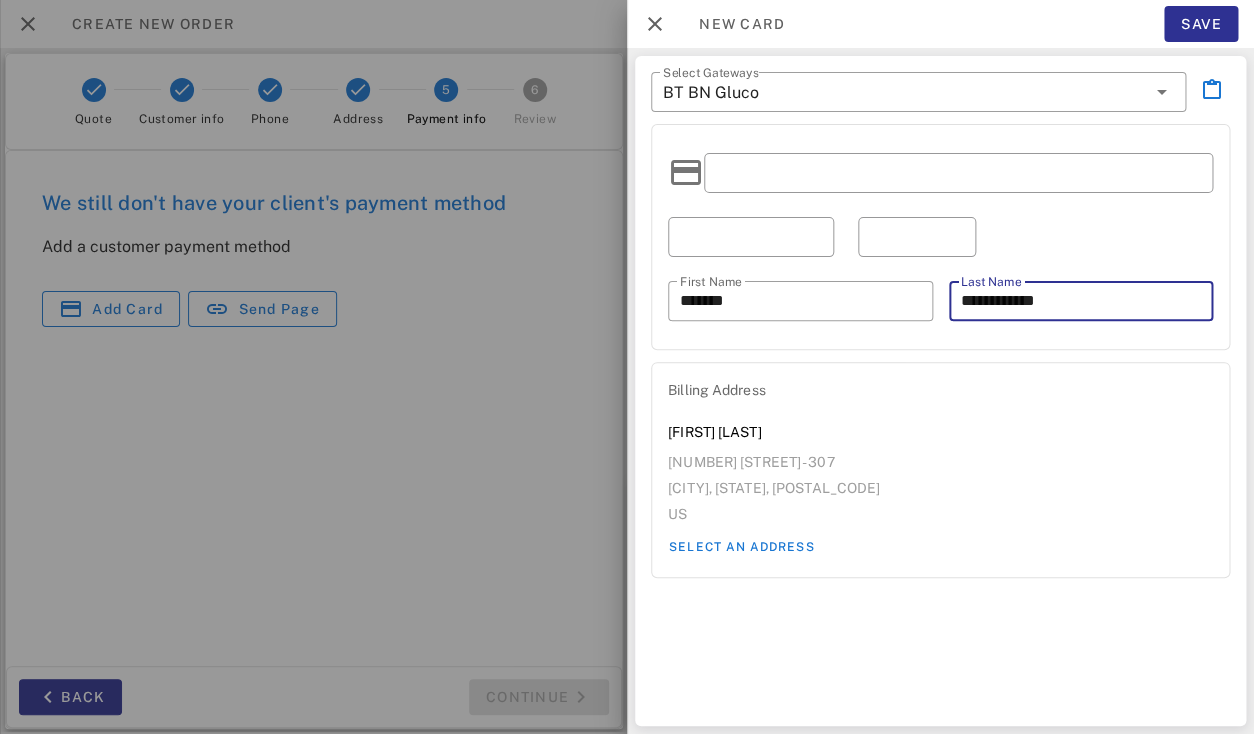click on "**********" at bounding box center (1081, 301) 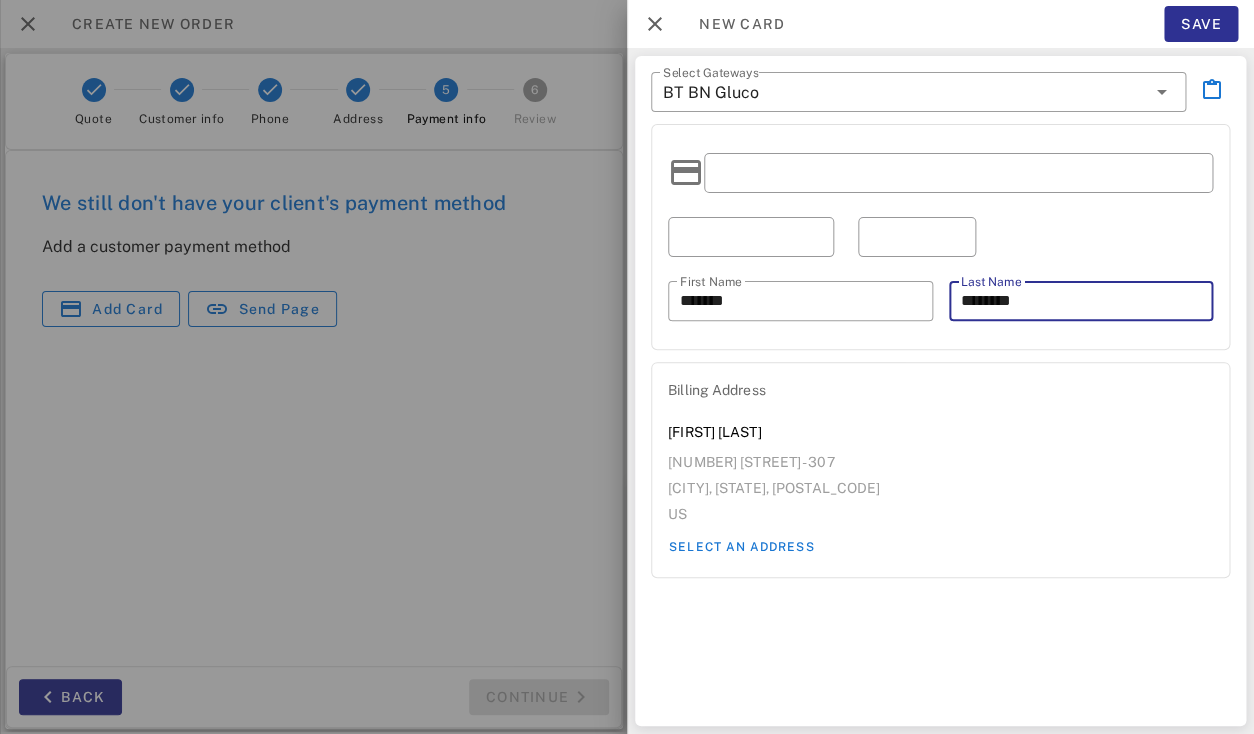 type on "********" 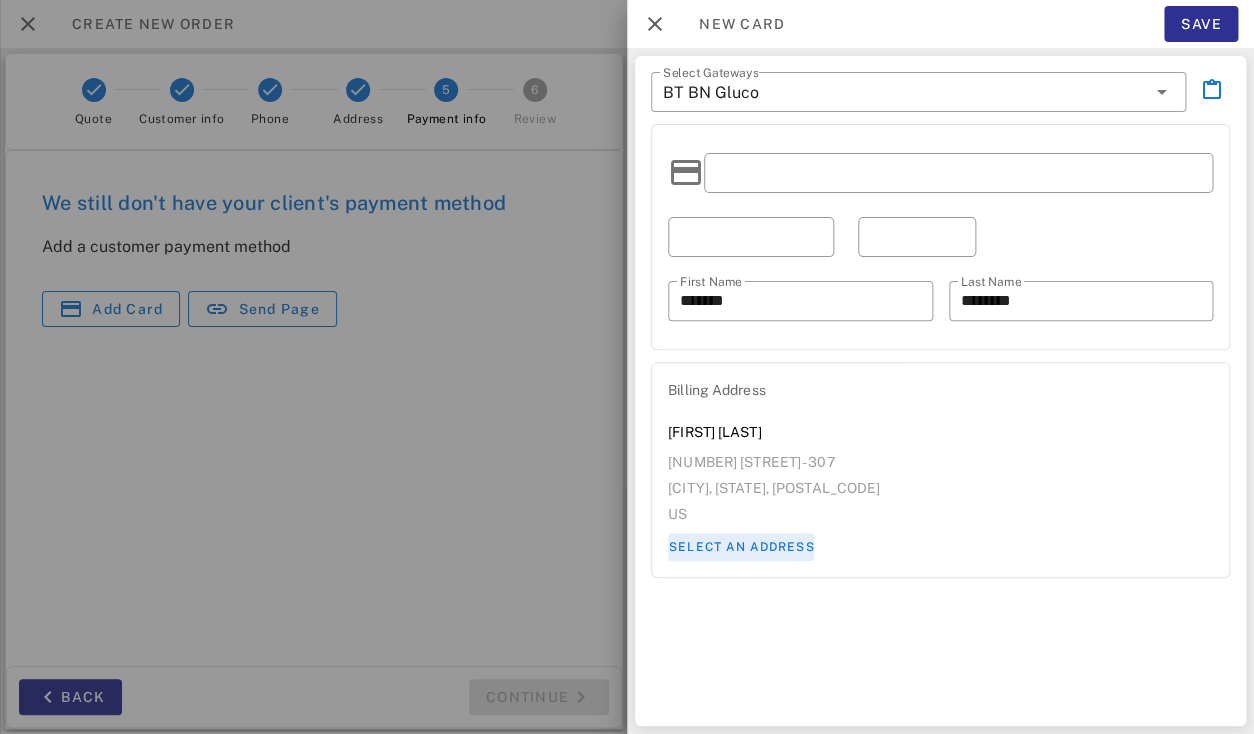 click on "Select an address" at bounding box center (741, 547) 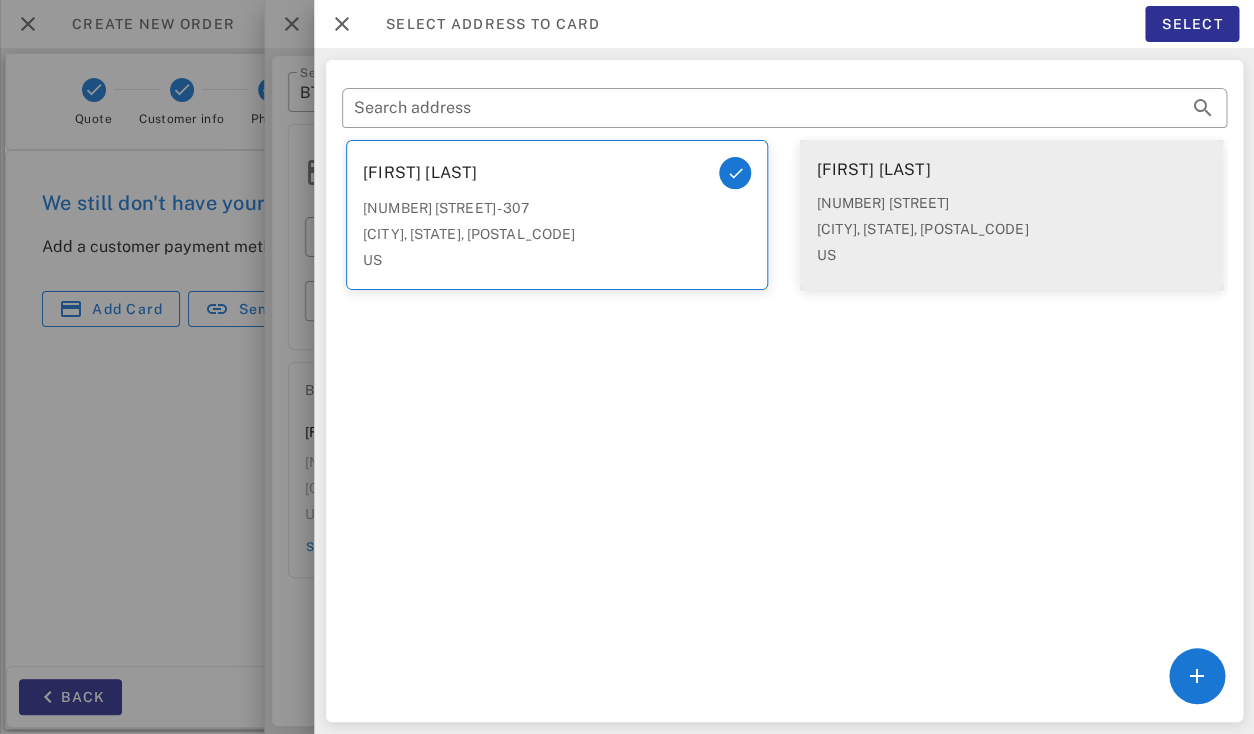 click on "[NUMBER] [STREET] [CITY], [STATE], [POSTAL_CODE] US" at bounding box center (1011, 235) 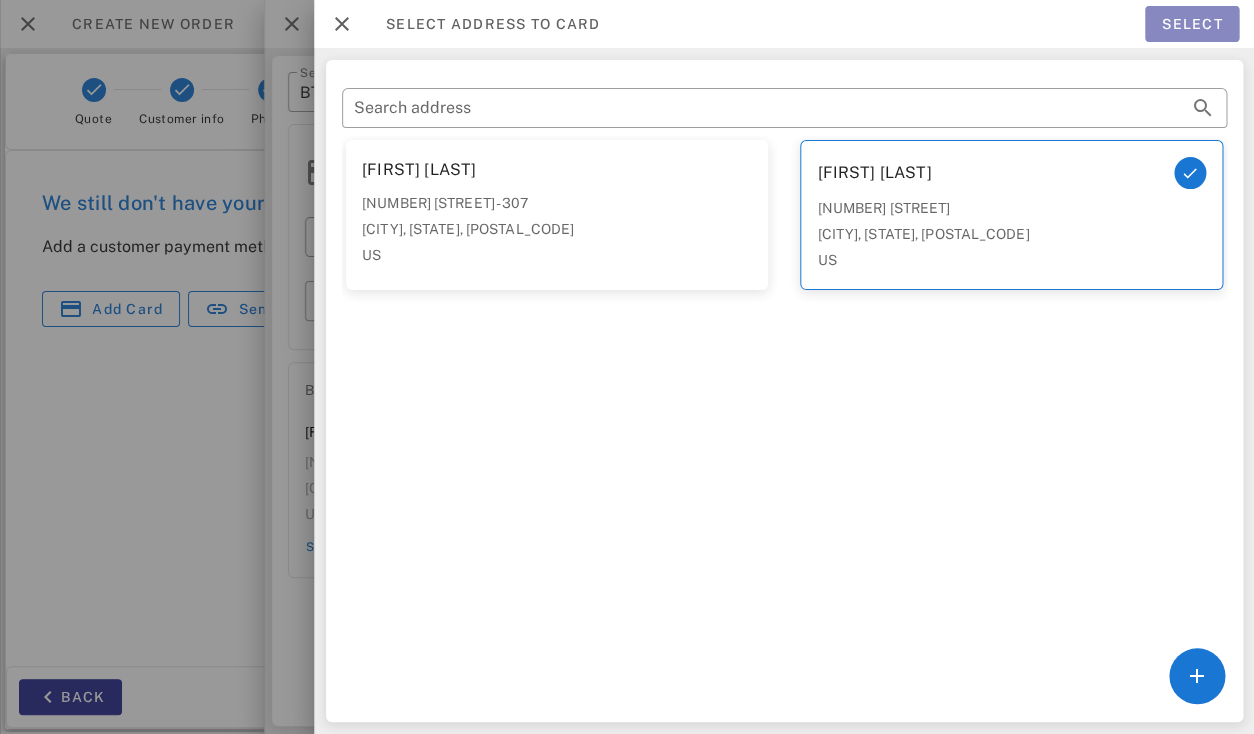 click on "Select" at bounding box center (1191, 24) 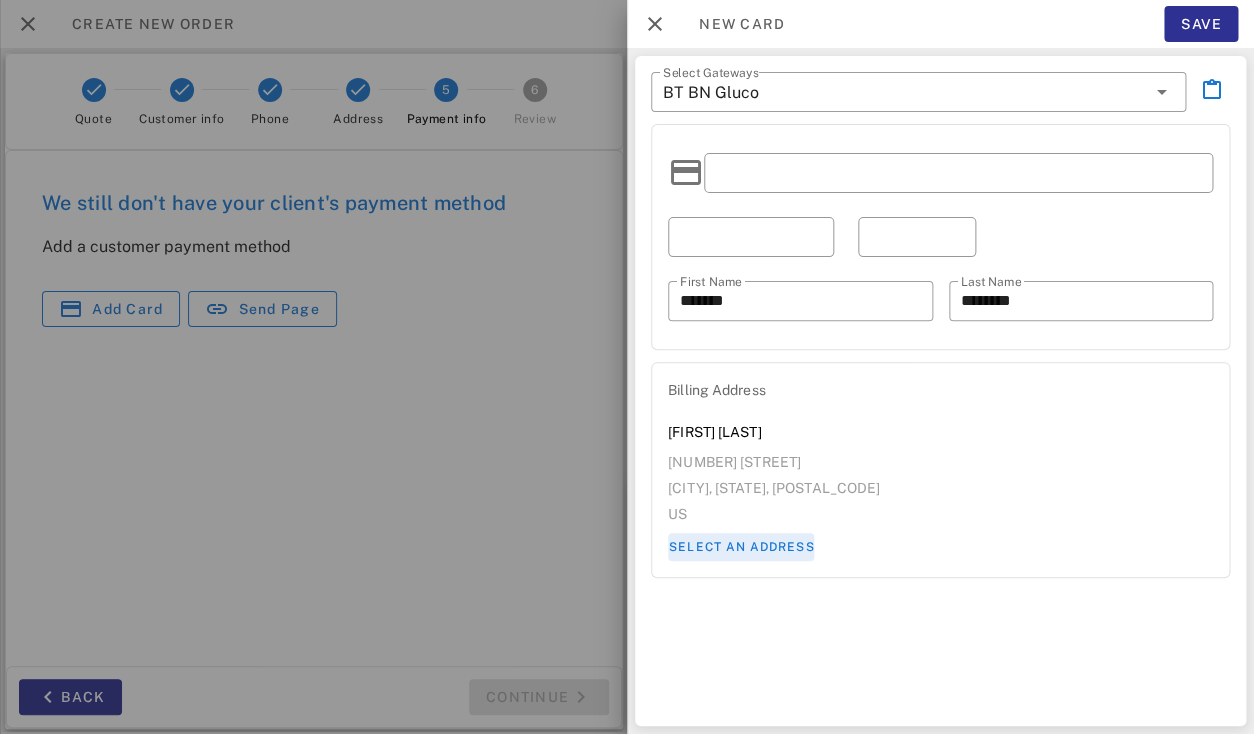 click on "Select an address" at bounding box center (741, 547) 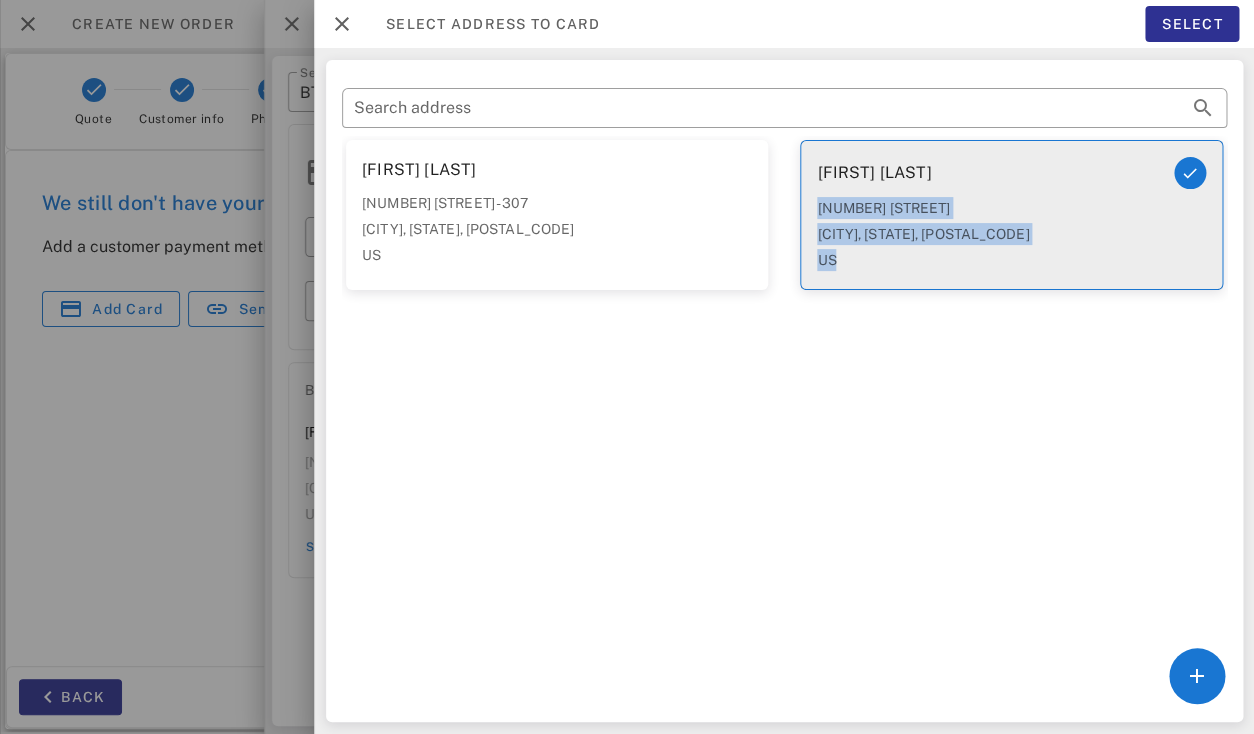 copy on "[NUMBER] [STREET] [CITY], [STATE], [POSTAL_CODE] US" 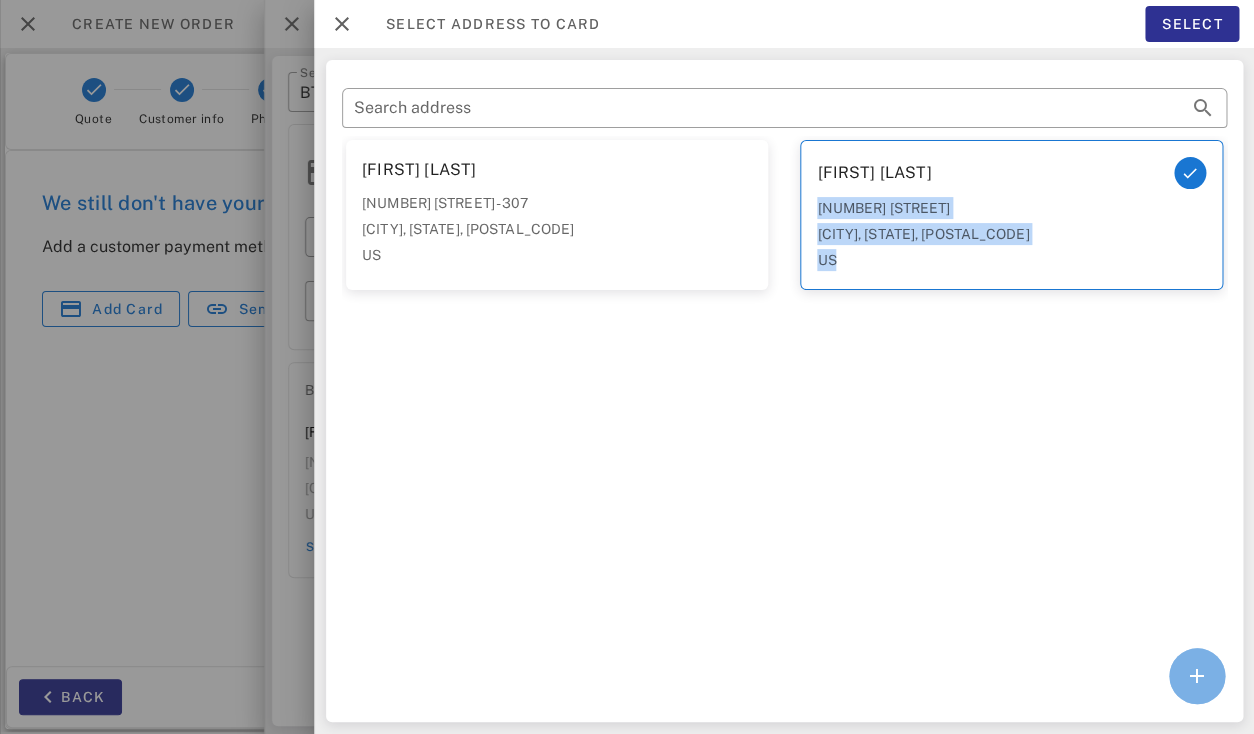 click at bounding box center (1196, 676) 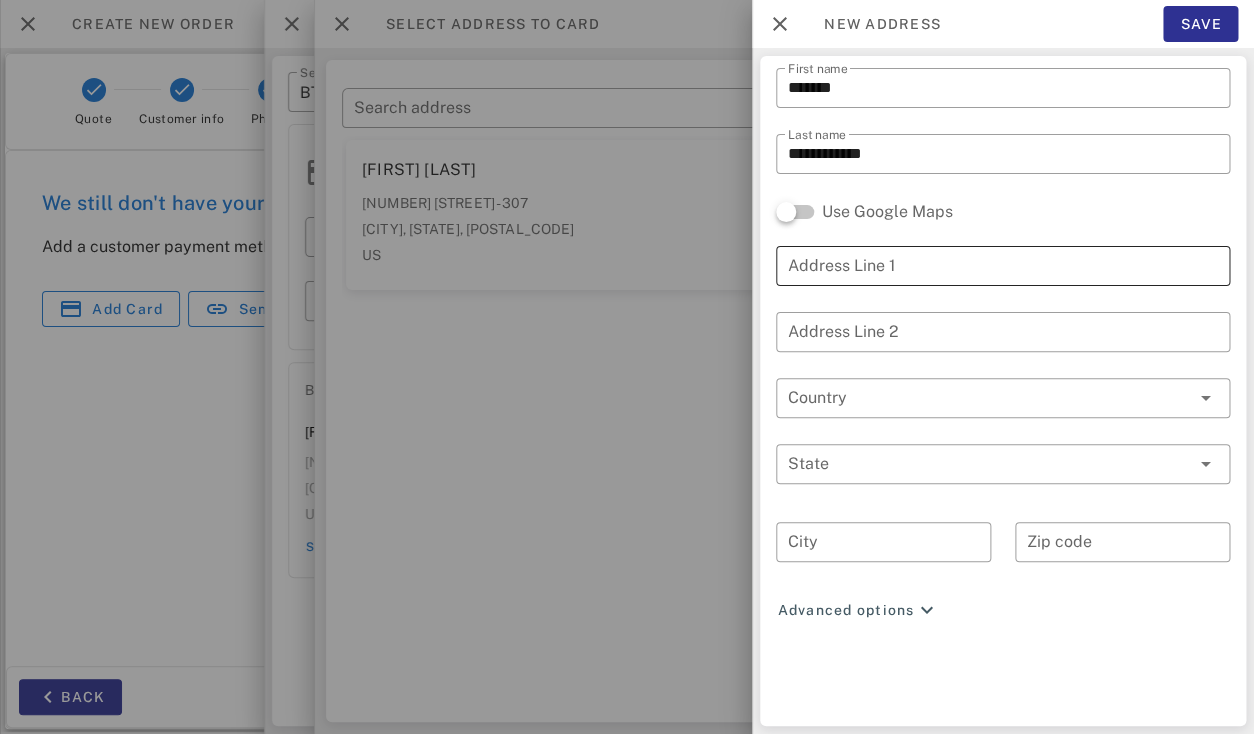 click on "Address Line 1" at bounding box center [1003, 266] 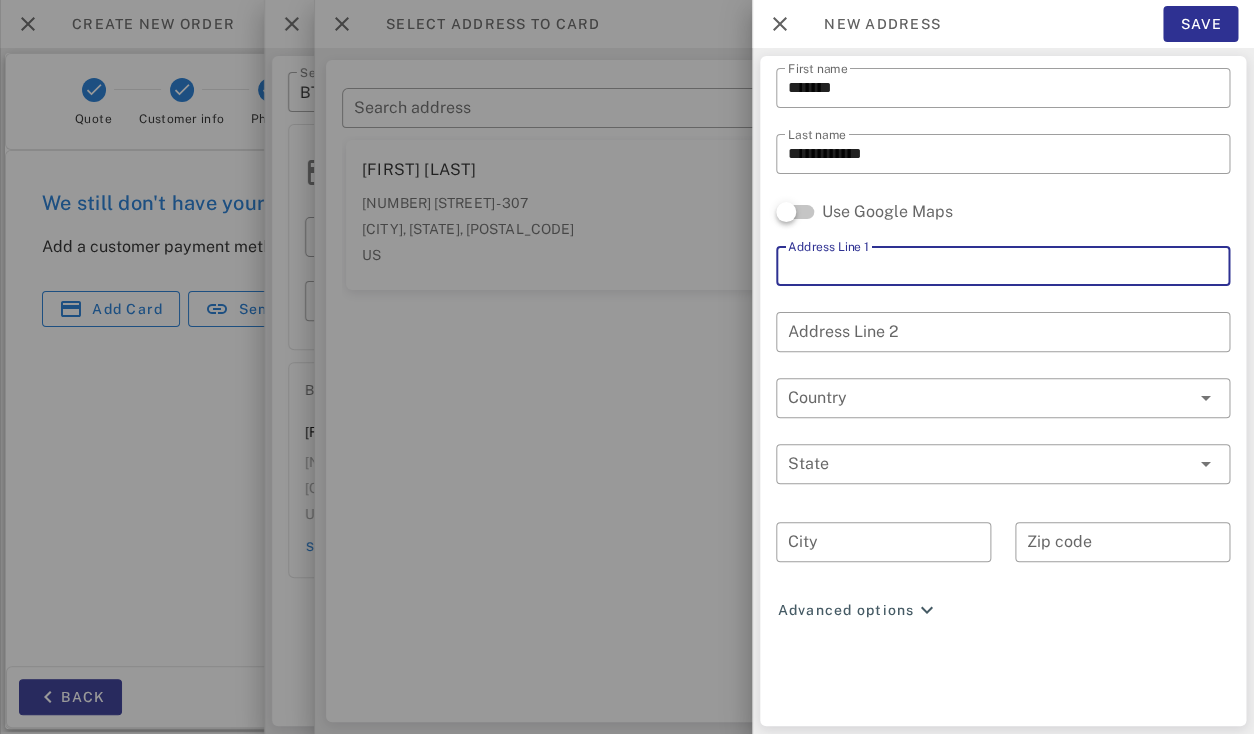 paste on "**********" 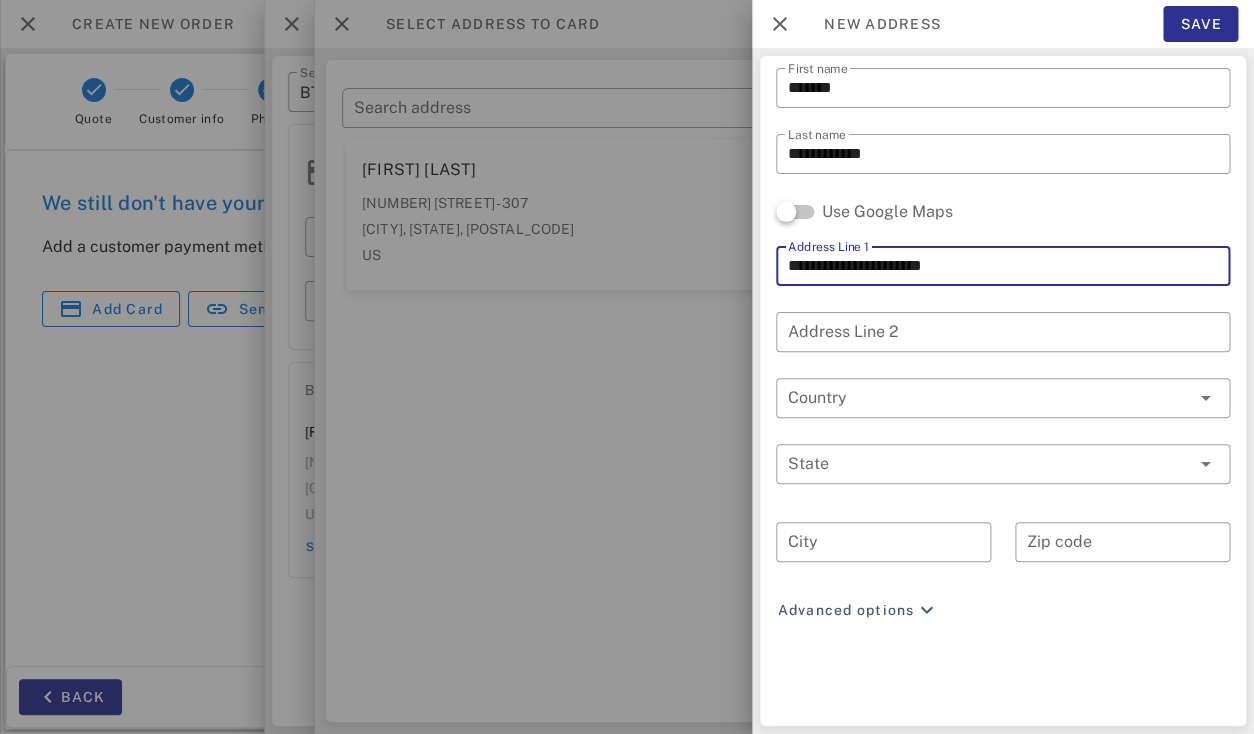 drag, startPoint x: 967, startPoint y: 264, endPoint x: 1045, endPoint y: 263, distance: 78.00641 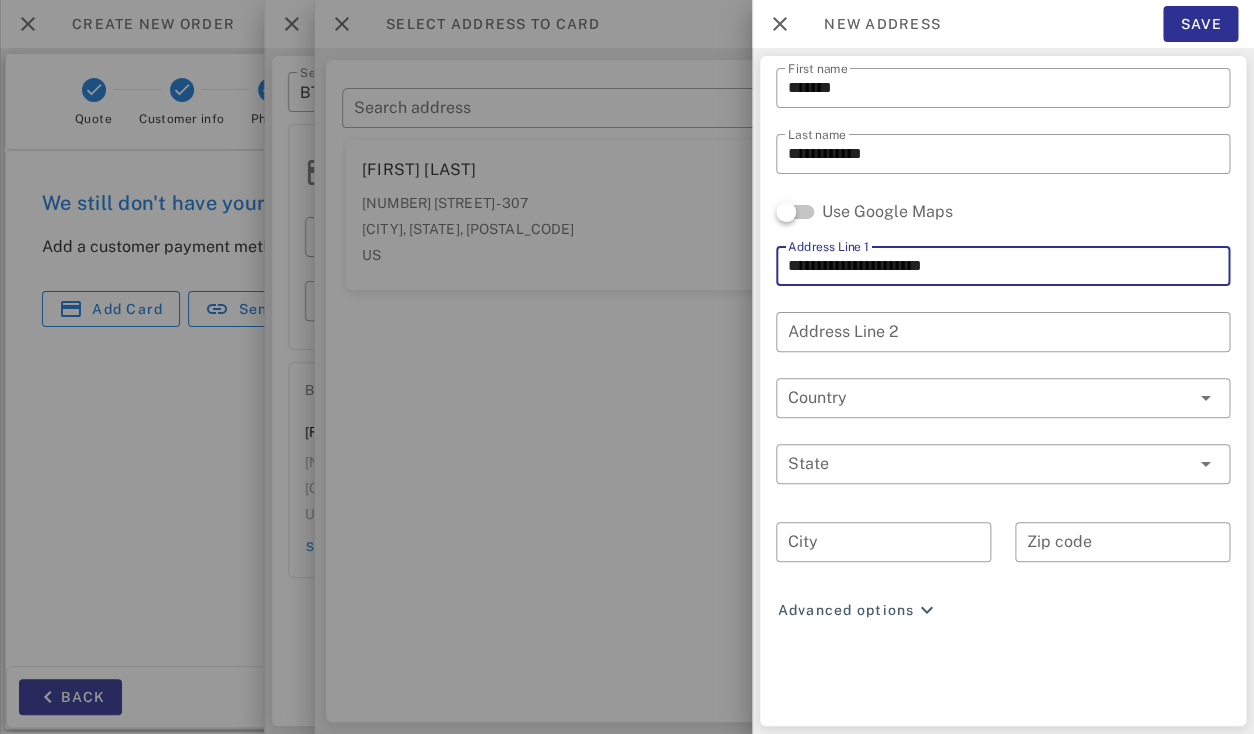 click on "**********" at bounding box center (1003, 266) 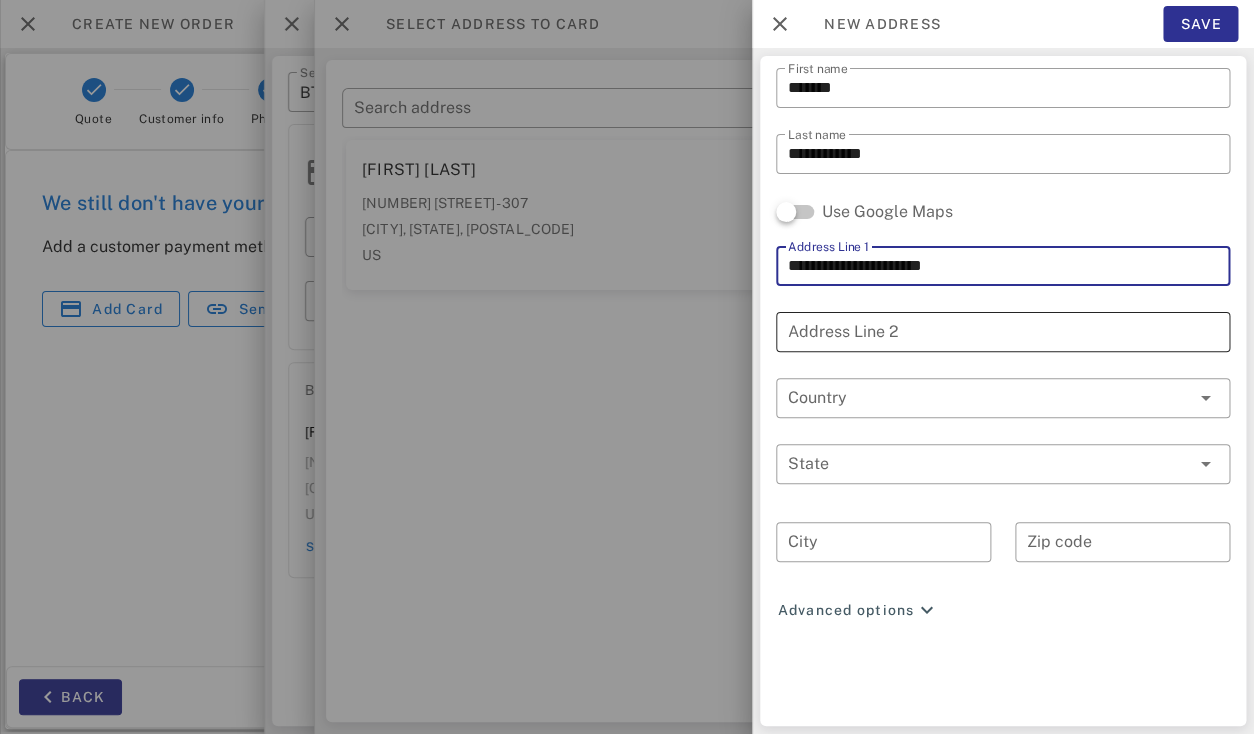 type on "**********" 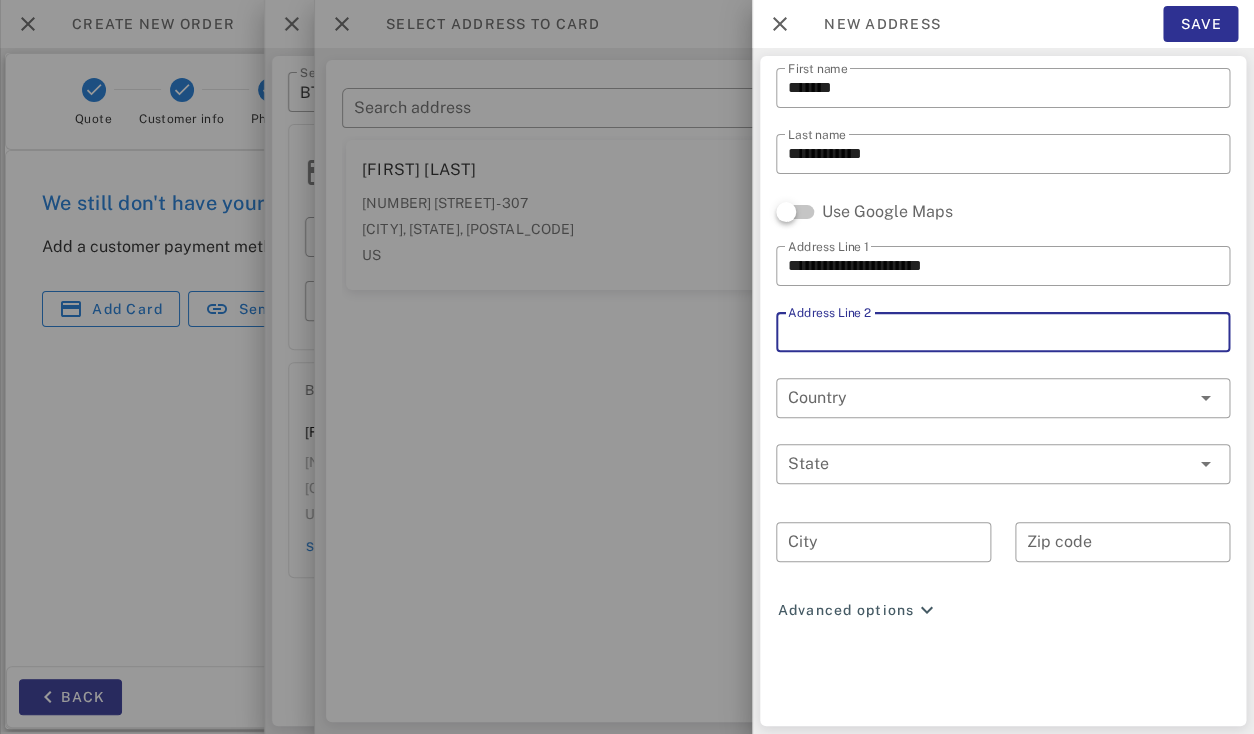 click on "Address Line 2" at bounding box center [1003, 332] 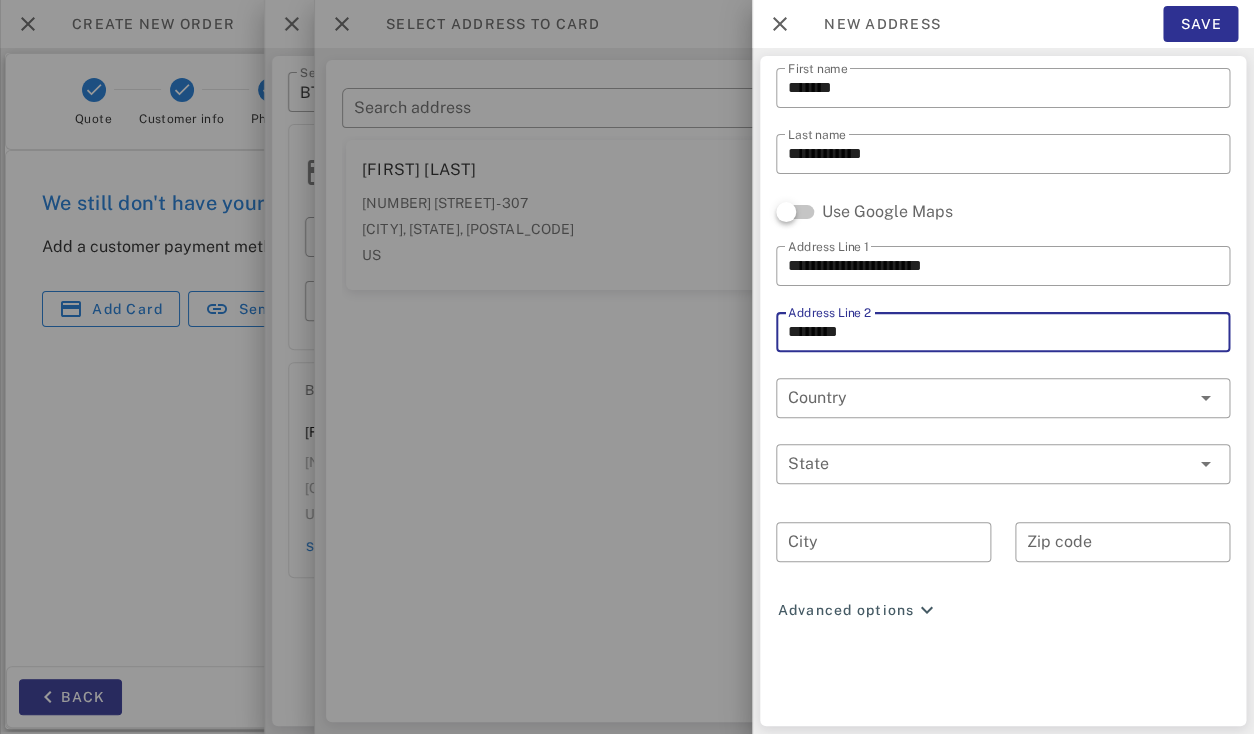 type on "********" 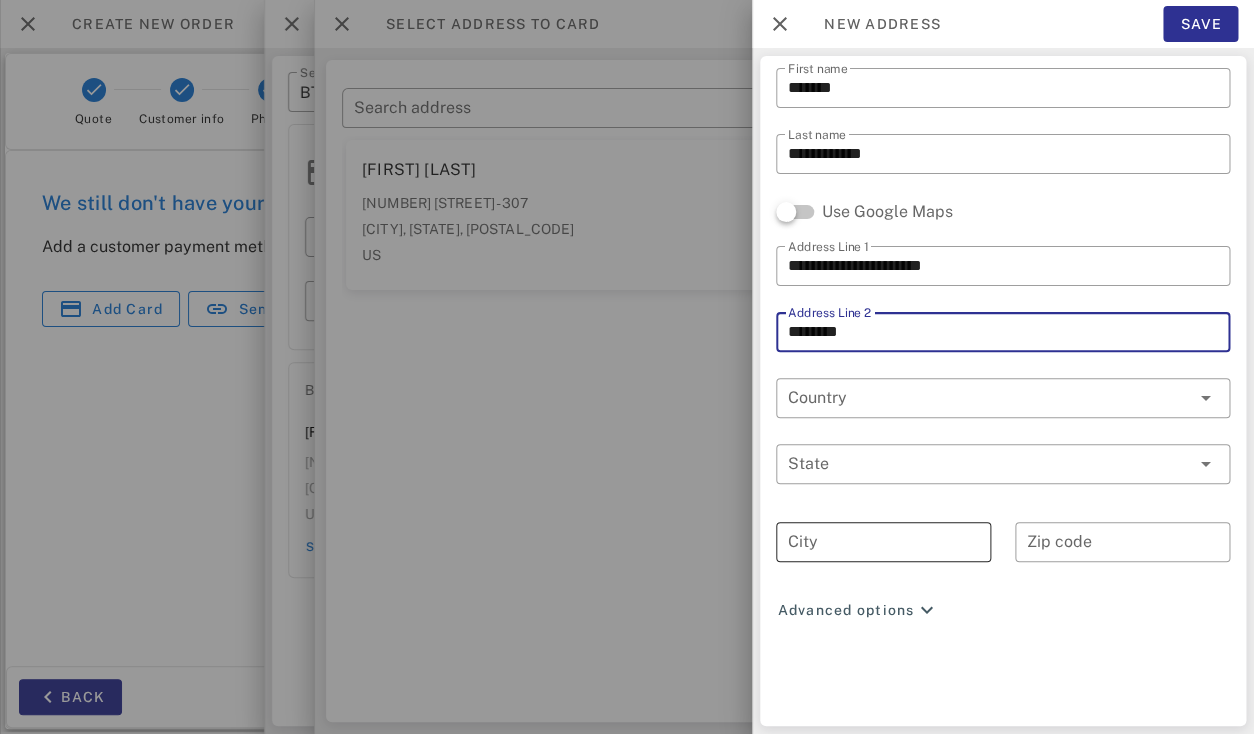 click on "City" at bounding box center [883, 542] 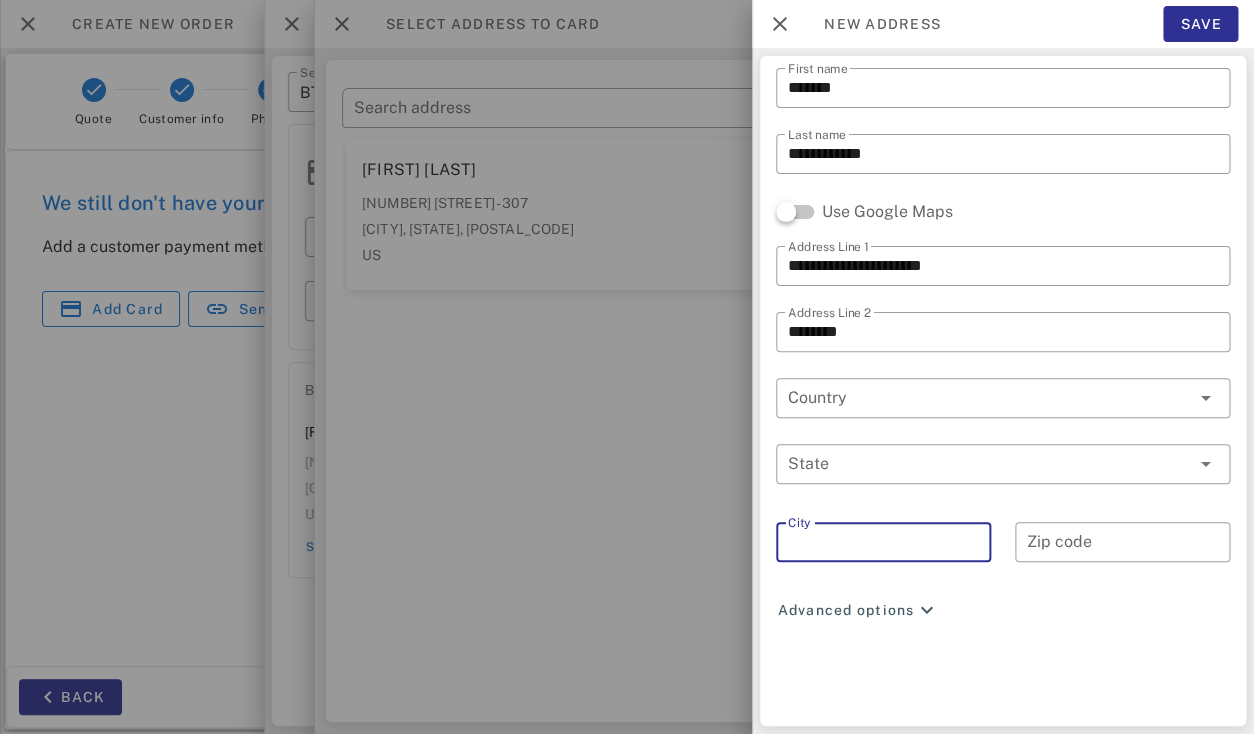 paste on "********" 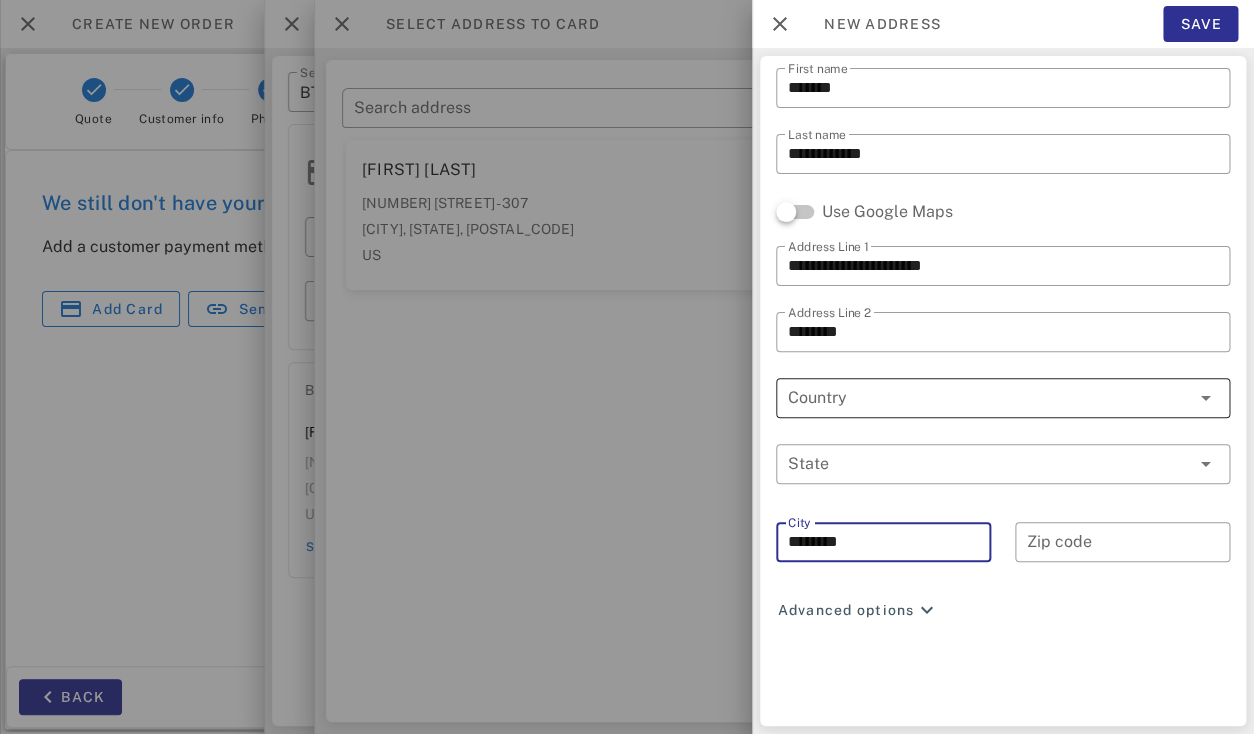 type on "********" 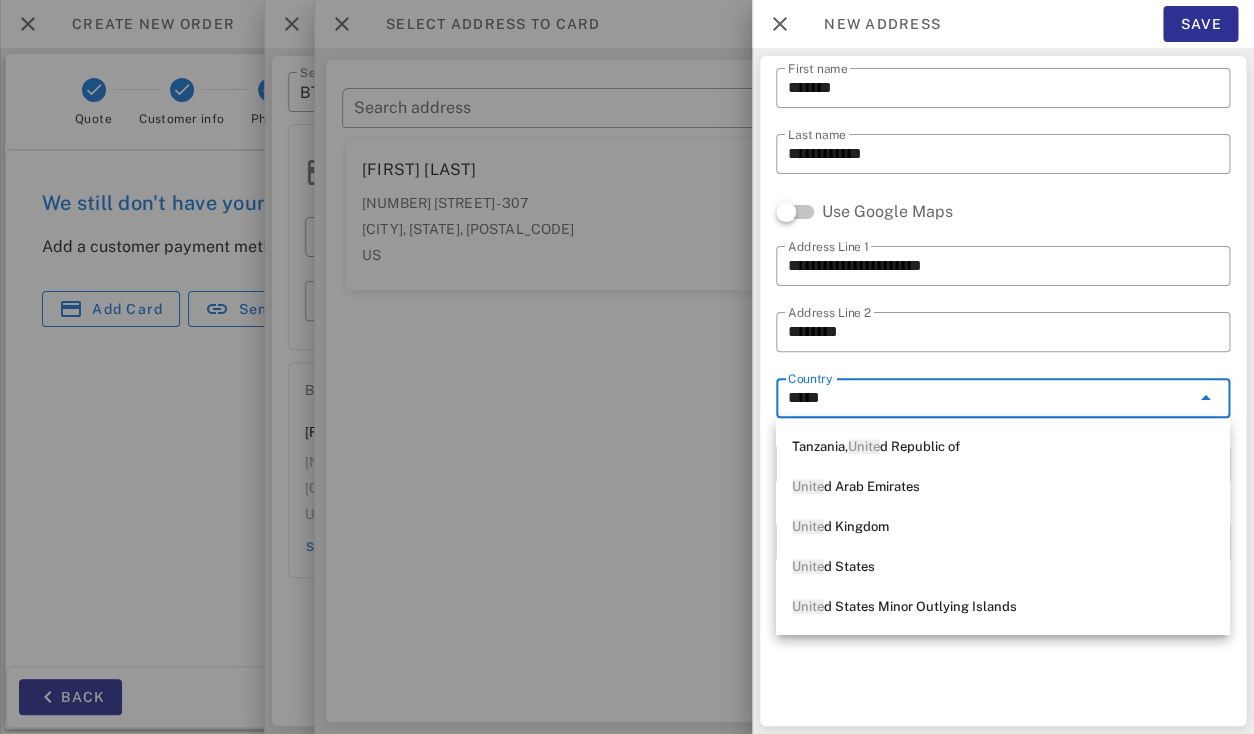 click on "[COUNTRY]" at bounding box center (1003, 567) 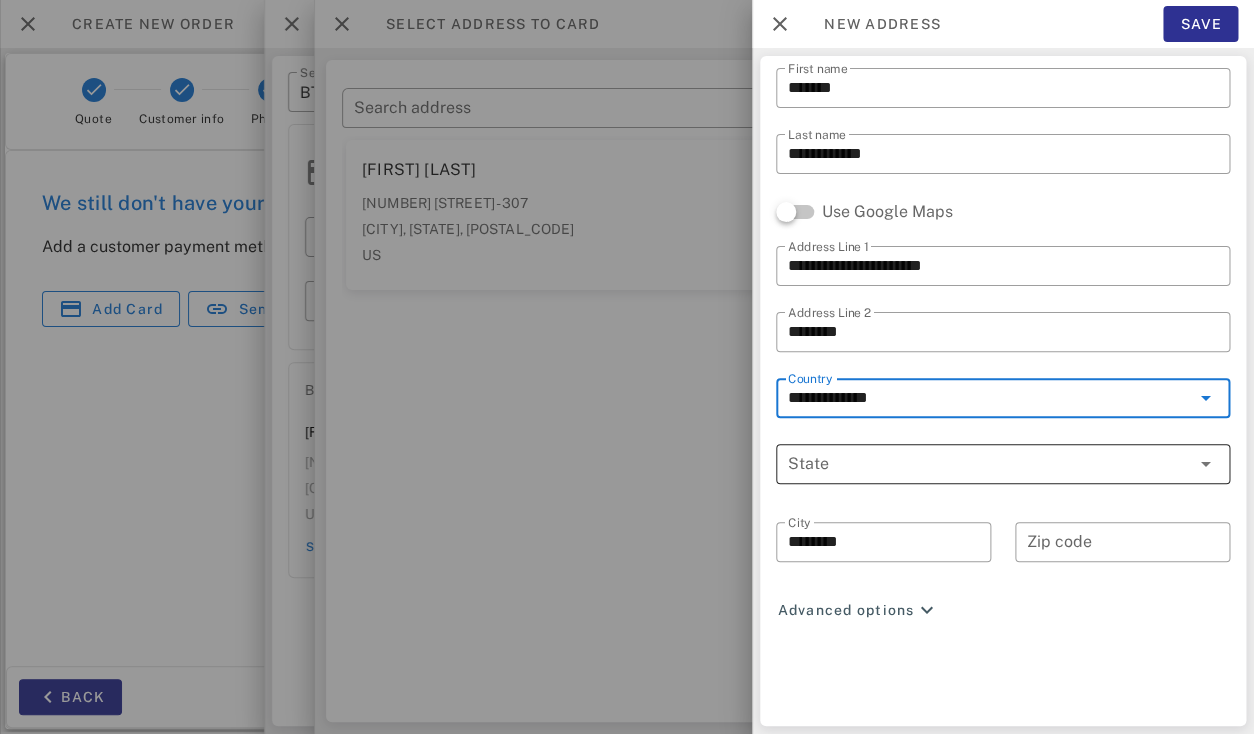 type on "**********" 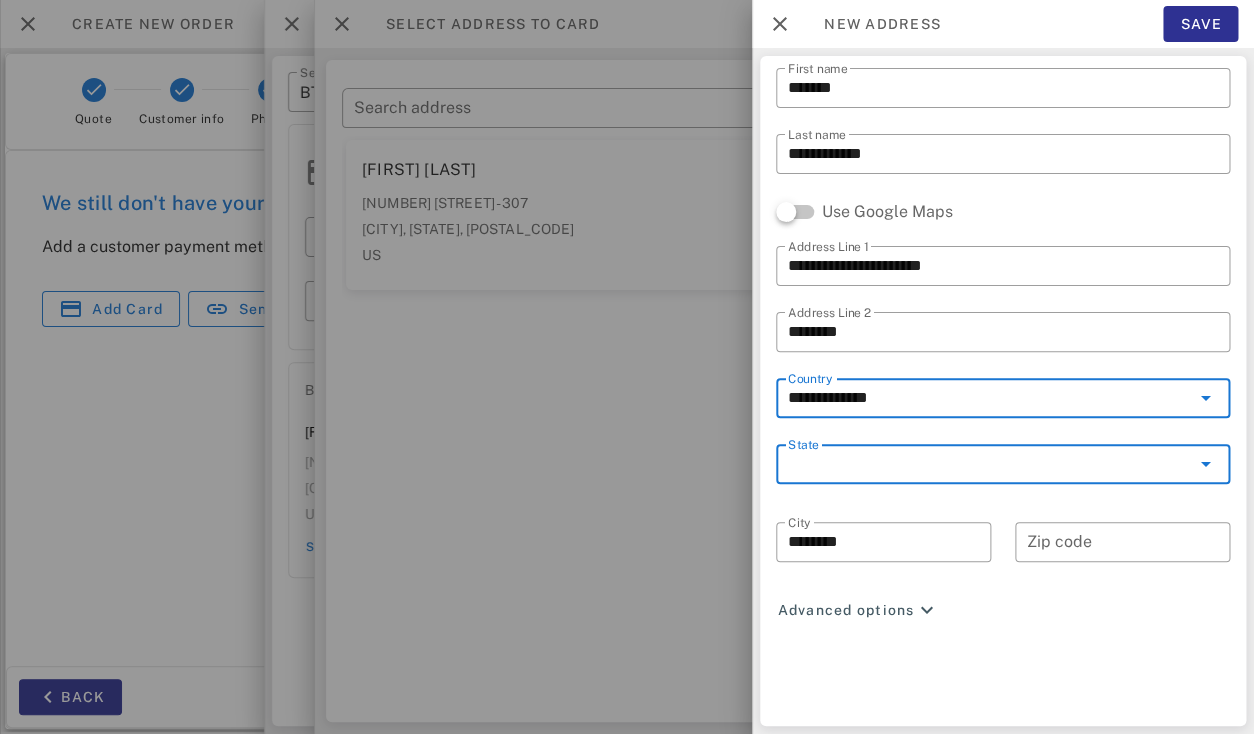 click on "State" at bounding box center [989, 464] 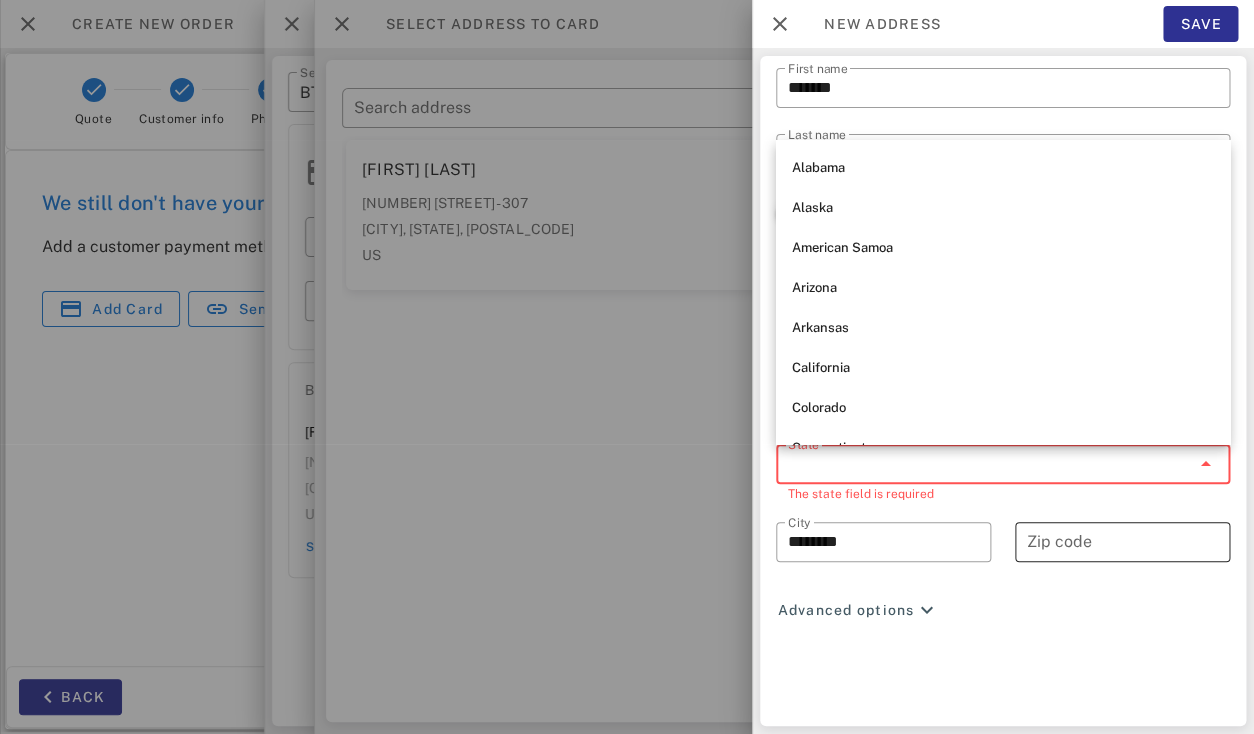 click on "Zip code" at bounding box center (1122, 542) 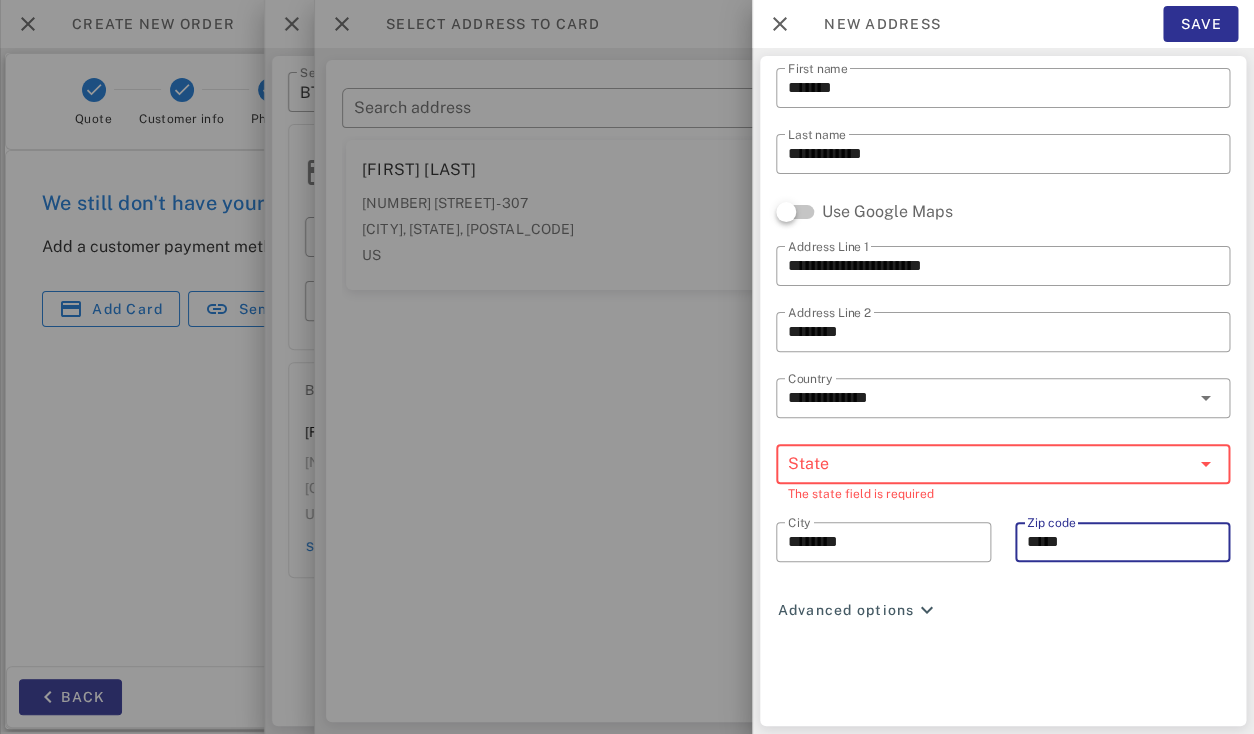 type on "*****" 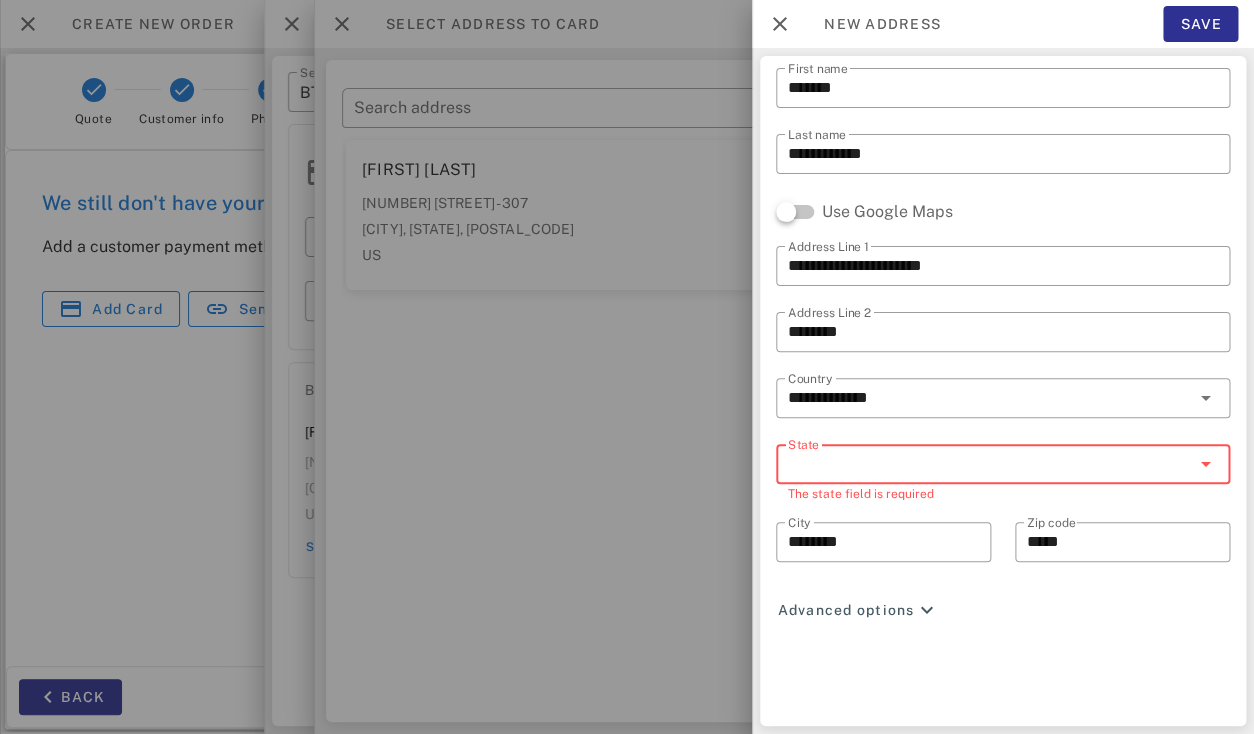 click on "State" at bounding box center (989, 464) 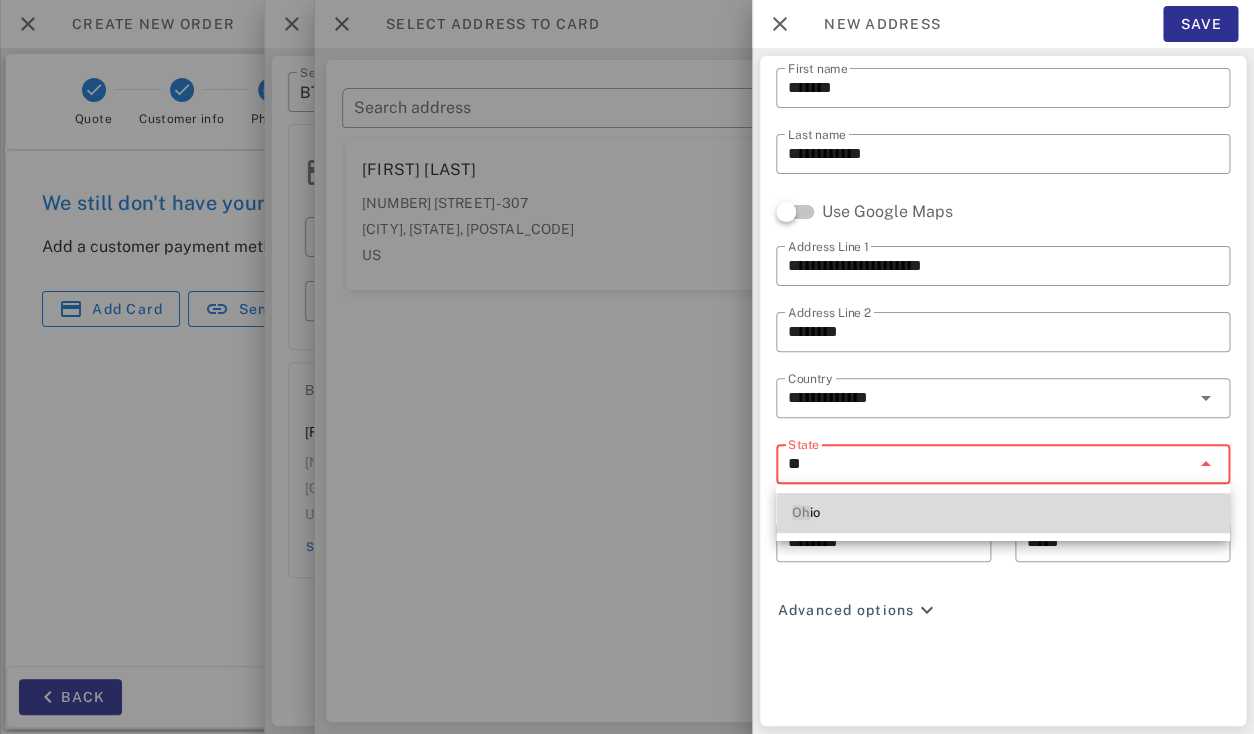 click on "[STATE]" at bounding box center [1003, 464] 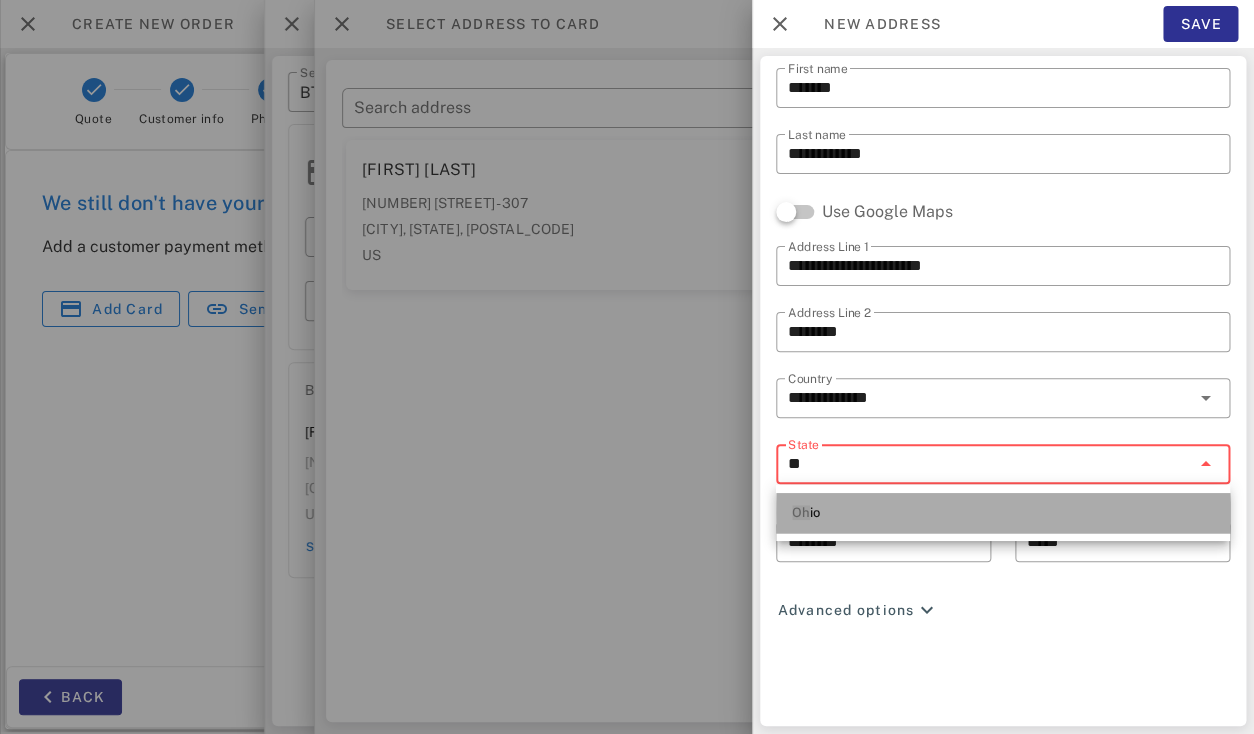 click on "Oh io" at bounding box center (1003, 513) 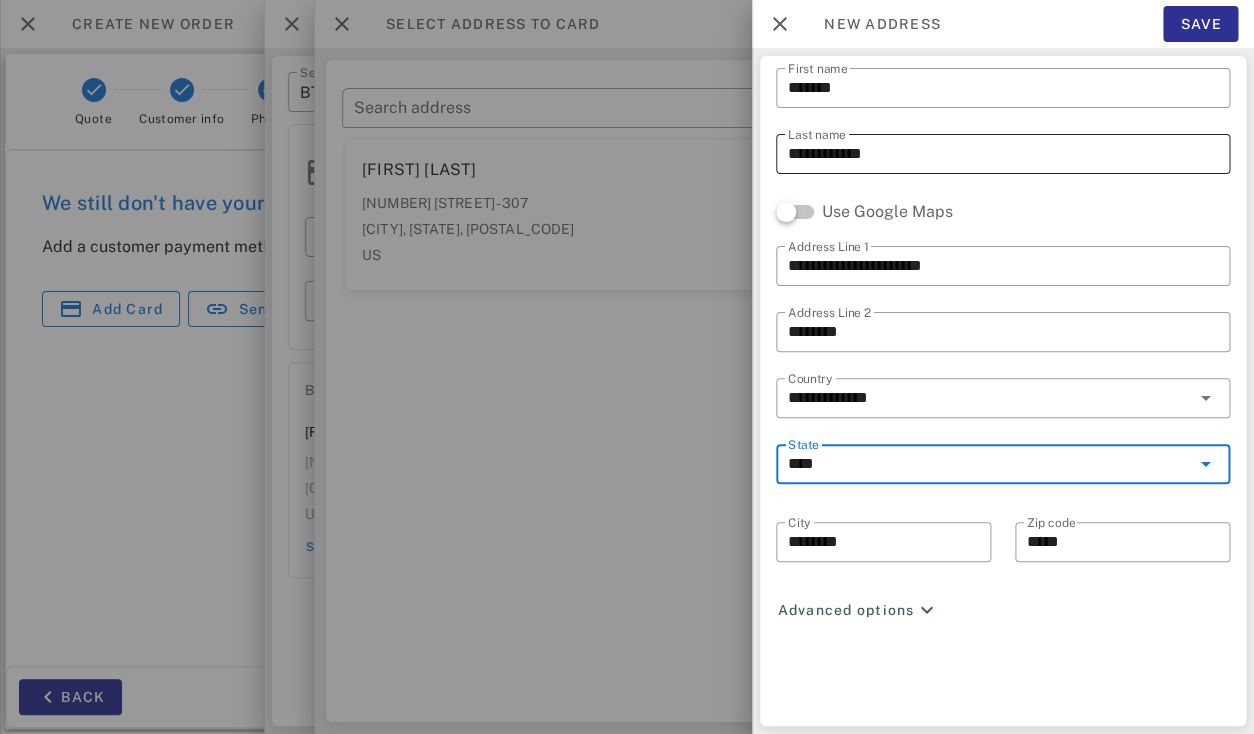 type on "****" 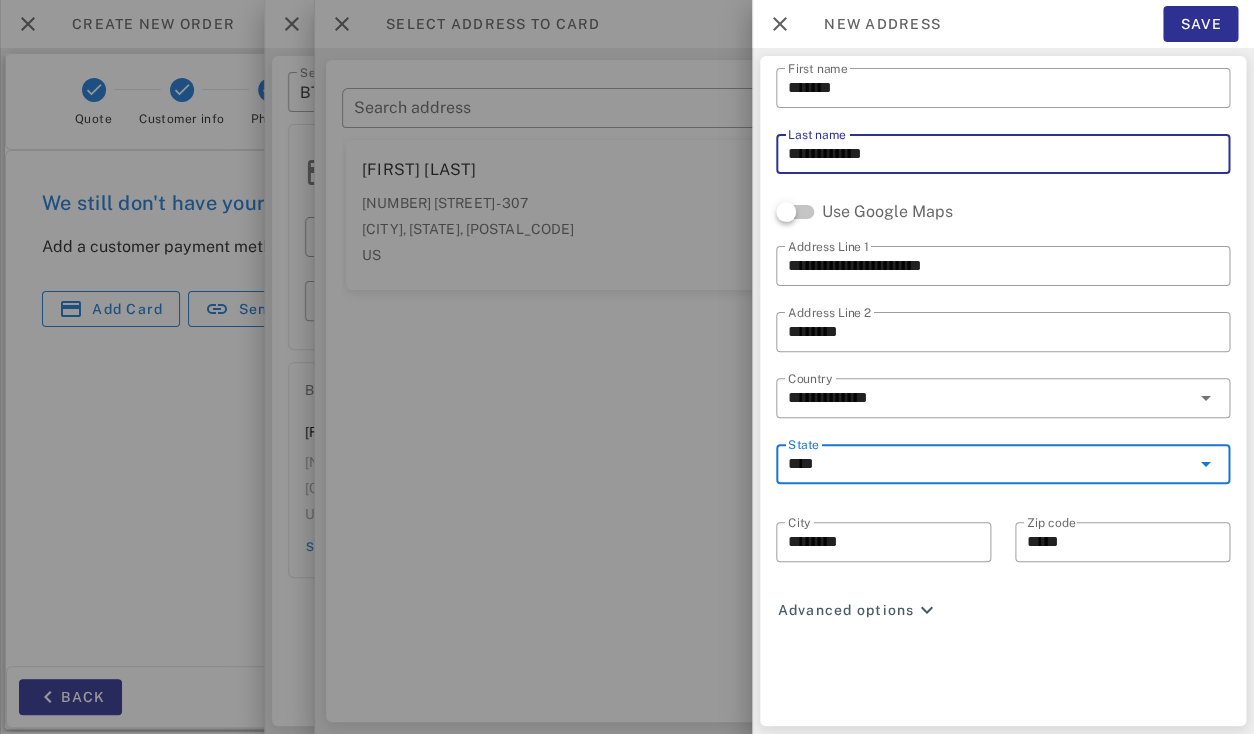 click on "**********" at bounding box center (1003, 154) 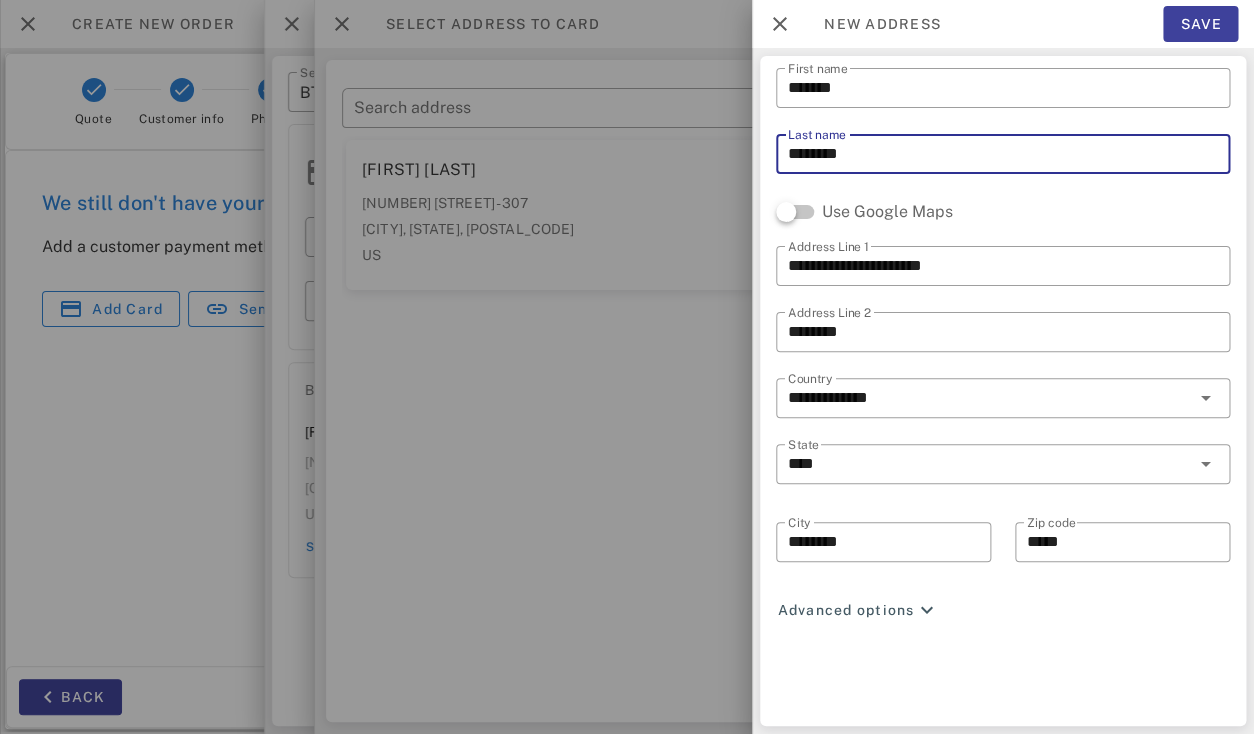type on "********" 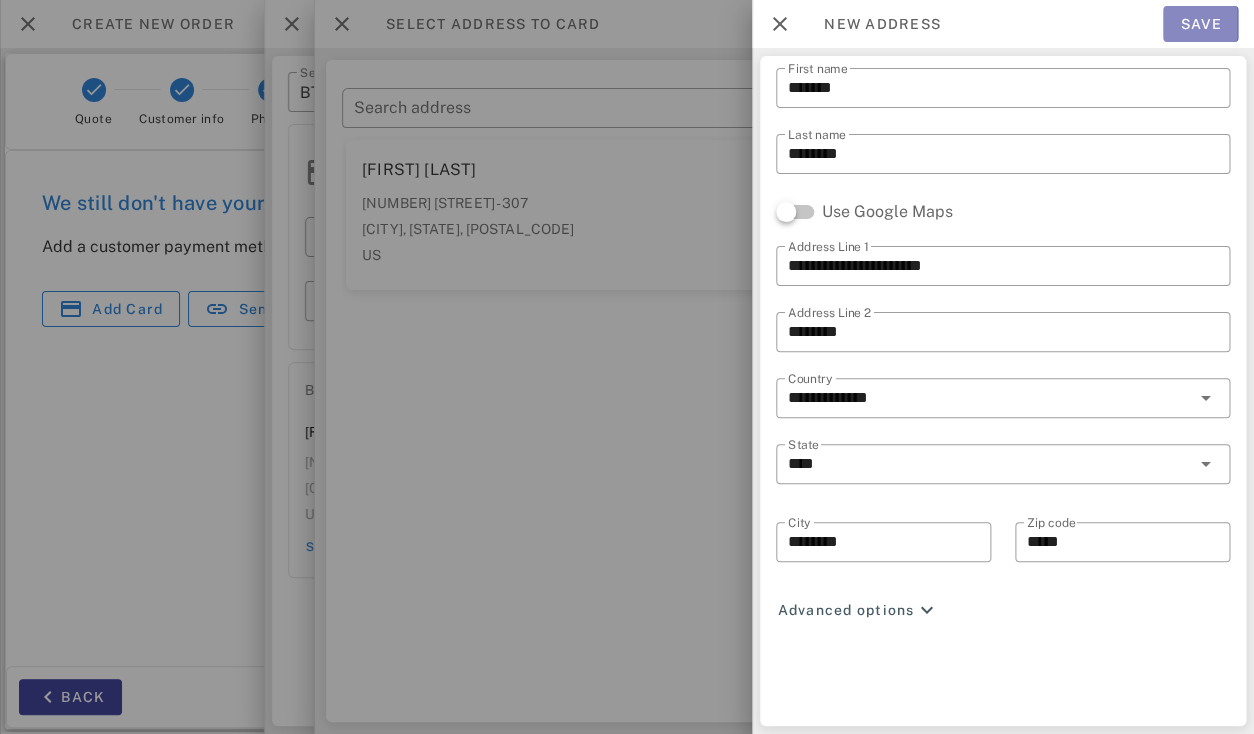 click on "Save" at bounding box center [1201, 24] 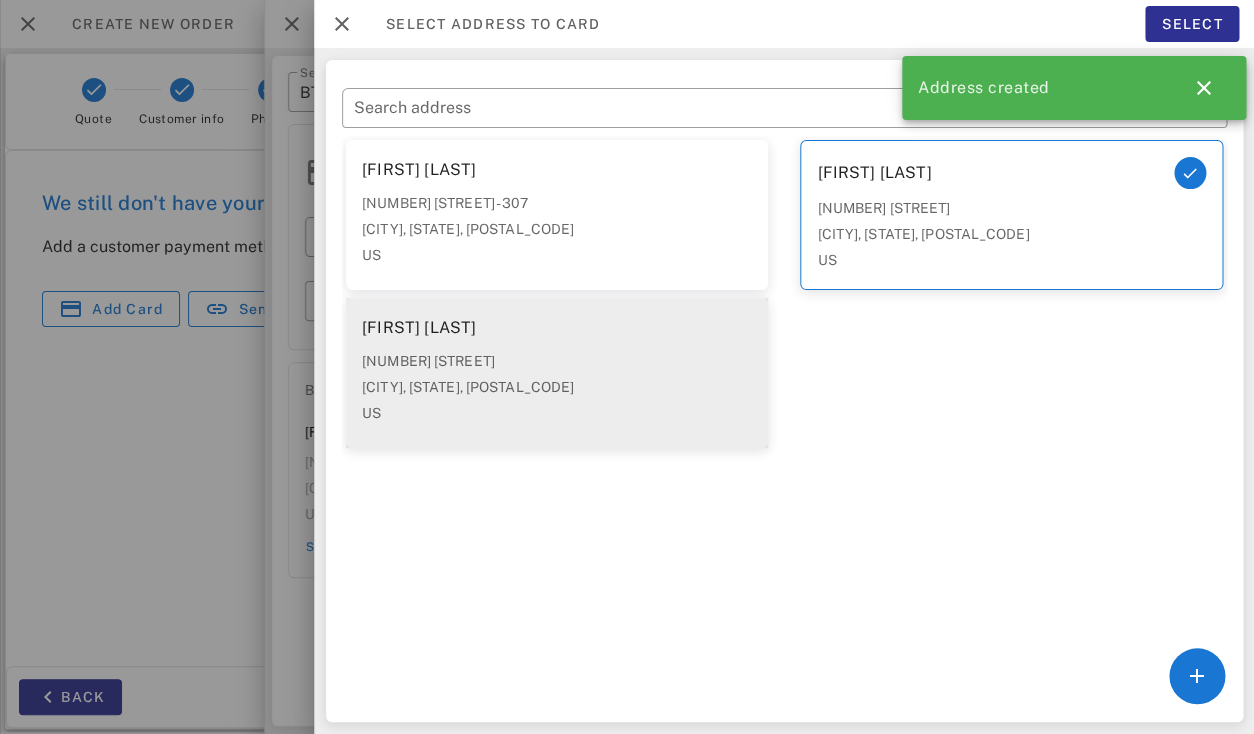 click on "[CITY], [STATE], [POSTAL_CODE]" at bounding box center (557, 387) 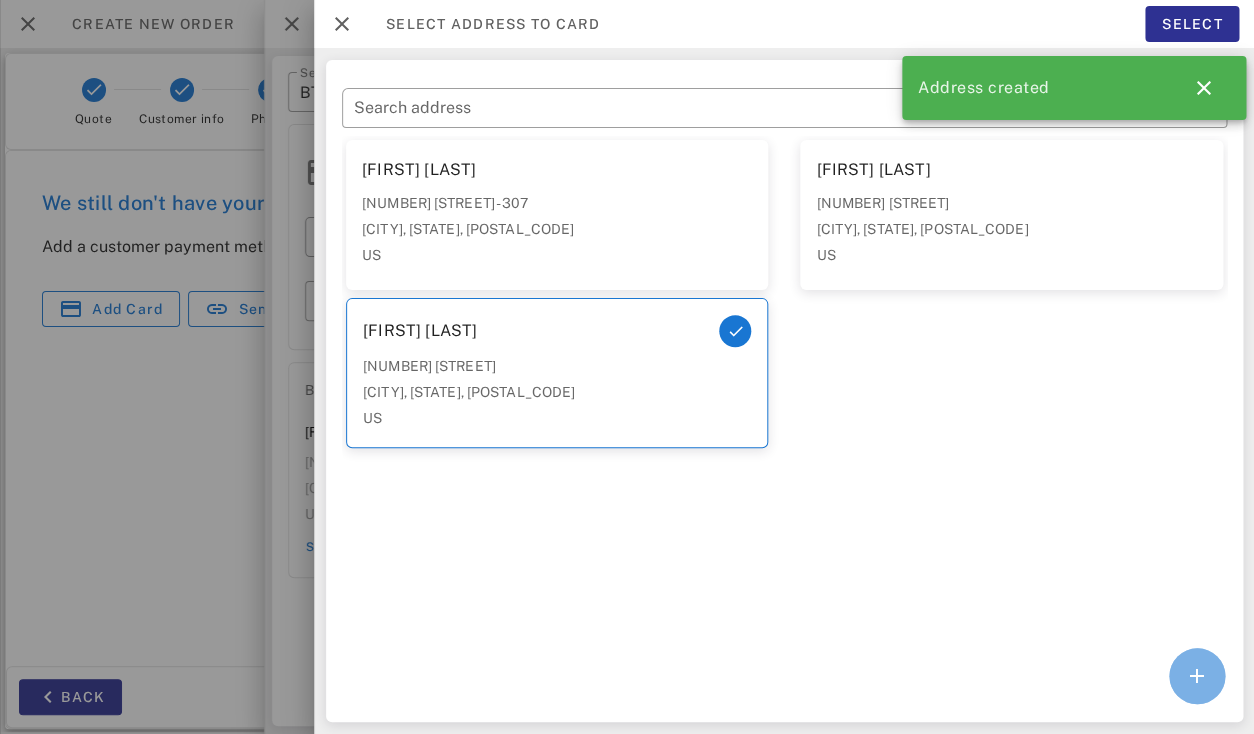 click at bounding box center (1196, 676) 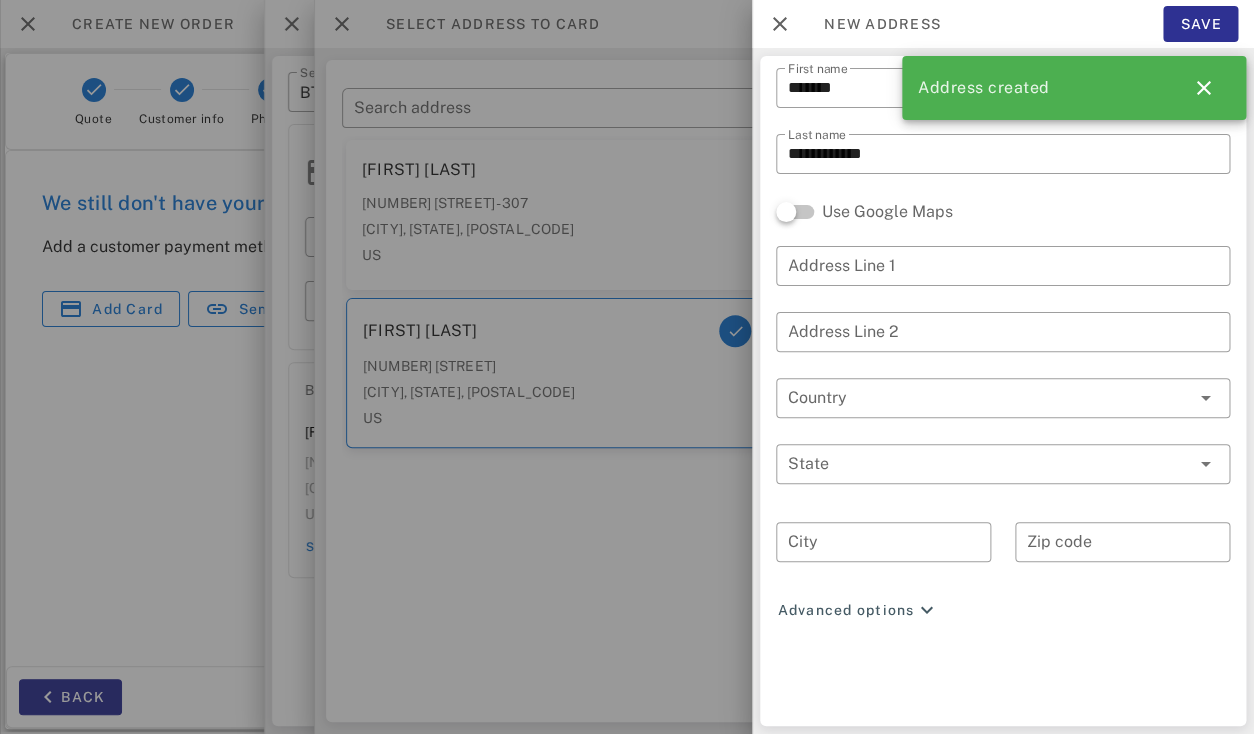 click at bounding box center [627, 367] 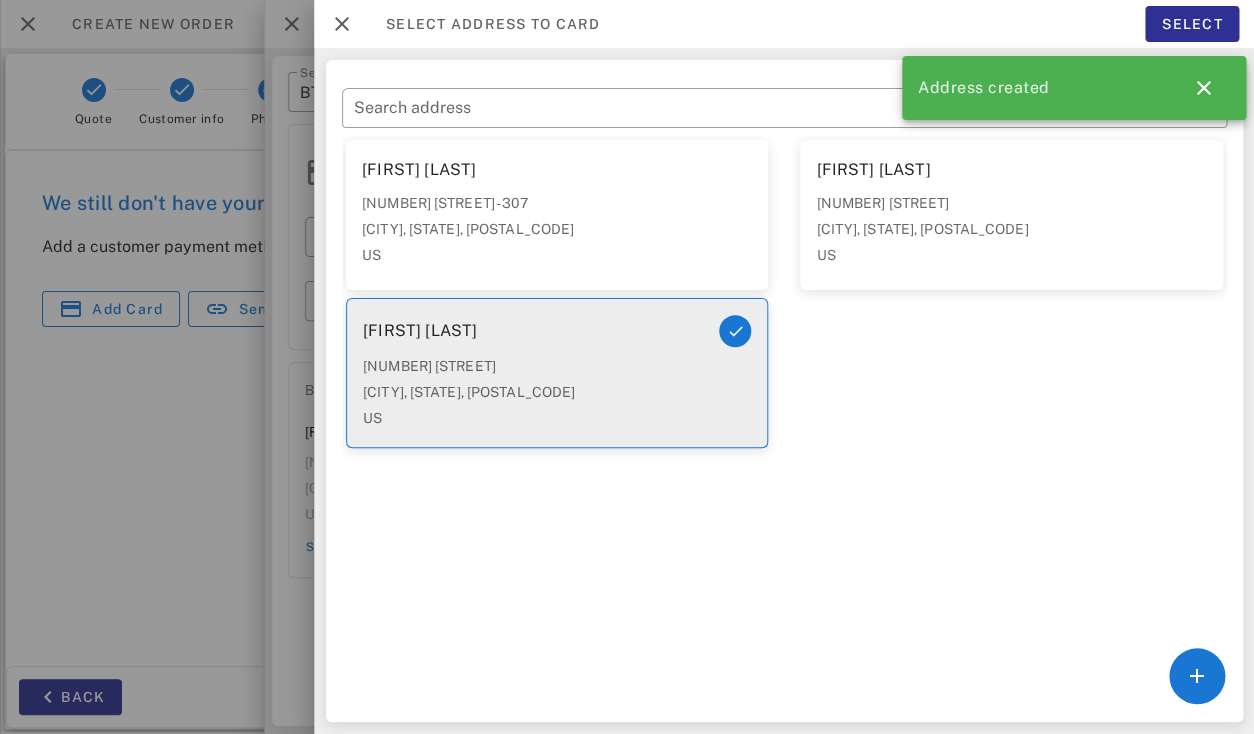 click on "[NUMBER] [STREET] [CITY], [STATE], [POSTAL_CODE] US" at bounding box center [557, 398] 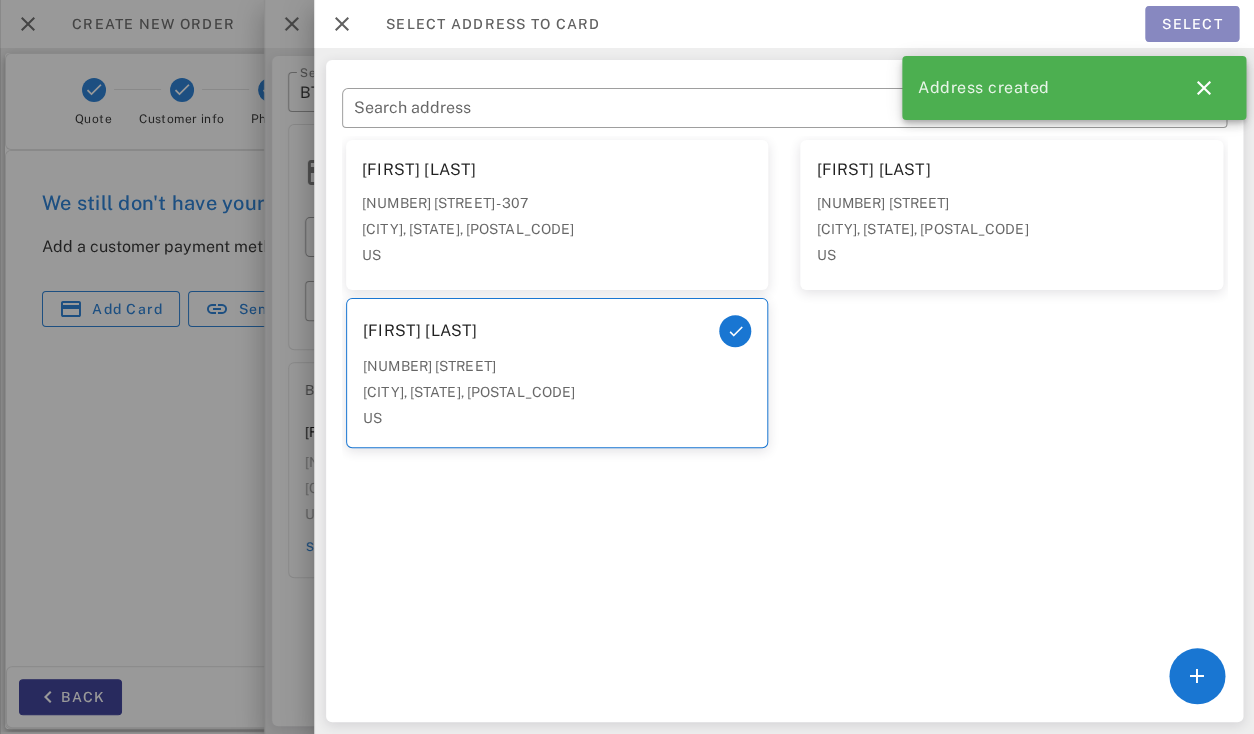 click on "Select" at bounding box center (1191, 24) 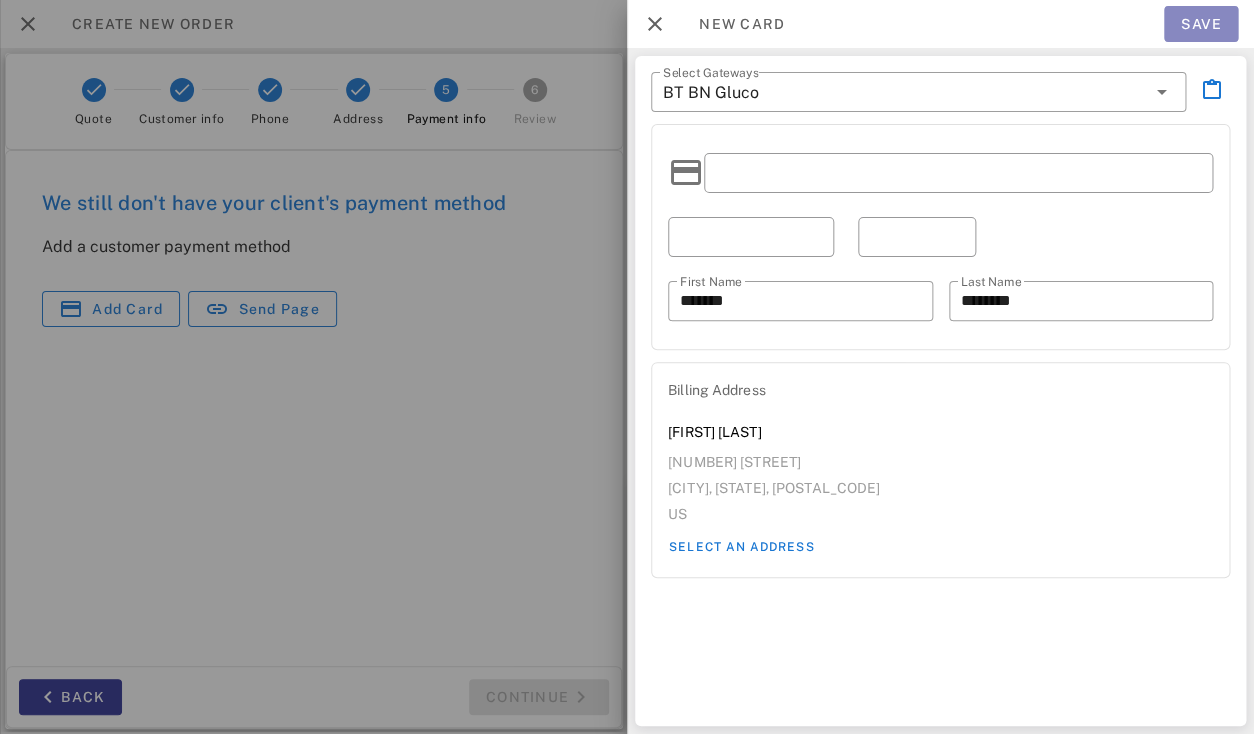 click on "Save" at bounding box center [1201, 24] 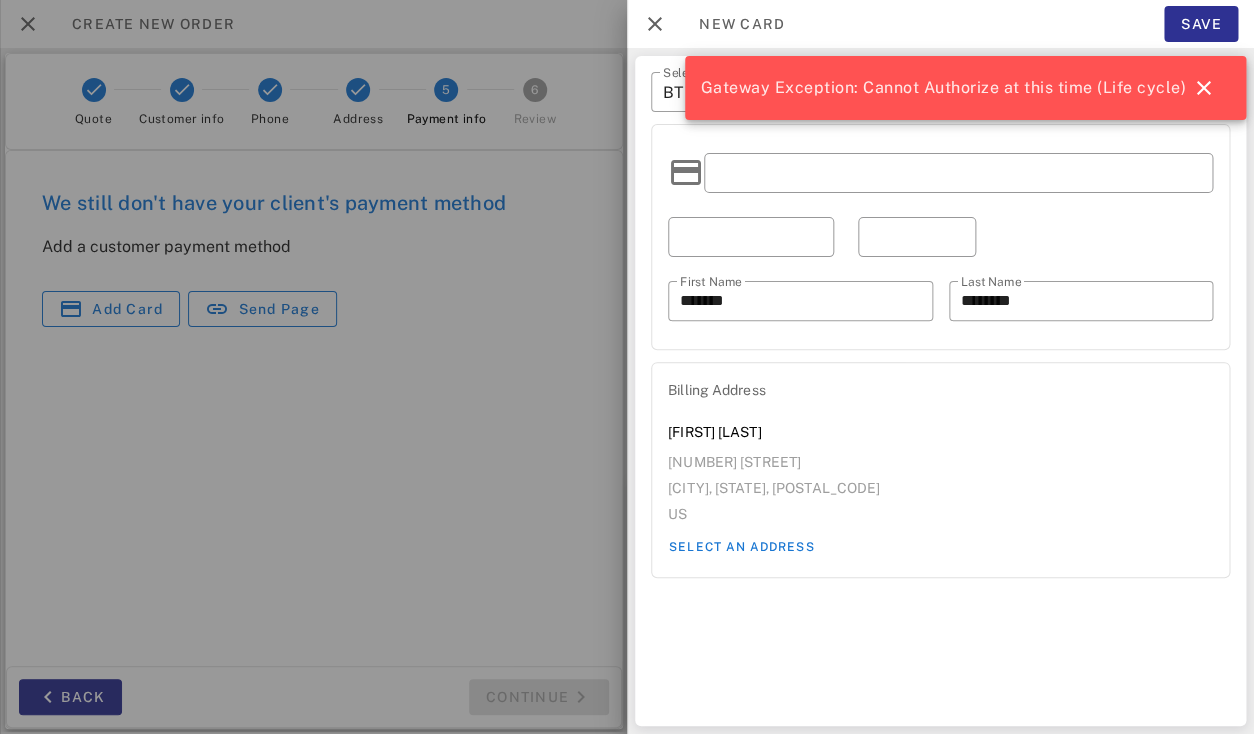 click on "Gateway Exception: Cannot Authorize at this time (Life cycle)" at bounding box center (944, 88) 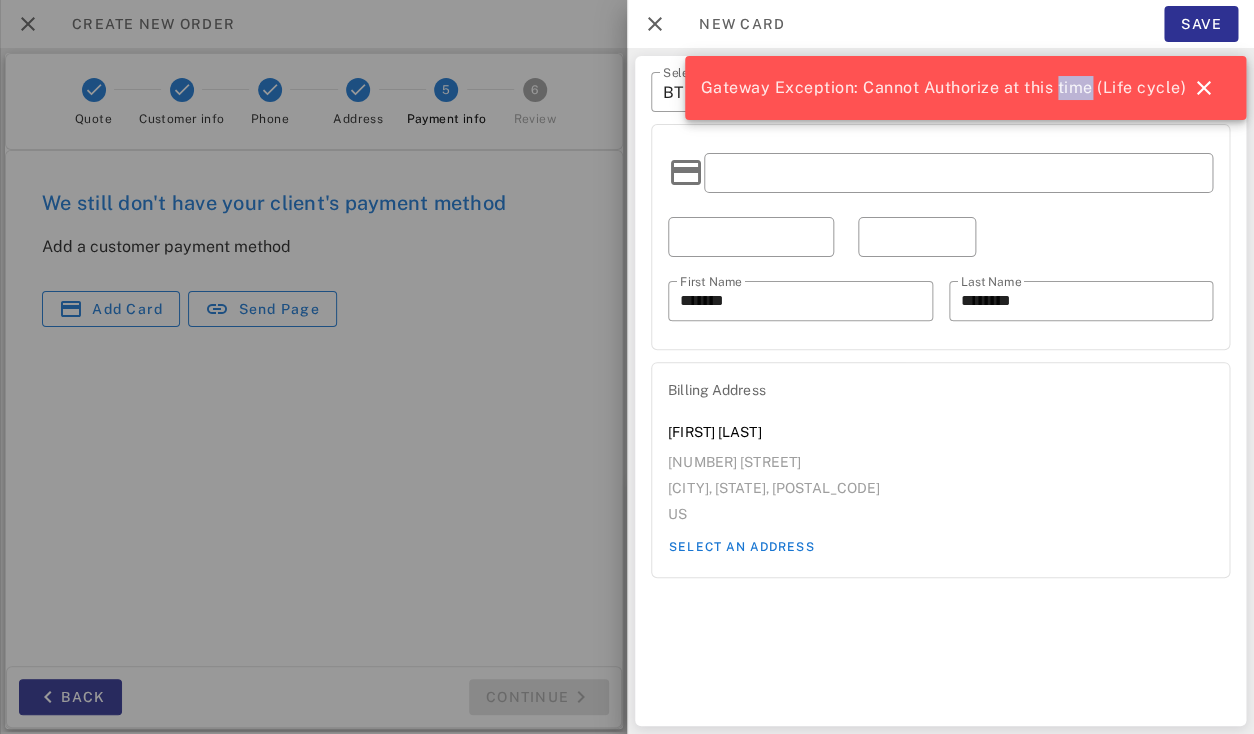 click on "Gateway Exception: Cannot Authorize at this time (Life cycle)" at bounding box center [944, 88] 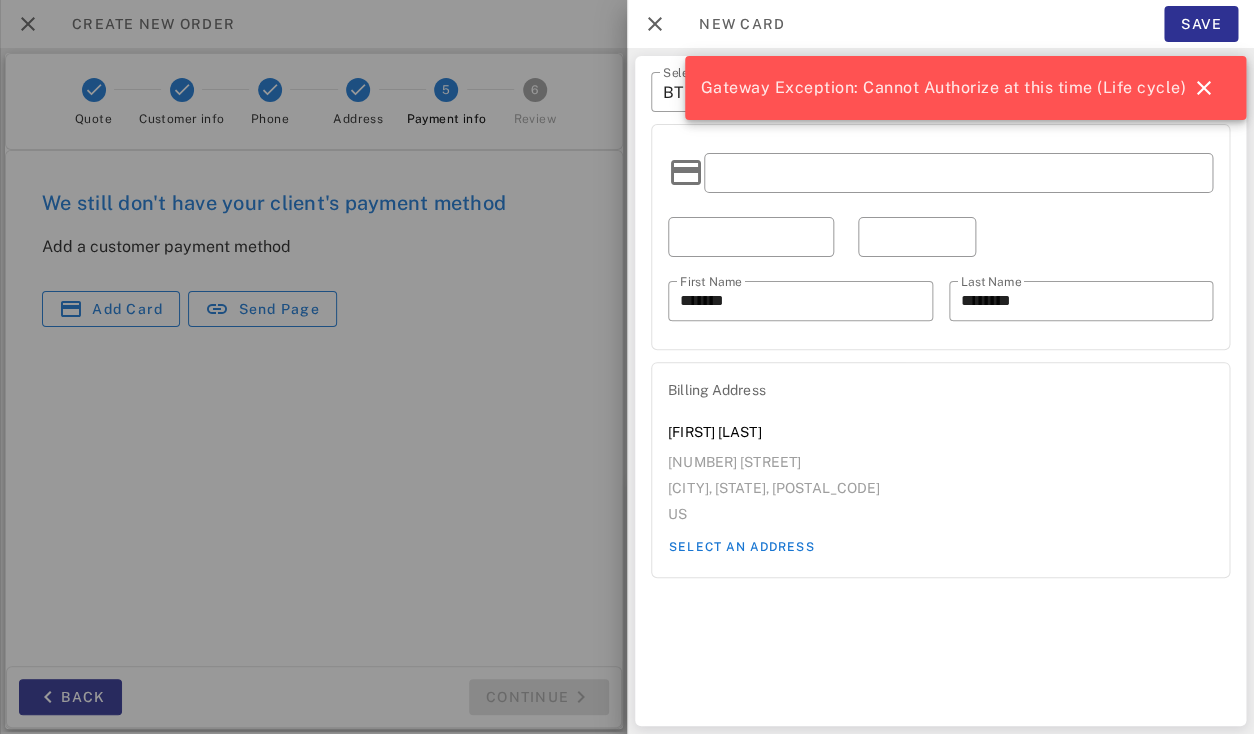 click on "Gateway Exception: Cannot Authorize at this time (Life cycle)" at bounding box center (944, 88) 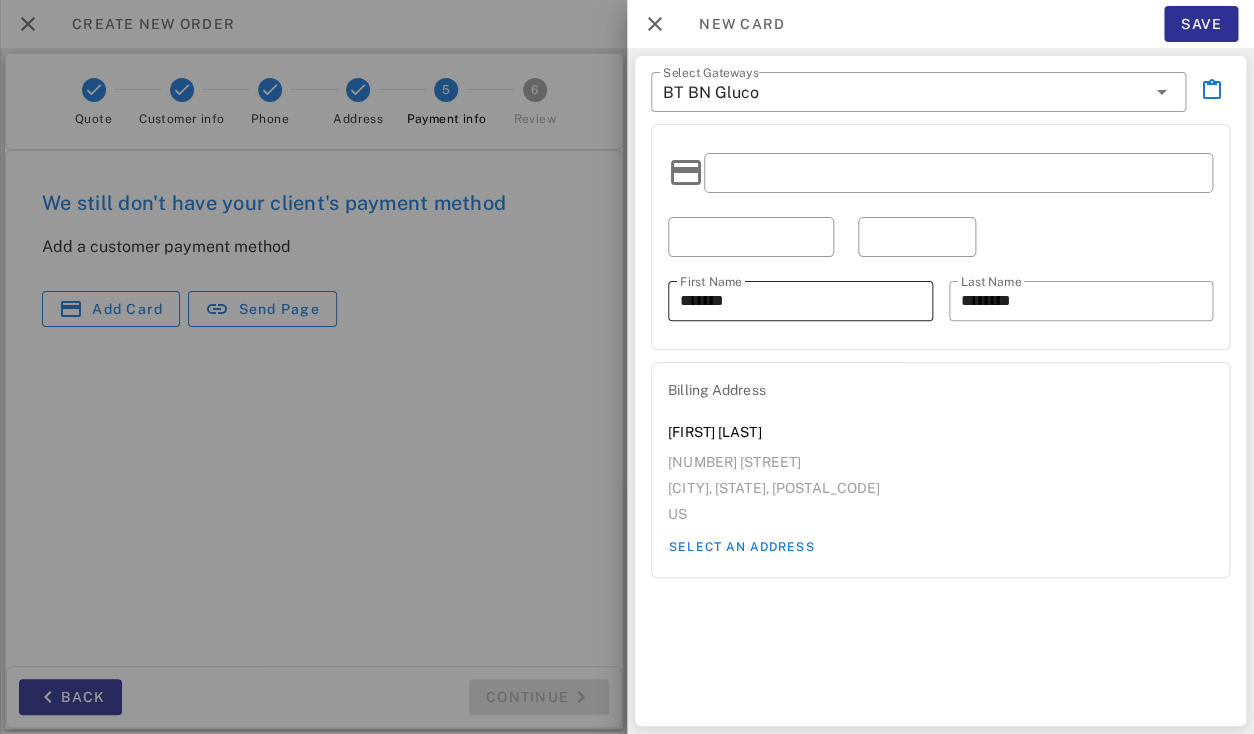 click on "[FIRST] [LAST]" at bounding box center [800, 301] 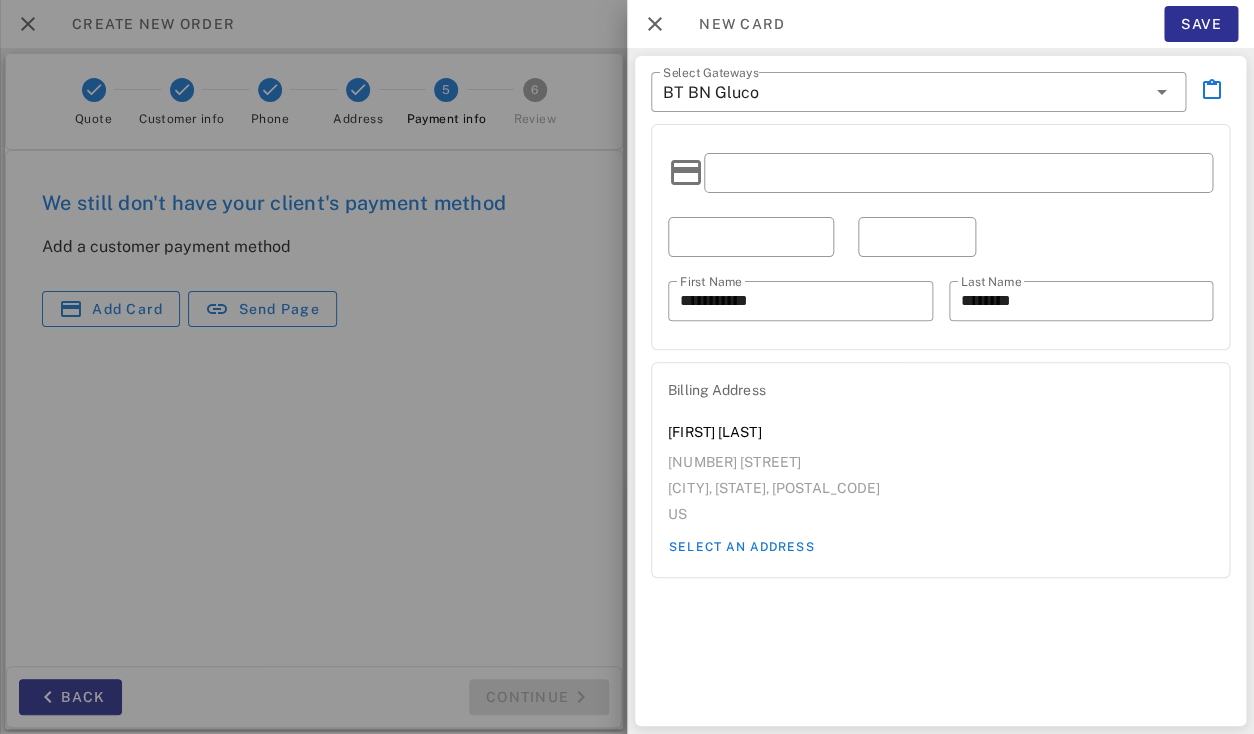 click on "[CITY], [STATE], [POSTAL_CODE]" at bounding box center (940, 488) 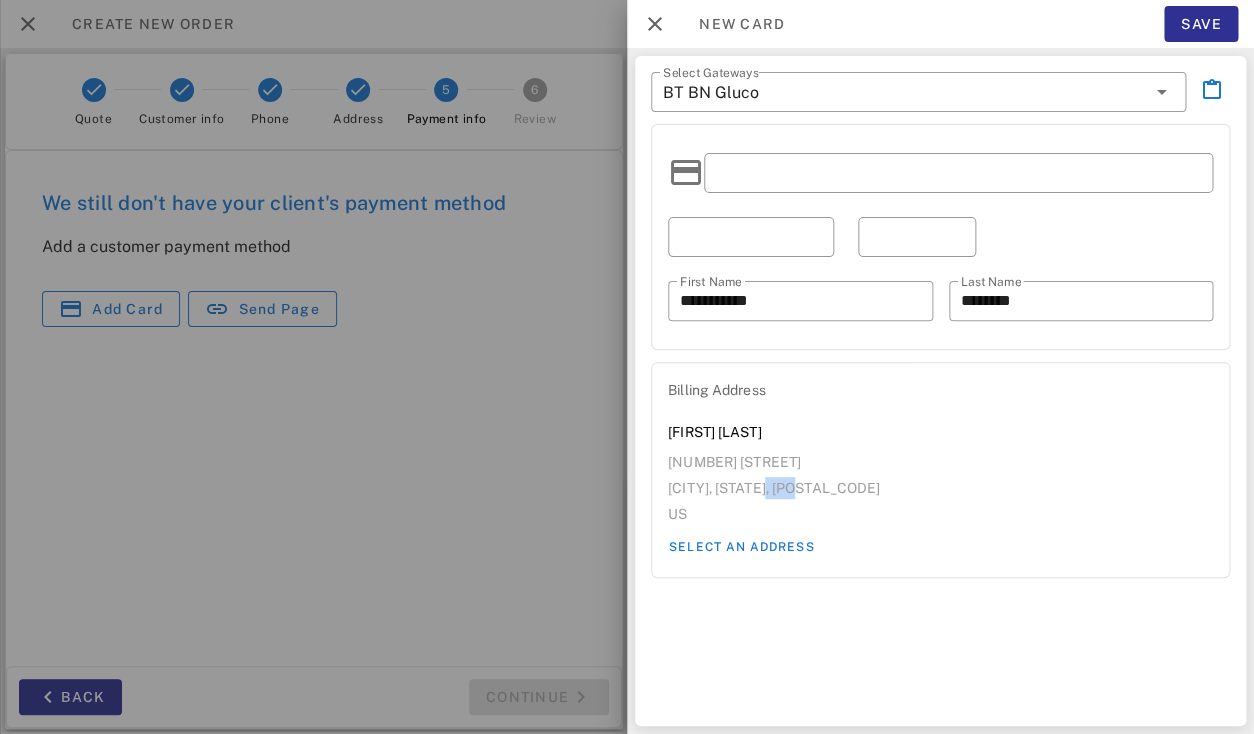 click on "[CITY], [STATE], [POSTAL_CODE]" at bounding box center (940, 488) 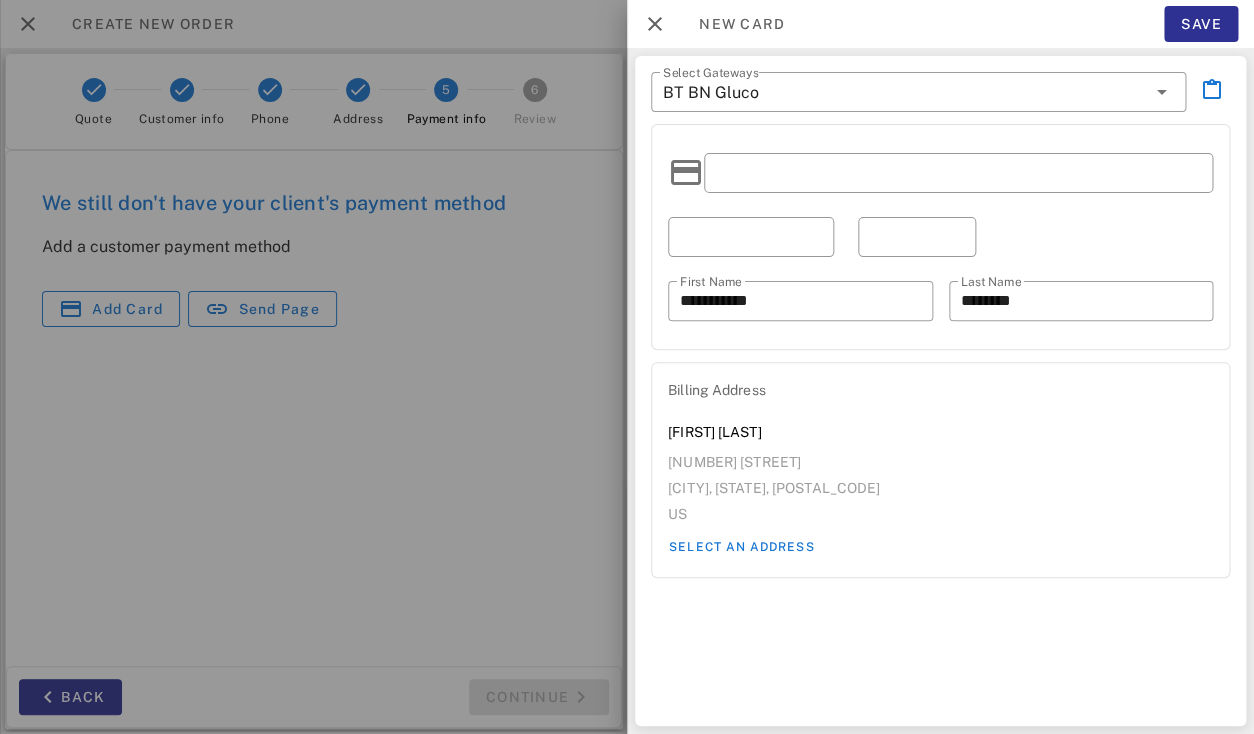 click on "[CITY], [STATE], [POSTAL_CODE]" at bounding box center (940, 488) 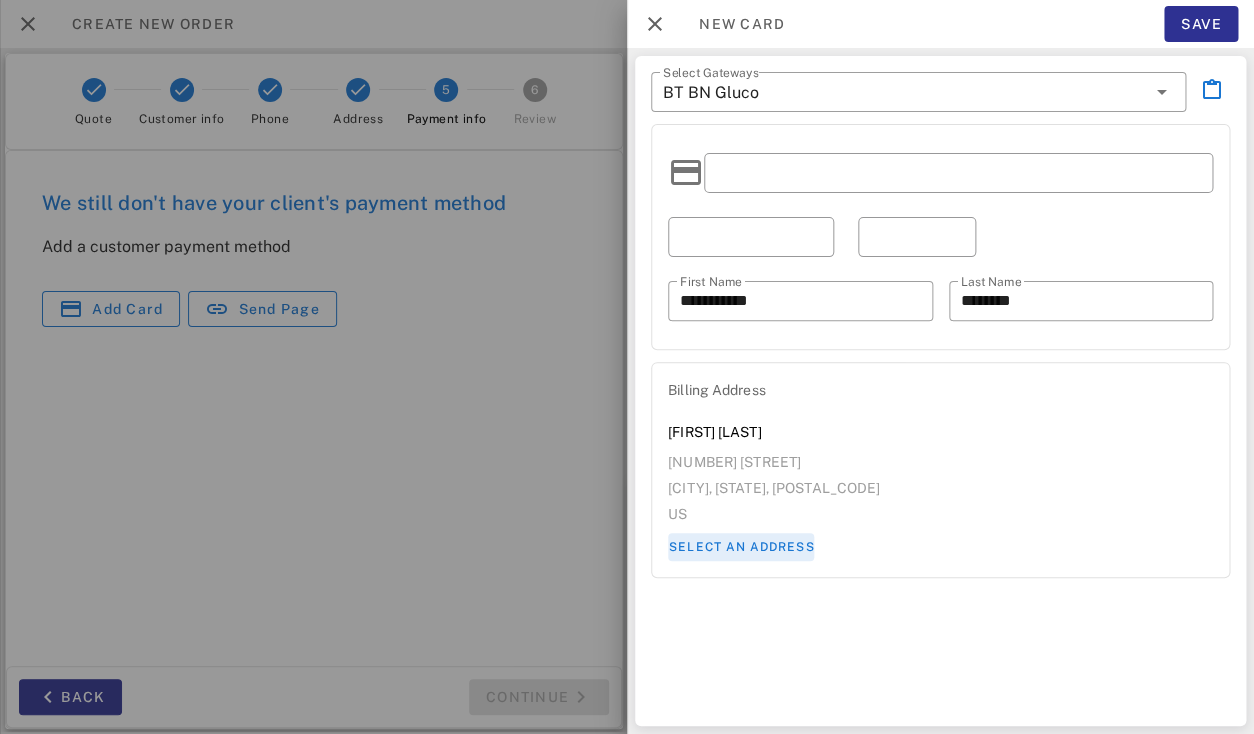 click on "Select an address" at bounding box center [741, 547] 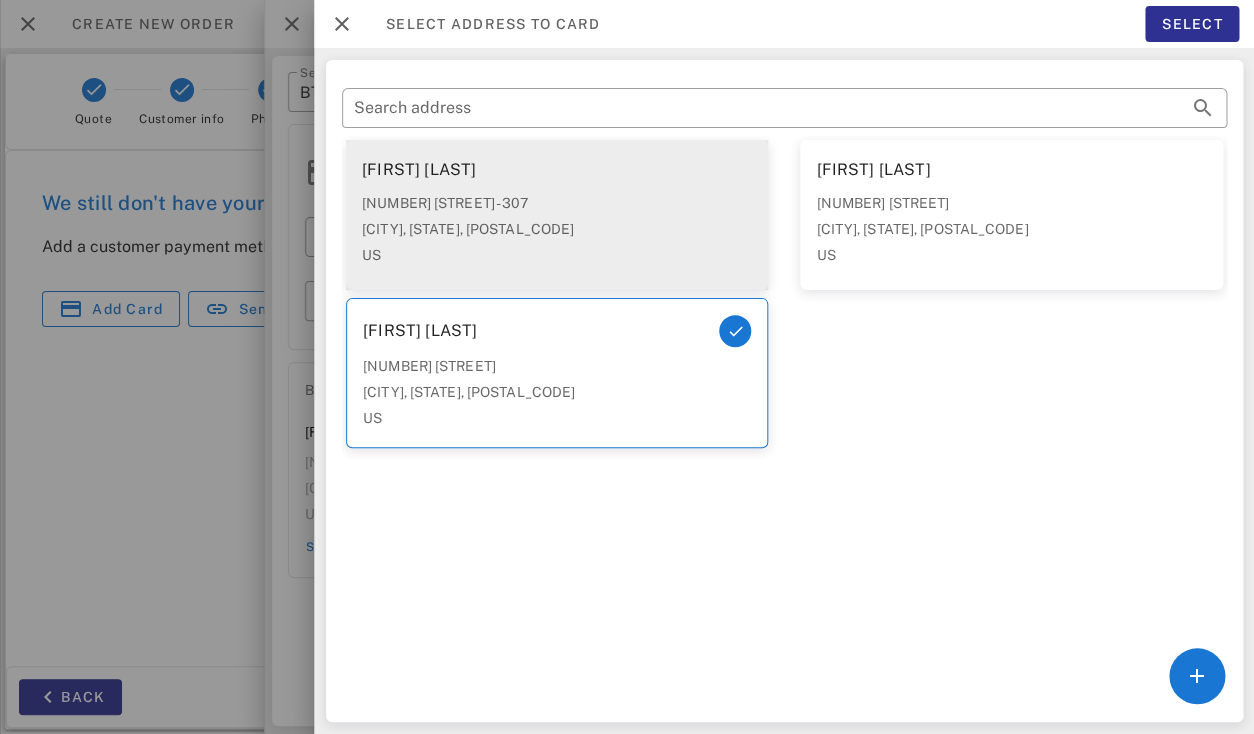 click on "[CITY], [STATE], [POSTAL_CODE]" at bounding box center (557, 229) 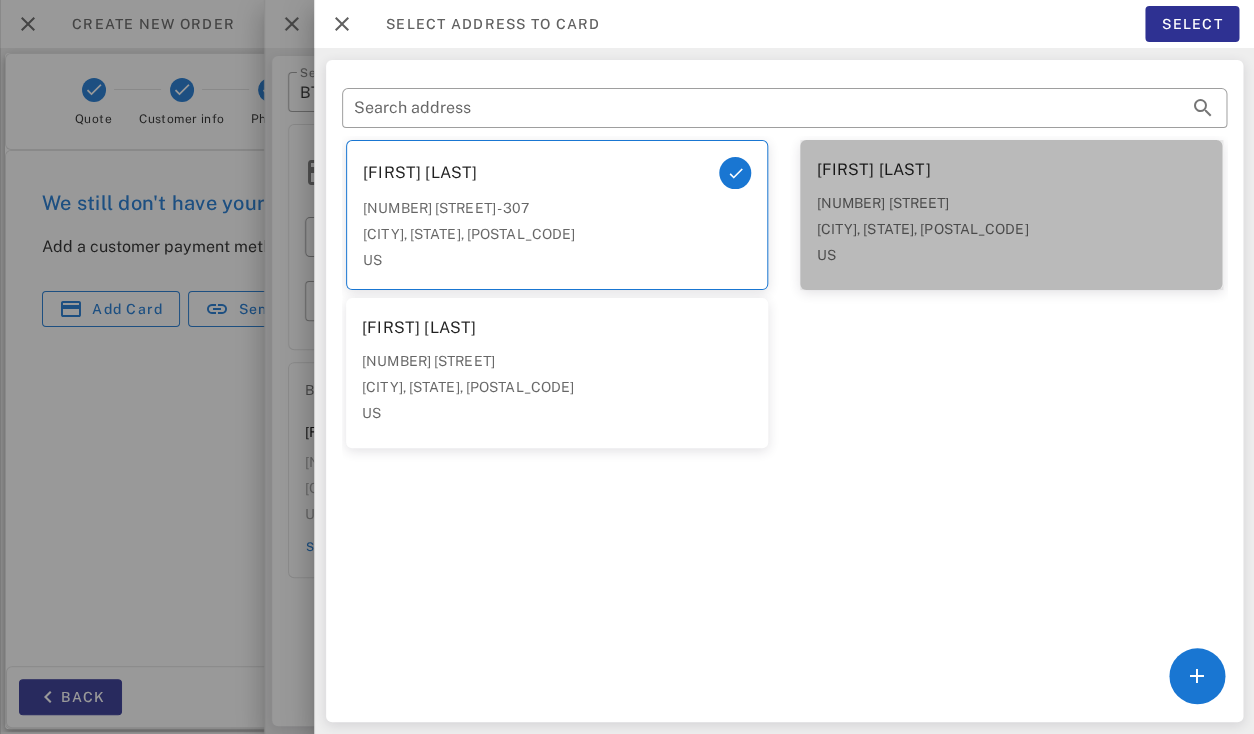 click on "[NUMBER] [STREET] [CITY], [STATE], [POSTAL_CODE] US" at bounding box center (1011, 235) 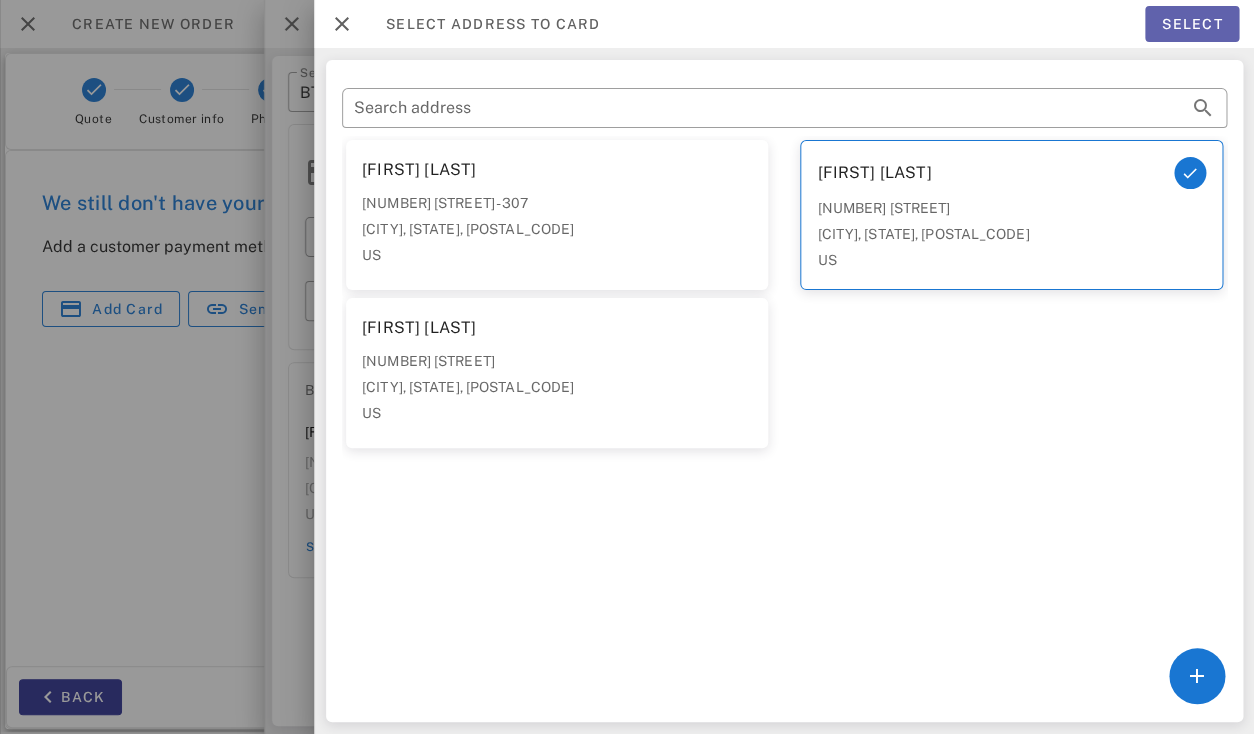 click on "Select" at bounding box center [1191, 24] 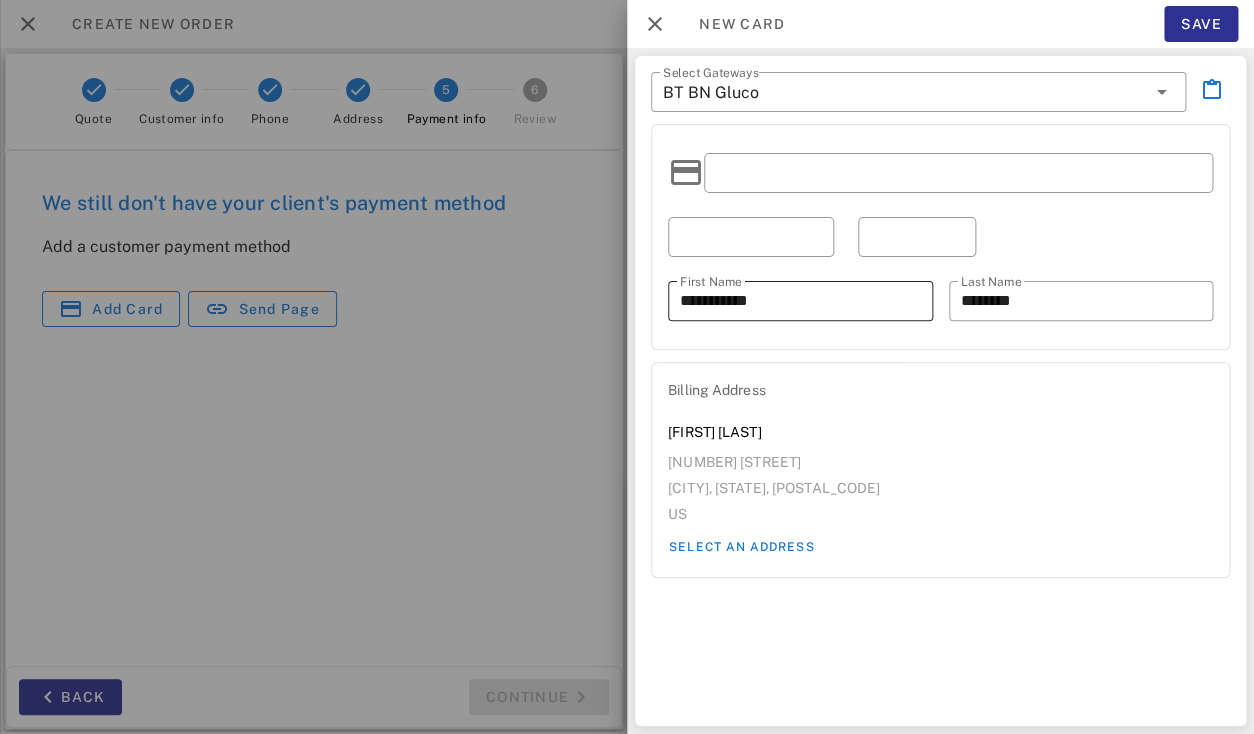 click on "**********" at bounding box center (800, 301) 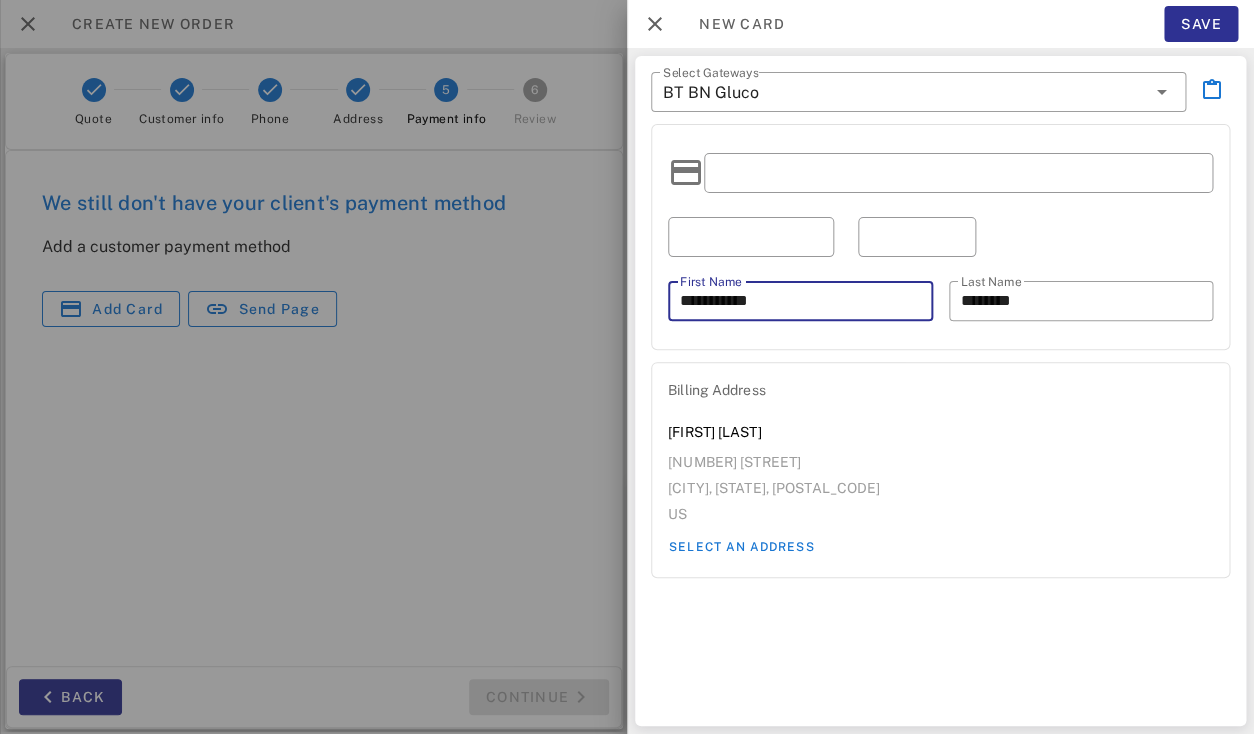 click on "**********" at bounding box center [800, 301] 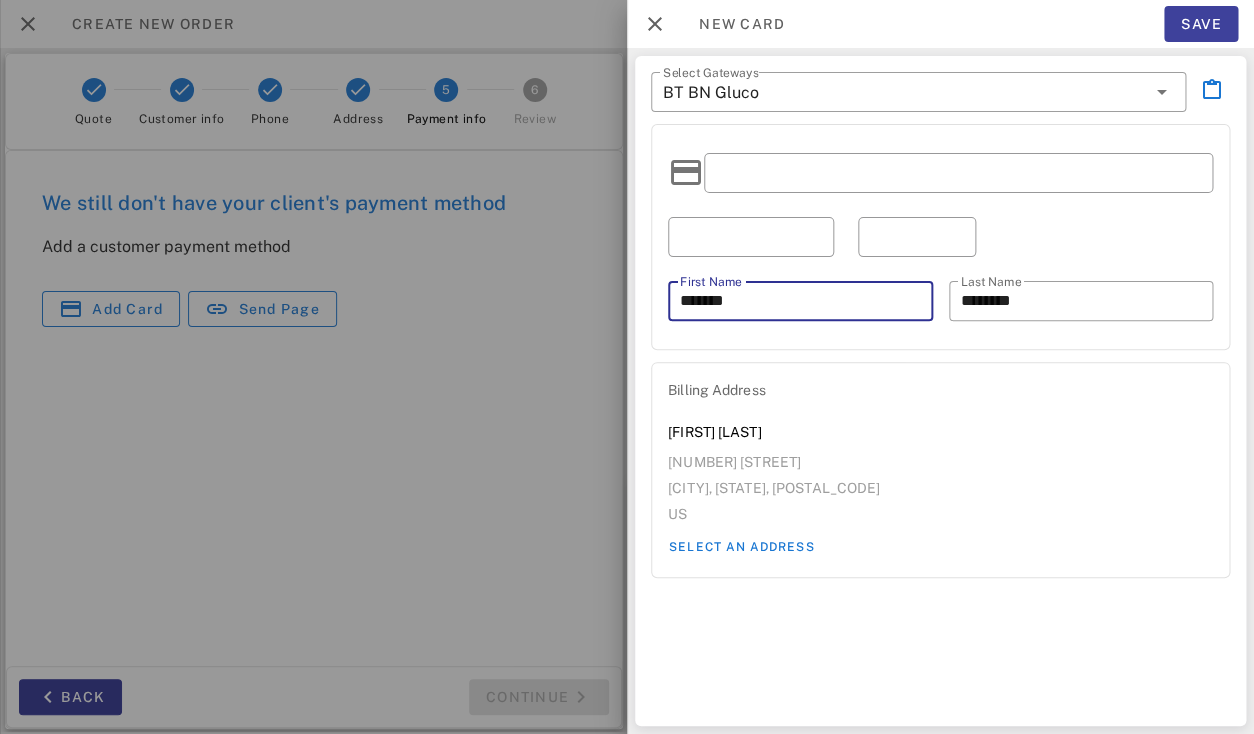 type on "*******" 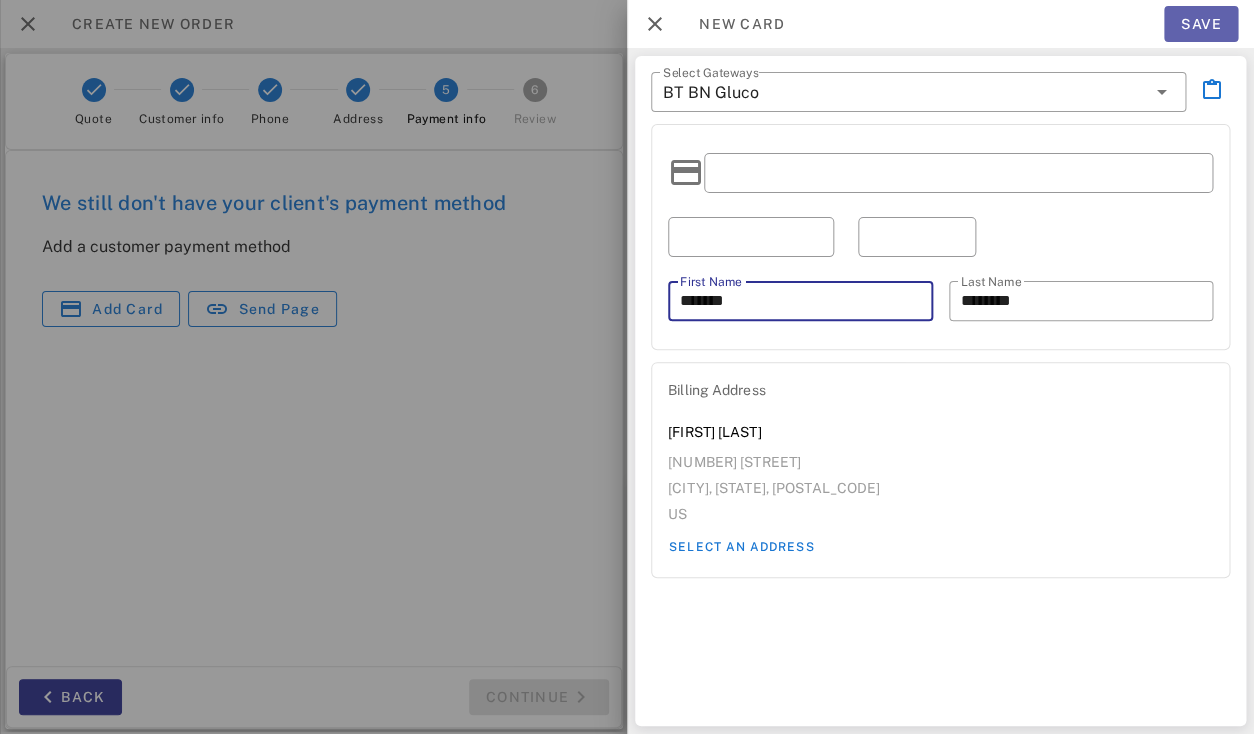 click on "Save" at bounding box center (1201, 24) 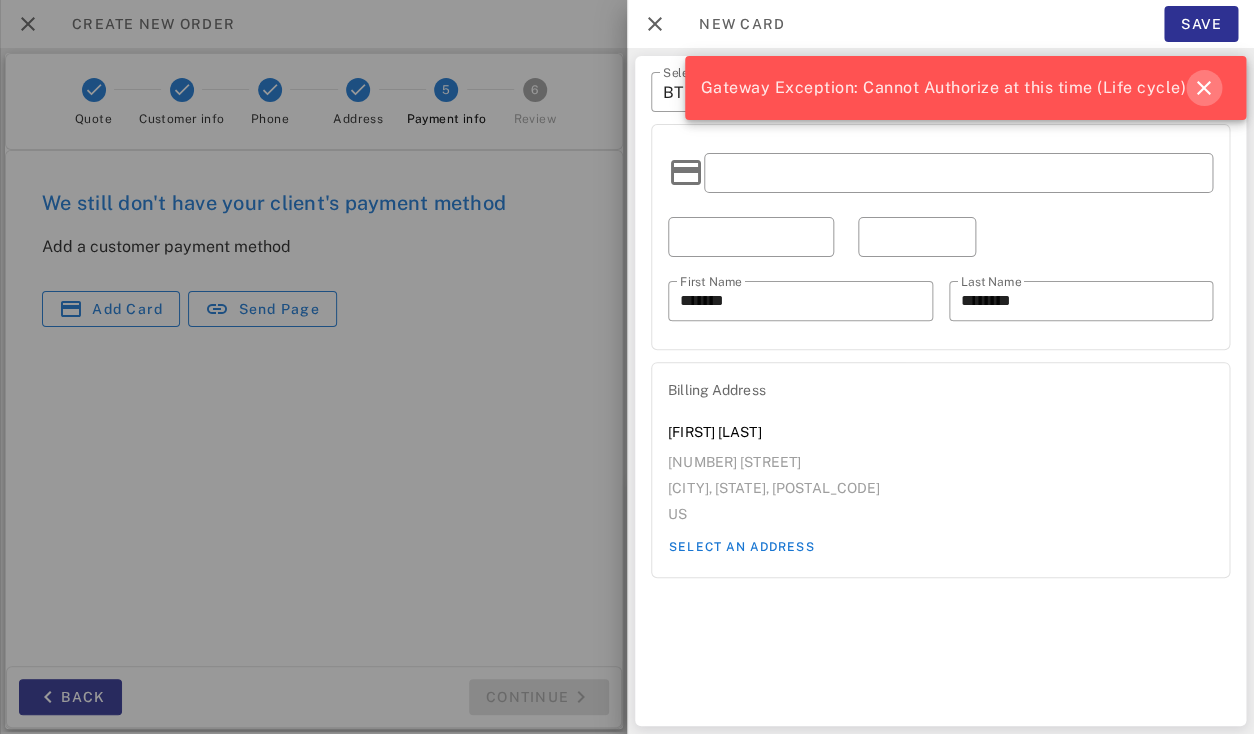 click at bounding box center [1204, 88] 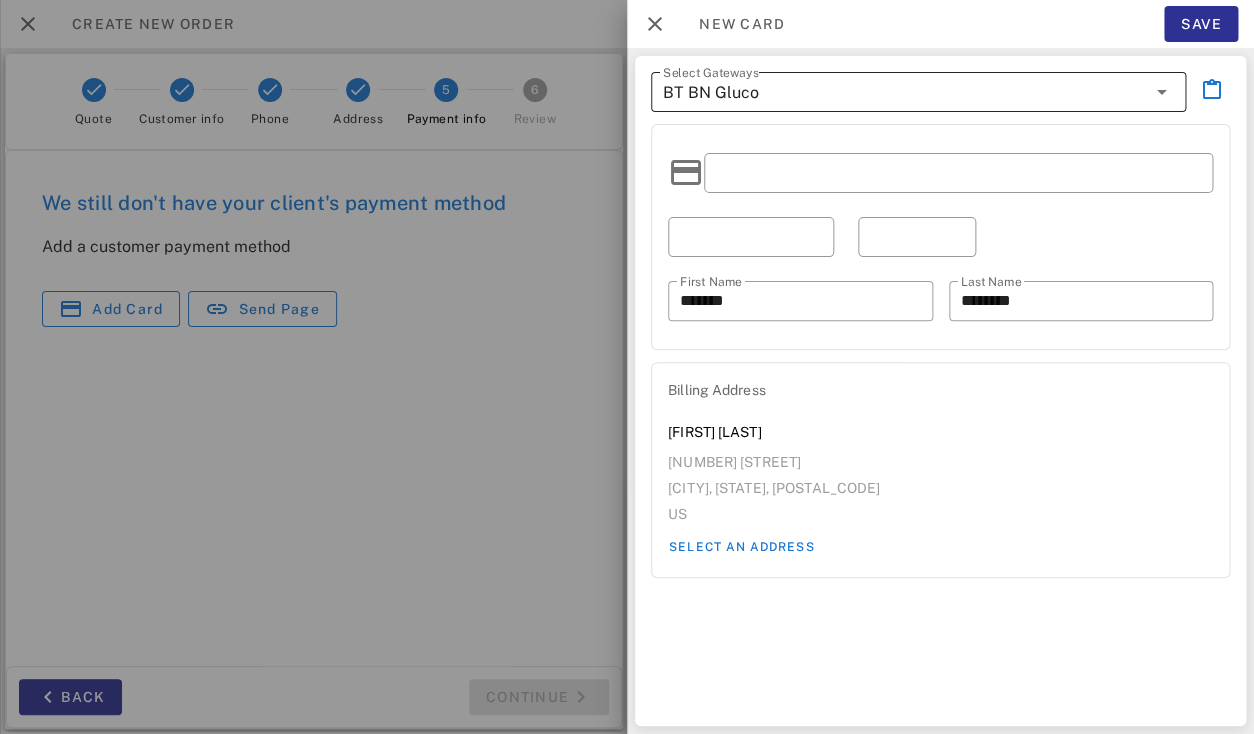 click on "Select Gateways BT BN Gluco" at bounding box center [918, 92] 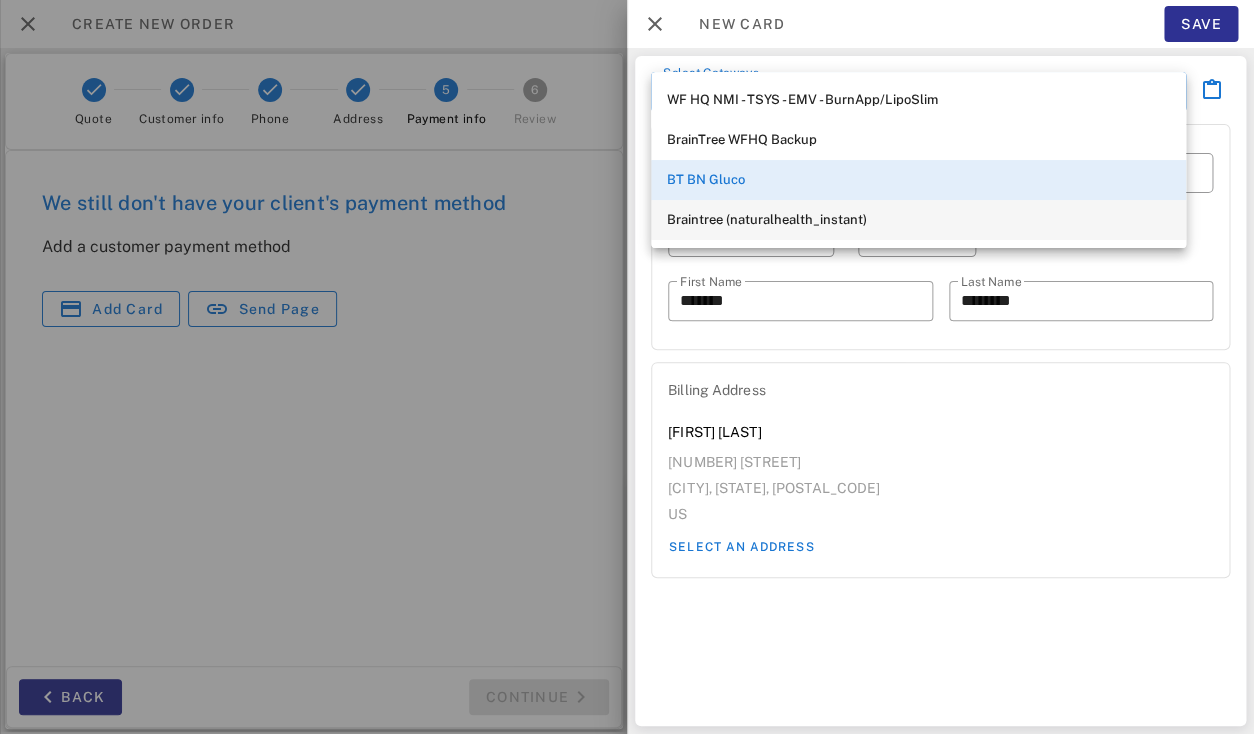 click on "Braintree (naturalhealth_instant)" at bounding box center [918, 220] 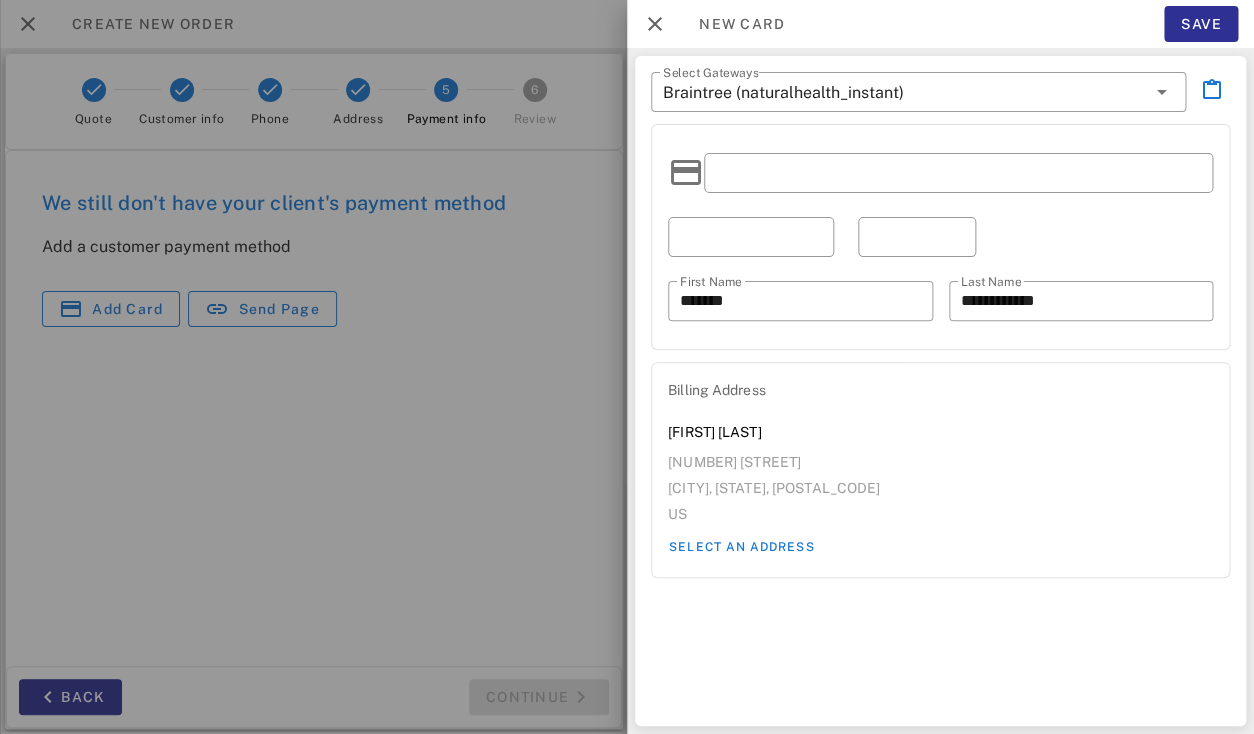 click at bounding box center (958, 173) 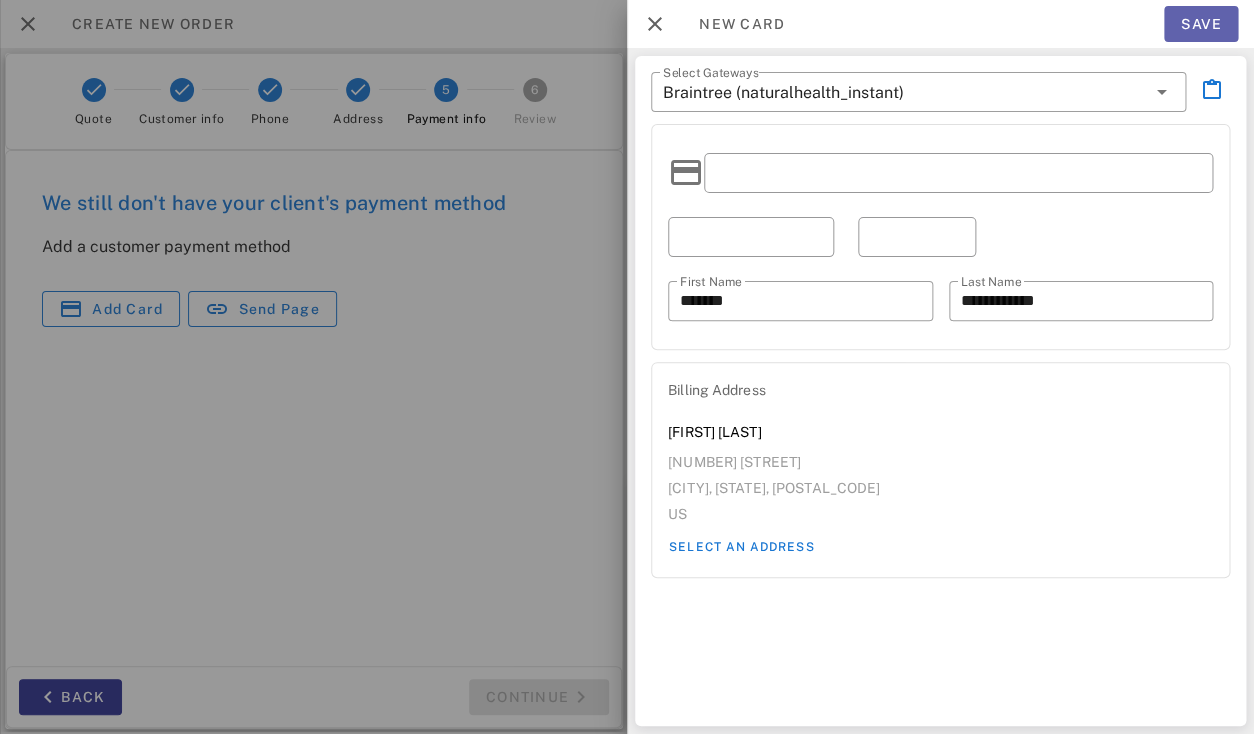 click on "Save" at bounding box center [1201, 24] 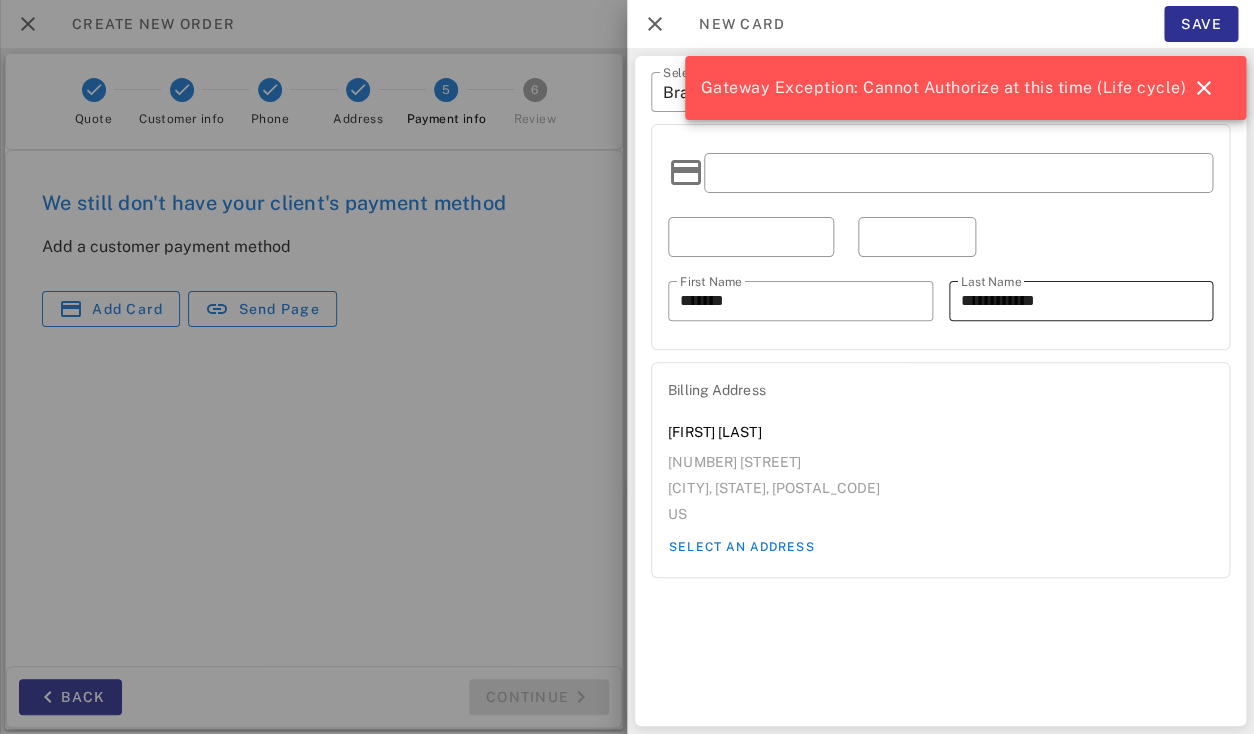 click on "**********" at bounding box center (1081, 301) 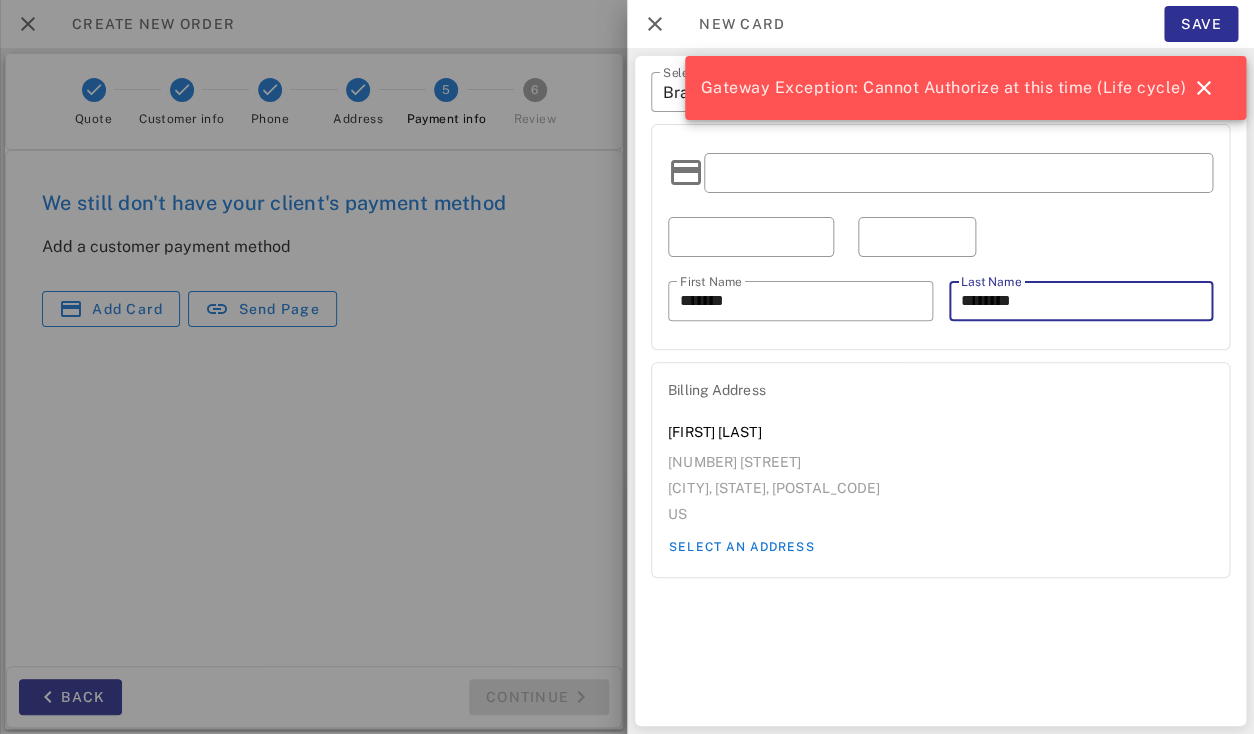 type on "********" 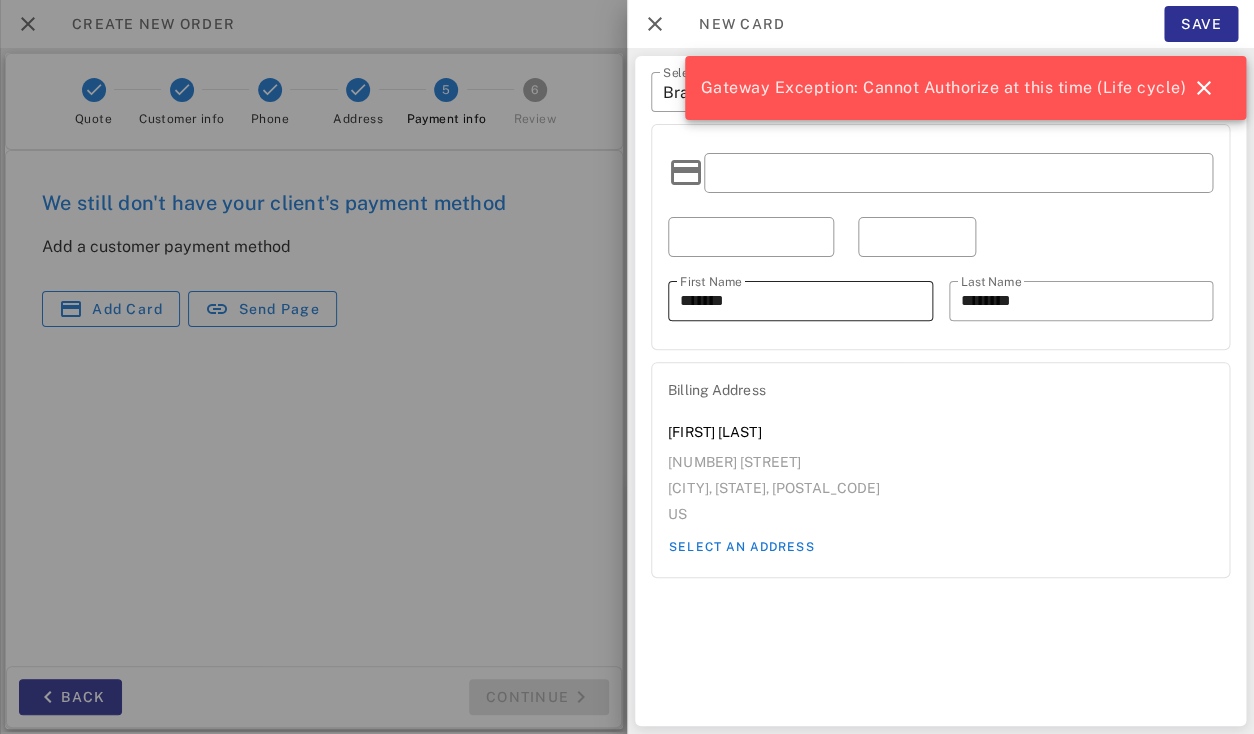 click on "[FIRST] [LAST]" at bounding box center (800, 301) 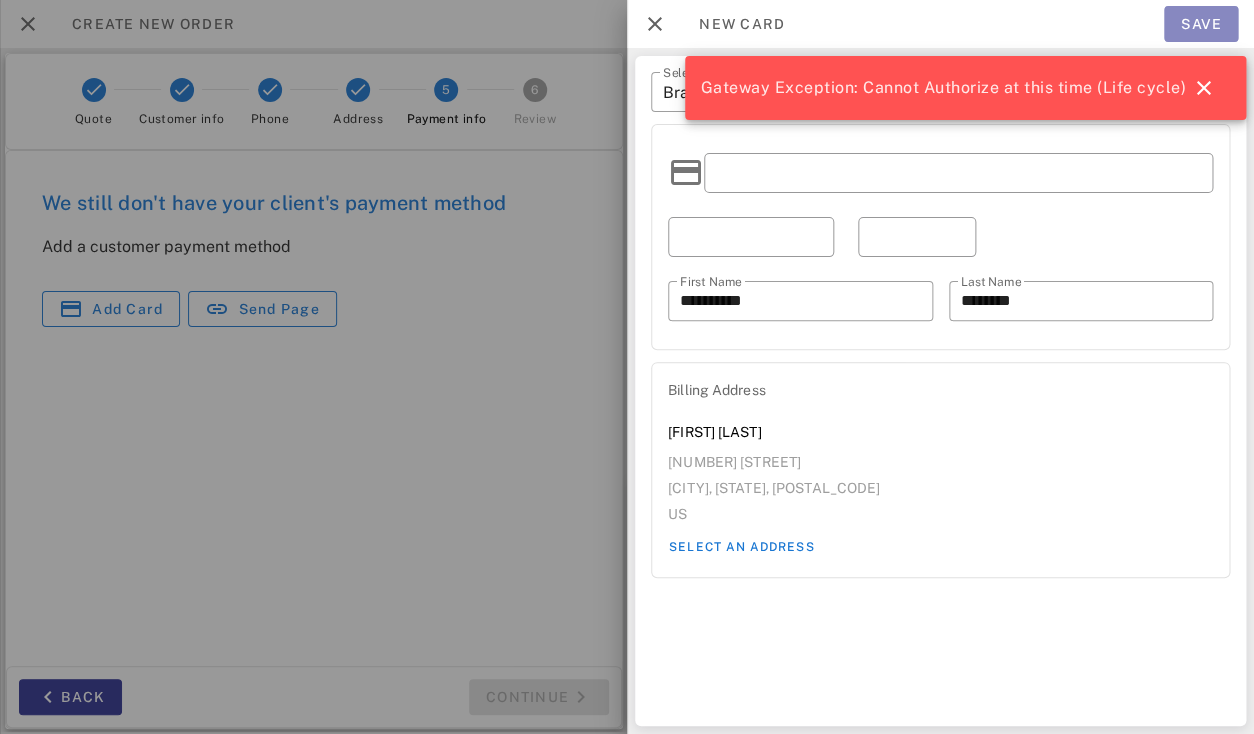 click on "Save" at bounding box center (1201, 24) 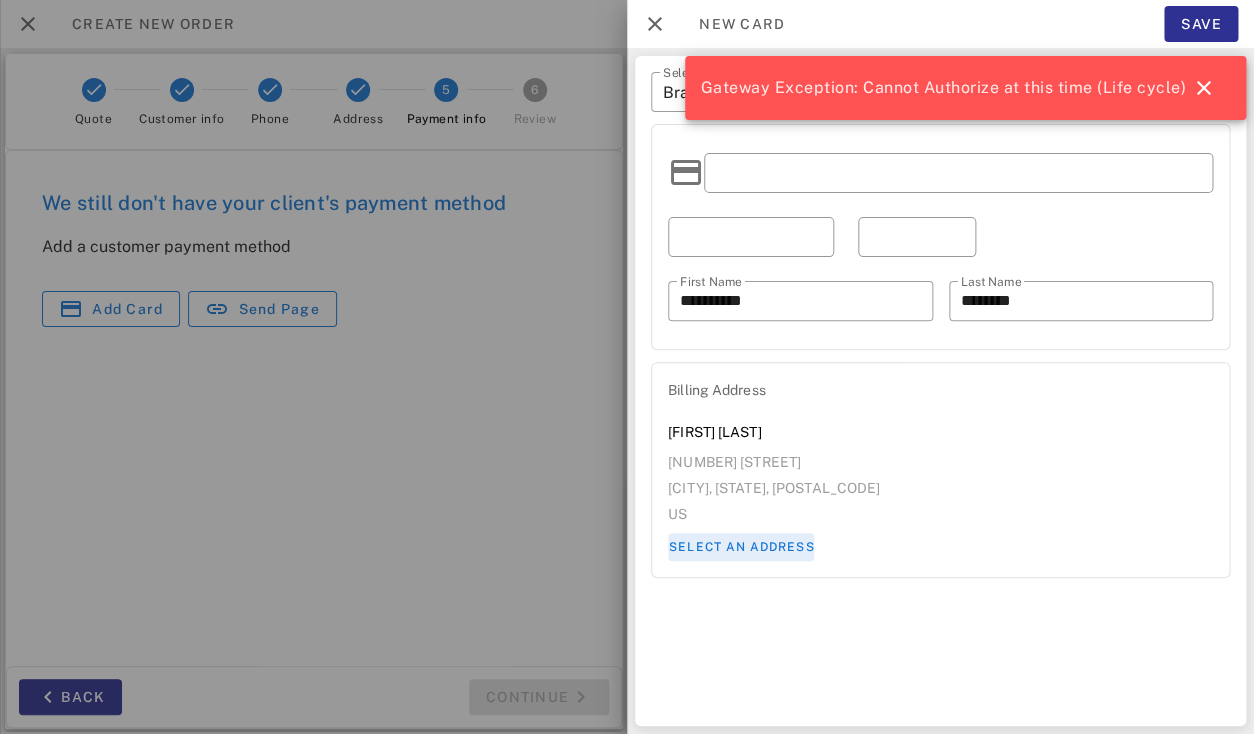 click on "Select an address" at bounding box center [741, 547] 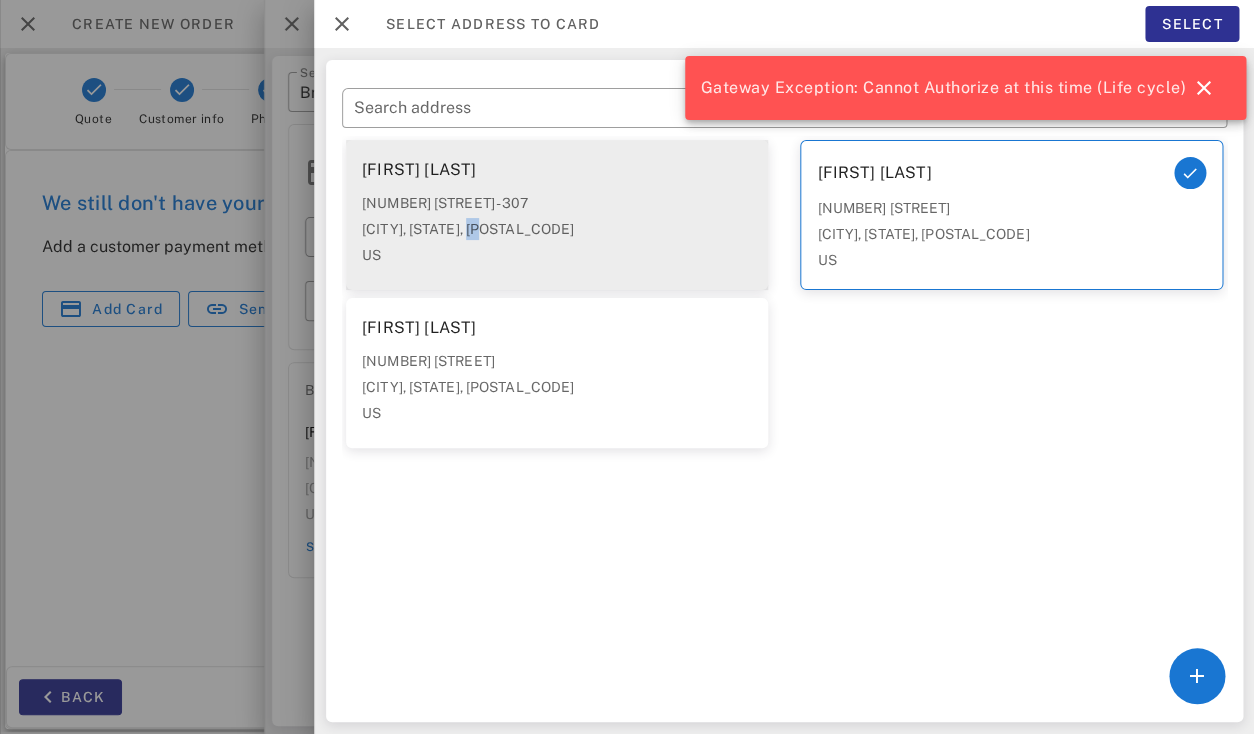 click on "[NUMBER] [STREET]  [CITY], [STATE], [POSTAL_CODE] US" at bounding box center (557, 235) 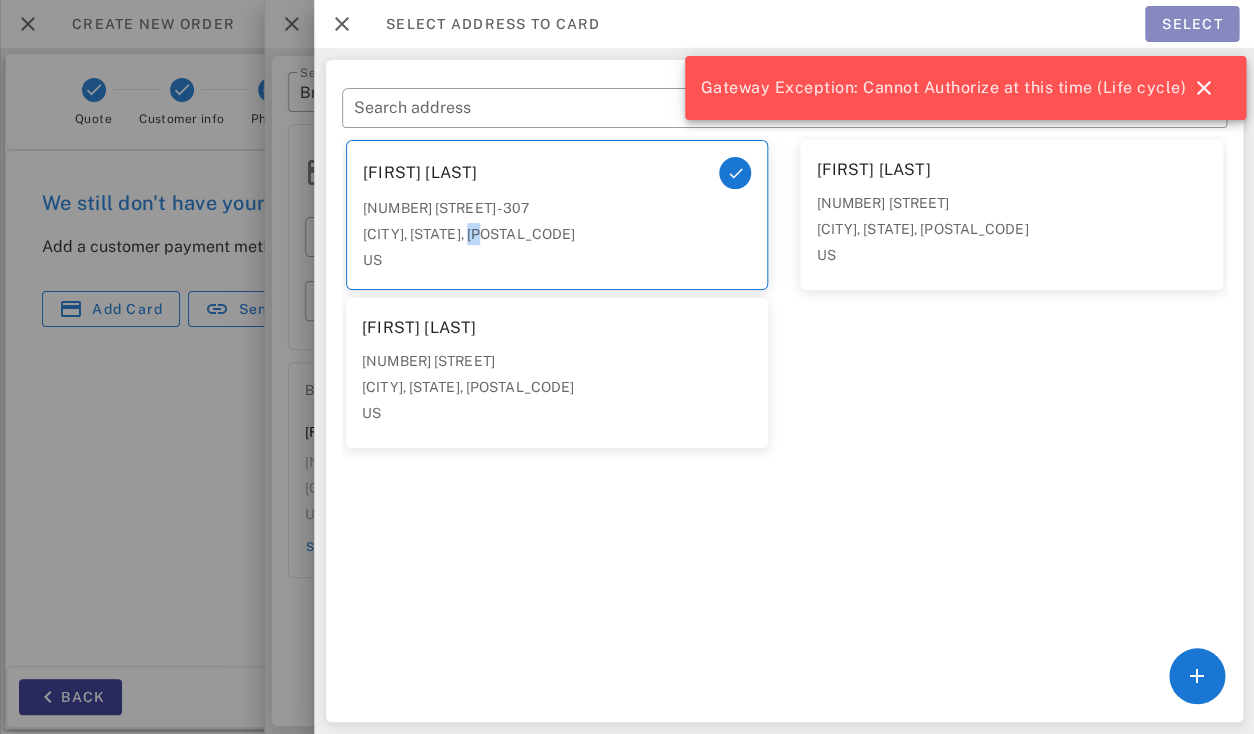 click on "Select" at bounding box center (1191, 24) 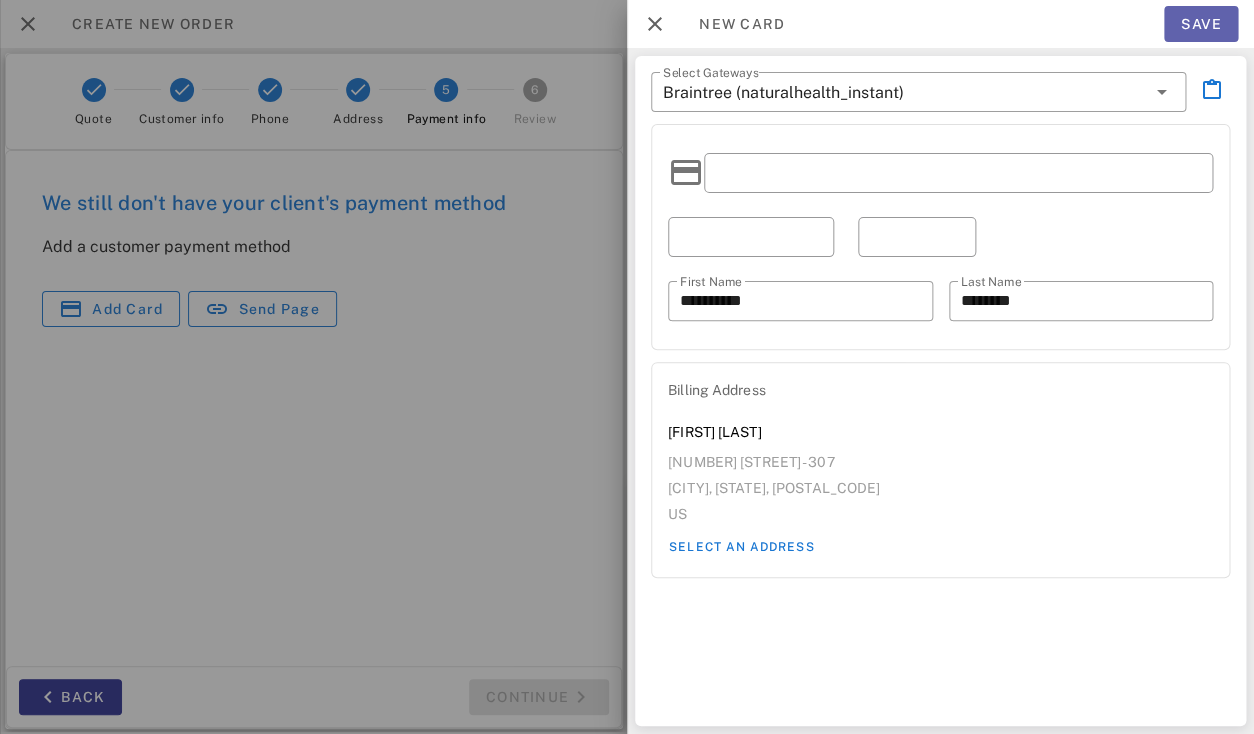 click on "Save" at bounding box center (1201, 24) 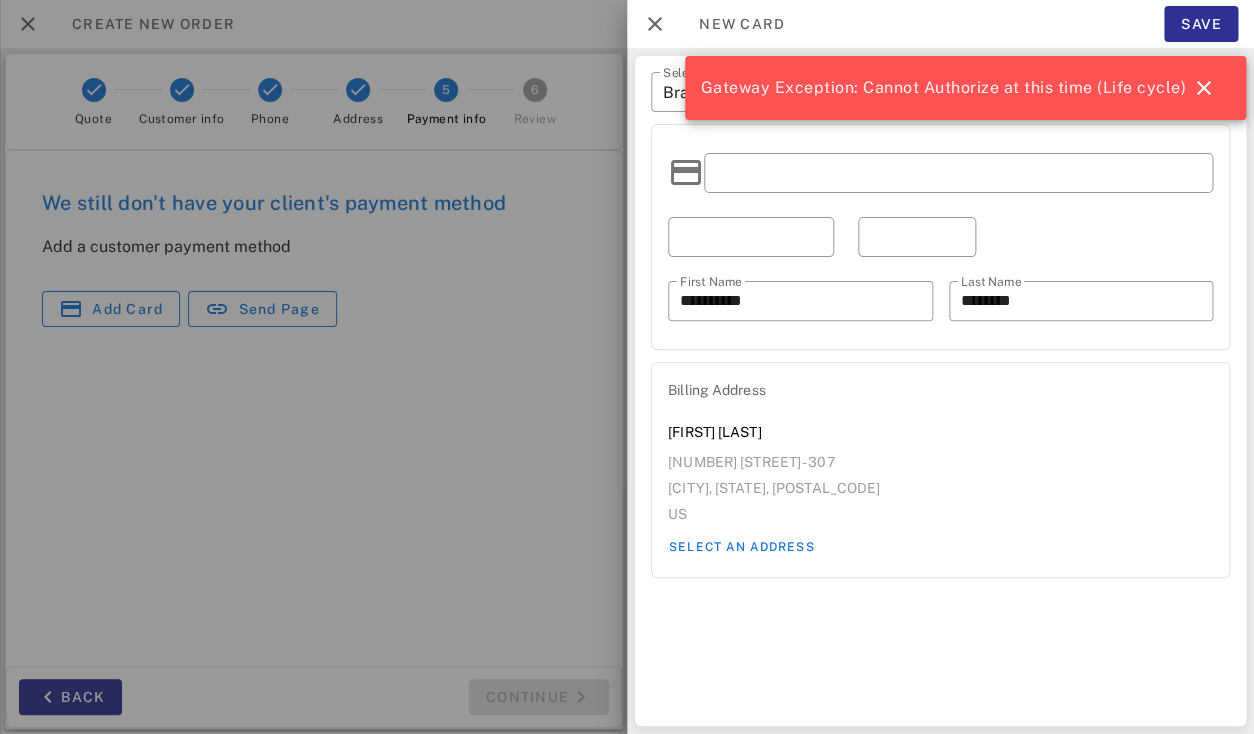click on "Gateway Exception: Cannot Authorize at this time (Life cycle)" at bounding box center (944, 88) 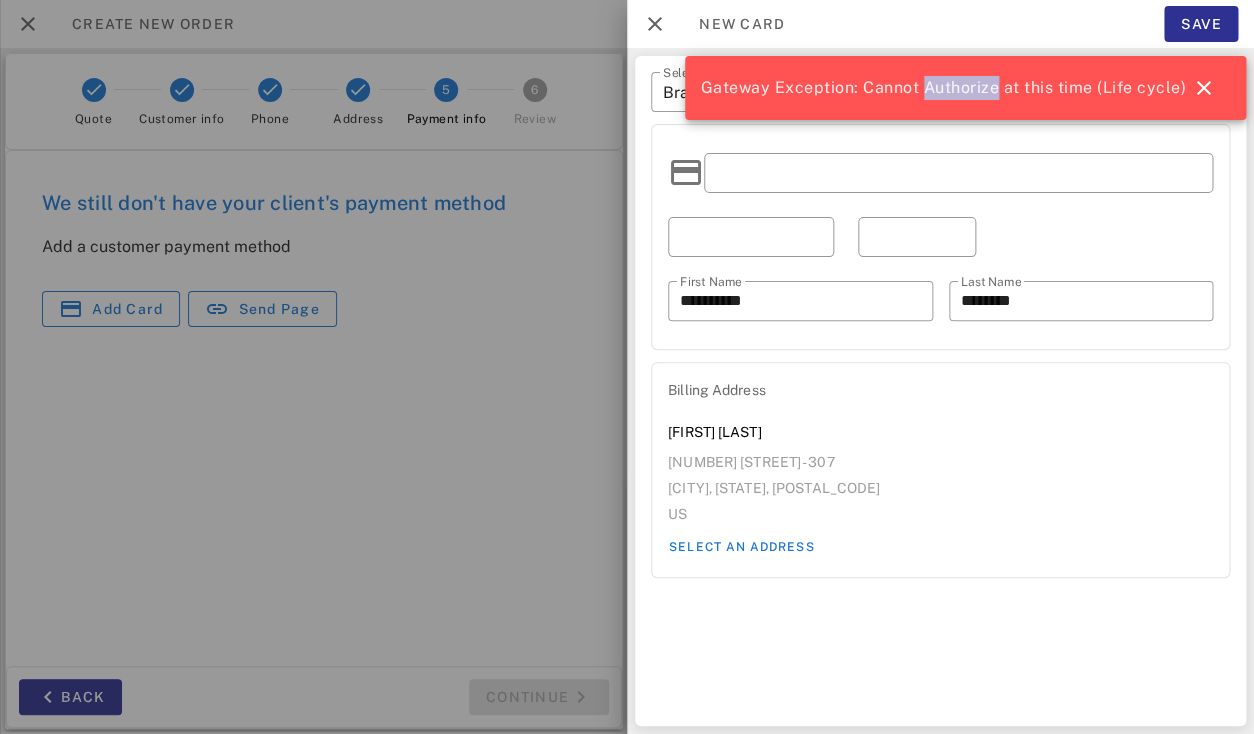 click on "Gateway Exception: Cannot Authorize at this time (Life cycle)" at bounding box center (944, 88) 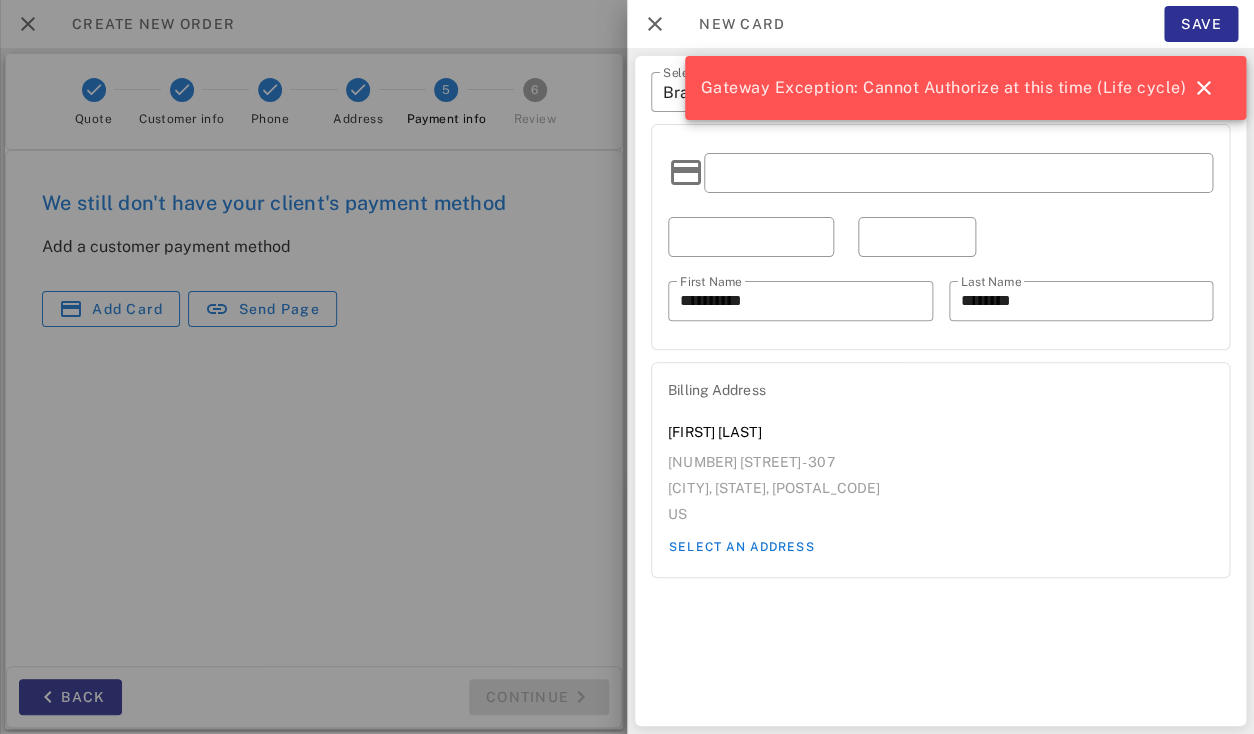 click on "Gateway Exception: Cannot Authorize at this time (Life cycle)" at bounding box center [944, 88] 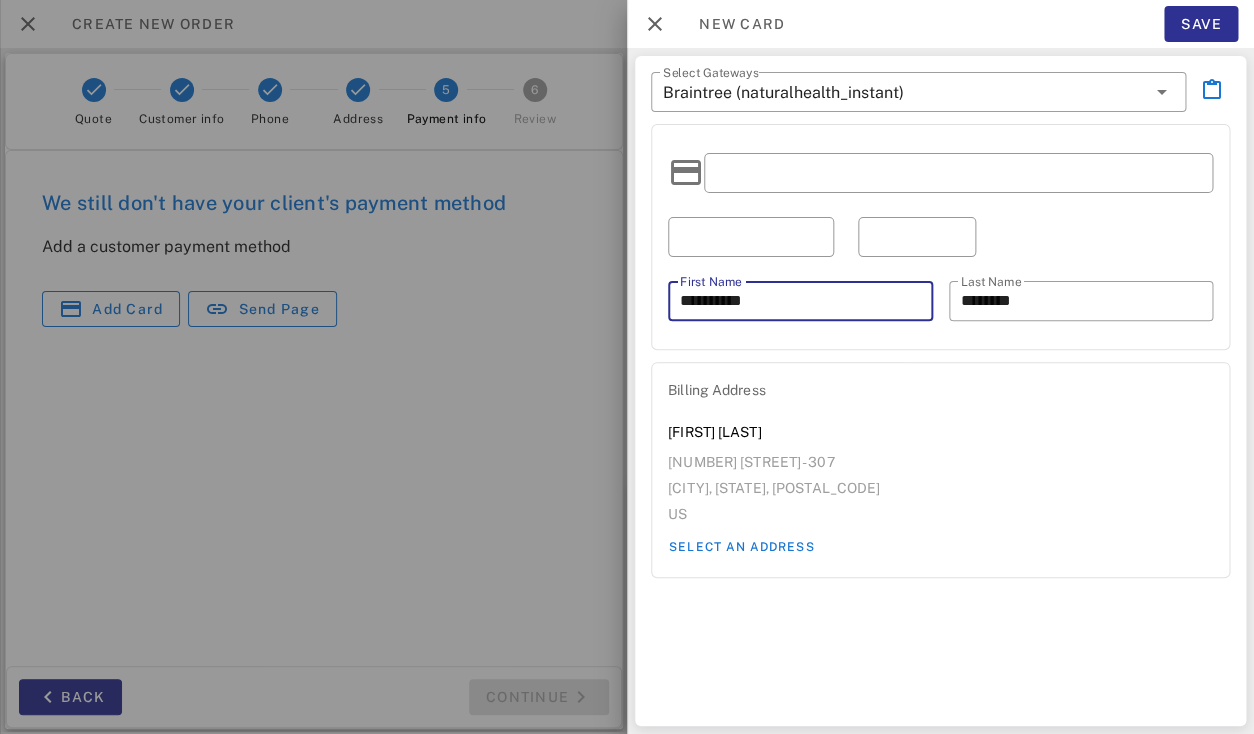 click on "**********" at bounding box center [800, 301] 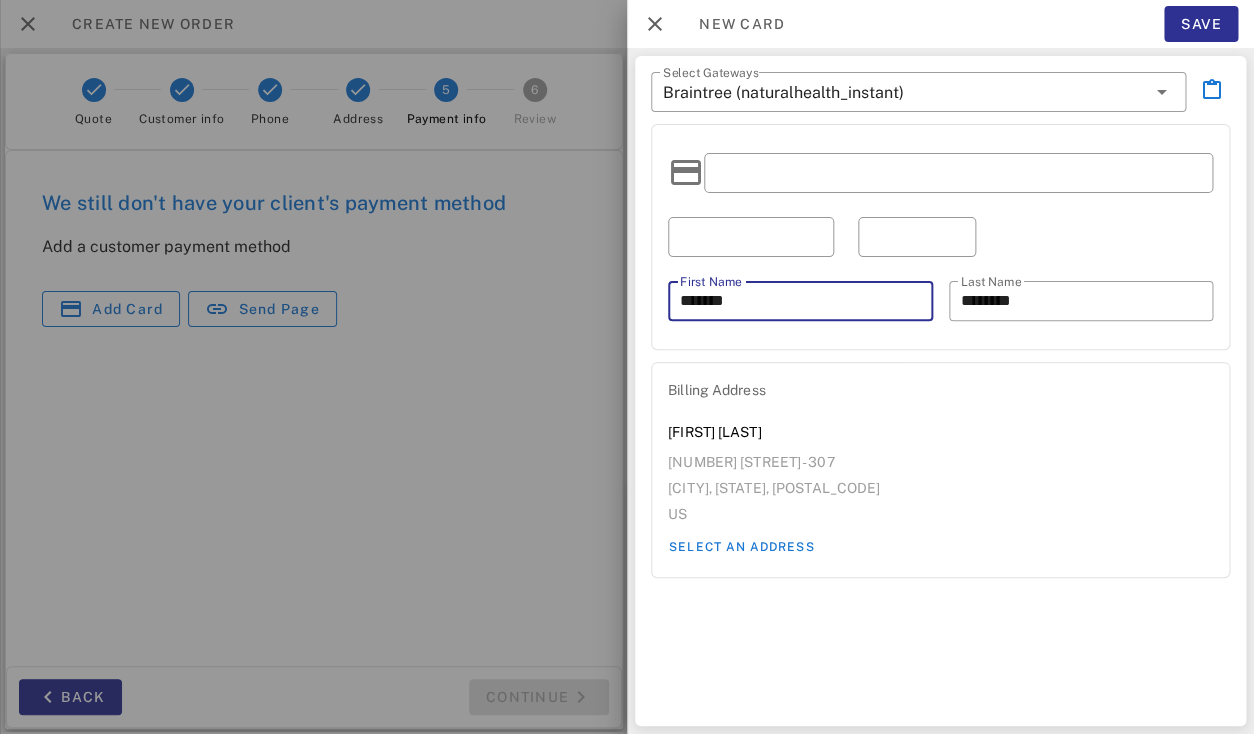 type on "*******" 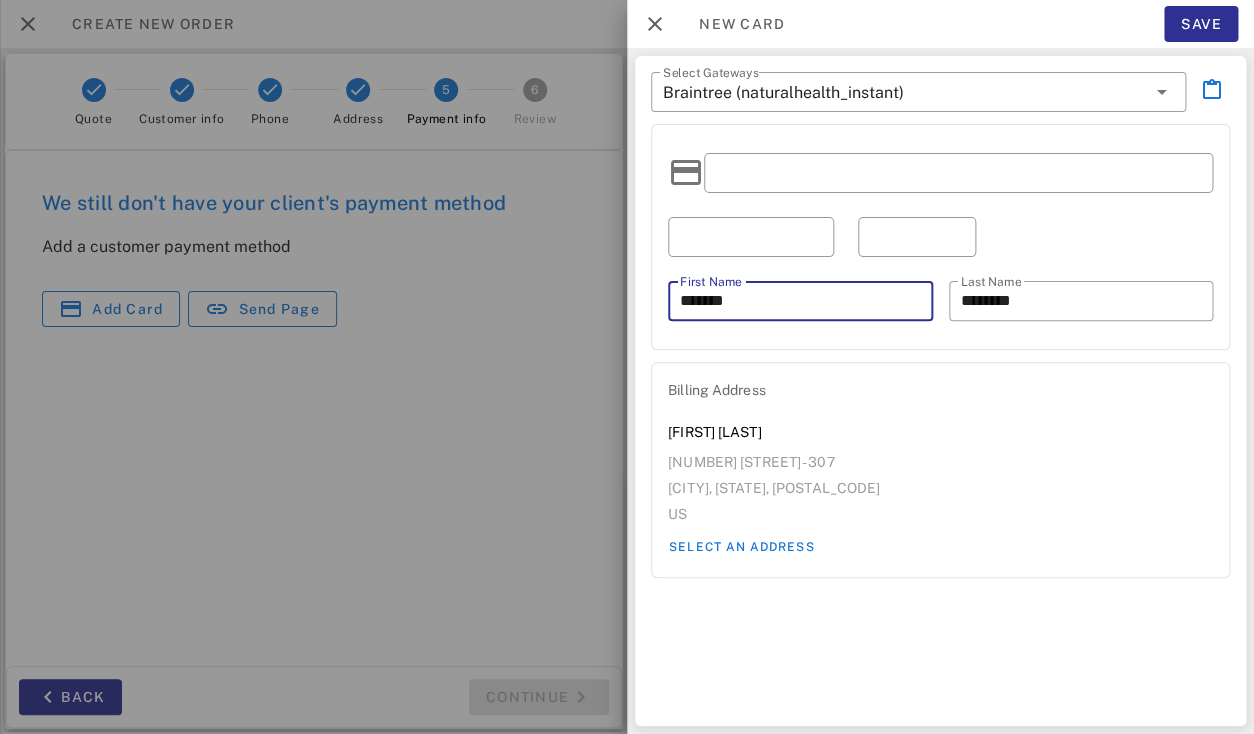 scroll, scrollTop: 281, scrollLeft: 0, axis: vertical 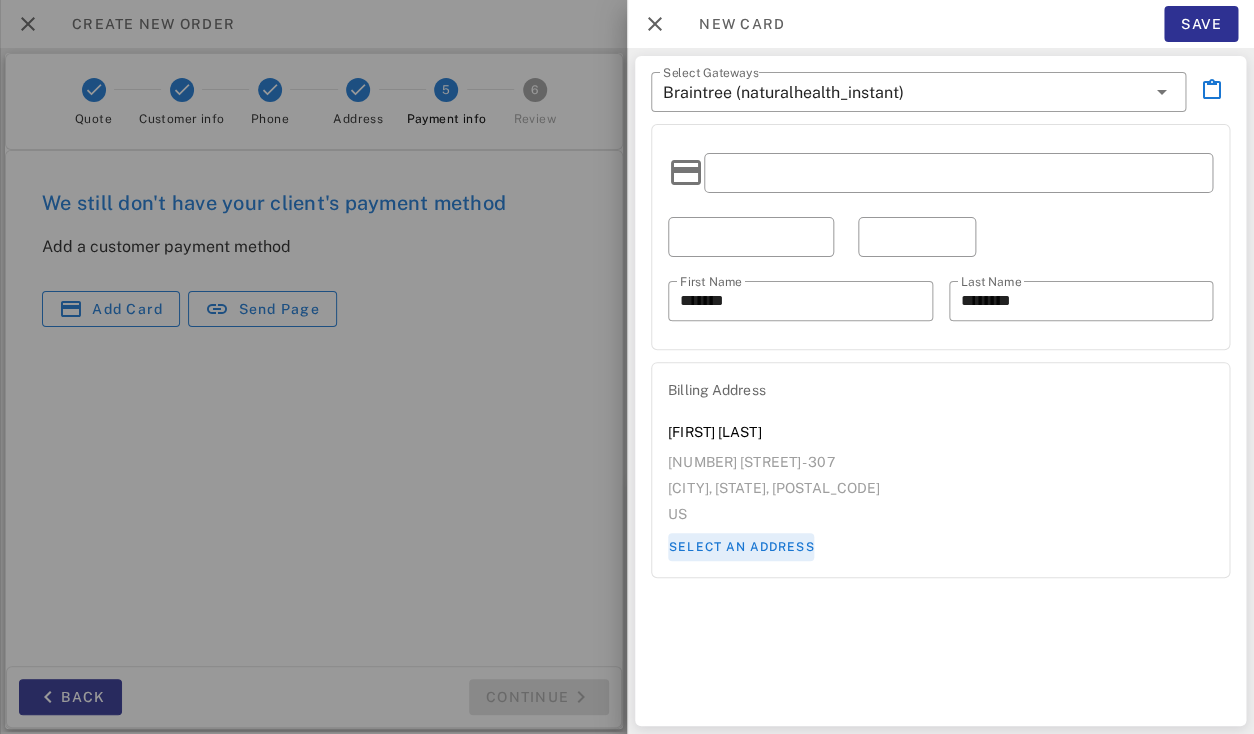 click on "Select an address" at bounding box center (741, 547) 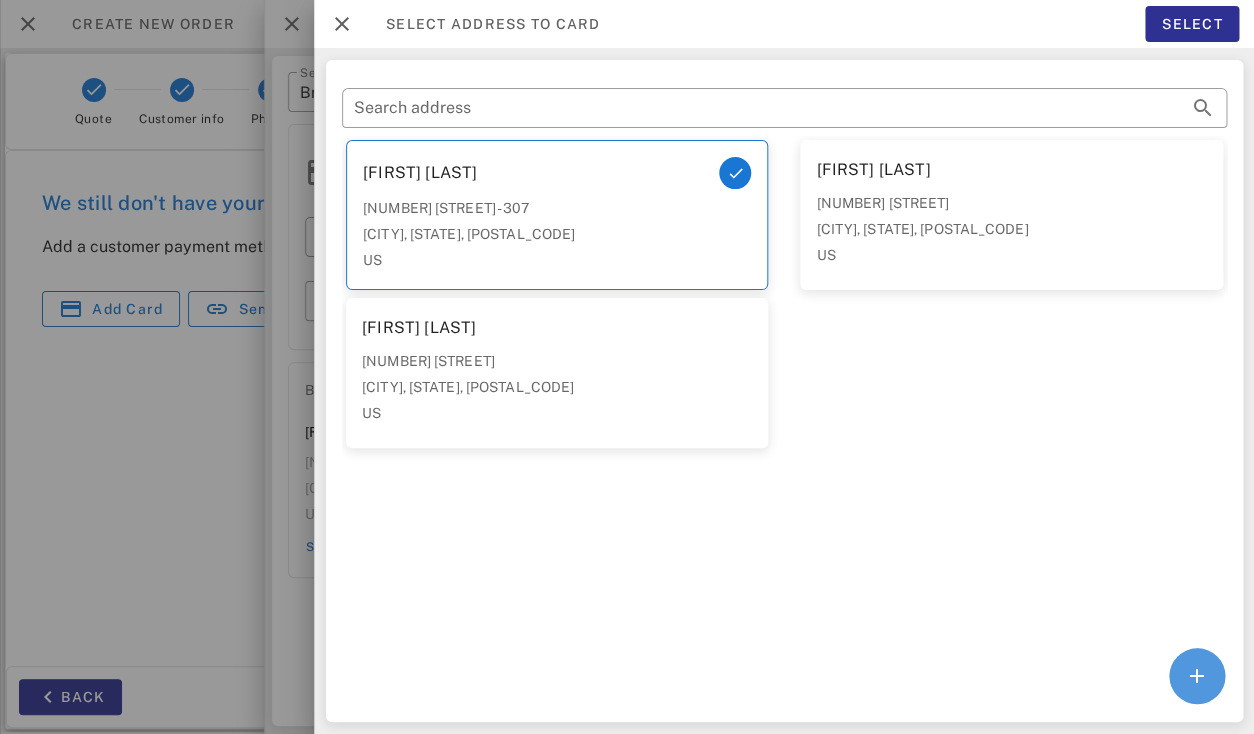 click at bounding box center (1196, 676) 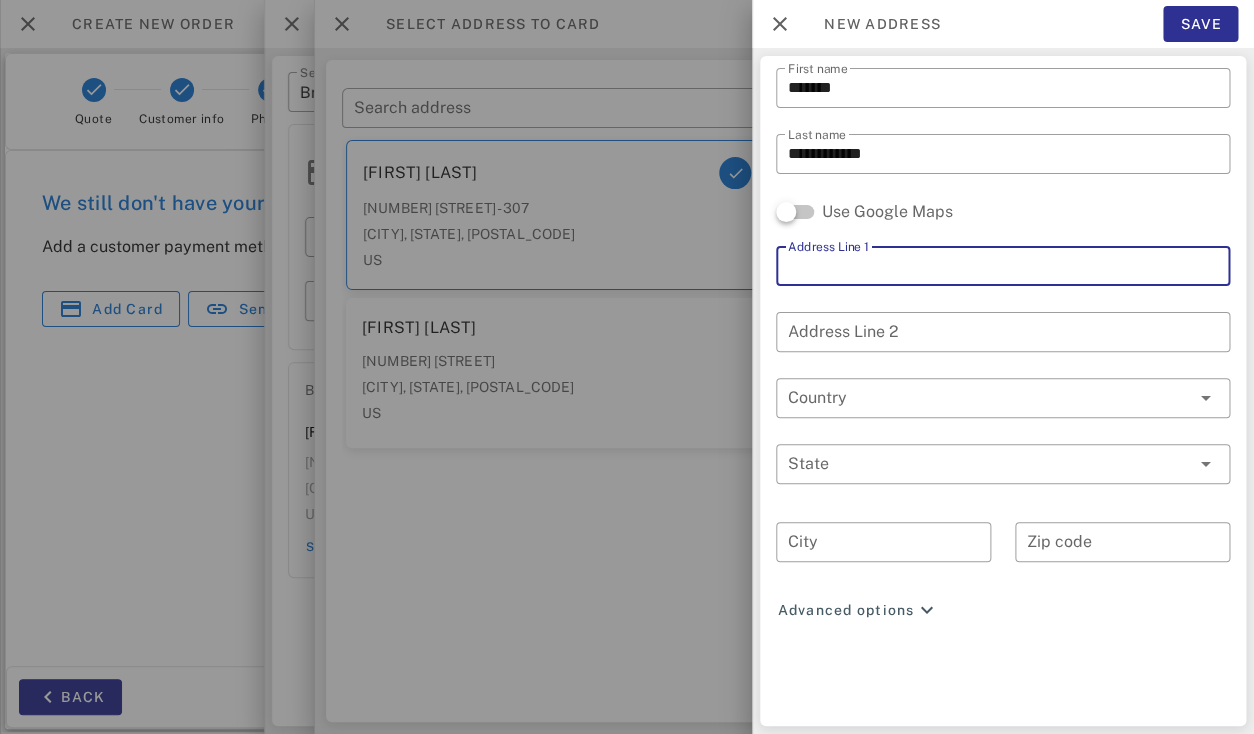 click on "Address Line 1" at bounding box center [1003, 266] 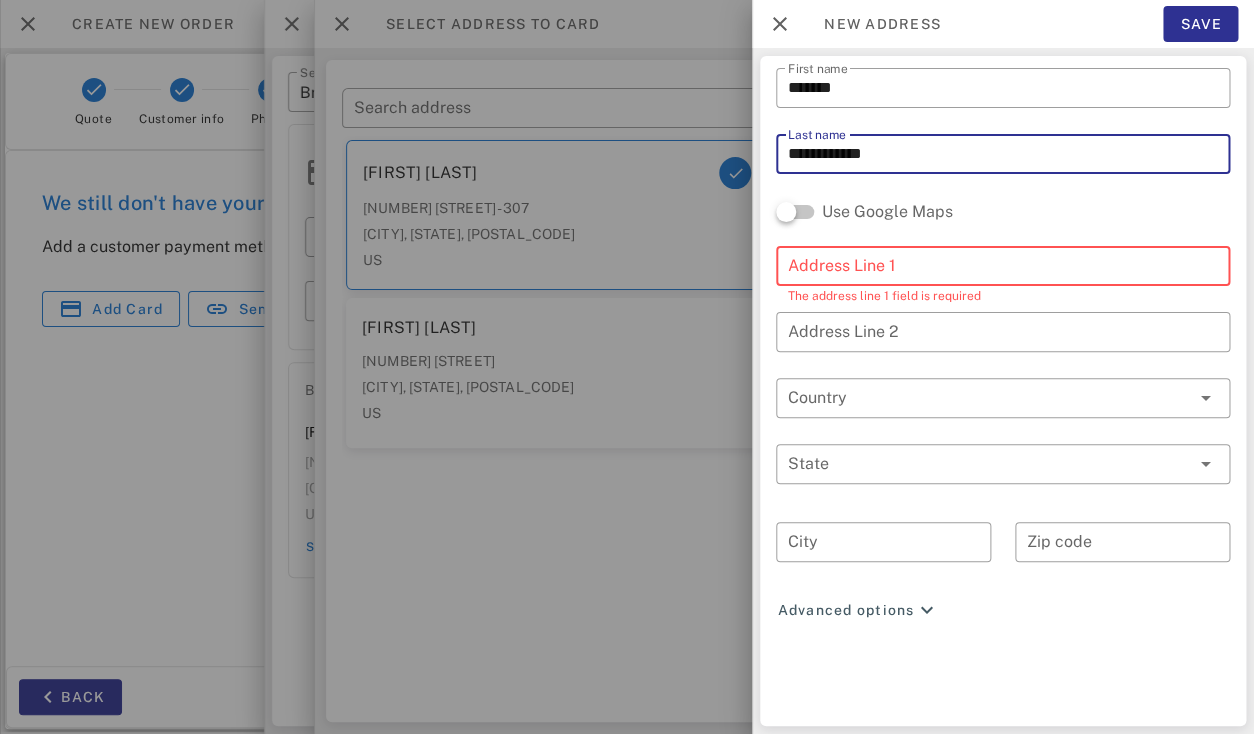 click on "**********" at bounding box center (1003, 154) 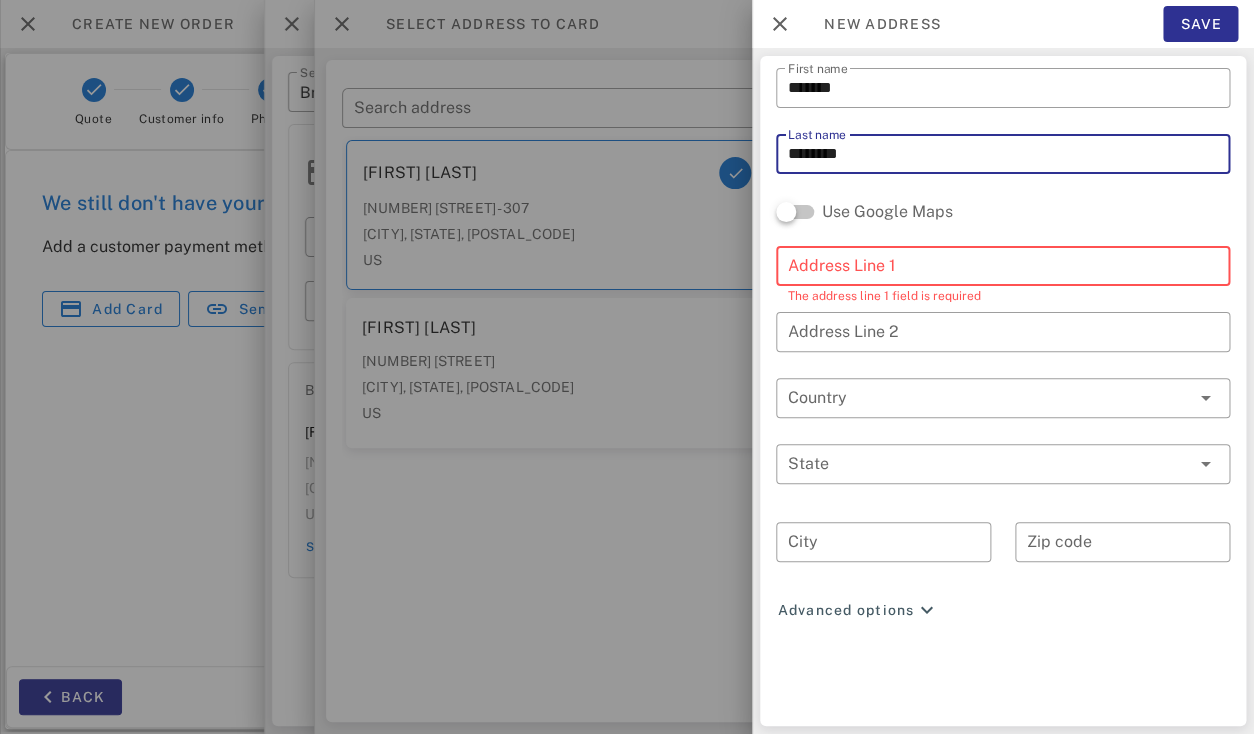 type on "********" 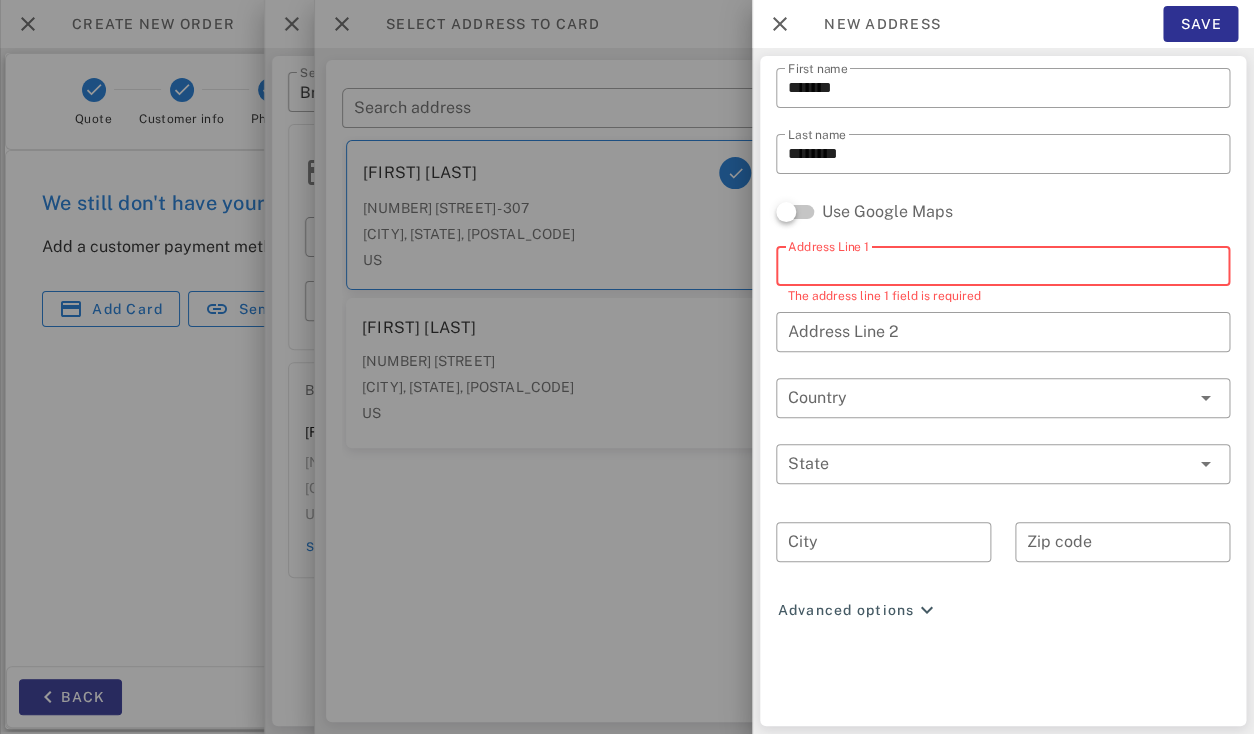 paste on "**********" 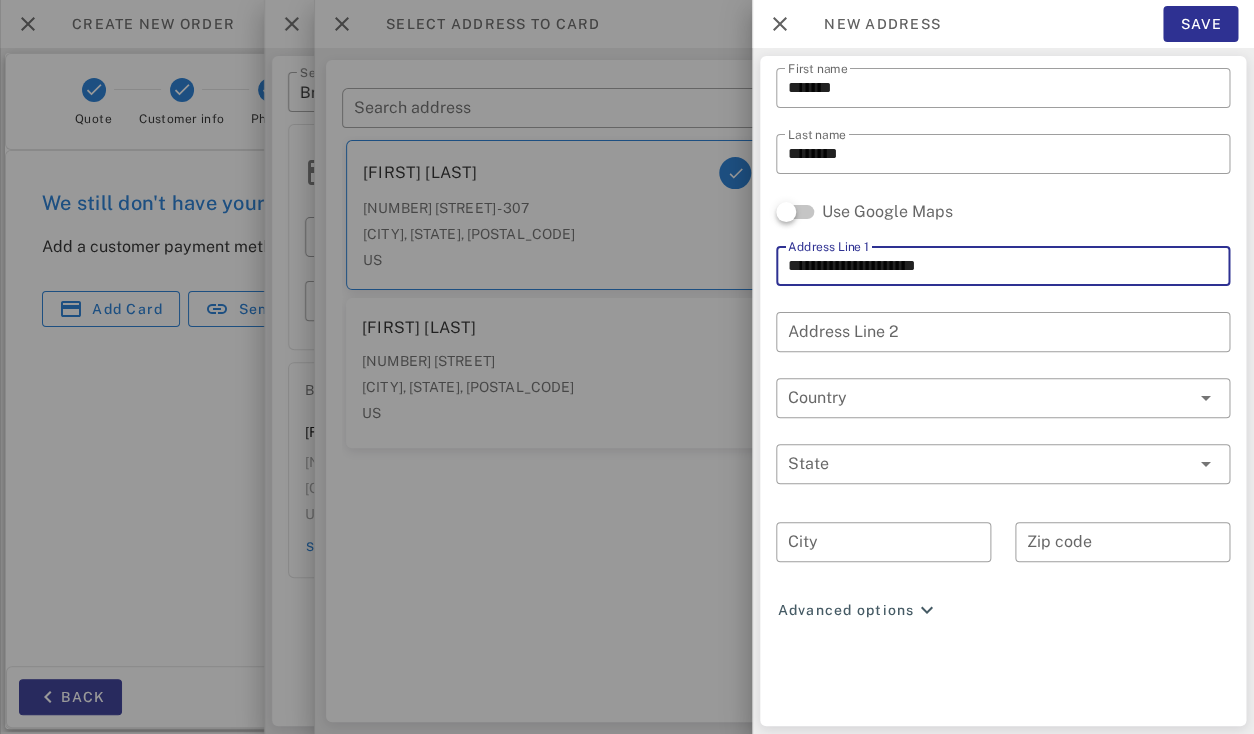type on "**********" 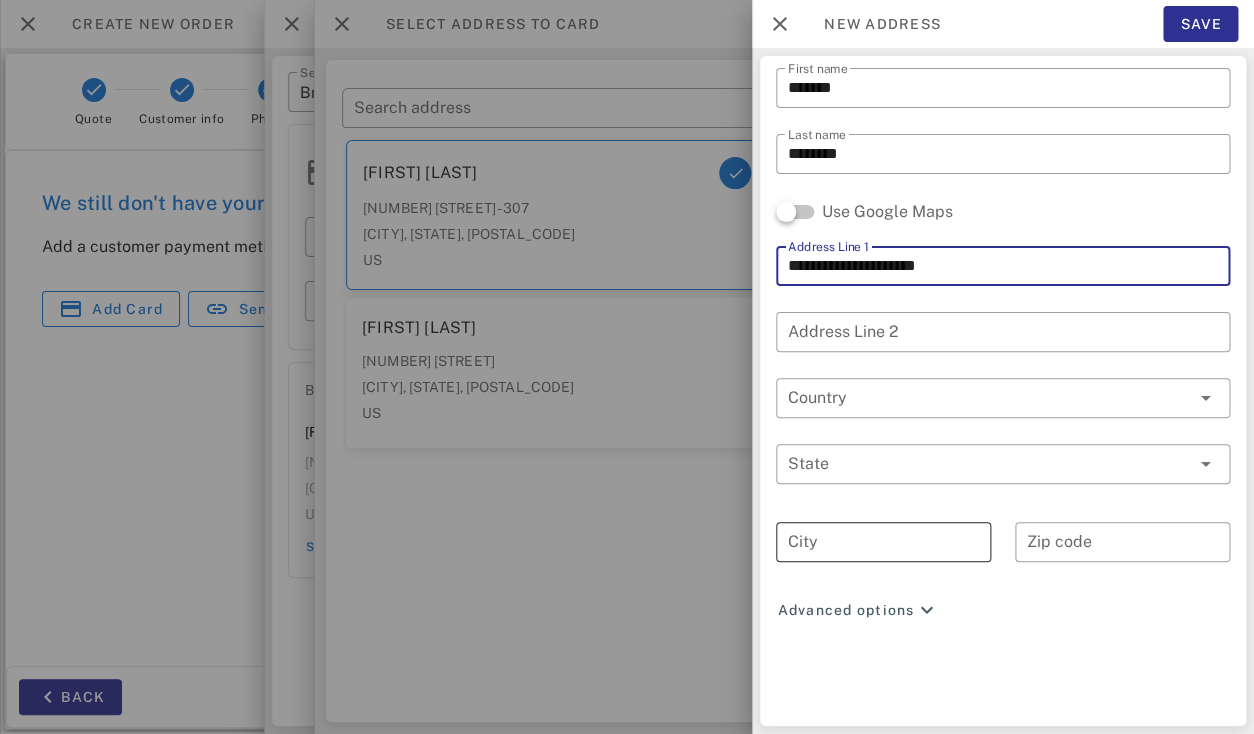 click on "City" at bounding box center (883, 542) 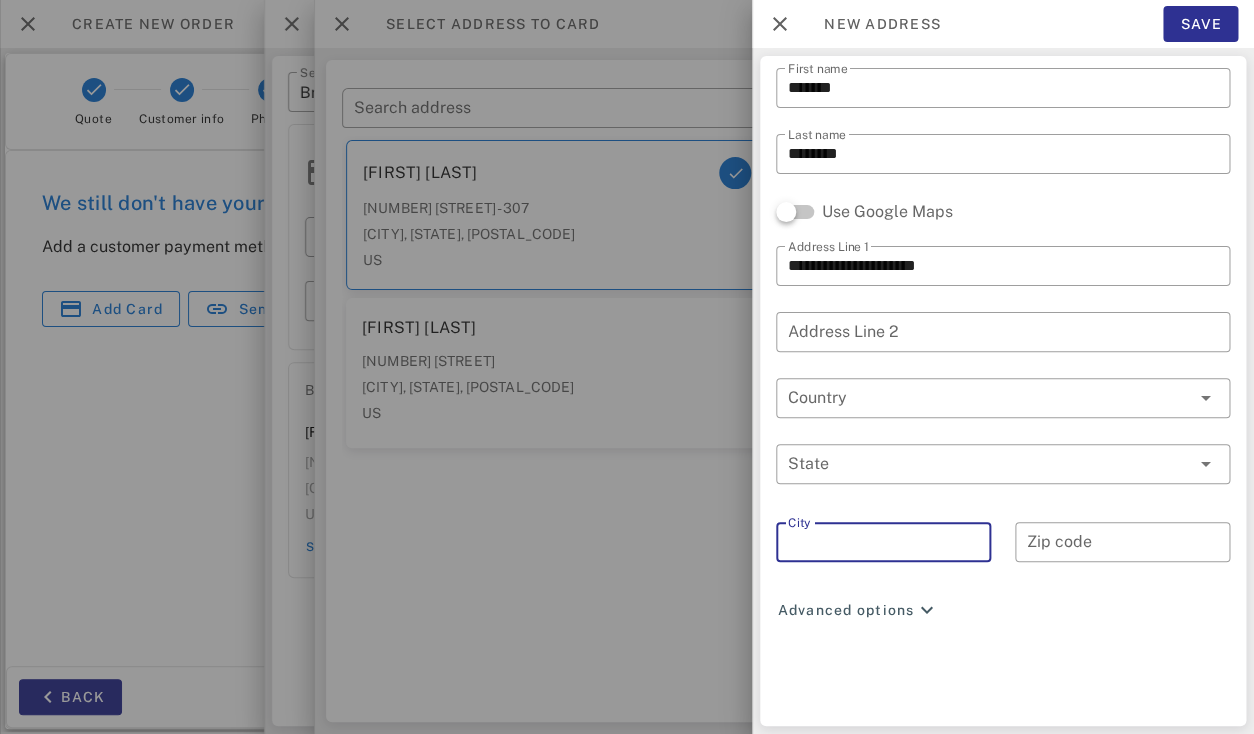paste on "********" 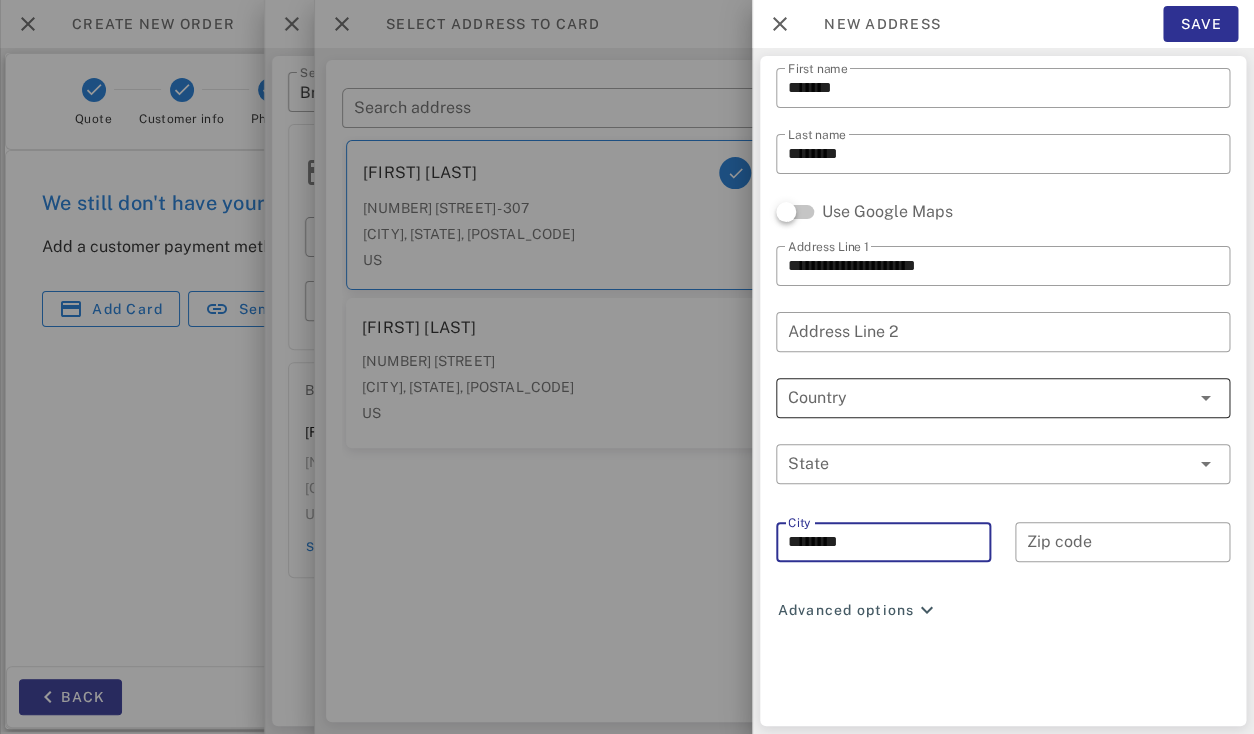 type on "********" 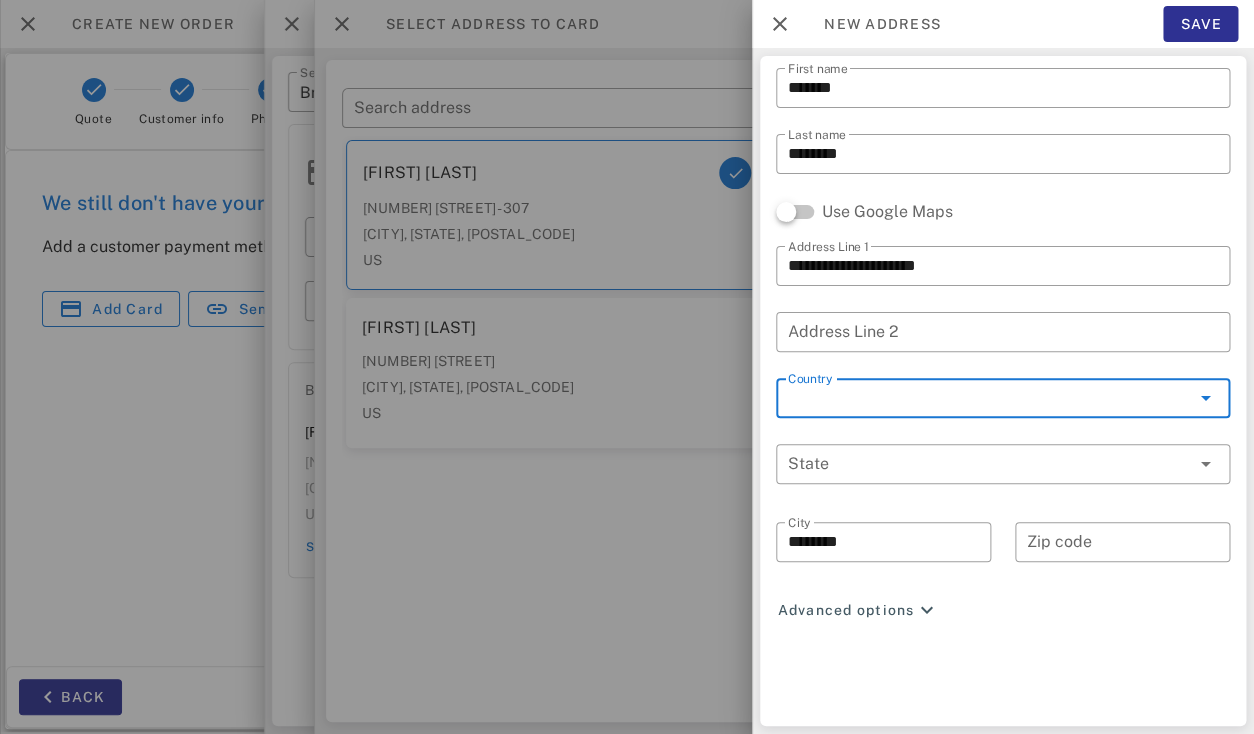 click on "Country" at bounding box center [989, 398] 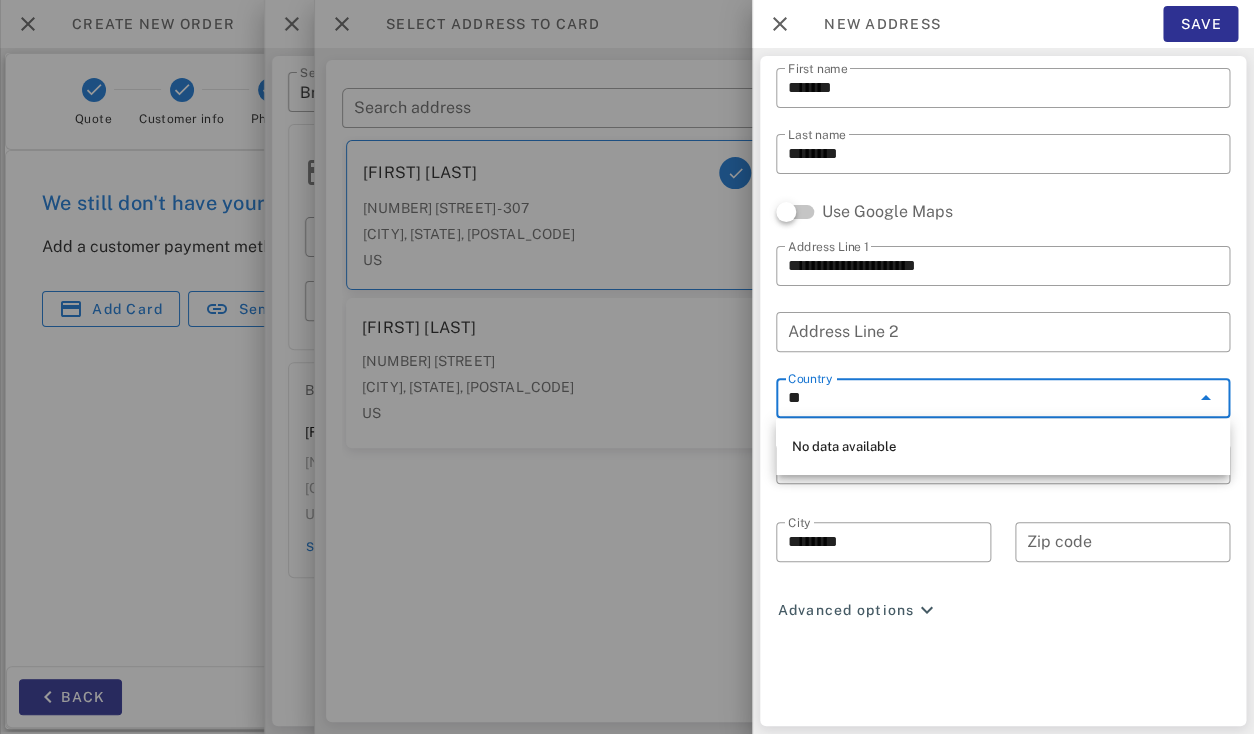 type on "*" 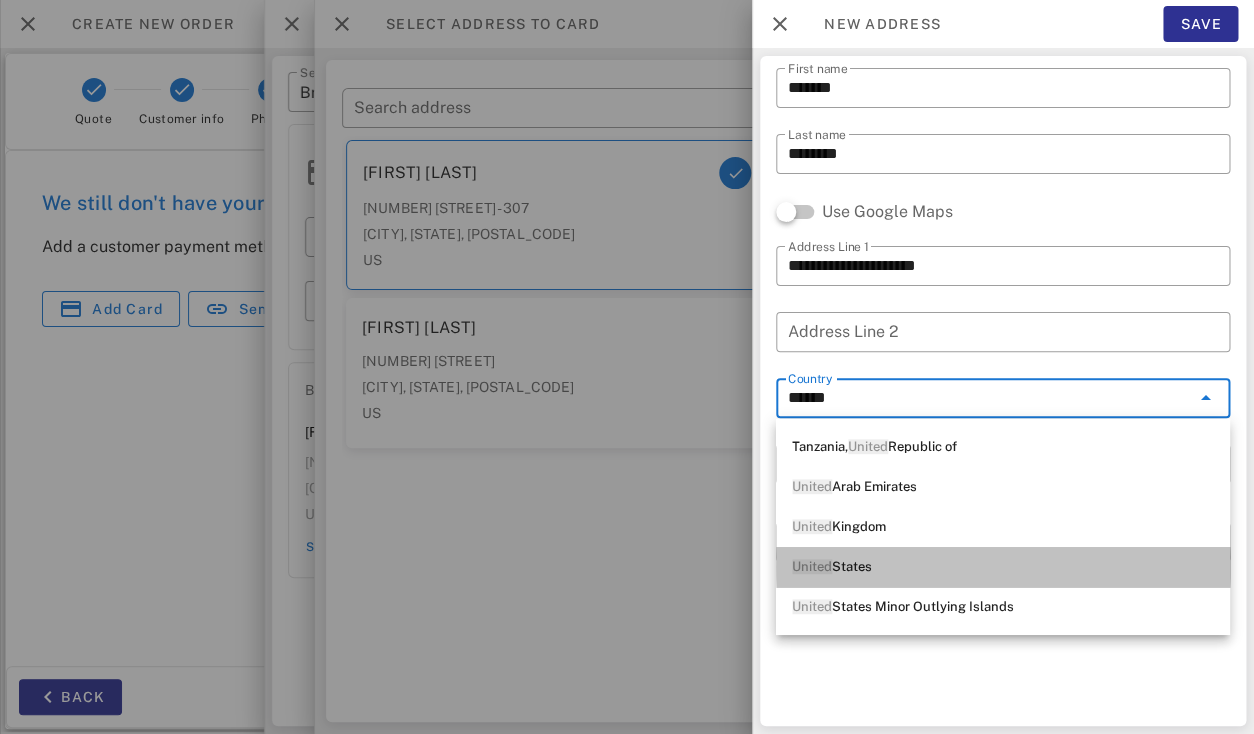 click on "United  States" at bounding box center [1003, 567] 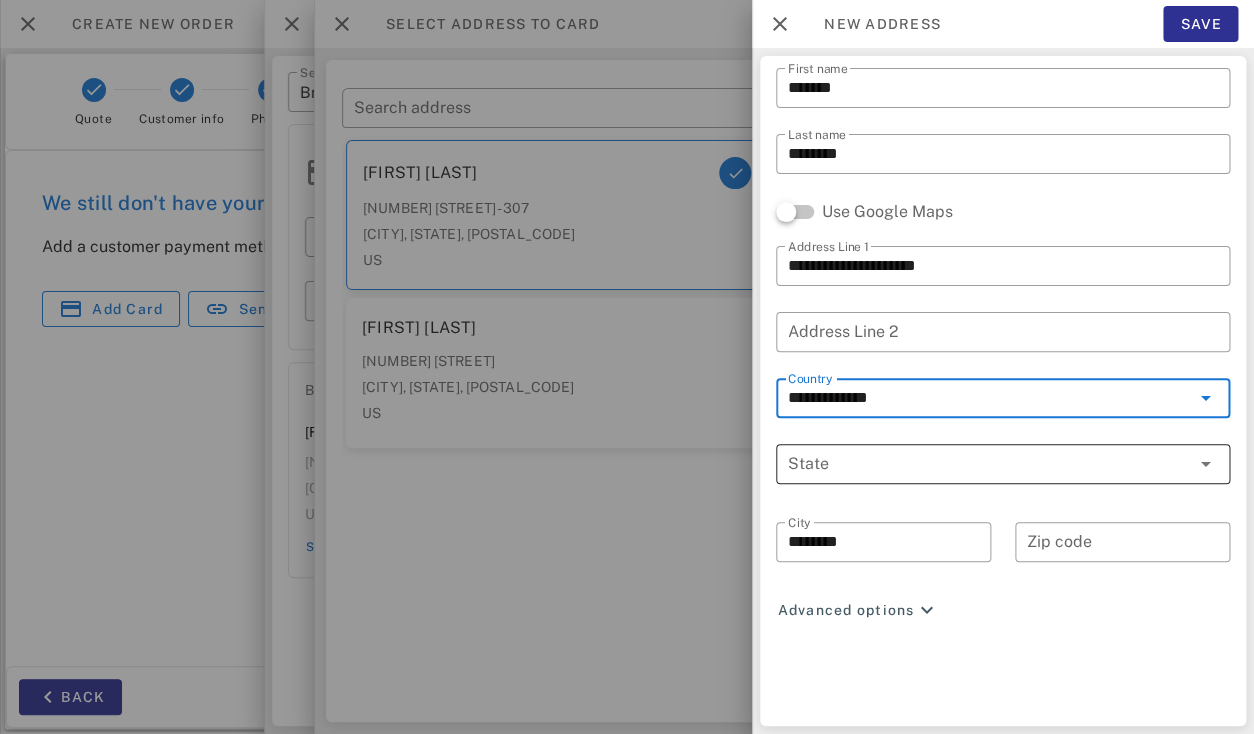 type on "**********" 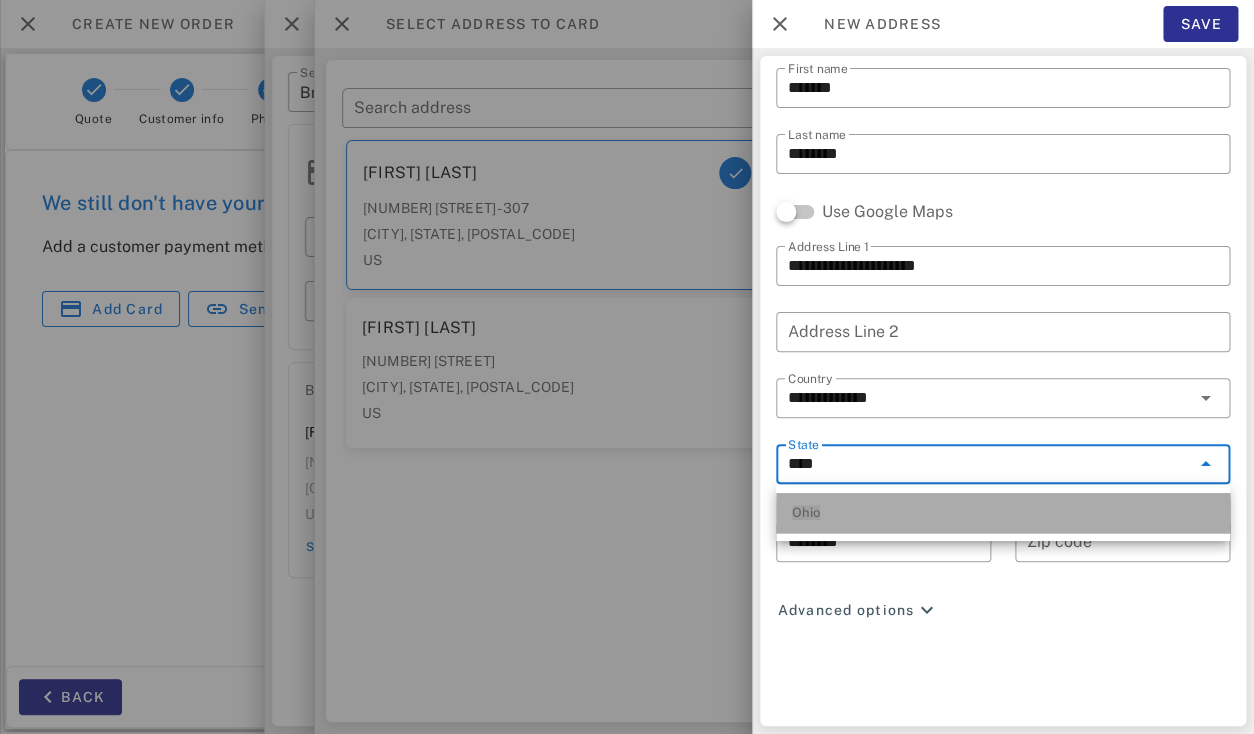 click on "Ohio" at bounding box center [1003, 513] 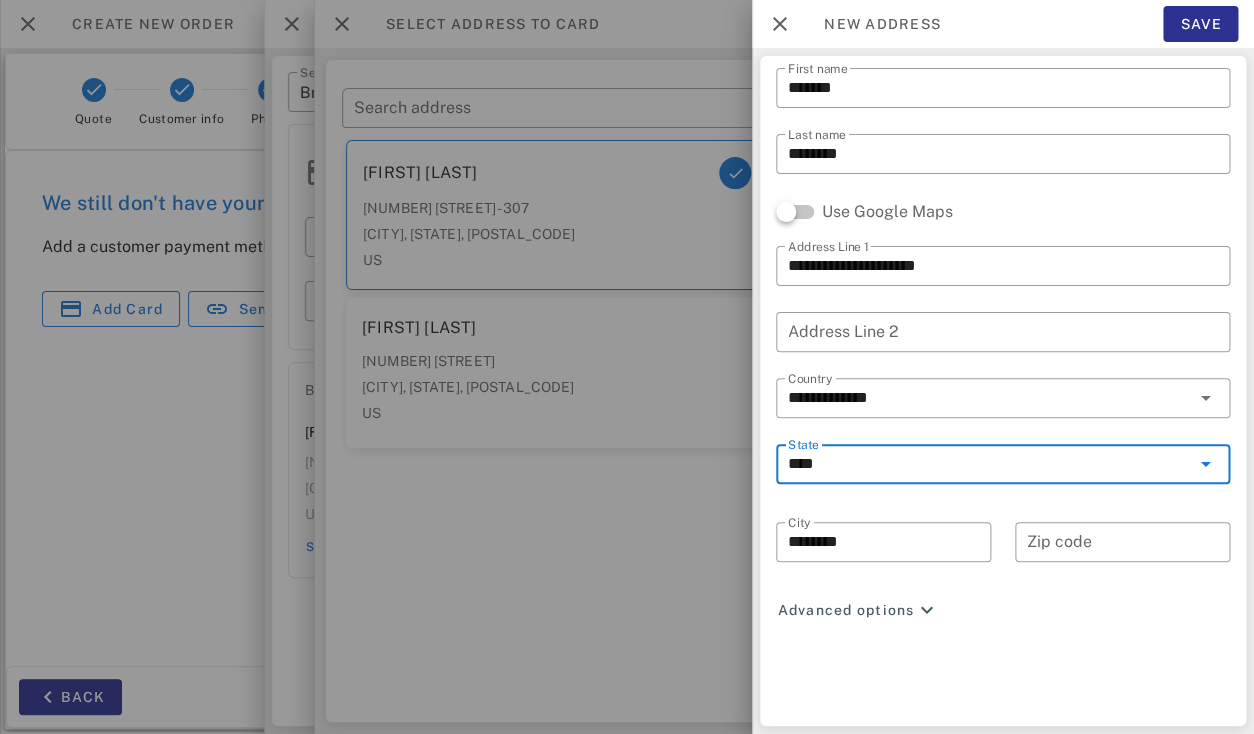 type on "****" 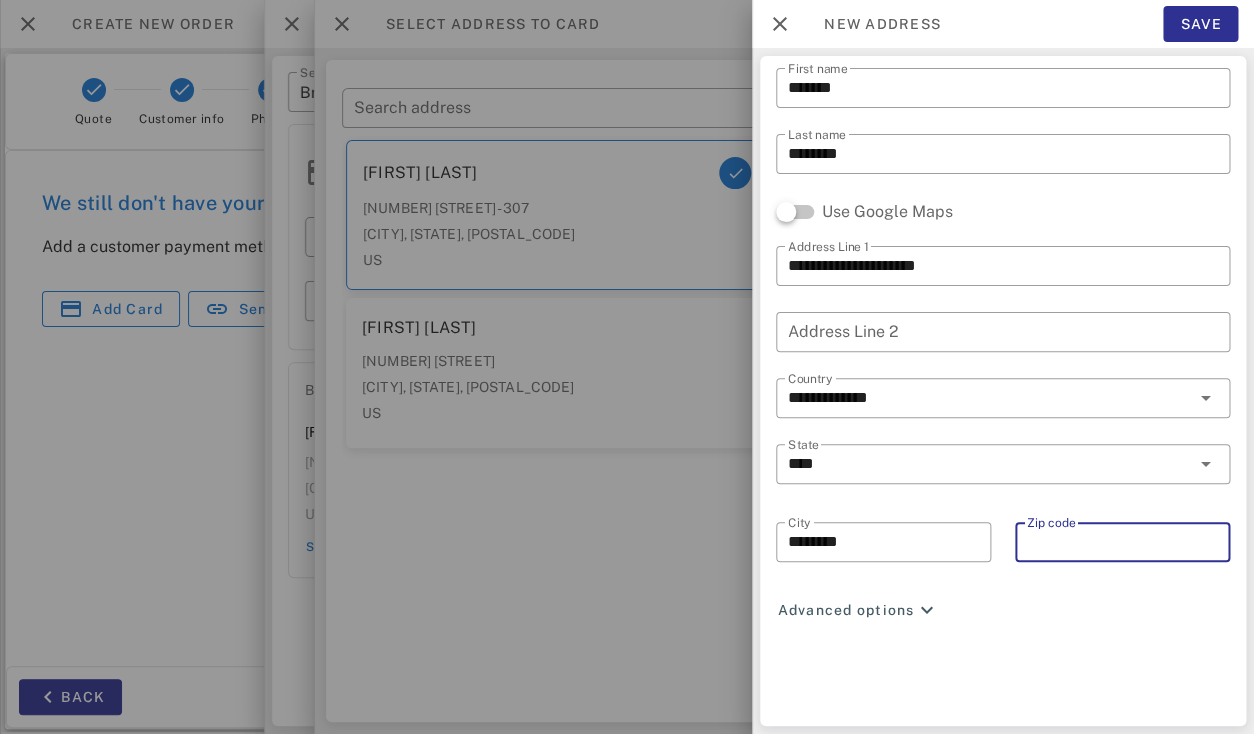 click on "Zip code" at bounding box center [1122, 542] 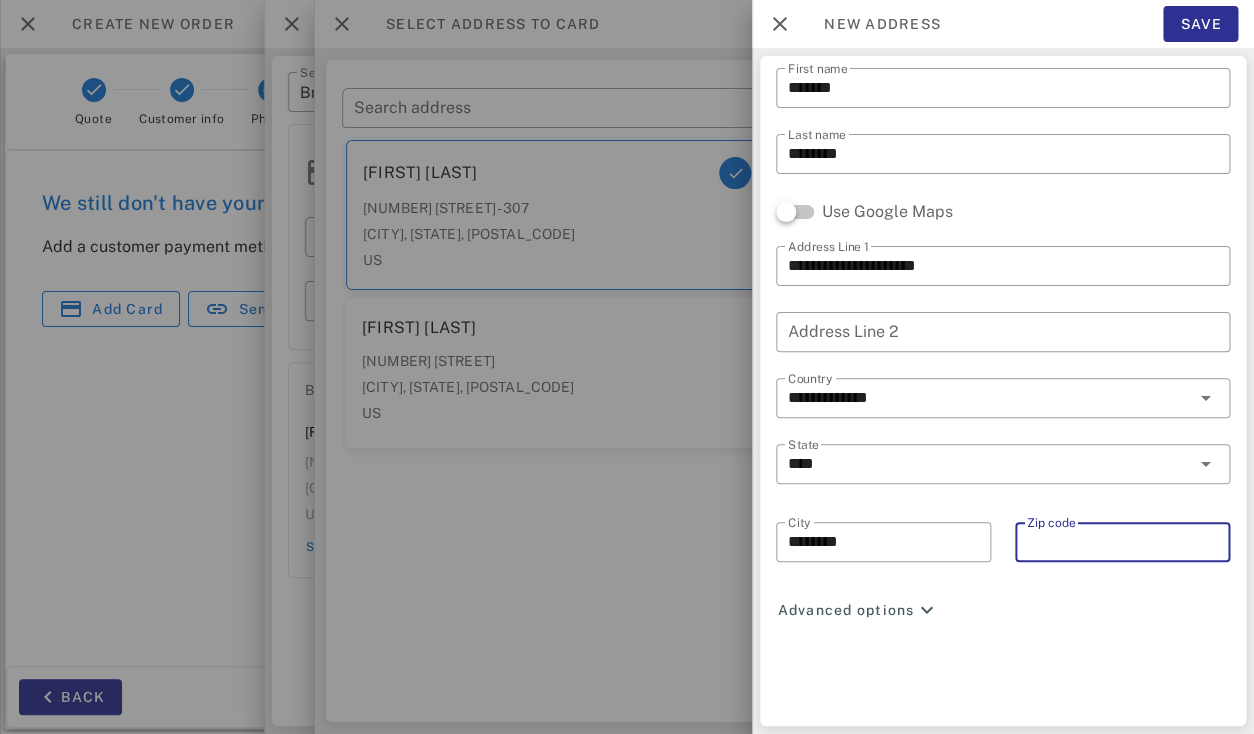 click on "Zip code" at bounding box center (1122, 542) 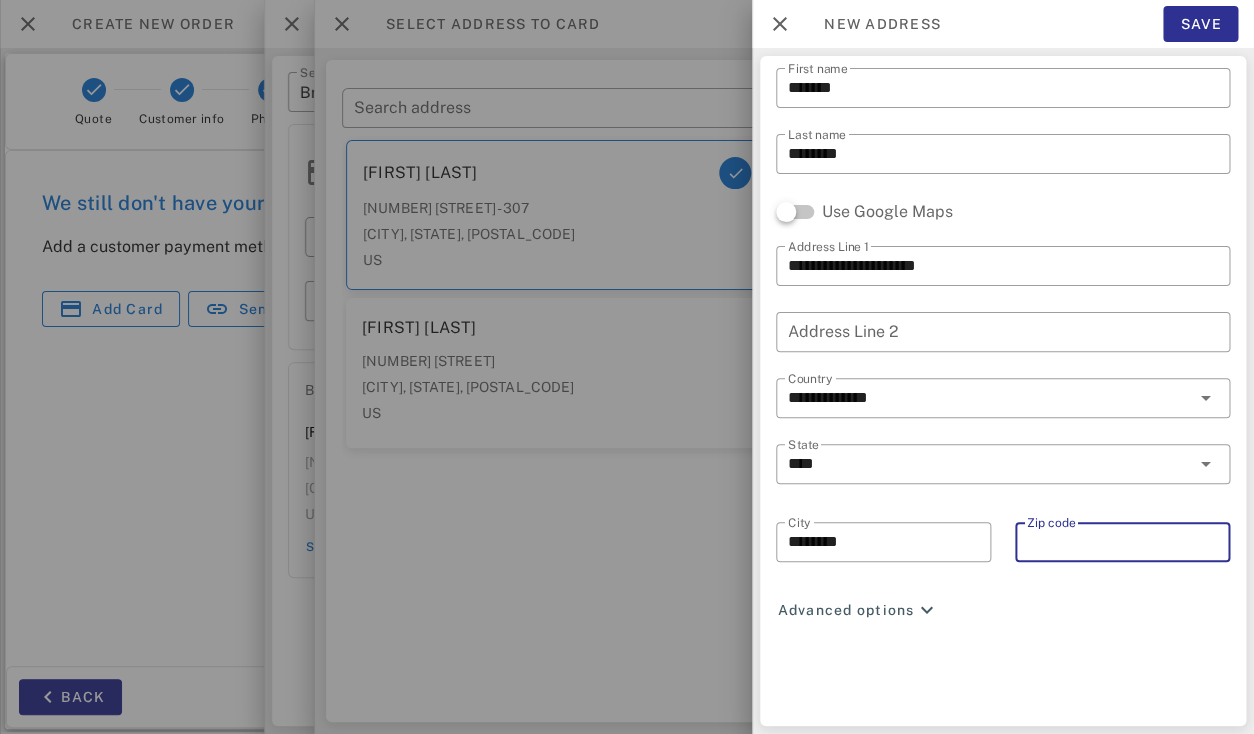 click on "Zip code" at bounding box center (1122, 542) 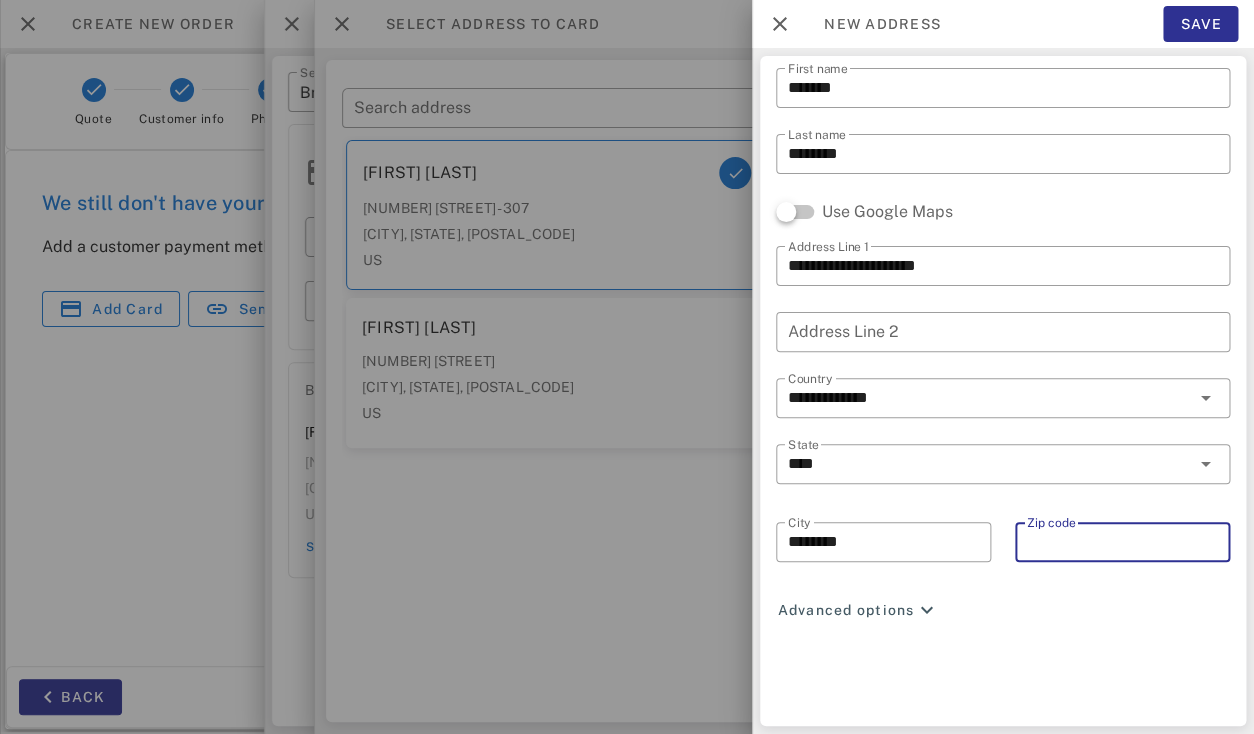click on "Zip code" at bounding box center (1122, 542) 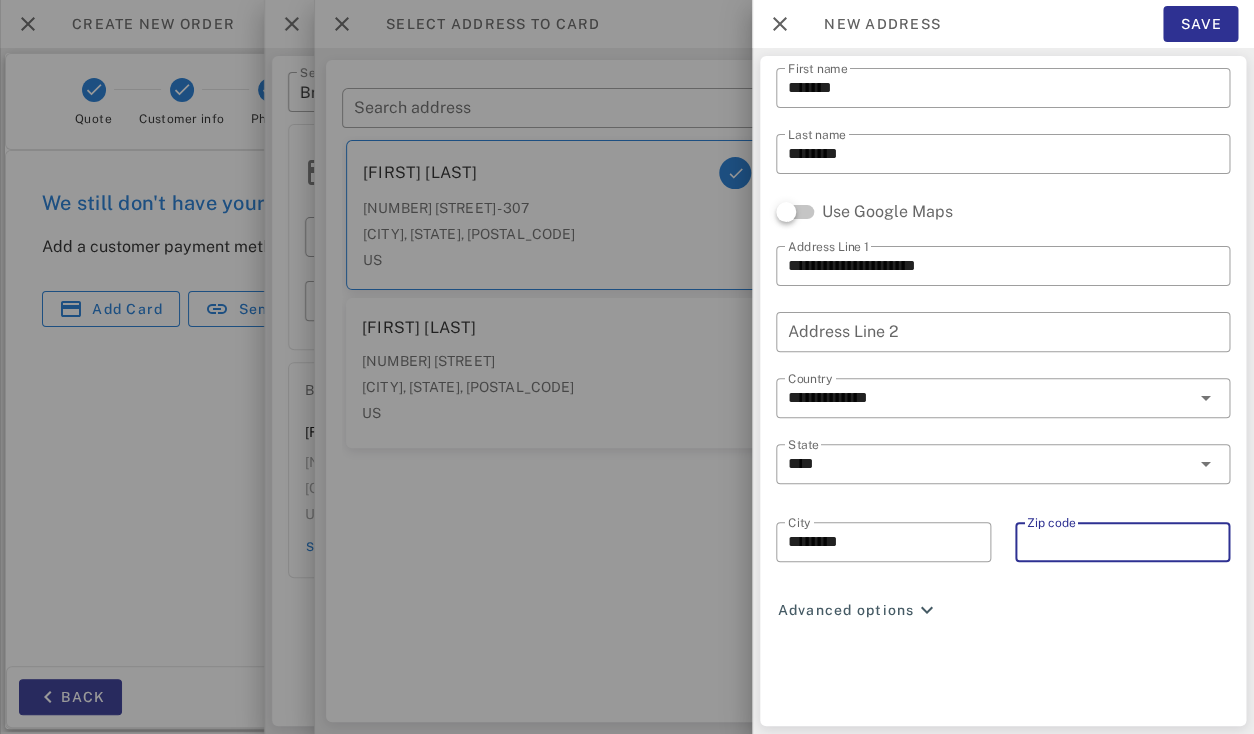 paste on "*****" 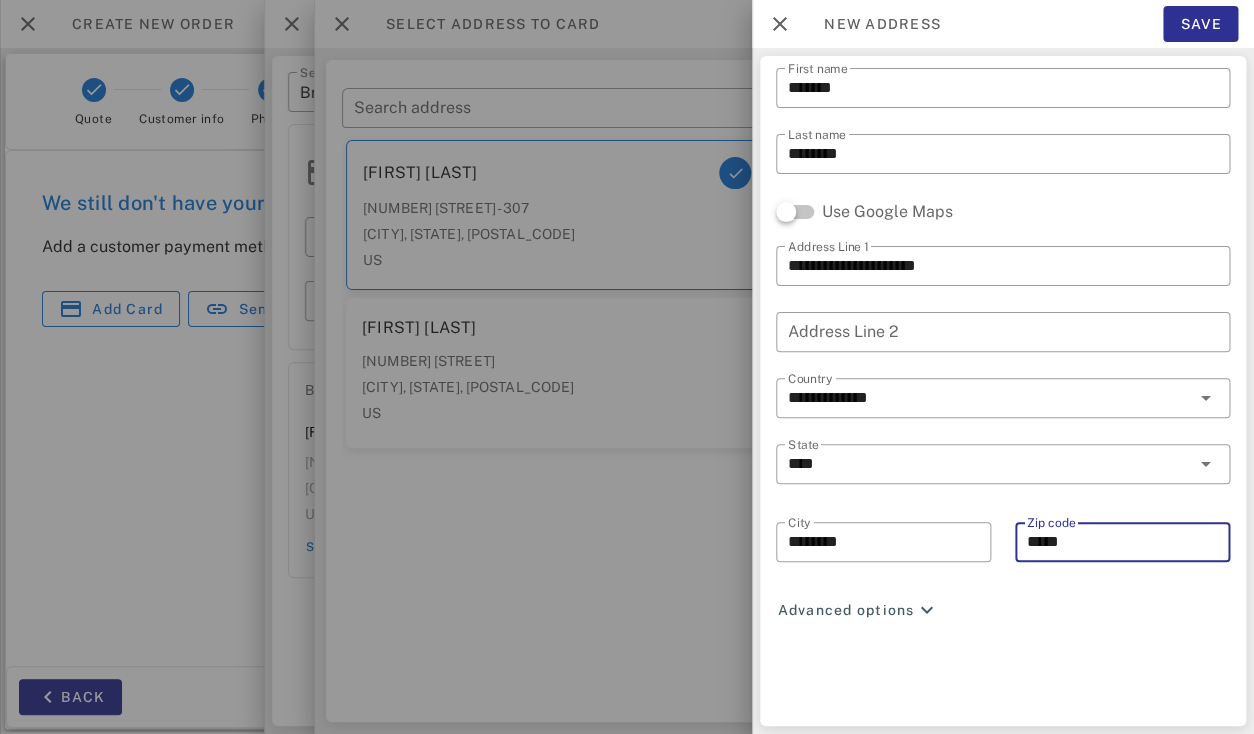 type on "*****" 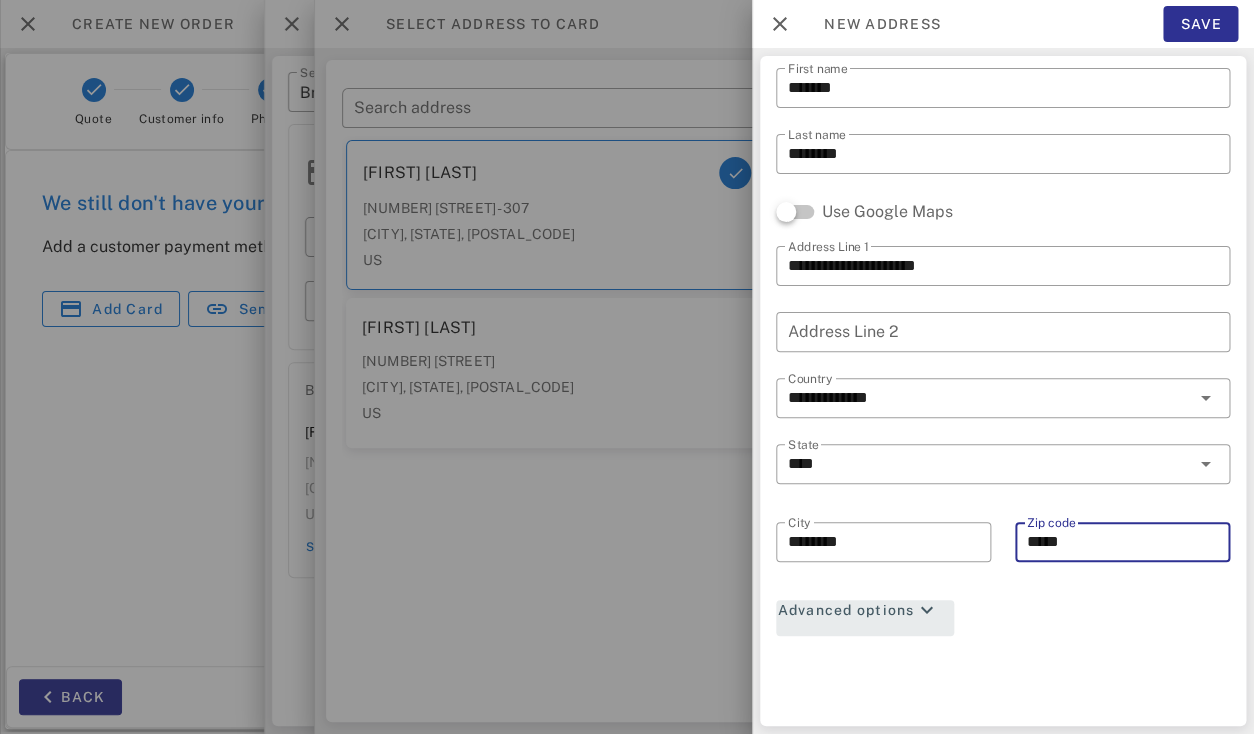 type 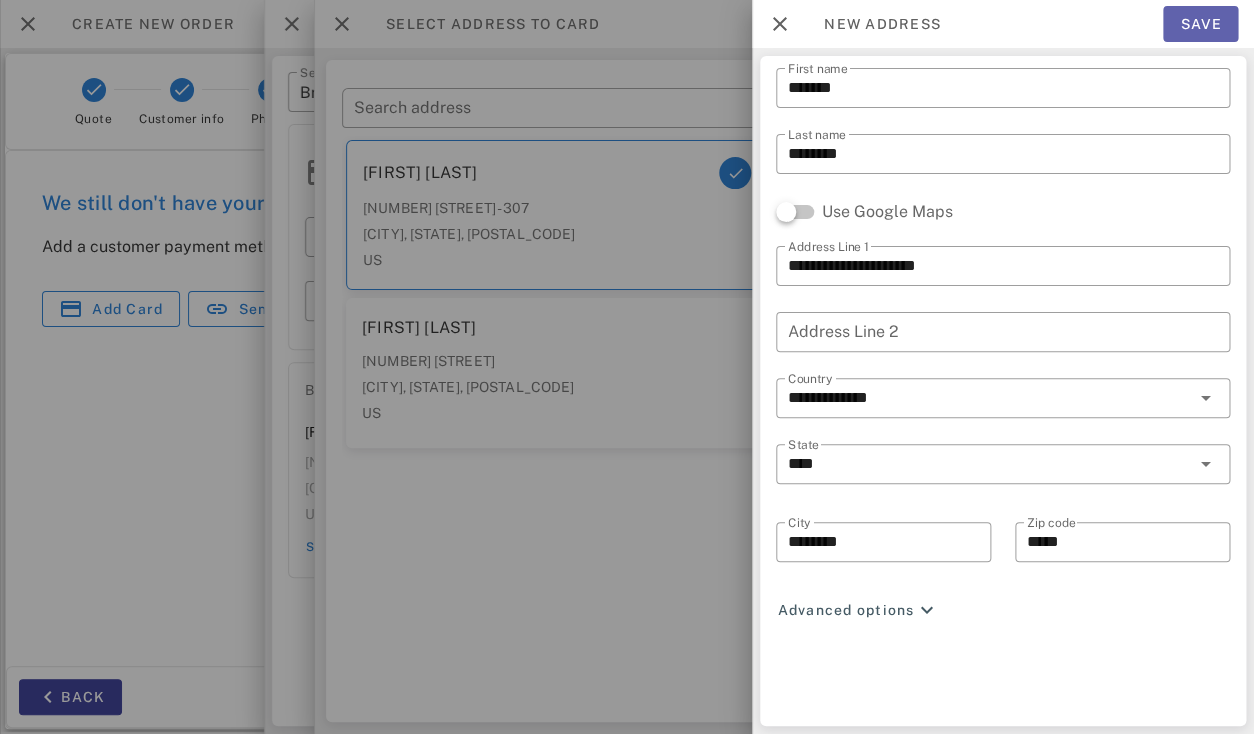 click on "Save" at bounding box center (1201, 24) 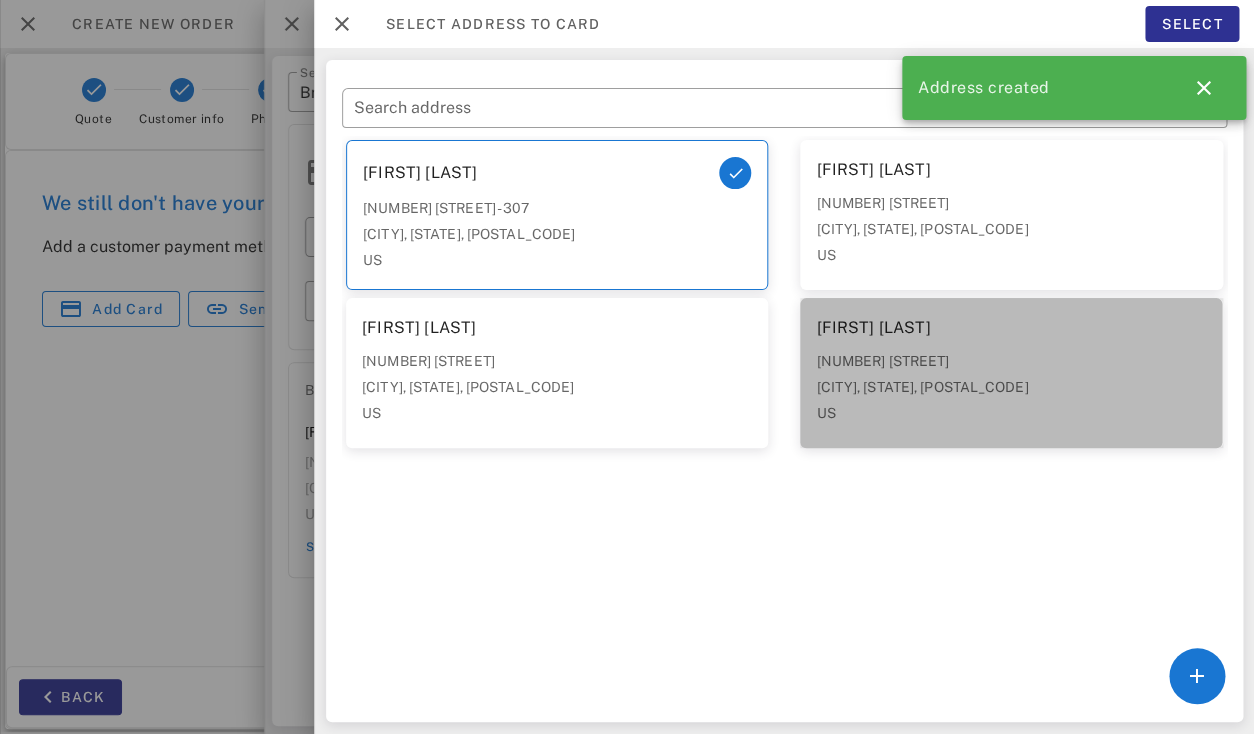 click on "[CITY], [STATE], [POSTAL_CODE]" at bounding box center [1011, 387] 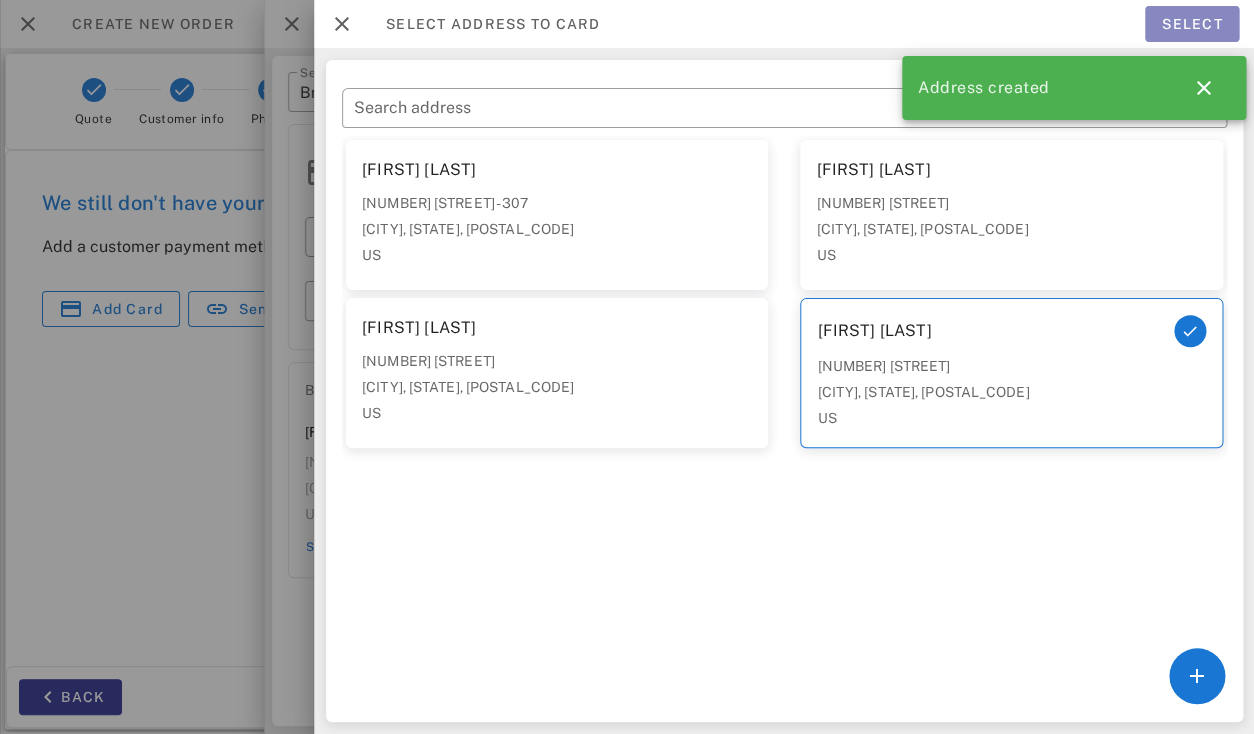 click on "Select" at bounding box center (1191, 24) 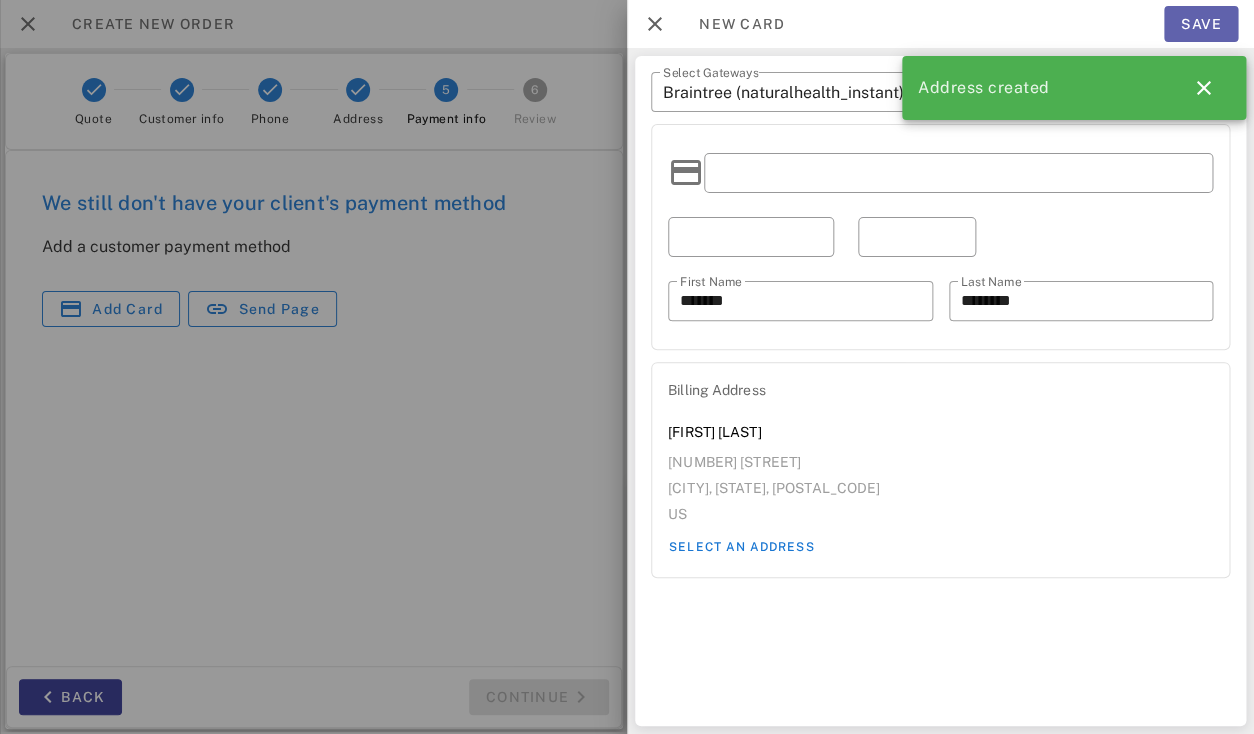 click on "Save" at bounding box center [1201, 24] 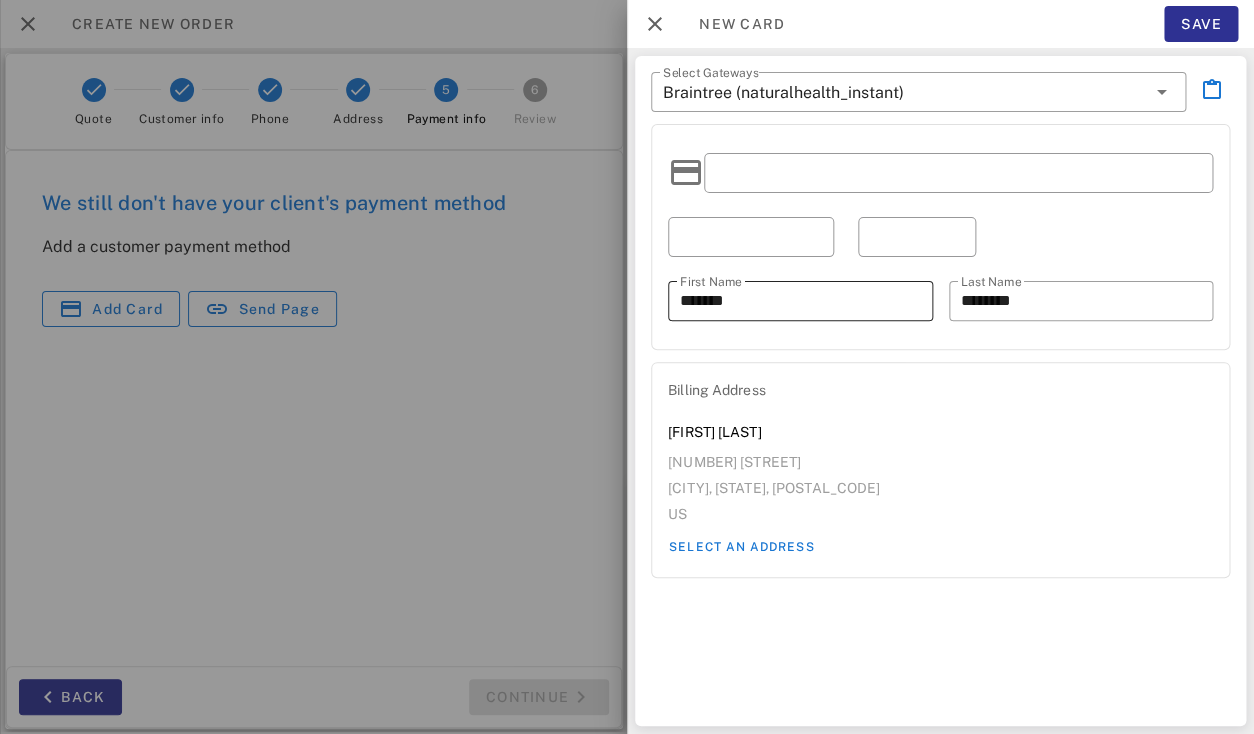 click on "[FIRST] [LAST]" at bounding box center [800, 301] 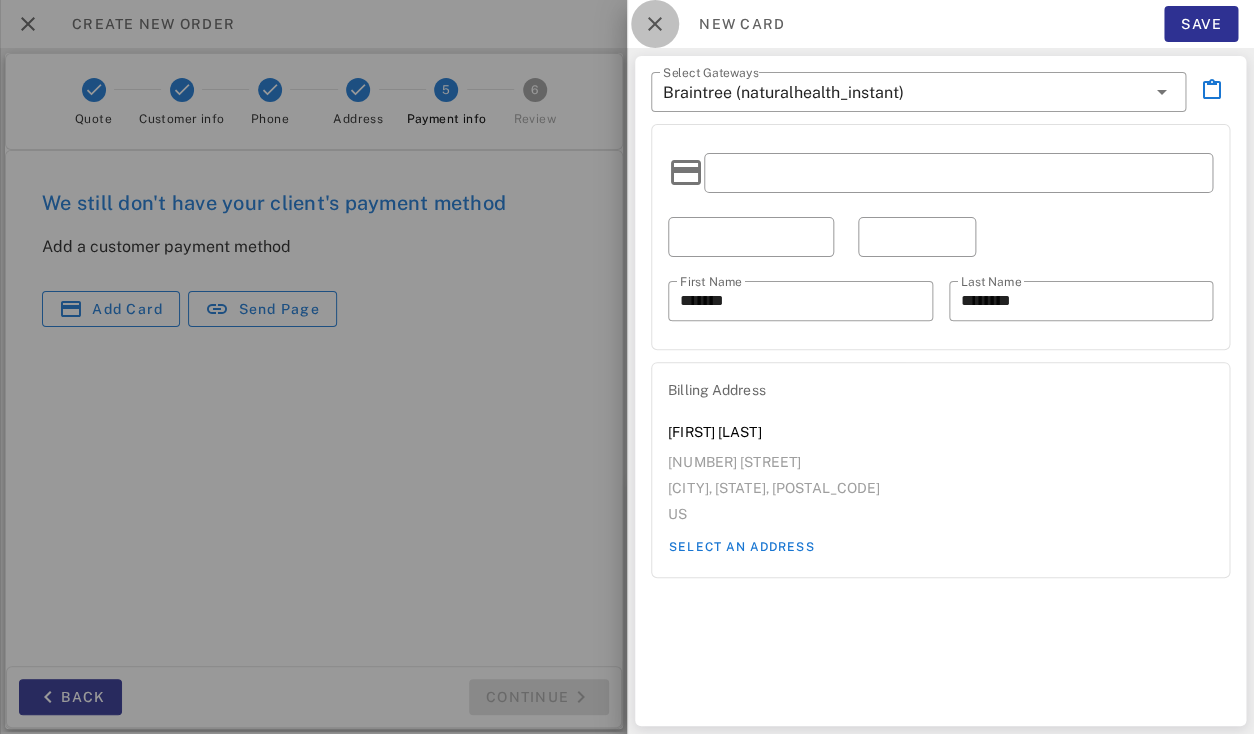click at bounding box center (655, 24) 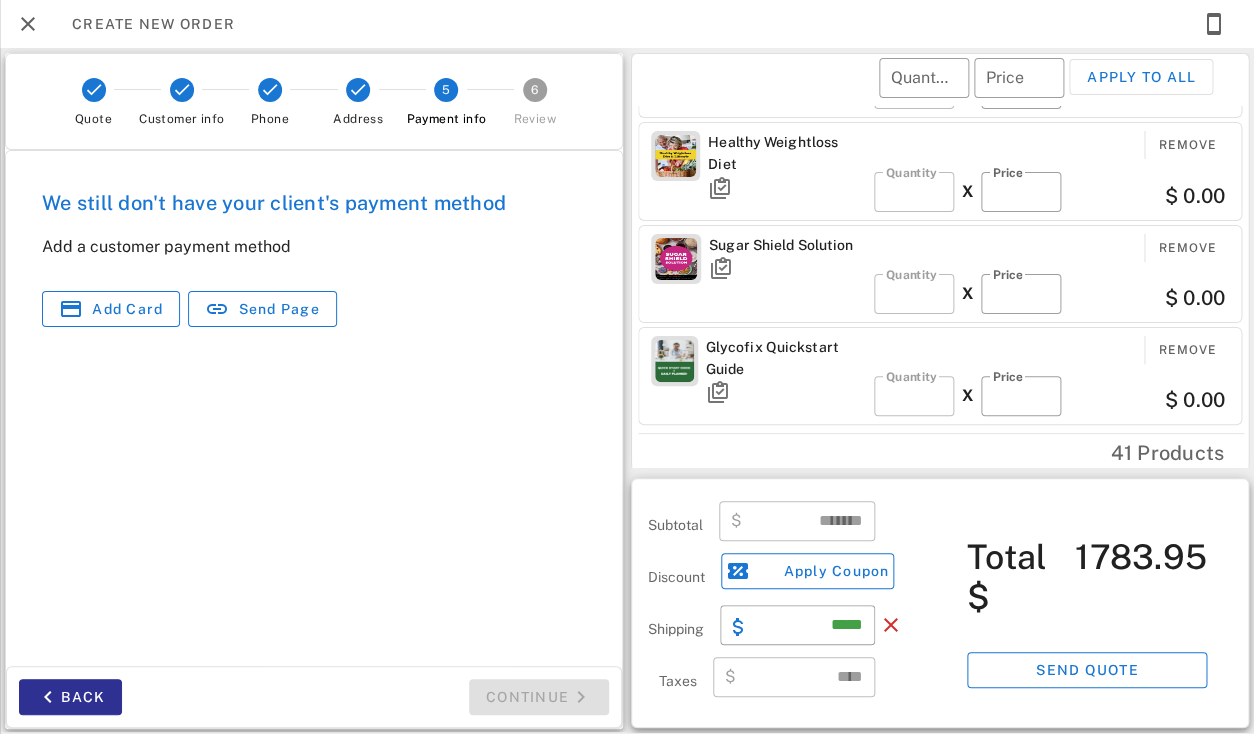 scroll, scrollTop: 2, scrollLeft: 0, axis: vertical 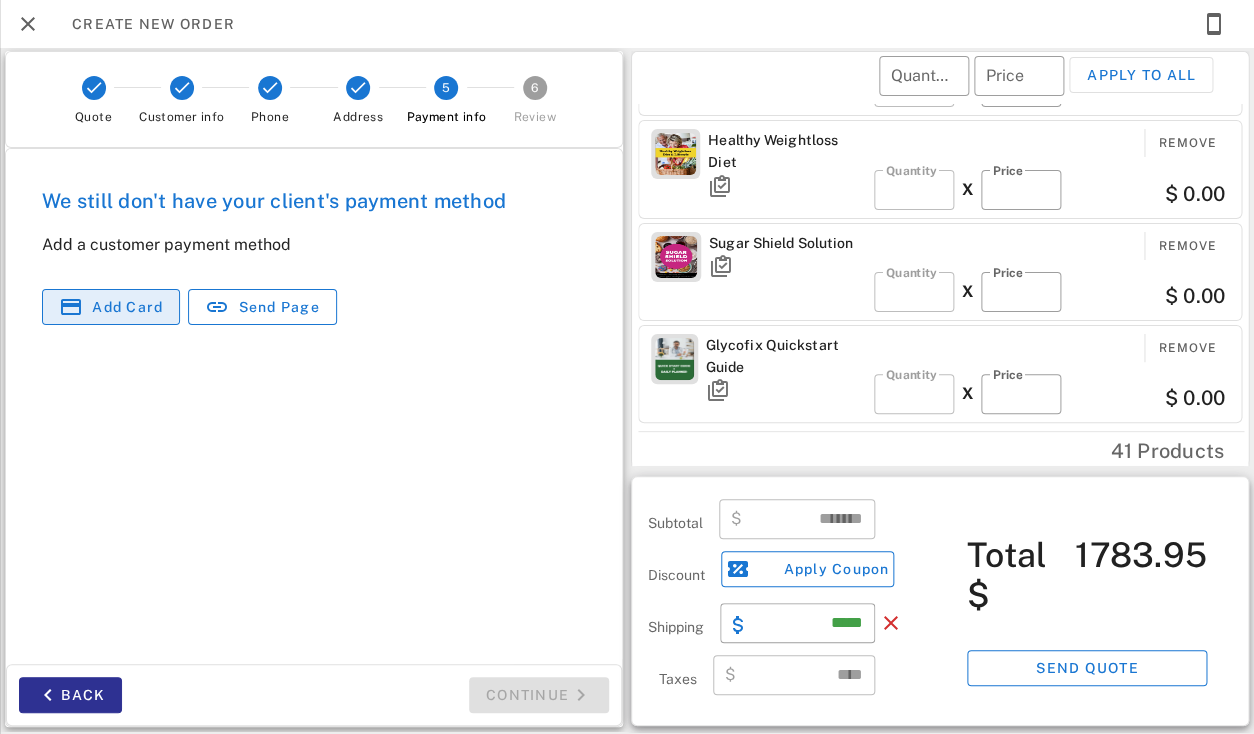 click at bounding box center [71, 307] 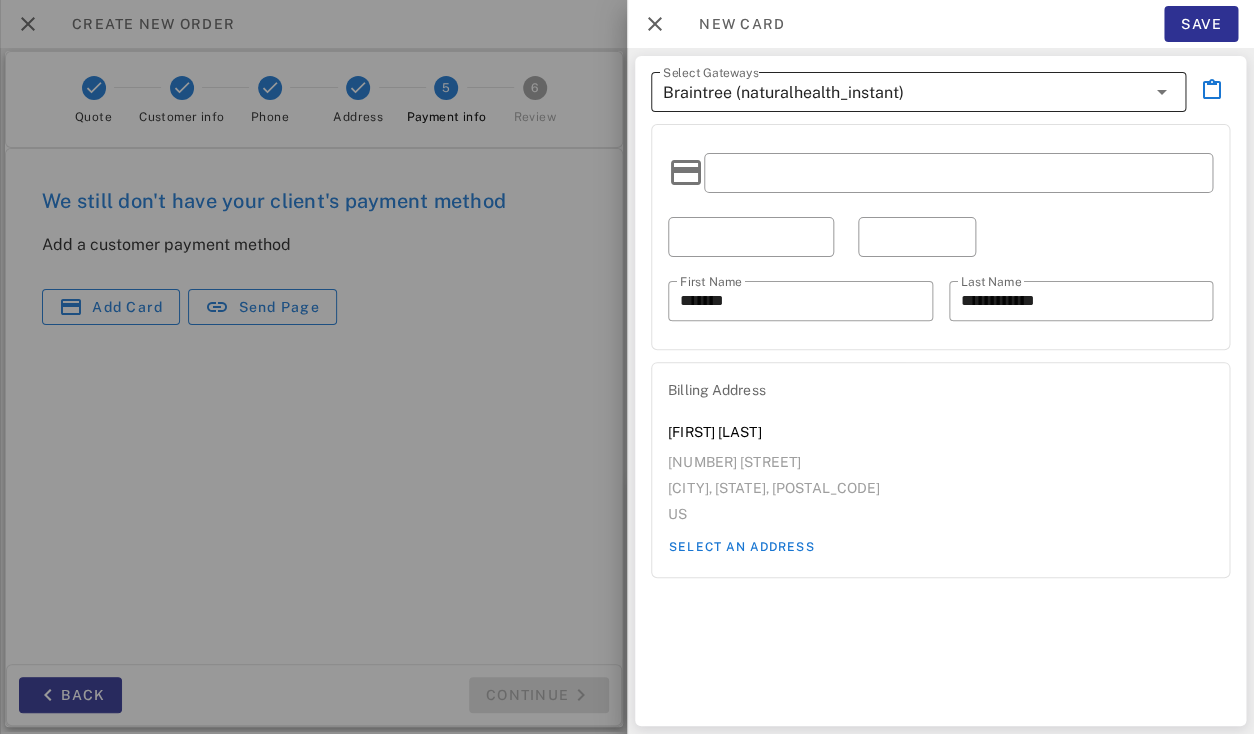 click on "Braintree (naturalhealth_instant)" at bounding box center [783, 93] 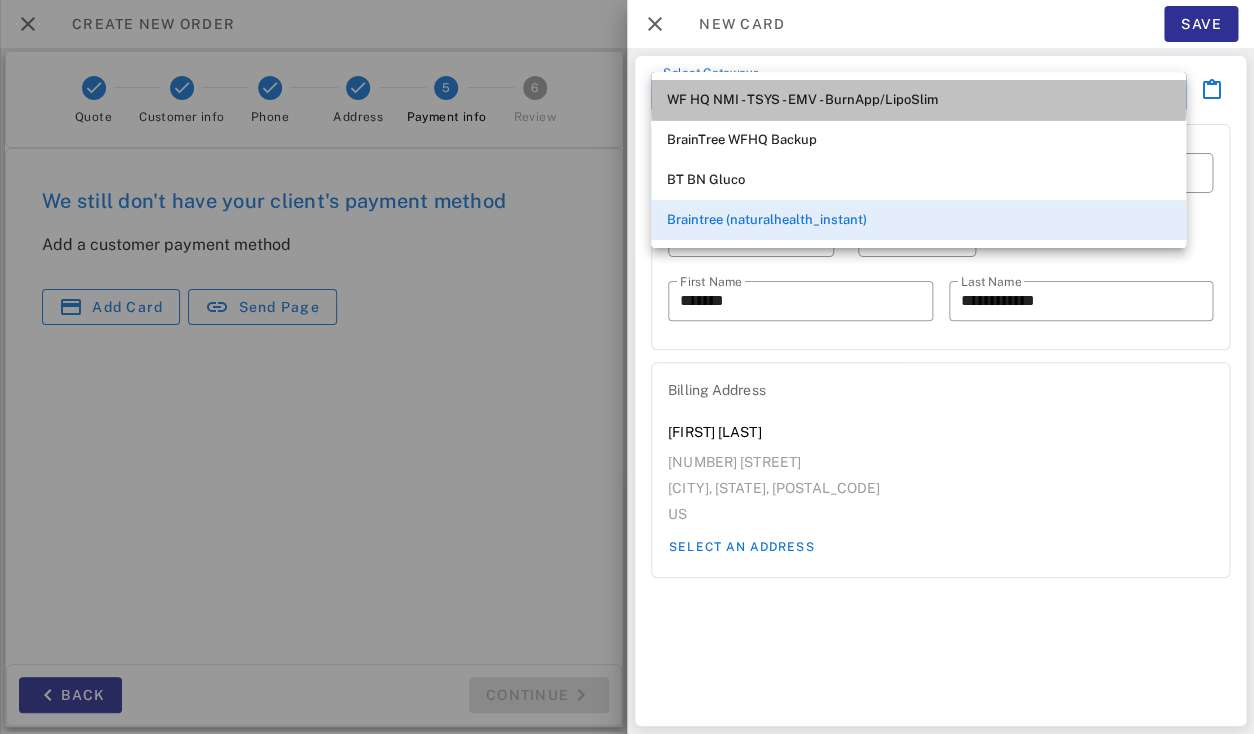 click on "WF HQ NMI - TSYS - EMV - BurnApp/LipoSlim" at bounding box center (918, 100) 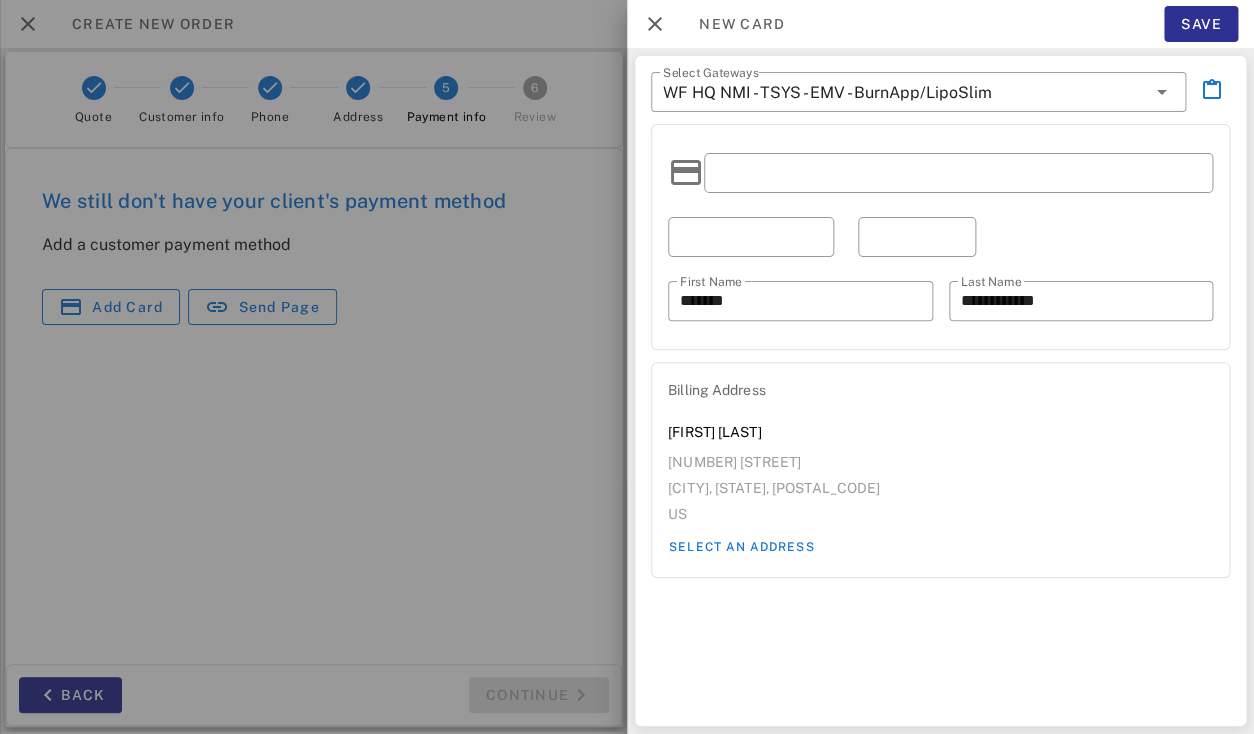 click on "**********" at bounding box center [940, 237] 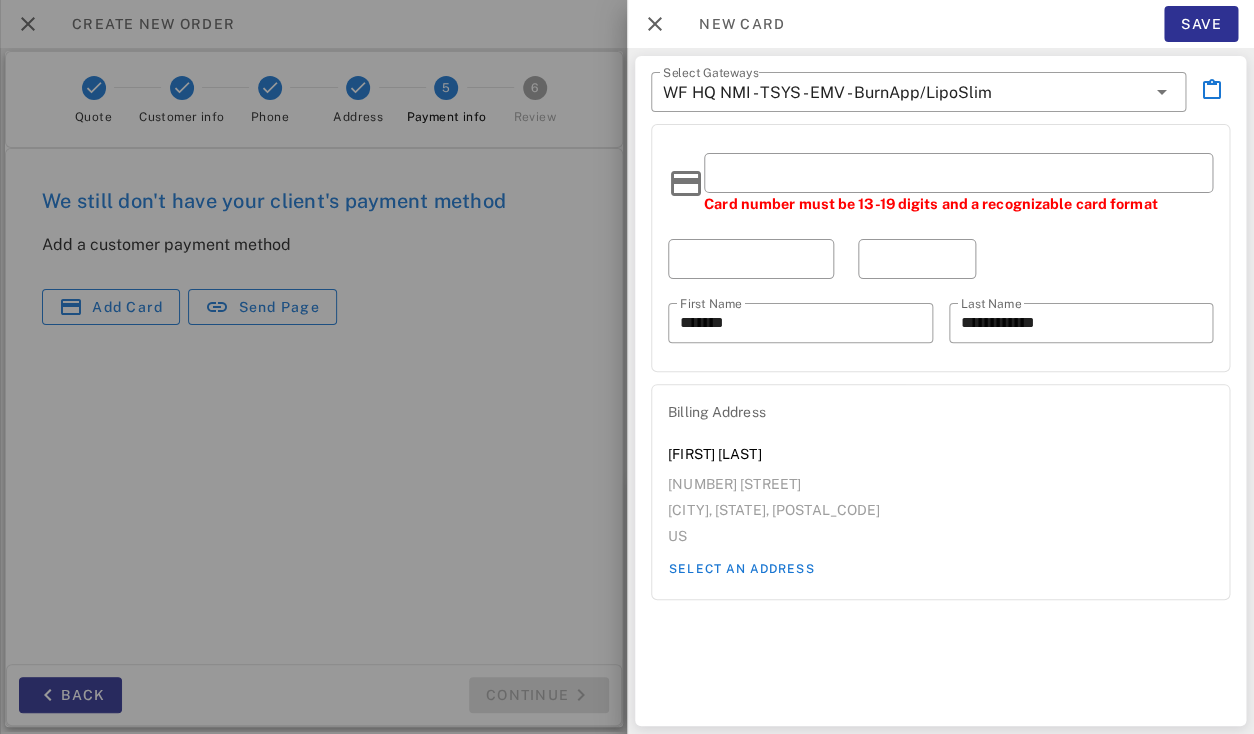 click at bounding box center [751, 259] 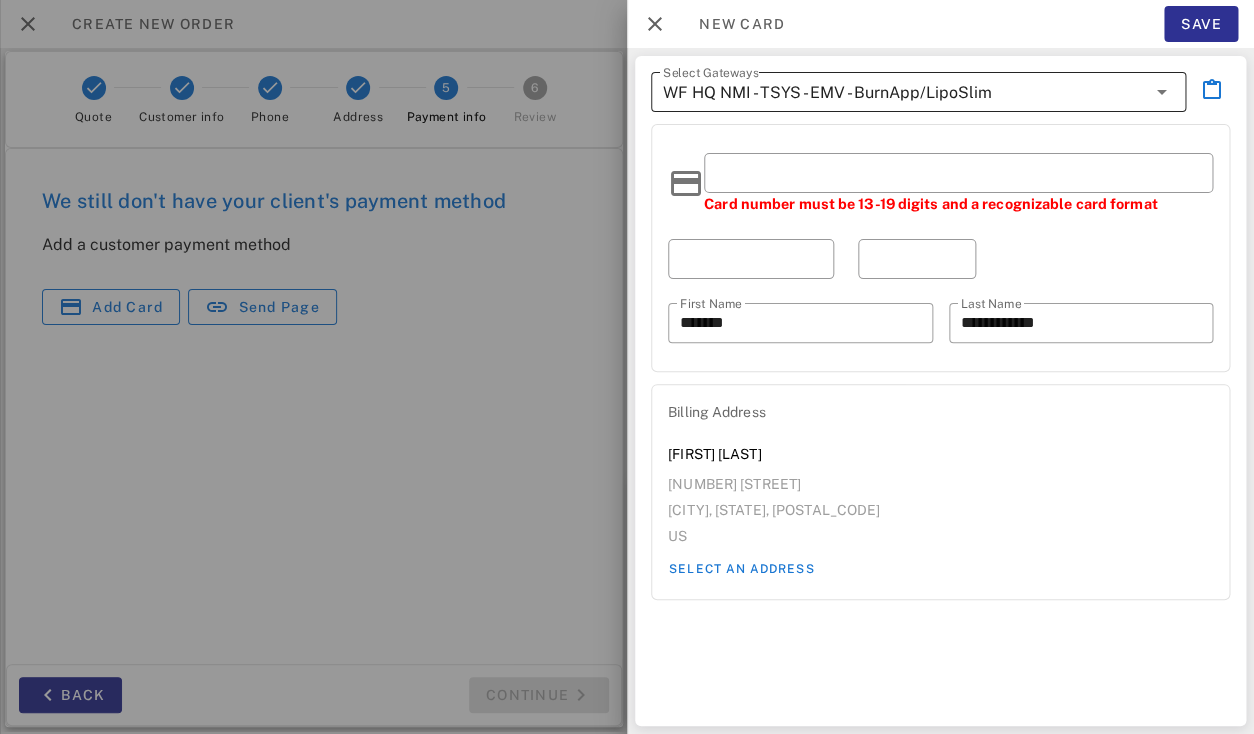 click on "WF HQ NMI - TSYS - EMV - BurnApp/LipoSlim" at bounding box center (904, 92) 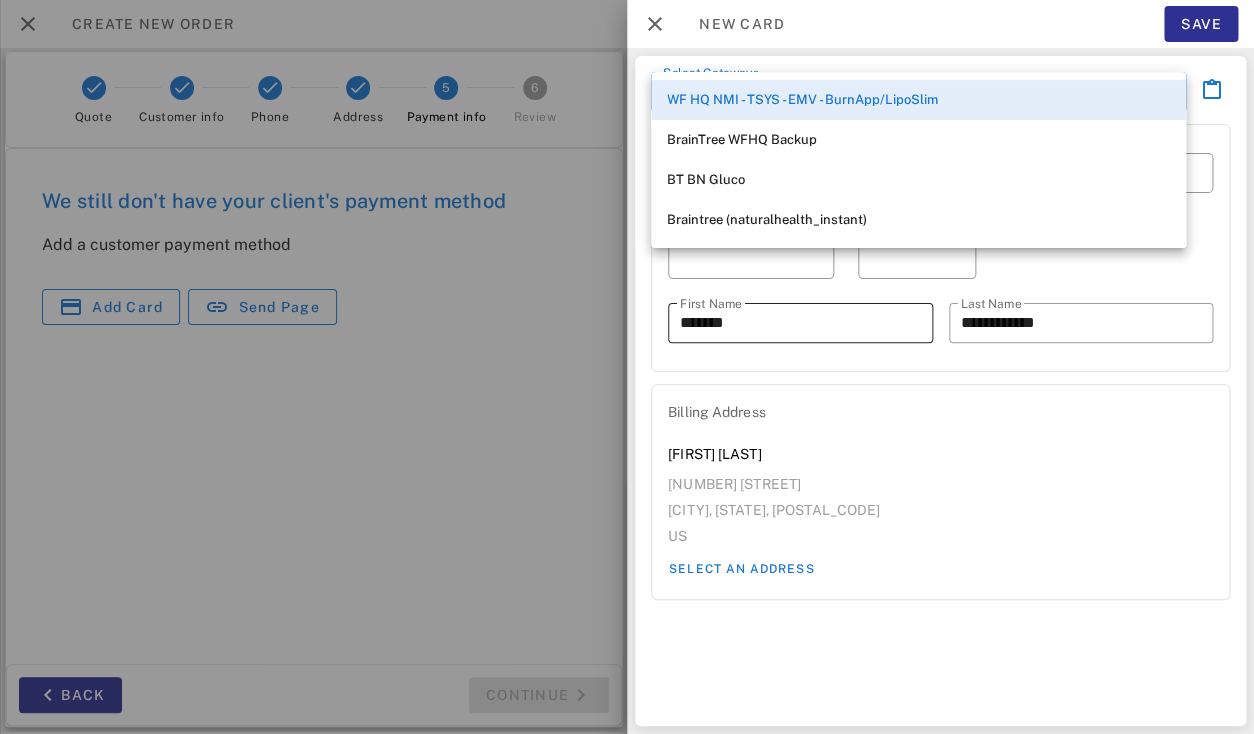 click on "*******" at bounding box center (800, 323) 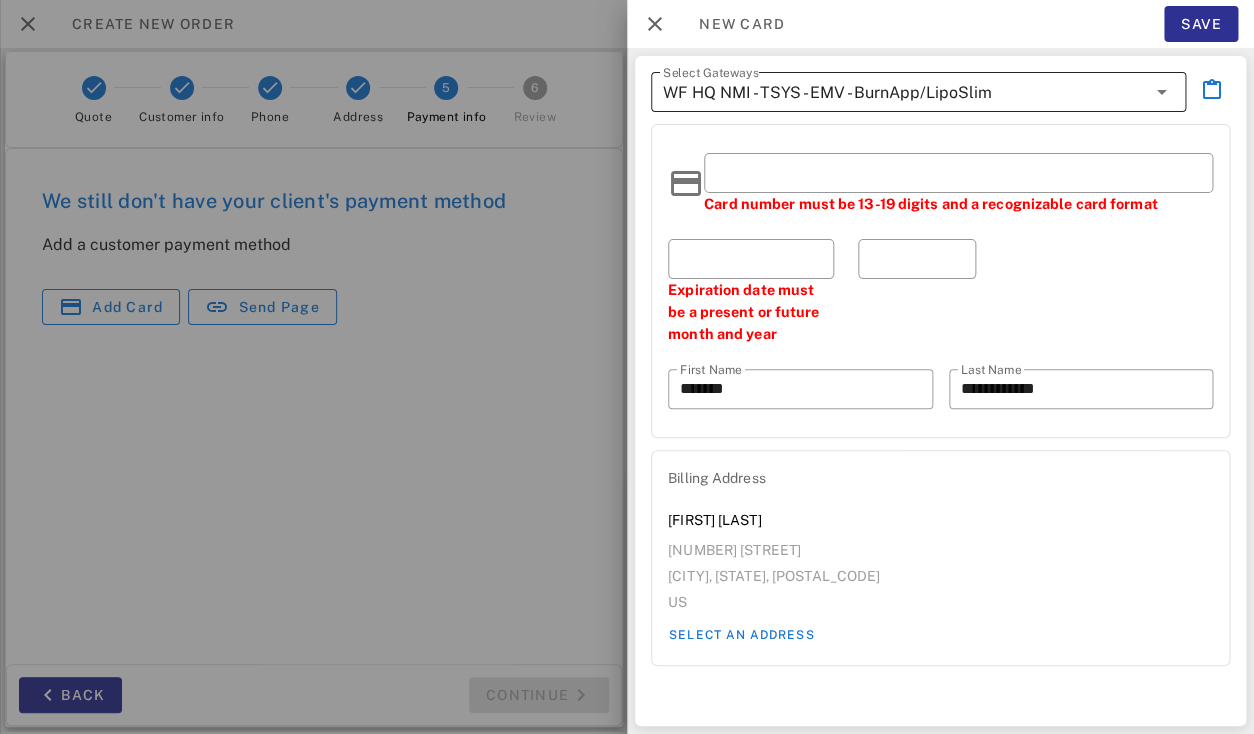 click at bounding box center [1162, 92] 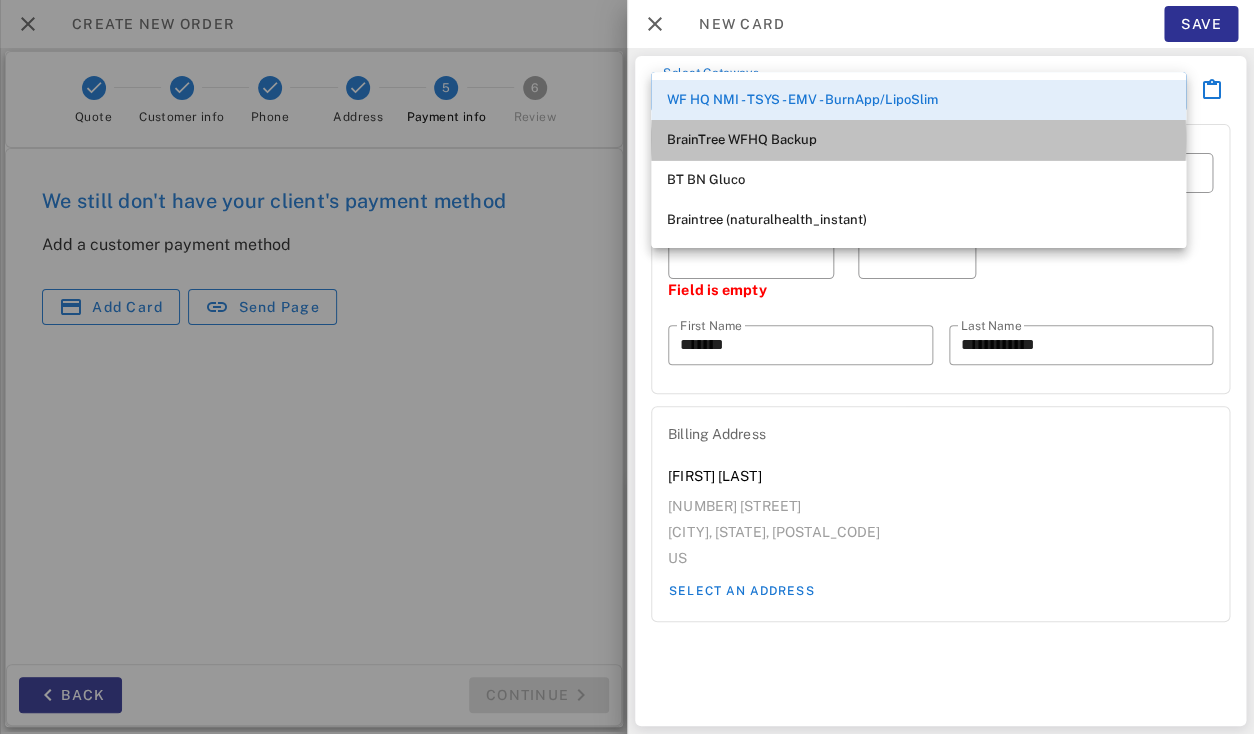 click on "BrainTree WFHQ Backup" at bounding box center [918, 140] 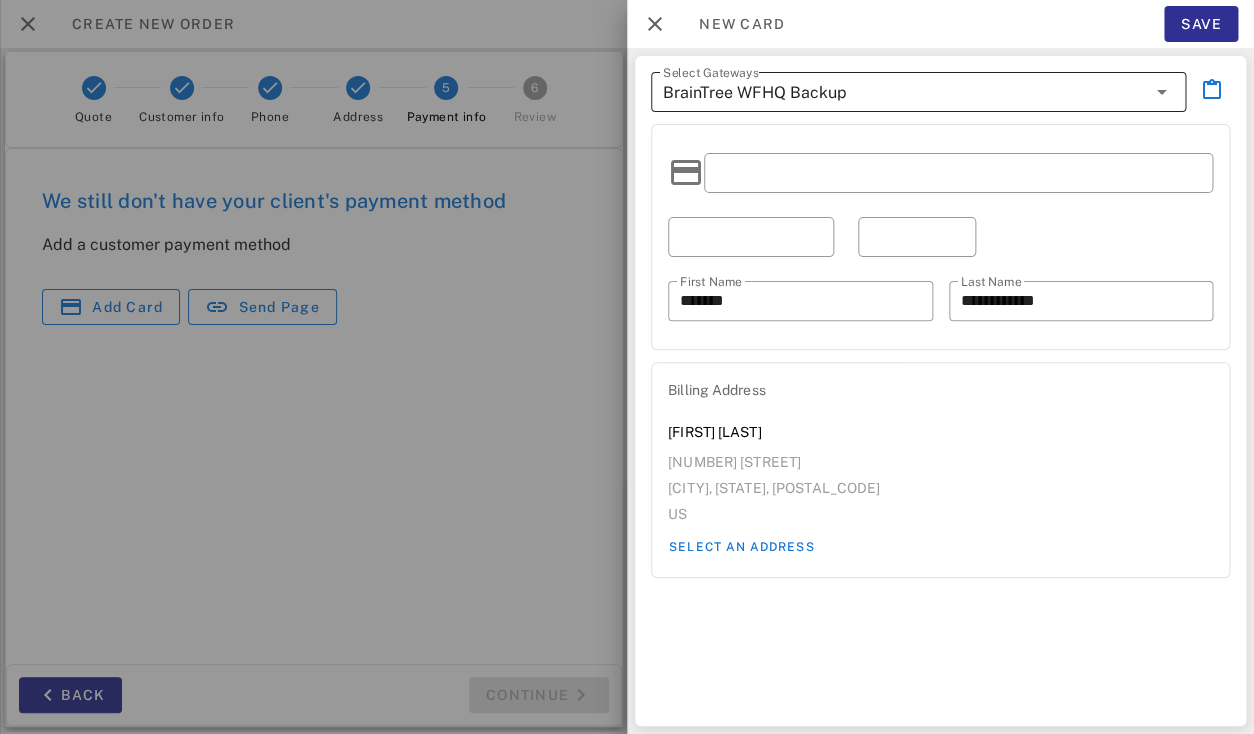 click on "BrainTree WFHQ Backup" at bounding box center (755, 93) 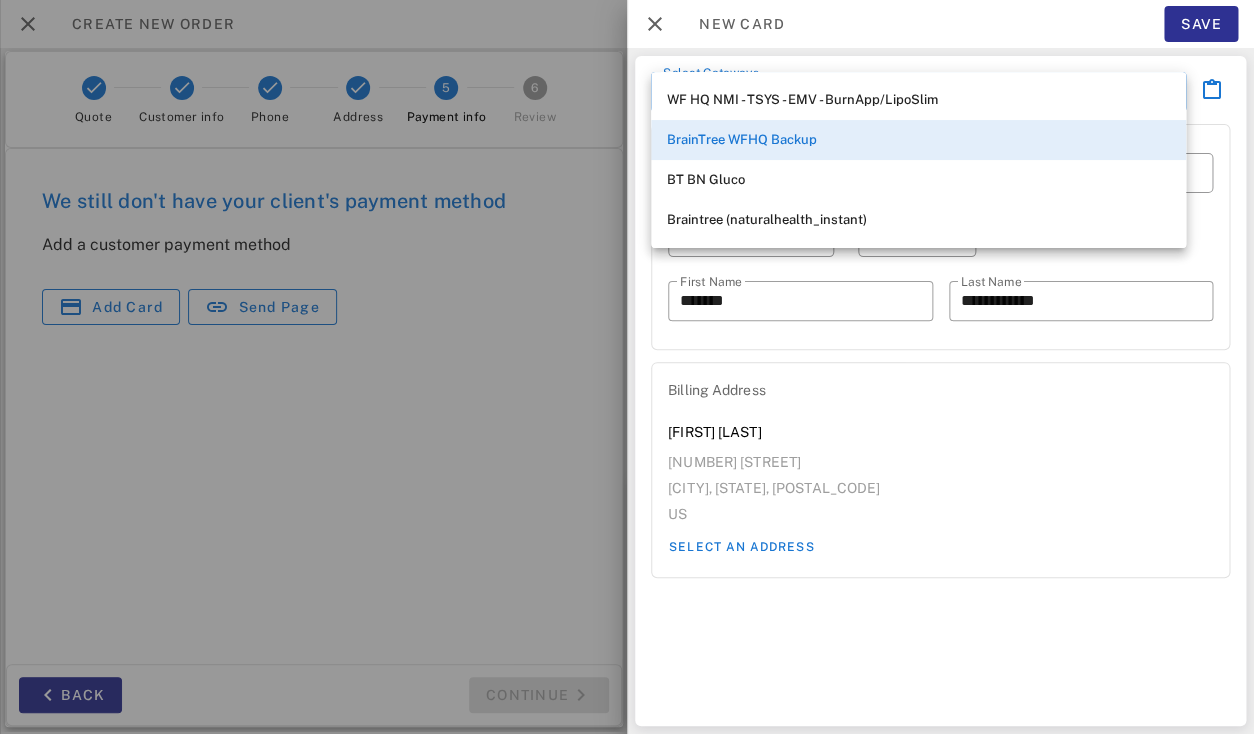 click on "BrainTree WFHQ Backup" at bounding box center [918, 140] 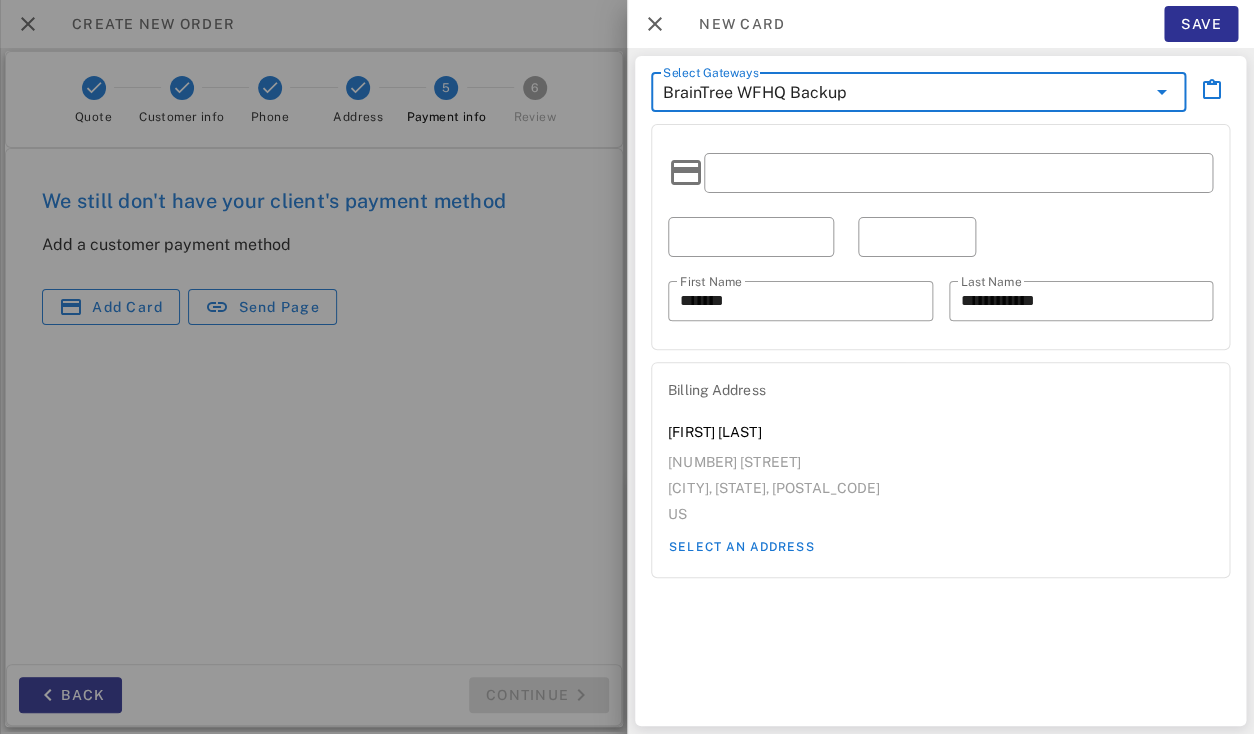 click on "BrainTree WFHQ Backup" at bounding box center (755, 93) 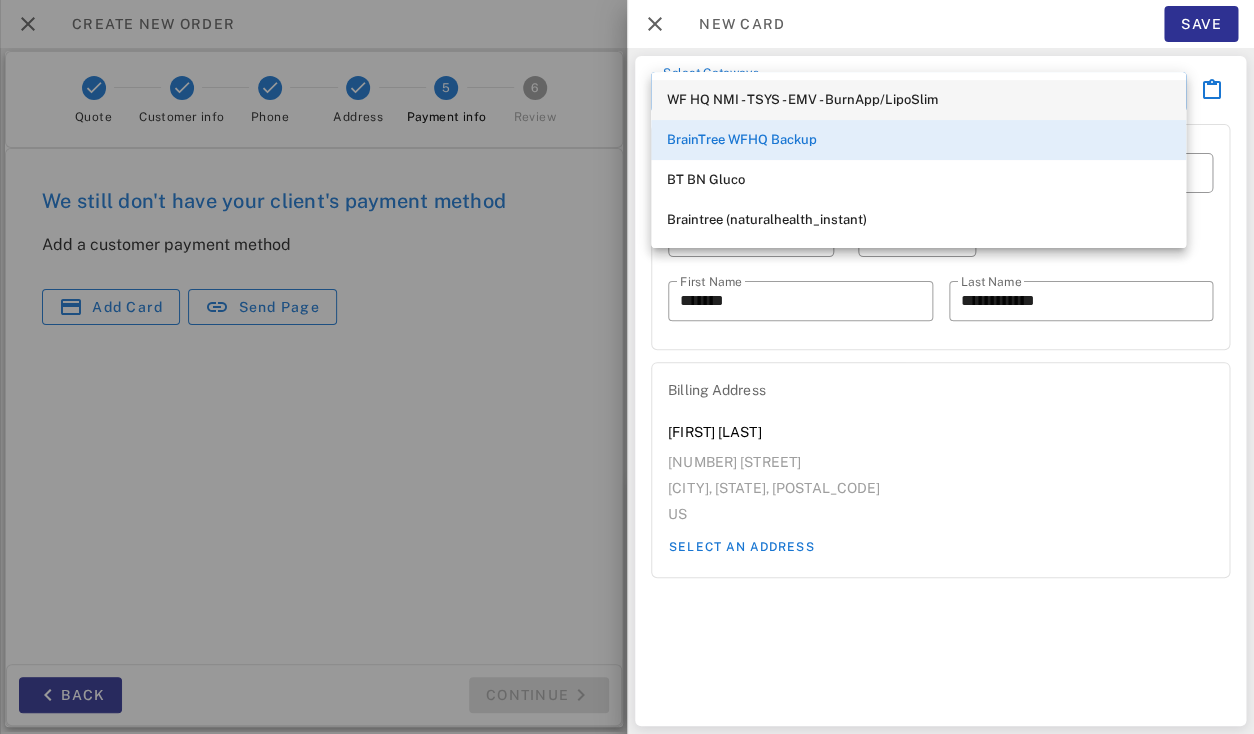 click on "WF HQ NMI - TSYS - EMV - BurnApp/LipoSlim" at bounding box center (918, 100) 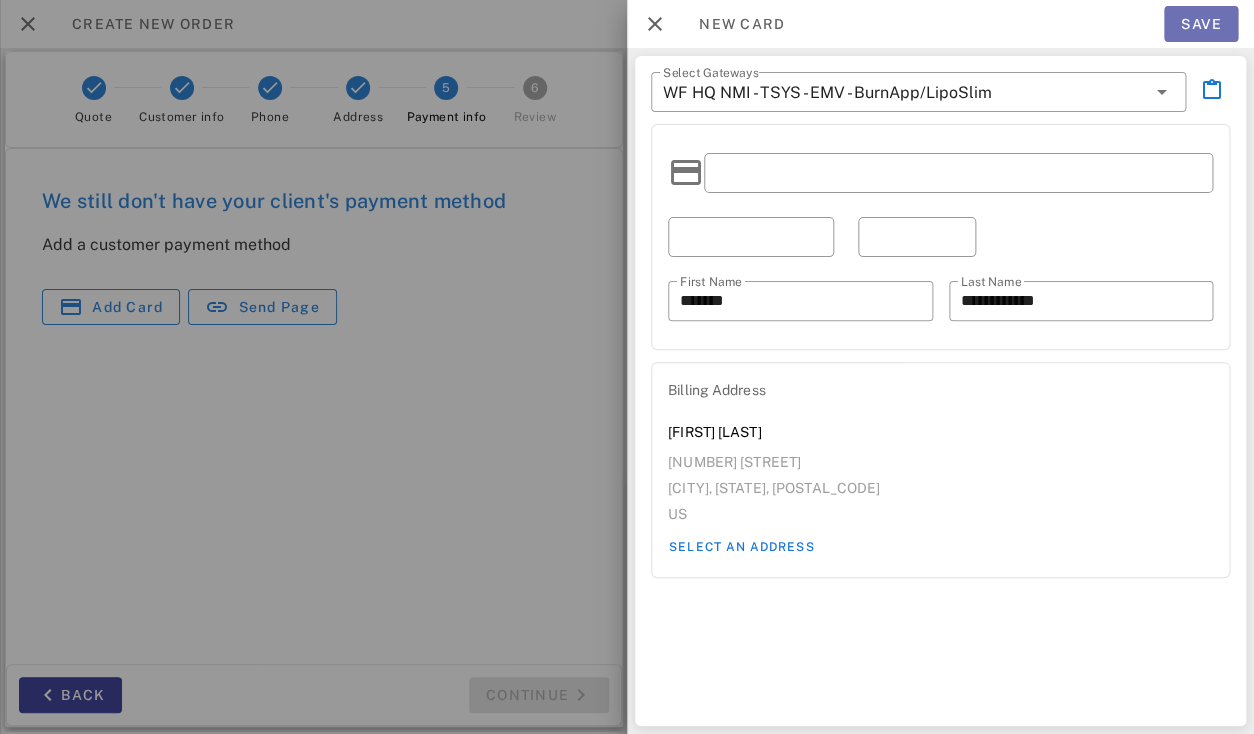 click on "Save" at bounding box center [1201, 24] 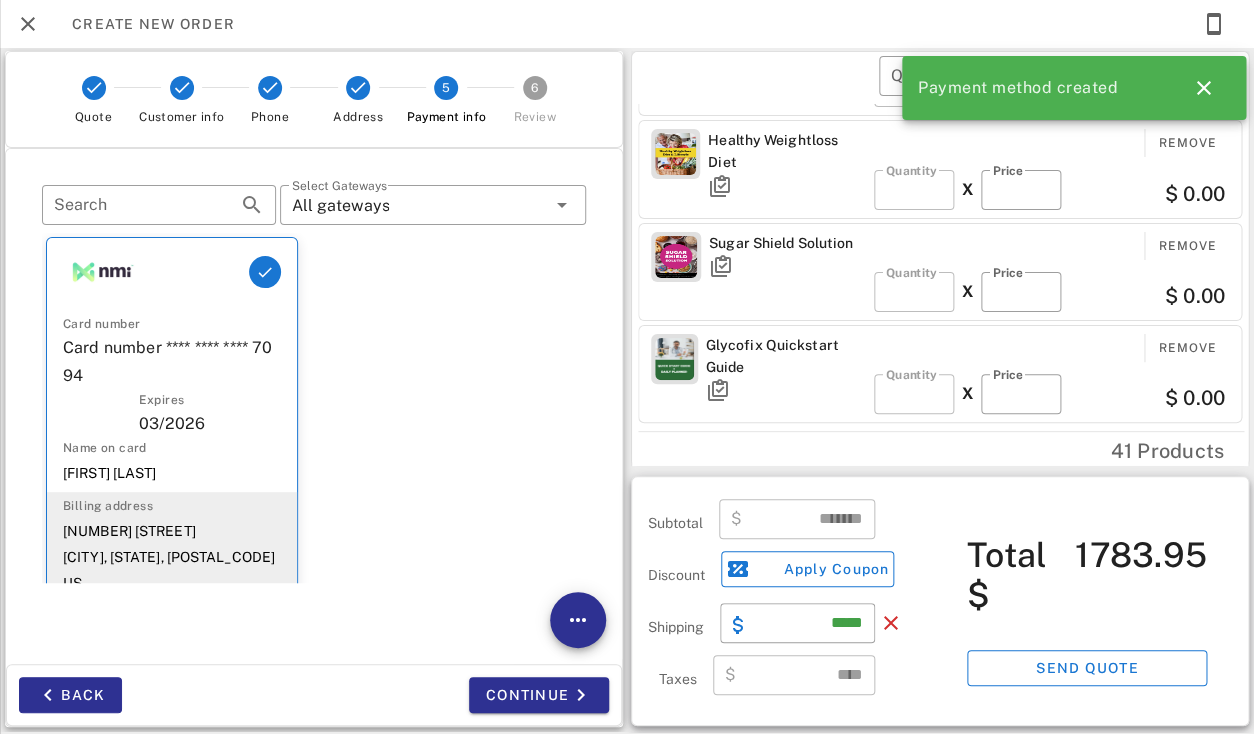 scroll, scrollTop: 0, scrollLeft: 0, axis: both 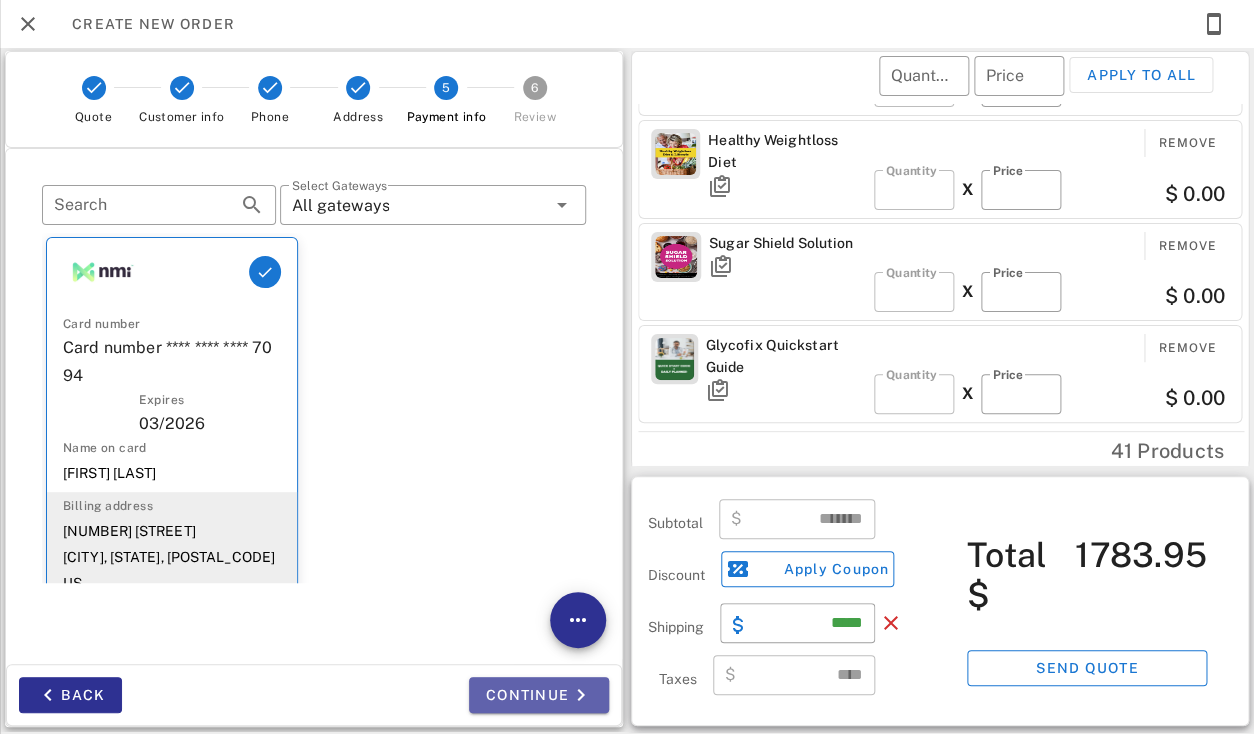 click on "Continue" at bounding box center (539, 695) 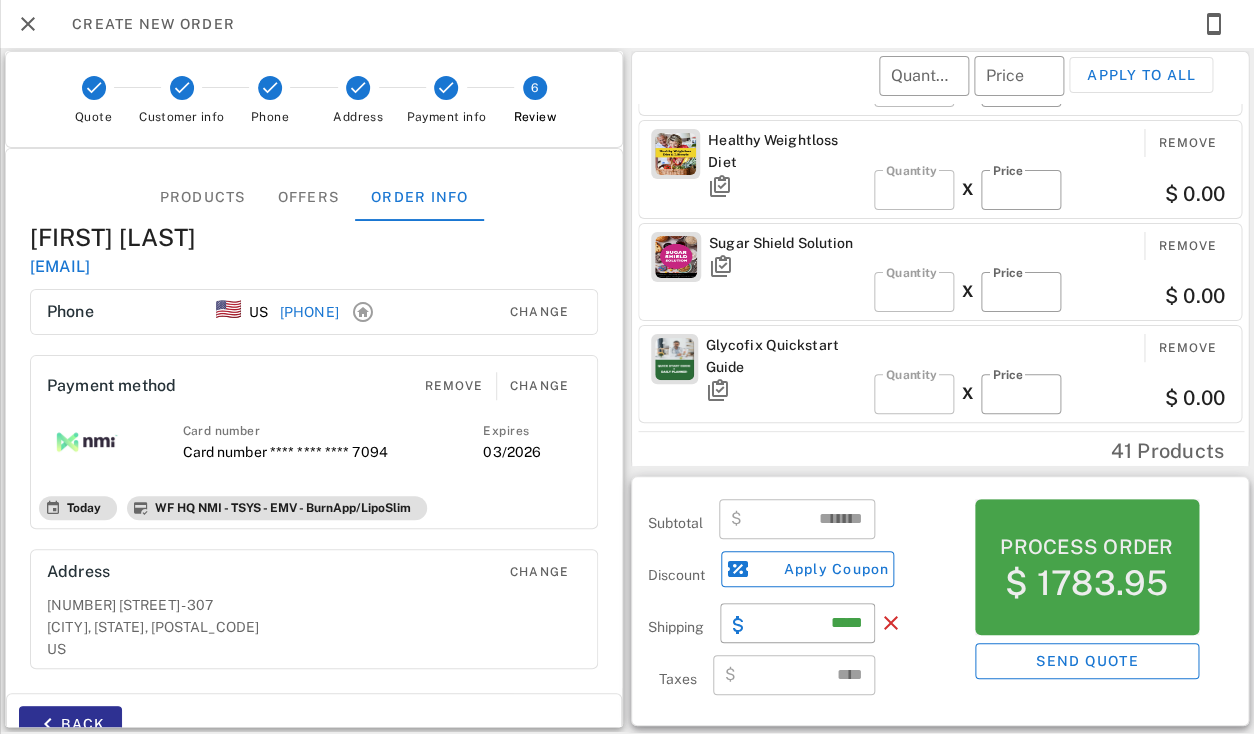click on "$ 1783.95" at bounding box center (1086, 583) 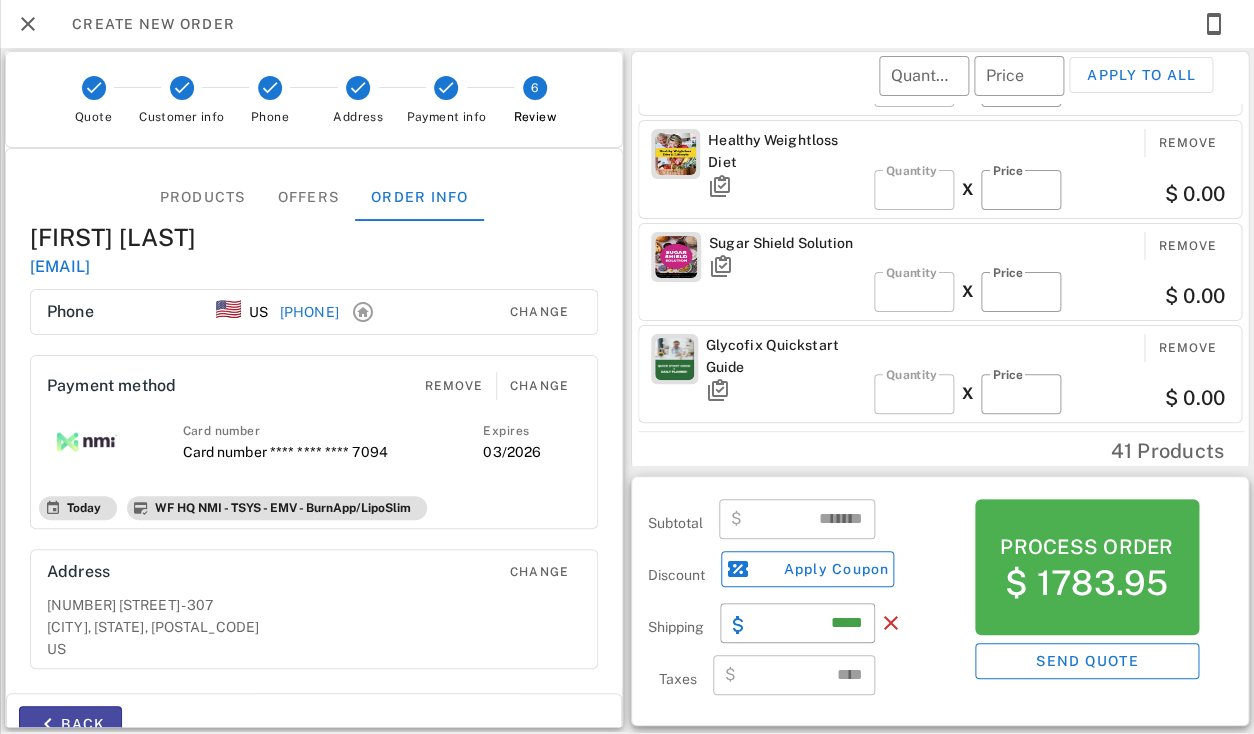 click on "Back" at bounding box center (70, 724) 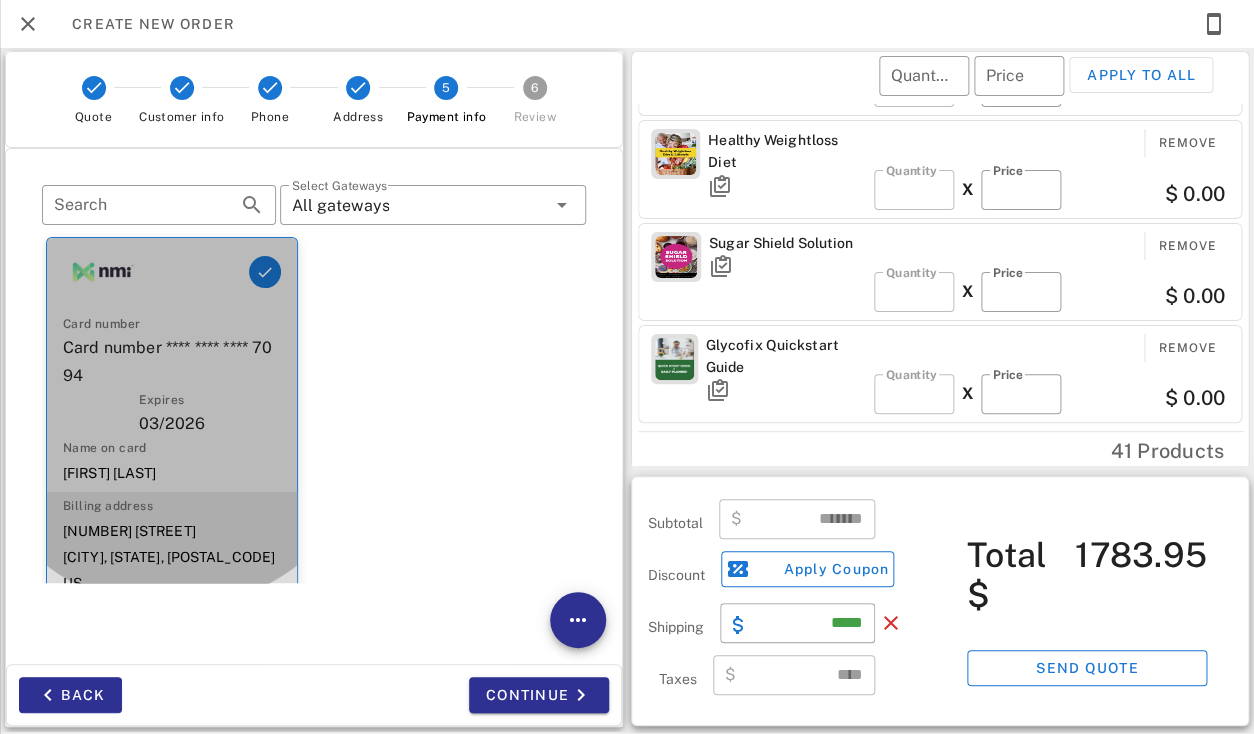 click on "Billing address  [NUMBER] [STREET]  [CITY], [STATE], [POSTAL_CODE]  US" at bounding box center (172, 547) 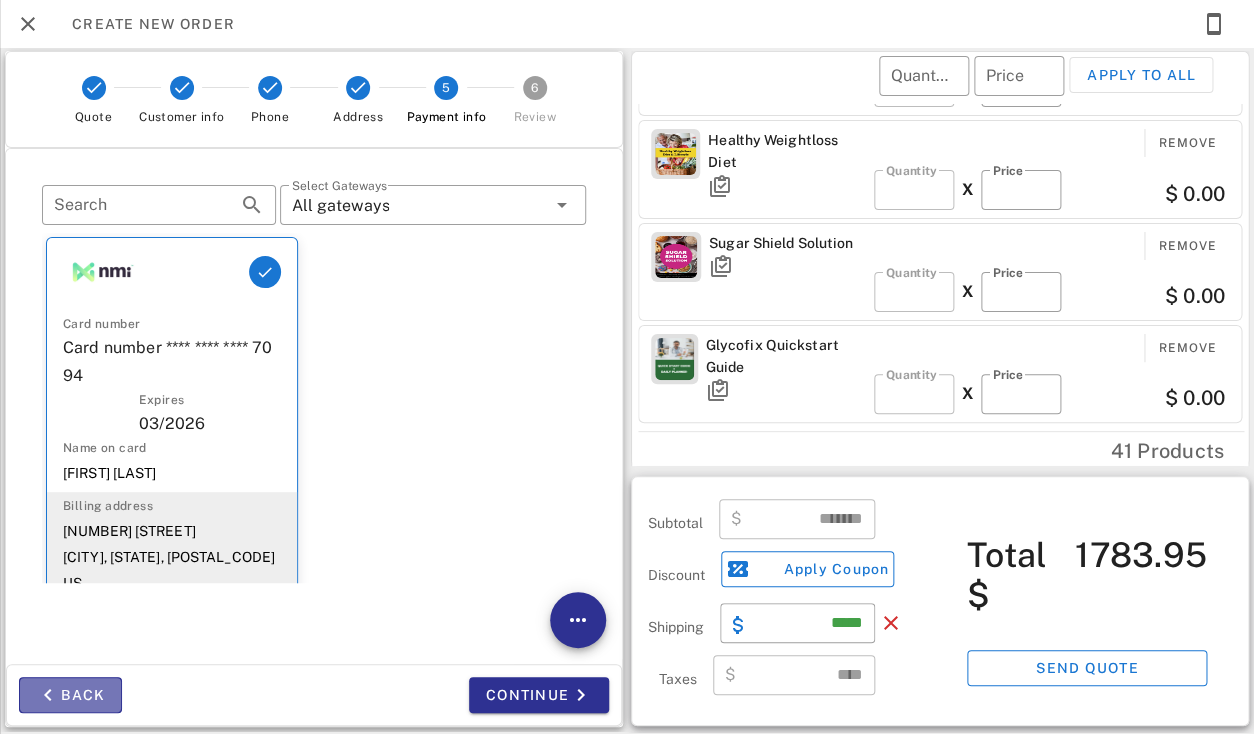 click on "Back" at bounding box center [70, 695] 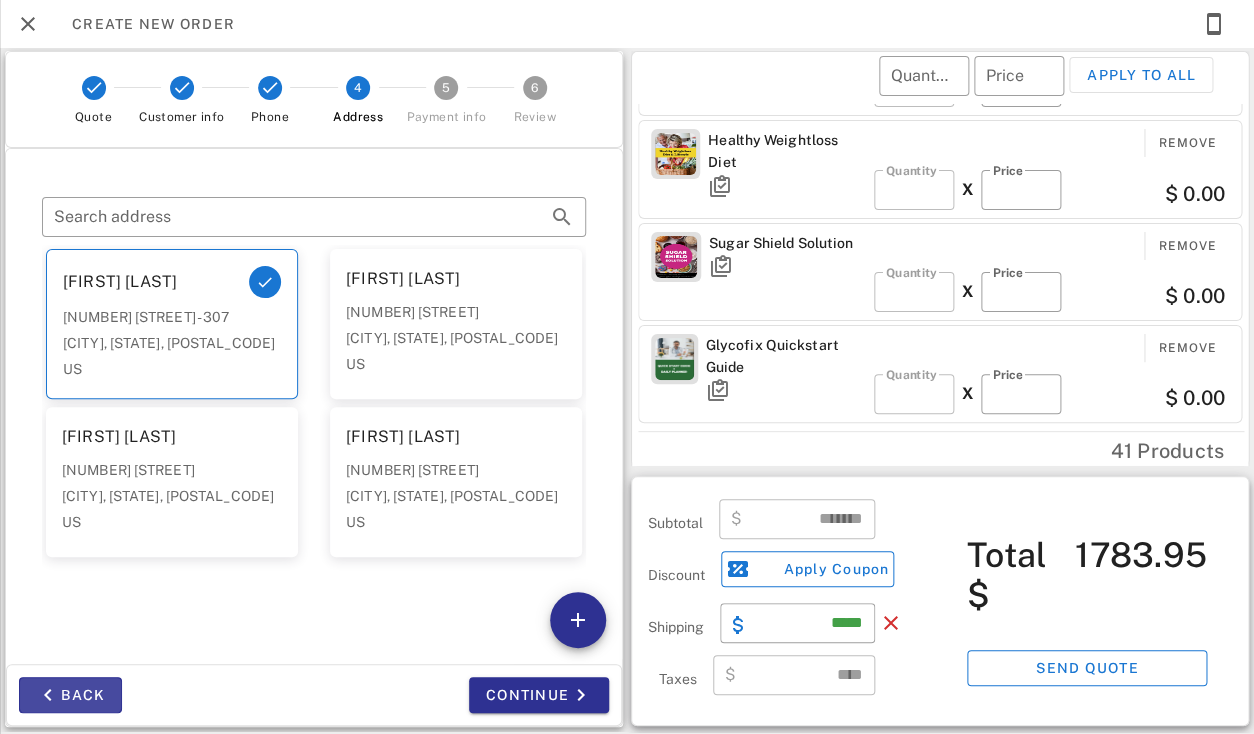 click on "Back" at bounding box center [70, 695] 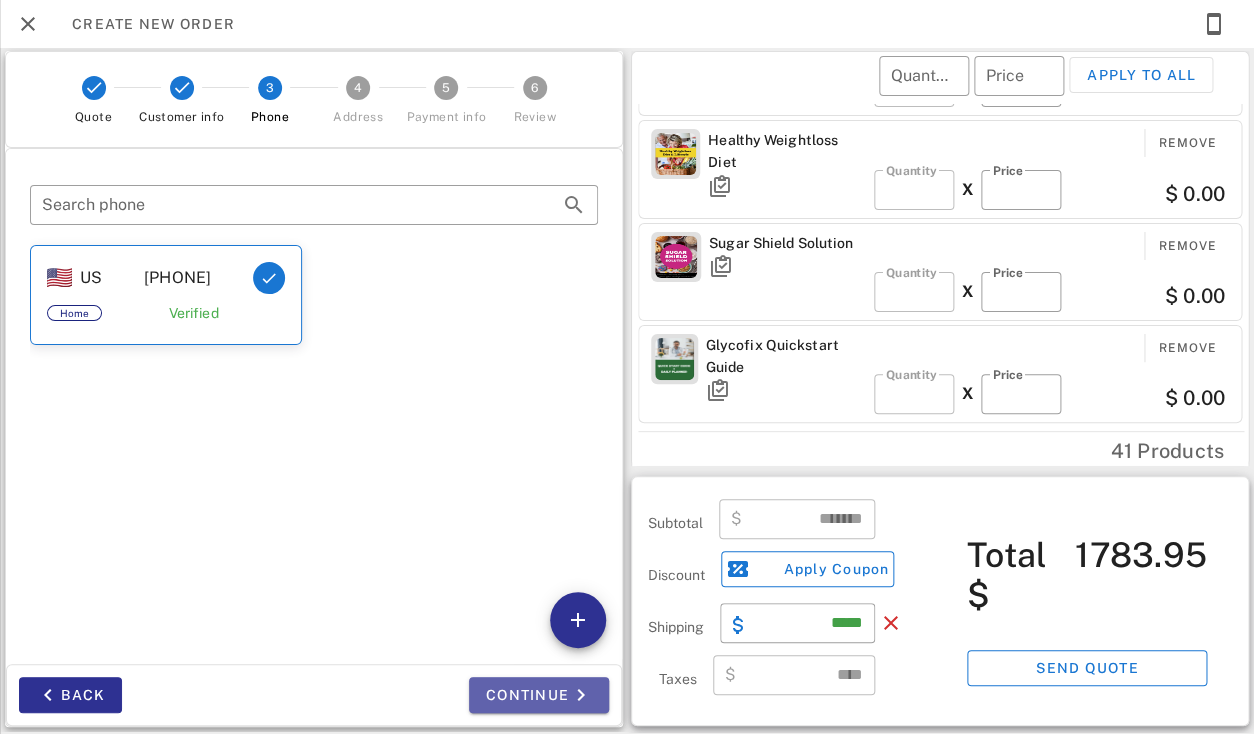 click on "Continue" at bounding box center (539, 695) 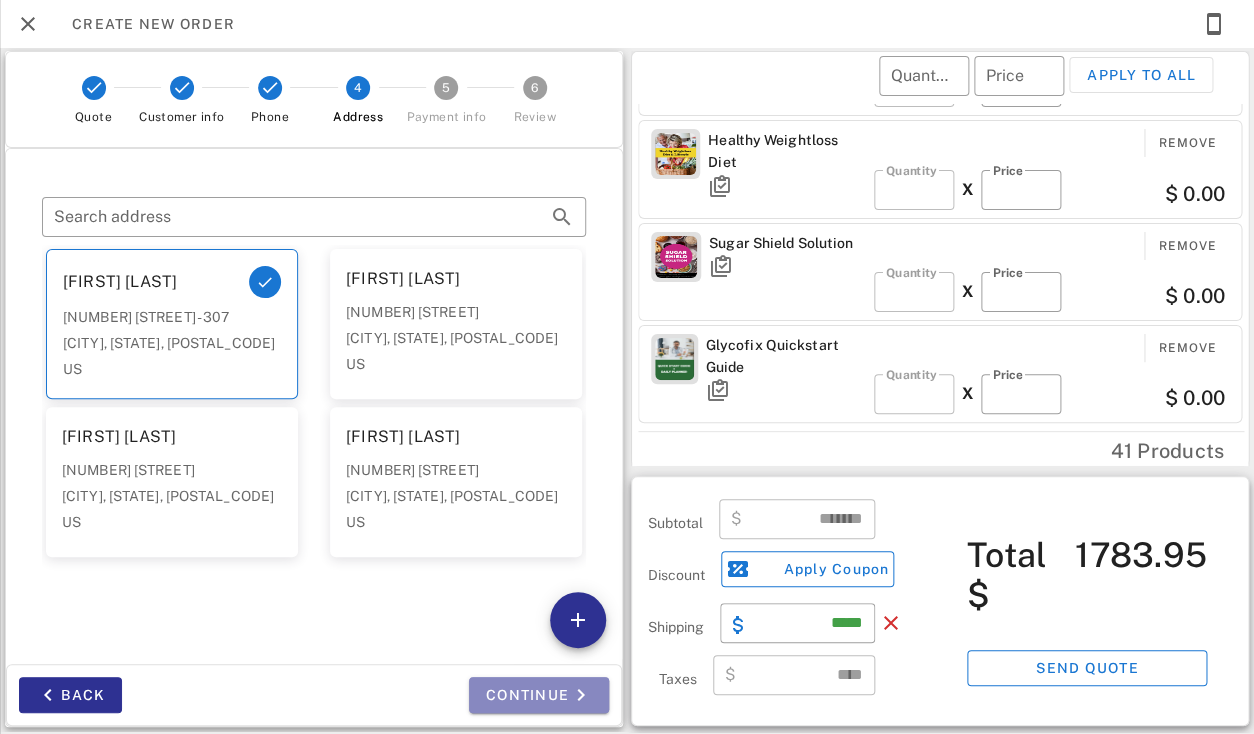 click on "Continue" at bounding box center [539, 695] 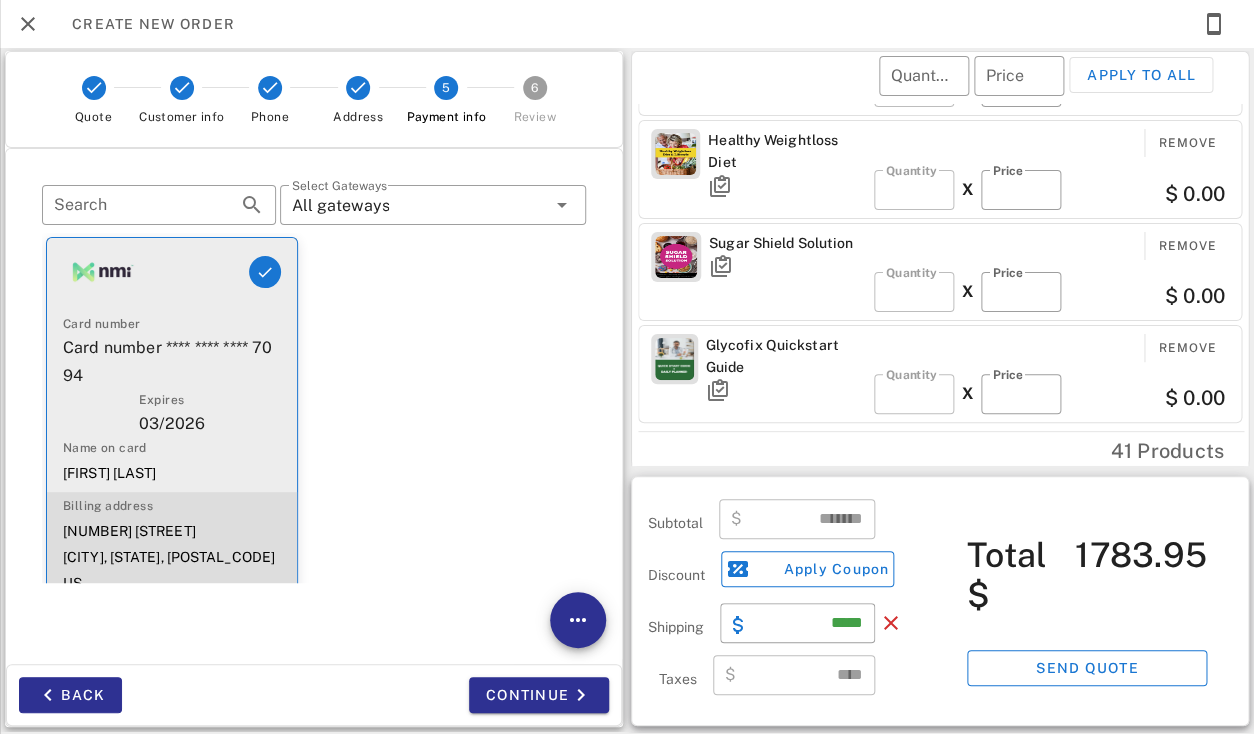 click on "Billing address  [NUMBER] [STREET]  [CITY], [STATE], [POSTAL_CODE]  US" at bounding box center (172, 547) 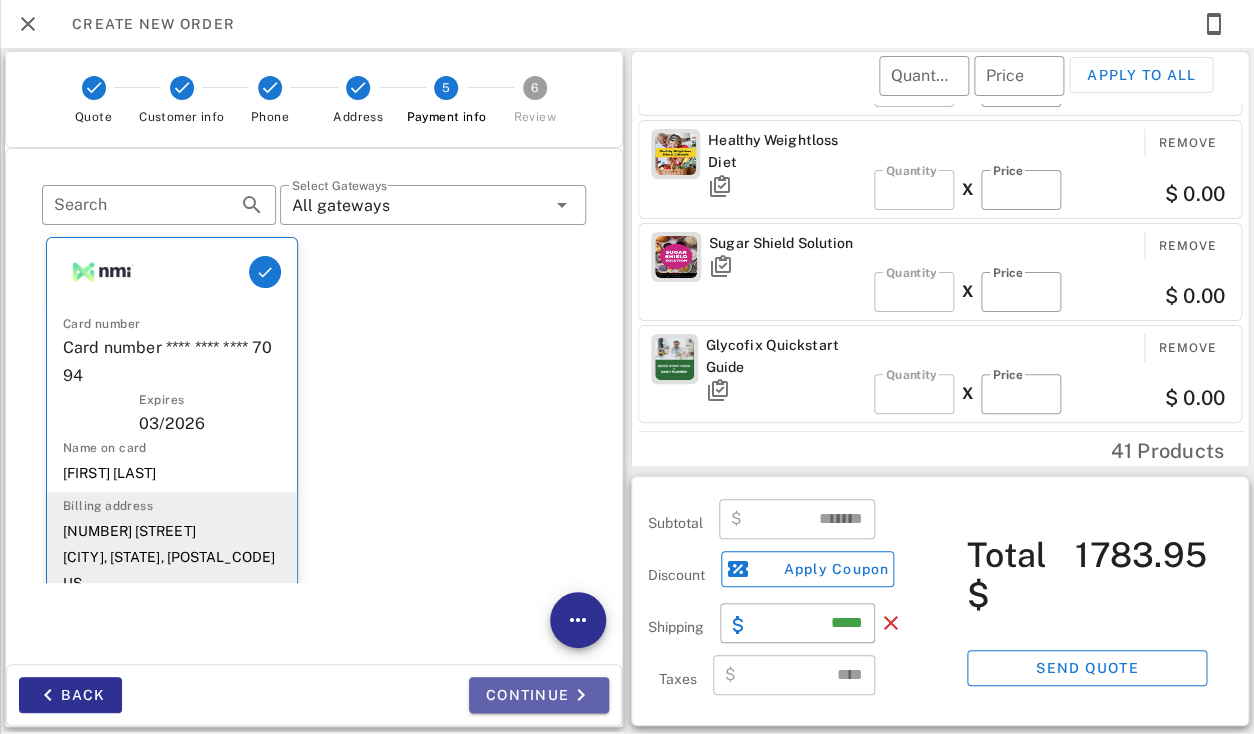 click on "Continue" at bounding box center (539, 695) 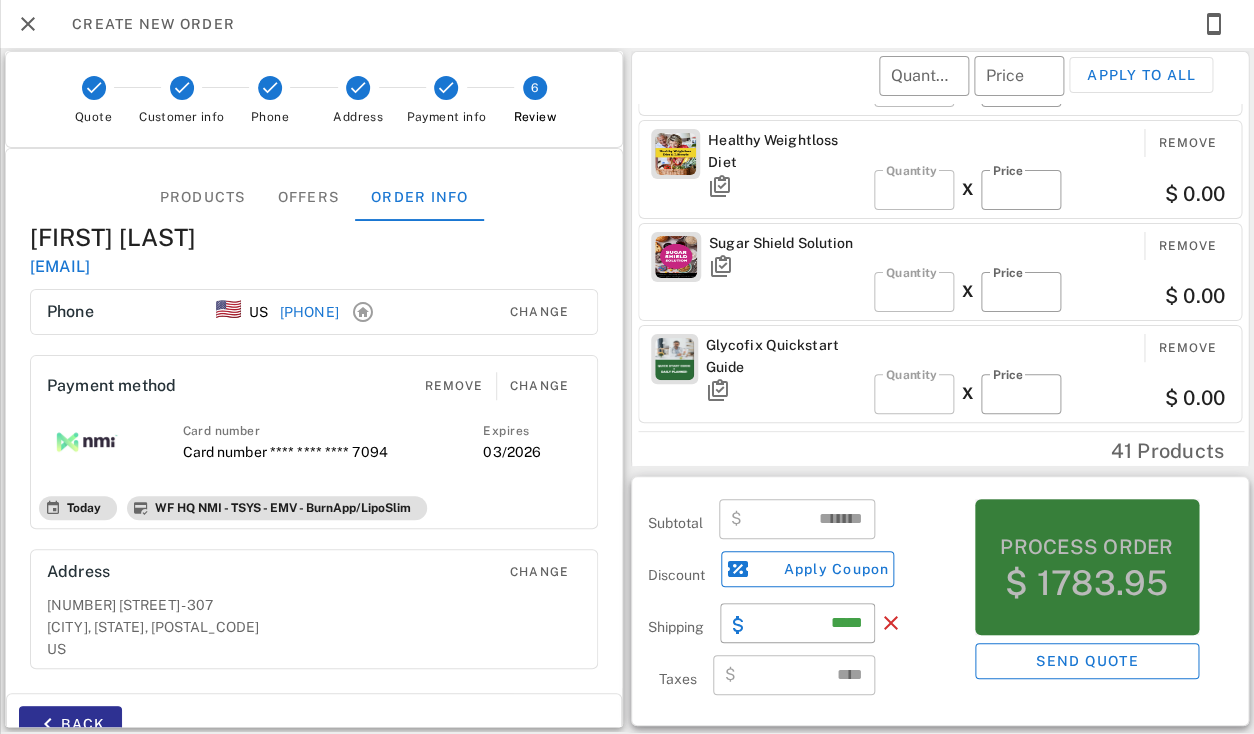 click on "Process order" at bounding box center [1086, 547] 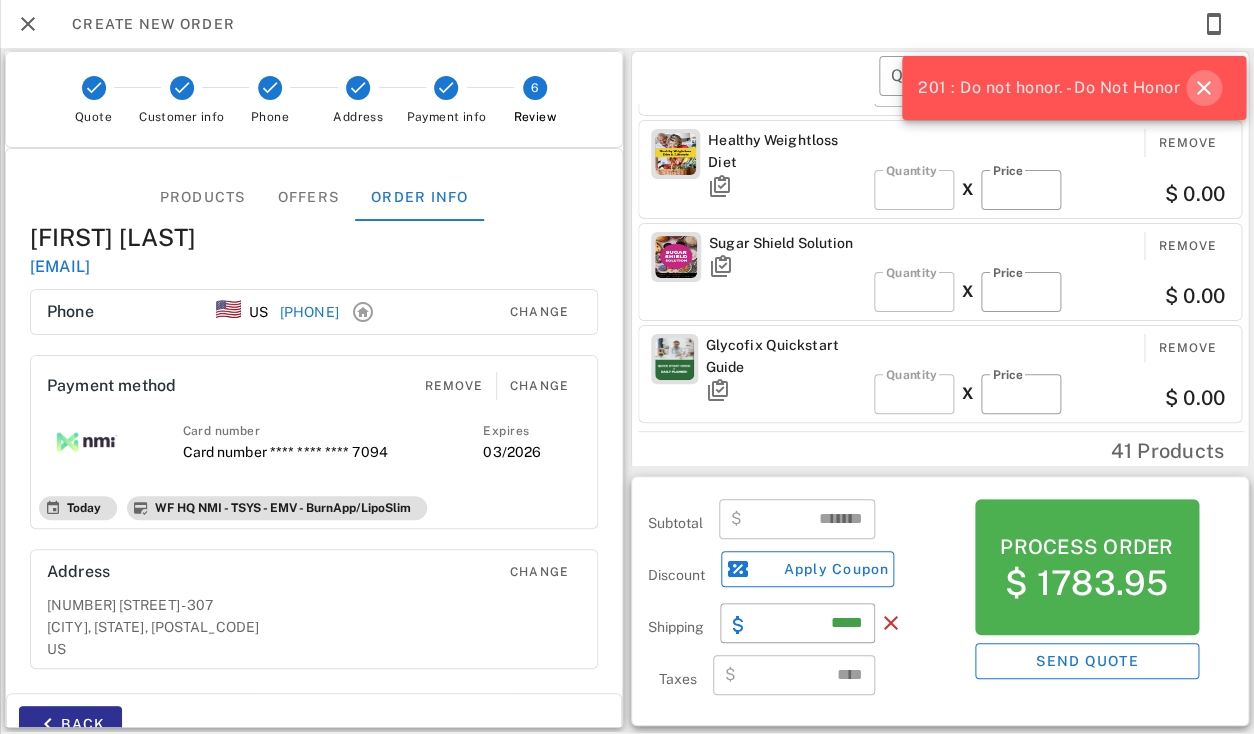 click at bounding box center [1204, 88] 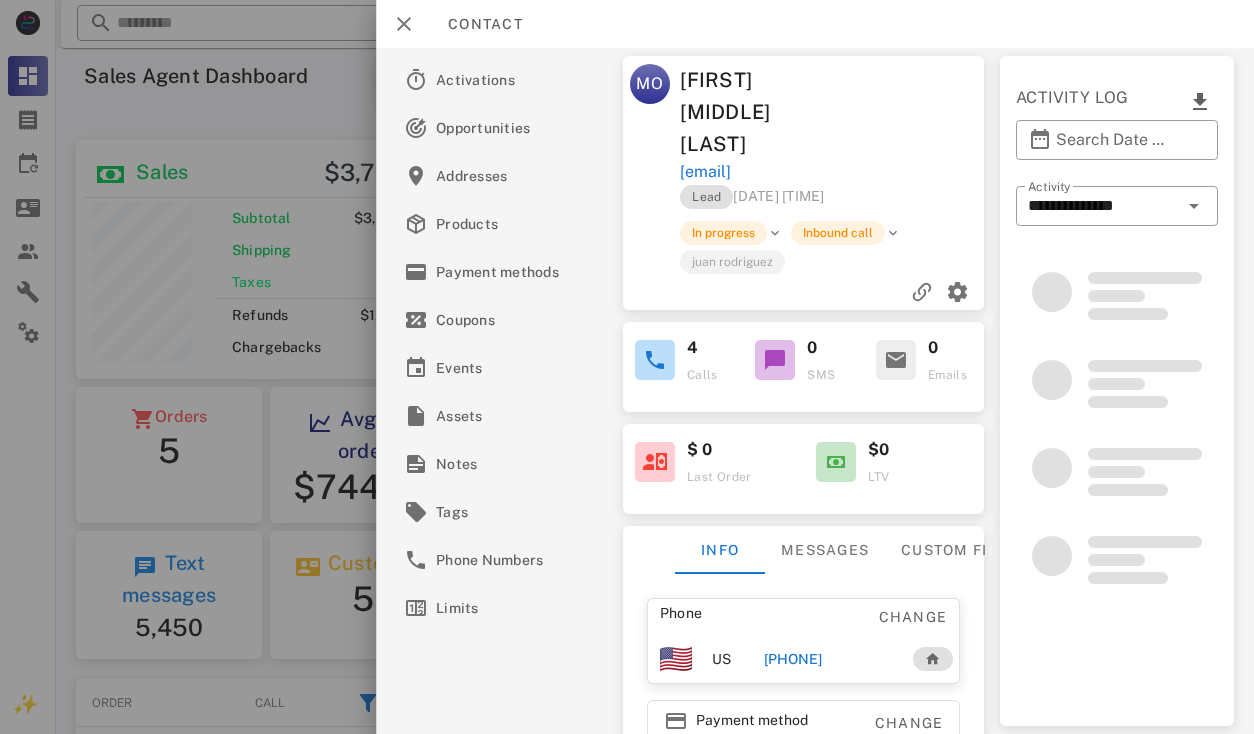 scroll, scrollTop: 0, scrollLeft: 0, axis: both 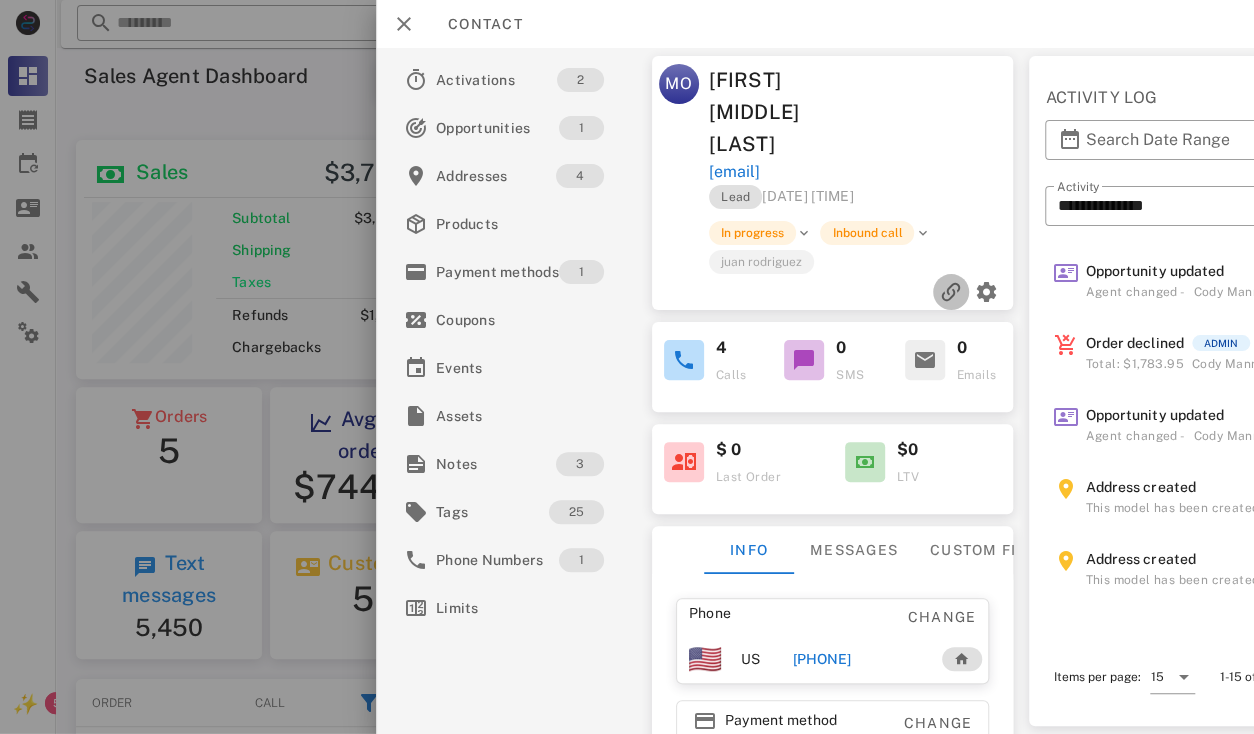 click at bounding box center (951, 292) 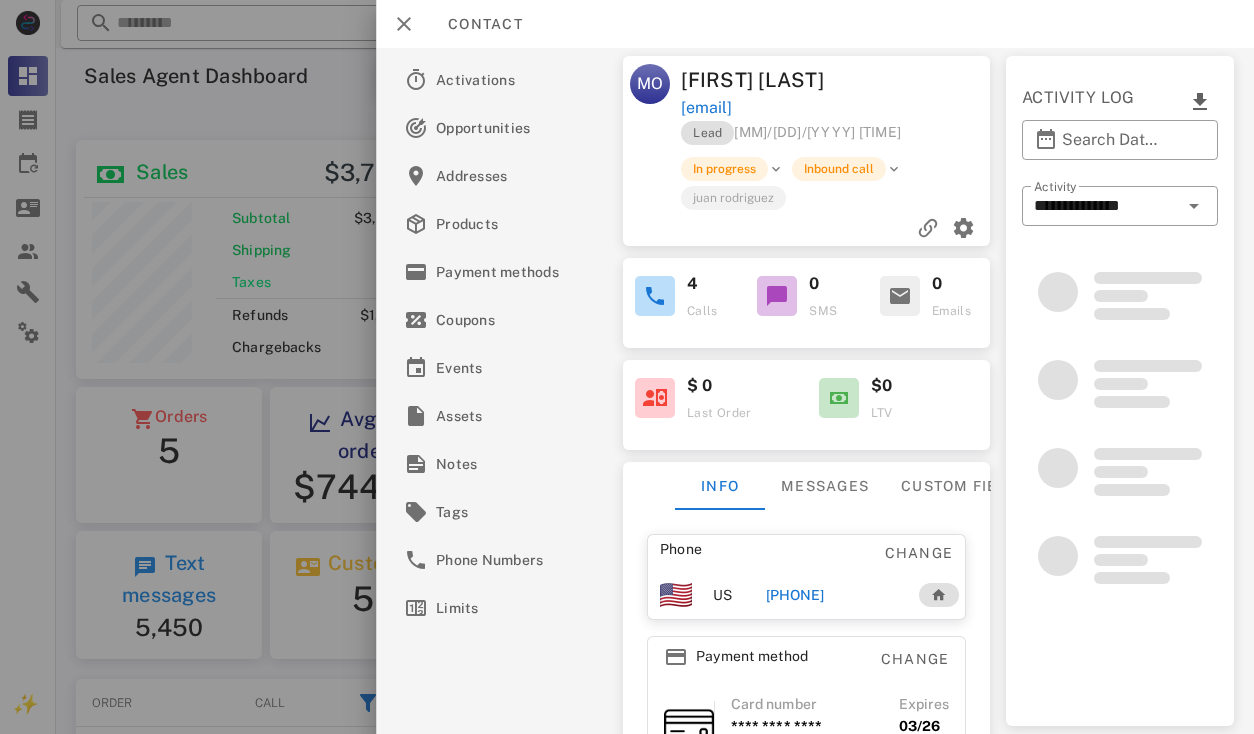 scroll, scrollTop: 0, scrollLeft: 0, axis: both 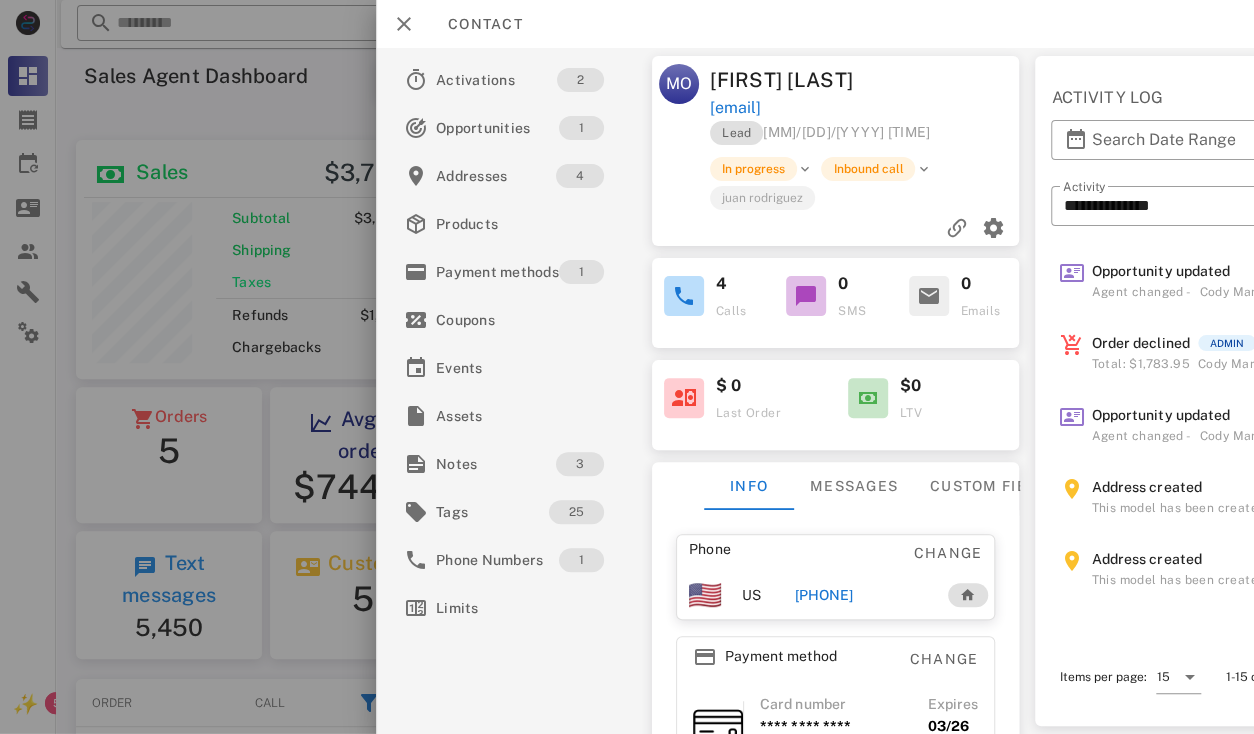 click on "[PHONE]" at bounding box center [824, 595] 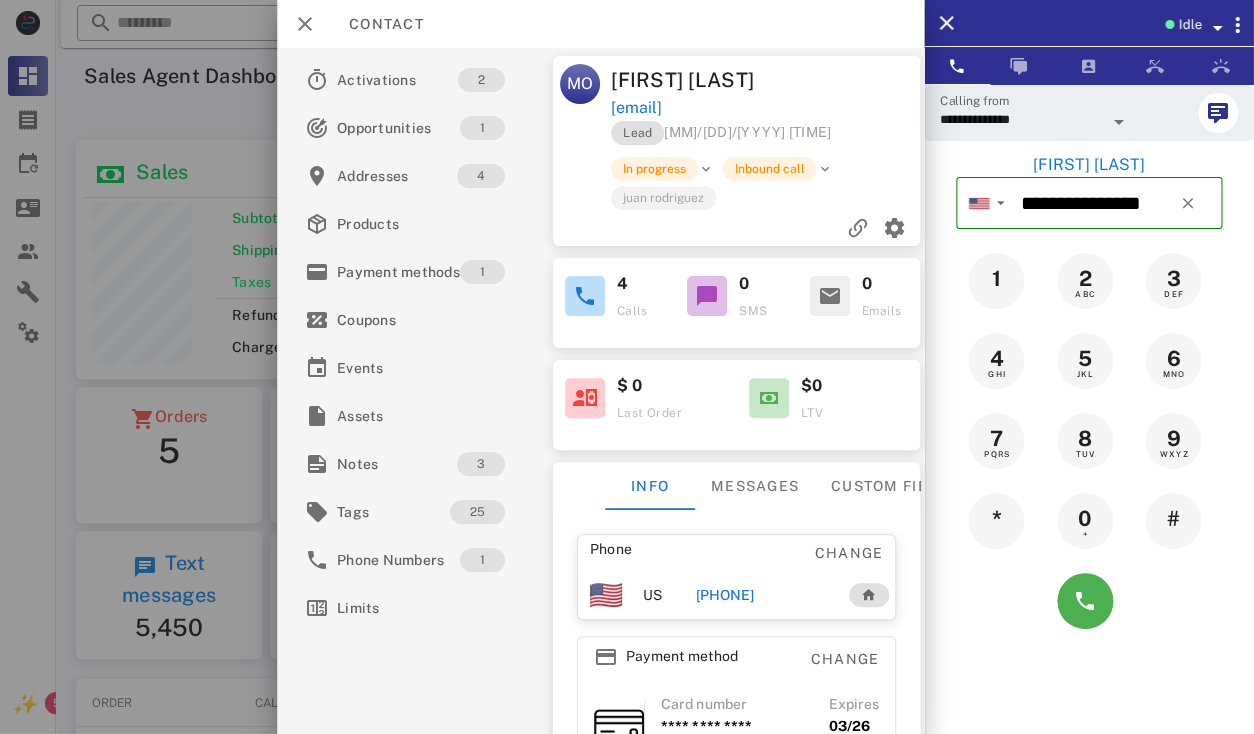 click on "In progress   Inbound call" at bounding box center [800, 169] 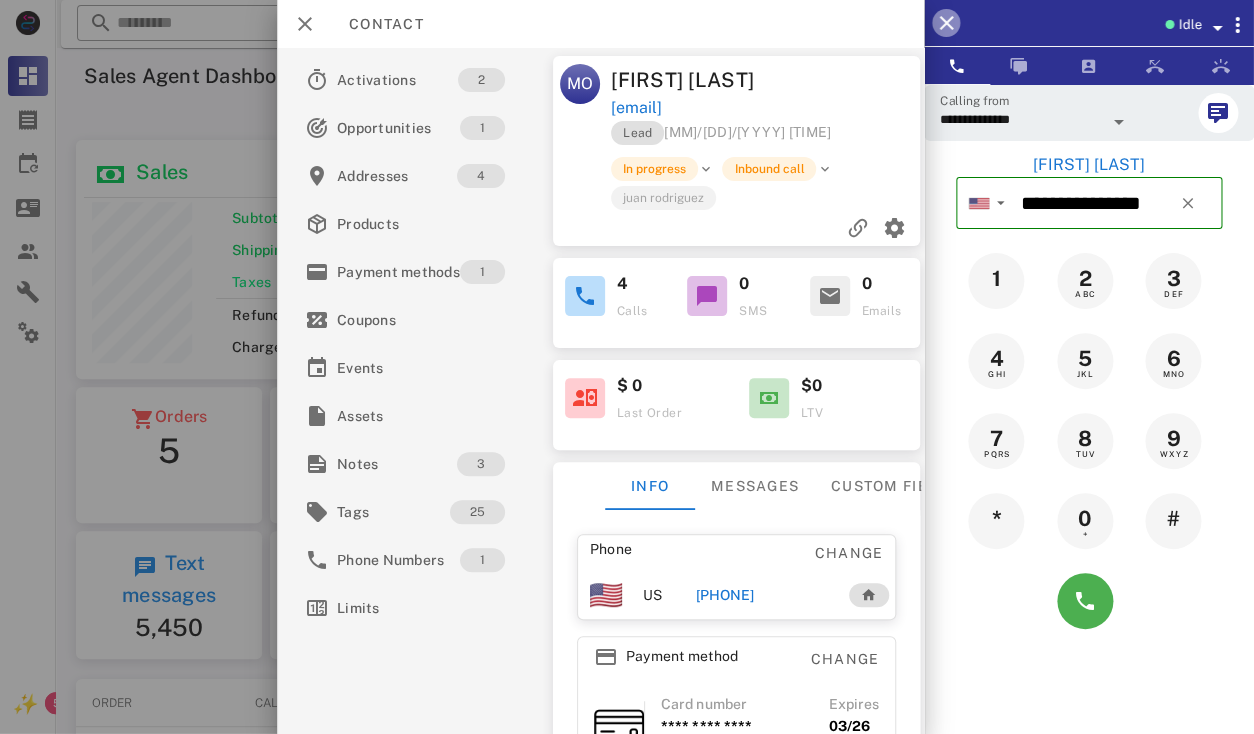 click at bounding box center (946, 23) 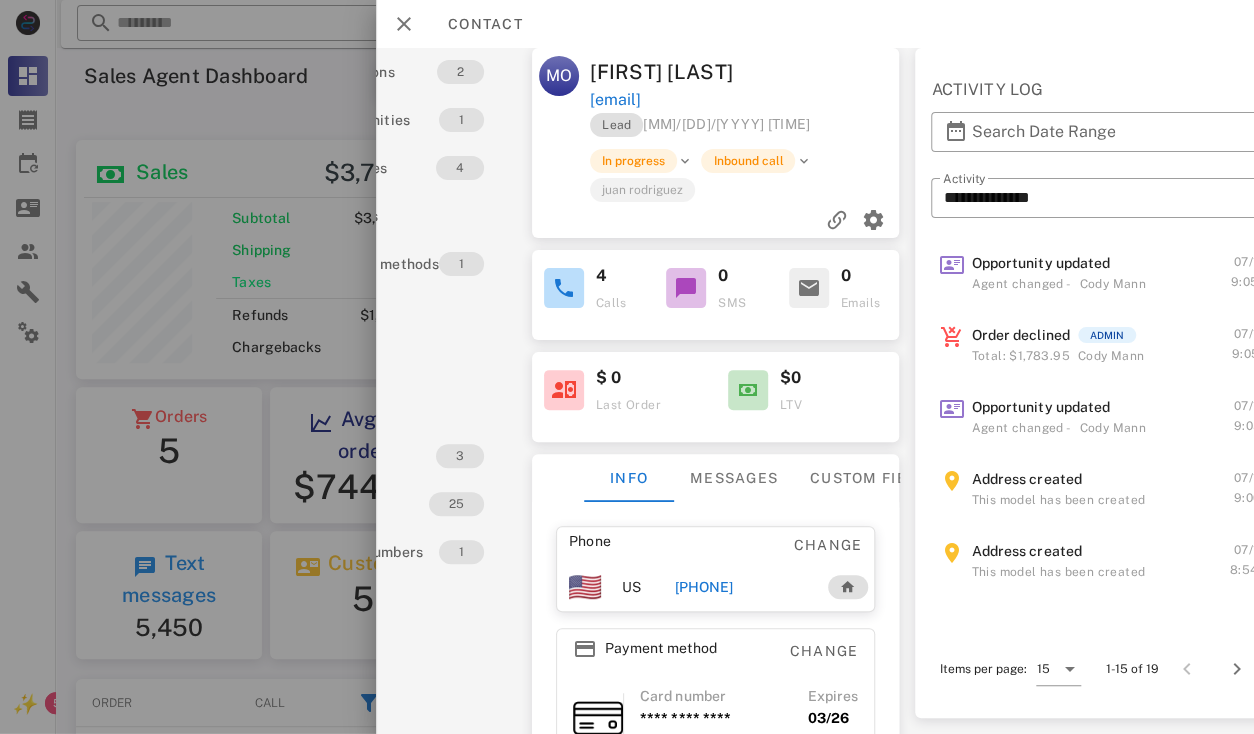 scroll, scrollTop: 8, scrollLeft: 0, axis: vertical 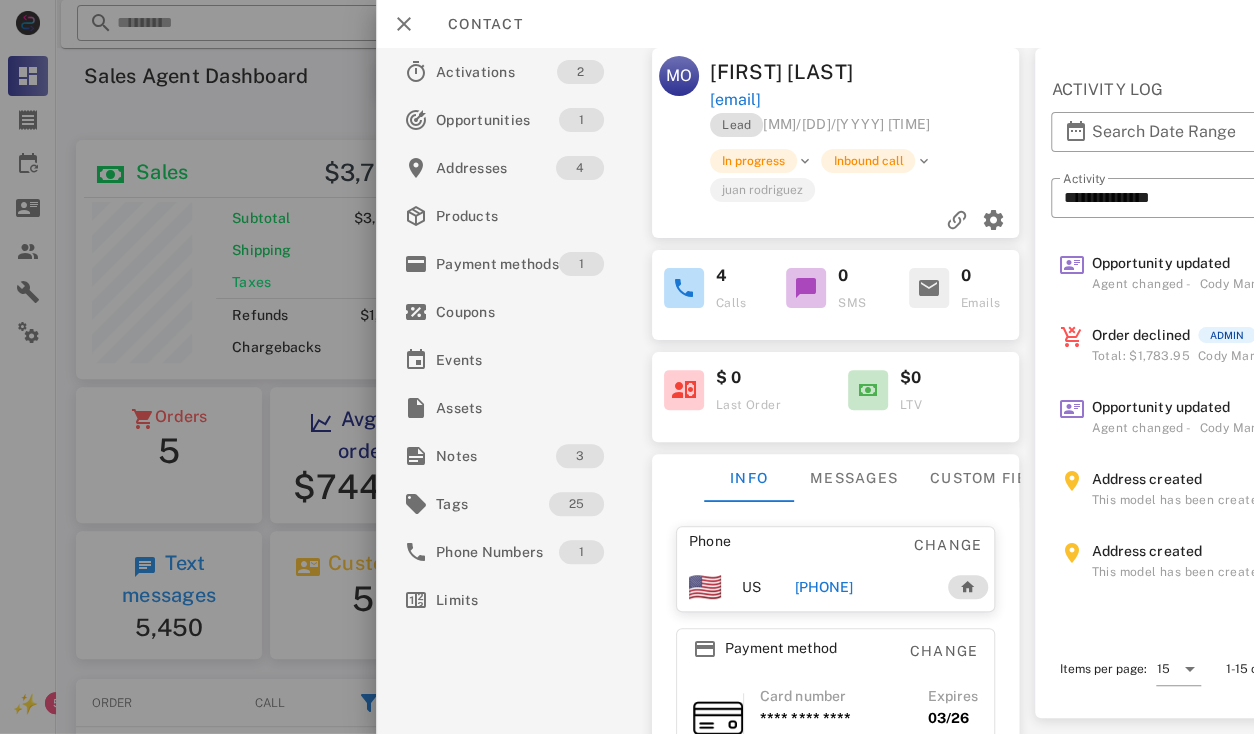 click on "[PHONE]" at bounding box center (824, 587) 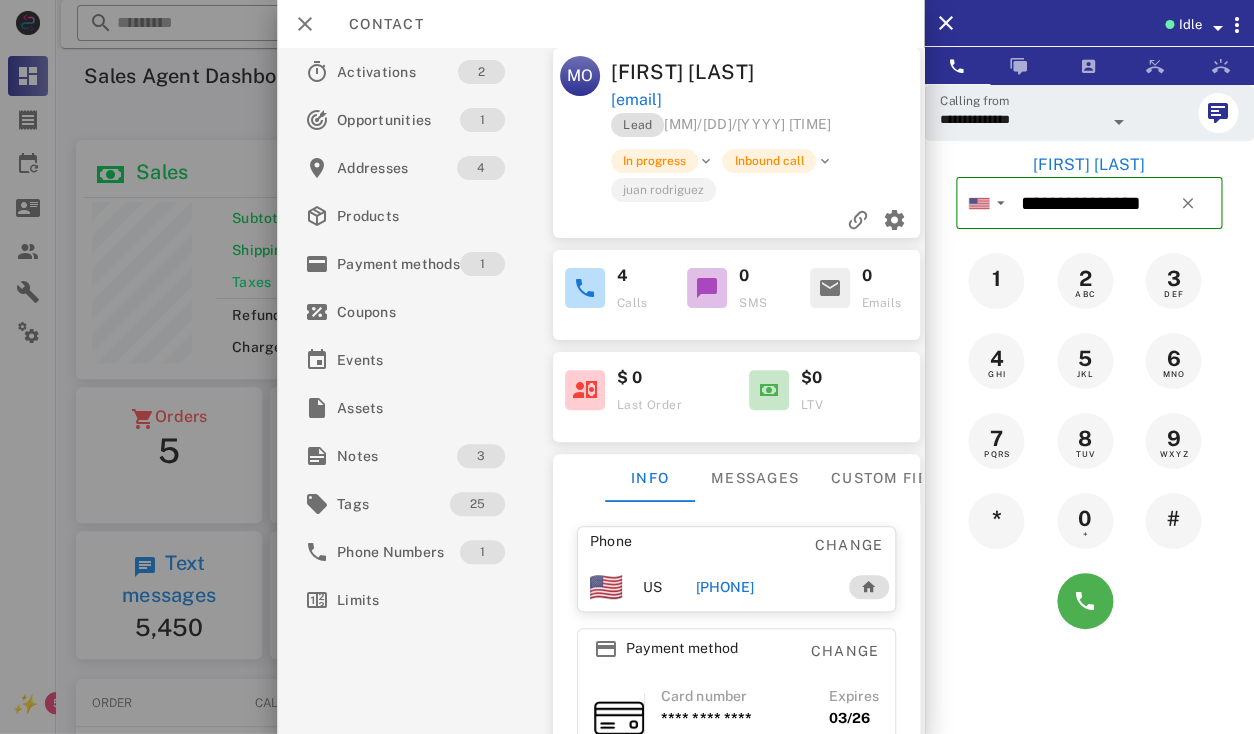 click at bounding box center (1119, 122) 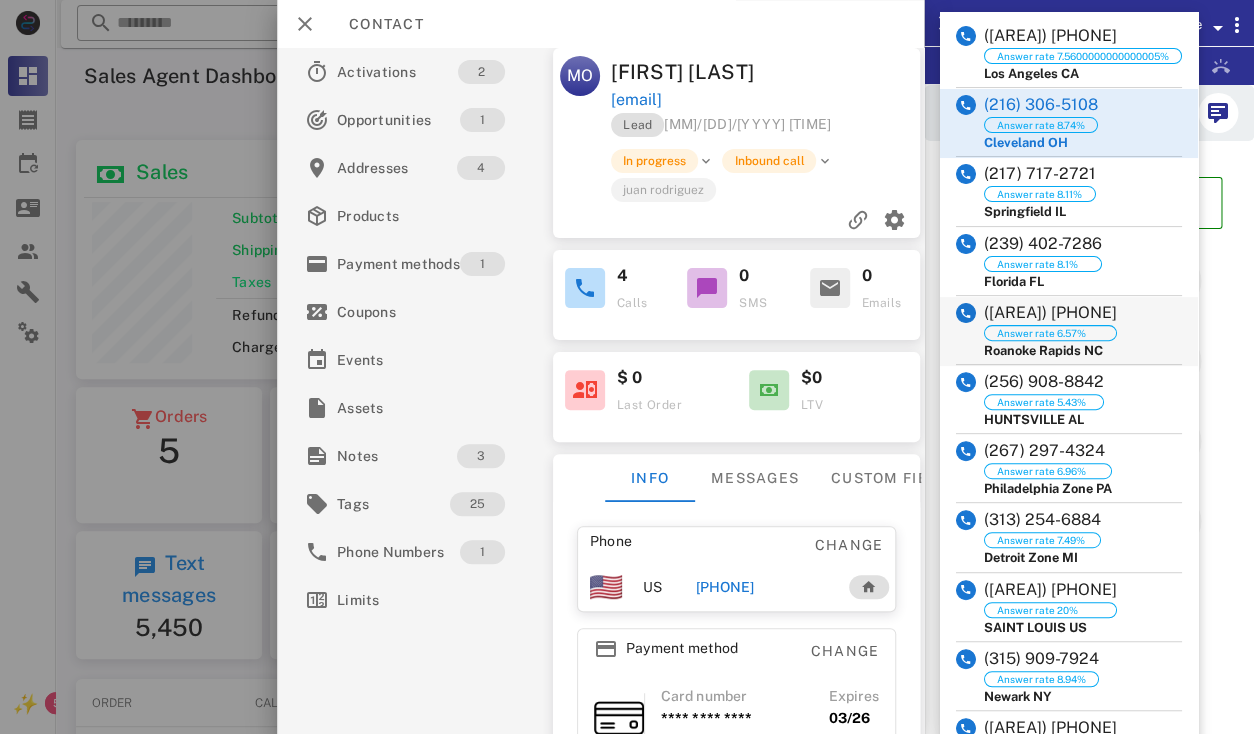 click on "([AREA]) [PHONE]" at bounding box center [1050, 313] 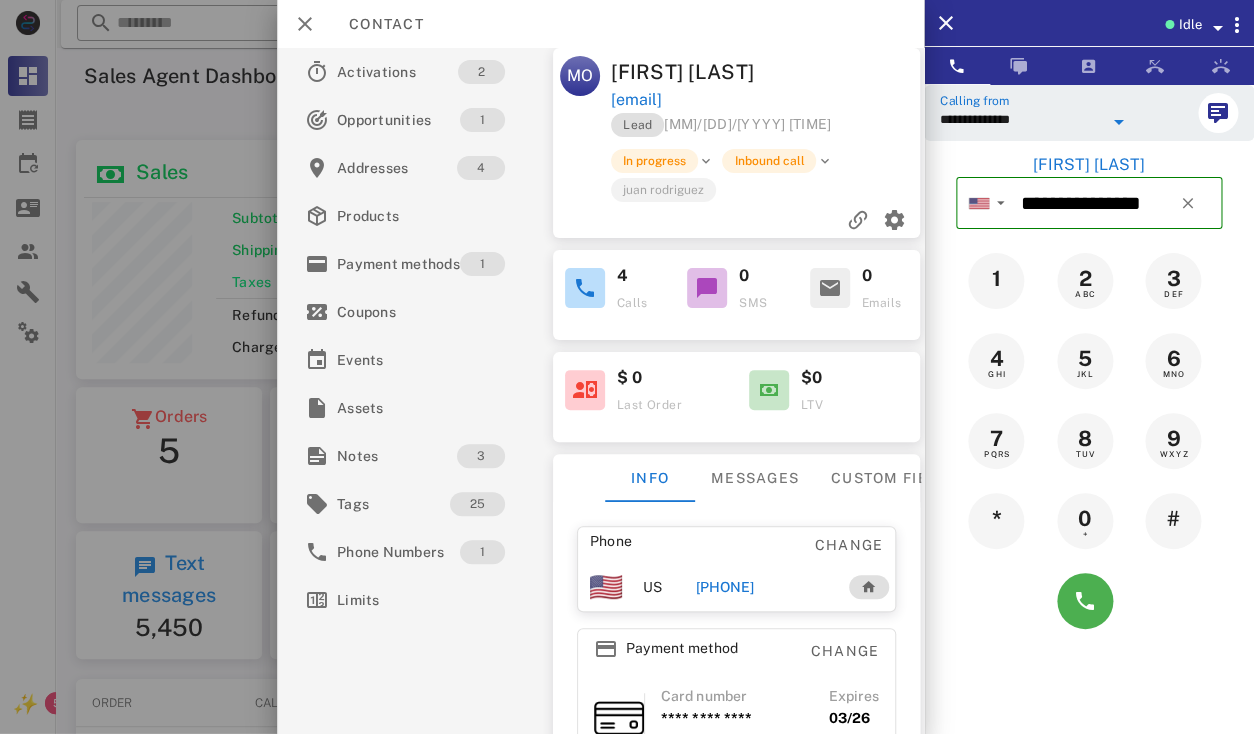type on "**********" 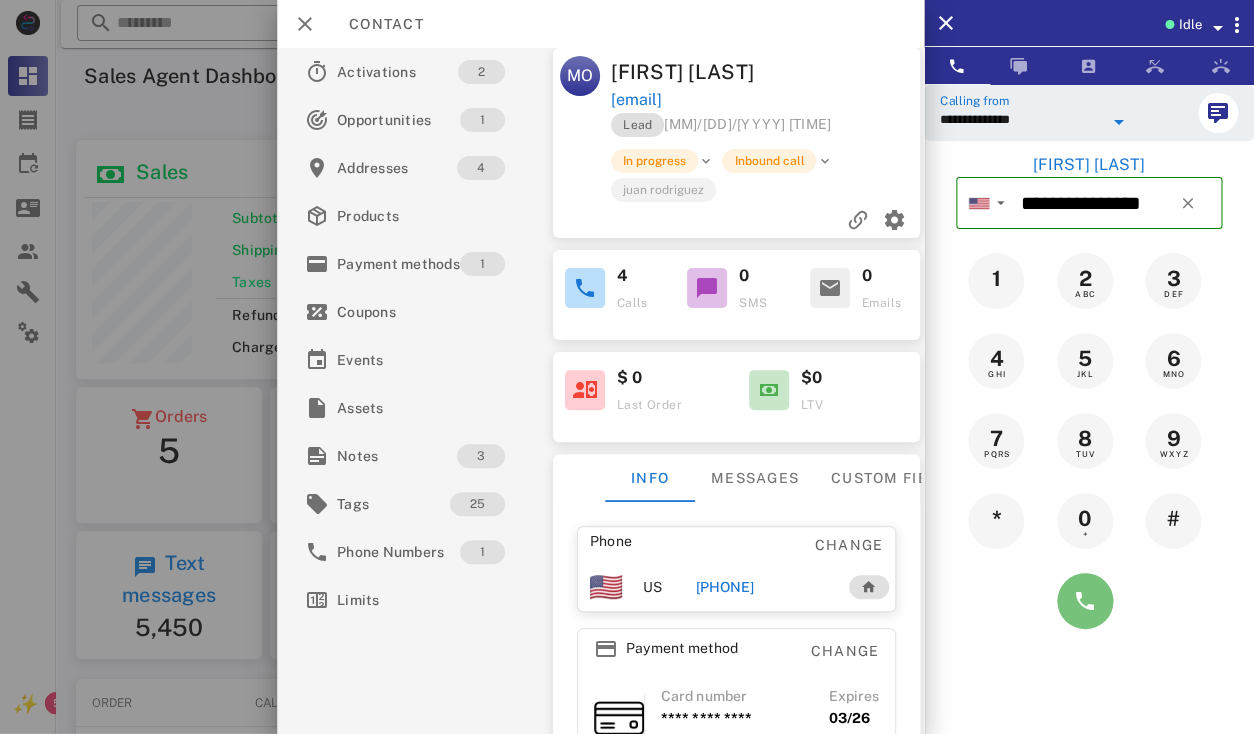 click at bounding box center [1085, 601] 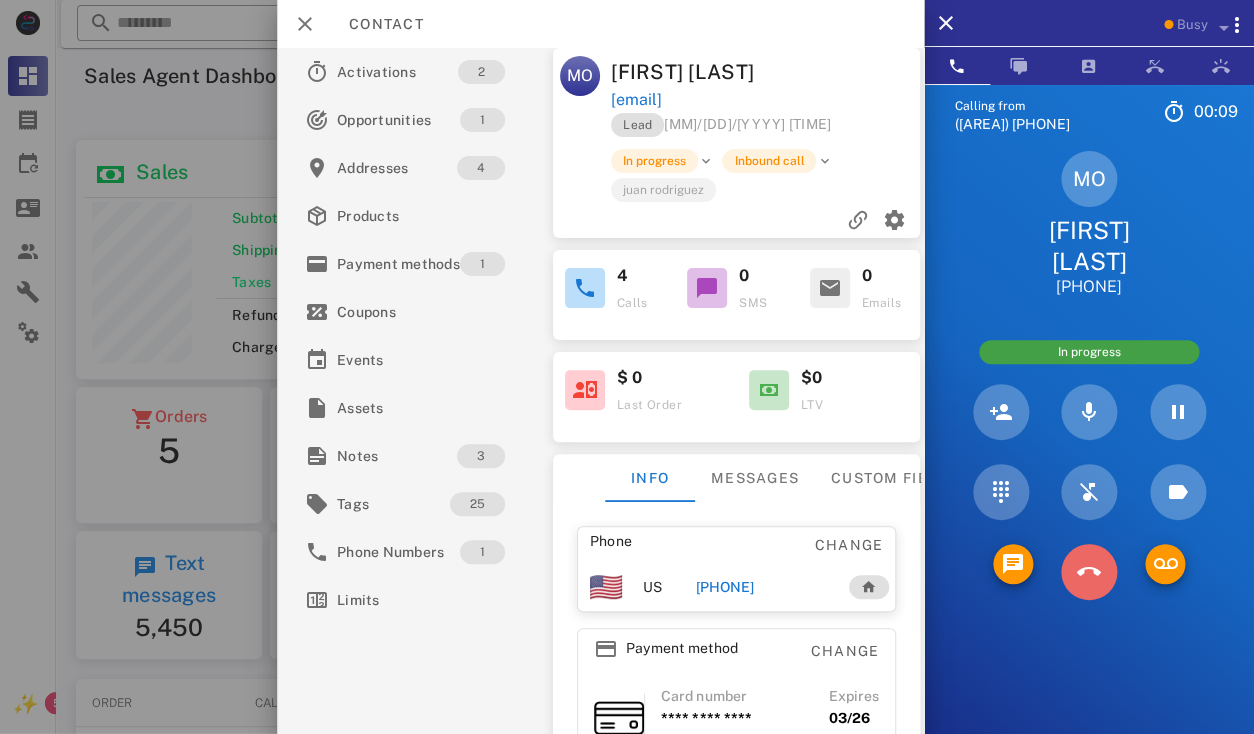 click at bounding box center [1089, 572] 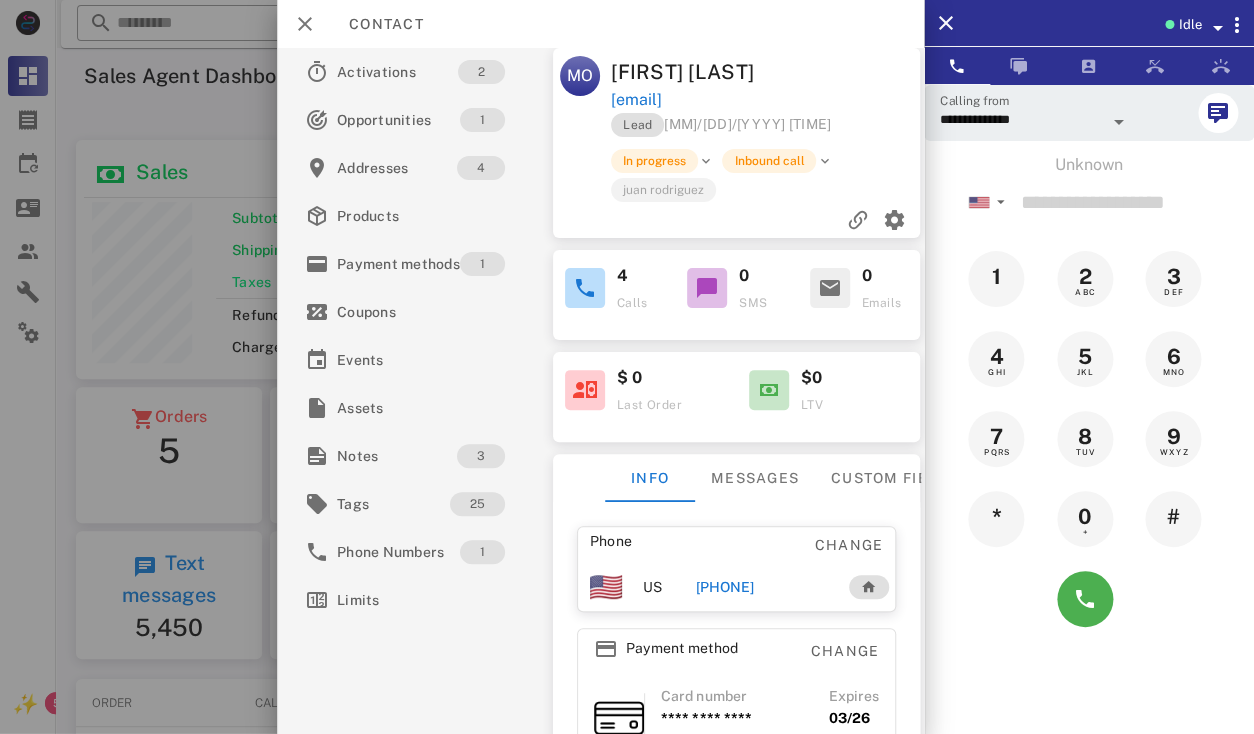 click on "+19372322775" at bounding box center (763, 587) 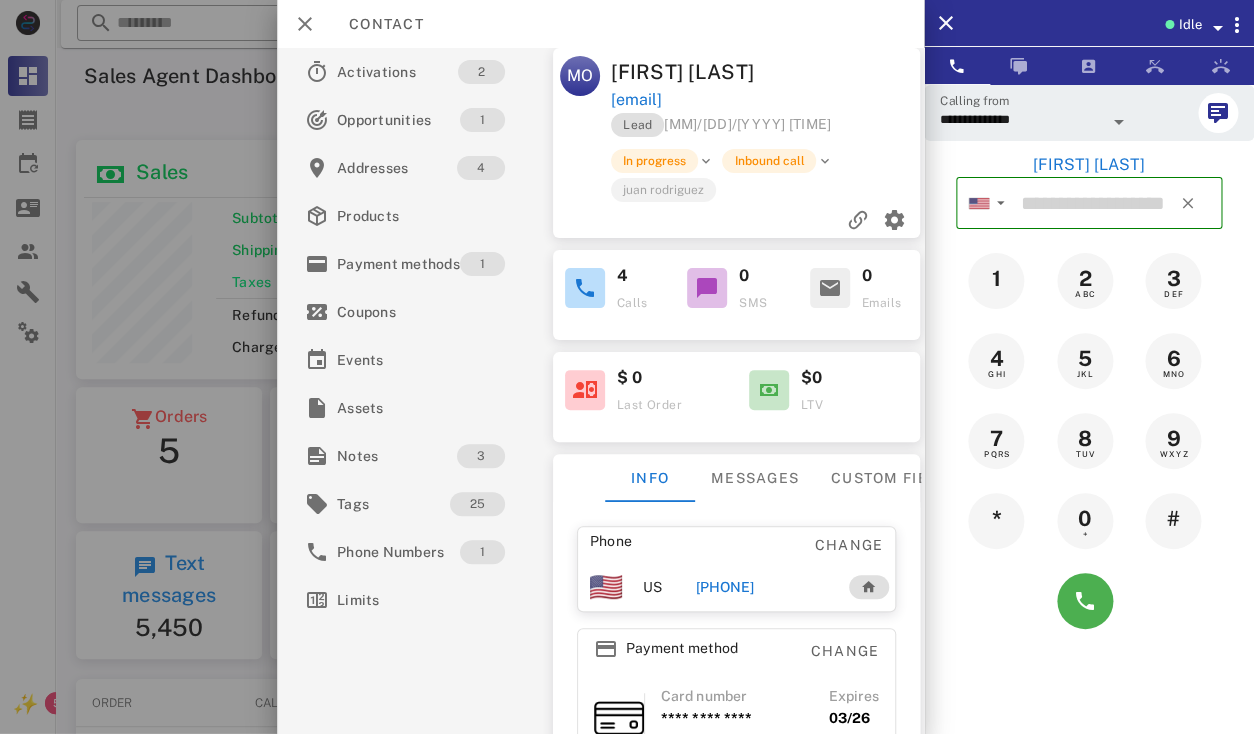 type on "**********" 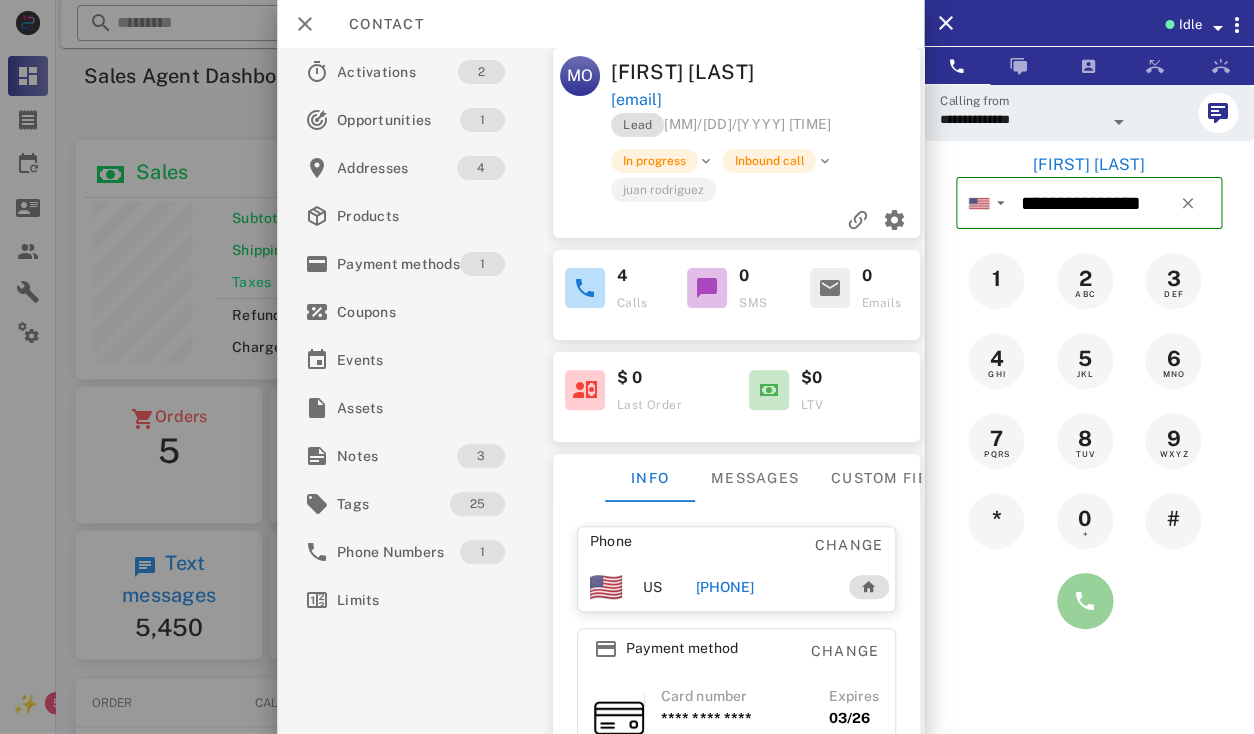 click at bounding box center [1085, 601] 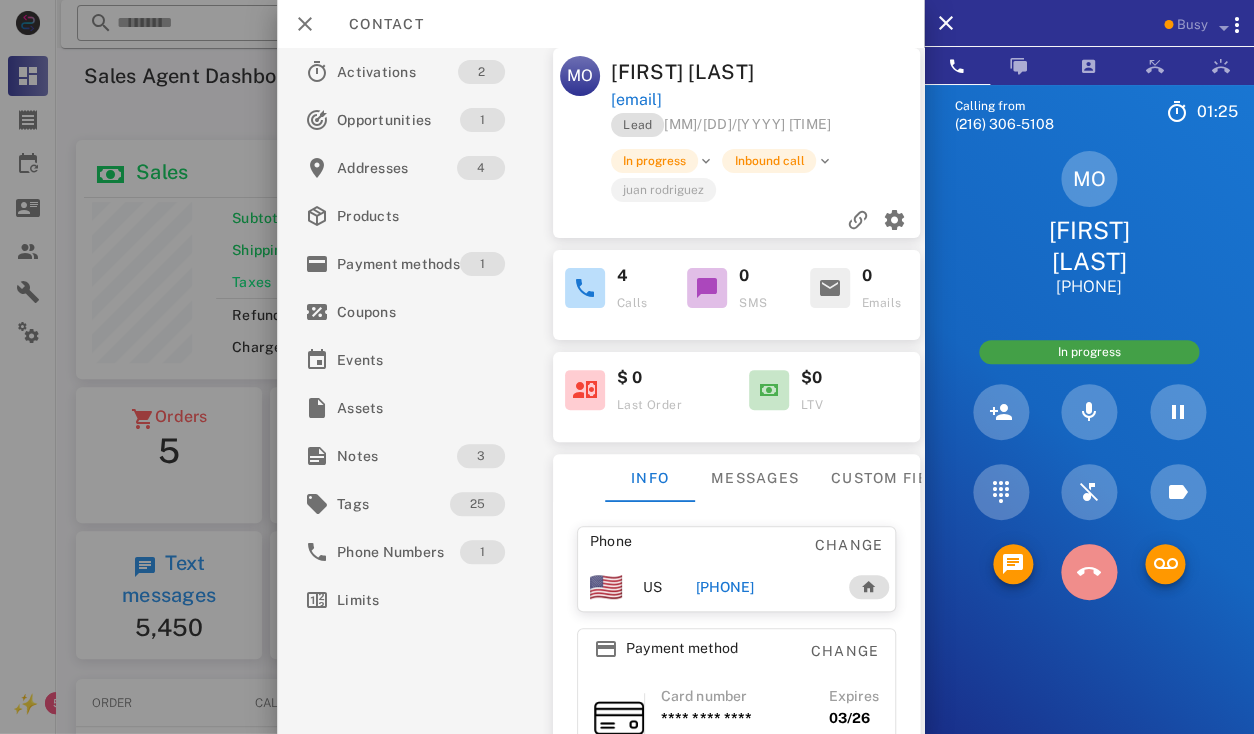 click at bounding box center (1089, 572) 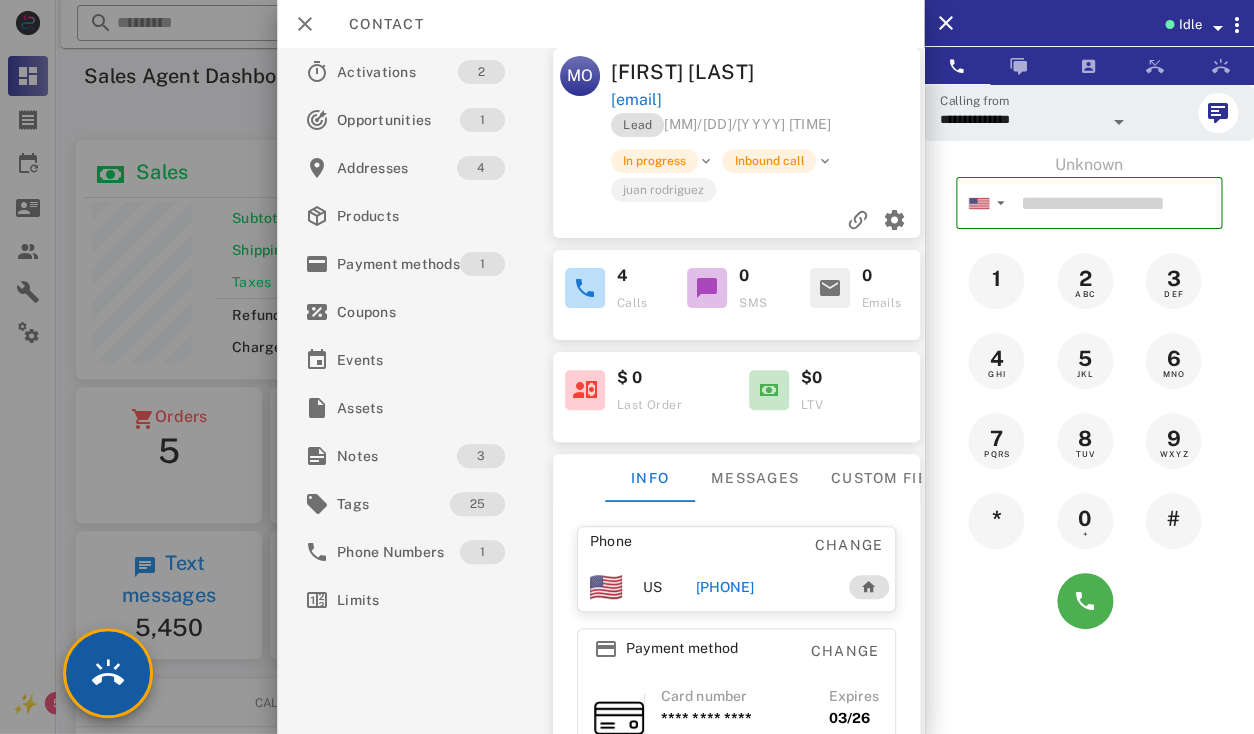 click at bounding box center [108, 673] 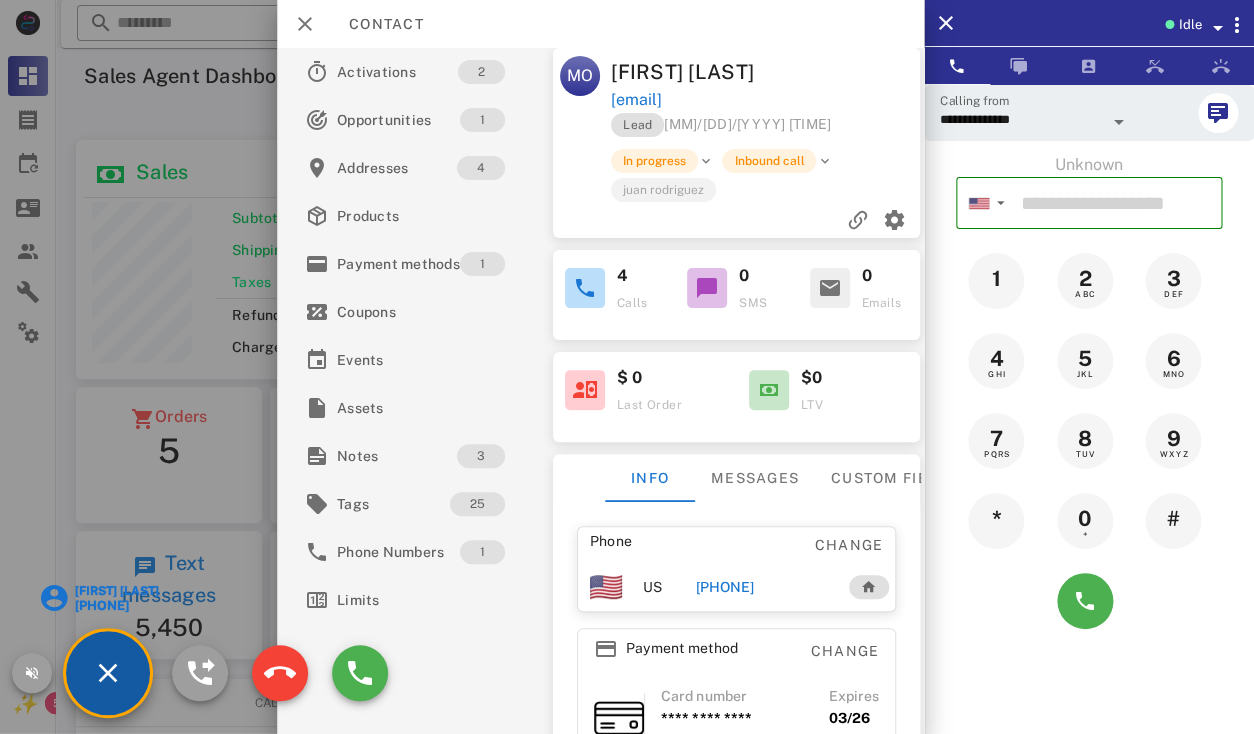 click on "Michael Orr Brayshaw" at bounding box center [116, 591] 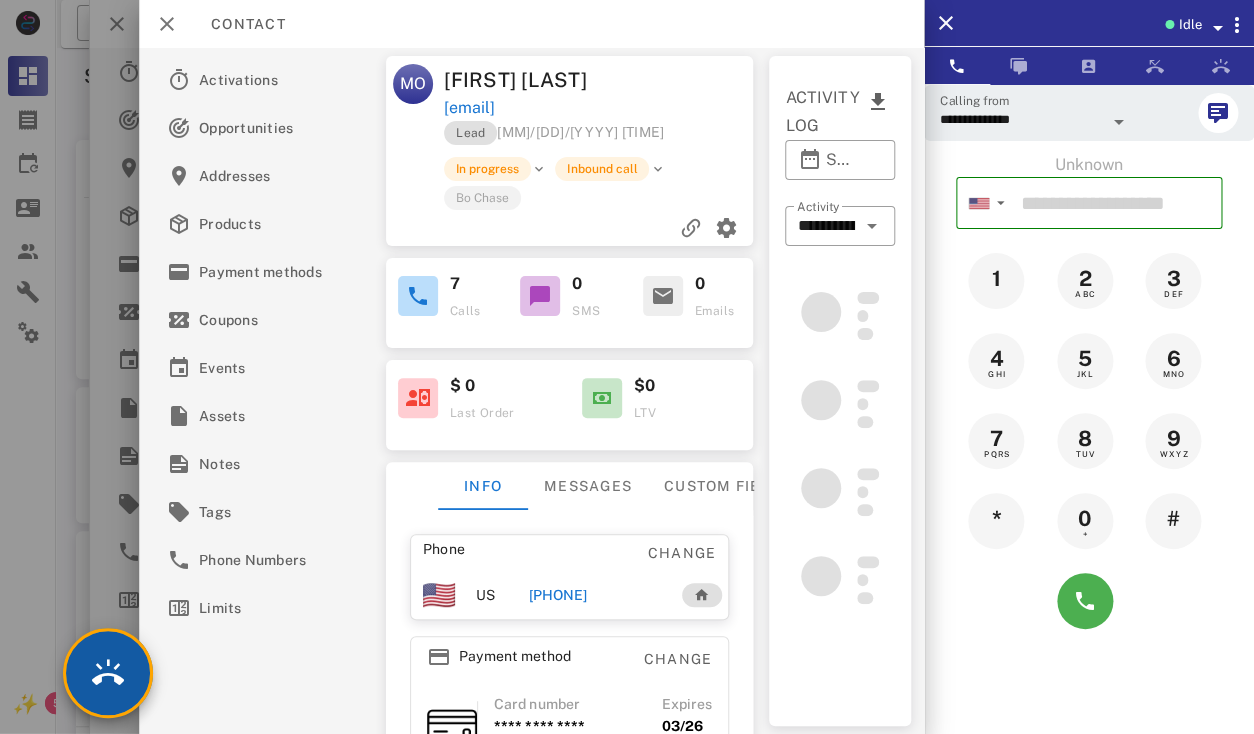 click at bounding box center [108, 673] 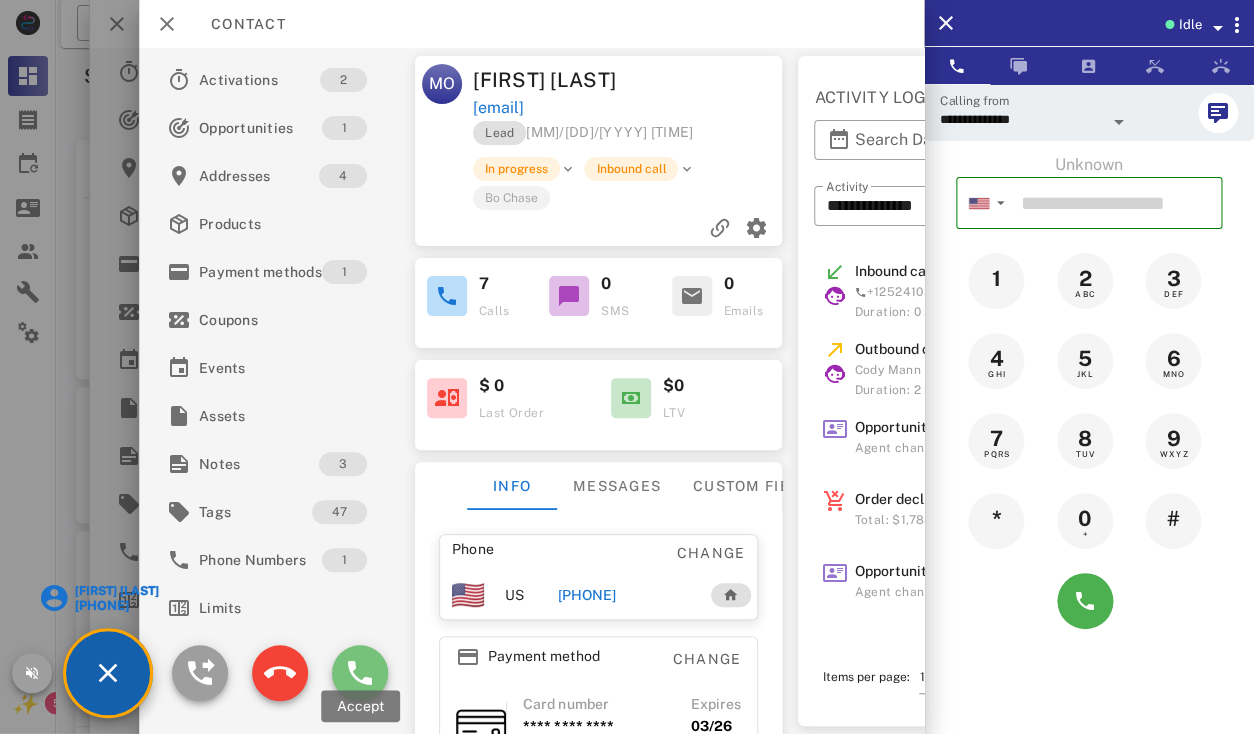 click at bounding box center [360, 673] 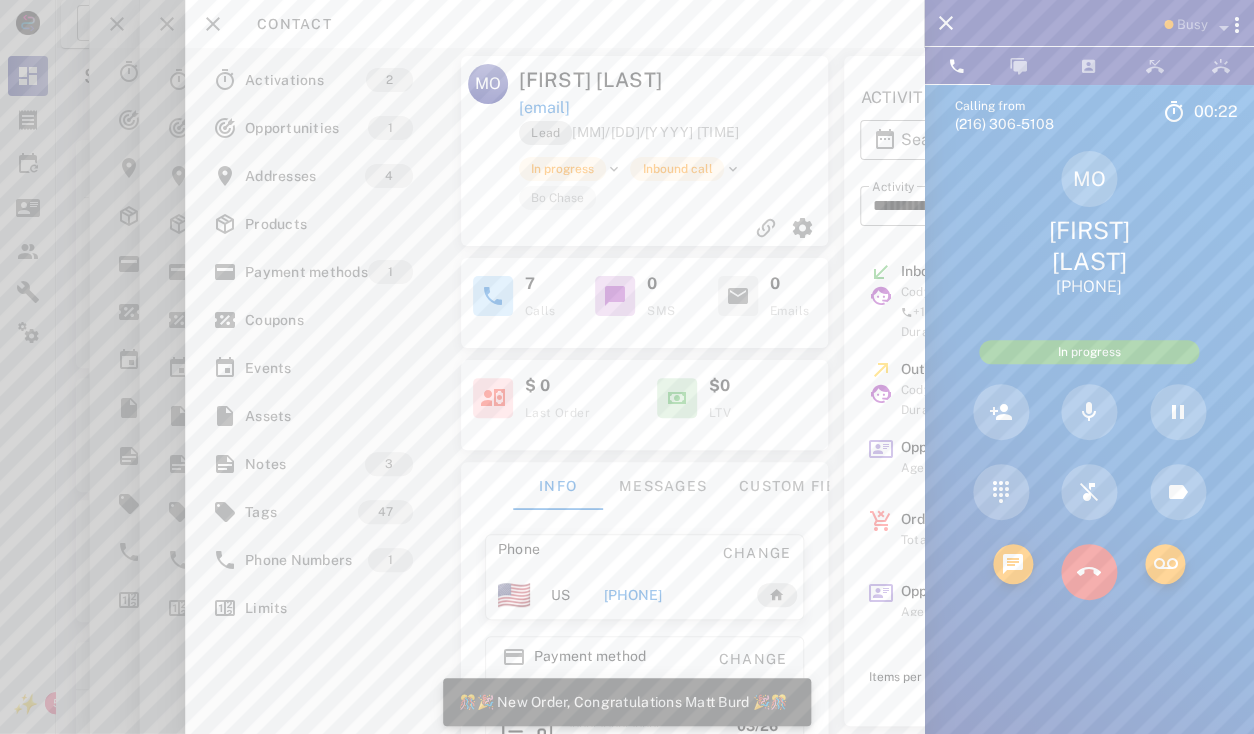 scroll, scrollTop: 999759, scrollLeft: 999619, axis: both 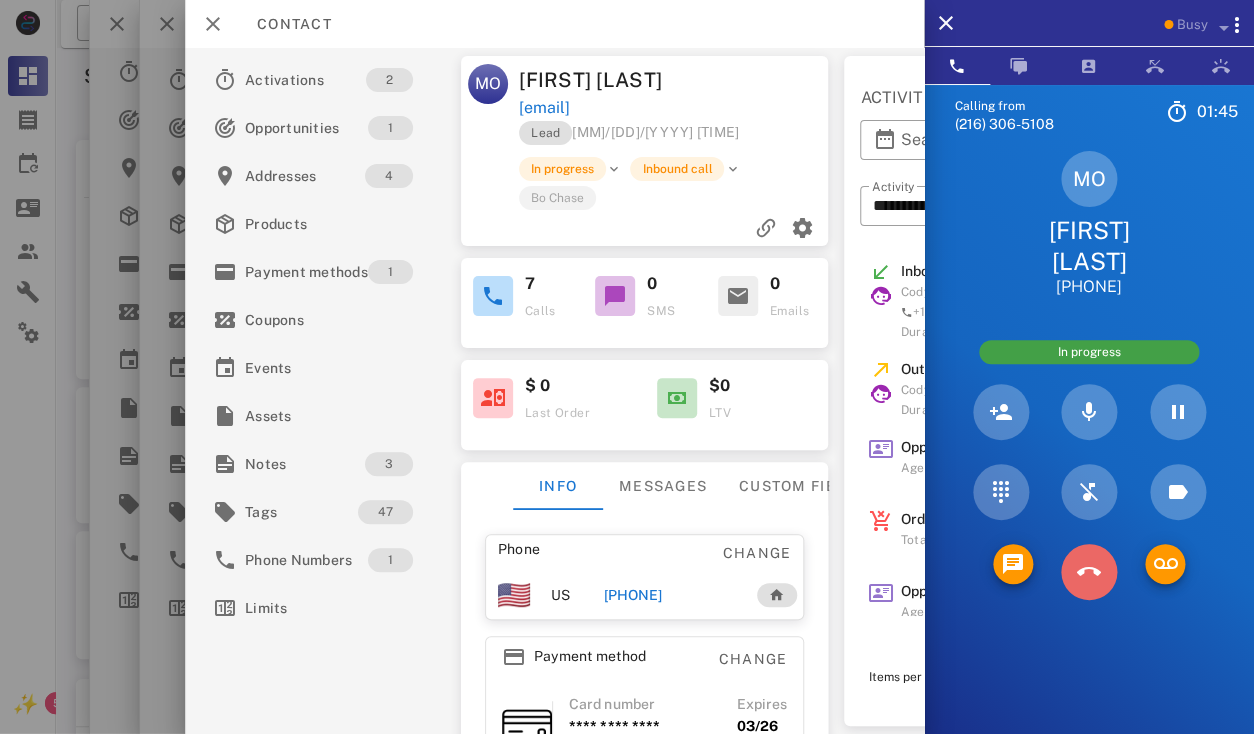 click at bounding box center [1089, 572] 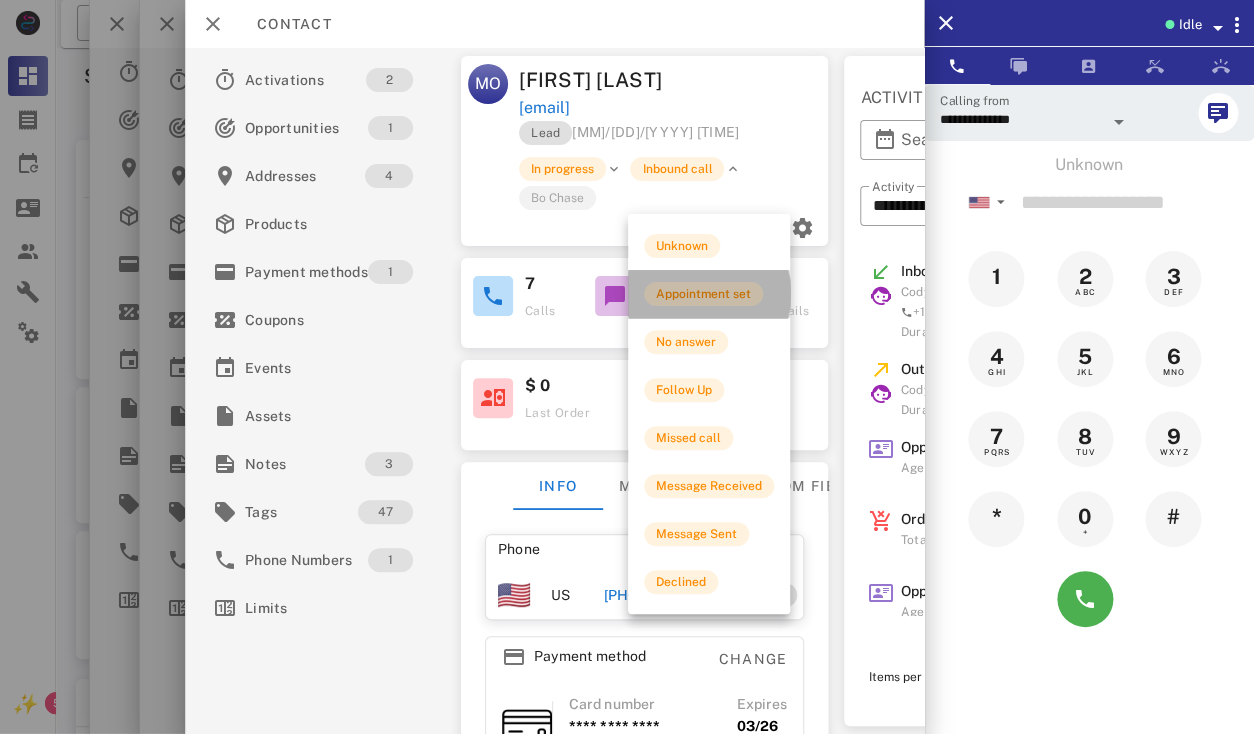 click on "Appointment set" at bounding box center [703, 294] 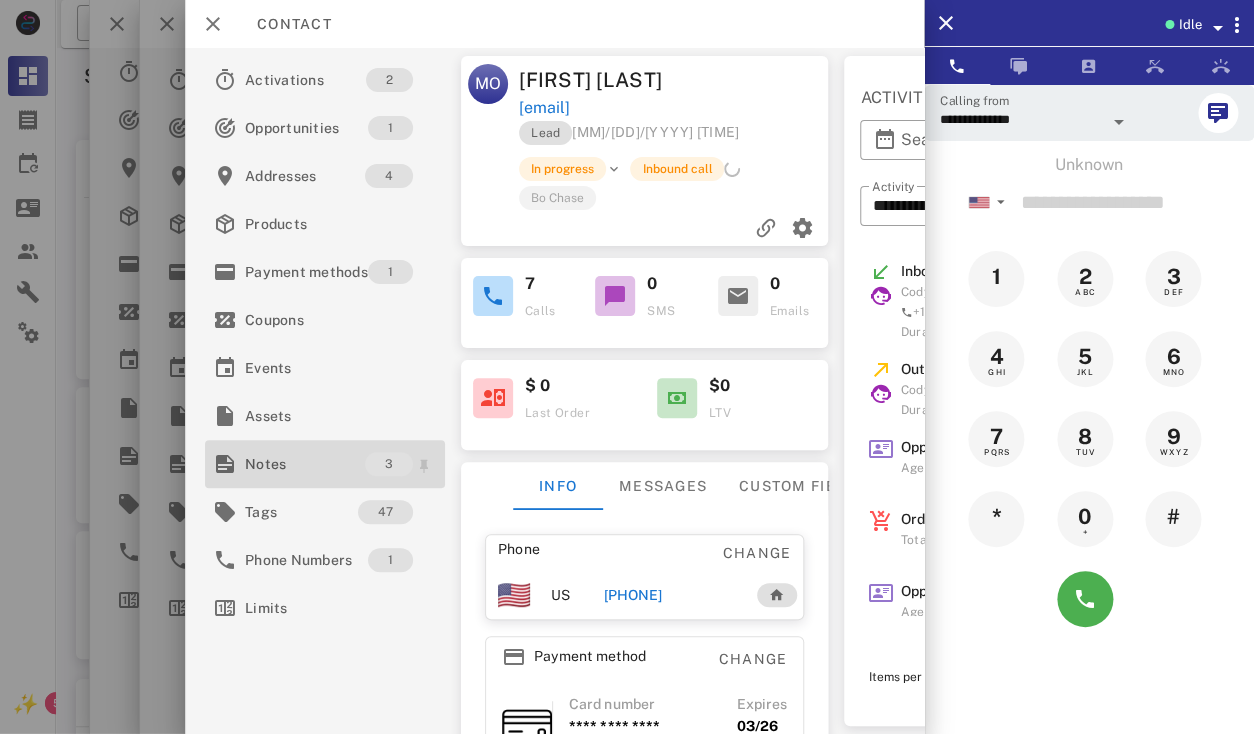 click on "Notes" at bounding box center (305, 464) 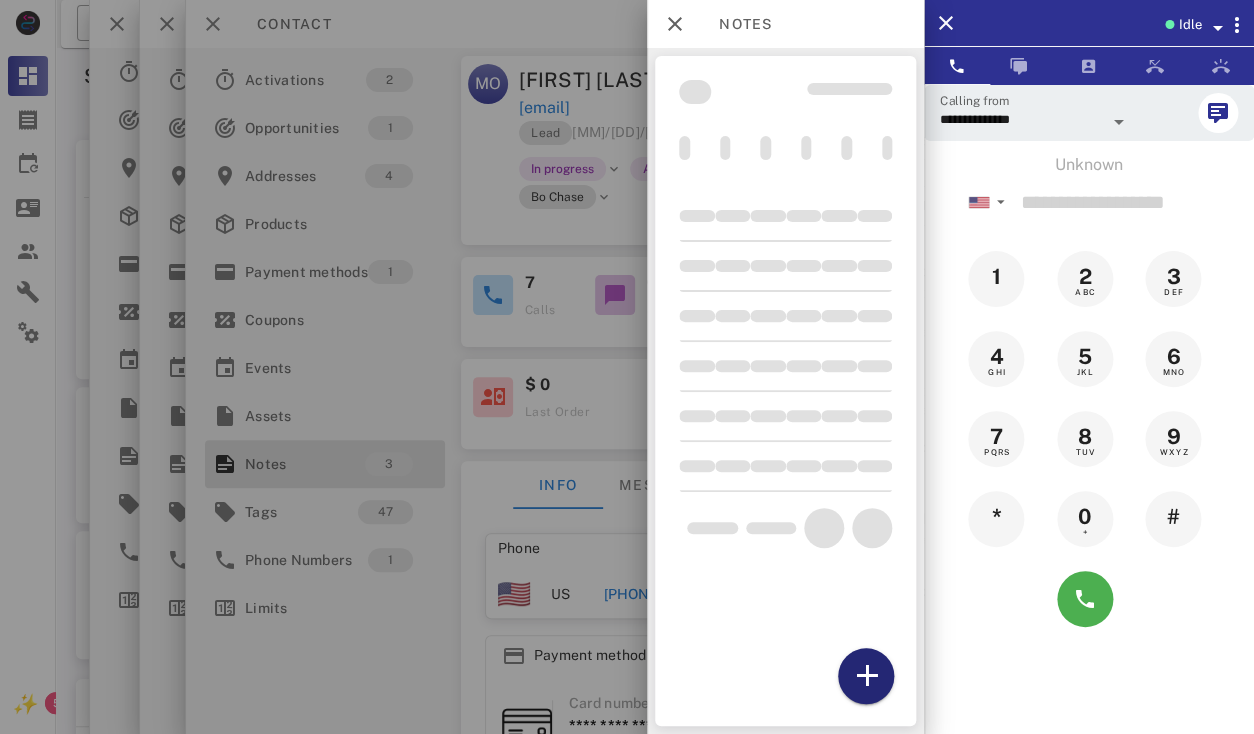 click at bounding box center (866, 676) 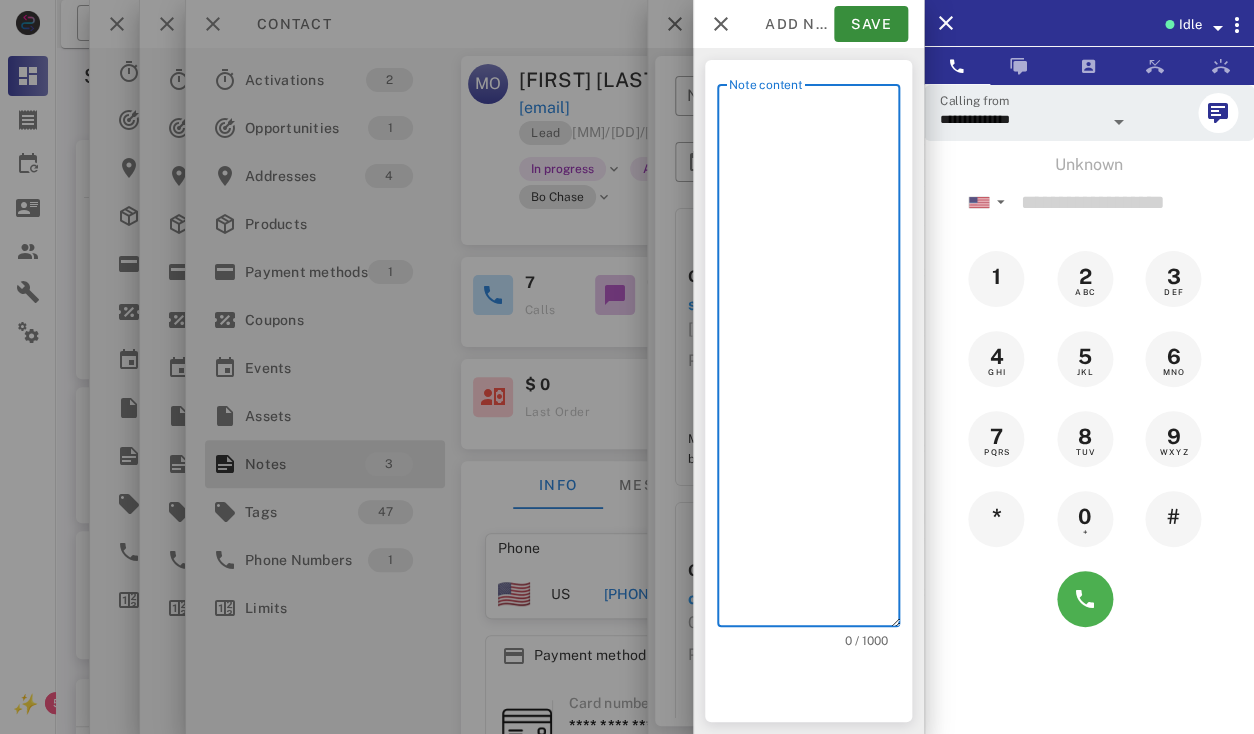 click on "Note content" at bounding box center (814, 360) 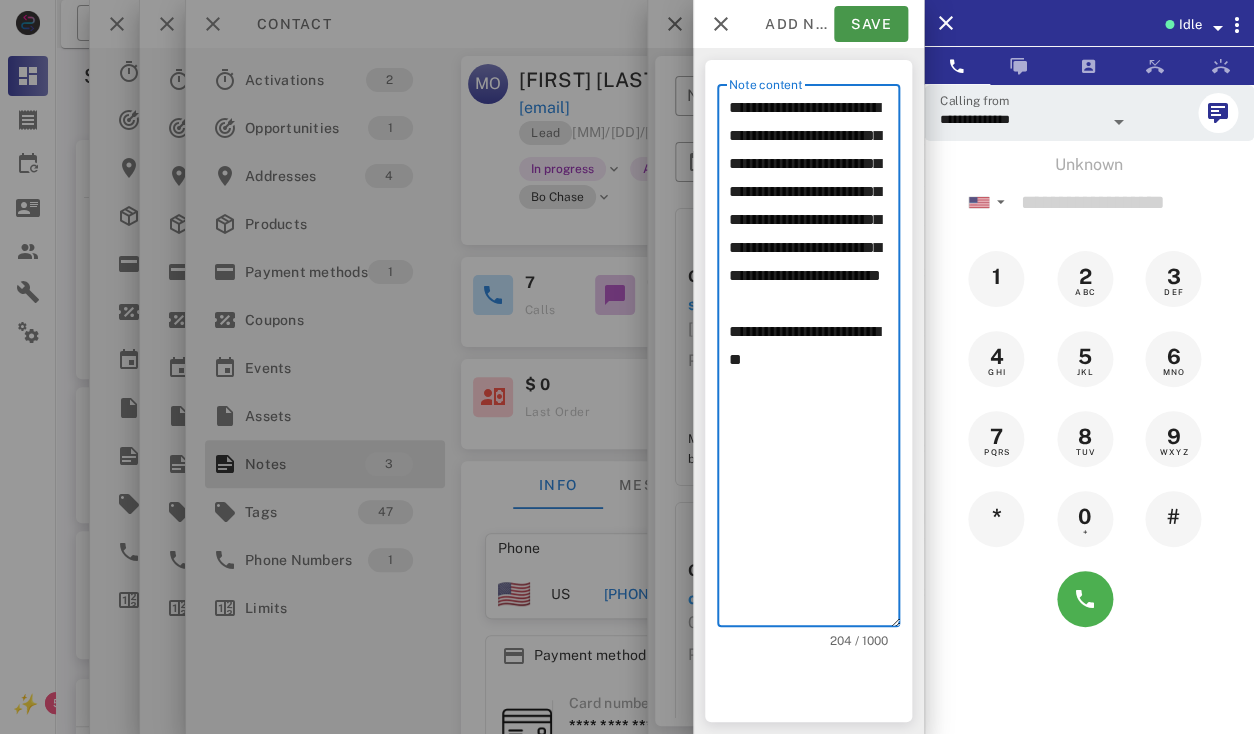 type on "**********" 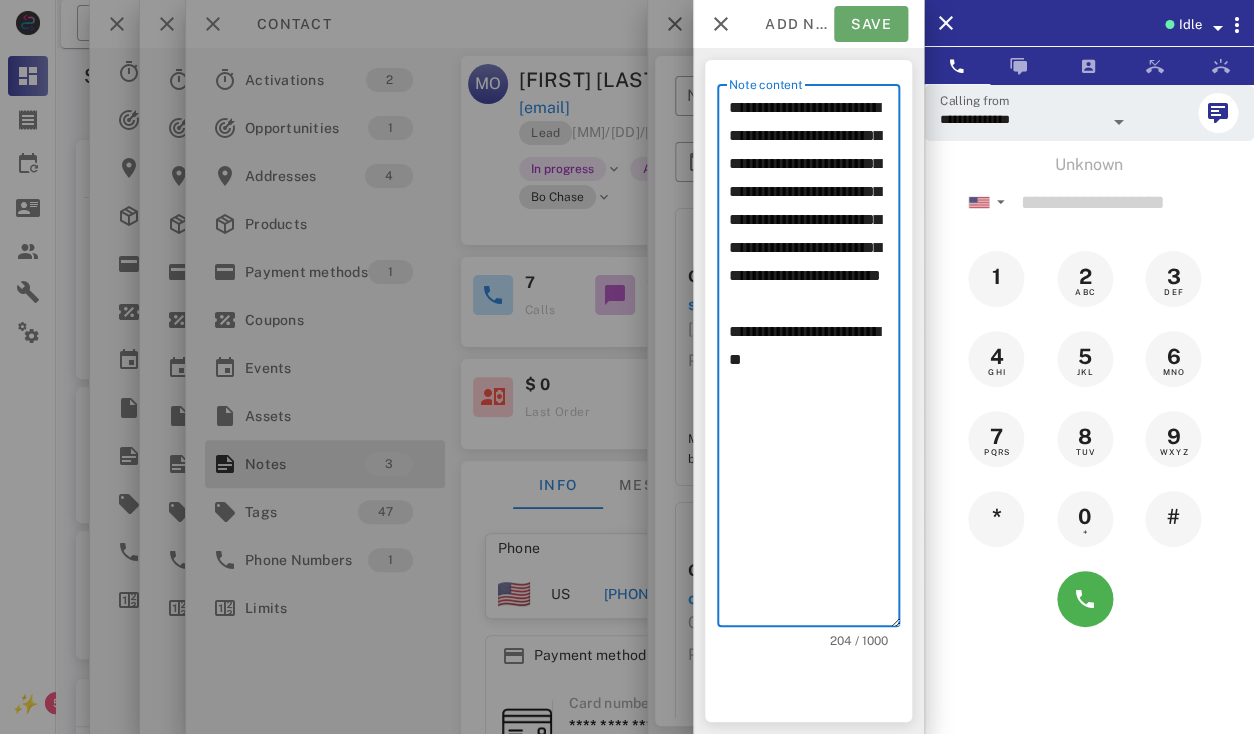 click on "Save" at bounding box center (871, 24) 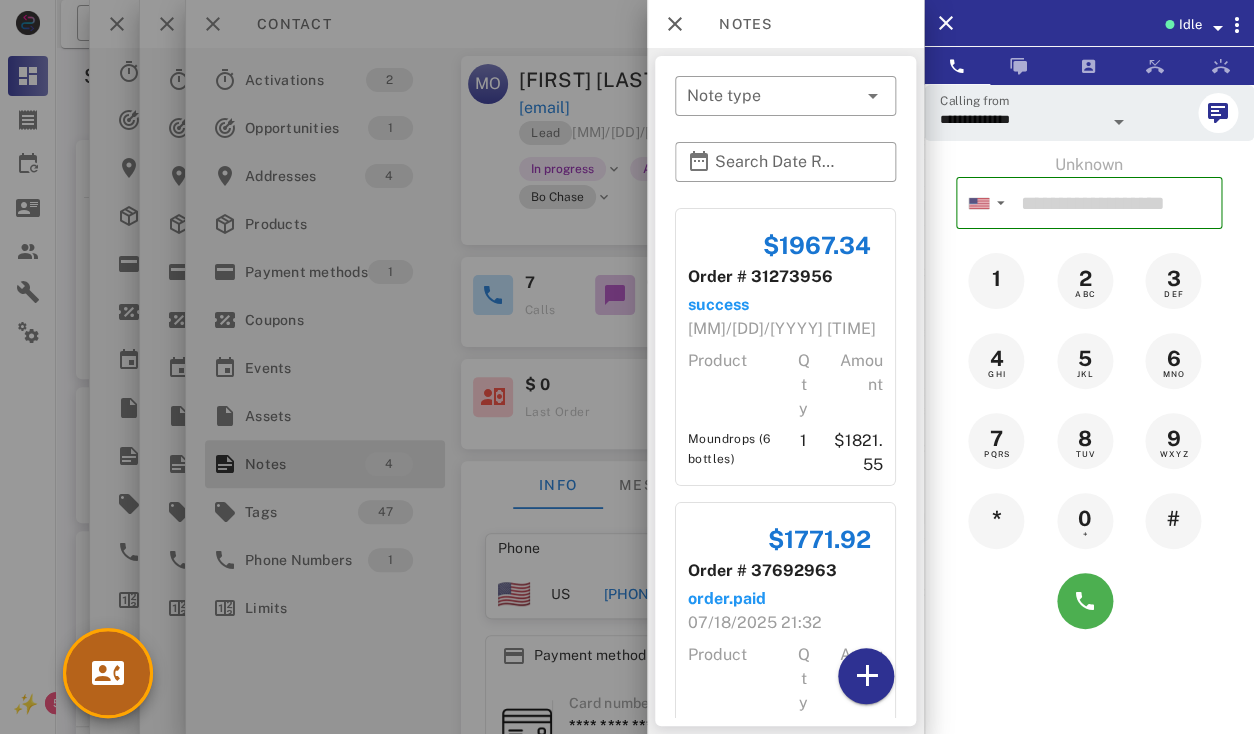click at bounding box center (108, 673) 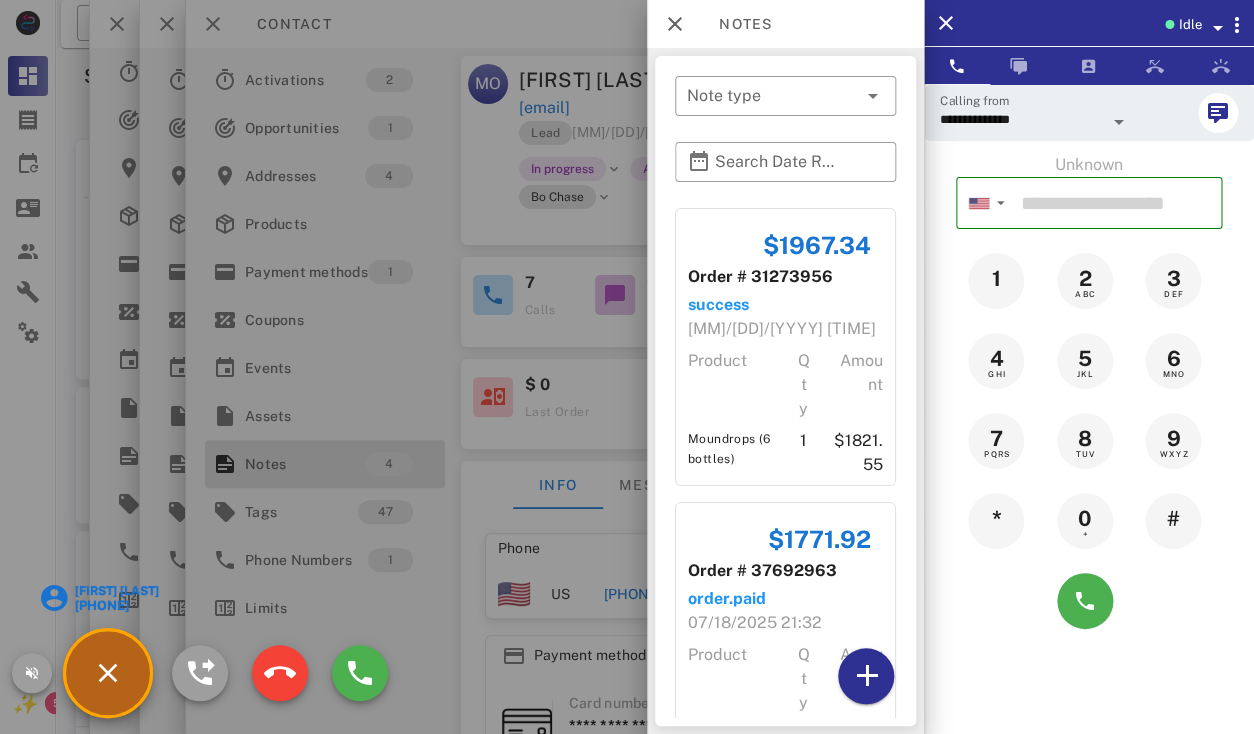 click on "Joan Dubose" at bounding box center [116, 591] 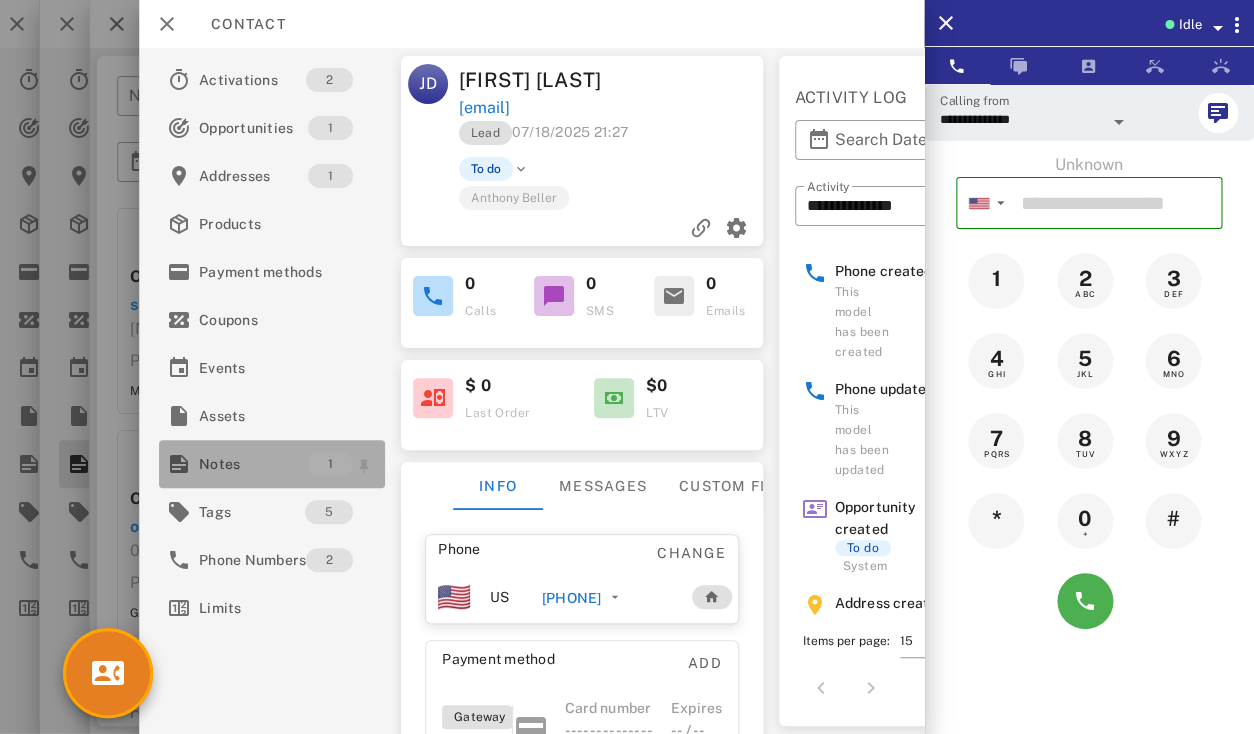 click on "Notes" at bounding box center (253, 464) 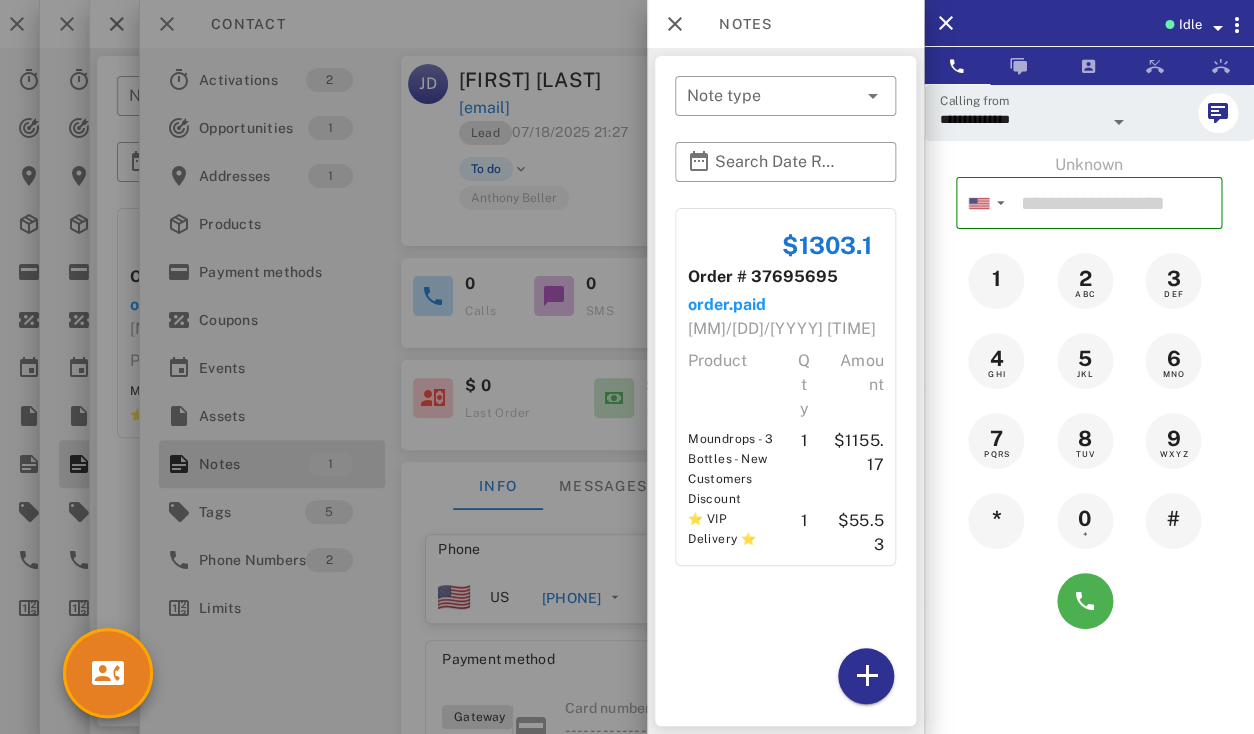 click at bounding box center (627, 367) 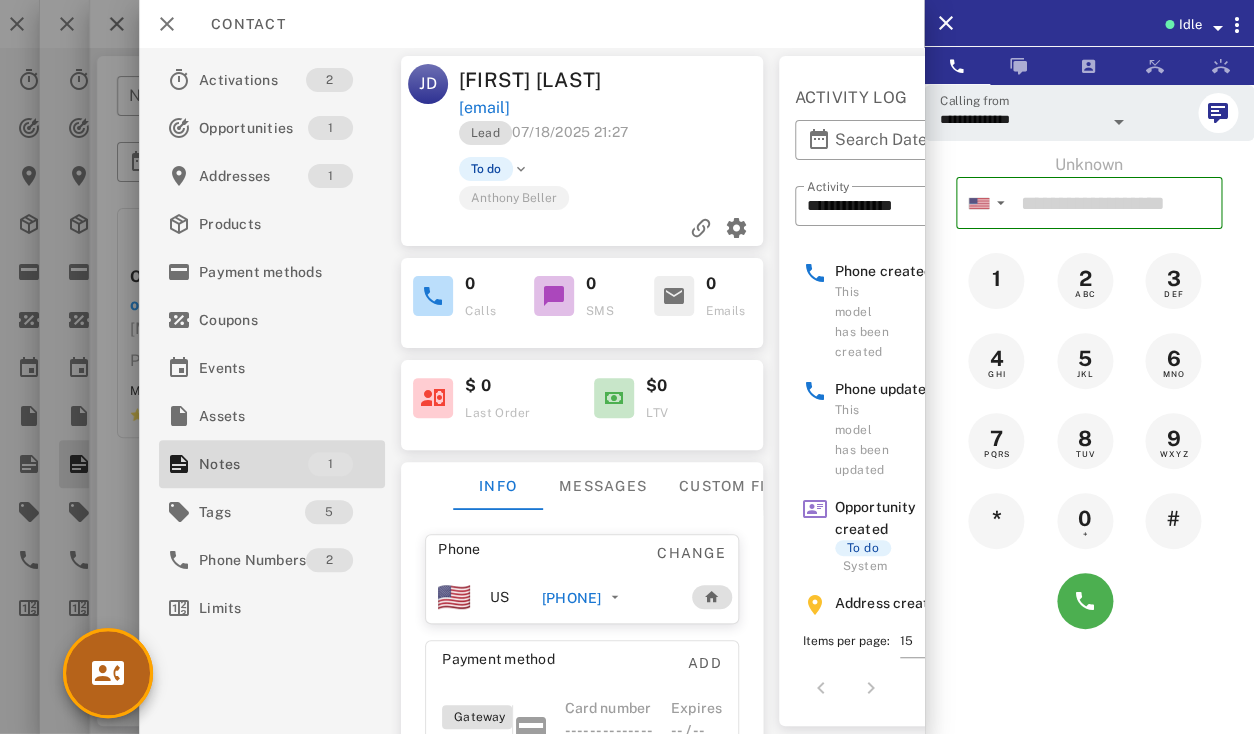 click at bounding box center (108, 673) 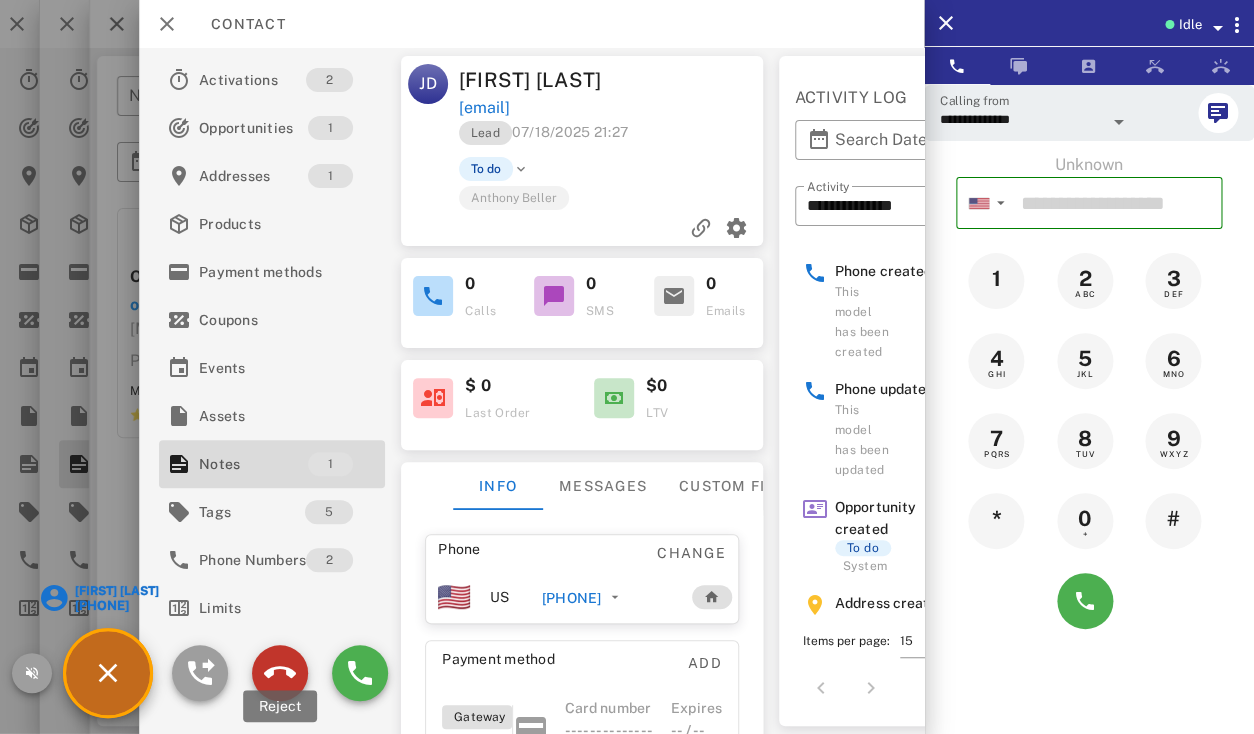 click at bounding box center [280, 673] 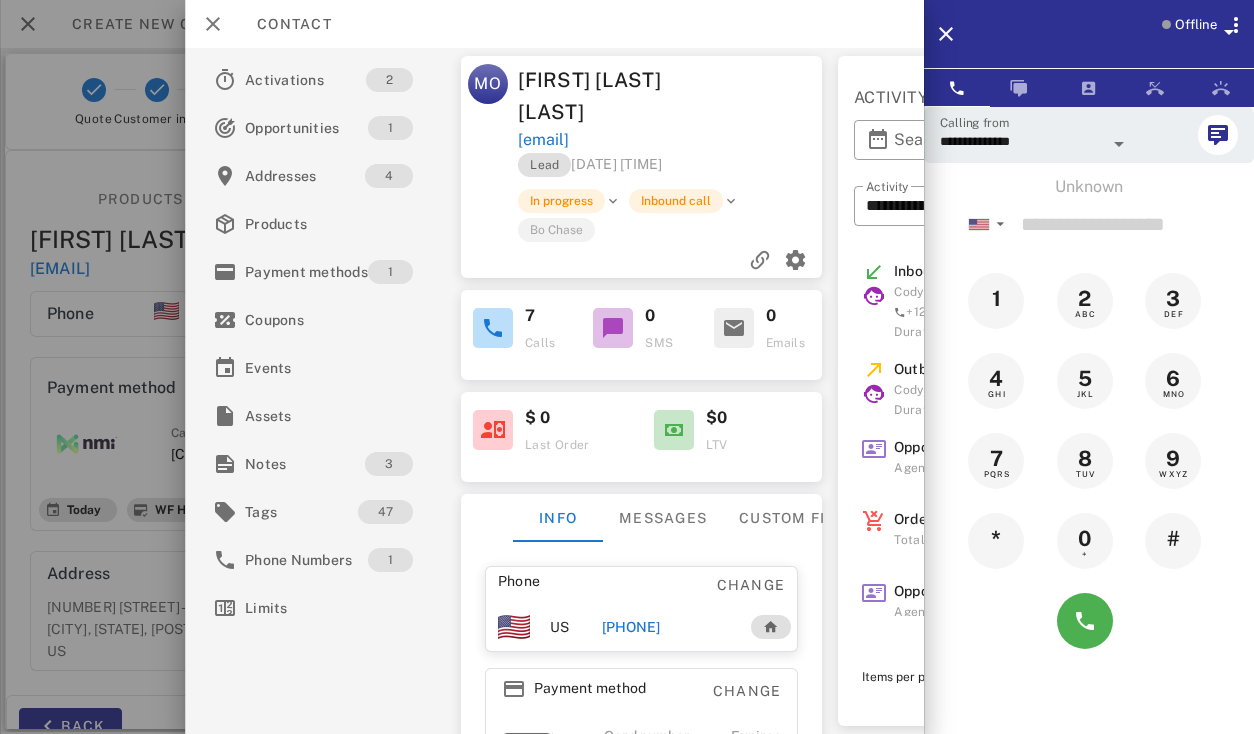 scroll, scrollTop: 365, scrollLeft: 0, axis: vertical 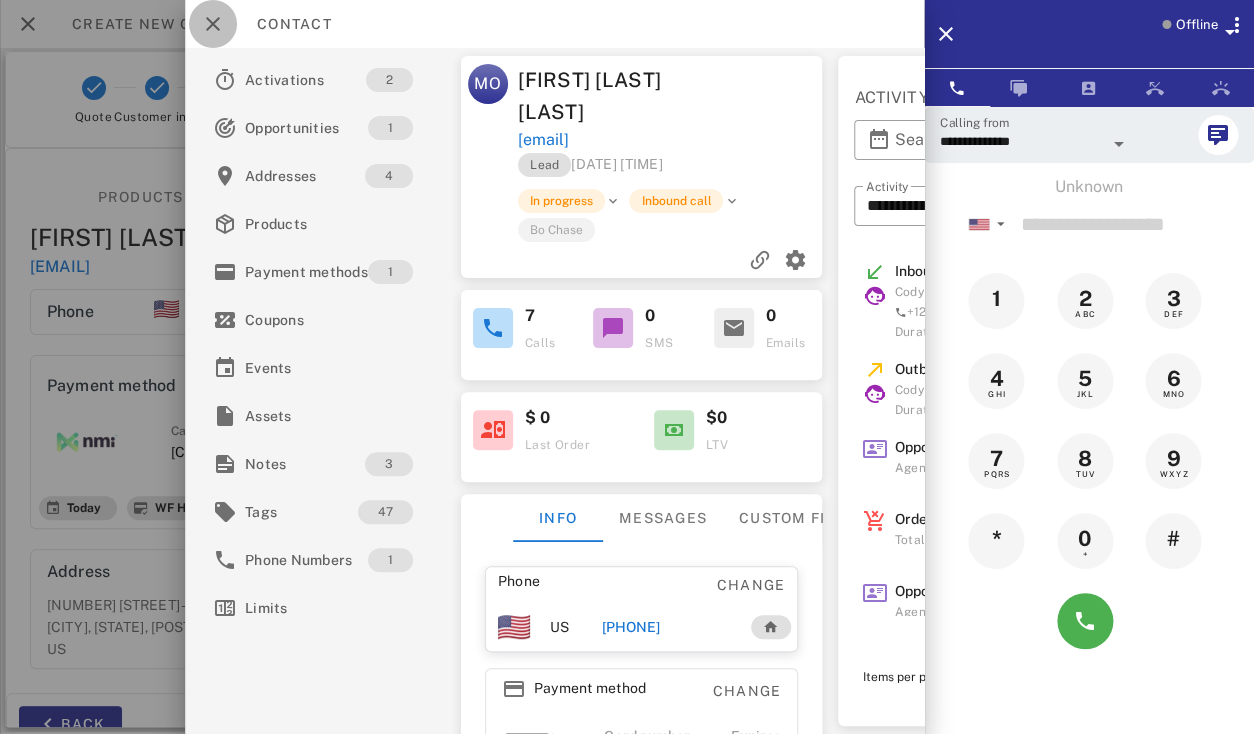 click at bounding box center [213, 24] 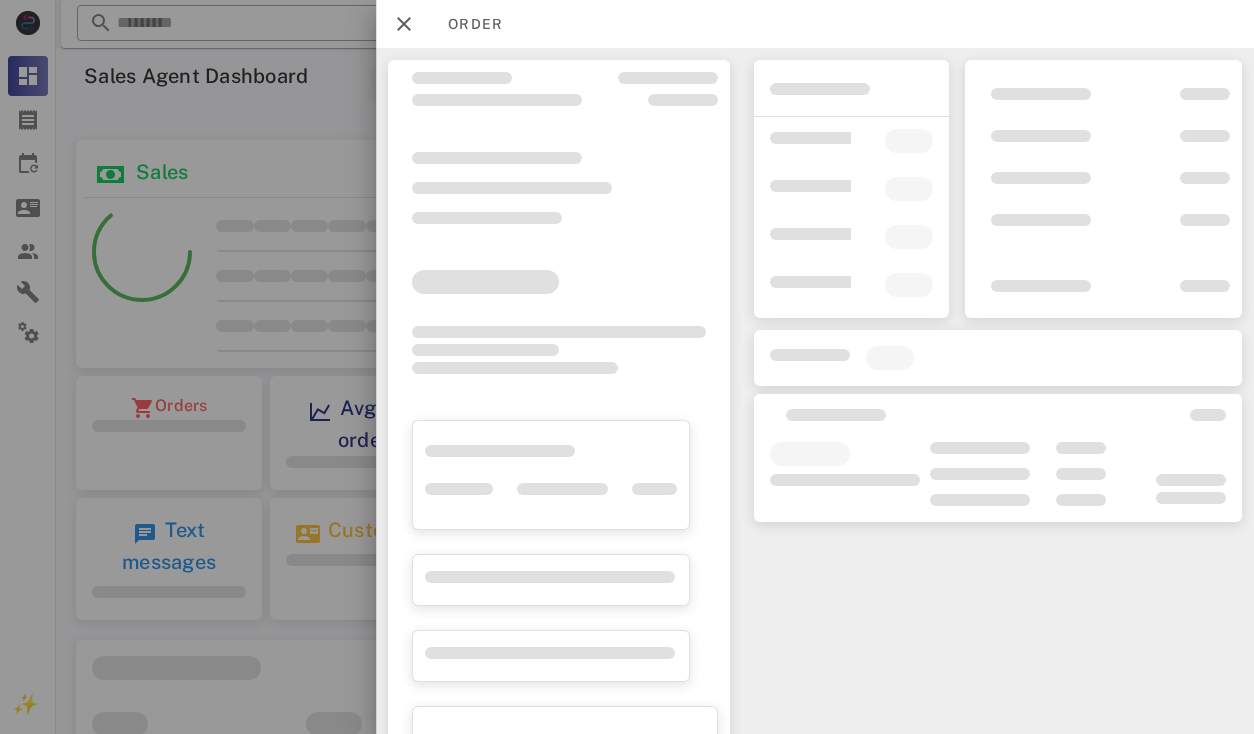 scroll, scrollTop: 0, scrollLeft: 0, axis: both 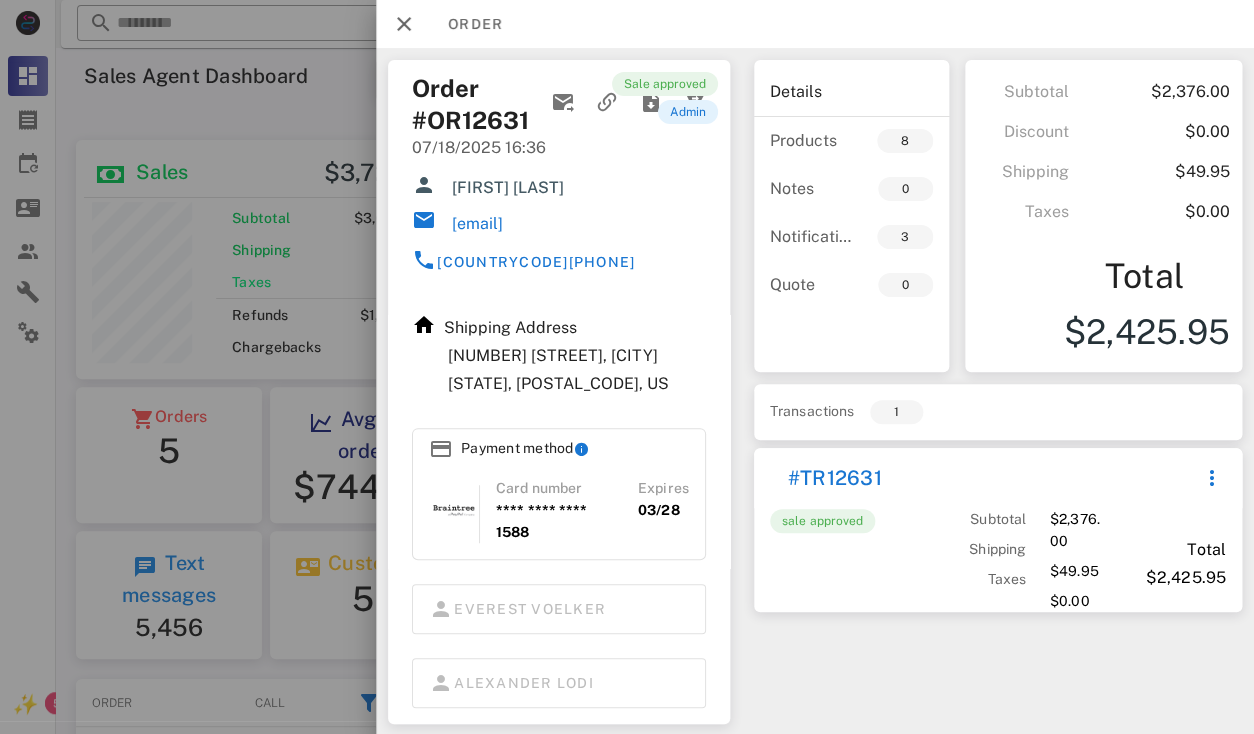 click on "[EMAIL]" at bounding box center [477, 224] 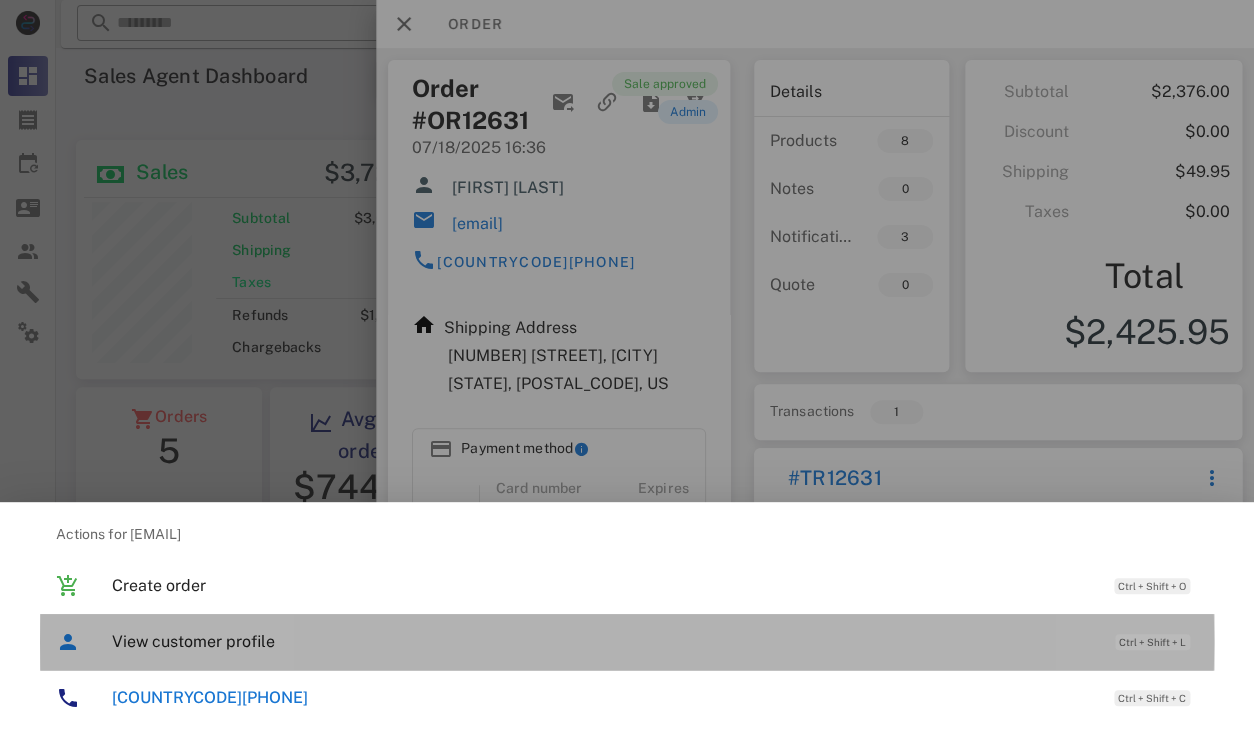 click on "View customer profile" at bounding box center (603, 641) 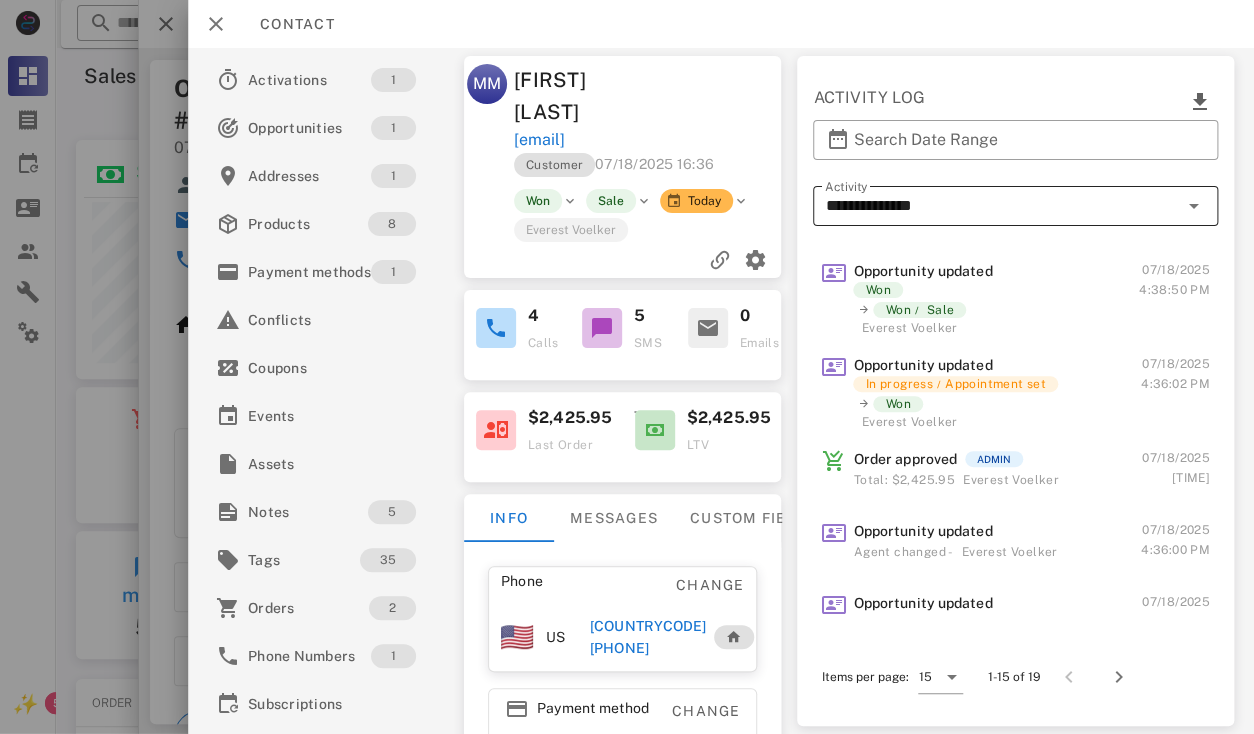 click on "**********" at bounding box center [1002, 206] 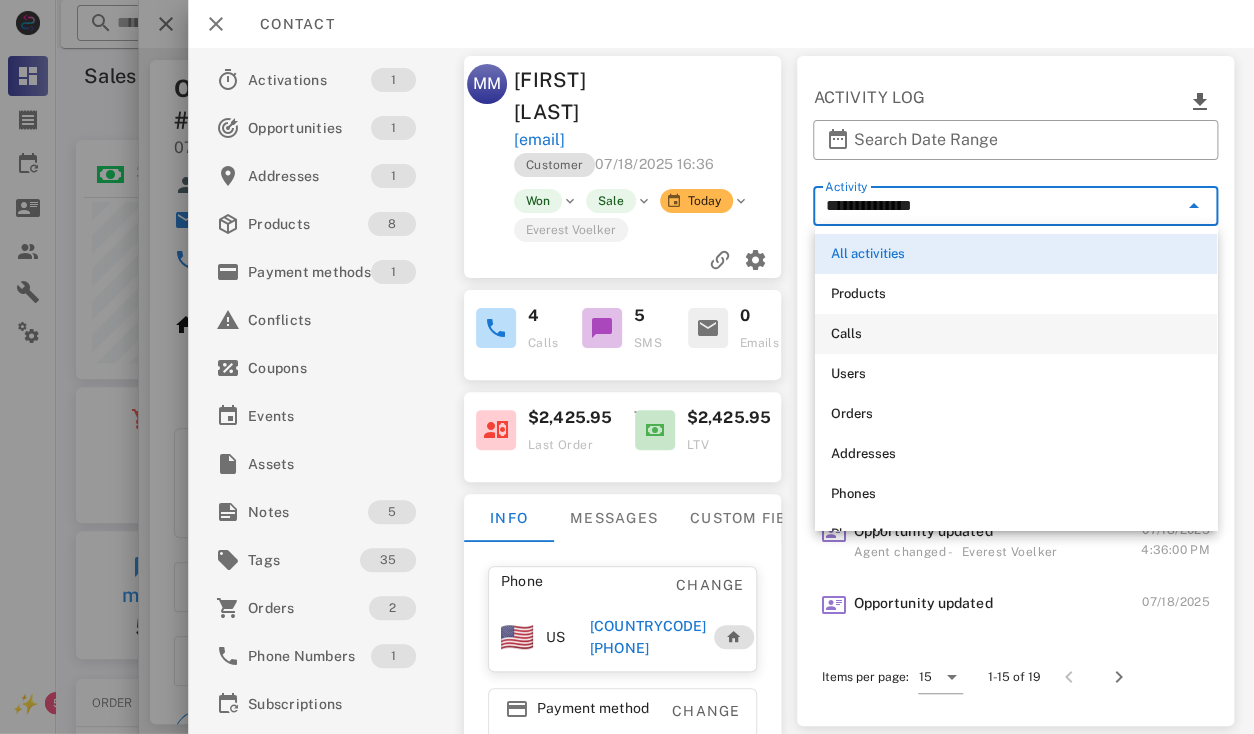 click on "Calls" at bounding box center [1016, 334] 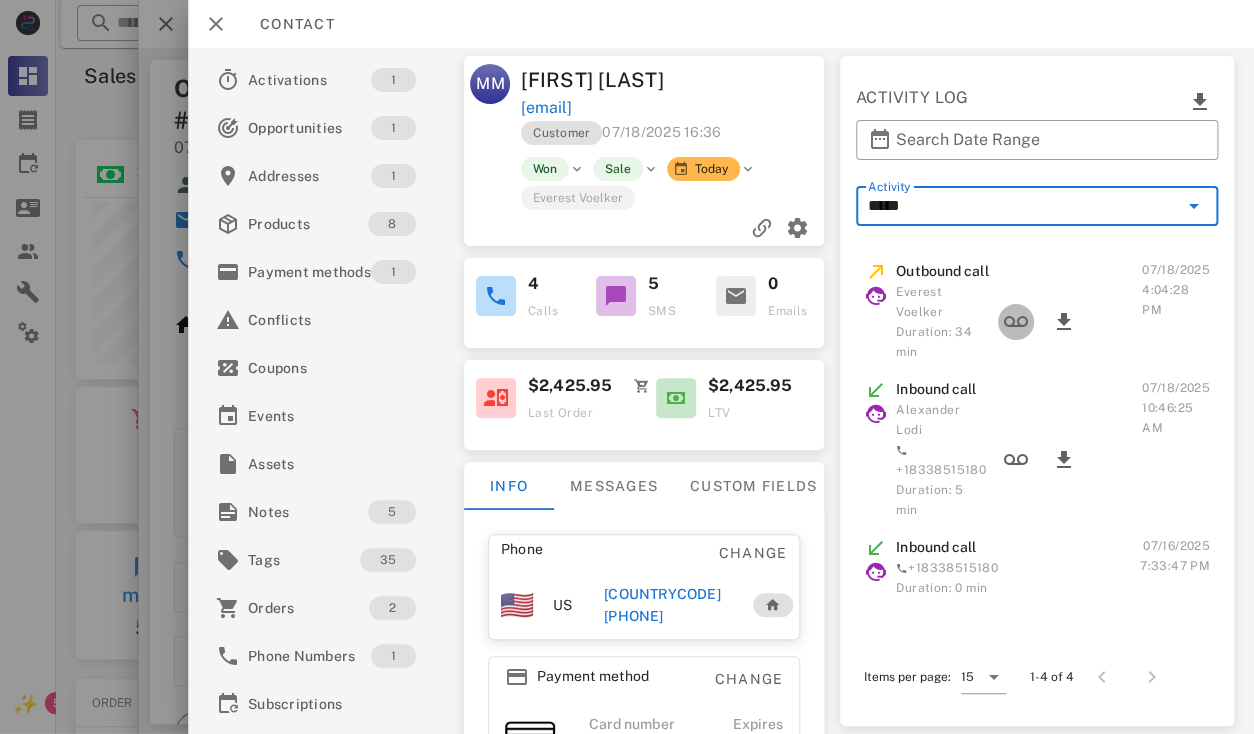 click at bounding box center (1016, 322) 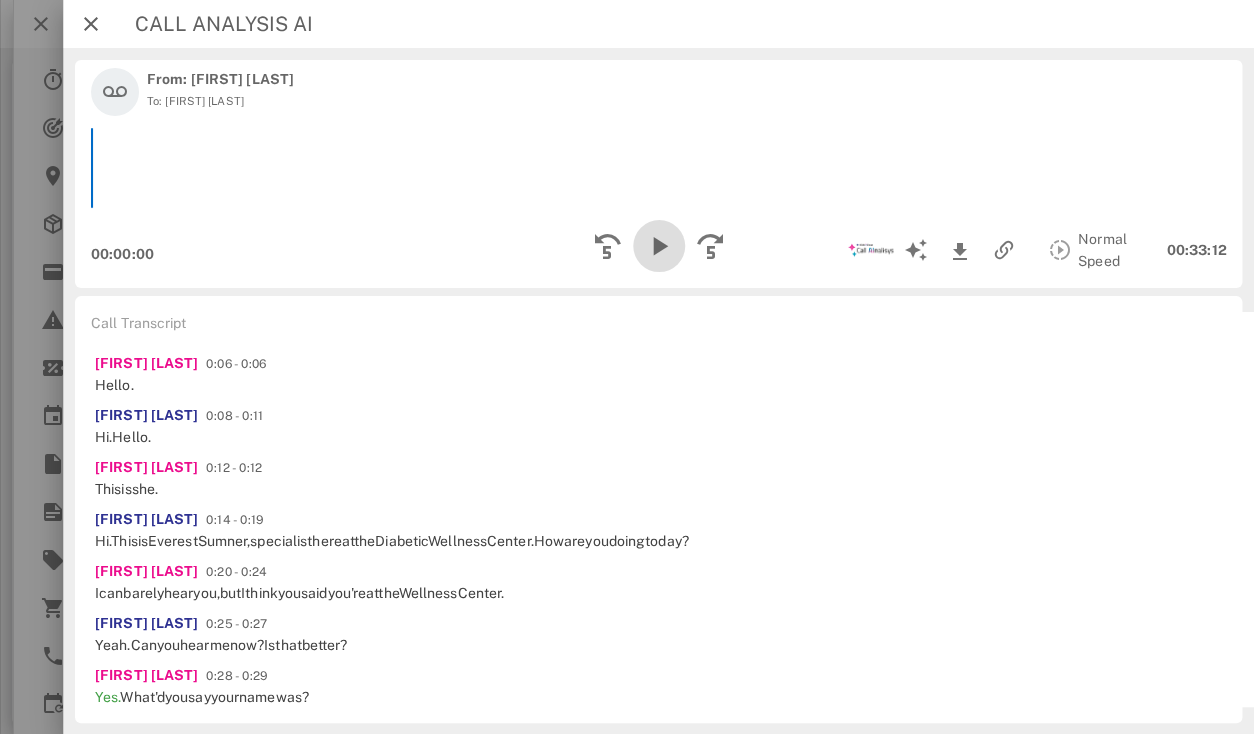click at bounding box center [658, 246] 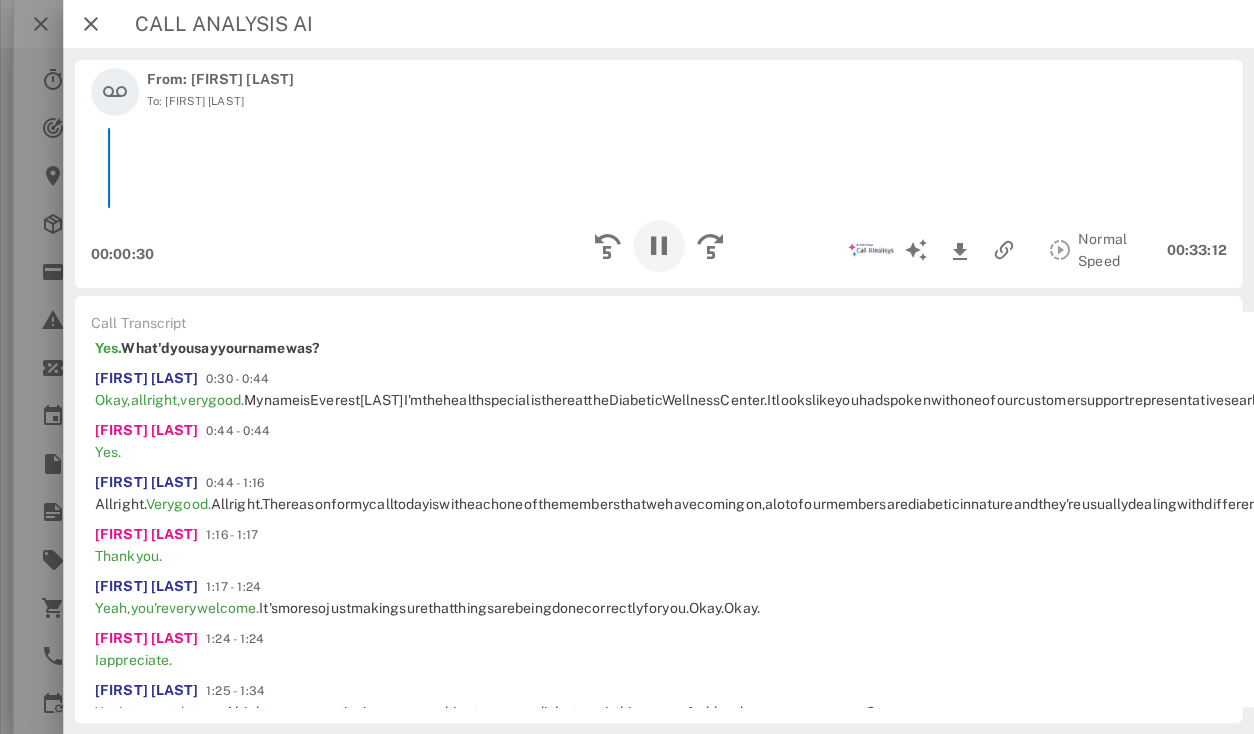 scroll, scrollTop: 351, scrollLeft: 0, axis: vertical 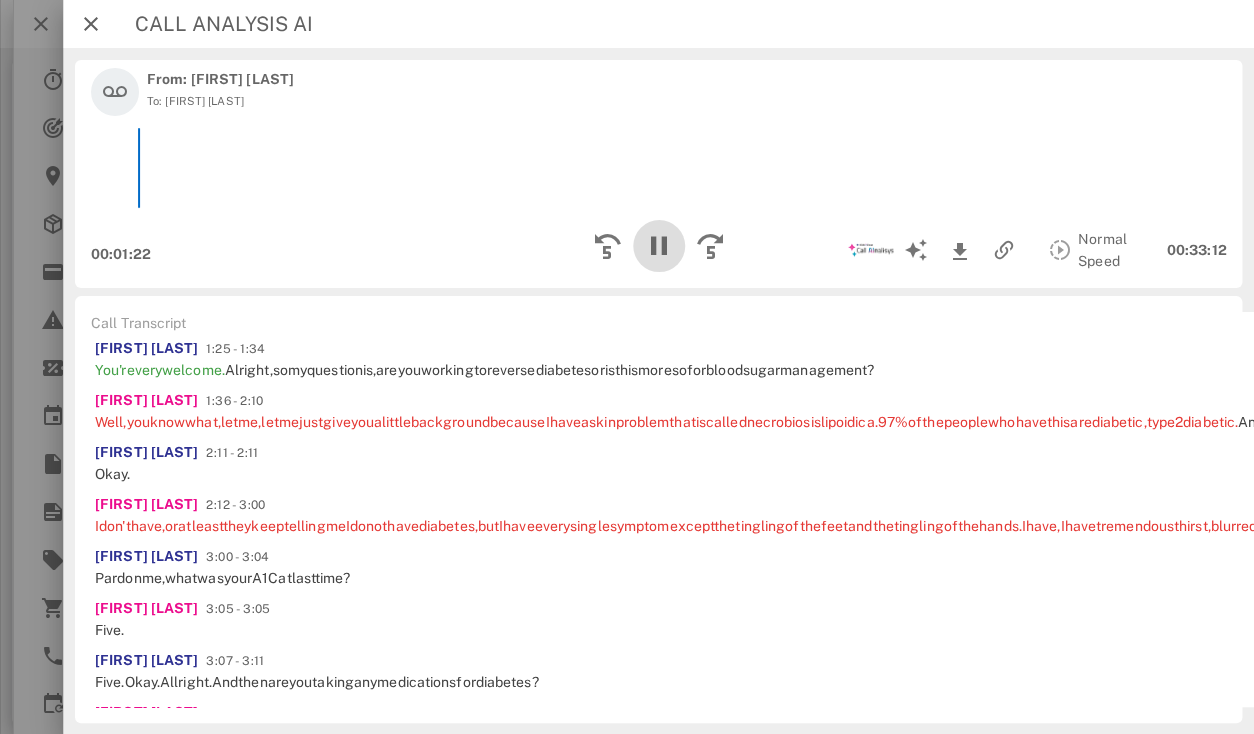 click at bounding box center (658, 246) 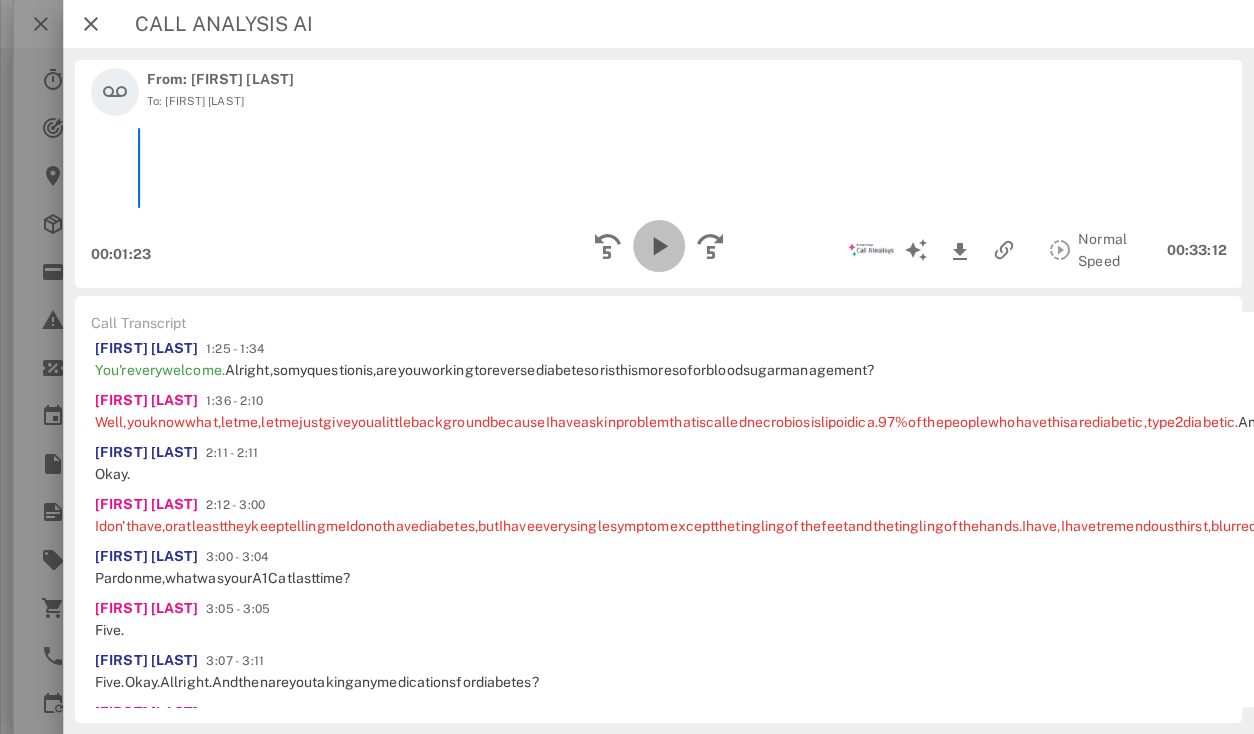click at bounding box center [658, 246] 